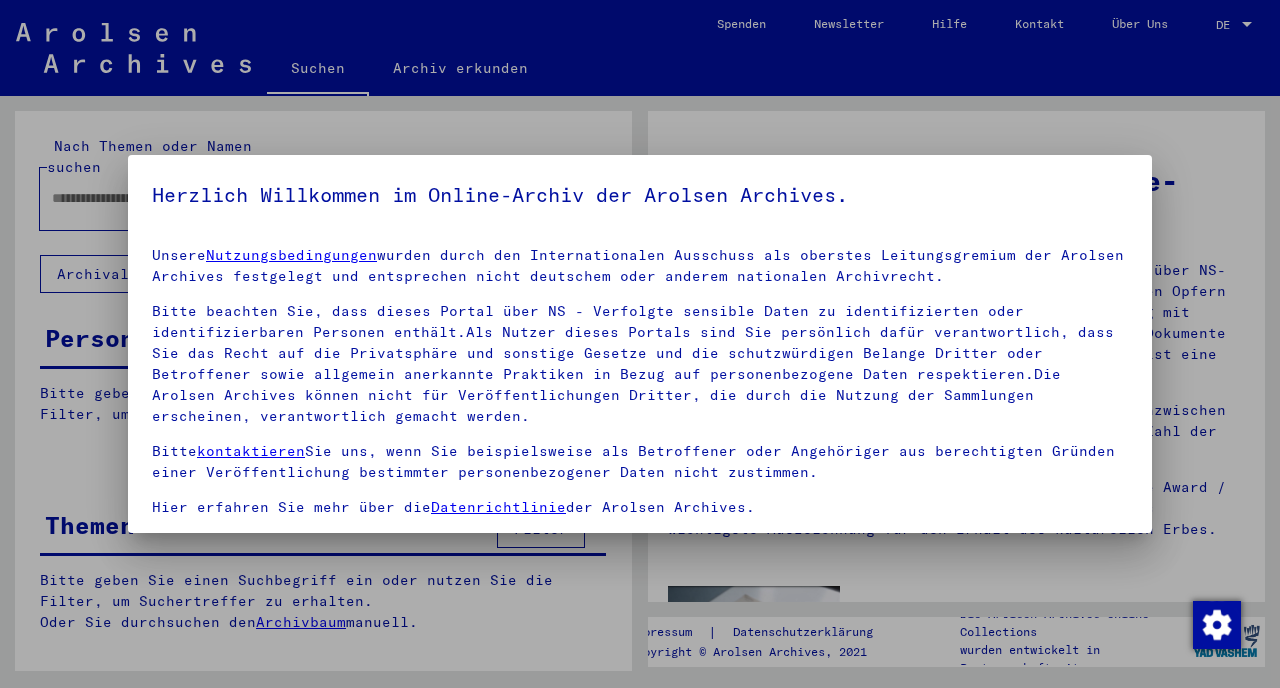 scroll, scrollTop: 0, scrollLeft: 0, axis: both 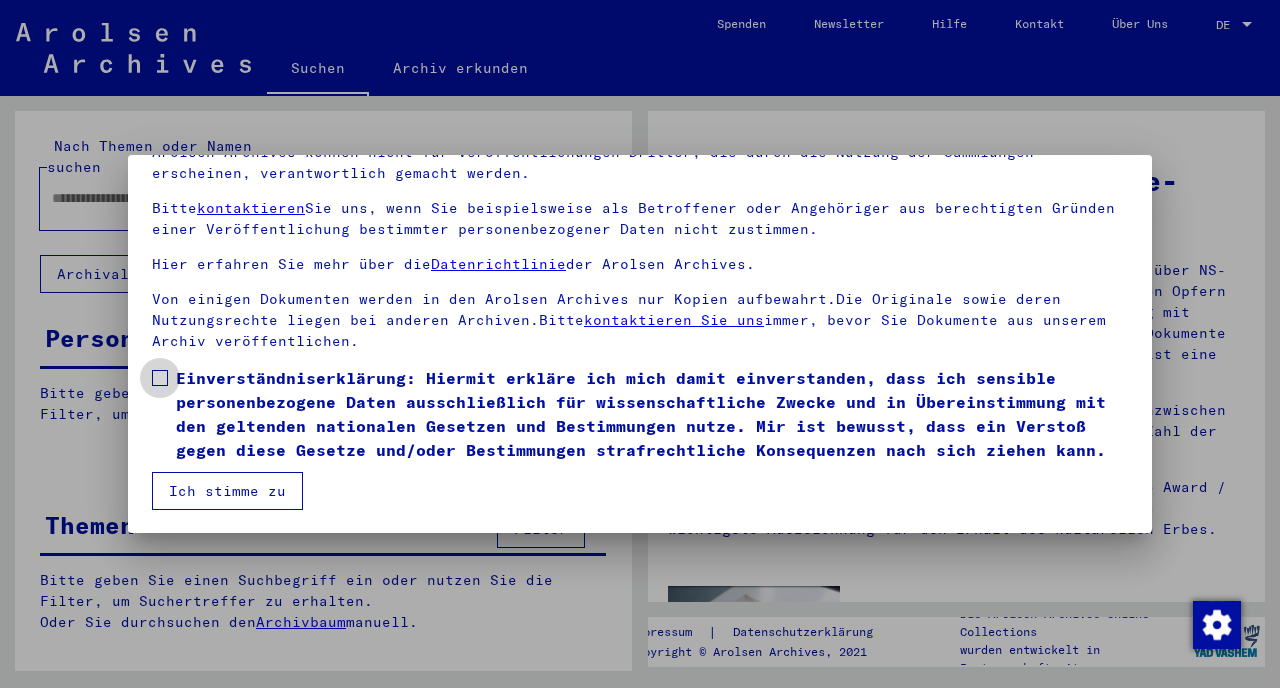 click on "Einverständniserklärung: Hiermit erkläre ich mich damit einverstanden, dass ich sensible personenbezogene Daten ausschließlich für wissenschaftliche Zwecke und in Übereinstimmung mit den geltenden nationalen Gesetzen und Bestimmungen nutze. Mir ist bewusst, dass ein Verstoß gegen diese Gesetze und/oder Bestimmungen strafrechtliche Konsequenzen nach sich ziehen kann." at bounding box center (640, 414) 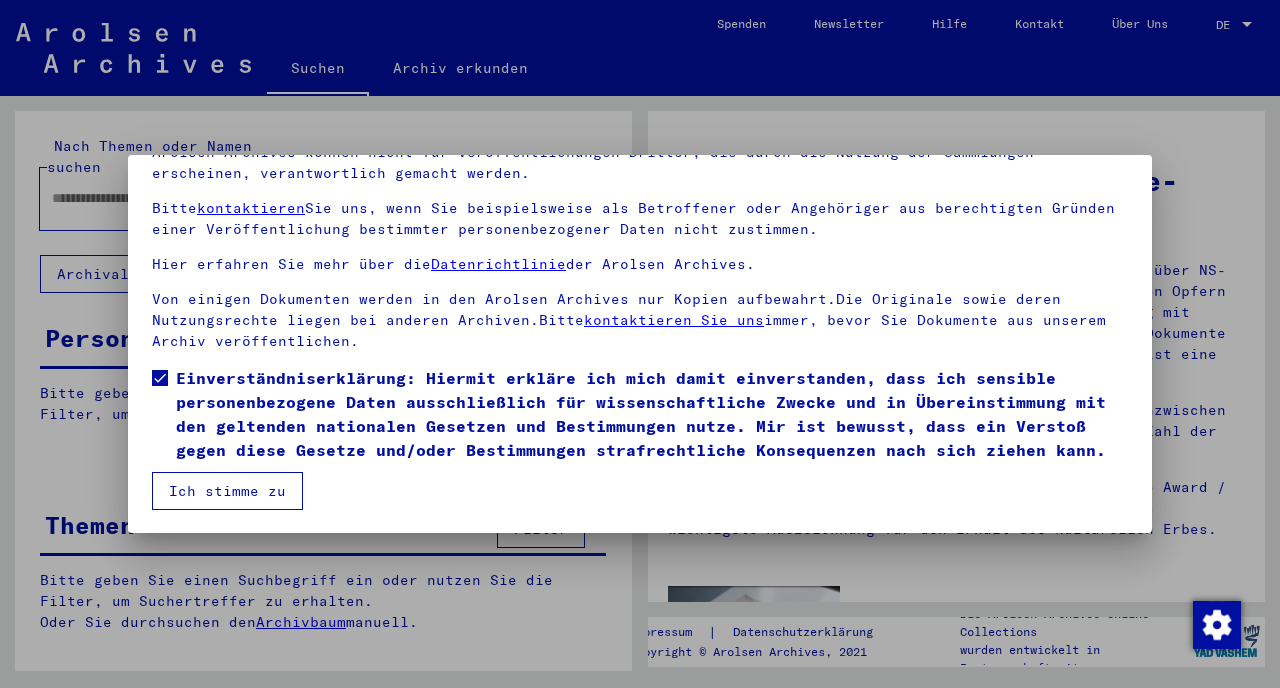click on "Ich stimme zu" at bounding box center (227, 491) 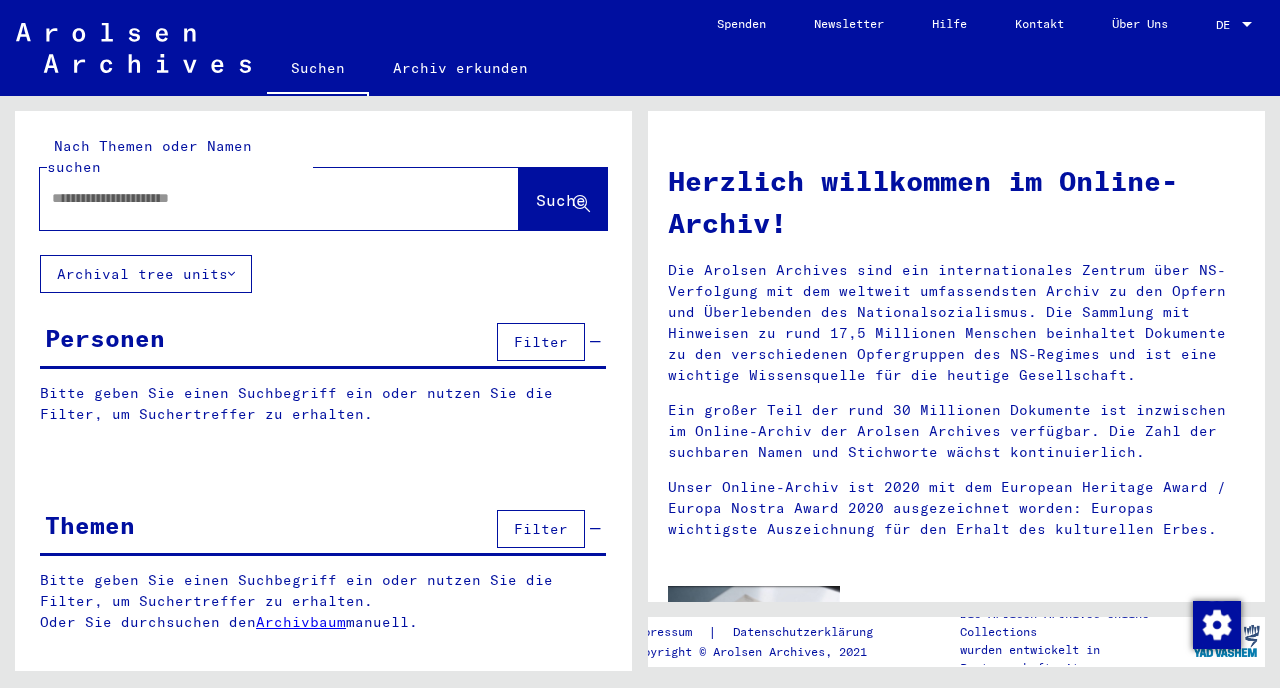 click 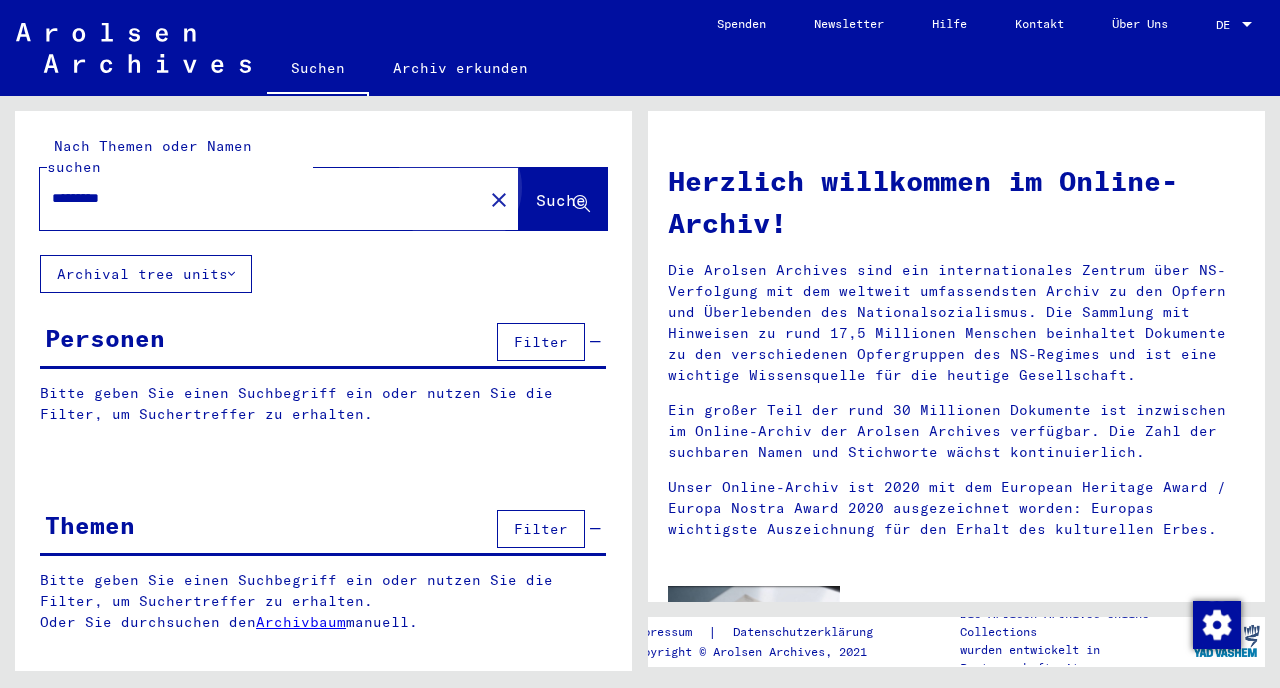 click on "Suche" 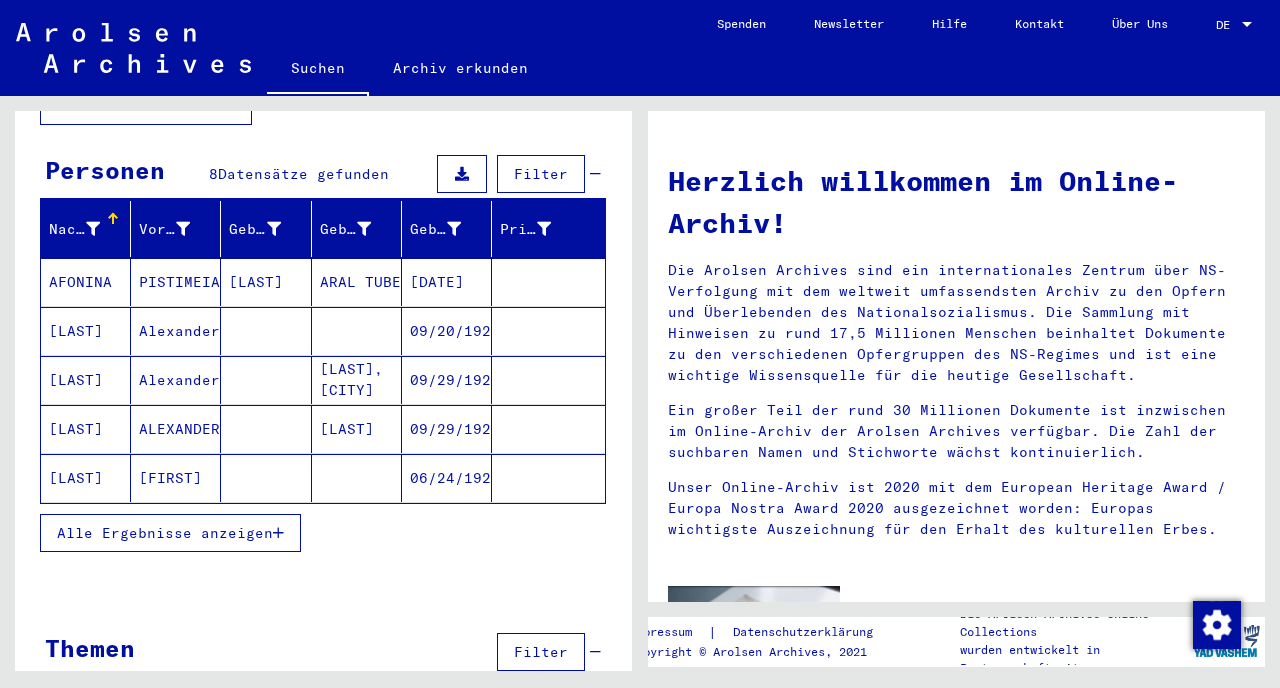 scroll, scrollTop: 192, scrollLeft: 0, axis: vertical 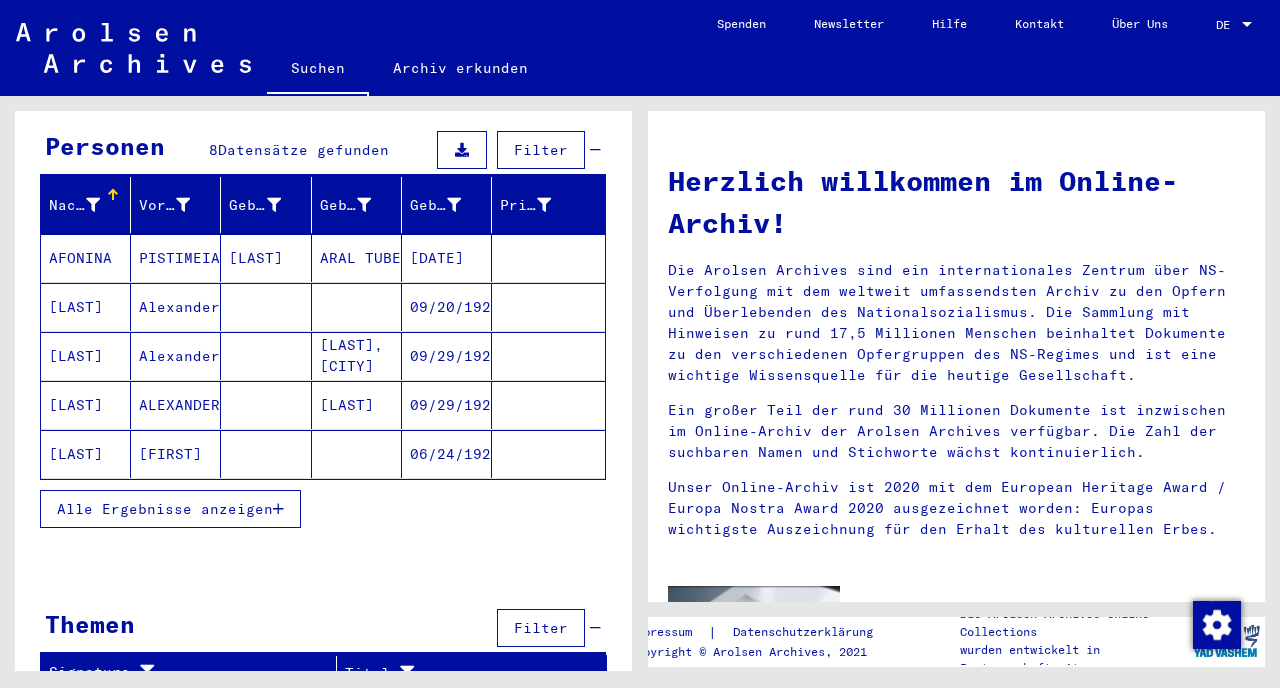 click on "Alle Ergebnisse anzeigen" at bounding box center [170, 509] 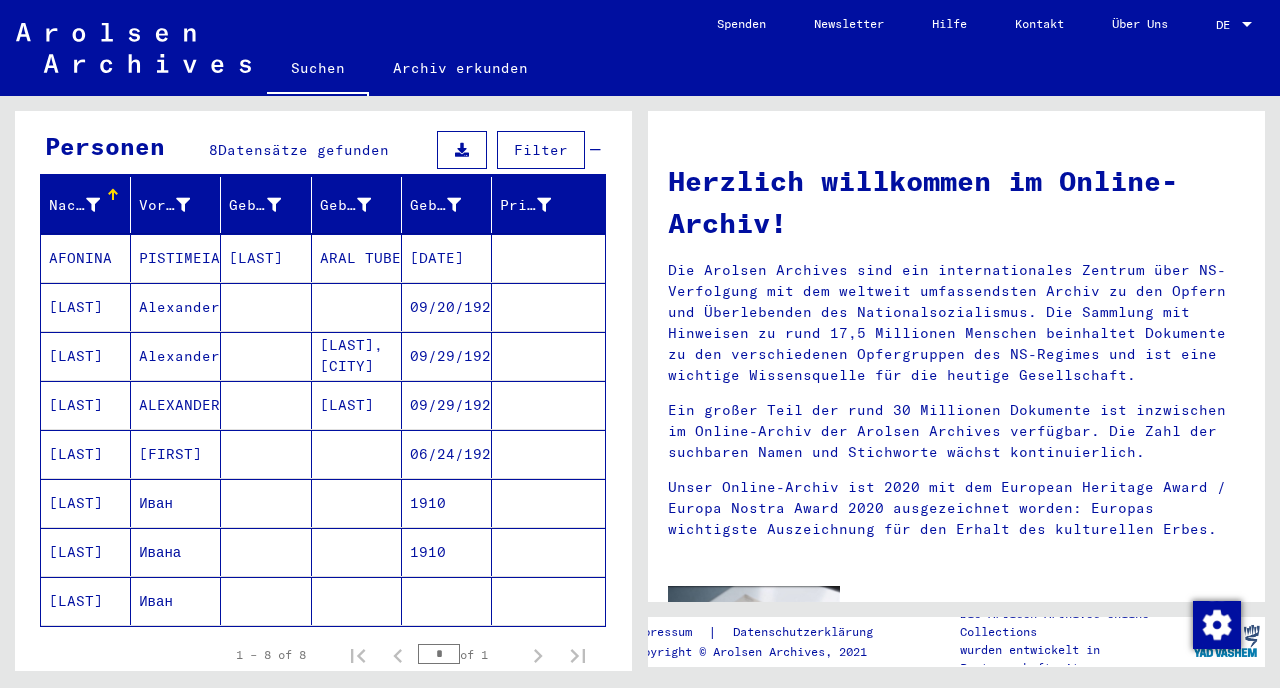 click on "[LAST]" at bounding box center [266, 307] 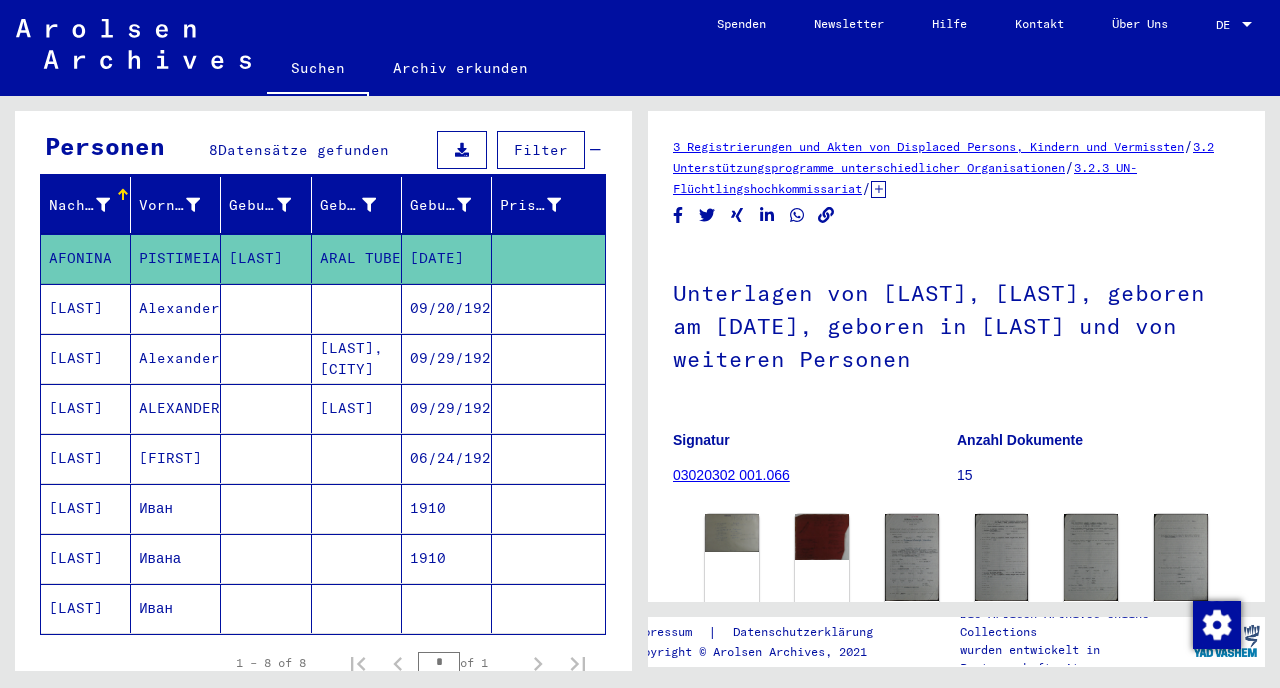 scroll, scrollTop: 0, scrollLeft: 0, axis: both 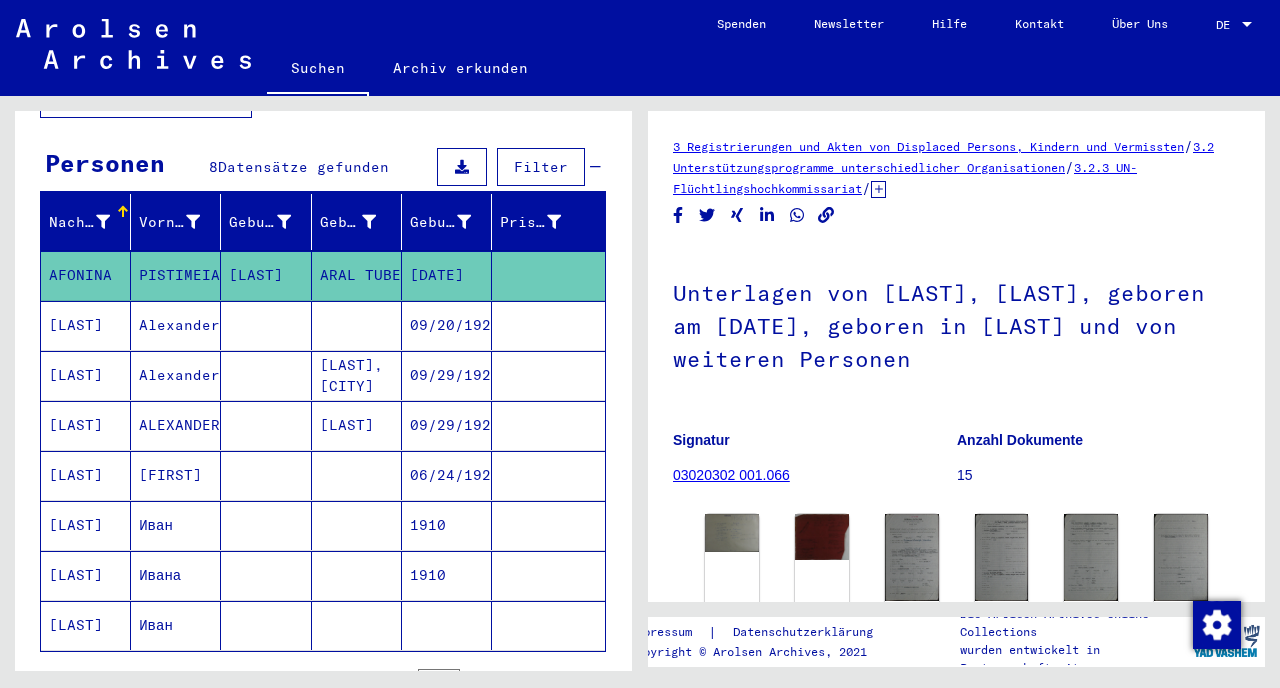 click at bounding box center (266, 525) 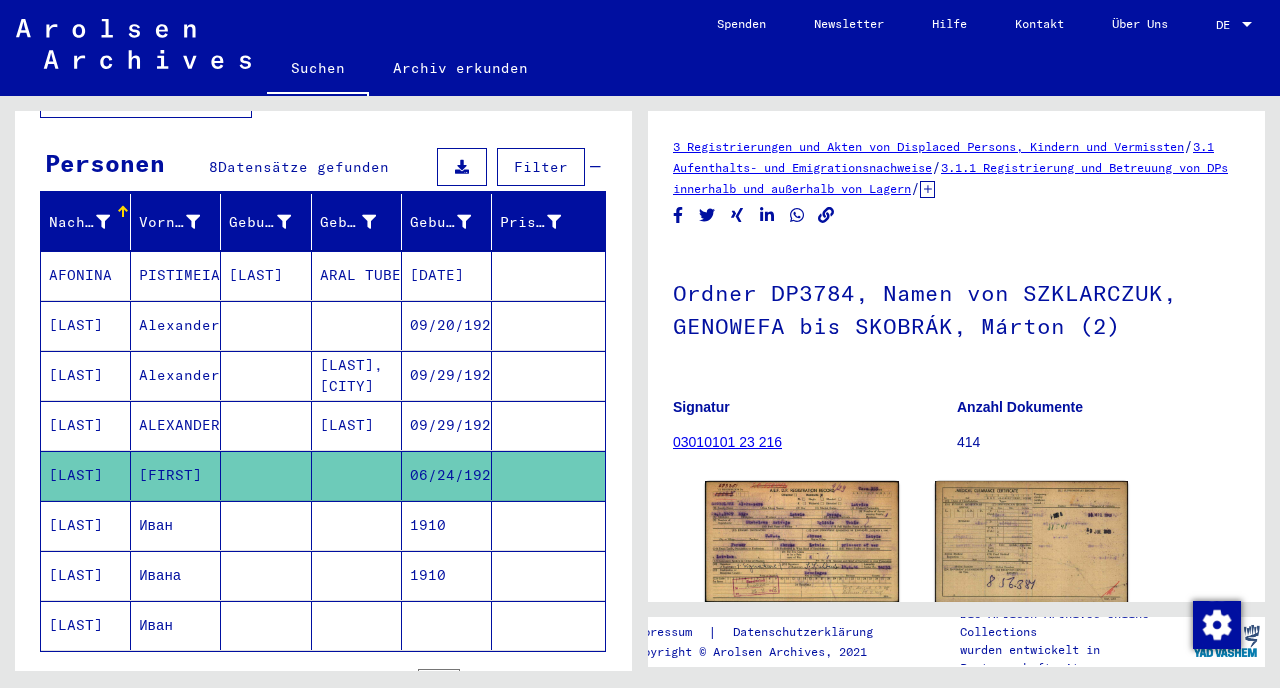 scroll, scrollTop: 0, scrollLeft: 0, axis: both 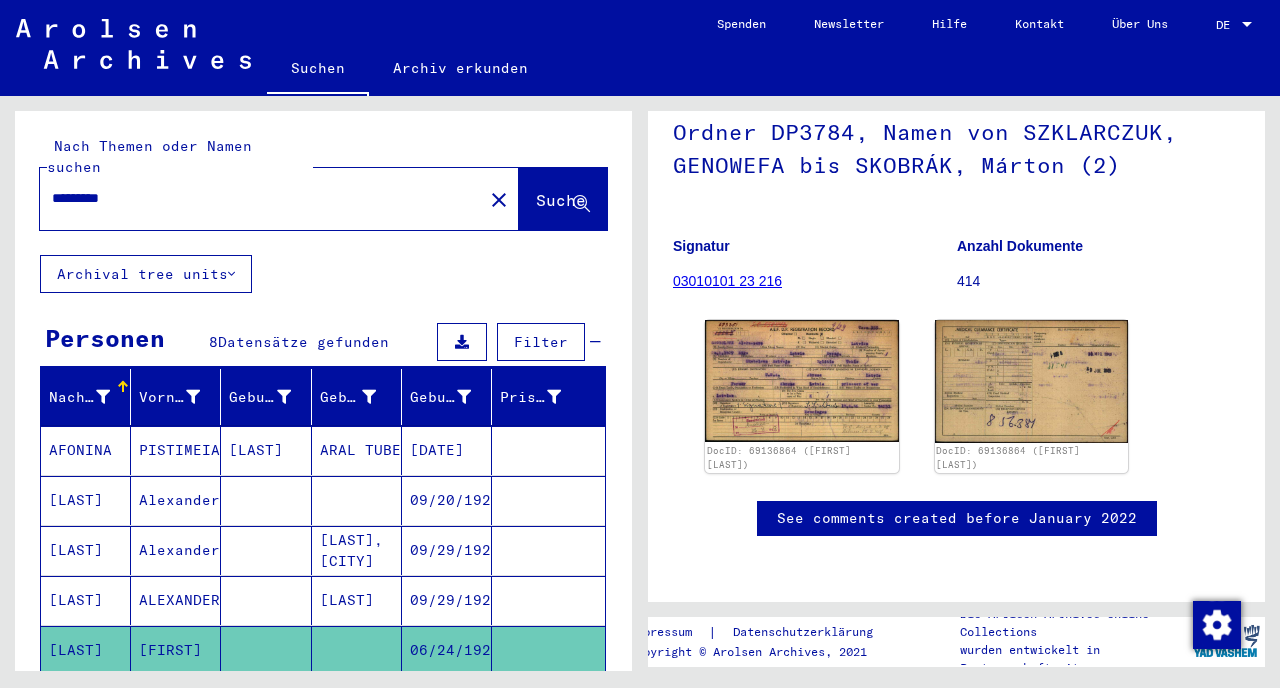 click on "*********" at bounding box center [261, 198] 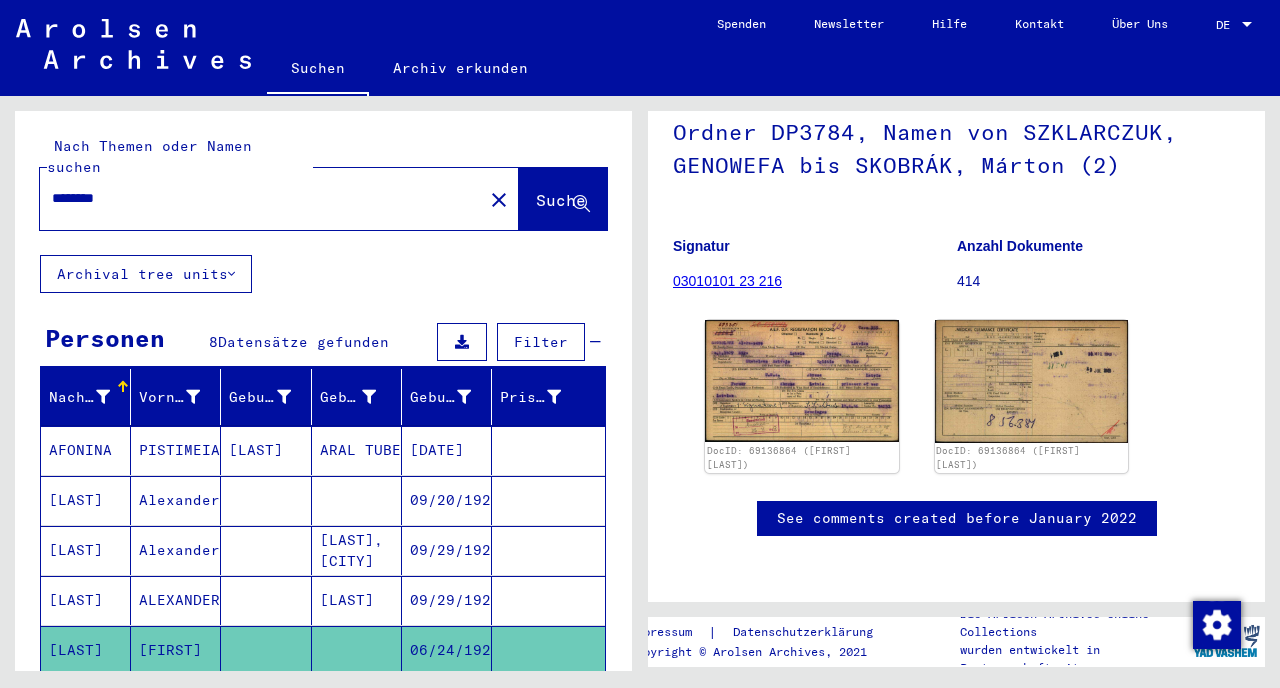 scroll, scrollTop: 0, scrollLeft: 0, axis: both 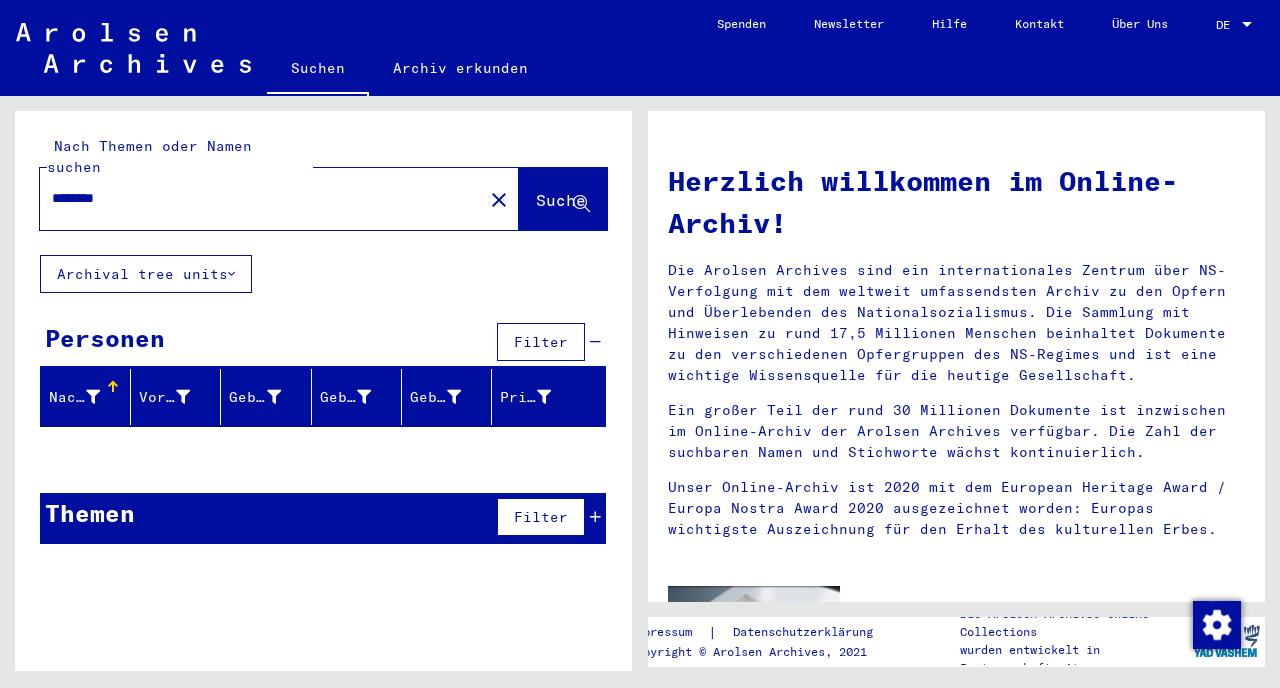 click on "********" at bounding box center [255, 198] 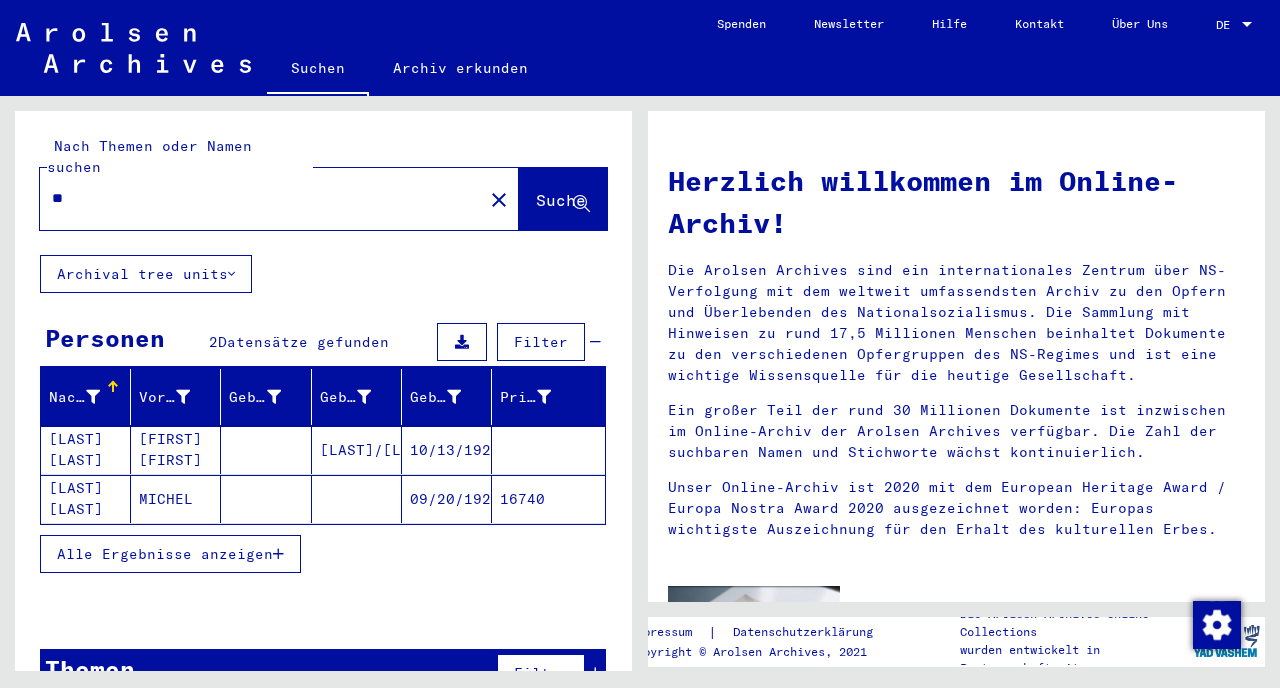 type on "*" 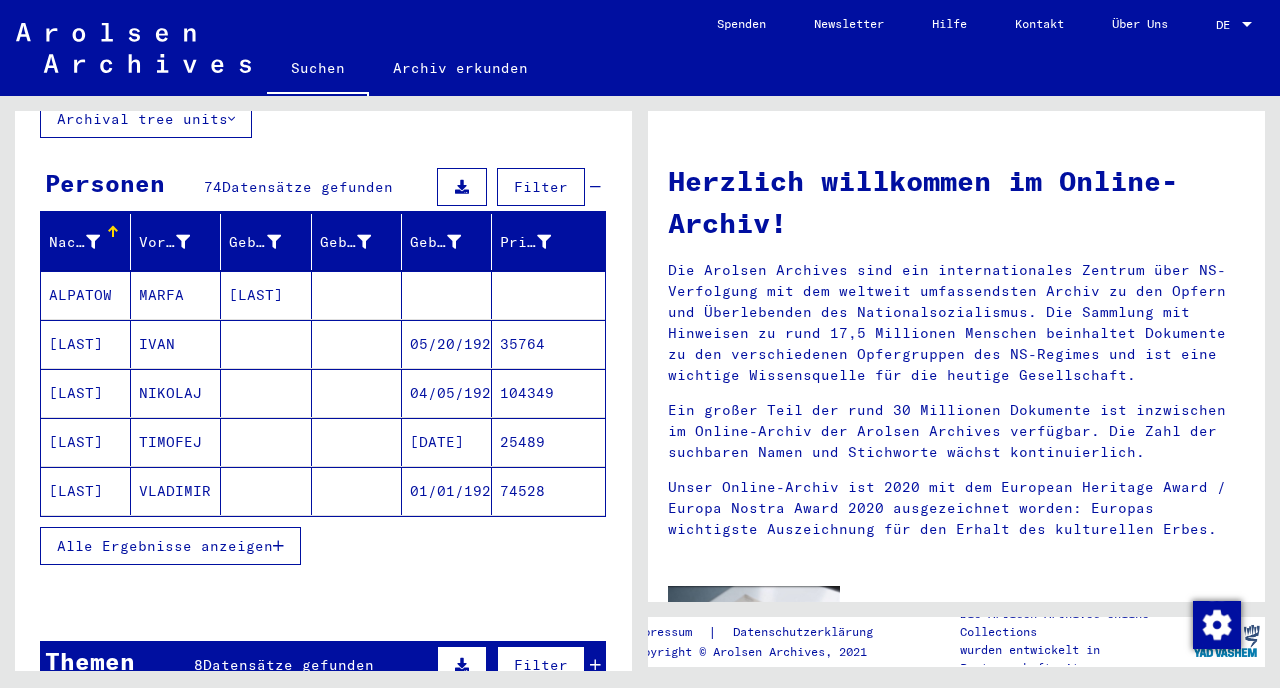 scroll, scrollTop: 243, scrollLeft: 0, axis: vertical 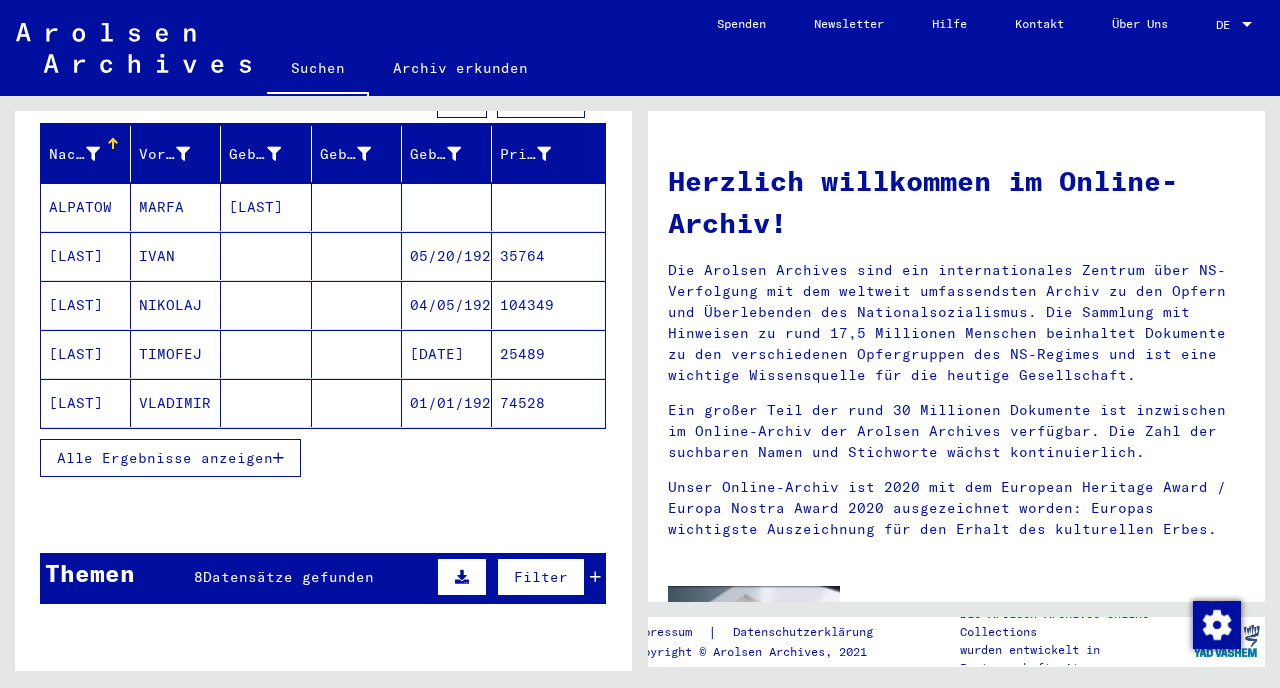 click on "Alle Ergebnisse anzeigen" at bounding box center [165, 458] 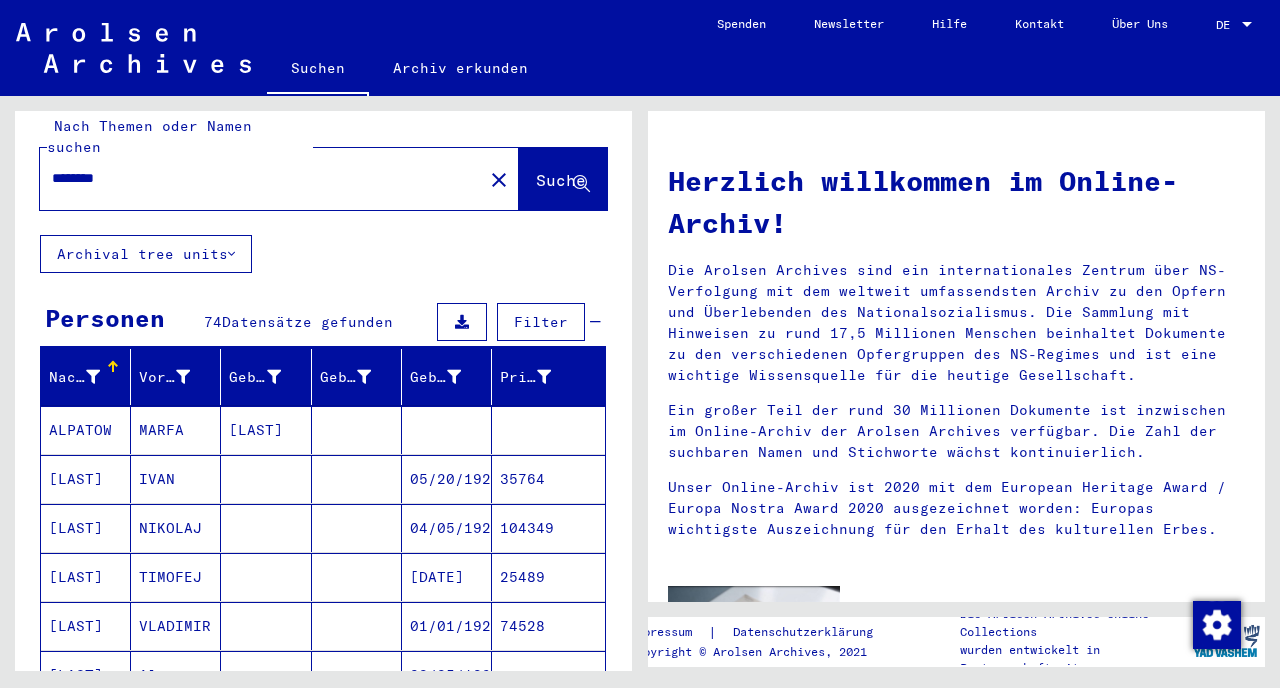 scroll, scrollTop: 0, scrollLeft: 0, axis: both 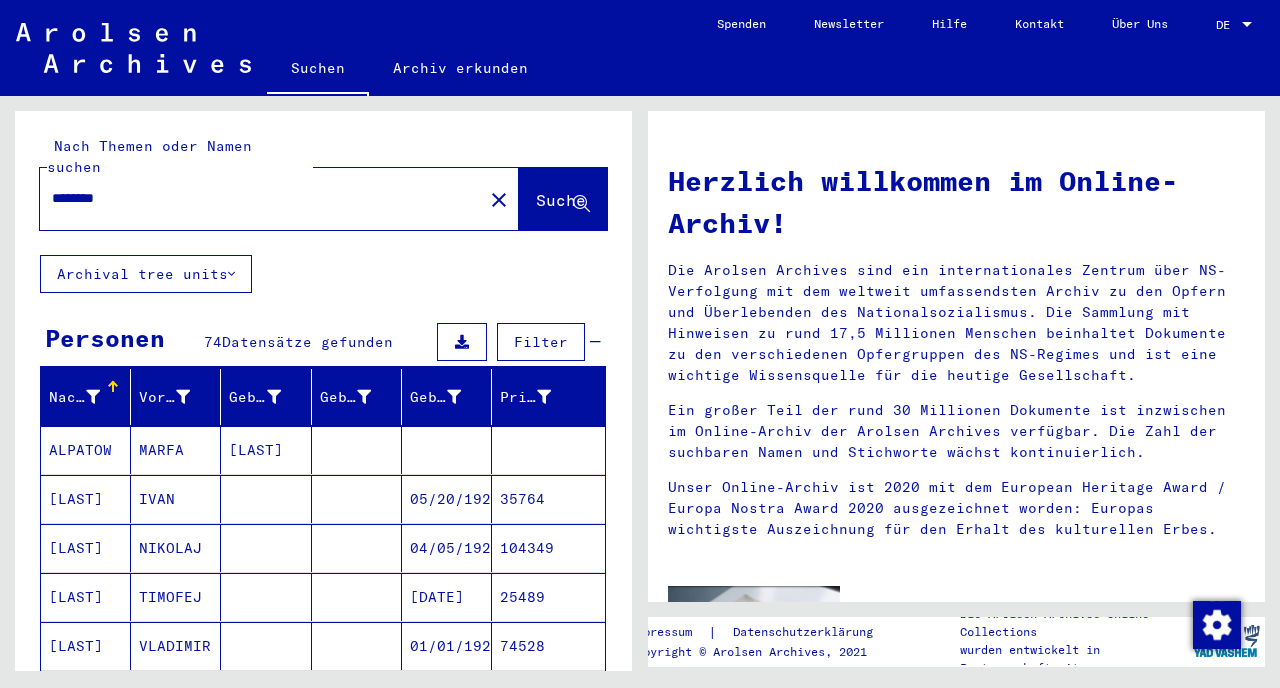 click on "********" 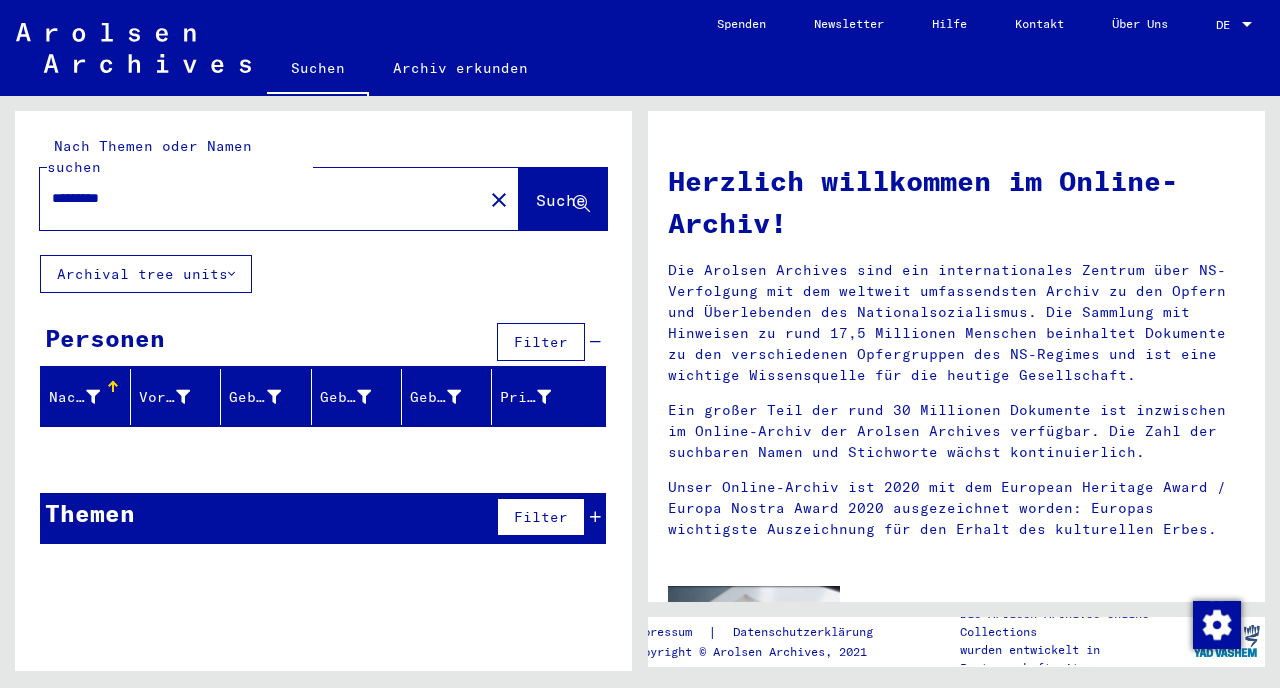 type on "*********" 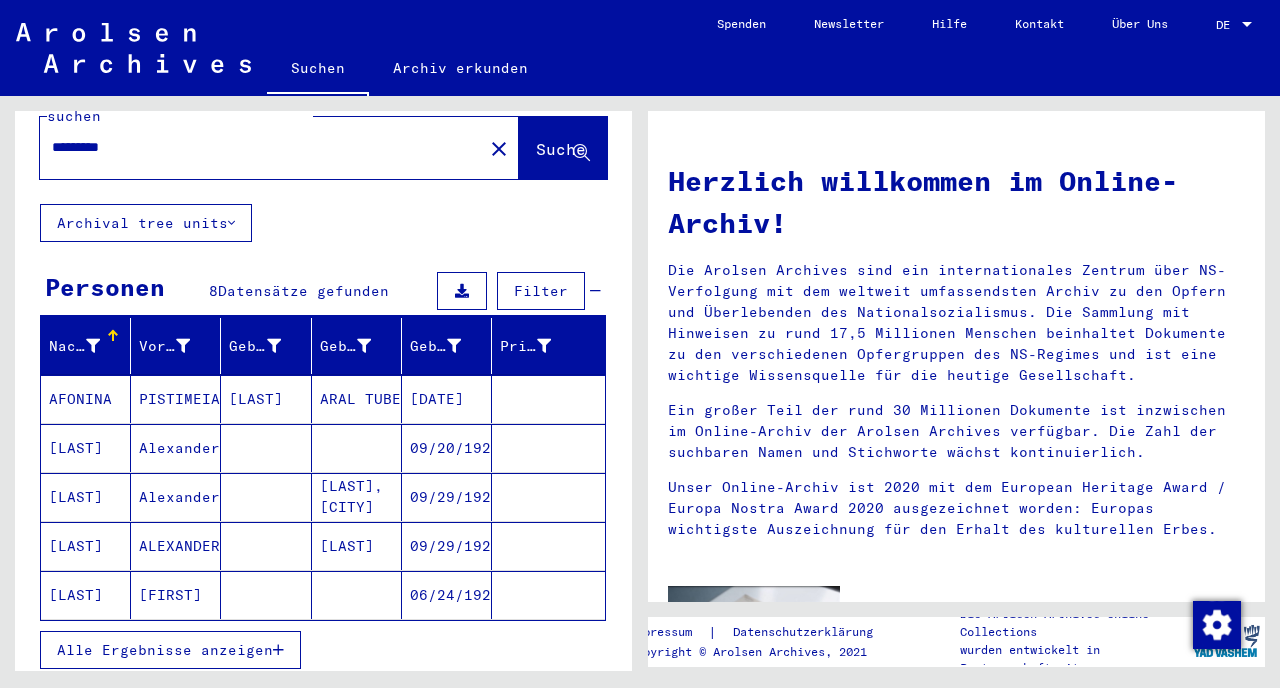 scroll, scrollTop: 129, scrollLeft: 0, axis: vertical 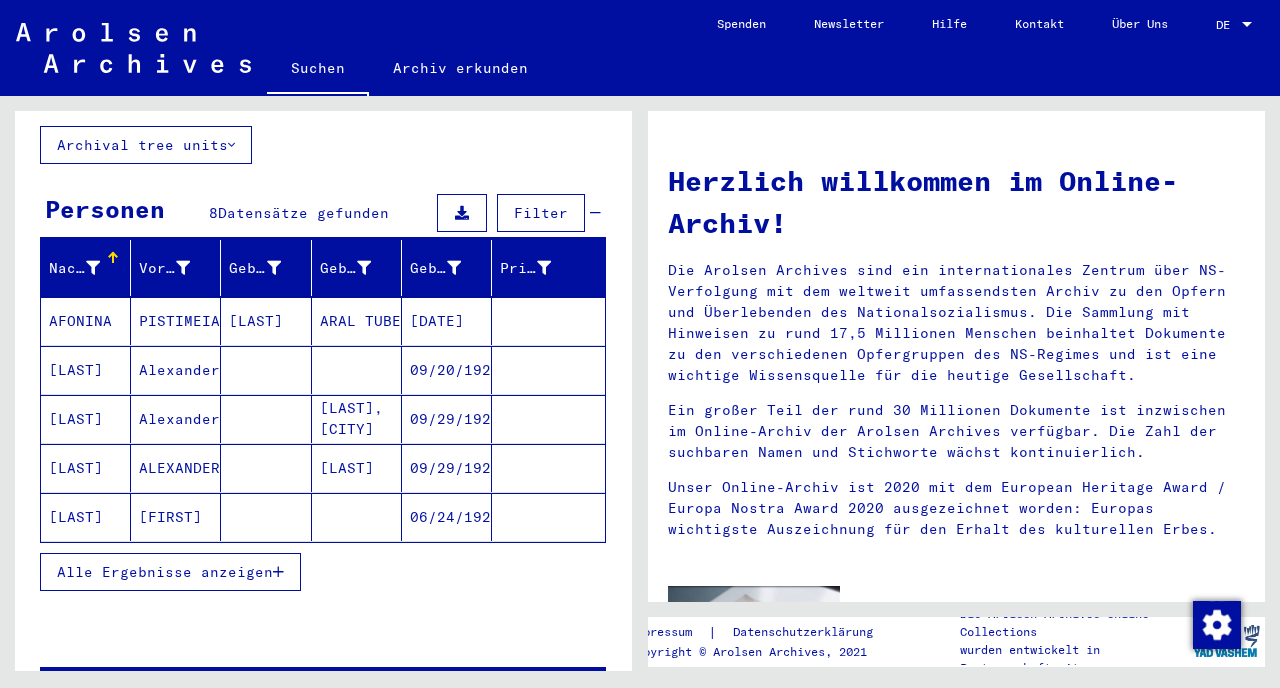 click on "Alle Ergebnisse anzeigen" at bounding box center (170, 572) 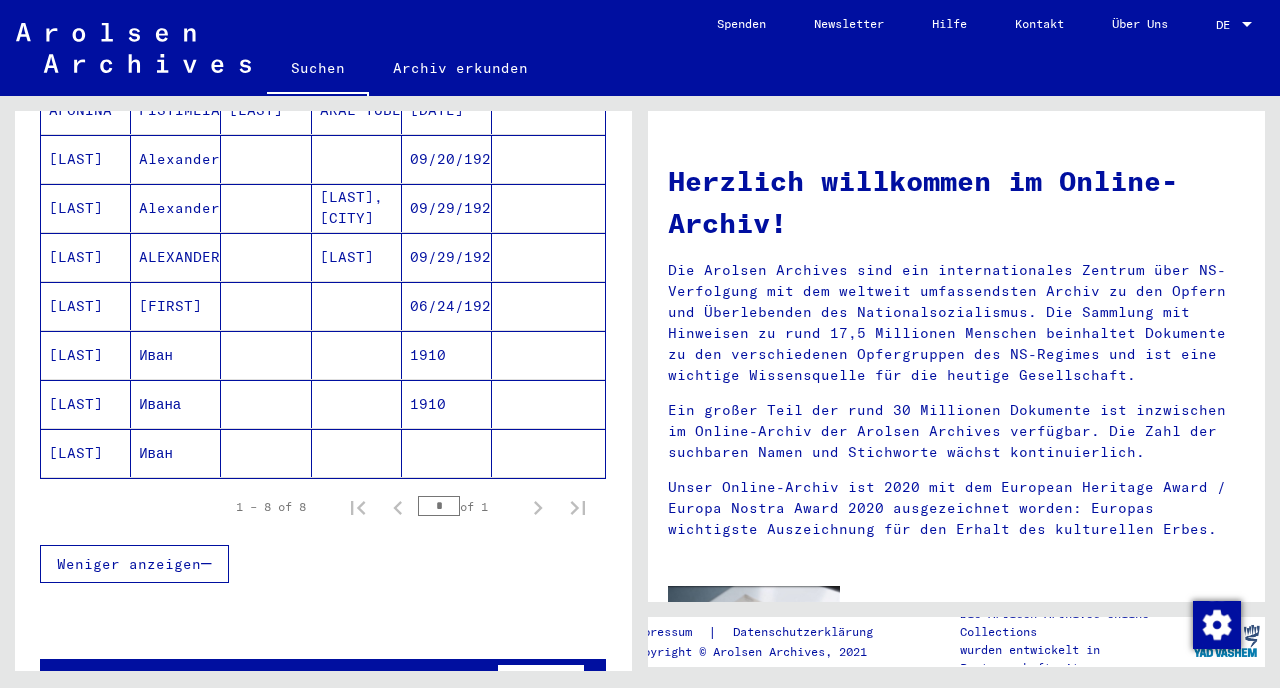 scroll, scrollTop: 379, scrollLeft: 0, axis: vertical 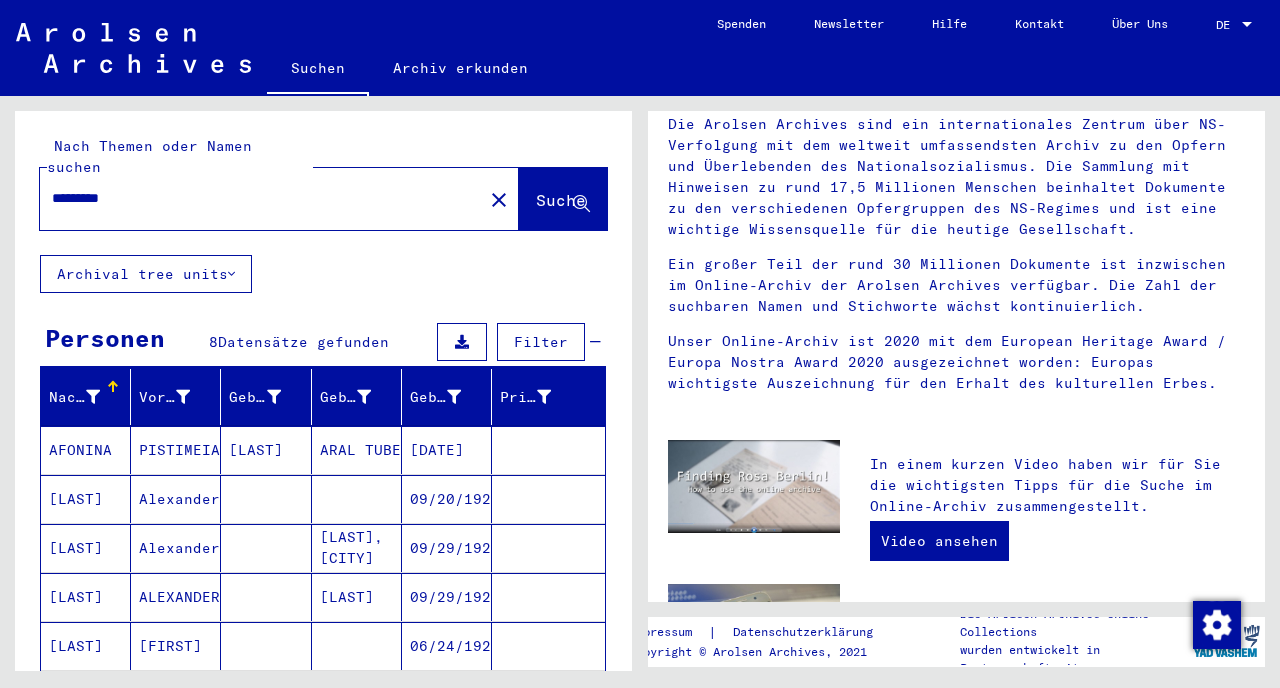 click on "Archiv erkunden" 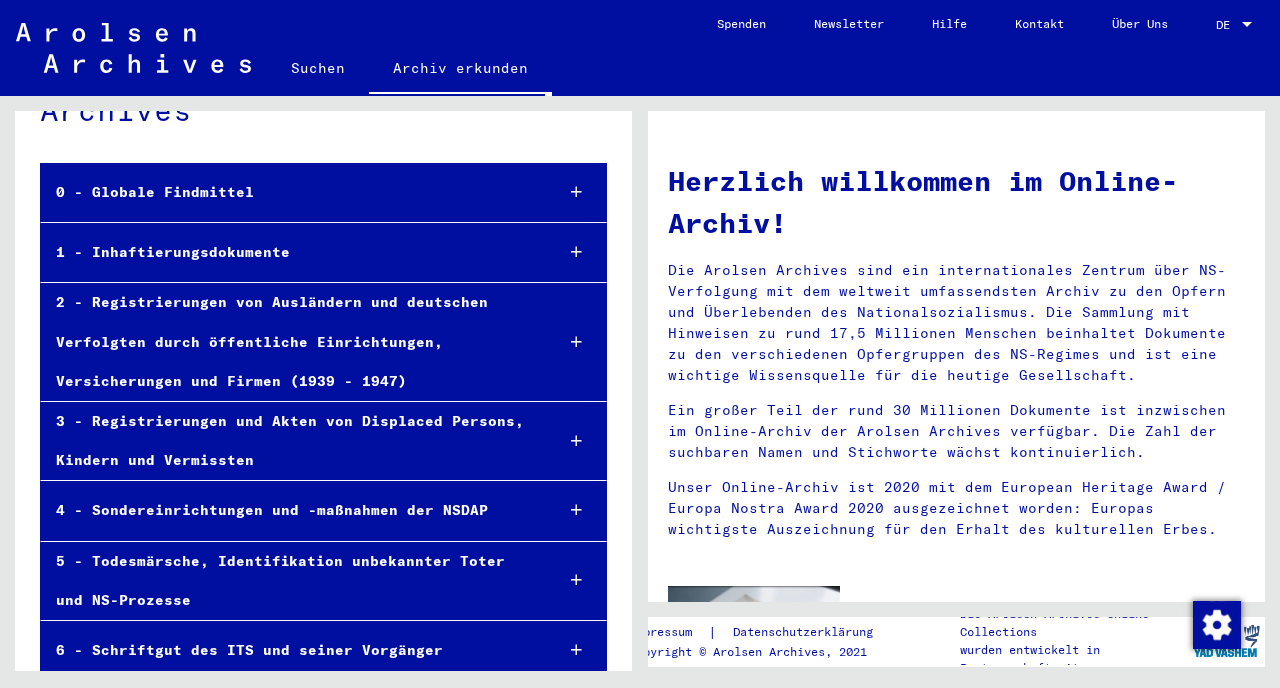 scroll, scrollTop: 234, scrollLeft: 0, axis: vertical 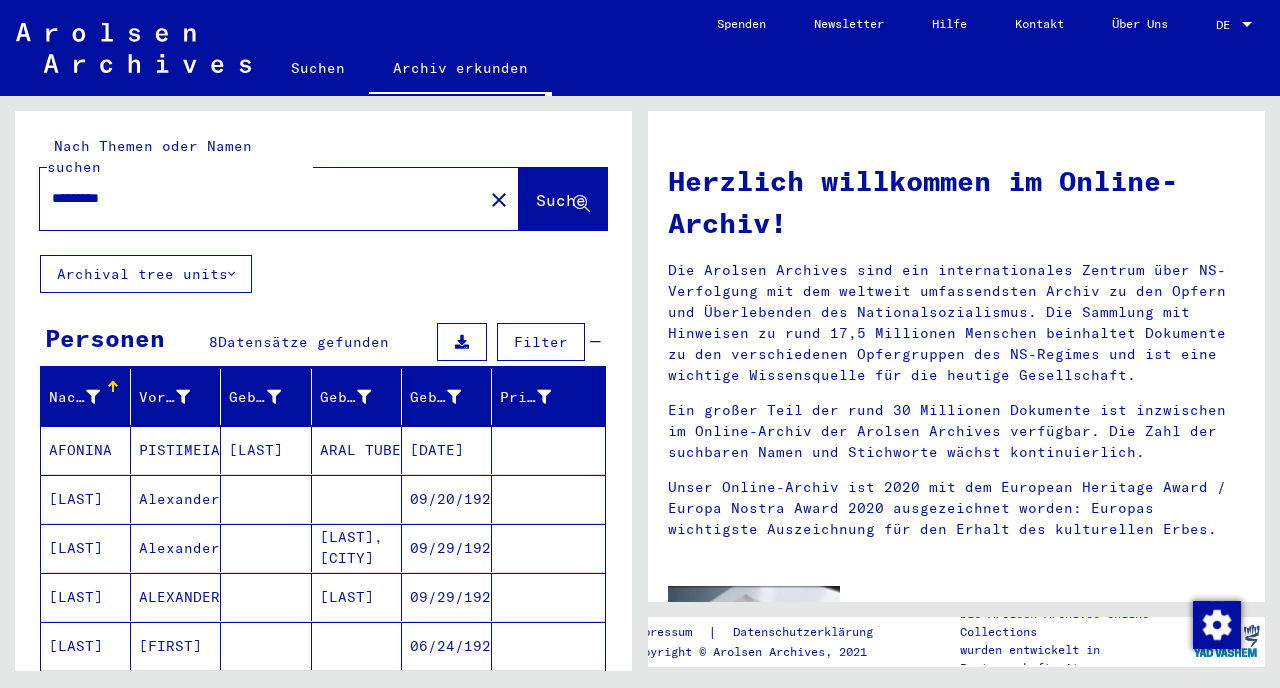 click on "Archival tree units" 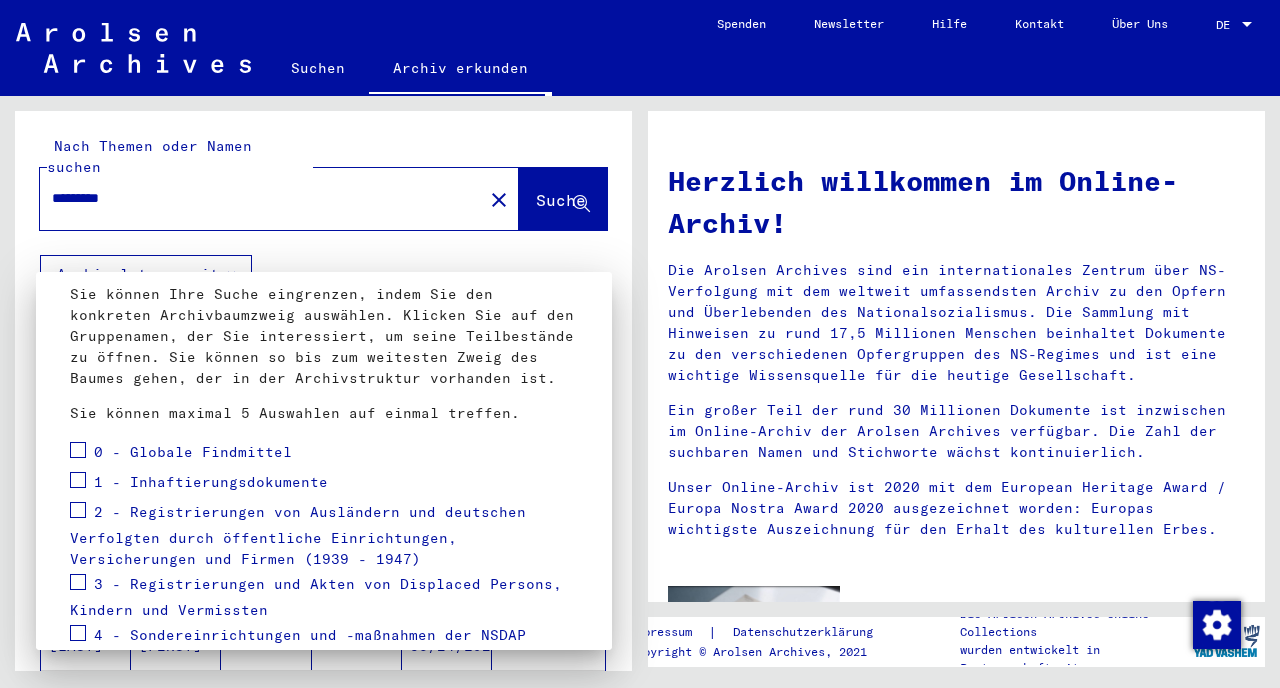 scroll, scrollTop: 0, scrollLeft: 0, axis: both 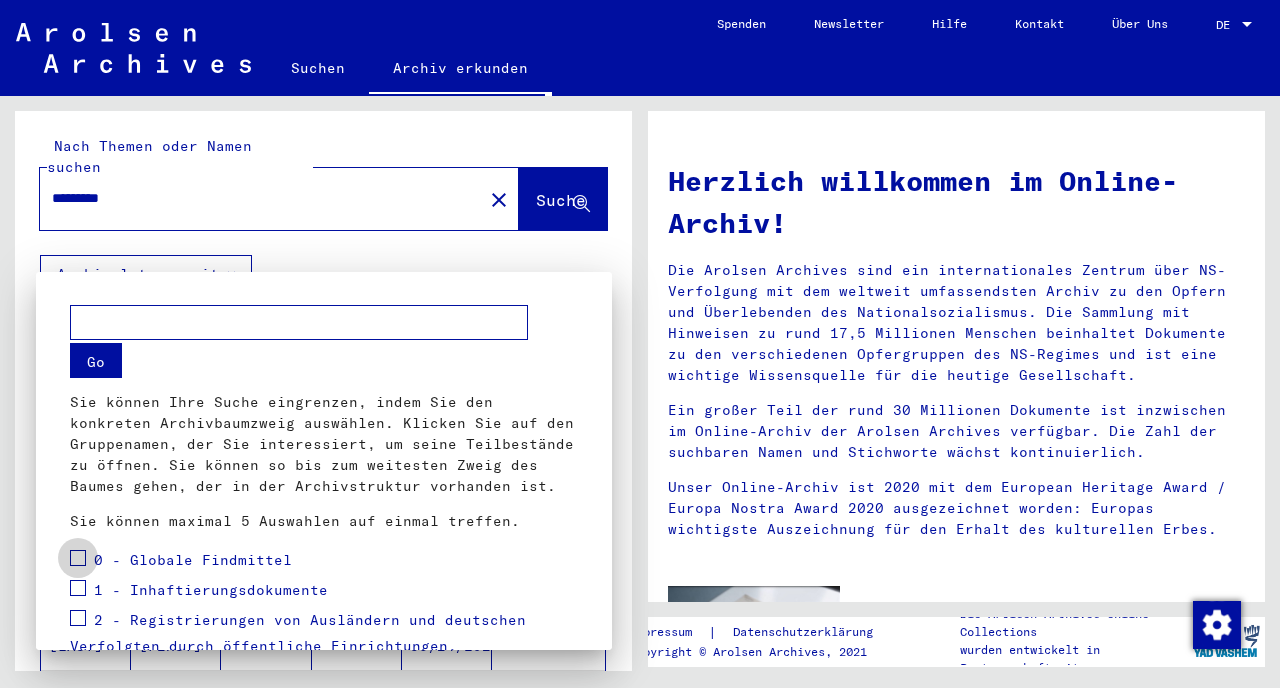 click at bounding box center (78, 558) 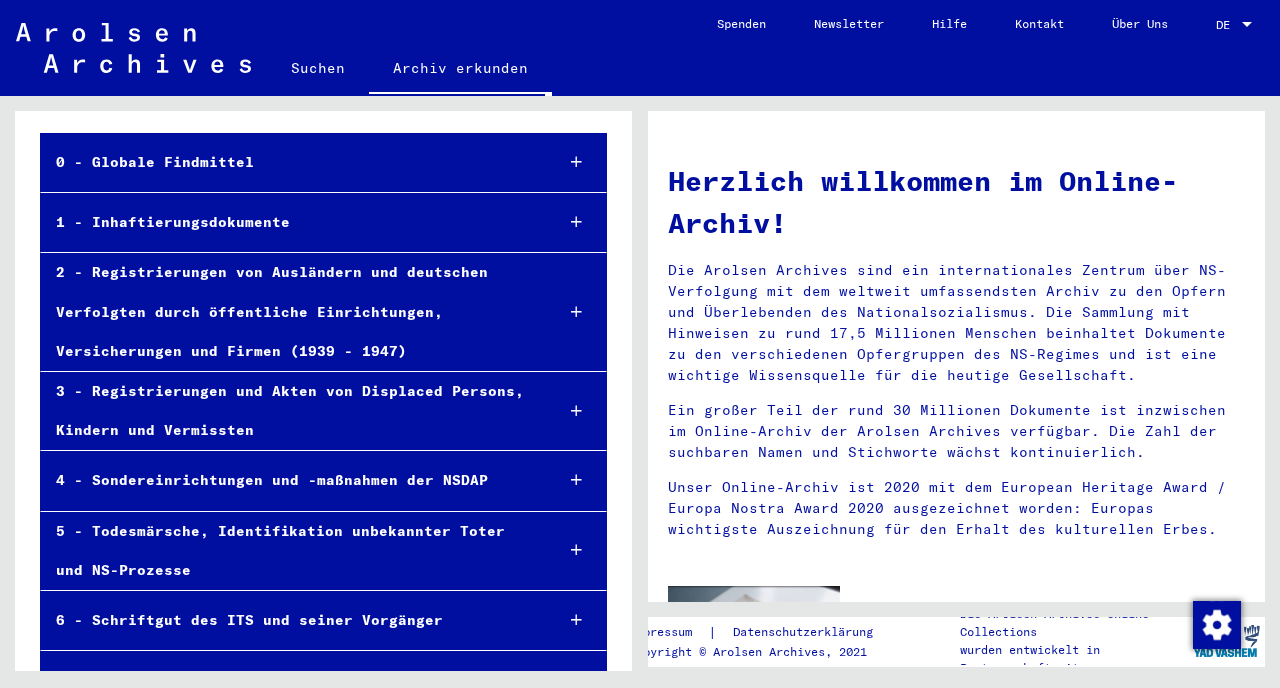 scroll, scrollTop: 0, scrollLeft: 0, axis: both 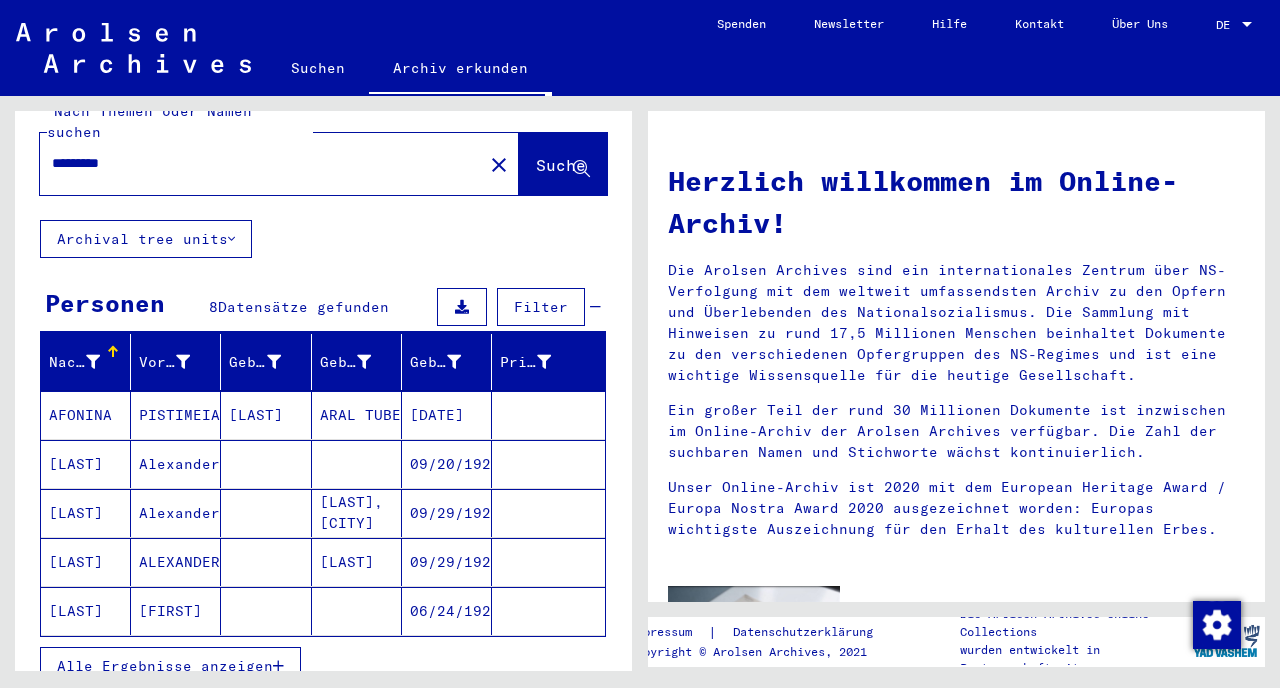 click on "*********" 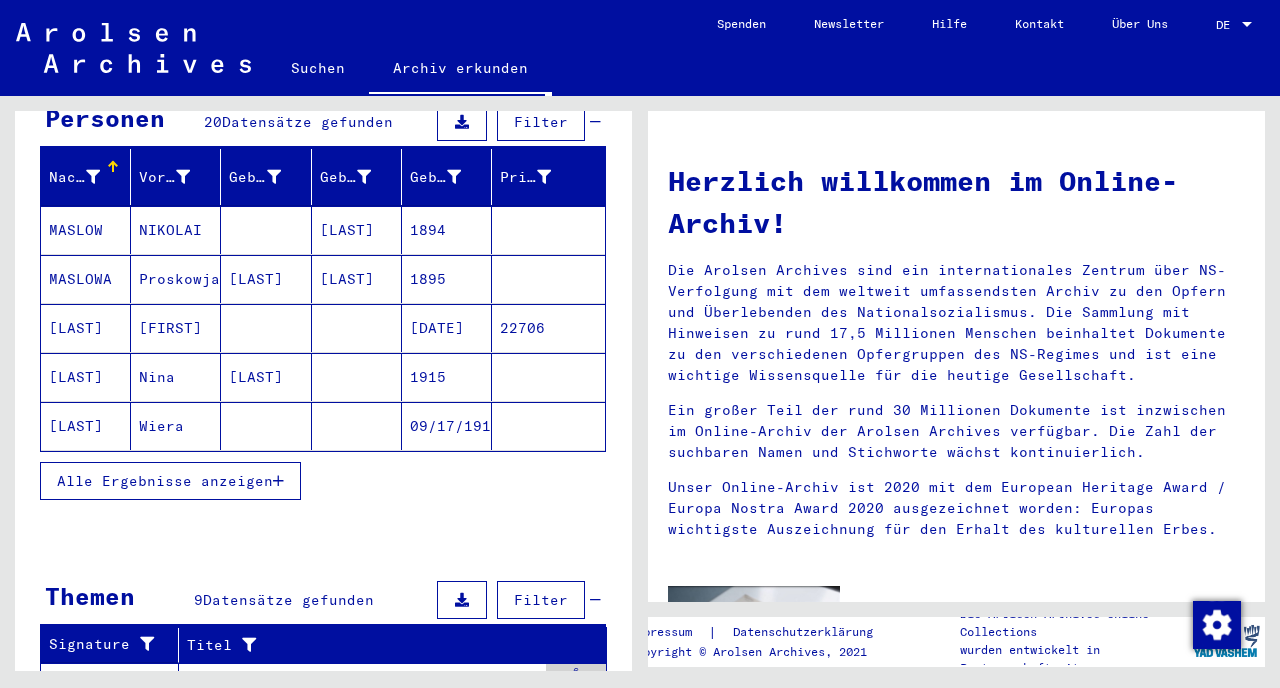scroll, scrollTop: 272, scrollLeft: 0, axis: vertical 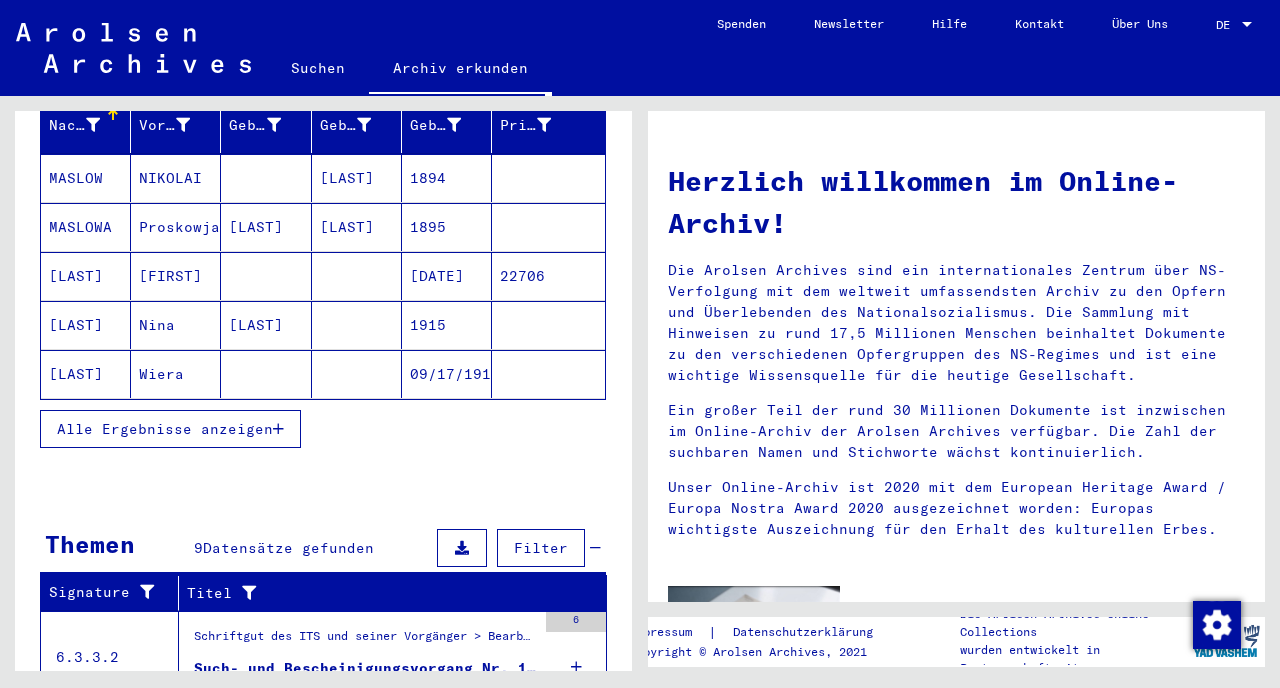 click on "Alle Ergebnisse anzeigen" at bounding box center [165, 429] 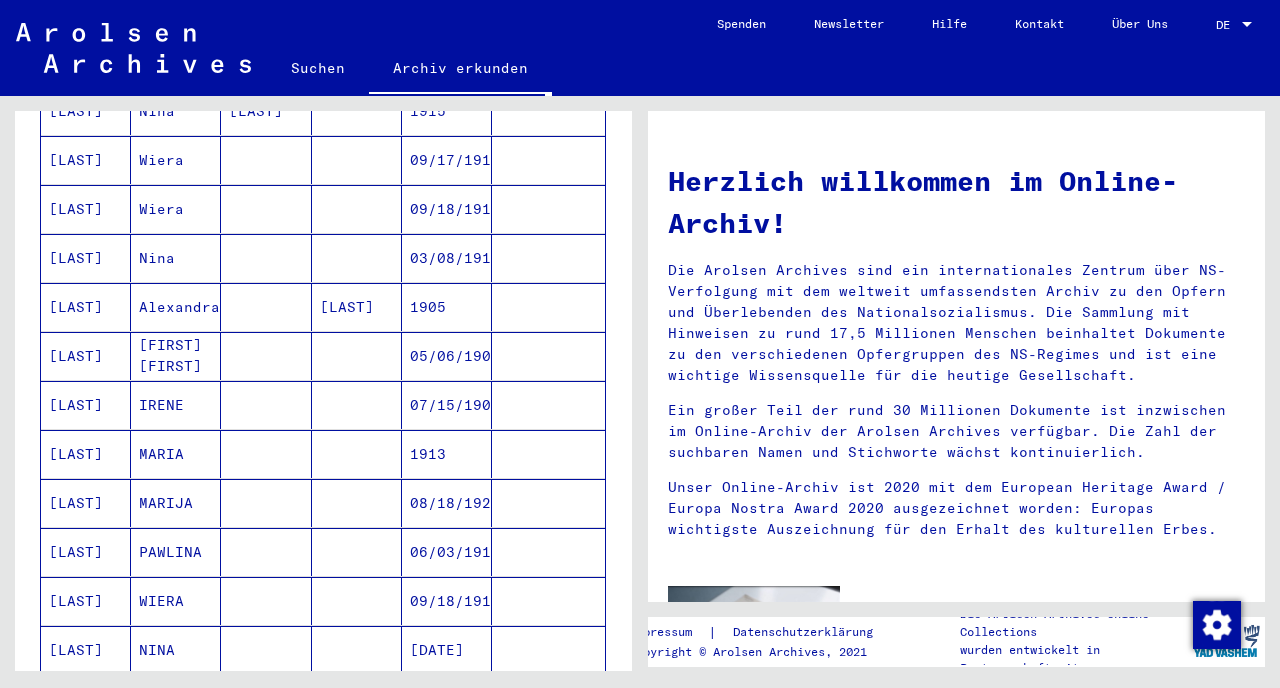scroll, scrollTop: 510, scrollLeft: 0, axis: vertical 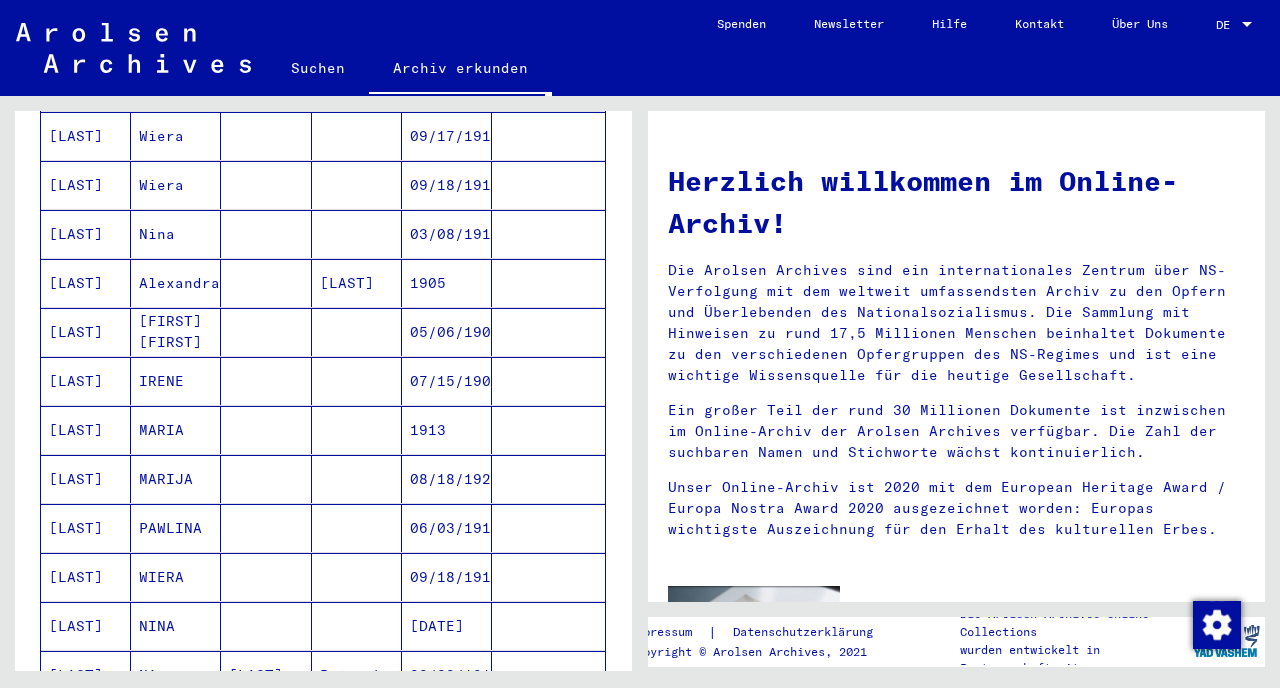 click on "[LAST]" at bounding box center [86, 381] 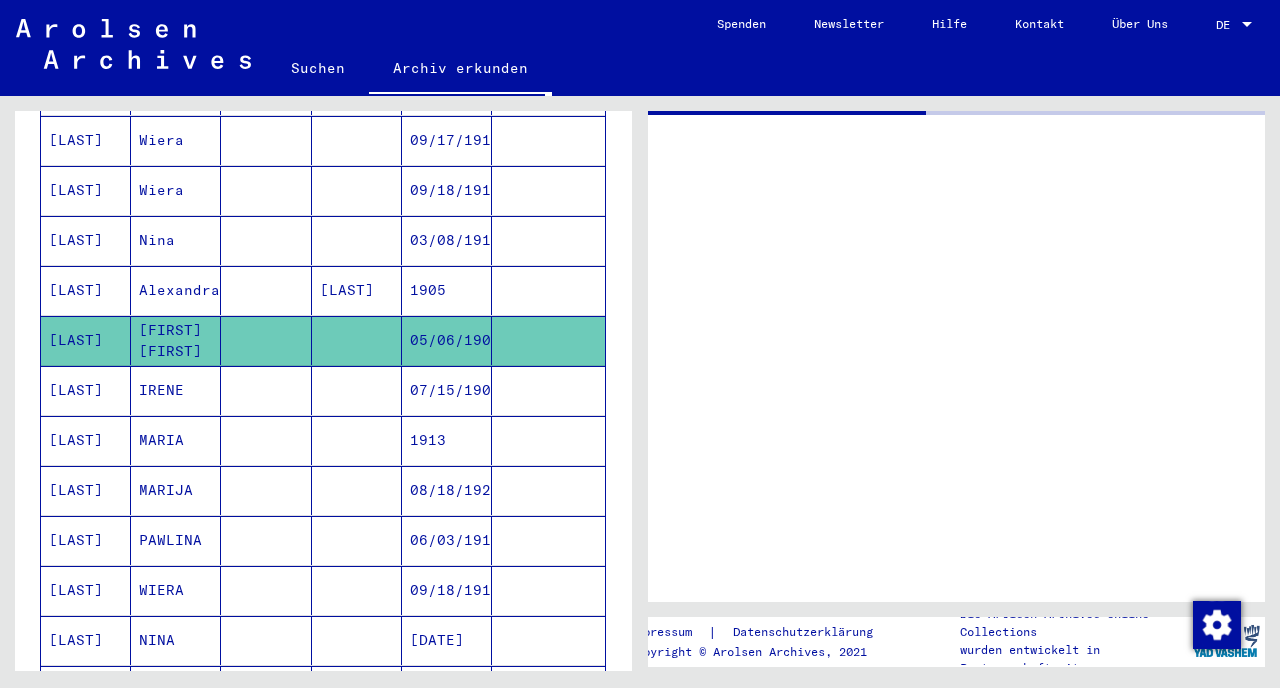 scroll, scrollTop: 514, scrollLeft: 0, axis: vertical 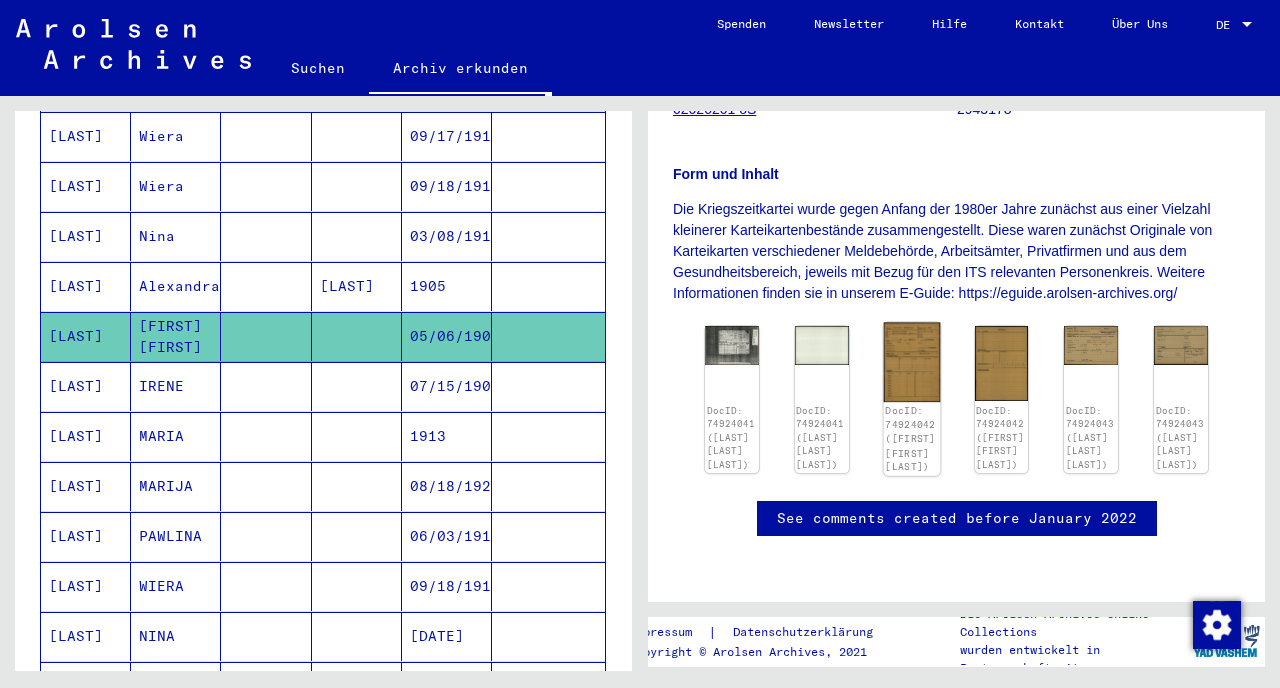 click 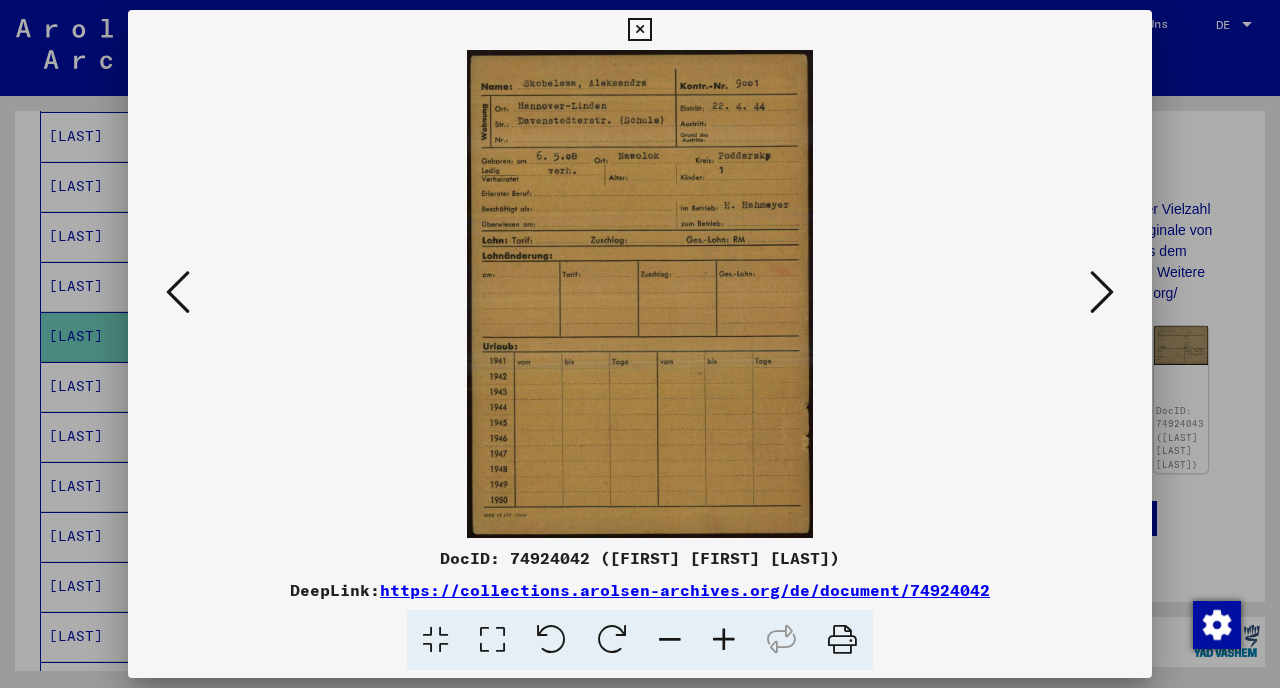 click at bounding box center [178, 292] 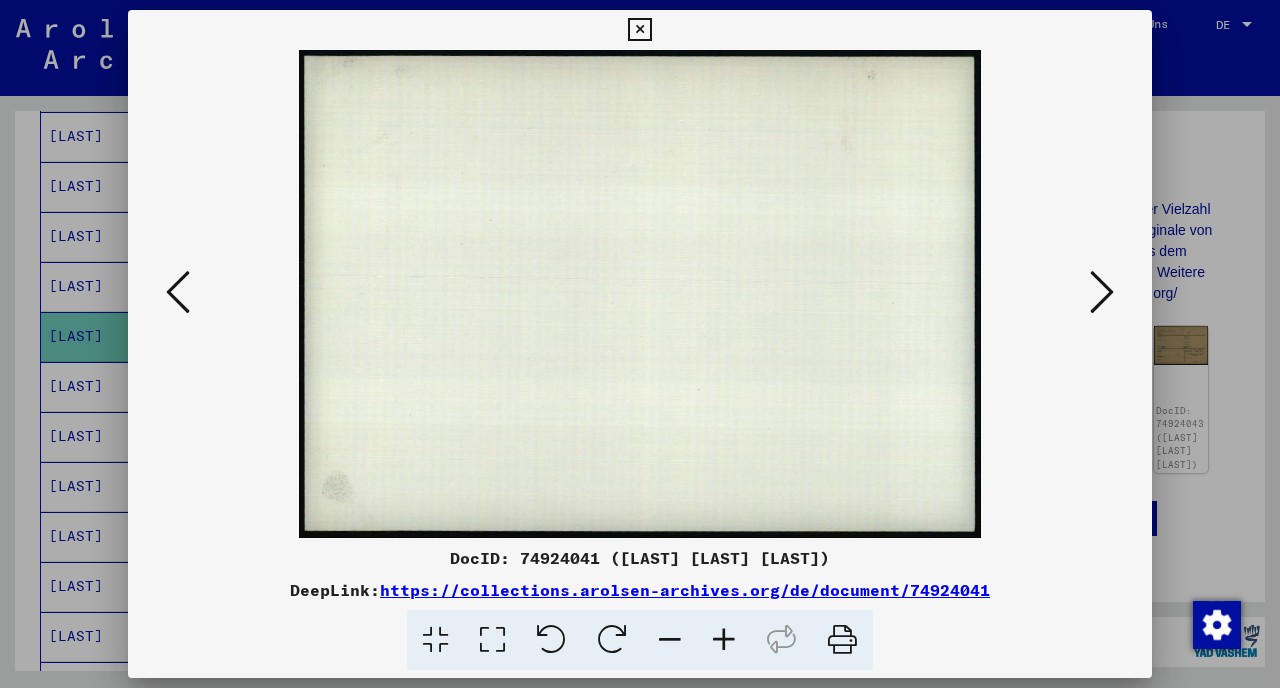 click at bounding box center (178, 292) 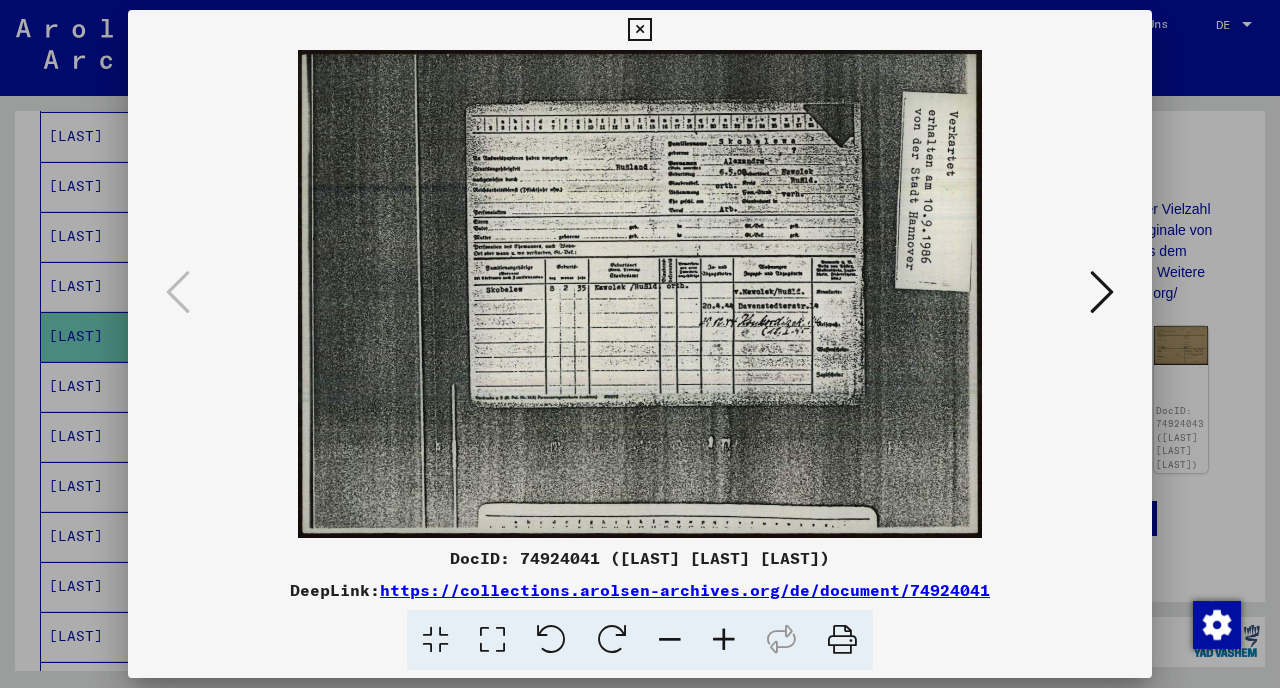 click at bounding box center (1102, 292) 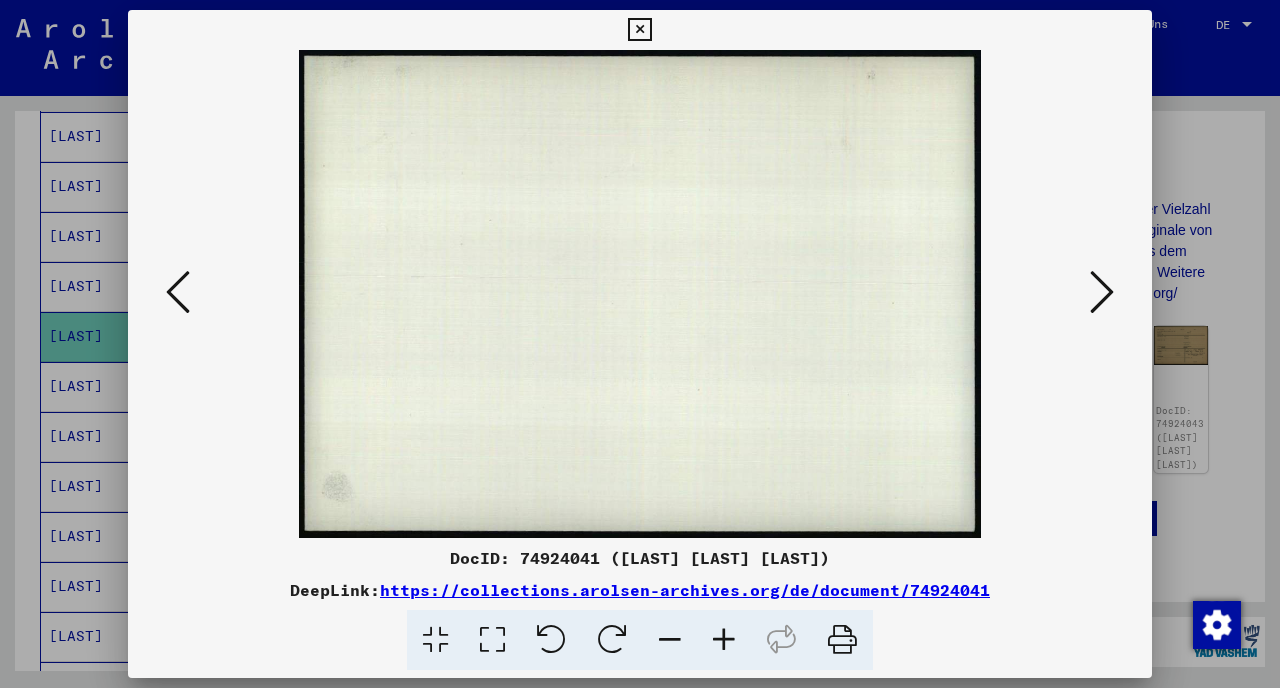 click at bounding box center (1102, 292) 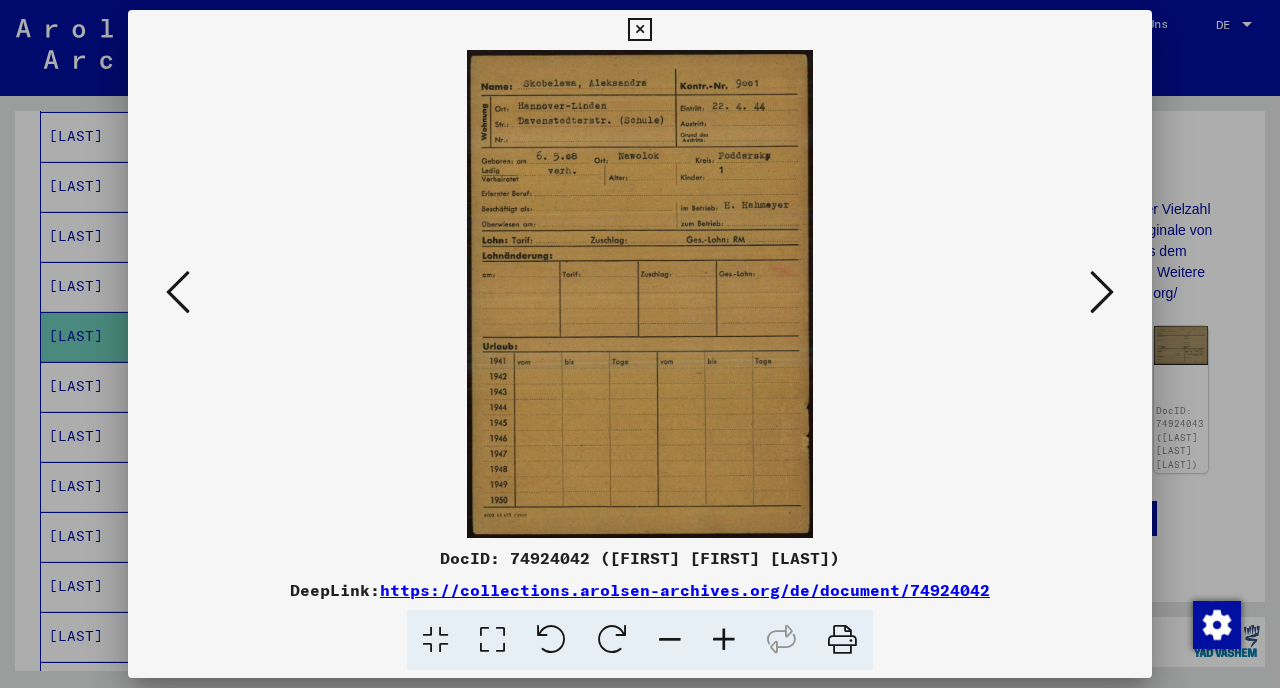 click at bounding box center [1102, 292] 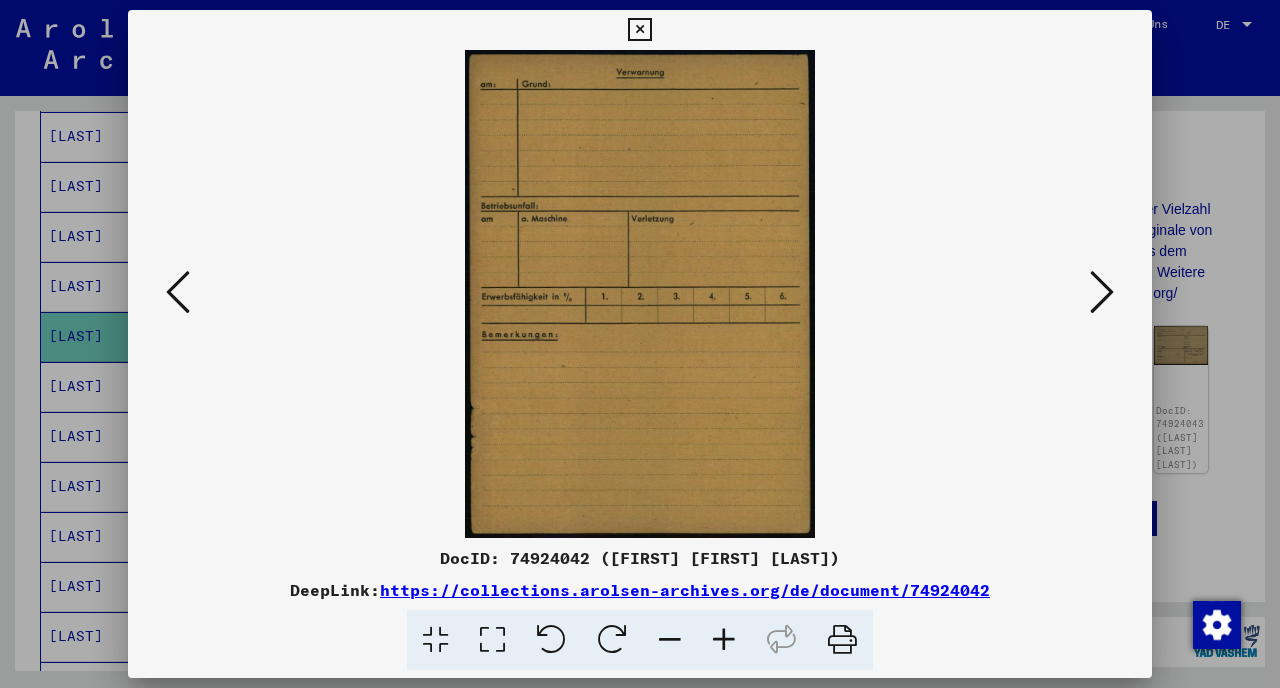 click at bounding box center (1102, 292) 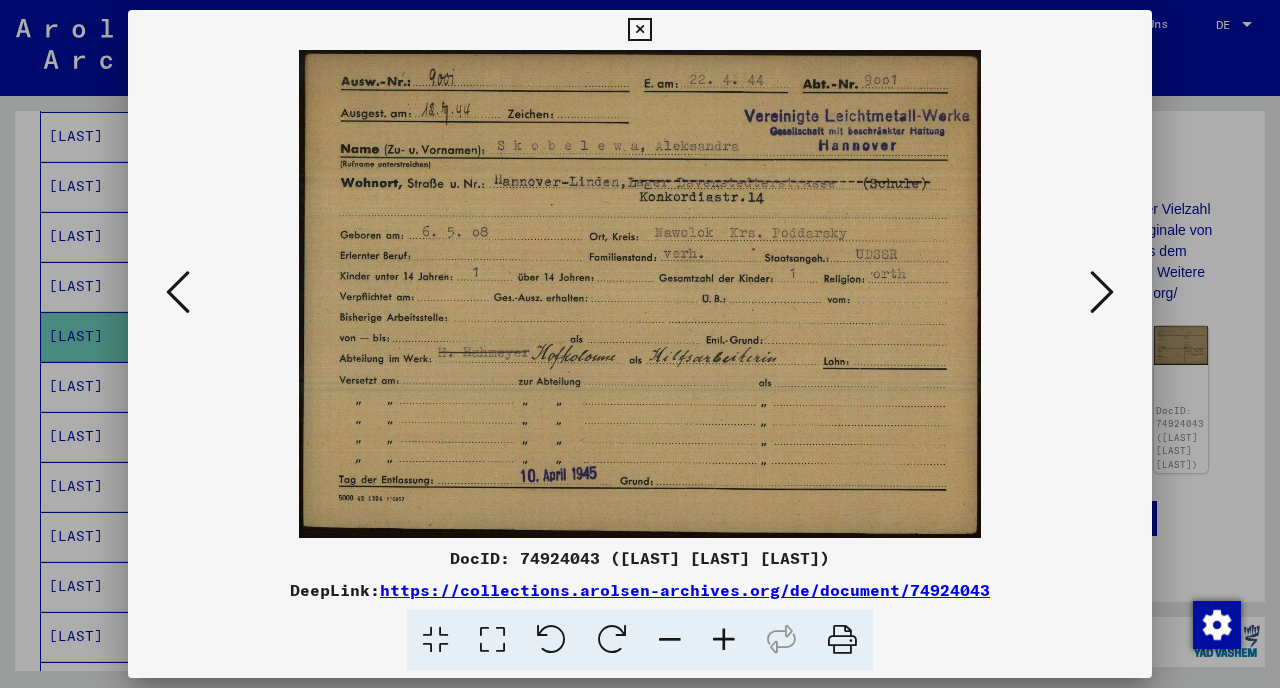 click at bounding box center (640, 344) 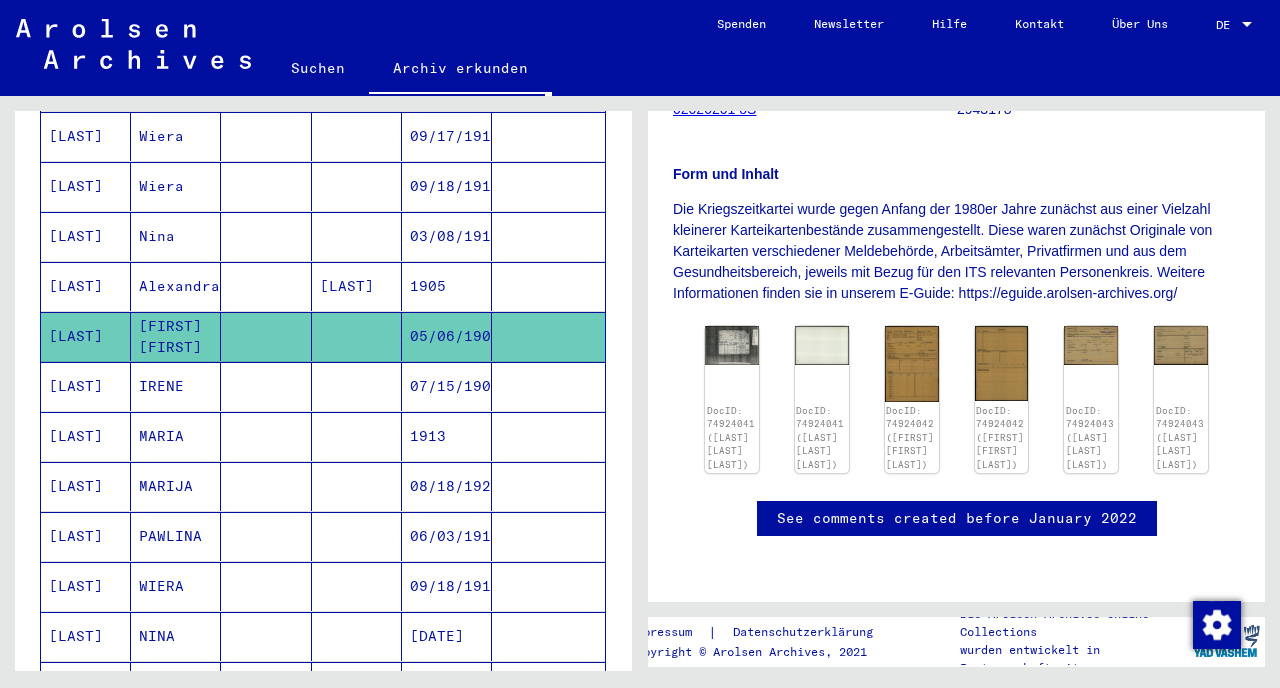 click on "Alexandra" at bounding box center [176, 336] 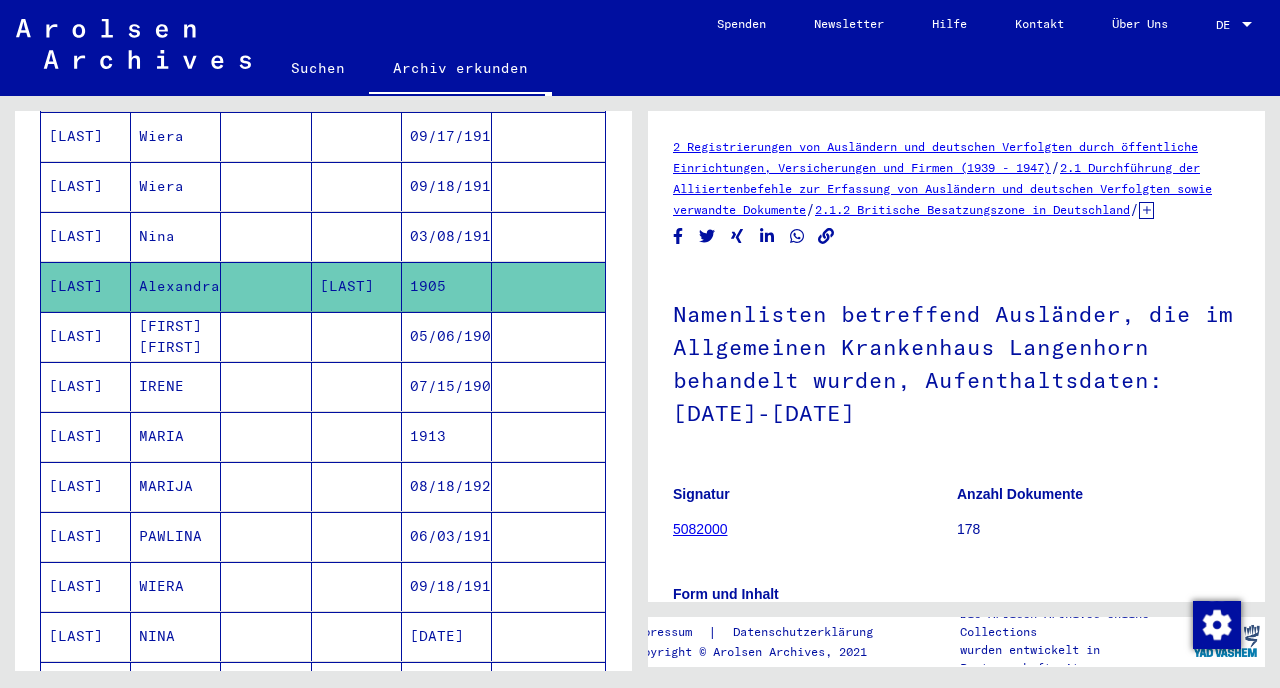 scroll, scrollTop: 0, scrollLeft: 0, axis: both 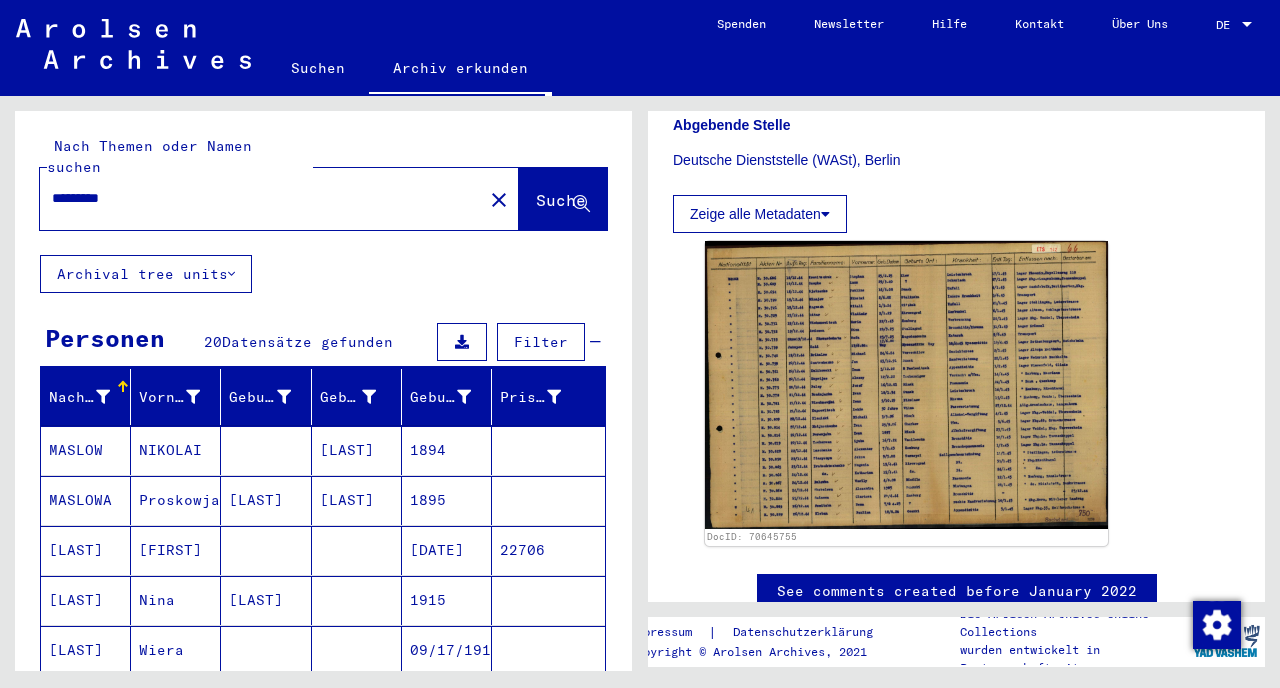 click on "*********" 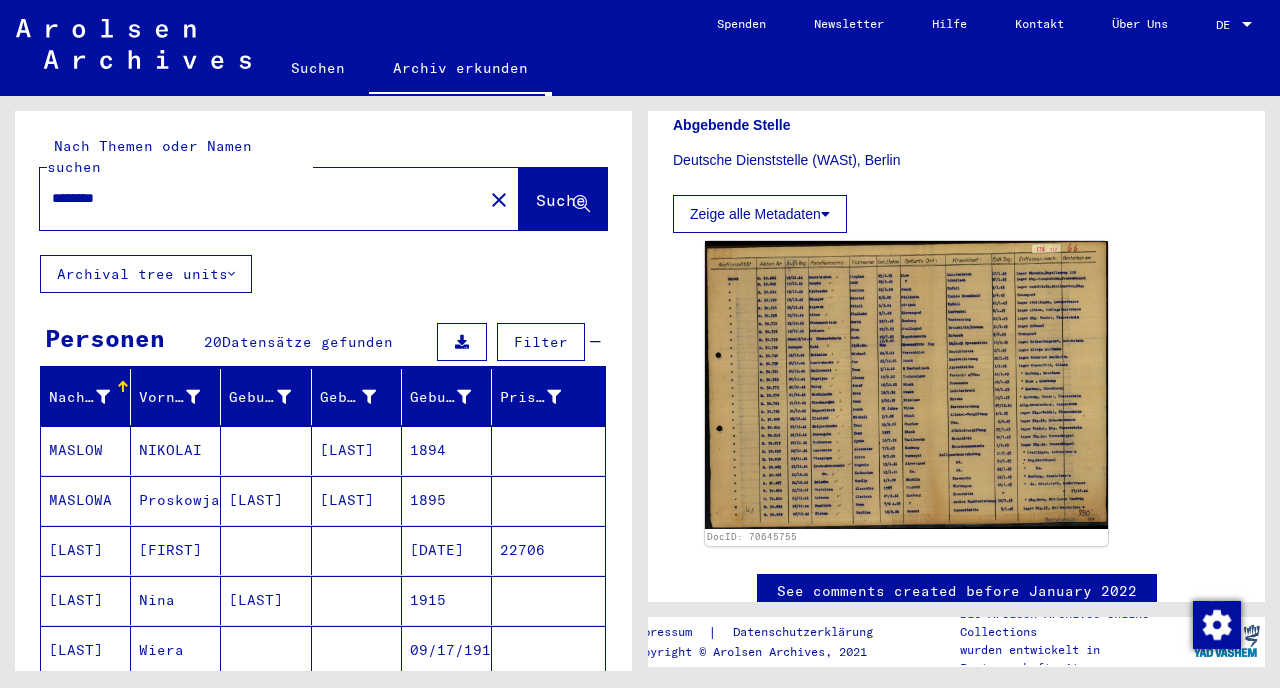 scroll, scrollTop: 0, scrollLeft: 0, axis: both 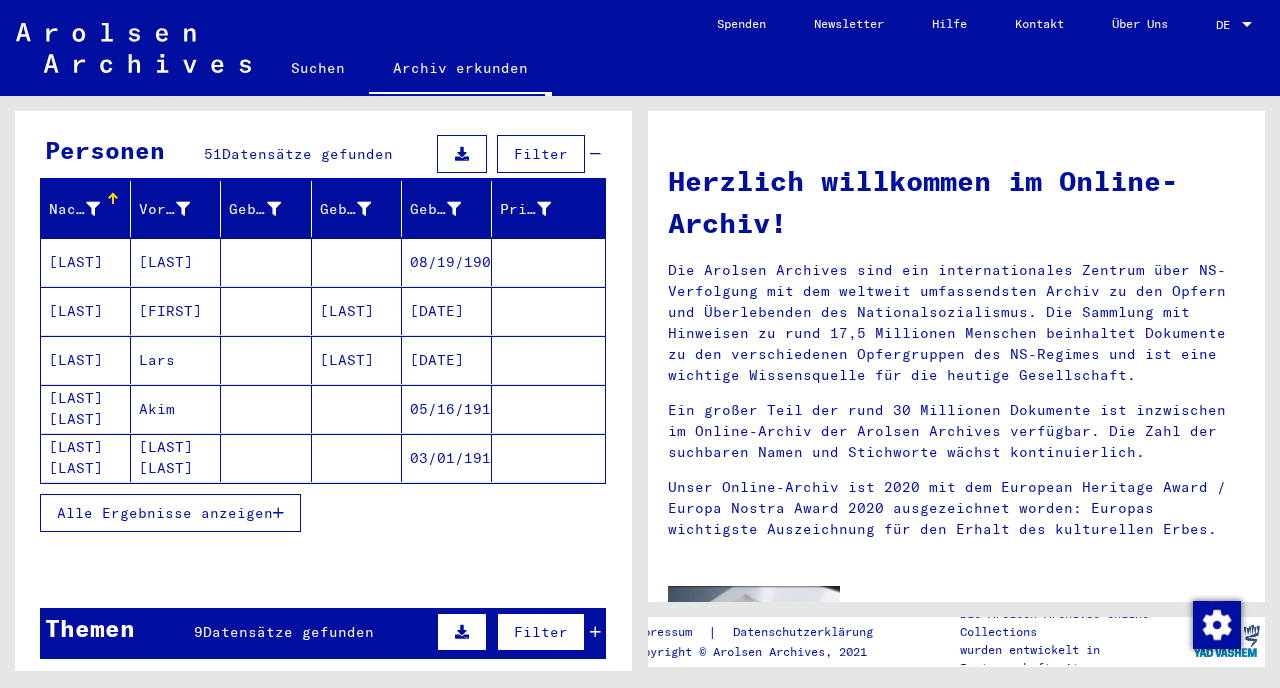click on "Alle Ergebnisse anzeigen" at bounding box center [170, 513] 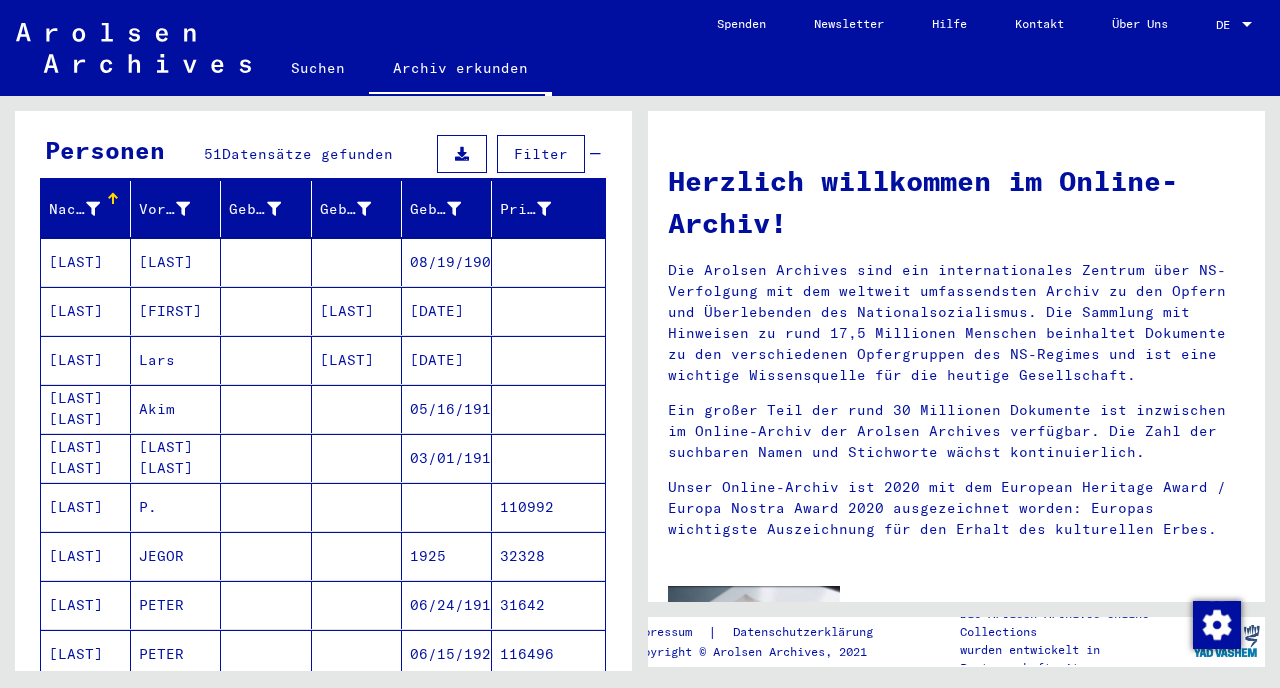 click on "[LAST] [LAST]" at bounding box center [86, 507] 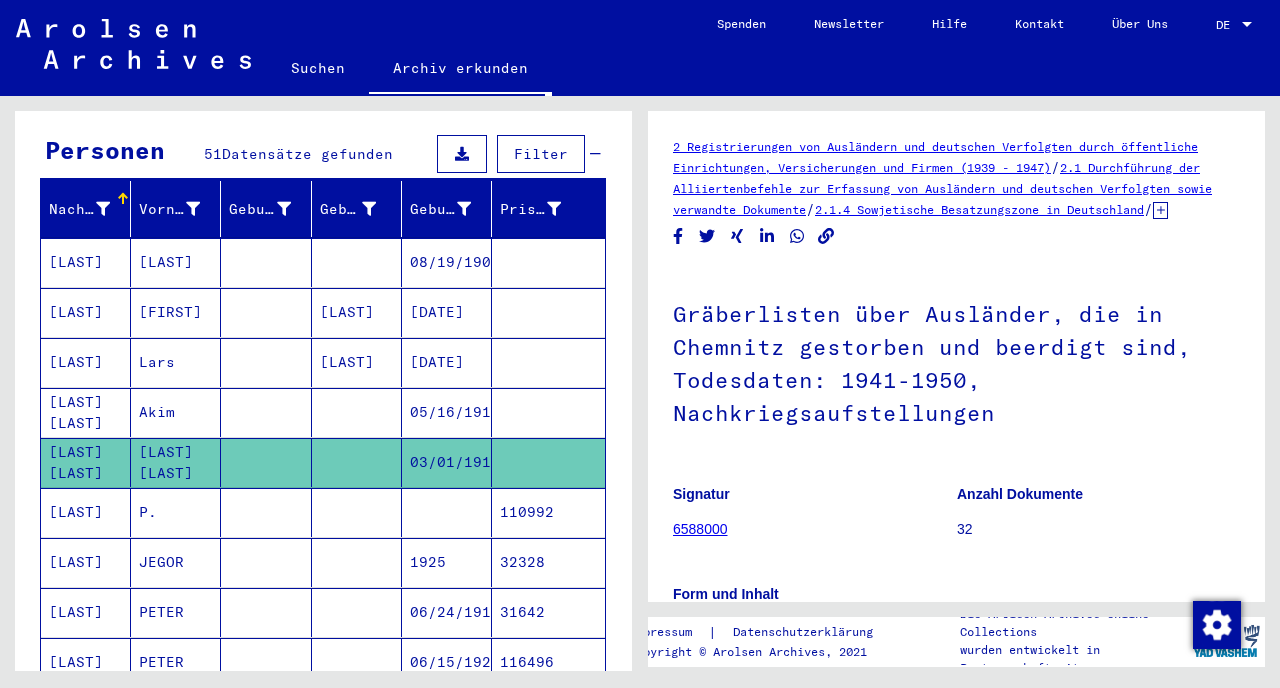 scroll, scrollTop: 0, scrollLeft: 0, axis: both 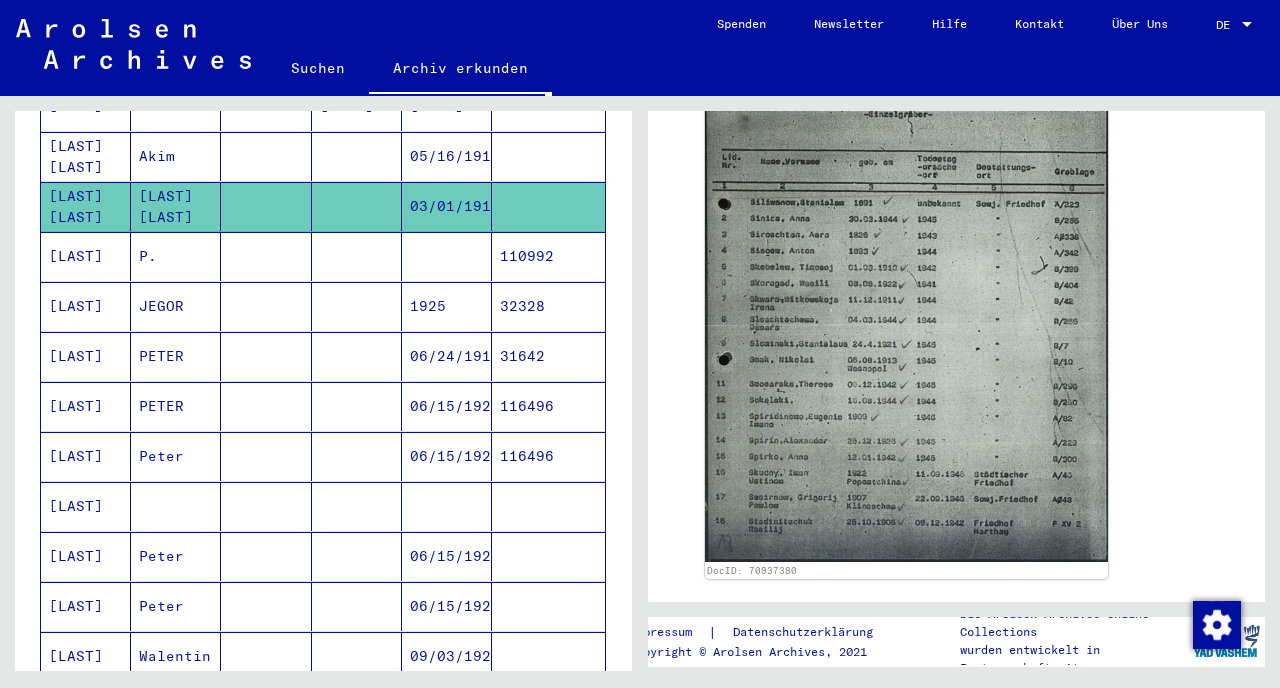 click at bounding box center [266, 556] 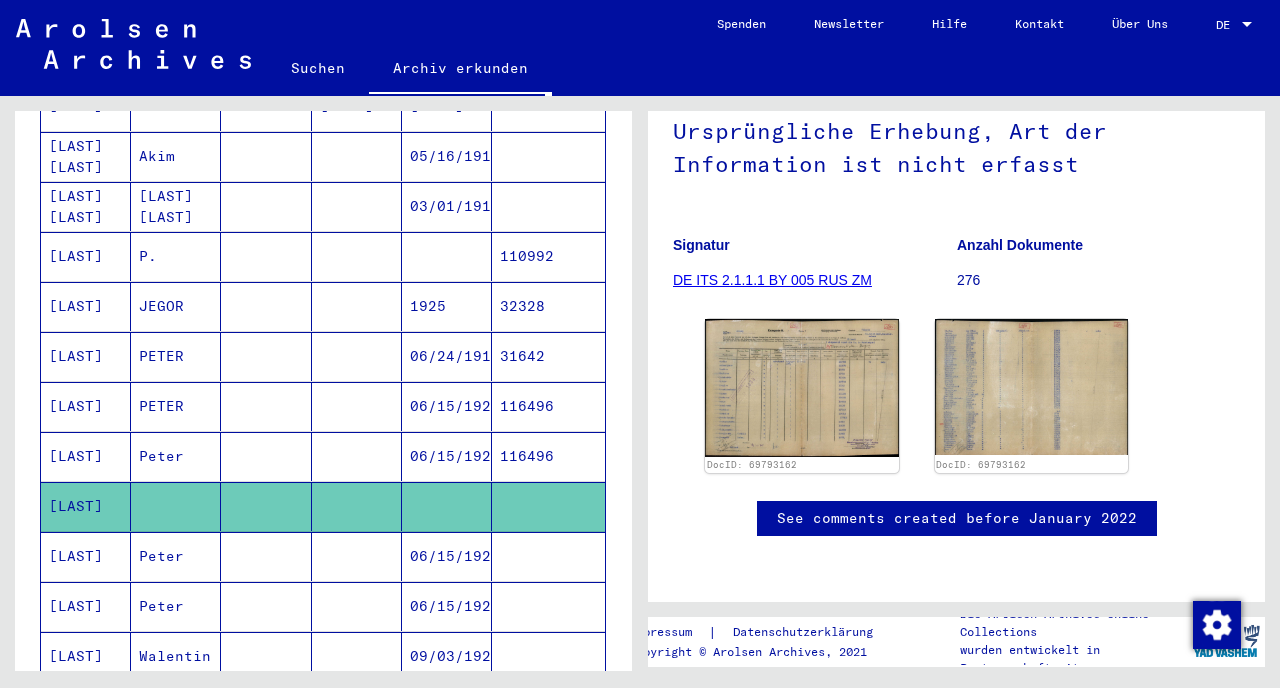 scroll, scrollTop: 259, scrollLeft: 0, axis: vertical 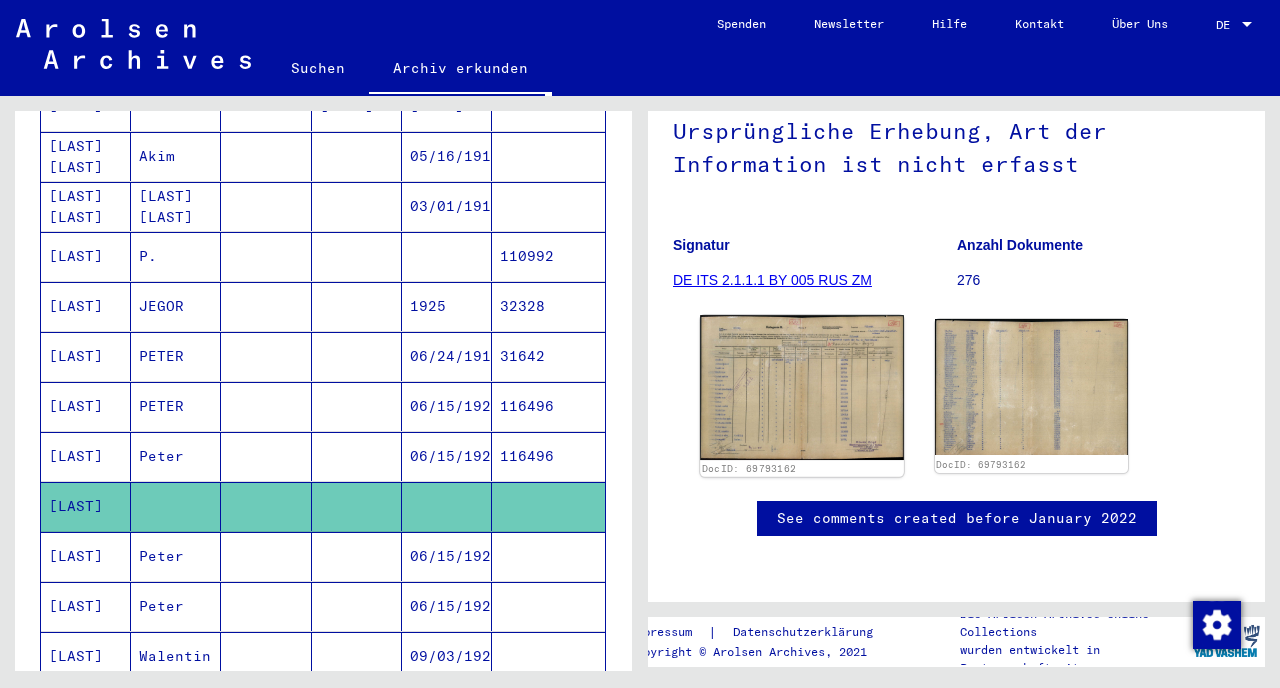 click 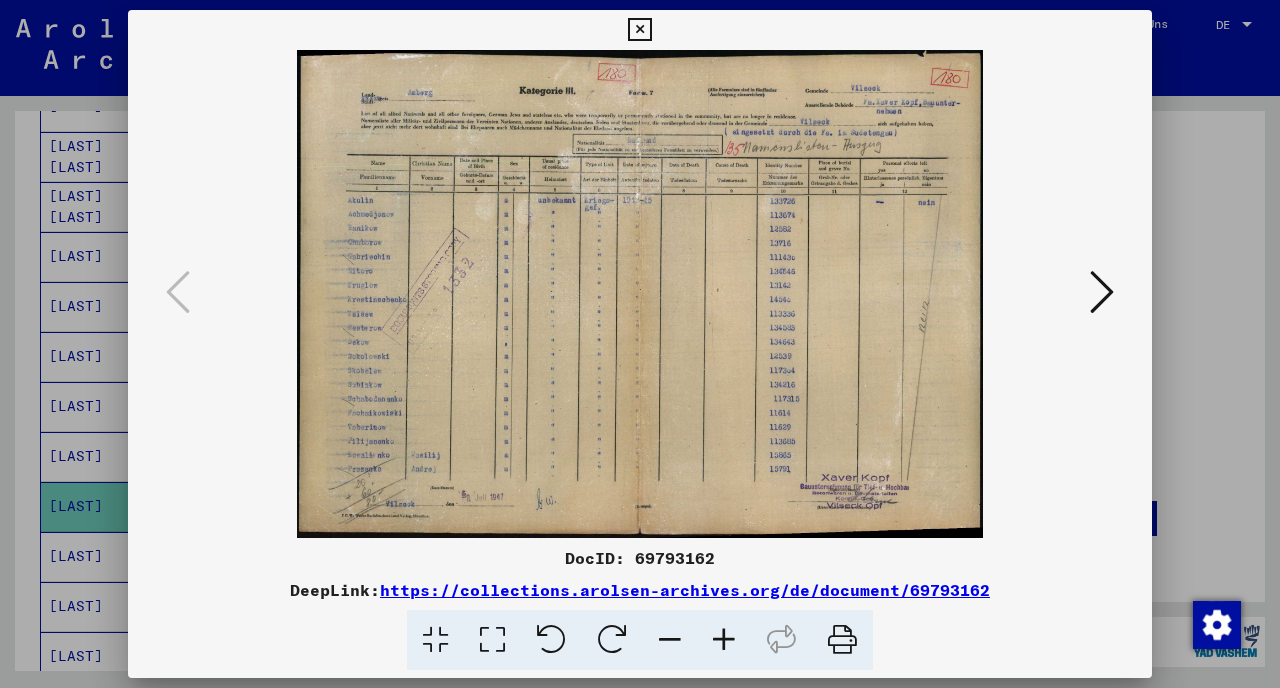 click at bounding box center [1102, 292] 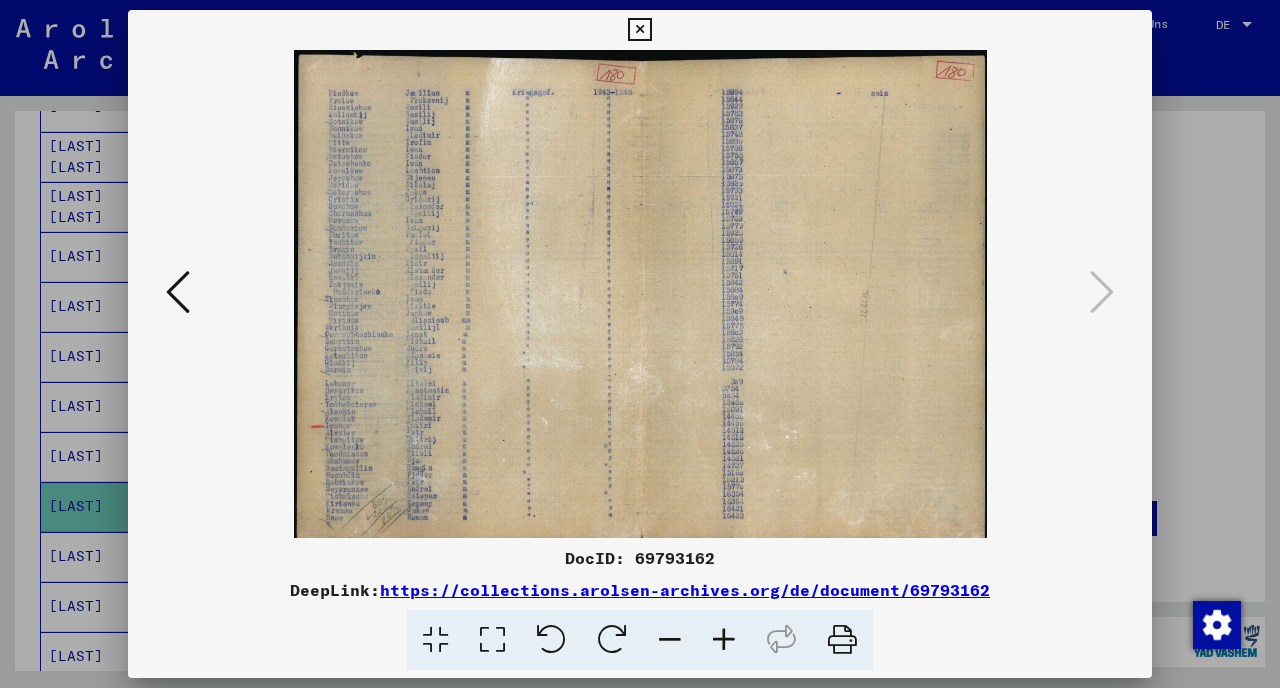 click at bounding box center [724, 640] 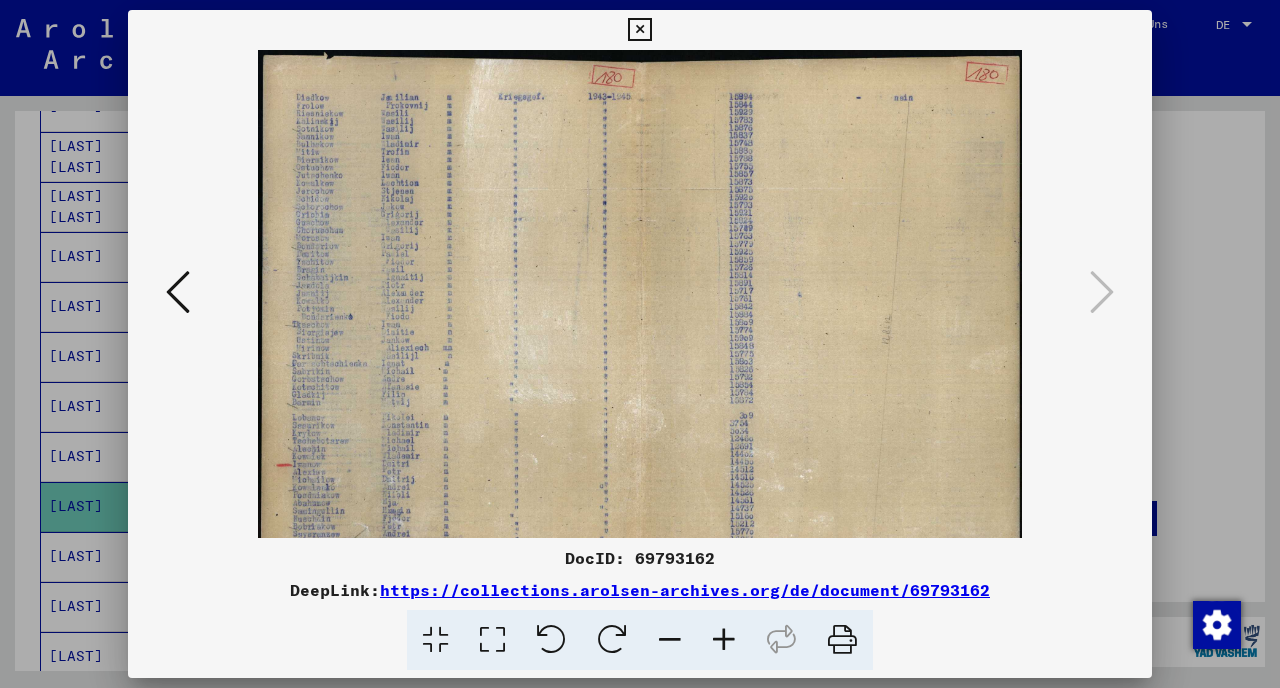 click at bounding box center (724, 640) 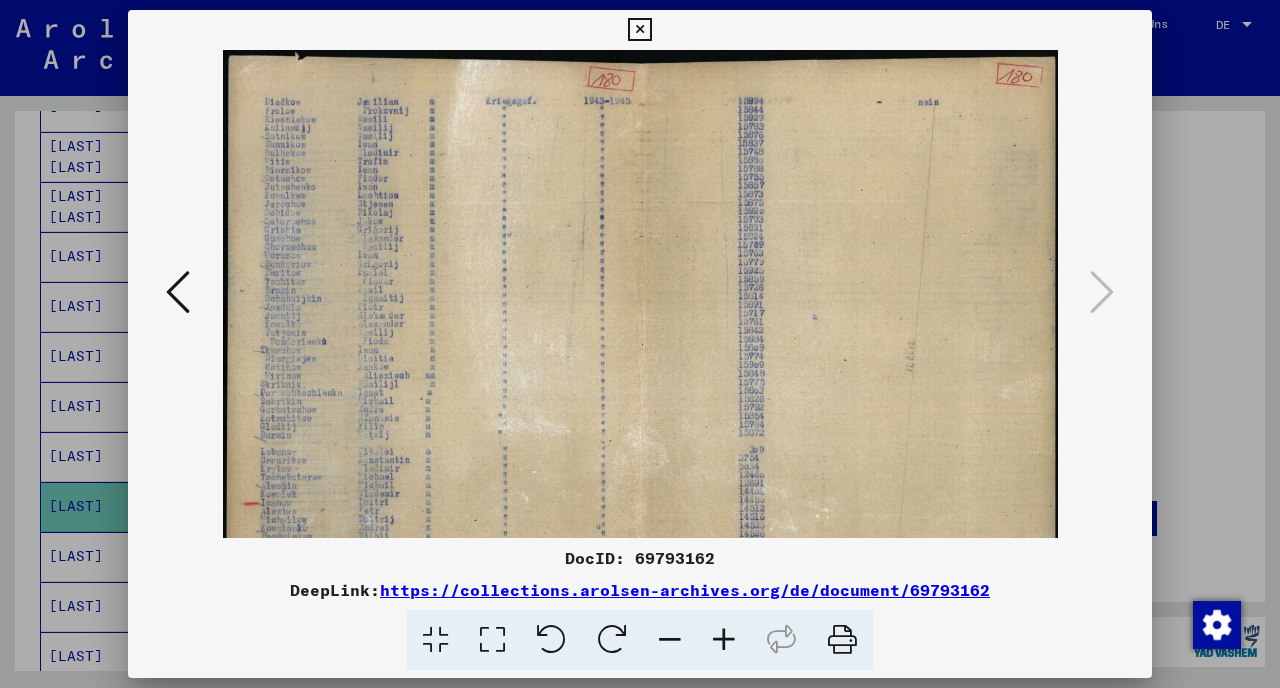 click at bounding box center [724, 640] 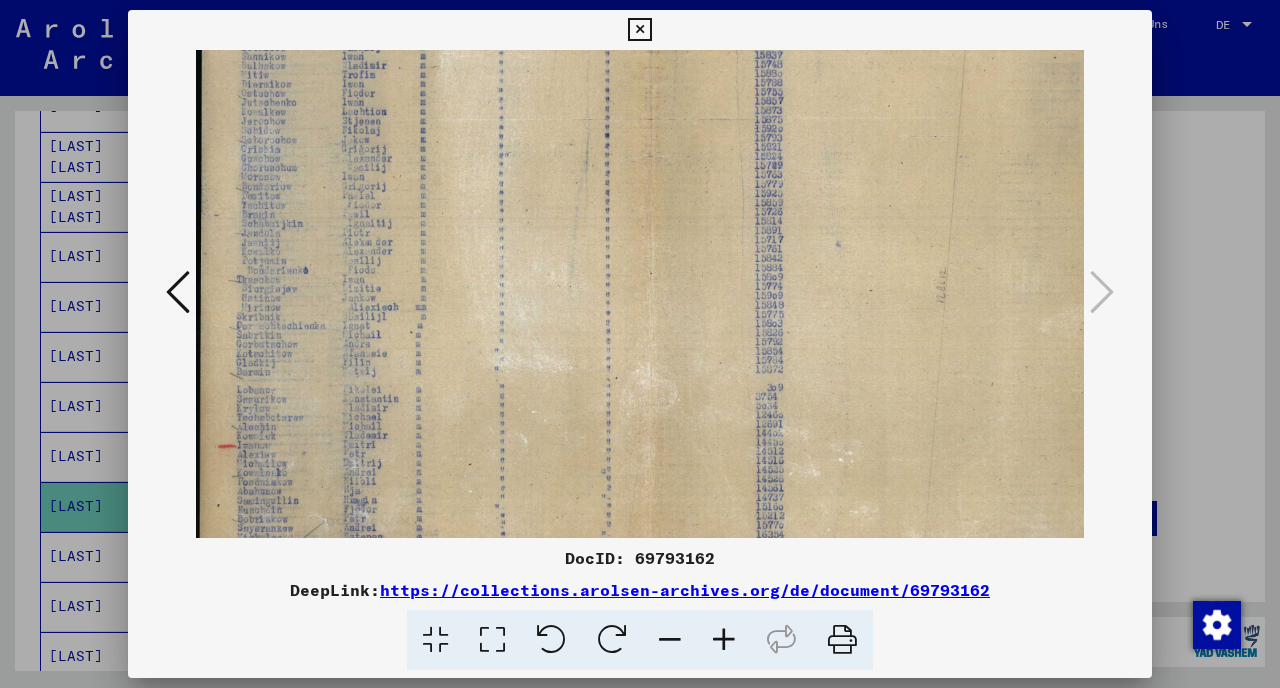 scroll, scrollTop: 125, scrollLeft: 0, axis: vertical 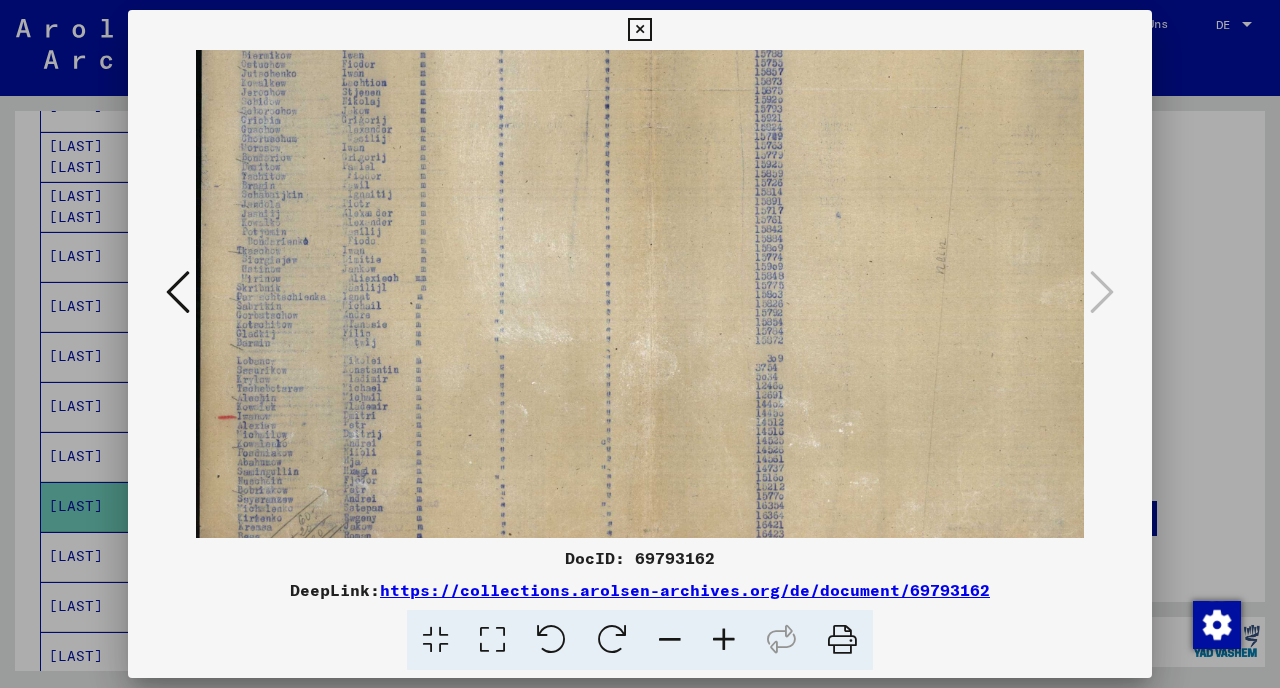 drag, startPoint x: 433, startPoint y: 357, endPoint x: 578, endPoint y: 232, distance: 191.4419 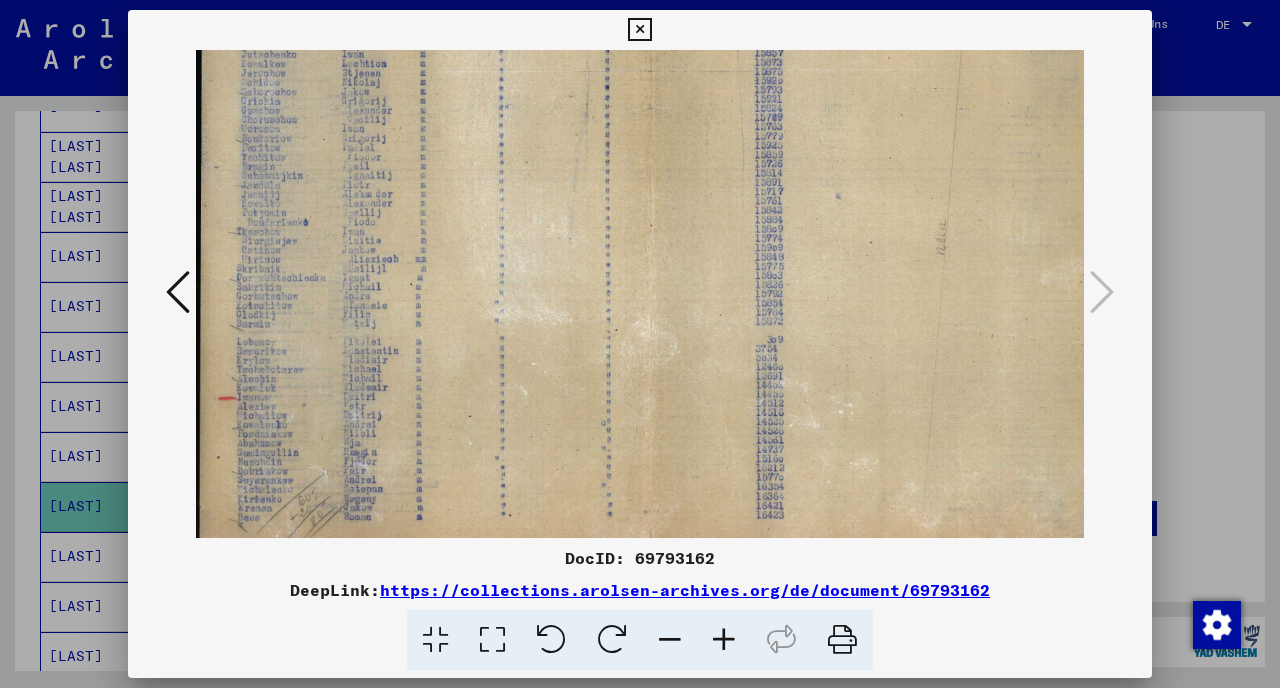 scroll, scrollTop: 150, scrollLeft: 0, axis: vertical 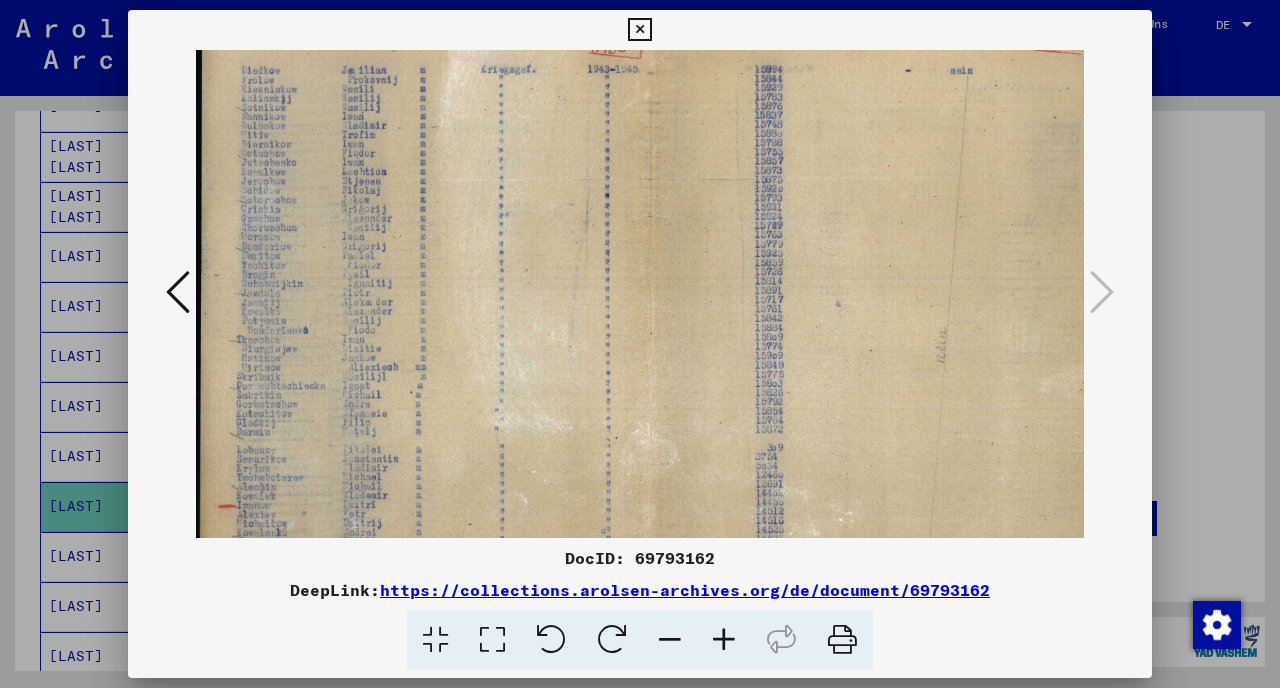 drag, startPoint x: 474, startPoint y: 416, endPoint x: 509, endPoint y: 324, distance: 98.43272 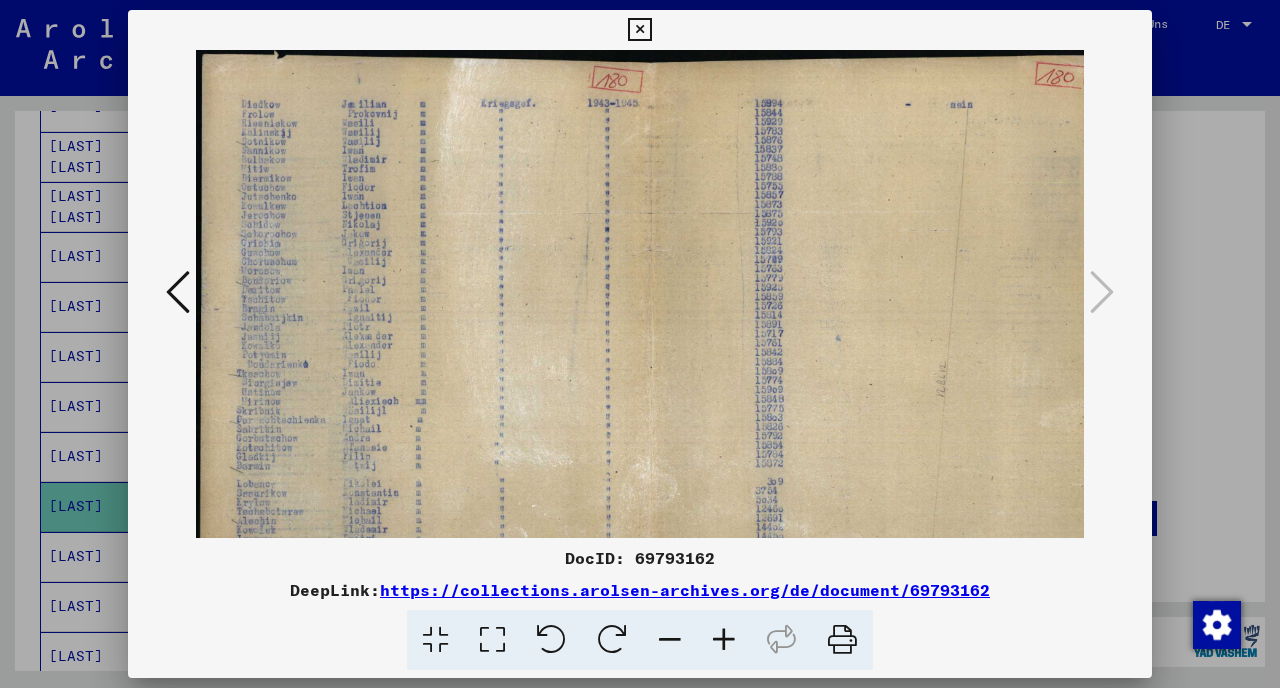 scroll, scrollTop: 1, scrollLeft: 0, axis: vertical 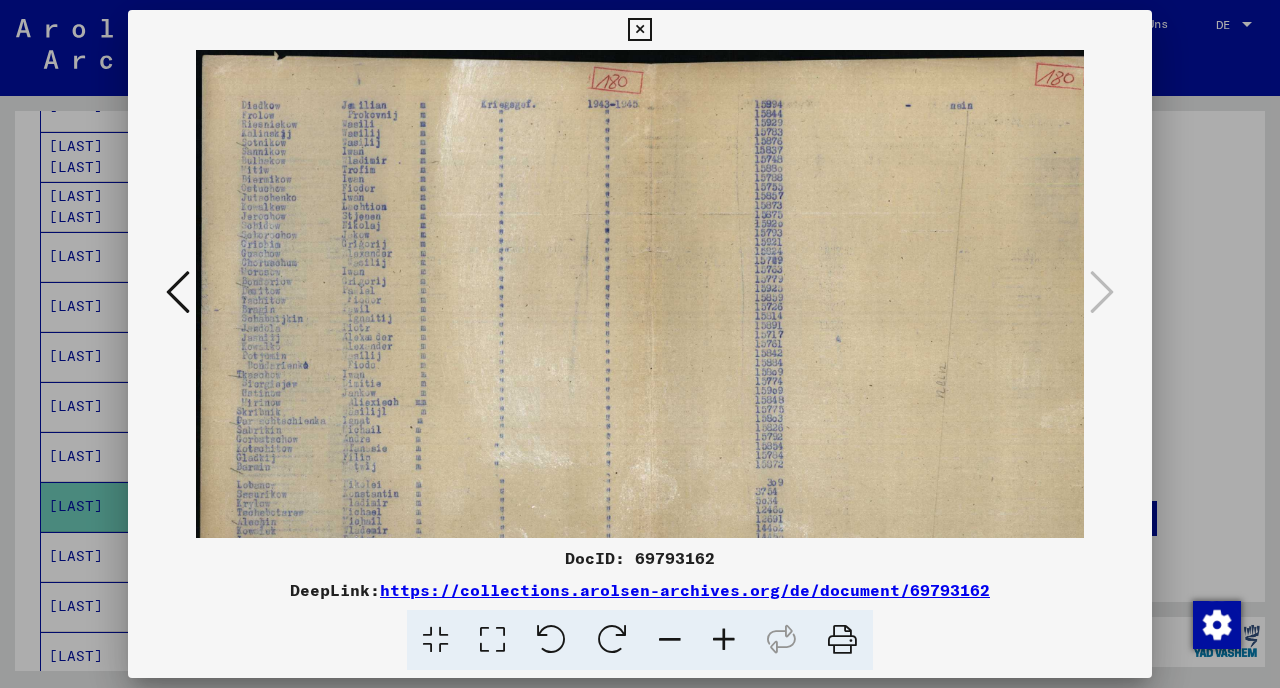 drag, startPoint x: 496, startPoint y: 217, endPoint x: 502, endPoint y: 253, distance: 36.496574 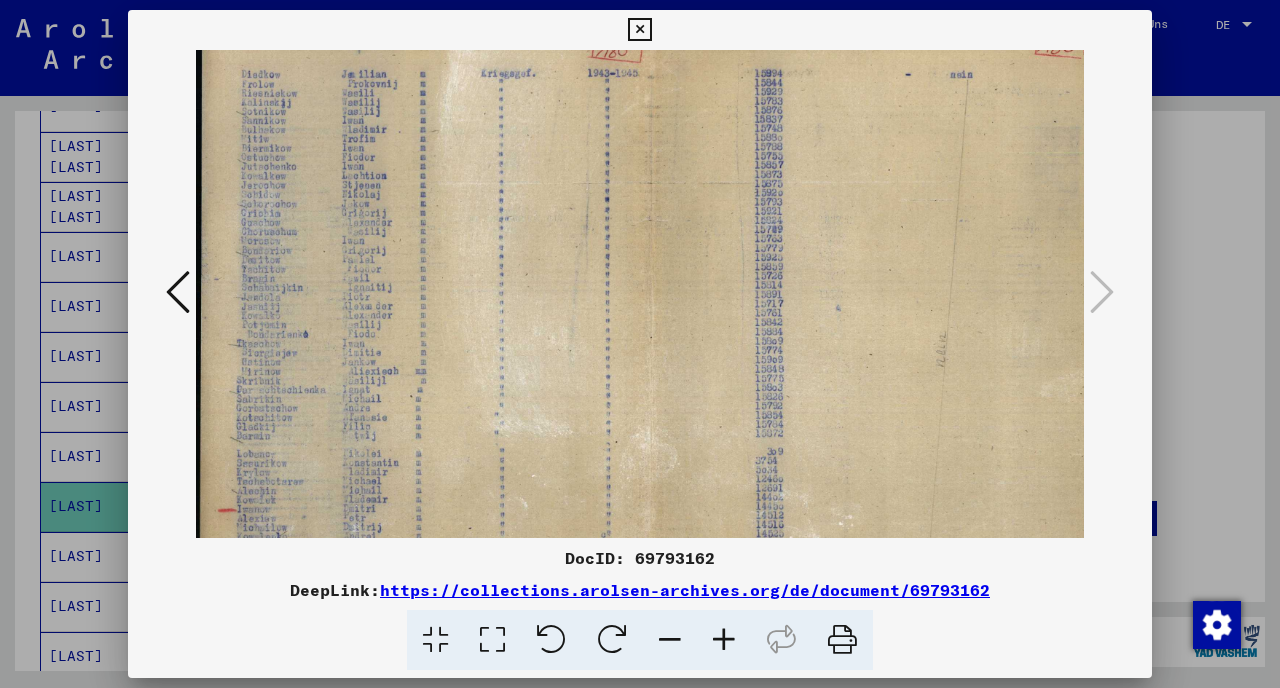scroll, scrollTop: 35, scrollLeft: 0, axis: vertical 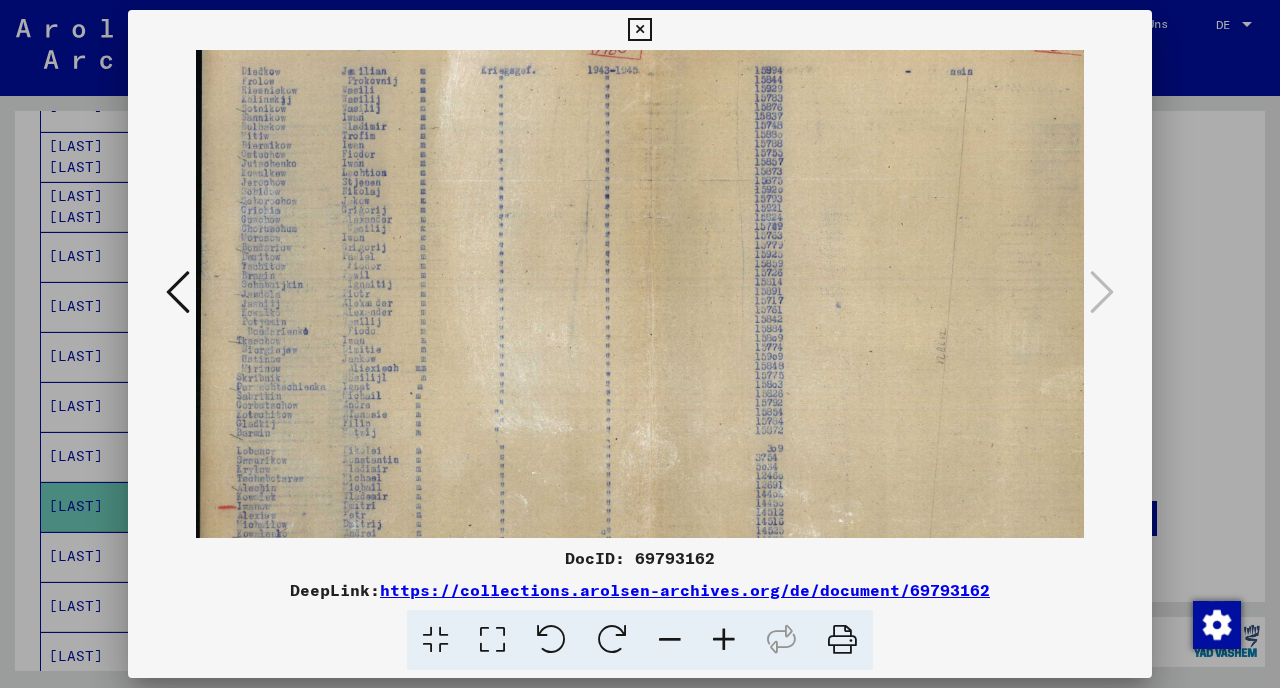 drag, startPoint x: 502, startPoint y: 253, endPoint x: 509, endPoint y: 222, distance: 31.780497 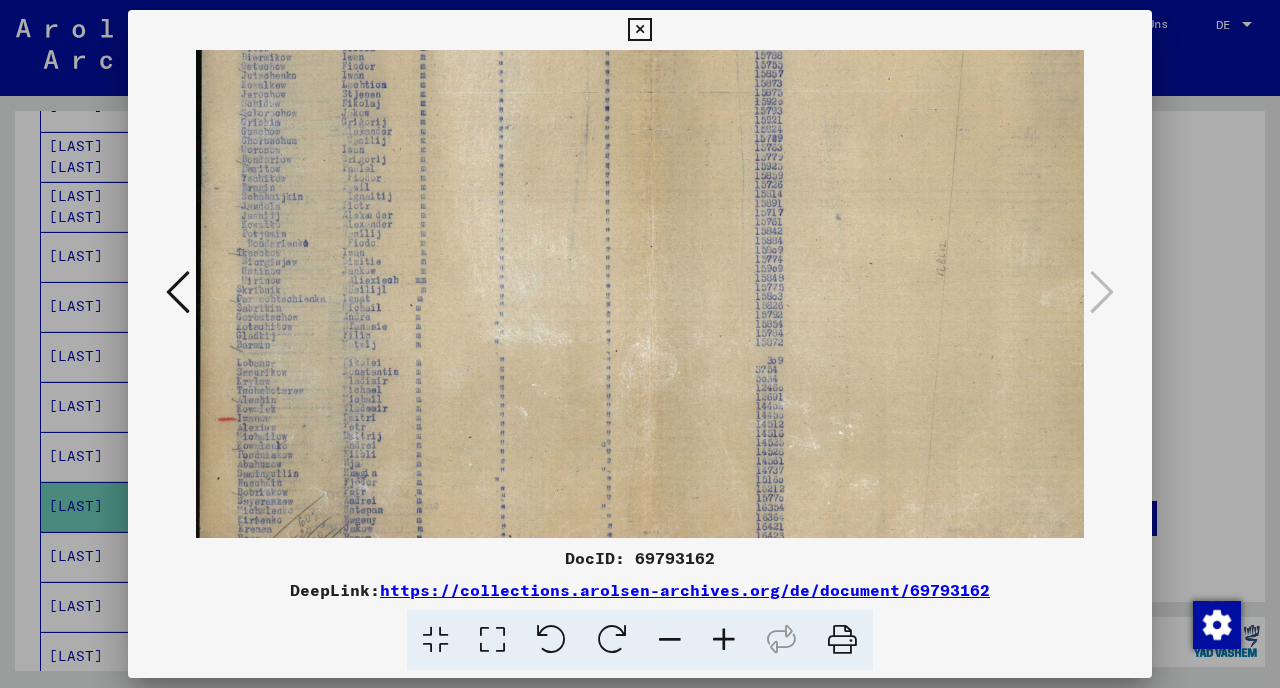 scroll, scrollTop: 150, scrollLeft: 0, axis: vertical 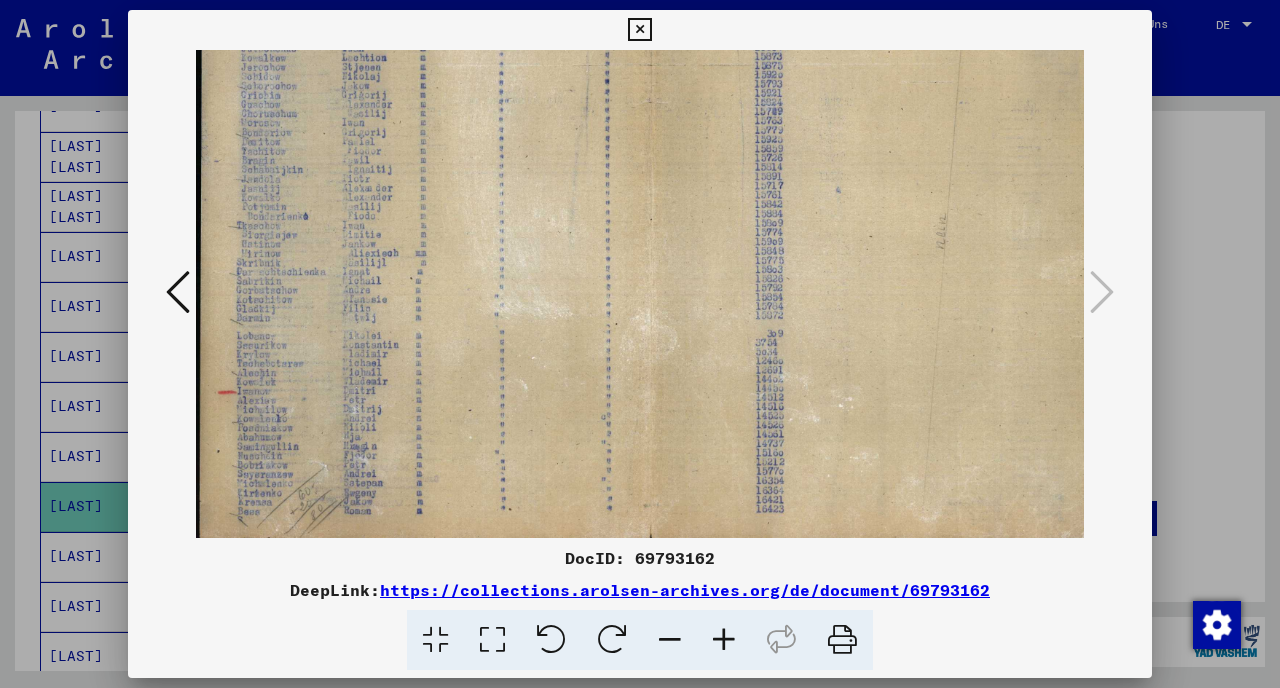 drag, startPoint x: 497, startPoint y: 307, endPoint x: 550, endPoint y: 158, distance: 158.14551 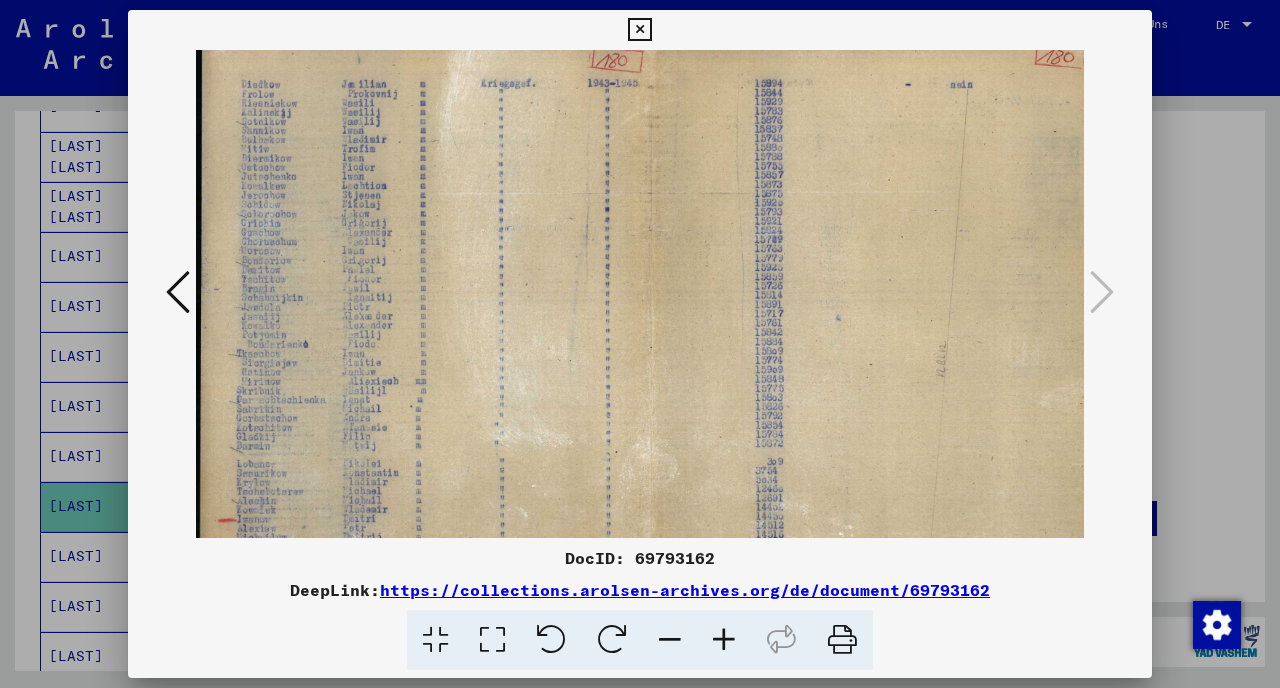 scroll, scrollTop: 0, scrollLeft: 0, axis: both 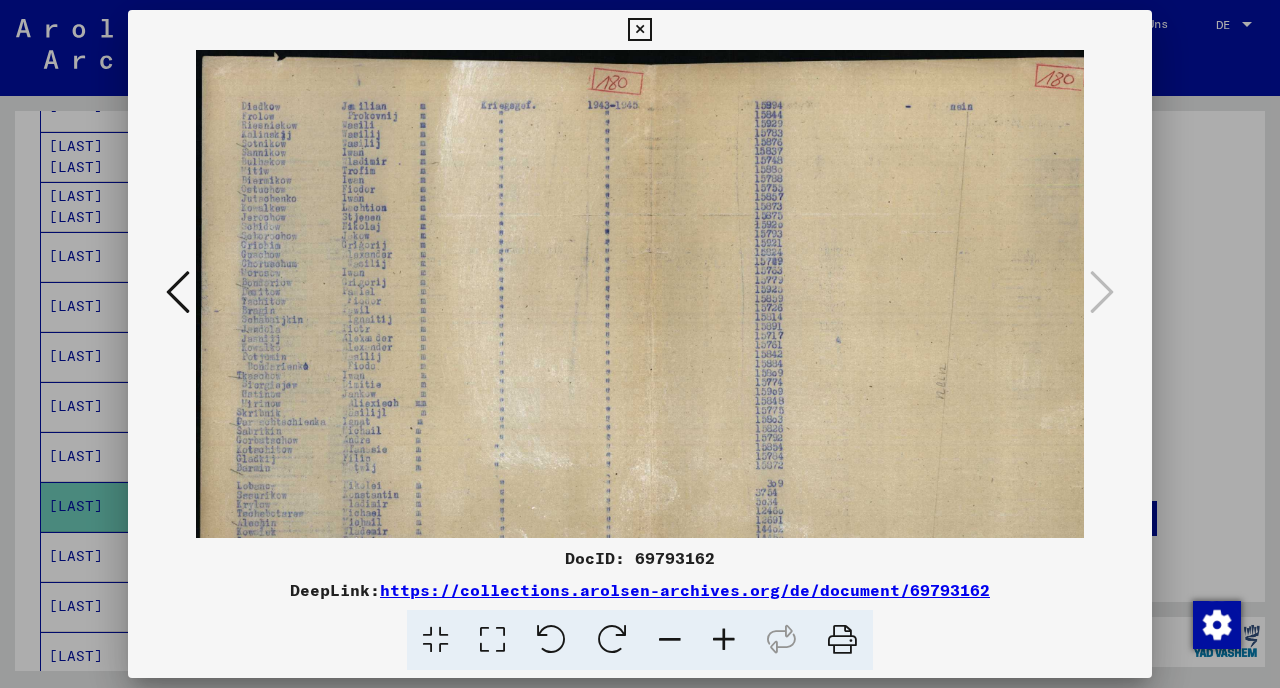drag, startPoint x: 547, startPoint y: 146, endPoint x: 554, endPoint y: 303, distance: 157.15598 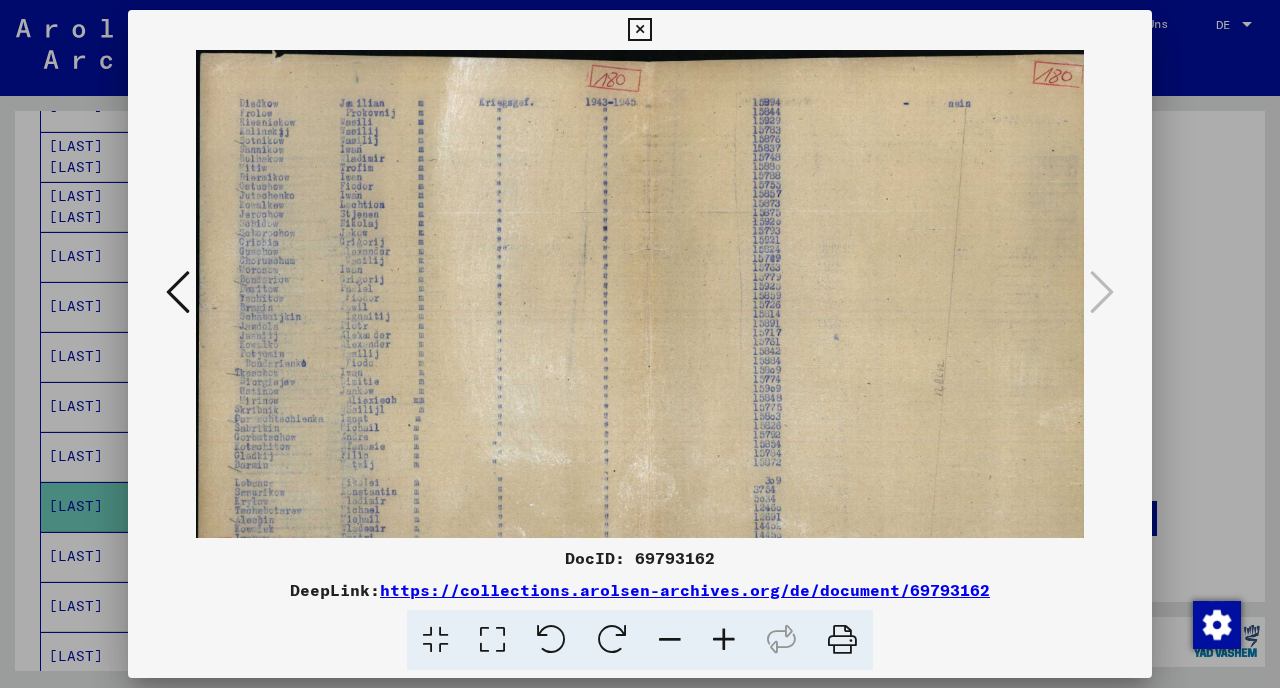 click at bounding box center [640, 344] 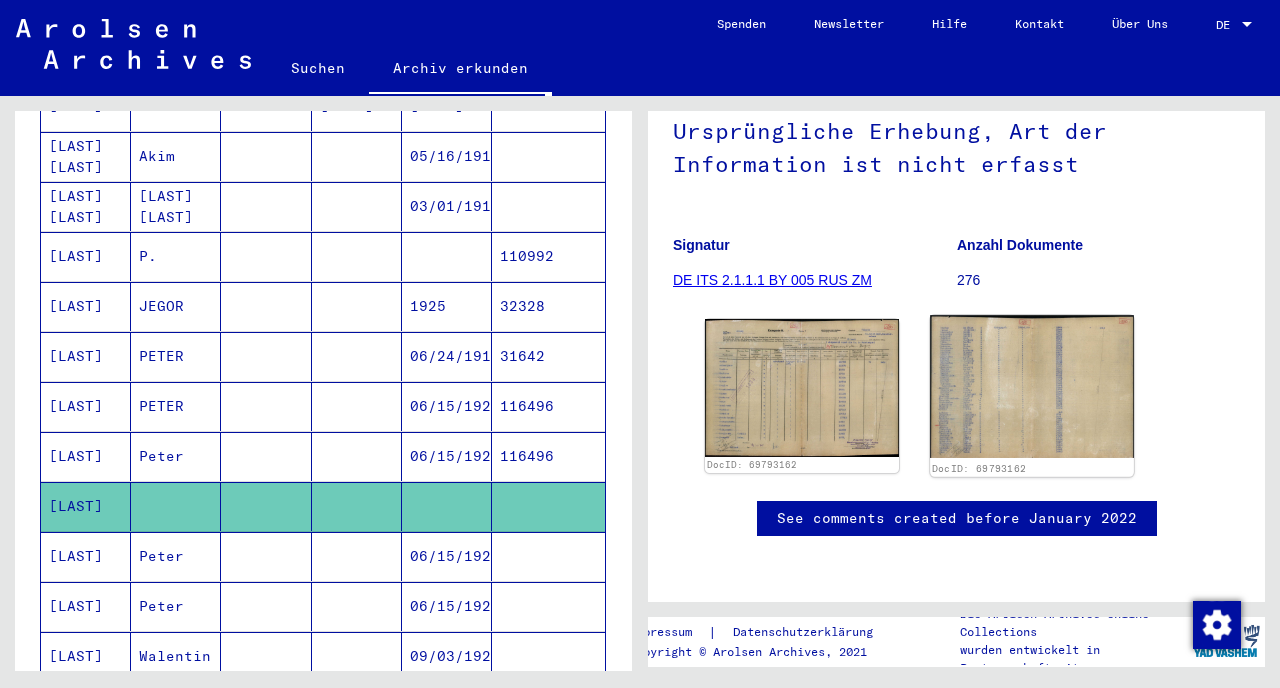 click 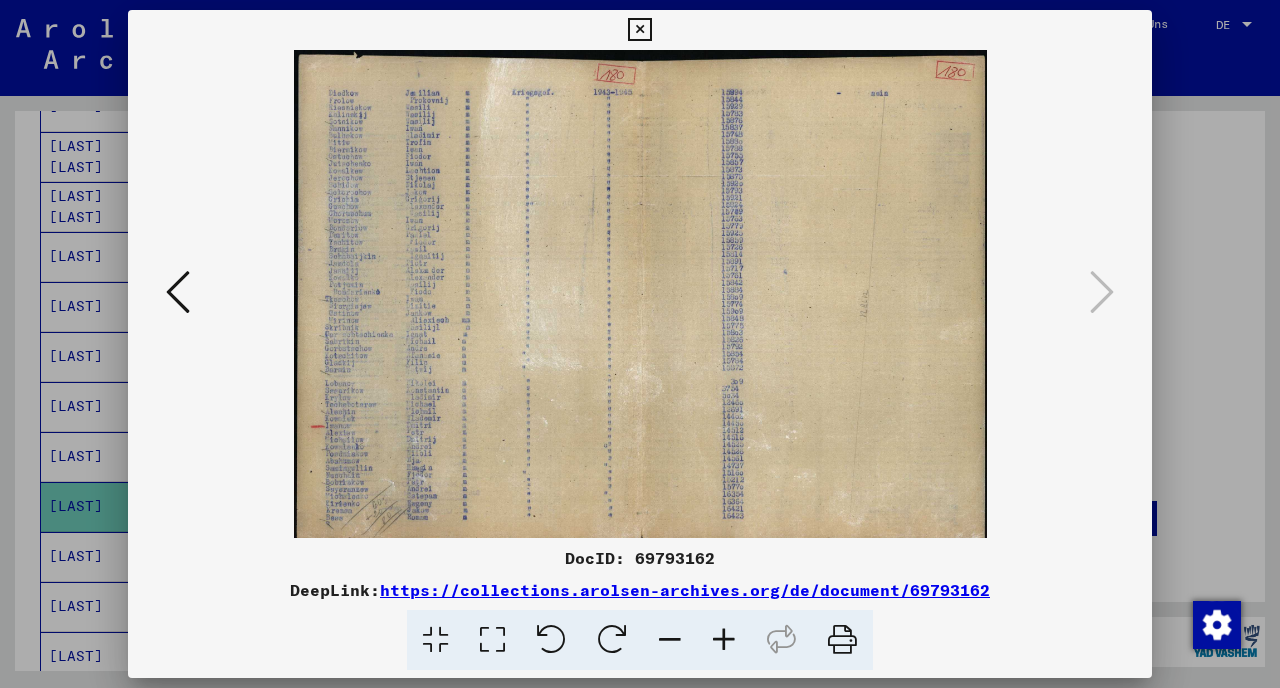 click at bounding box center [178, 292] 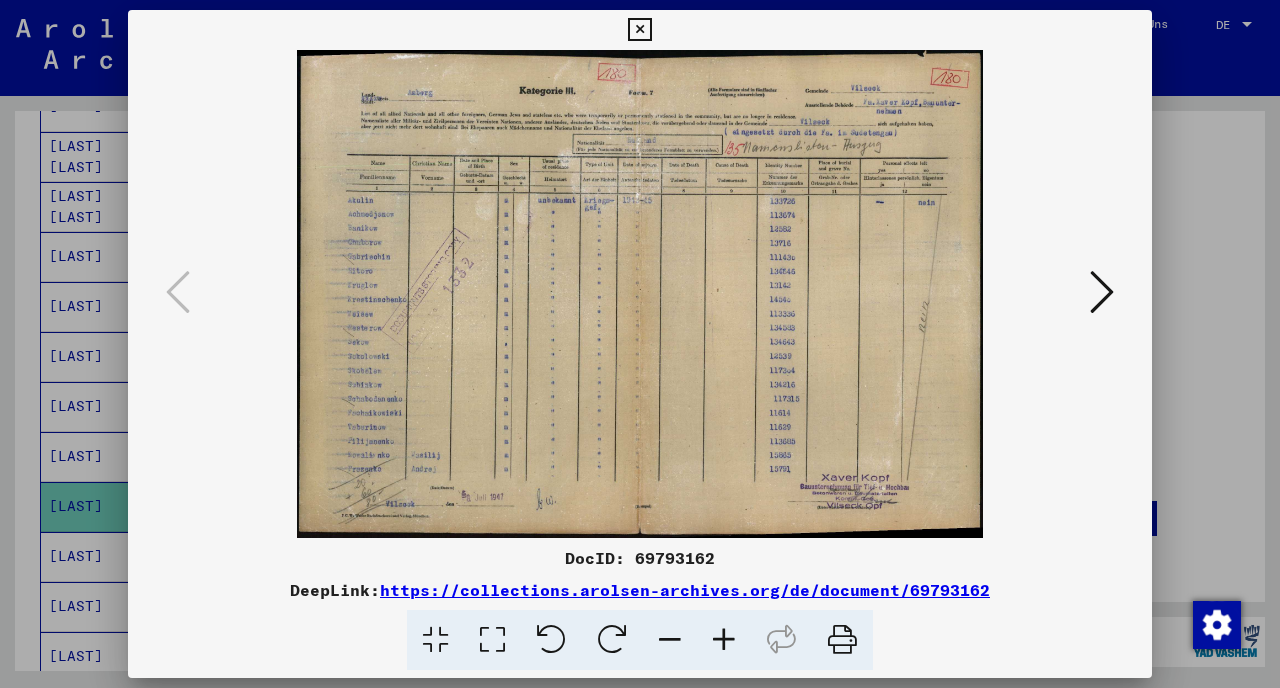 click at bounding box center [640, 344] 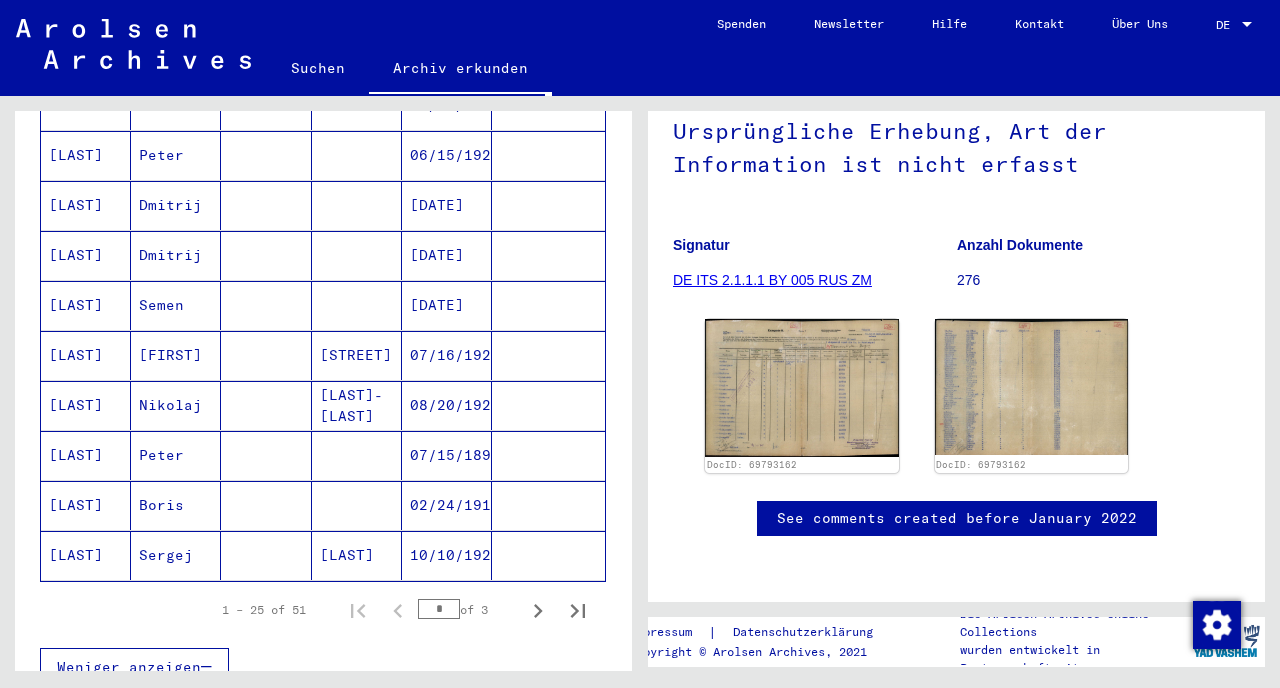 scroll, scrollTop: 1093, scrollLeft: 0, axis: vertical 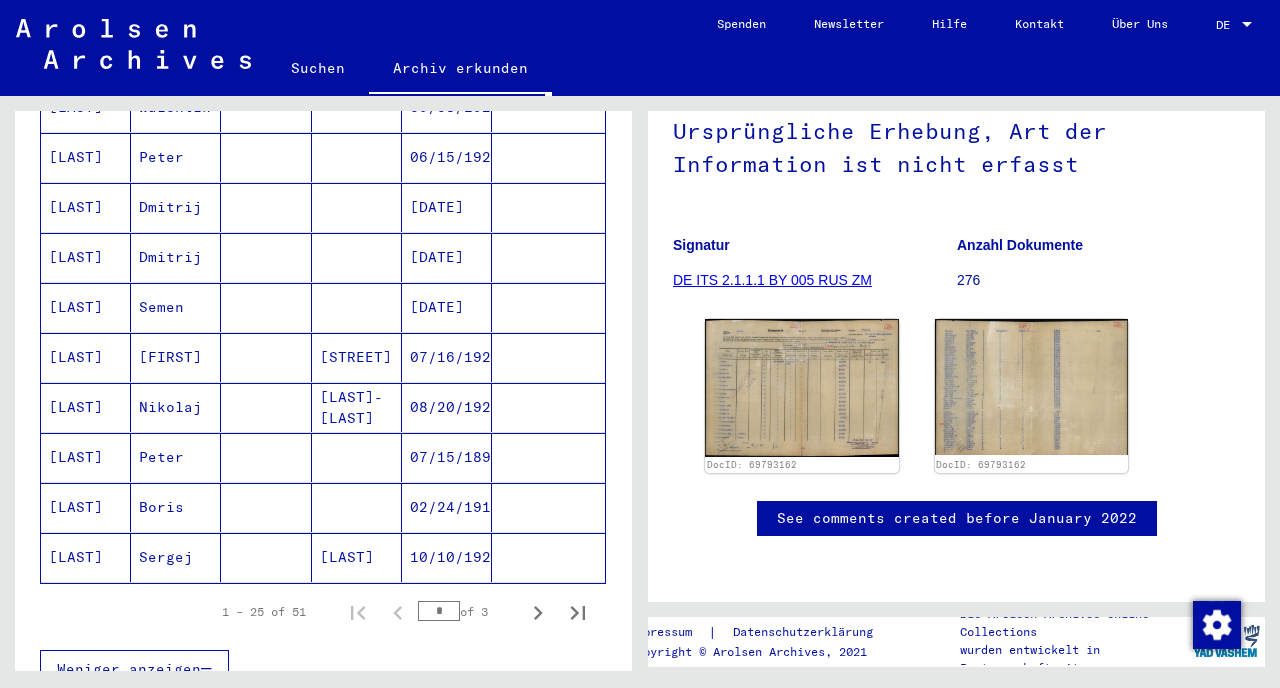 click on "[LAST]" 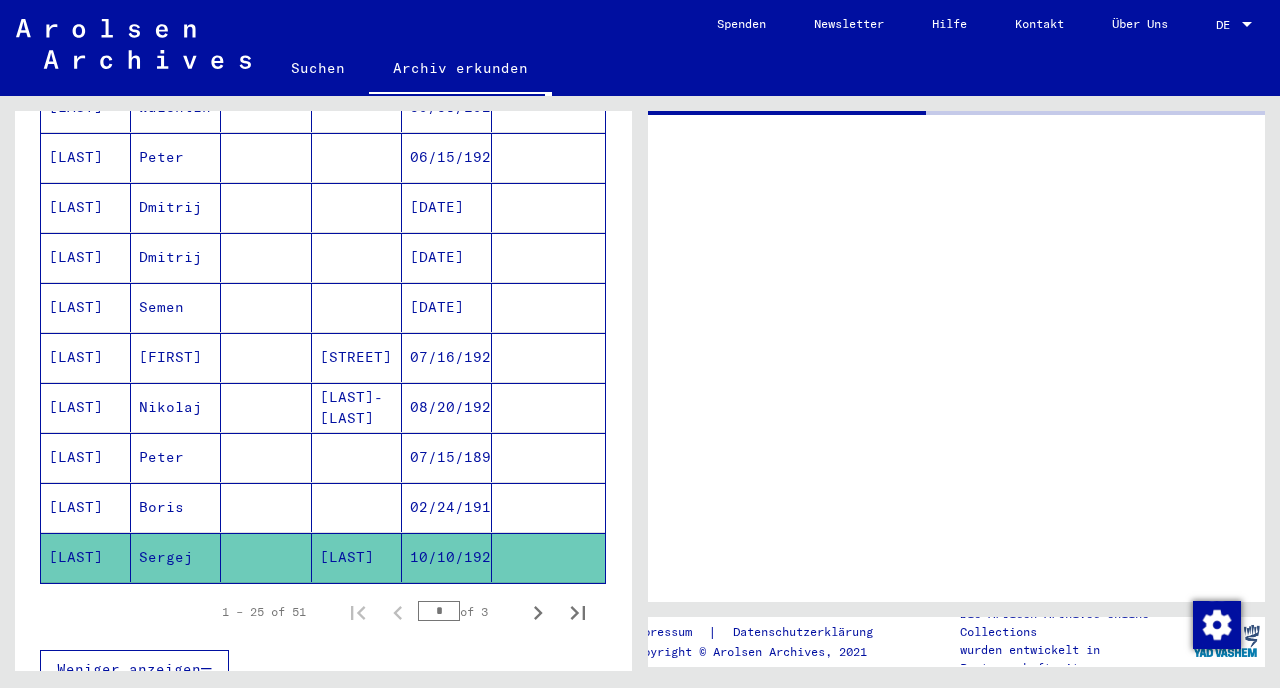 scroll, scrollTop: 0, scrollLeft: 0, axis: both 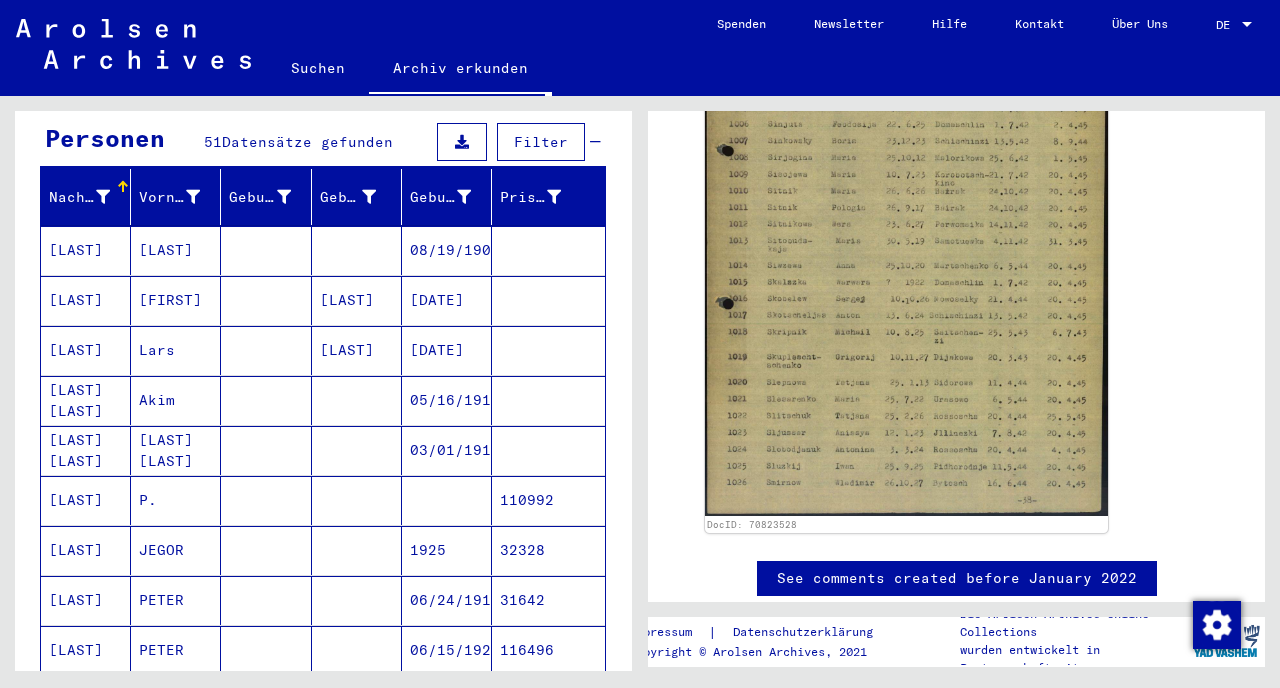 click on "[LAST]" at bounding box center (176, 300) 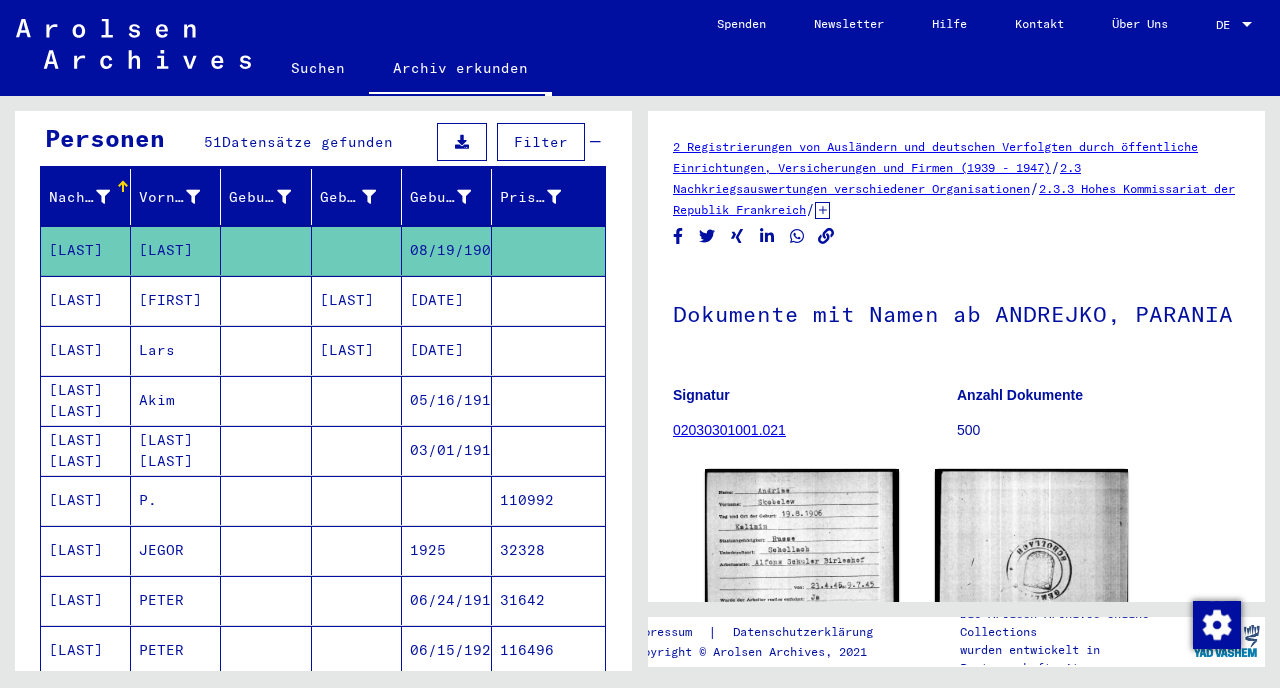 scroll, scrollTop: 0, scrollLeft: 0, axis: both 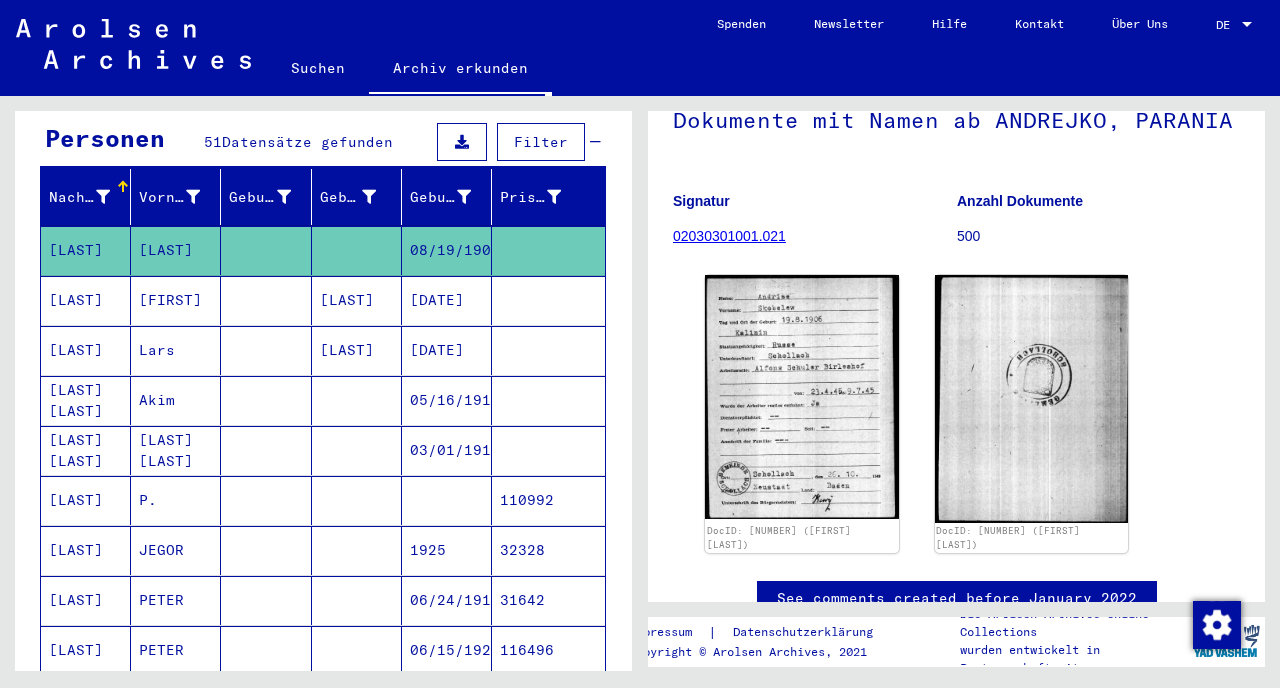 click at bounding box center (266, 350) 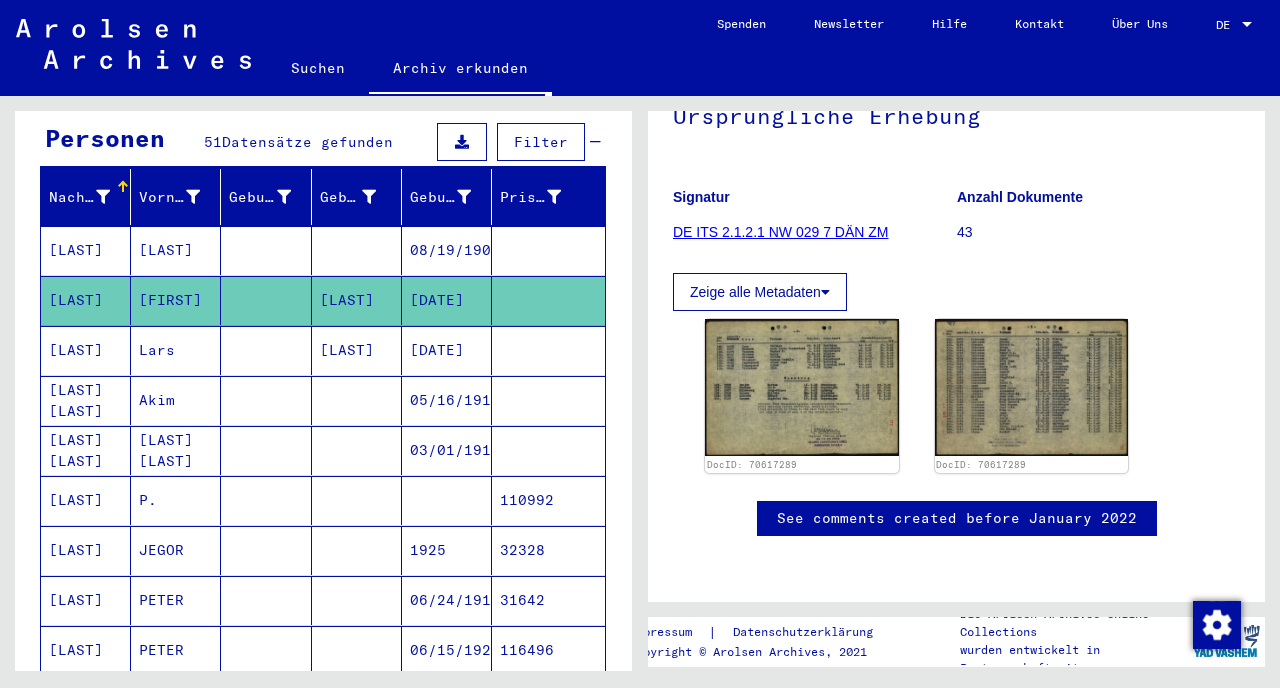 scroll, scrollTop: 299, scrollLeft: 0, axis: vertical 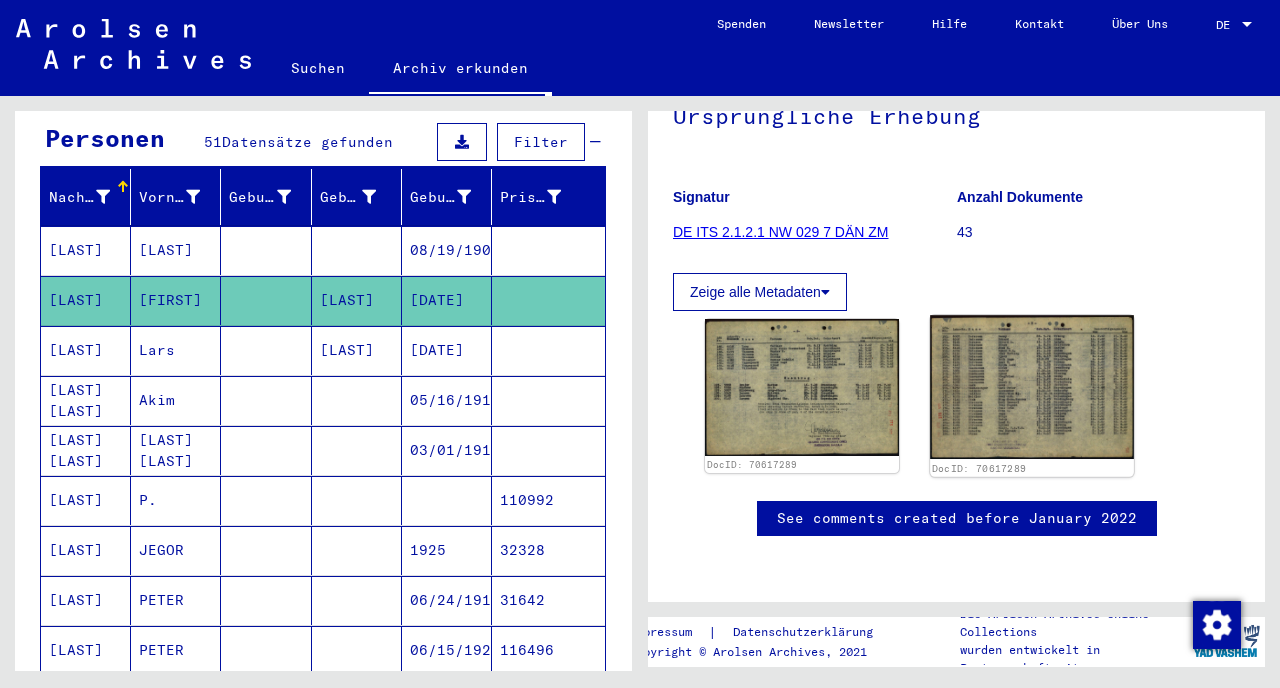 click 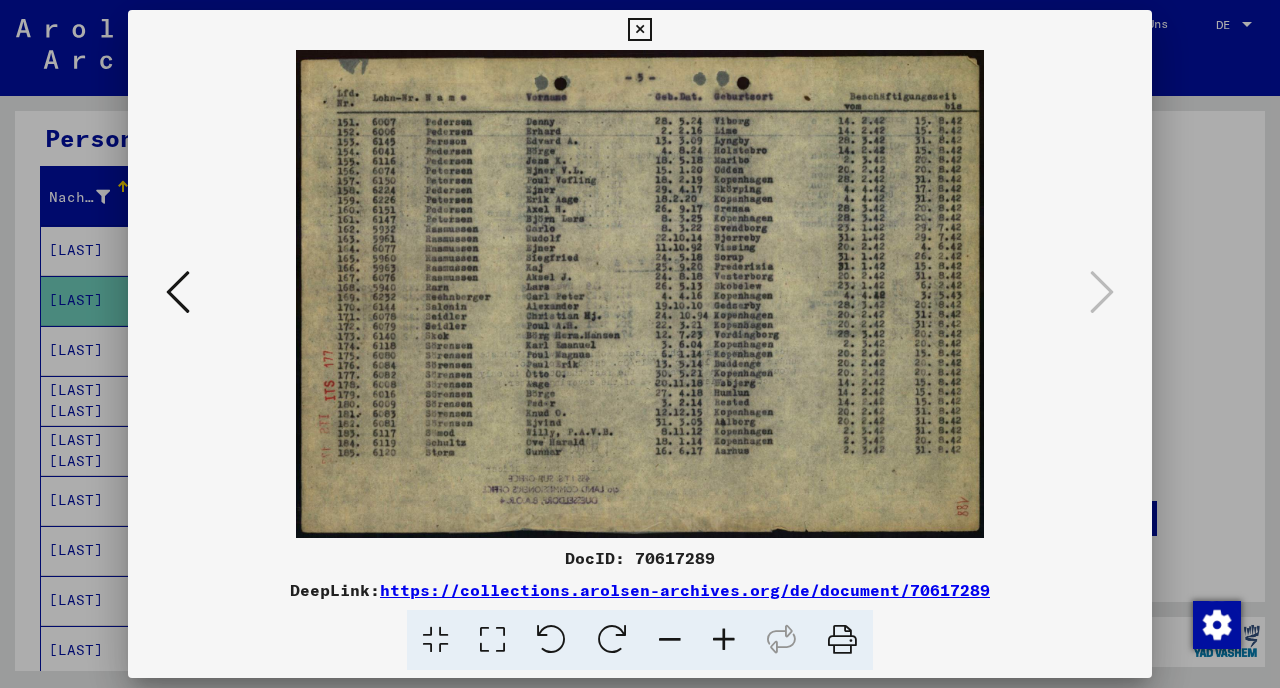 click at bounding box center (178, 293) 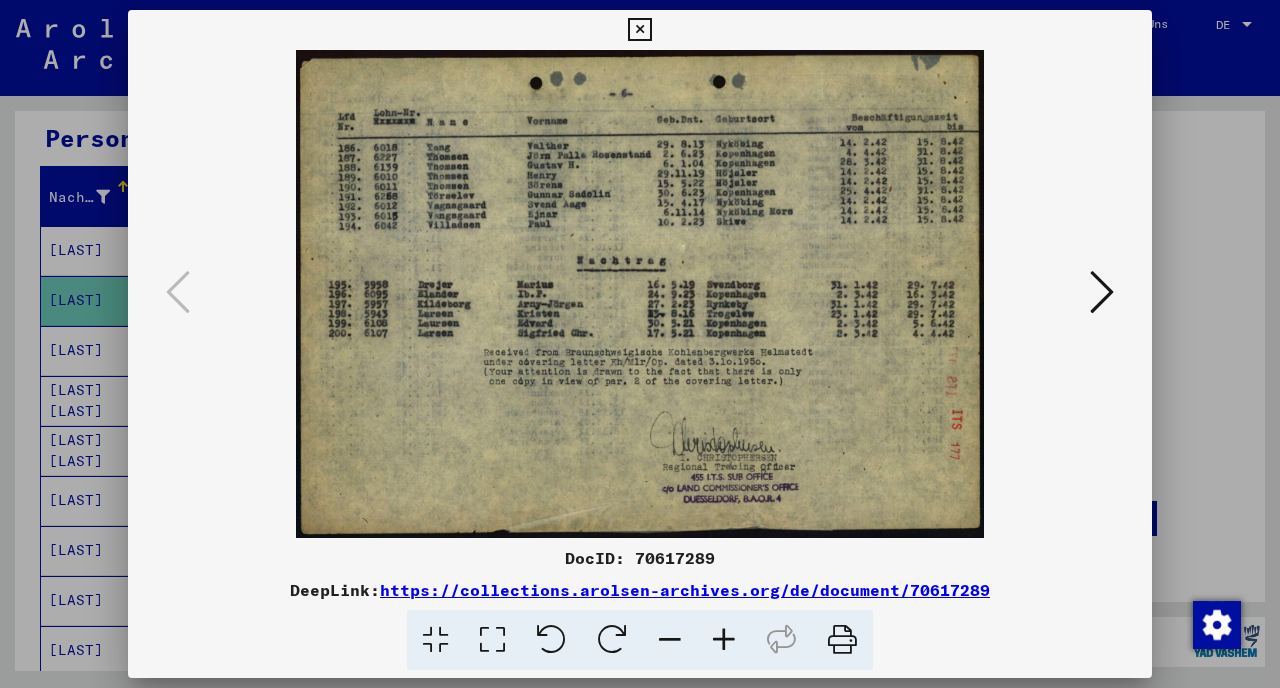 click at bounding box center [1102, 293] 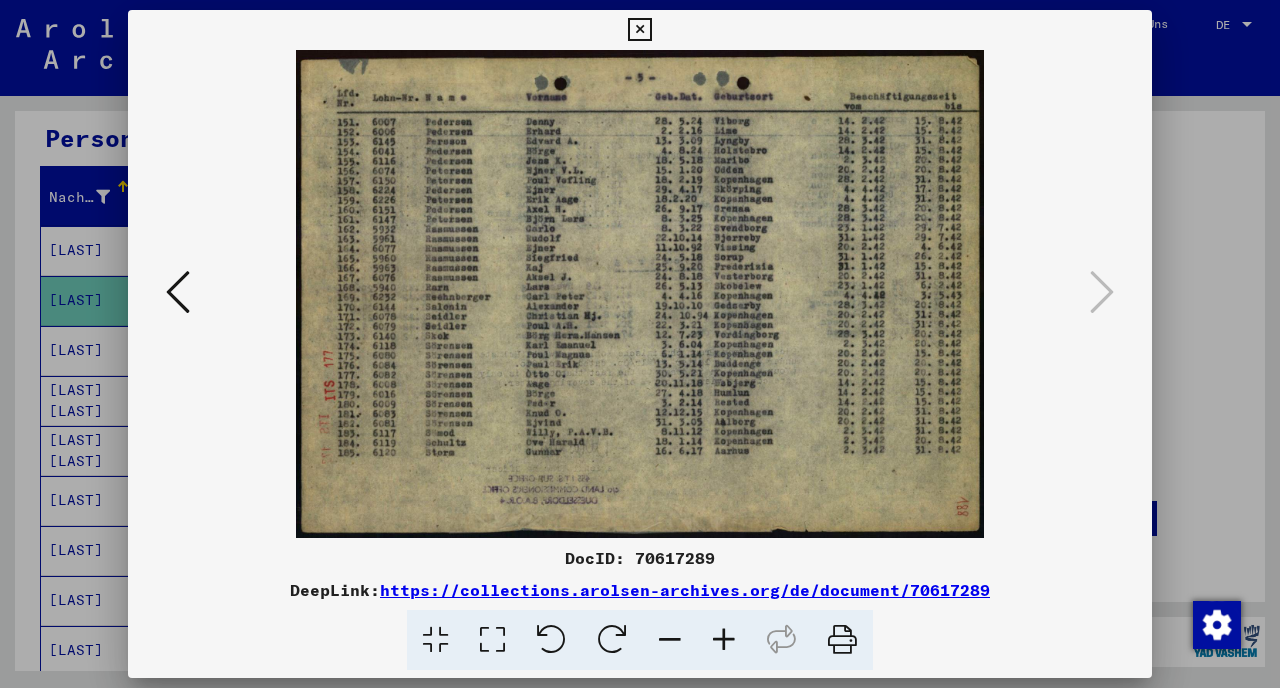 click at bounding box center (640, 344) 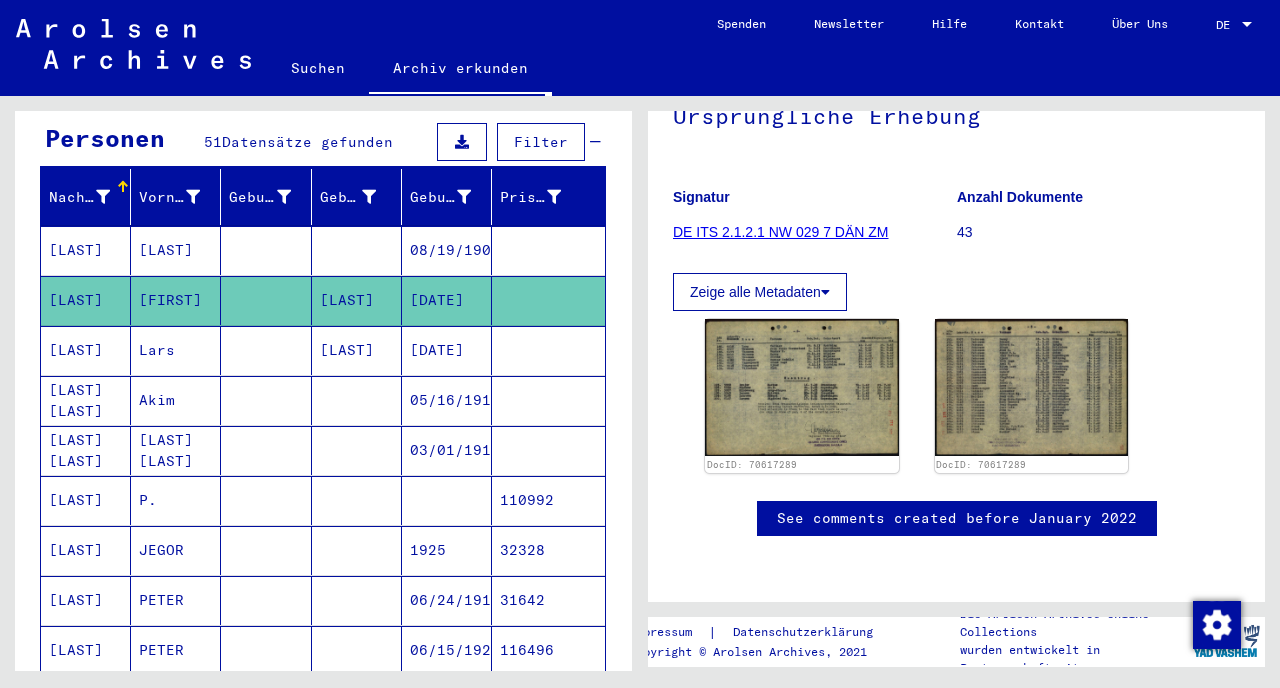 click at bounding box center [357, 450] 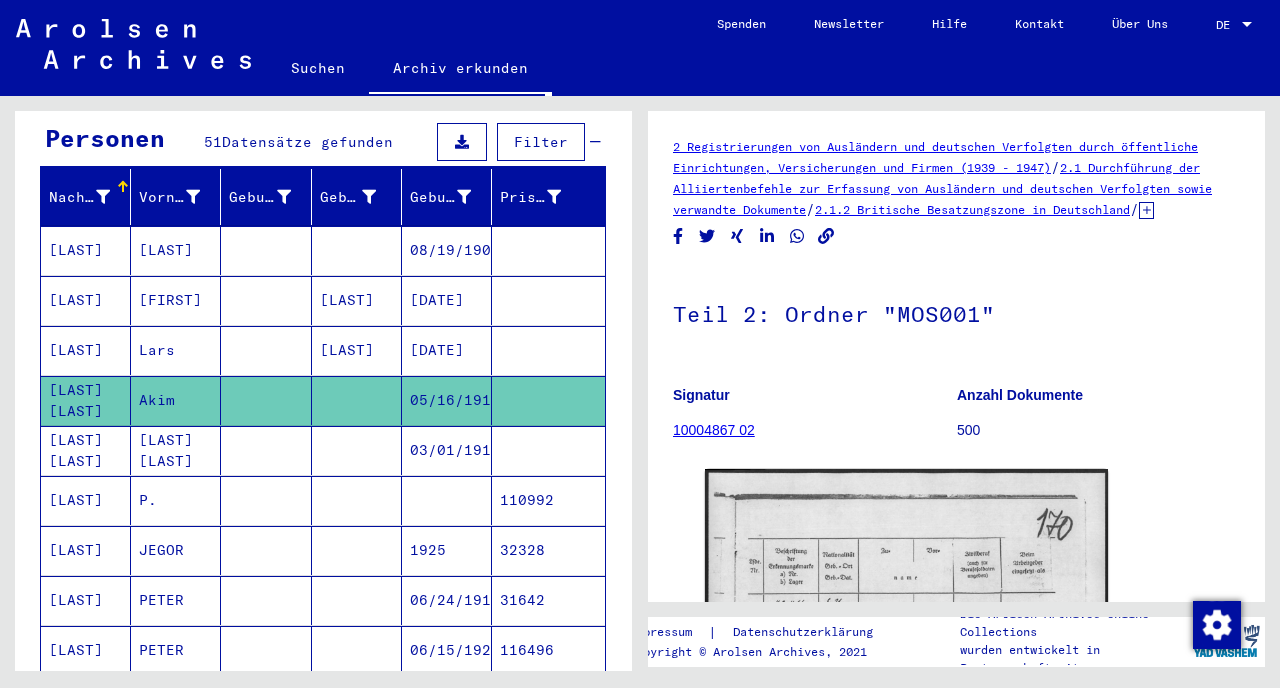 scroll, scrollTop: 0, scrollLeft: 0, axis: both 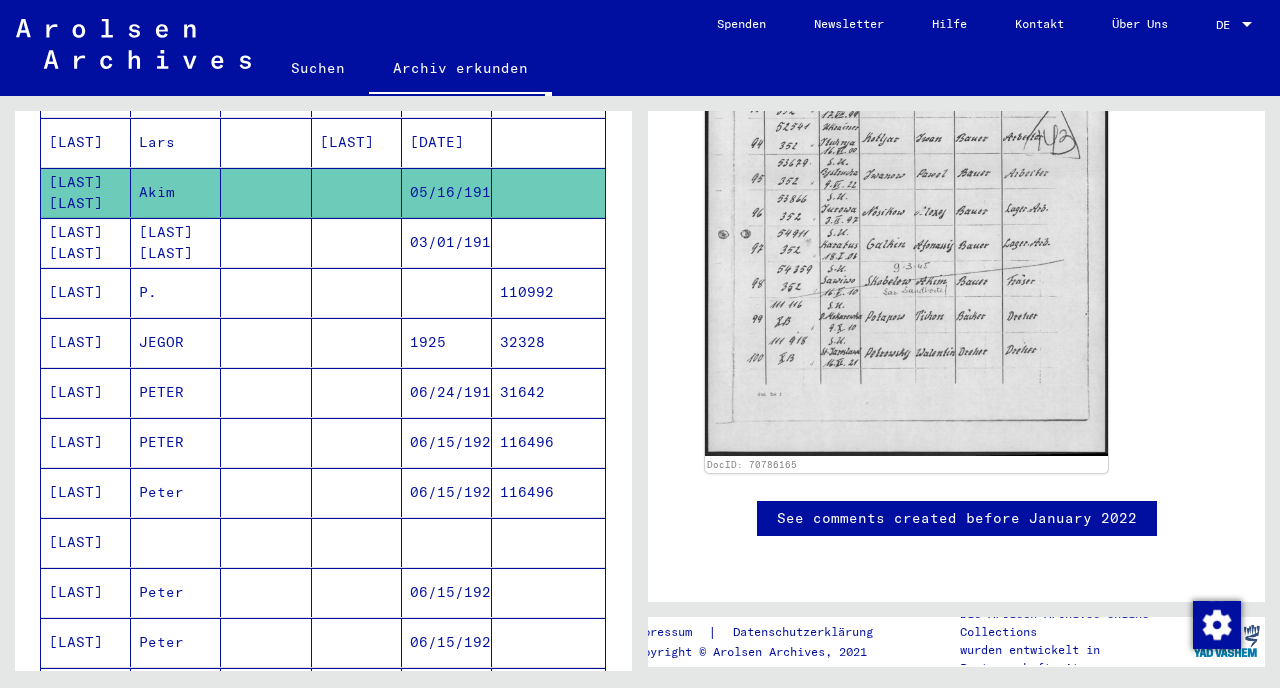 click on "P." at bounding box center [176, 342] 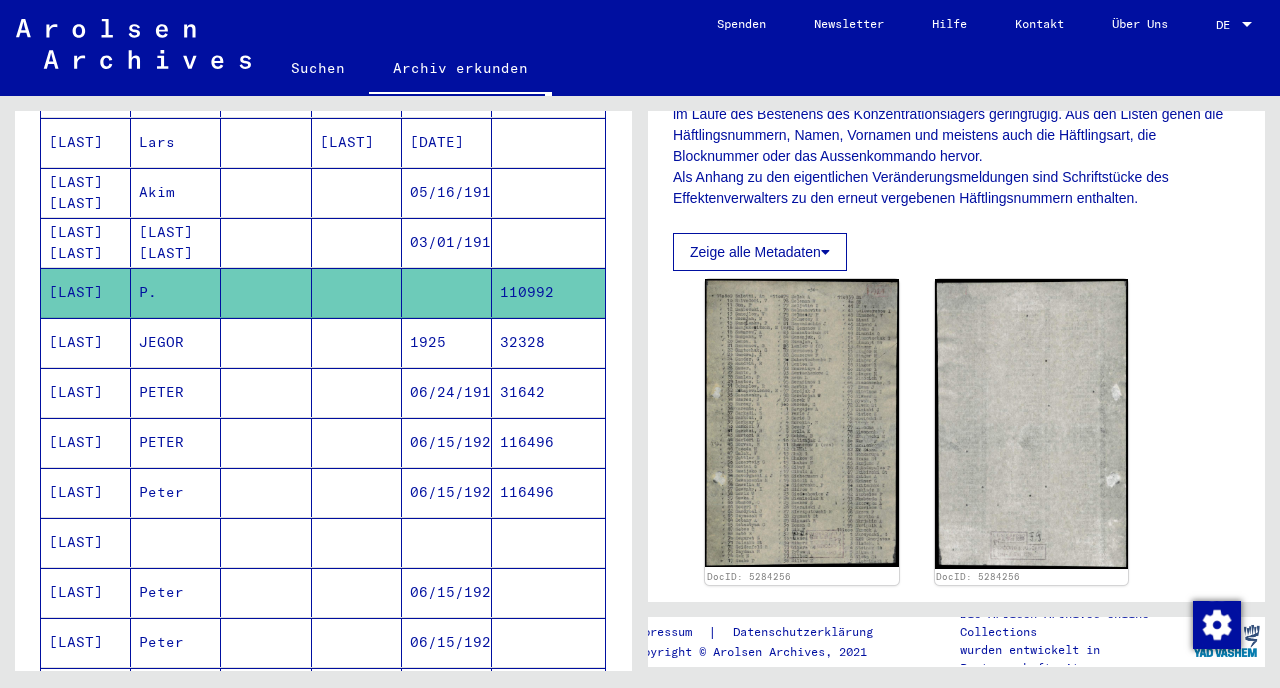 scroll, scrollTop: 482, scrollLeft: 0, axis: vertical 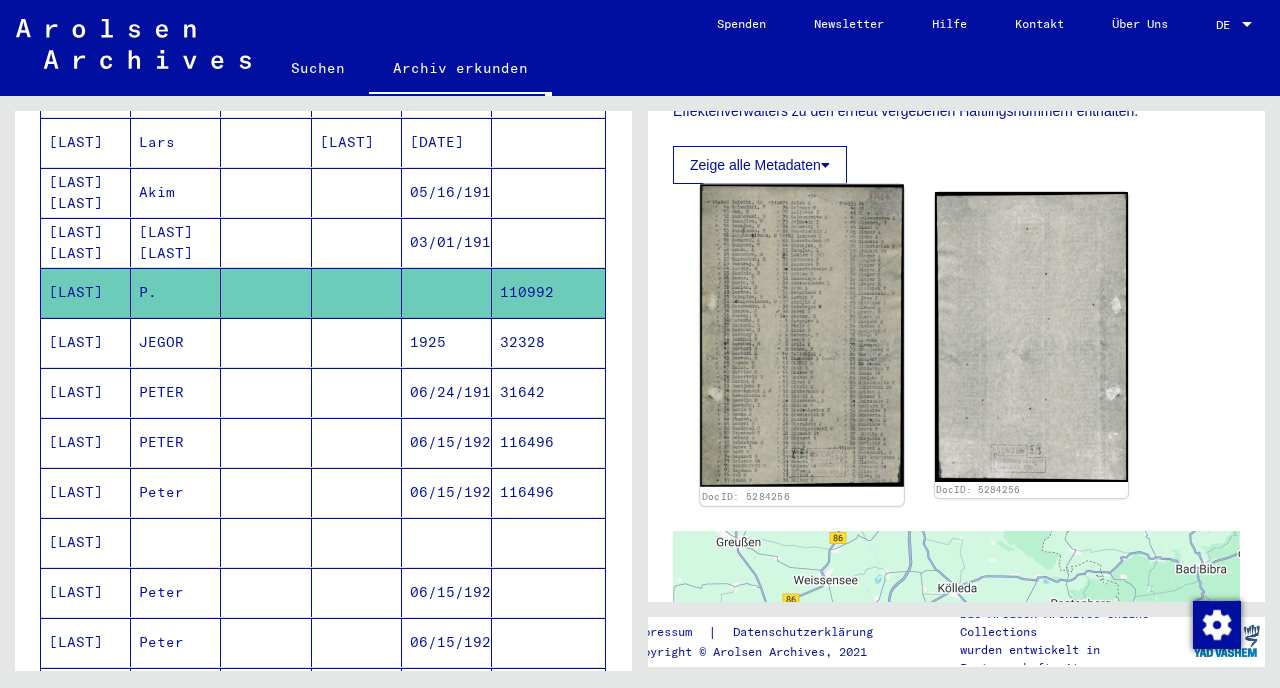 click 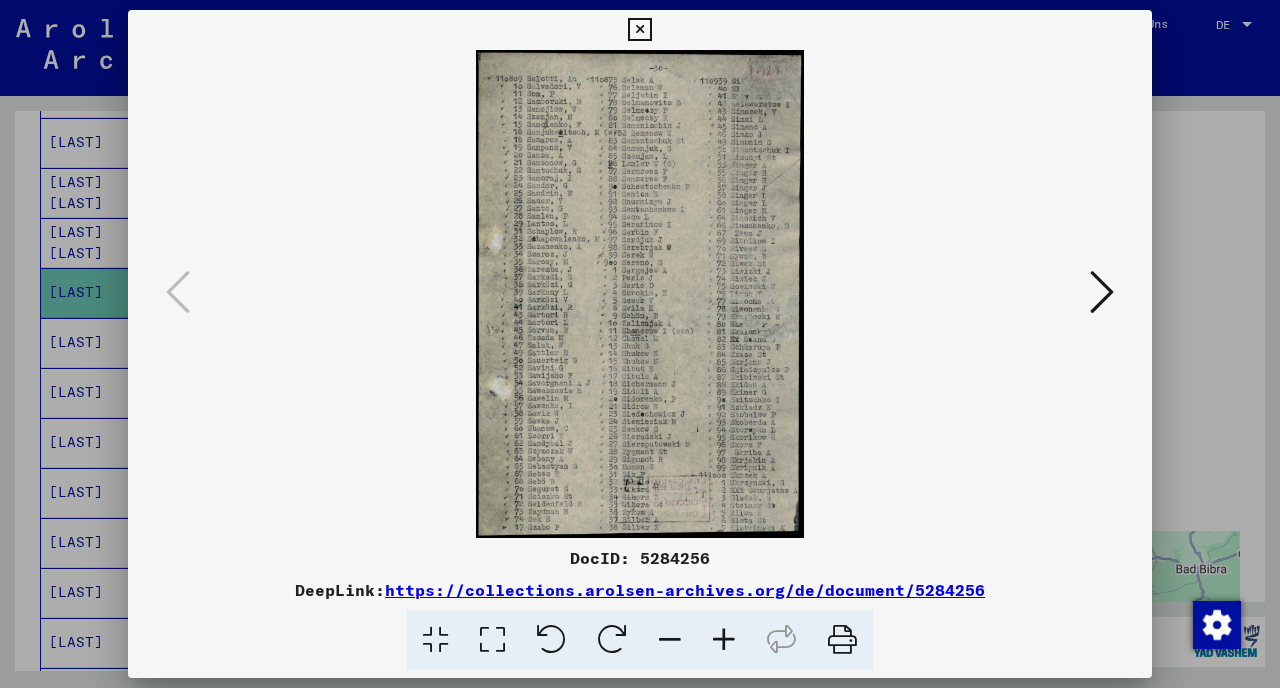 click at bounding box center (640, 294) 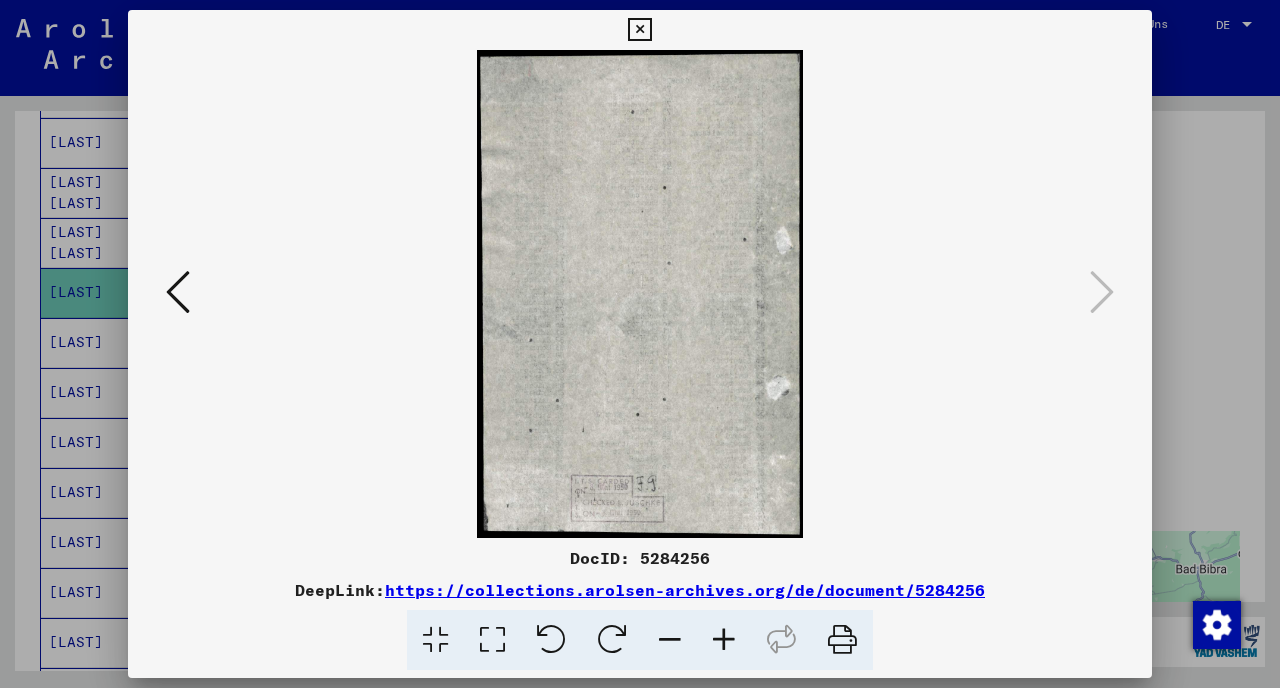 click at bounding box center (640, 344) 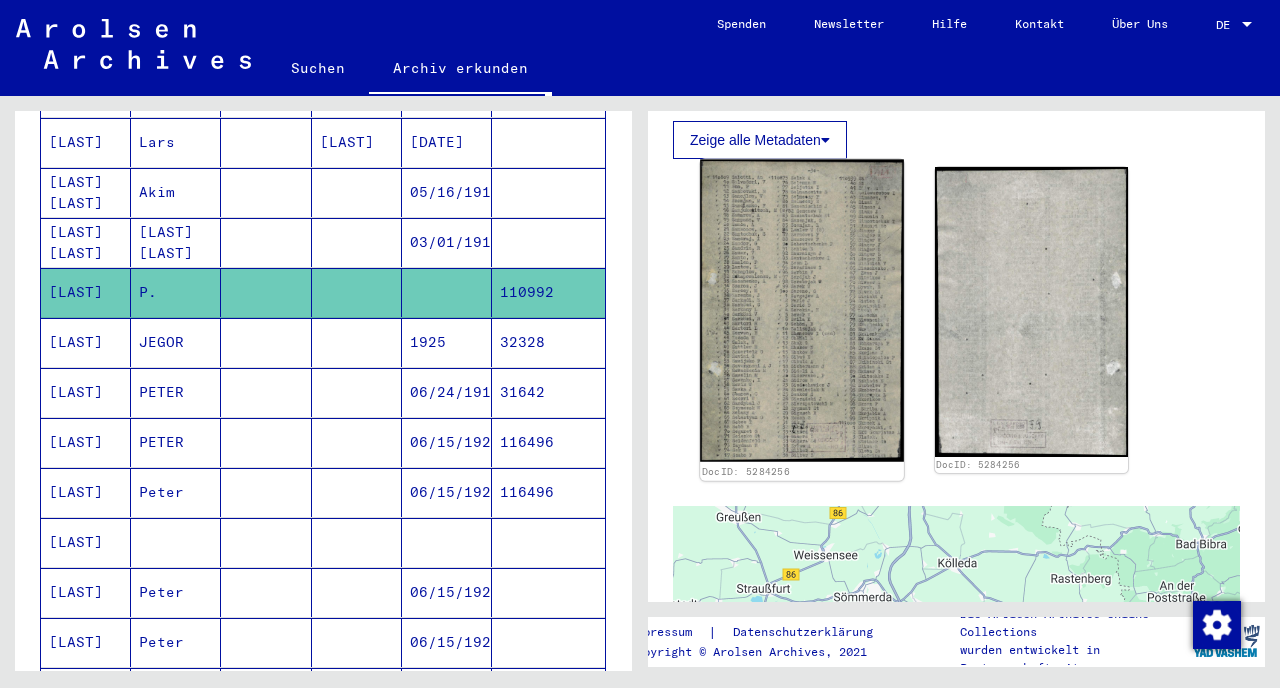 scroll, scrollTop: 518, scrollLeft: 0, axis: vertical 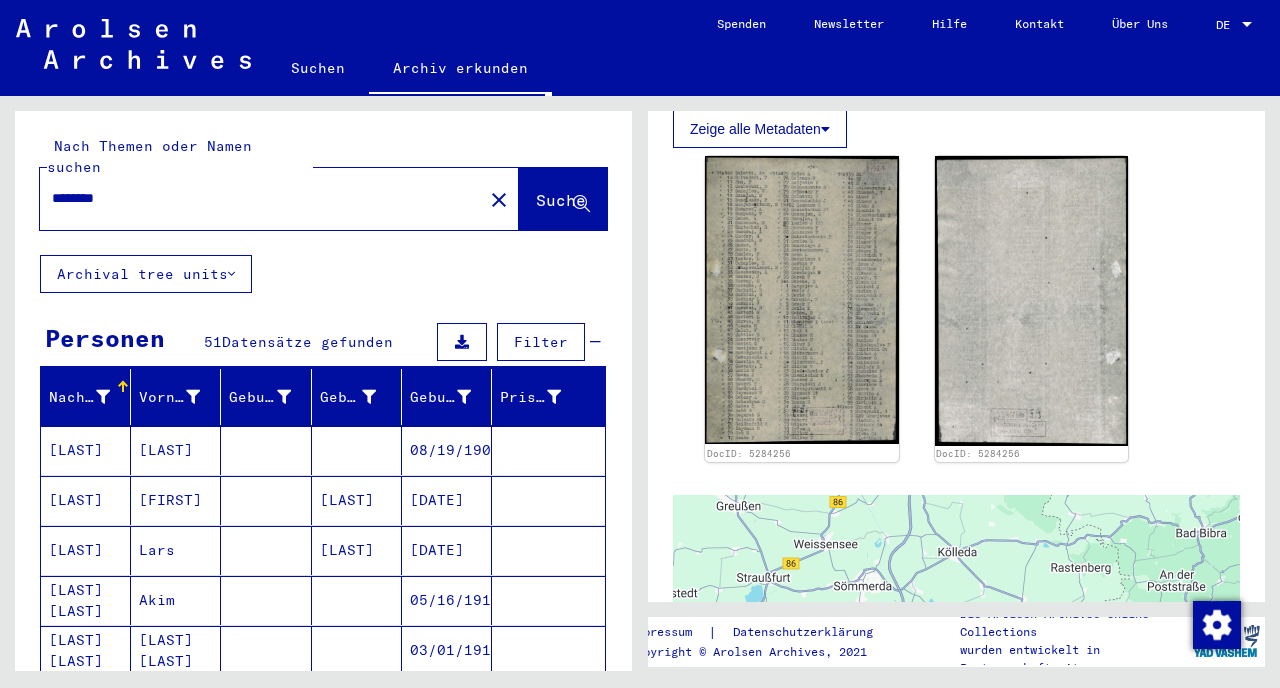 click on "********" at bounding box center (261, 198) 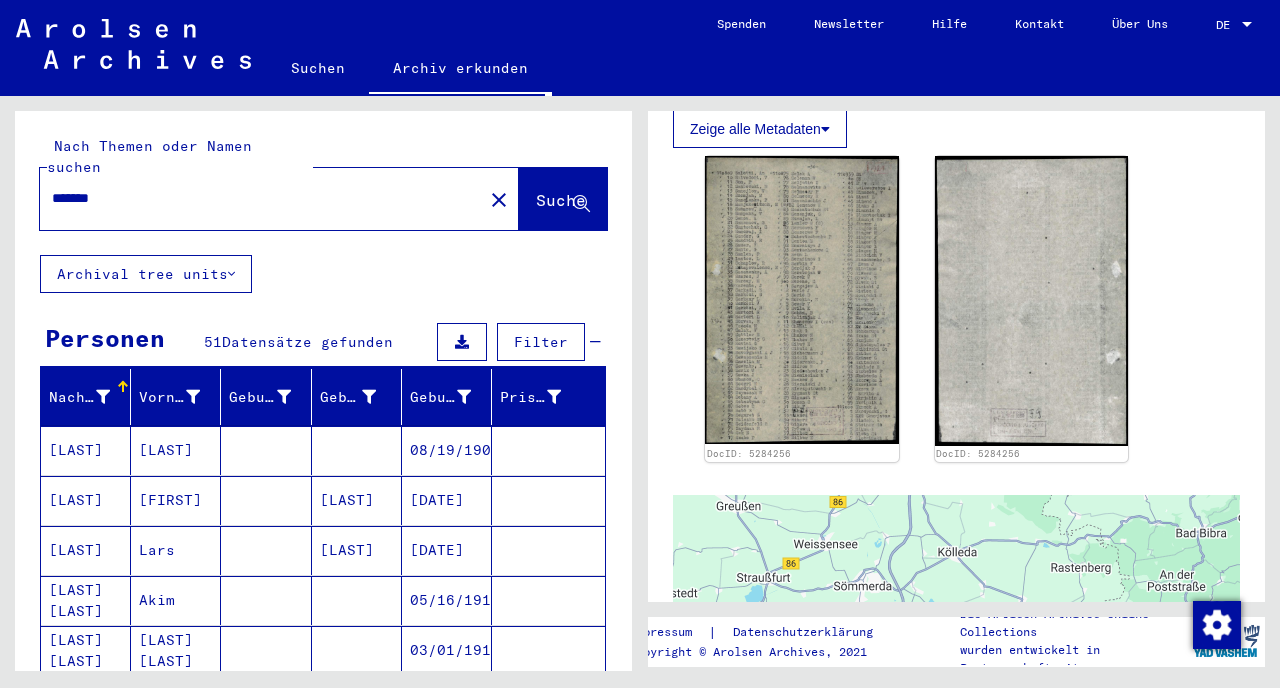 scroll, scrollTop: 0, scrollLeft: 0, axis: both 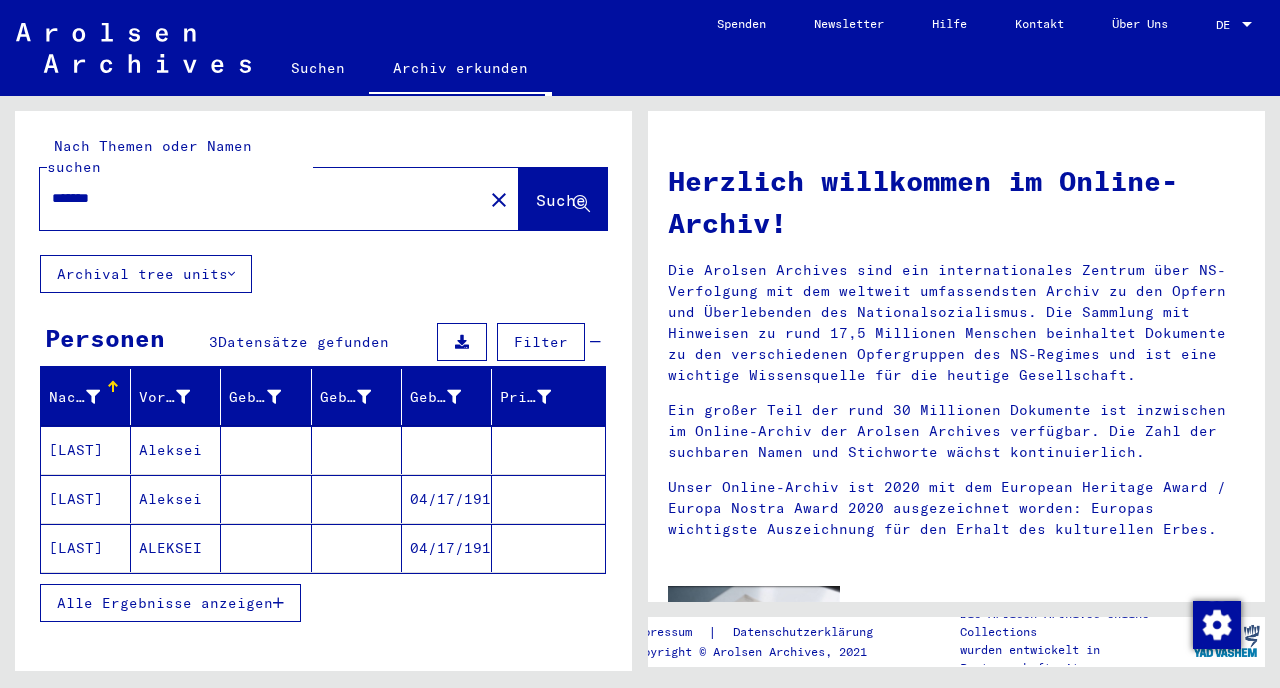 click on "[LAST]" at bounding box center (86, 499) 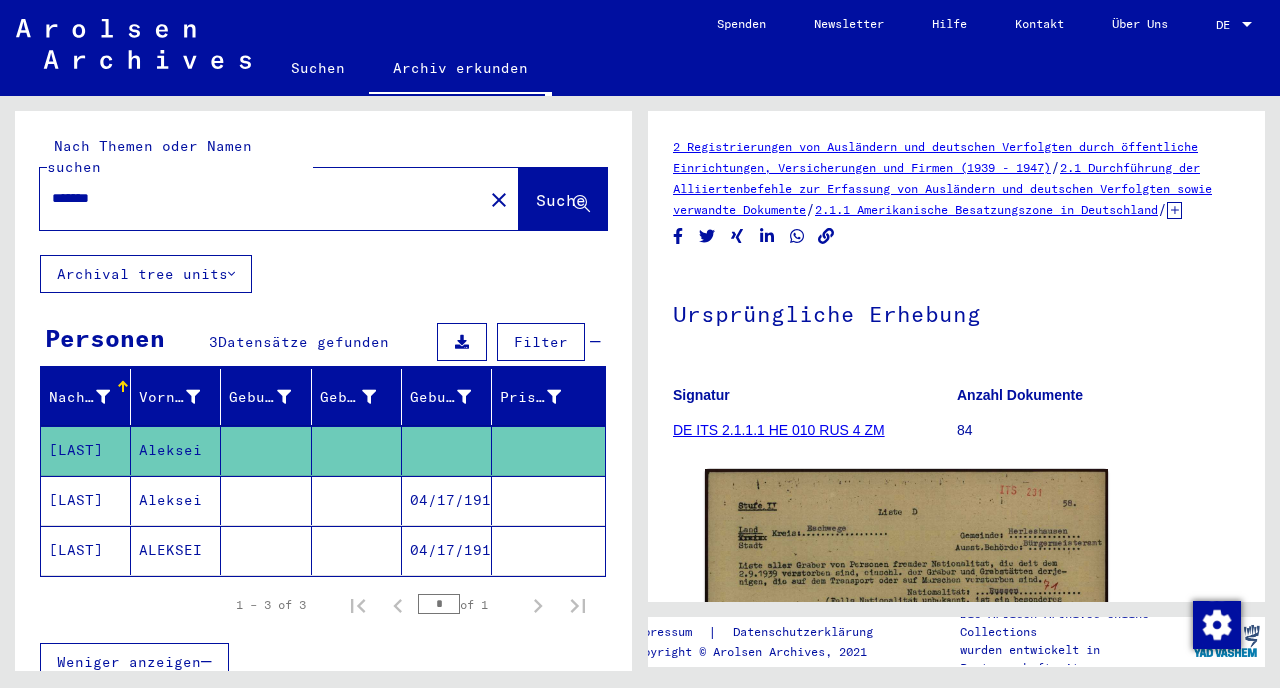 scroll, scrollTop: 233, scrollLeft: 0, axis: vertical 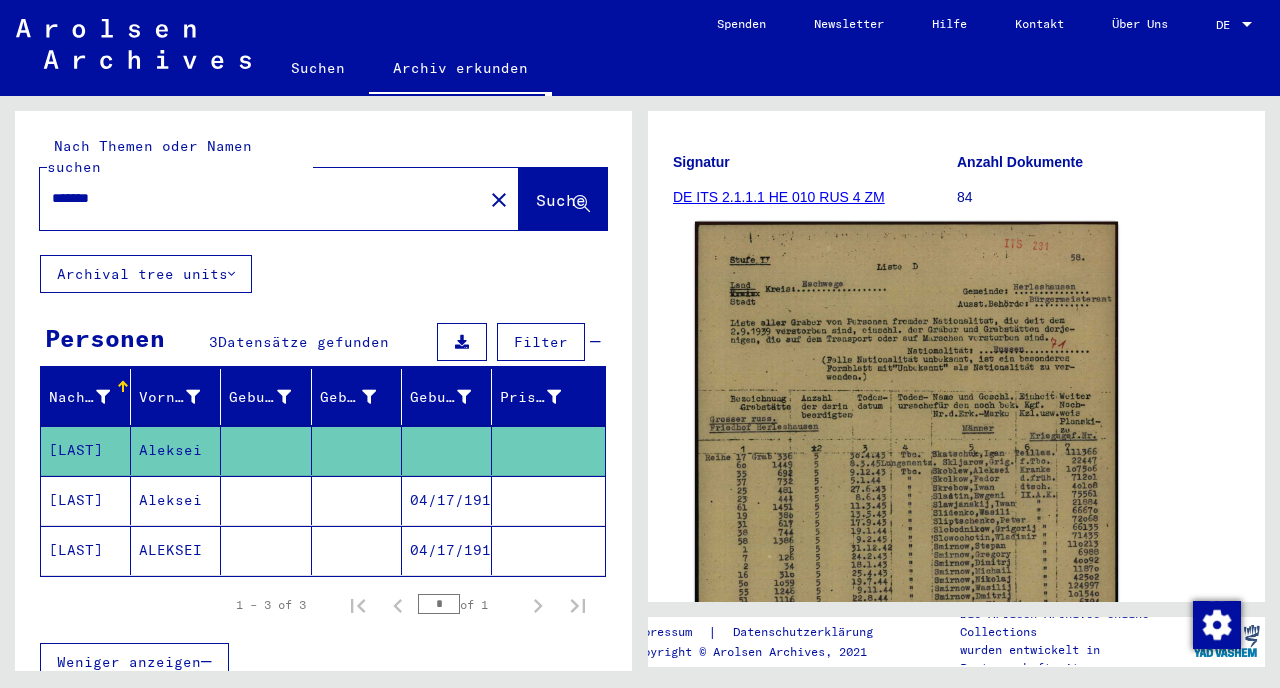 click 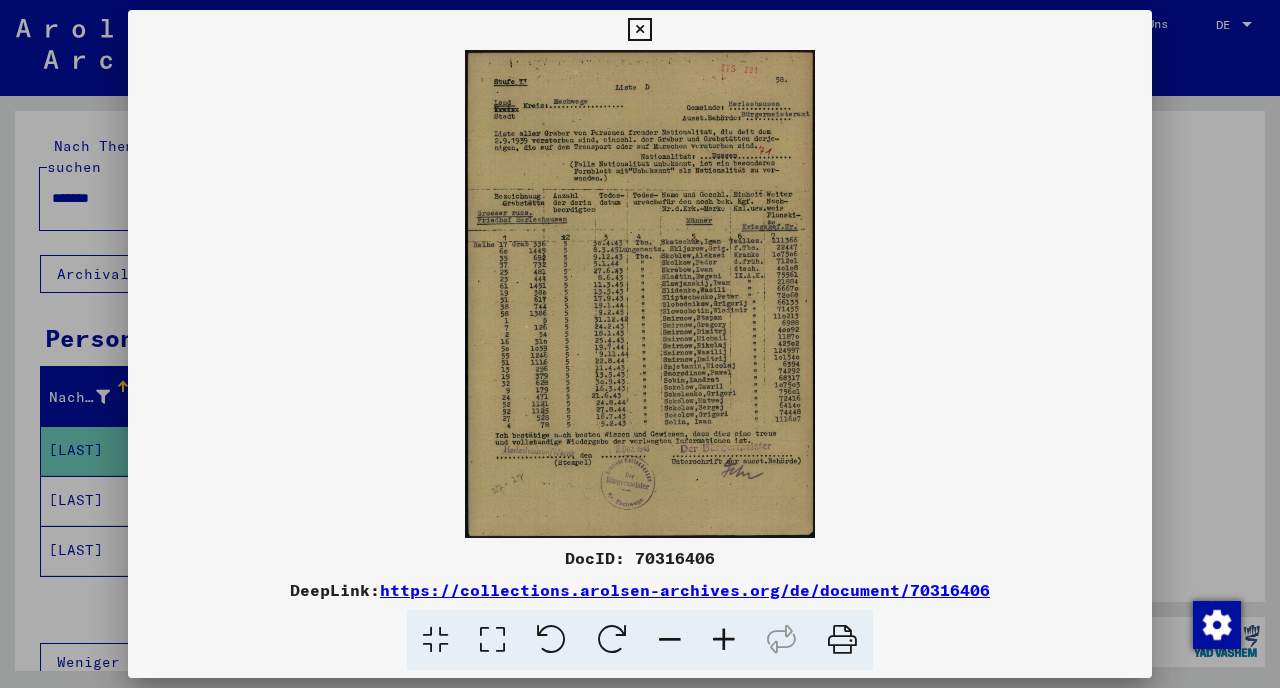 click at bounding box center [724, 640] 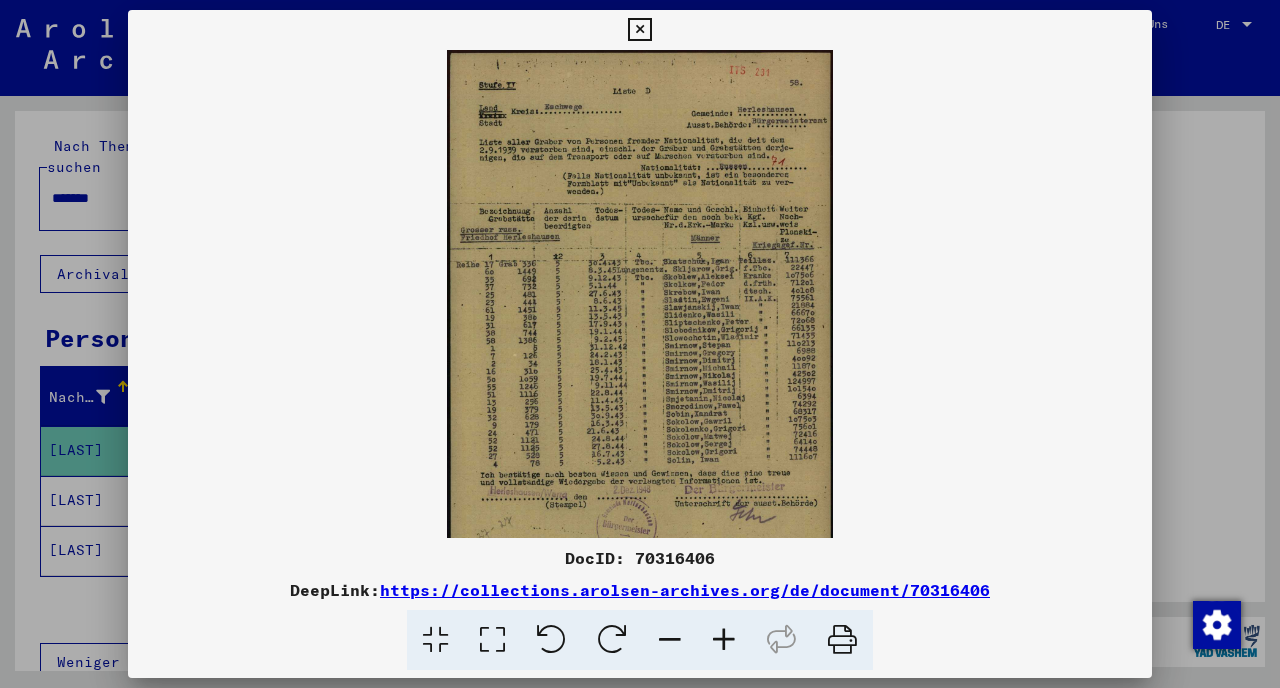 click at bounding box center (724, 640) 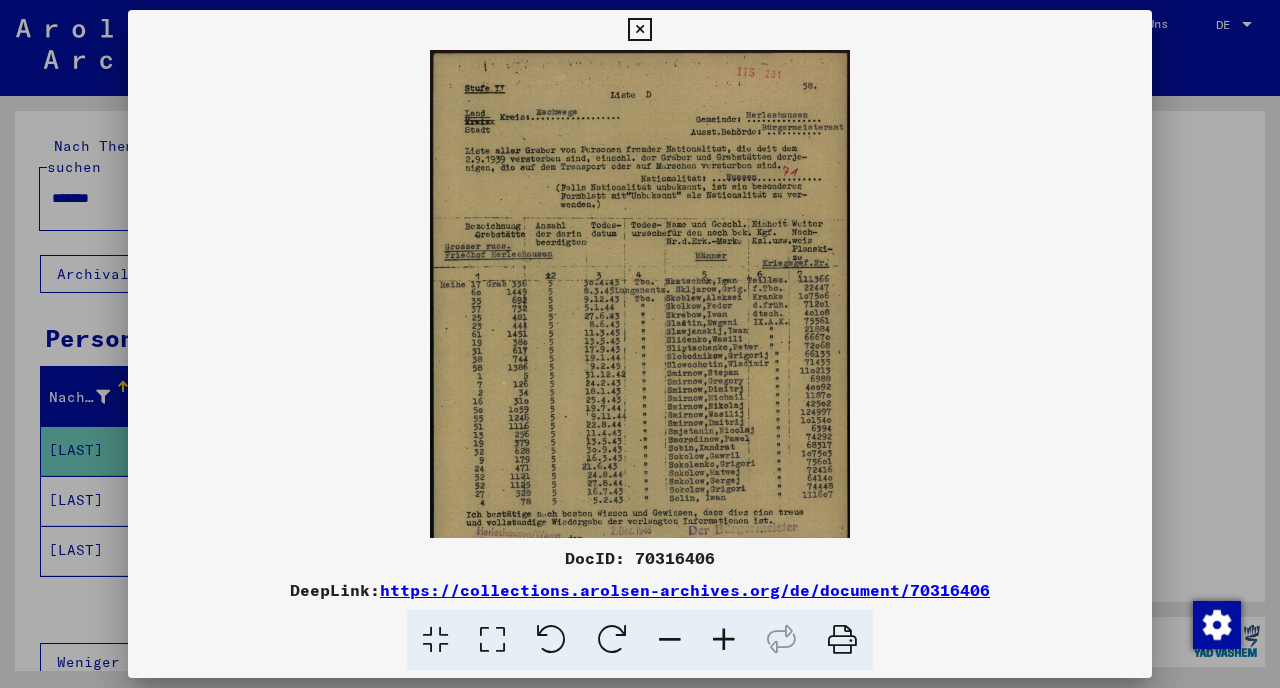 drag, startPoint x: 758, startPoint y: 300, endPoint x: 784, endPoint y: 300, distance: 26 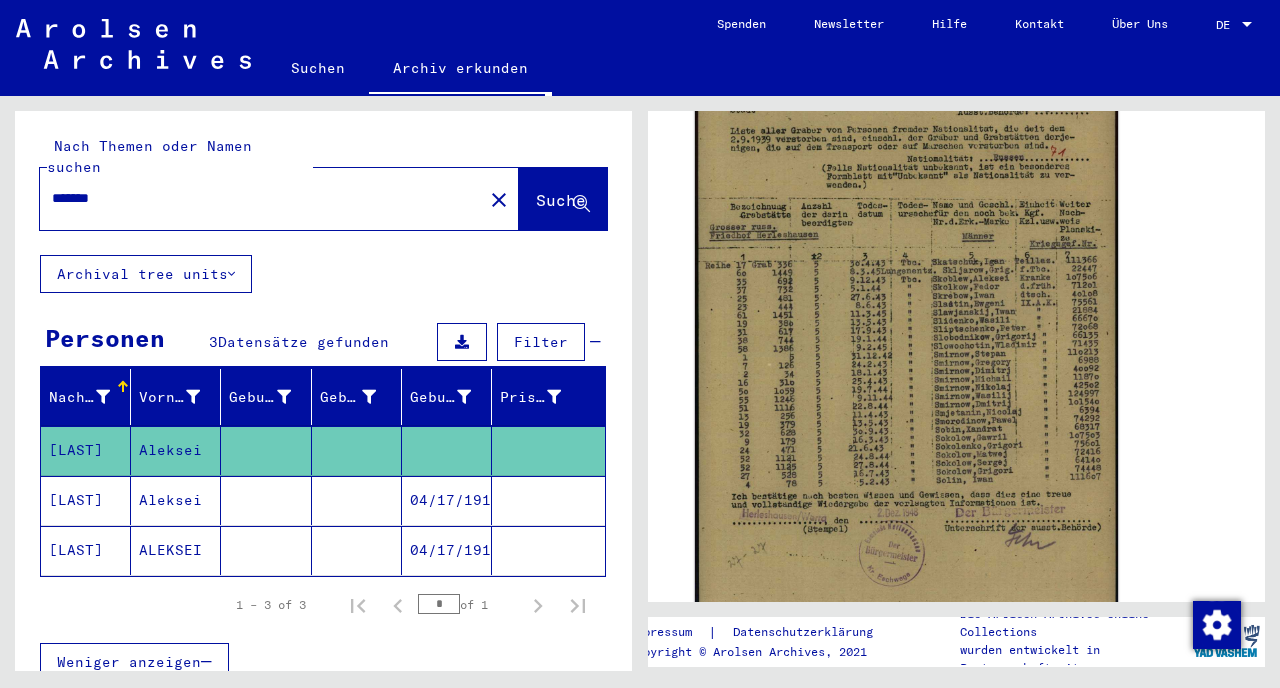 scroll, scrollTop: 454, scrollLeft: 0, axis: vertical 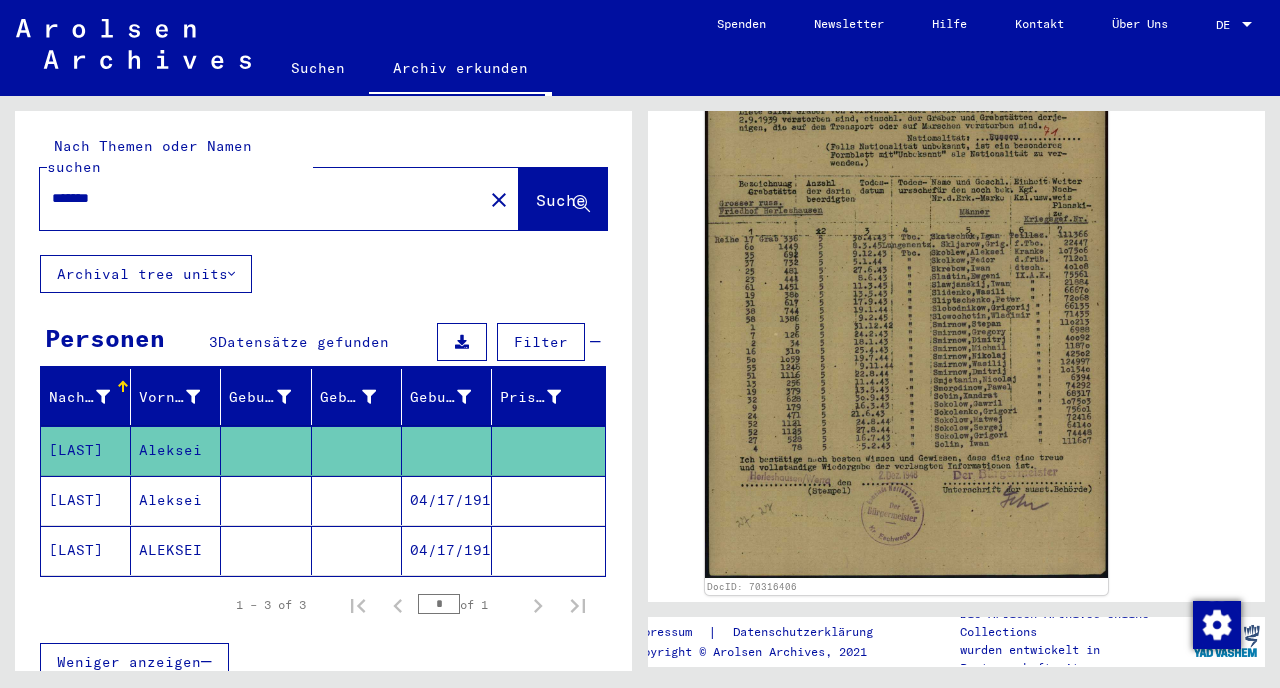 click on "Aleksei" at bounding box center (176, 550) 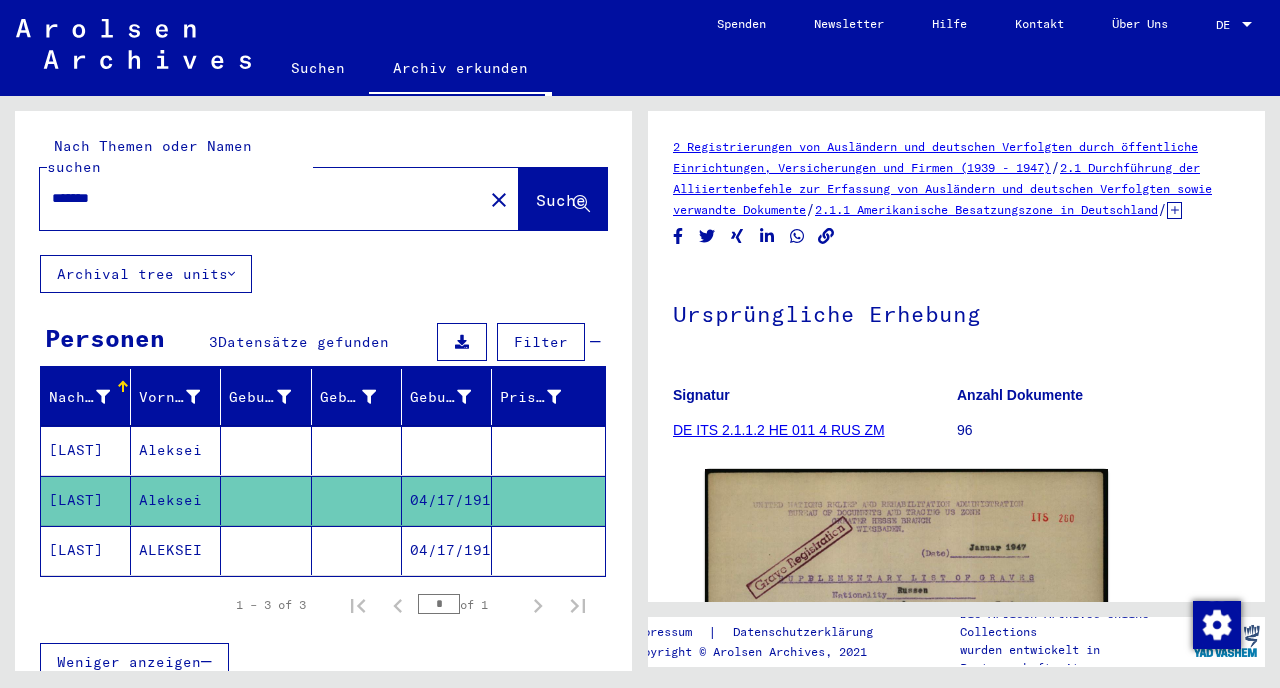 scroll, scrollTop: 0, scrollLeft: 0, axis: both 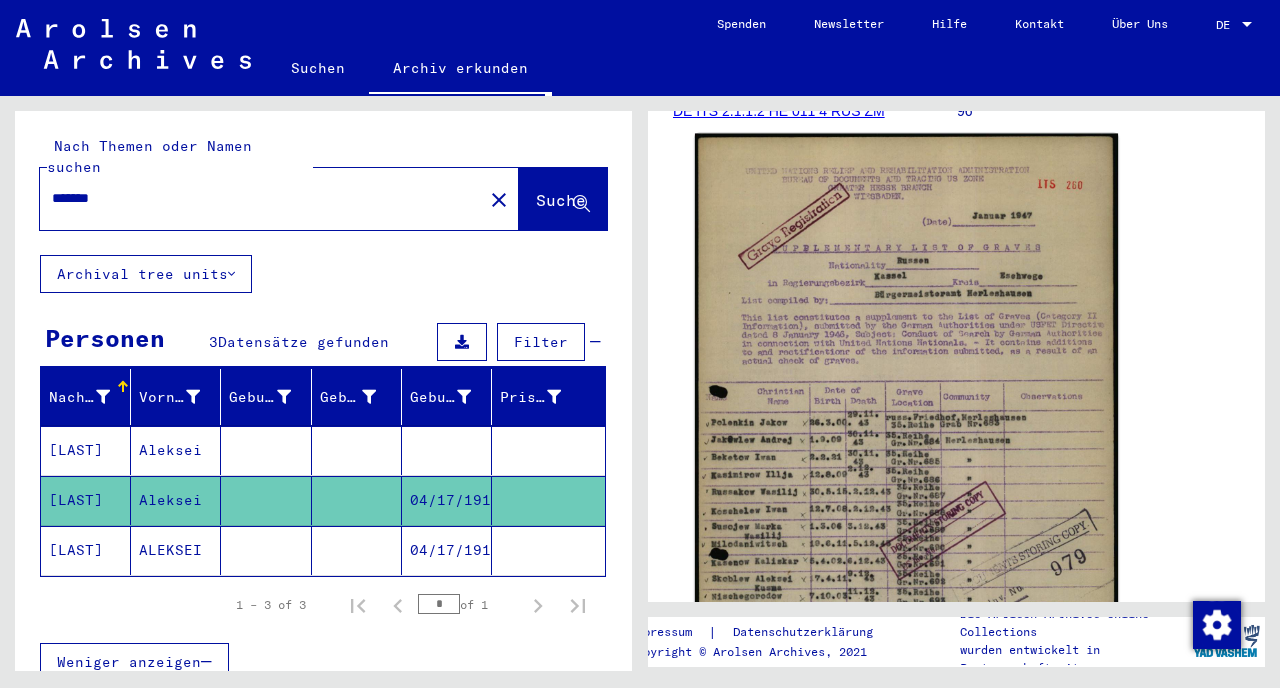 click 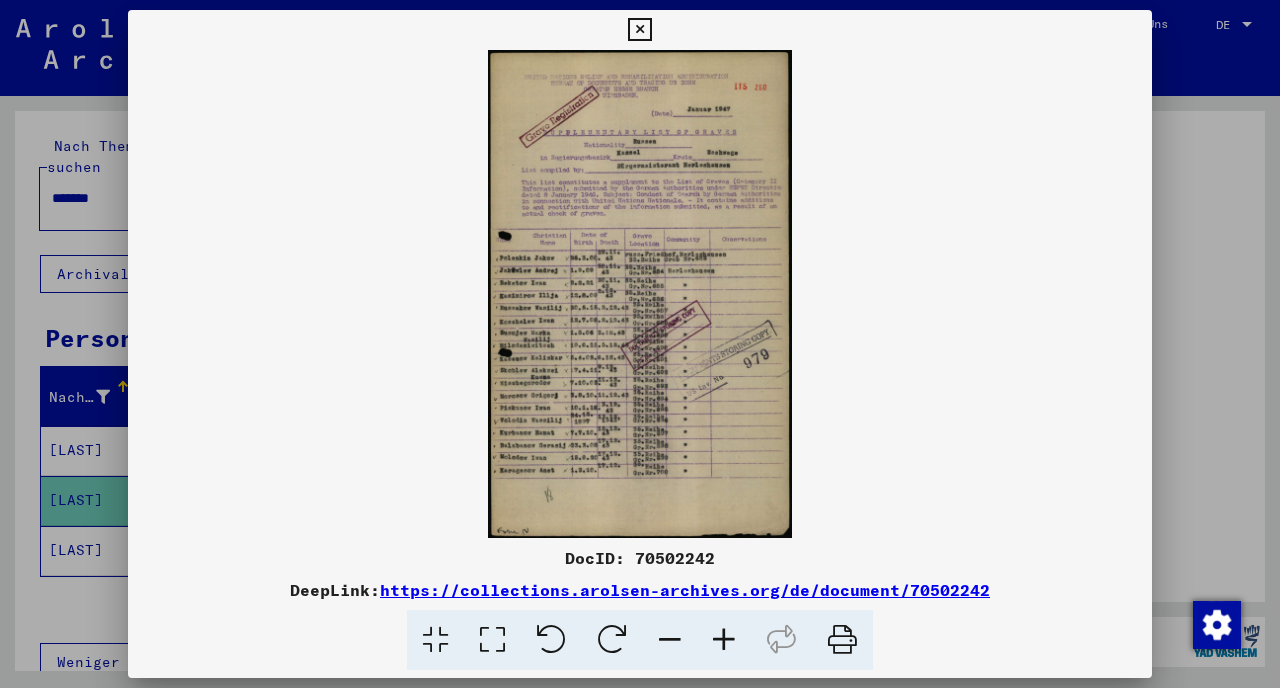 click at bounding box center (724, 640) 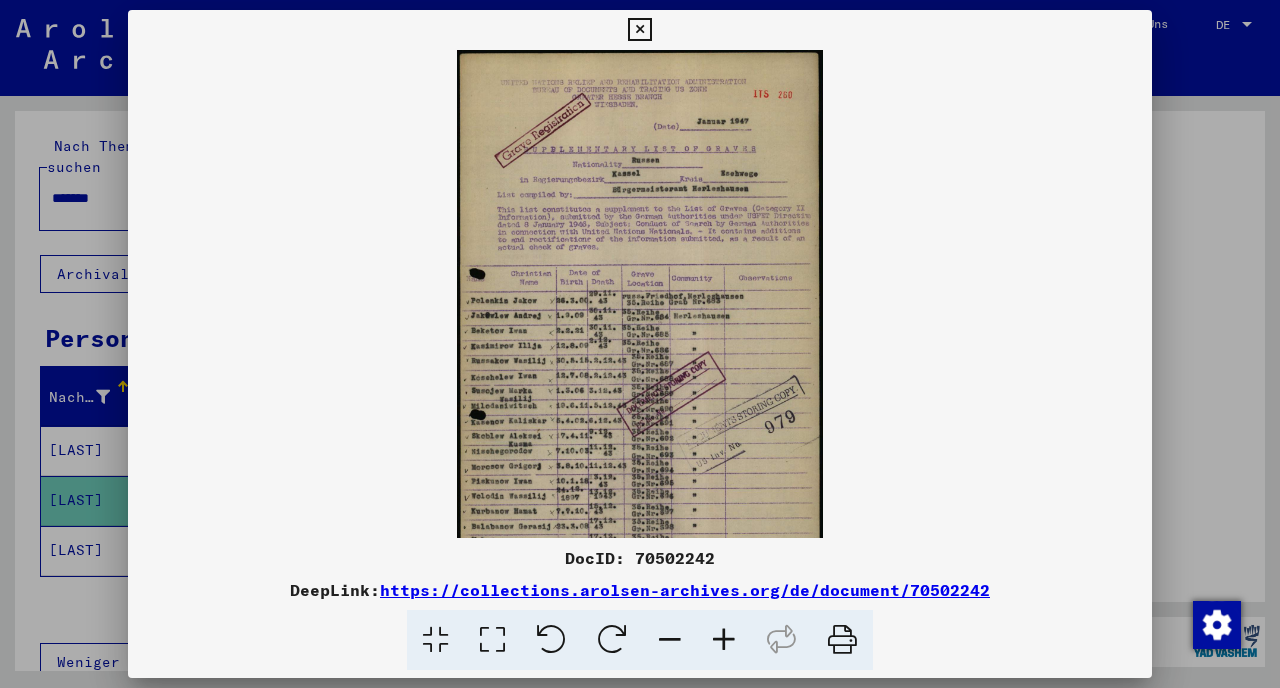 click at bounding box center (724, 640) 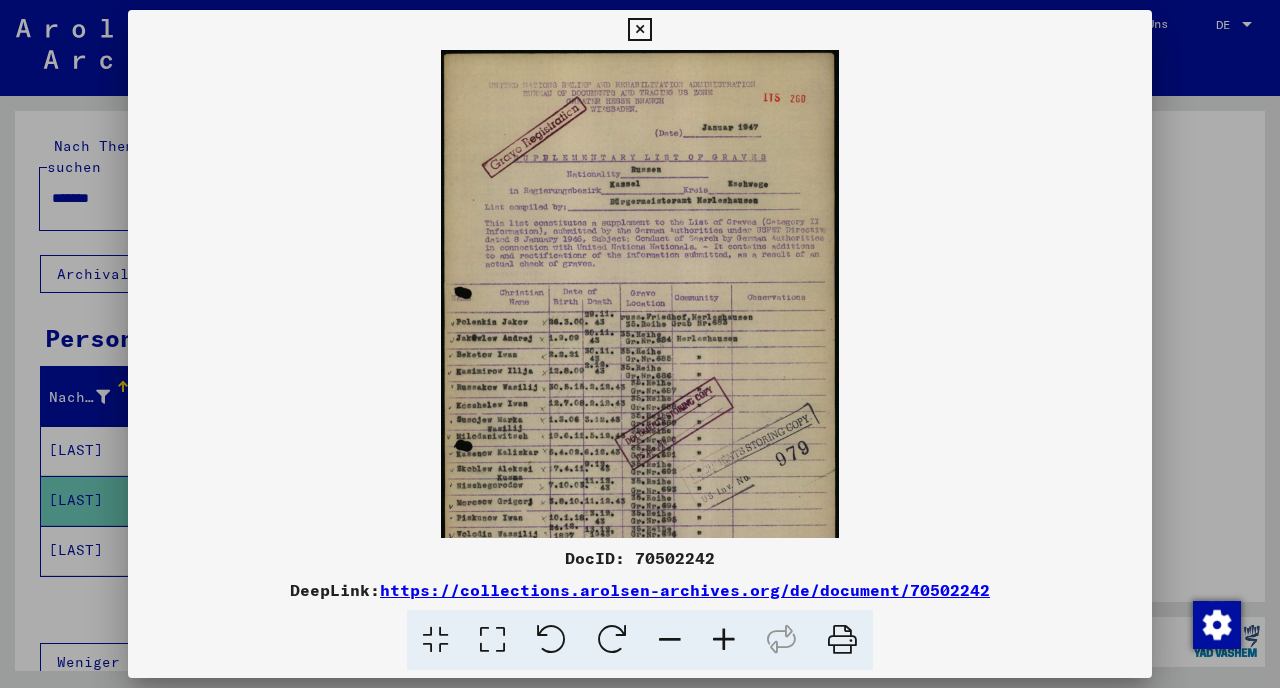 click at bounding box center [724, 640] 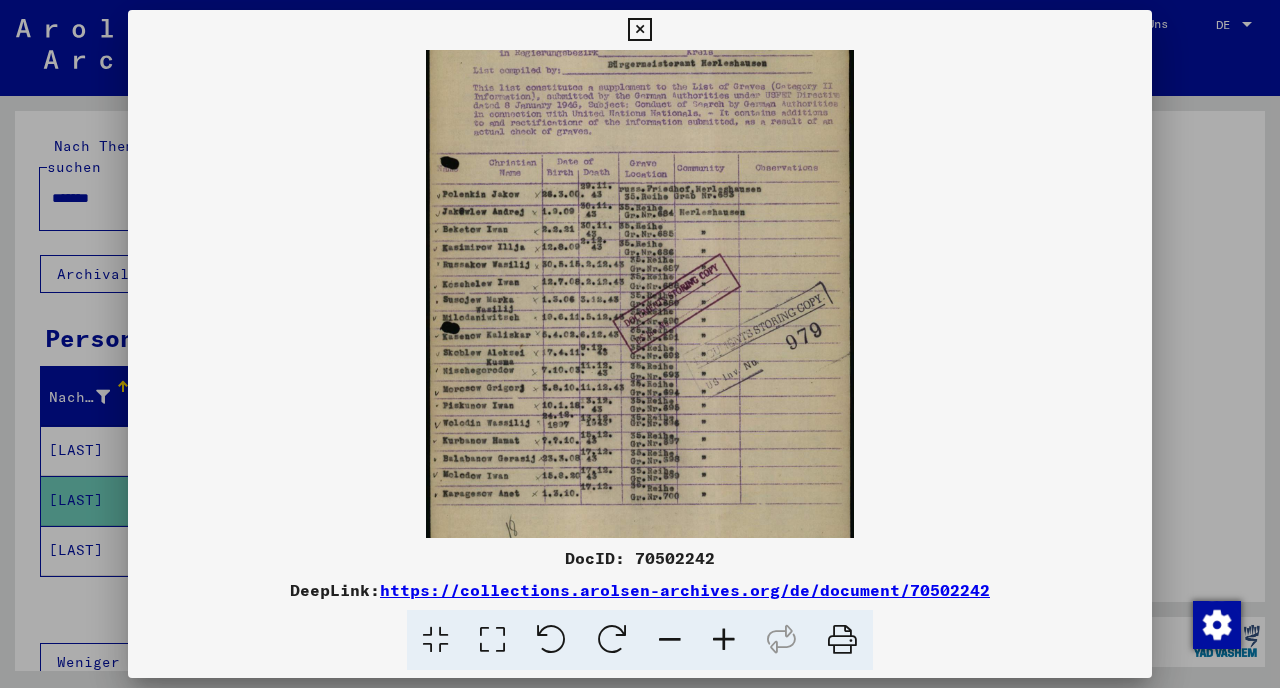 drag, startPoint x: 669, startPoint y: 404, endPoint x: 670, endPoint y: 238, distance: 166.003 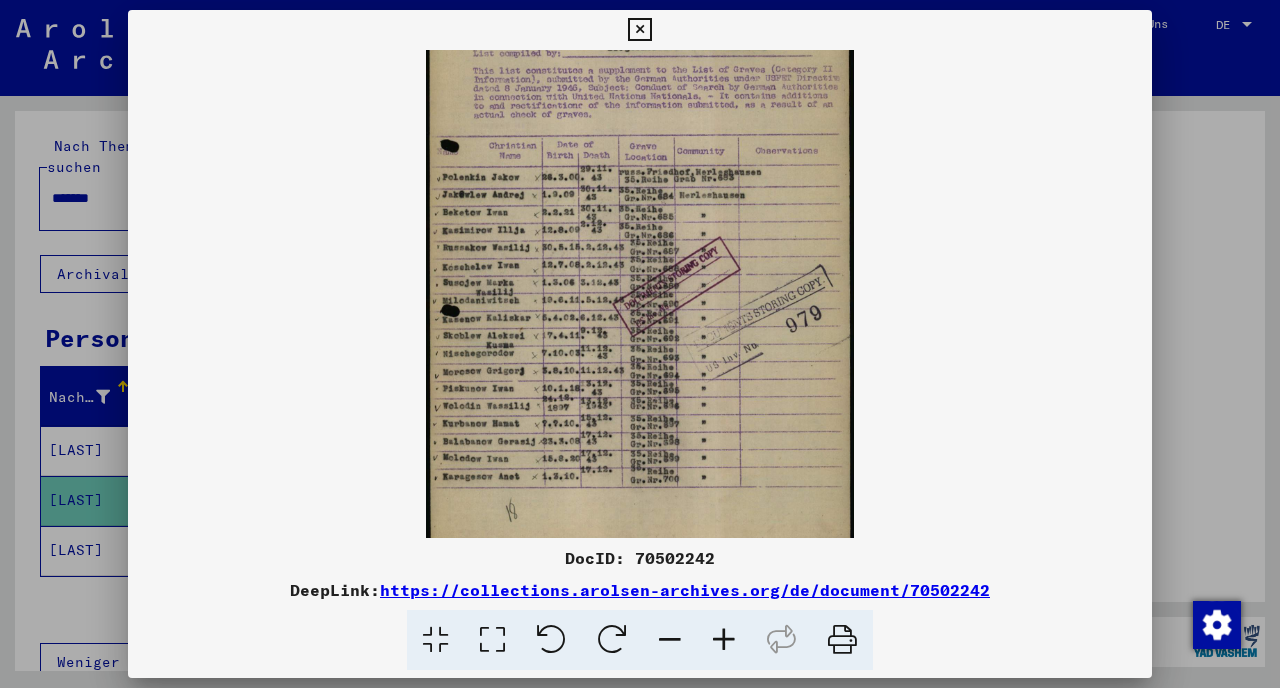 click at bounding box center [724, 640] 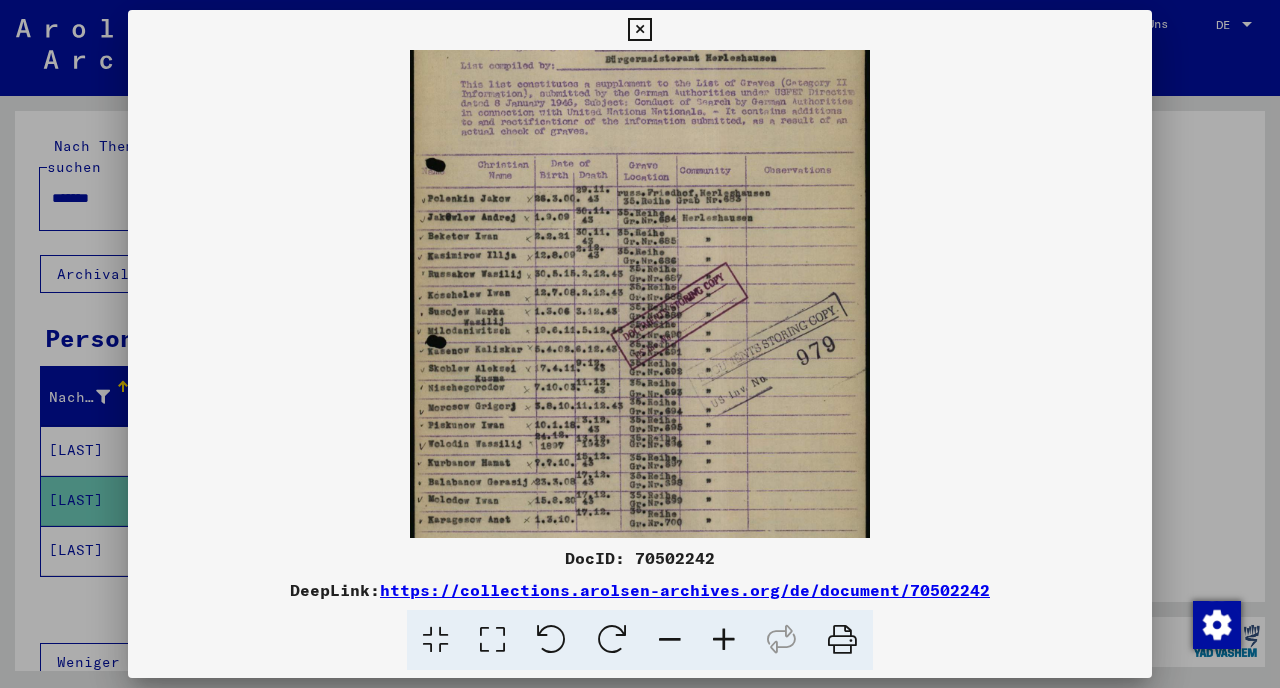 click at bounding box center (724, 640) 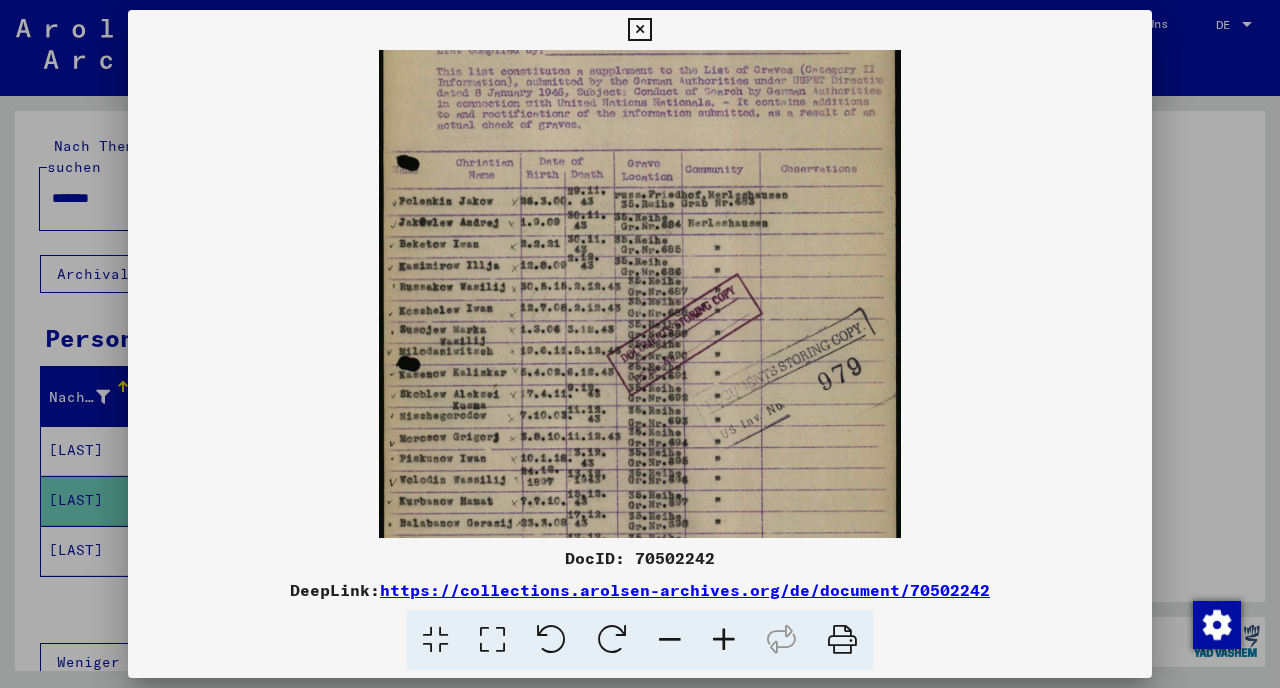 scroll, scrollTop: 217, scrollLeft: 0, axis: vertical 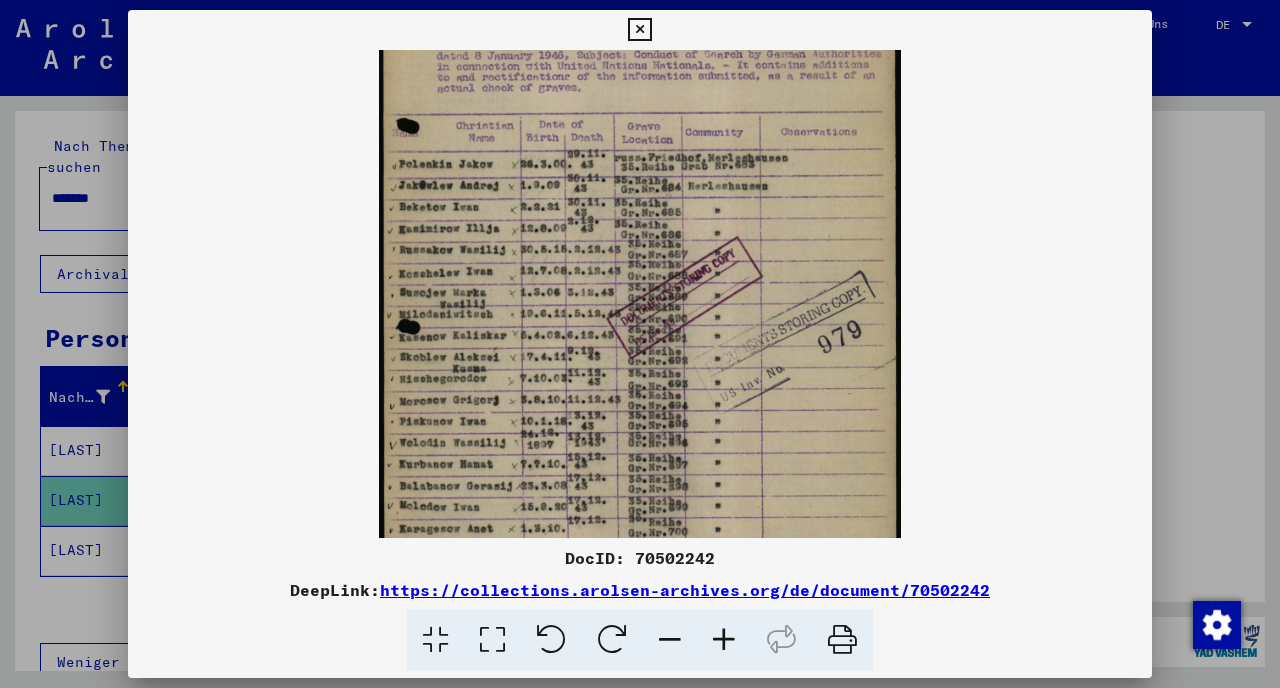 drag, startPoint x: 607, startPoint y: 470, endPoint x: 612, endPoint y: 394, distance: 76.1643 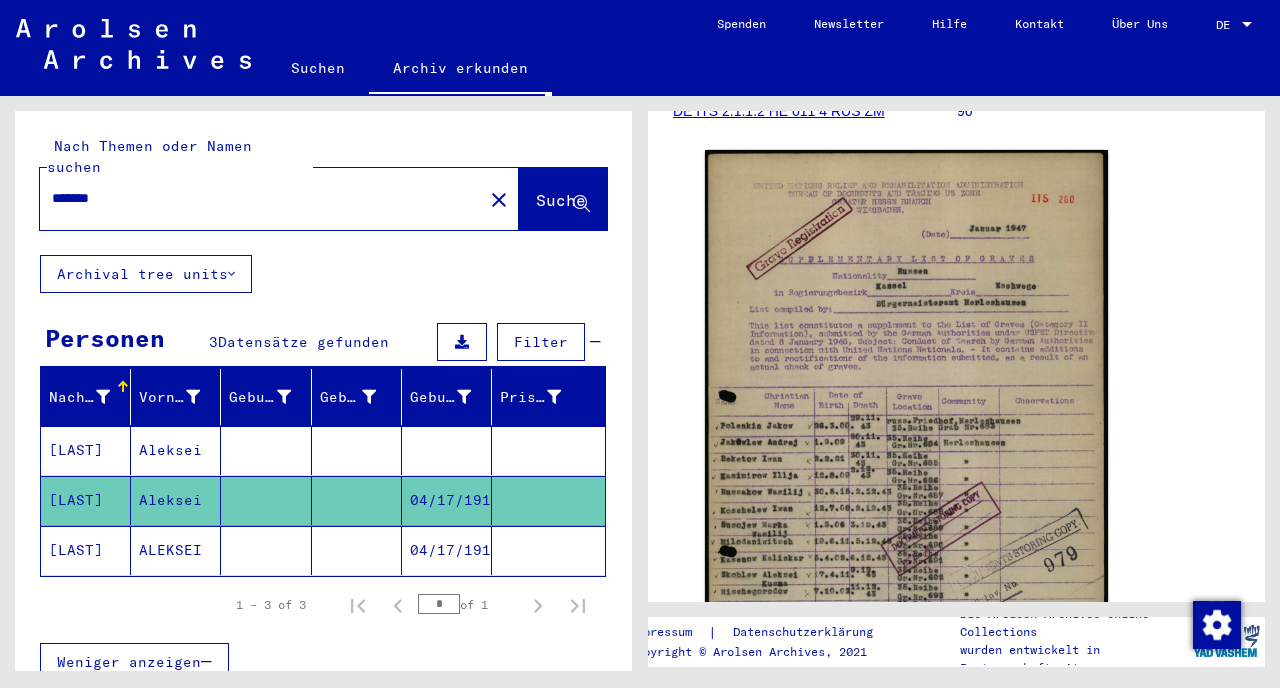 click on "ALEKSEI" 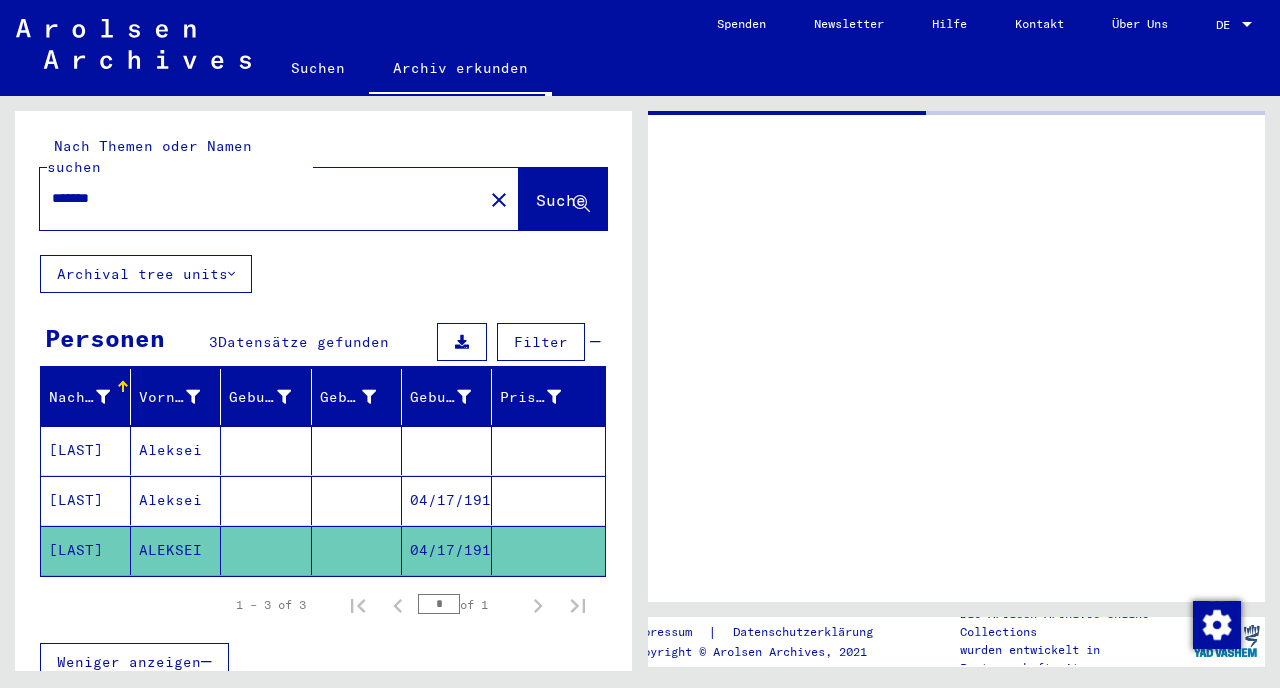 scroll, scrollTop: 0, scrollLeft: 0, axis: both 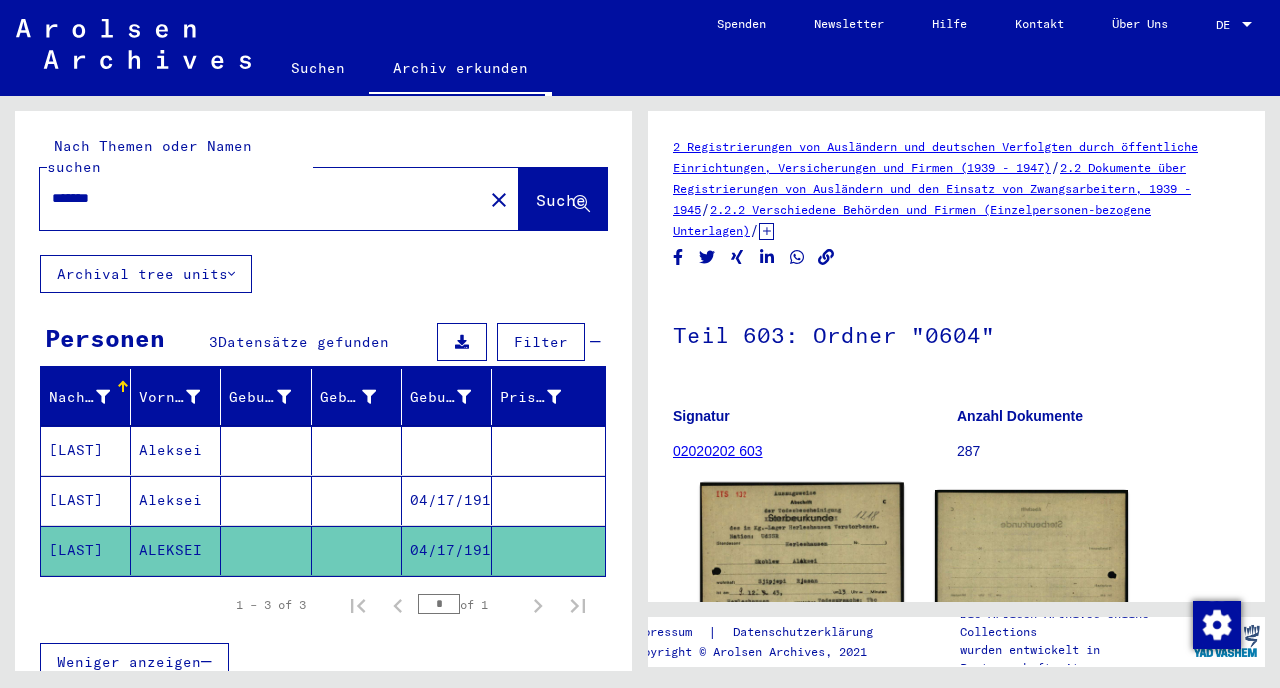 click 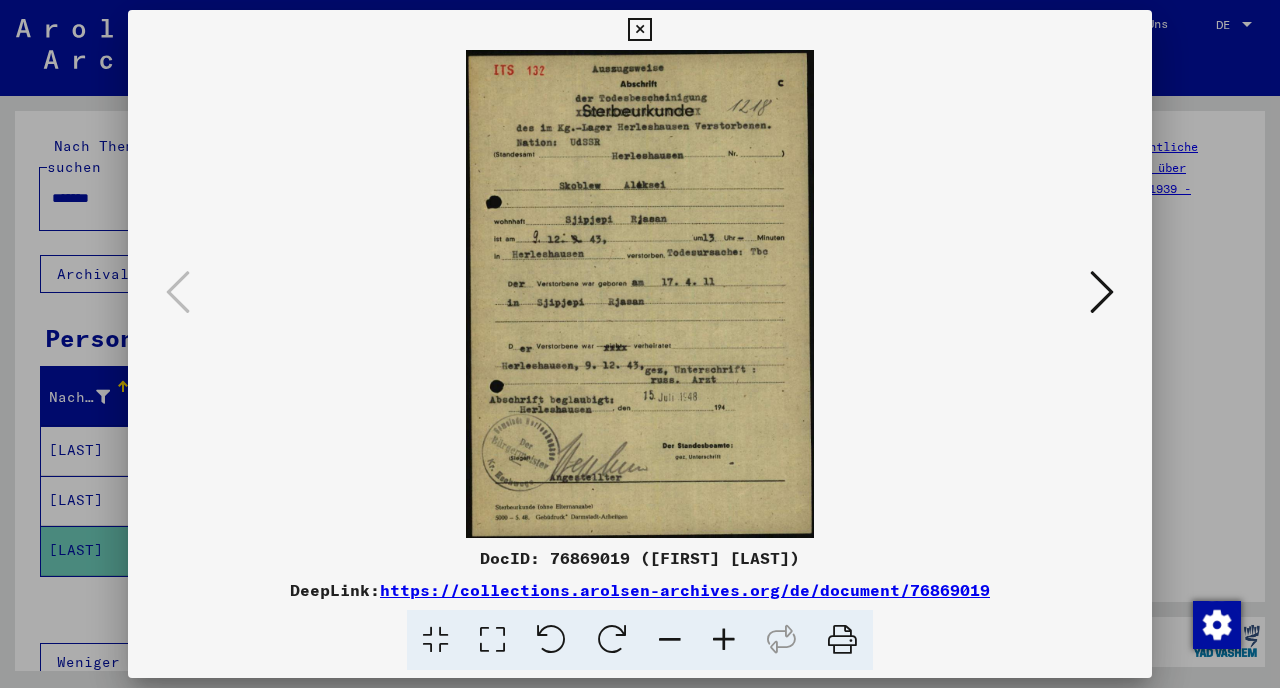 click at bounding box center (640, 344) 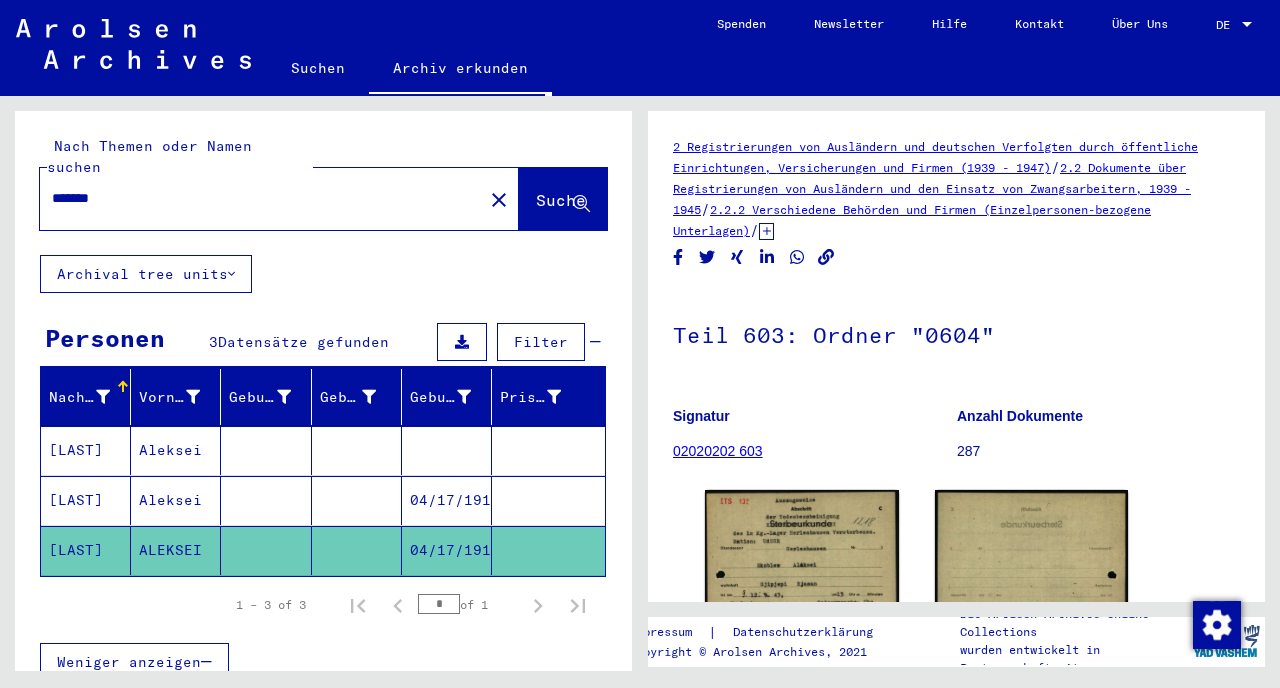 click on "*******" at bounding box center [261, 198] 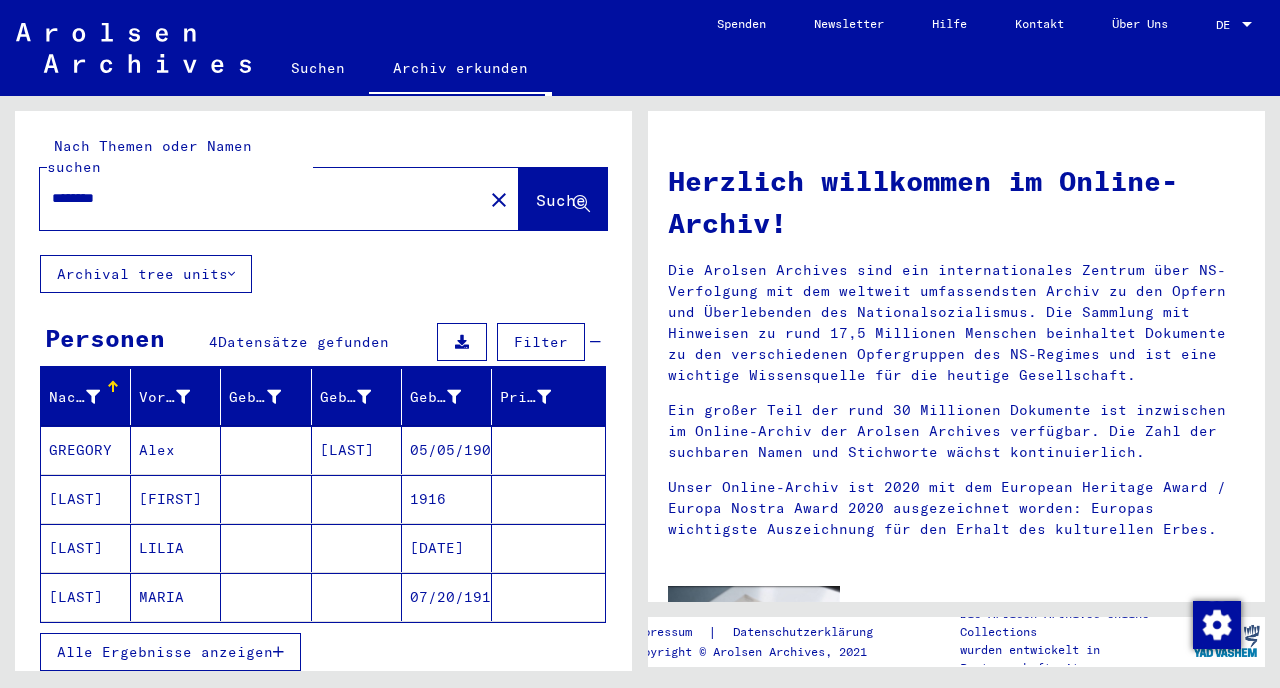 click on "Alle Ergebnisse anzeigen" at bounding box center (165, 652) 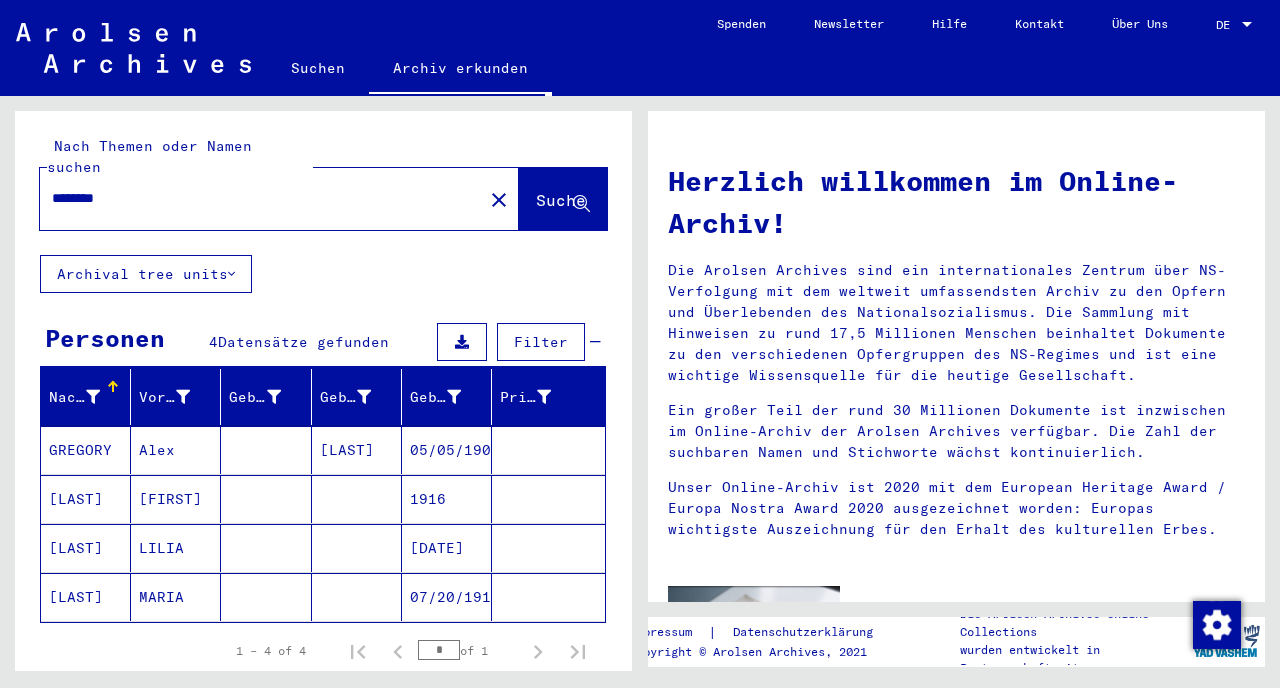 scroll, scrollTop: 19, scrollLeft: 0, axis: vertical 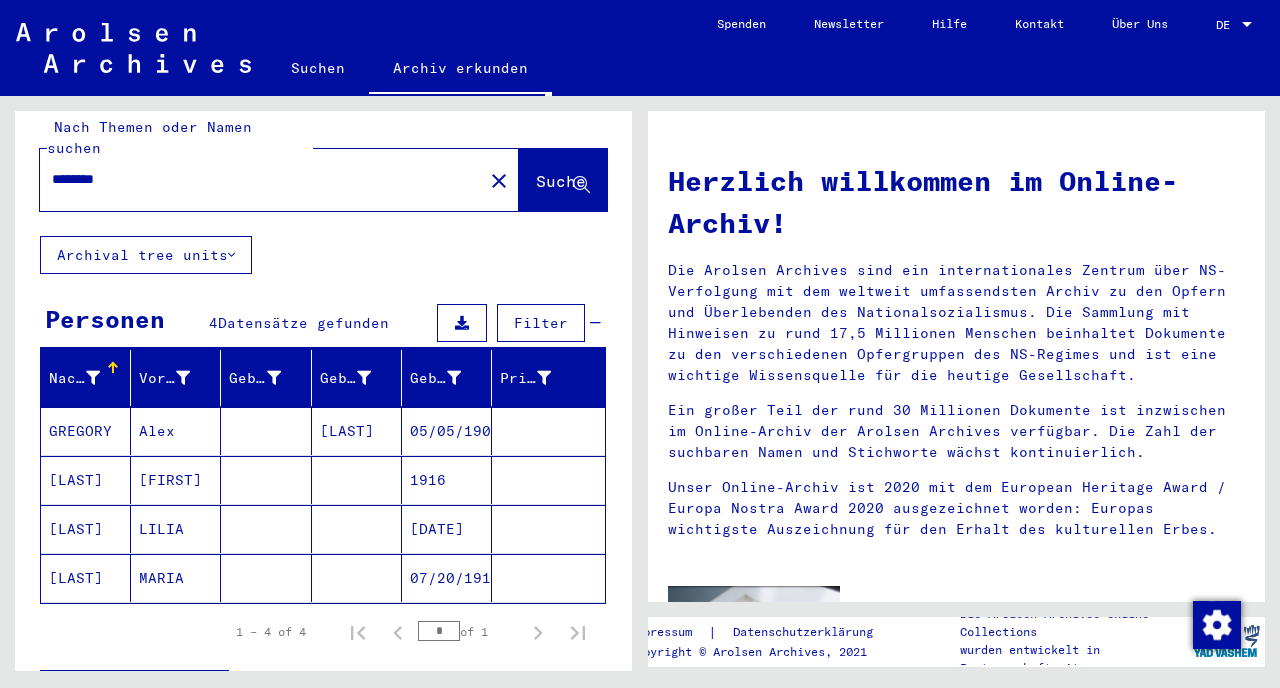 click on "Alex" at bounding box center [176, 480] 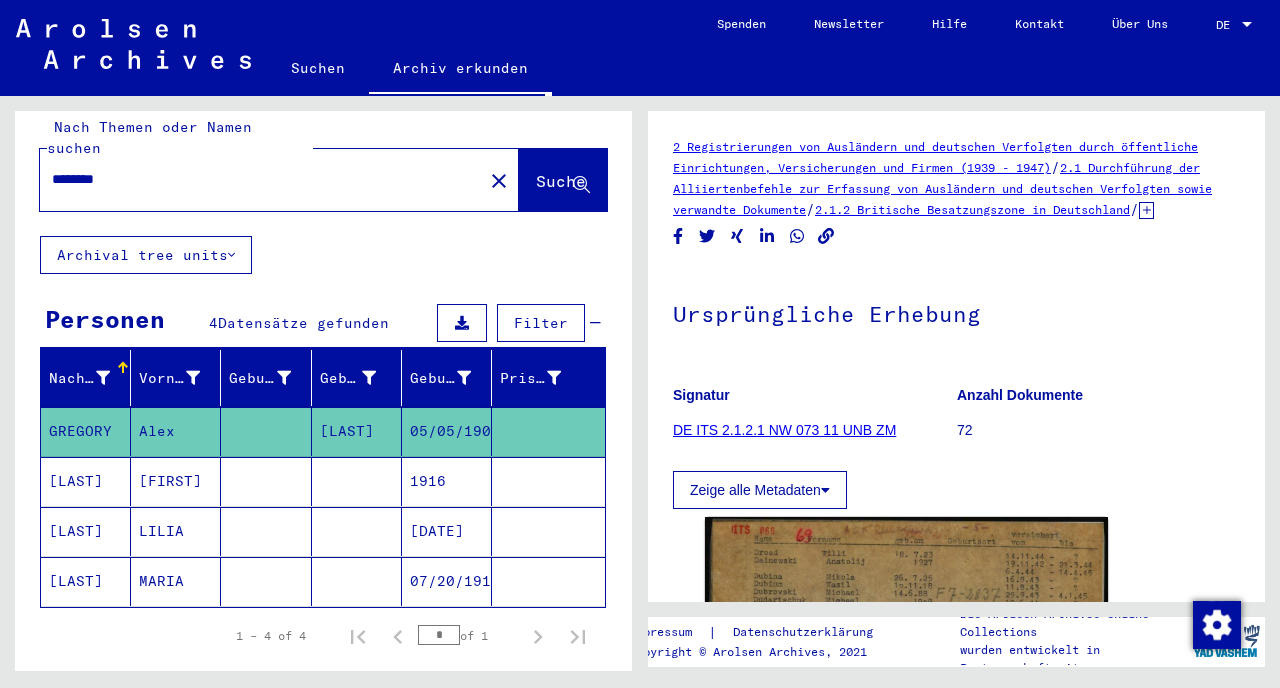 scroll, scrollTop: 0, scrollLeft: 0, axis: both 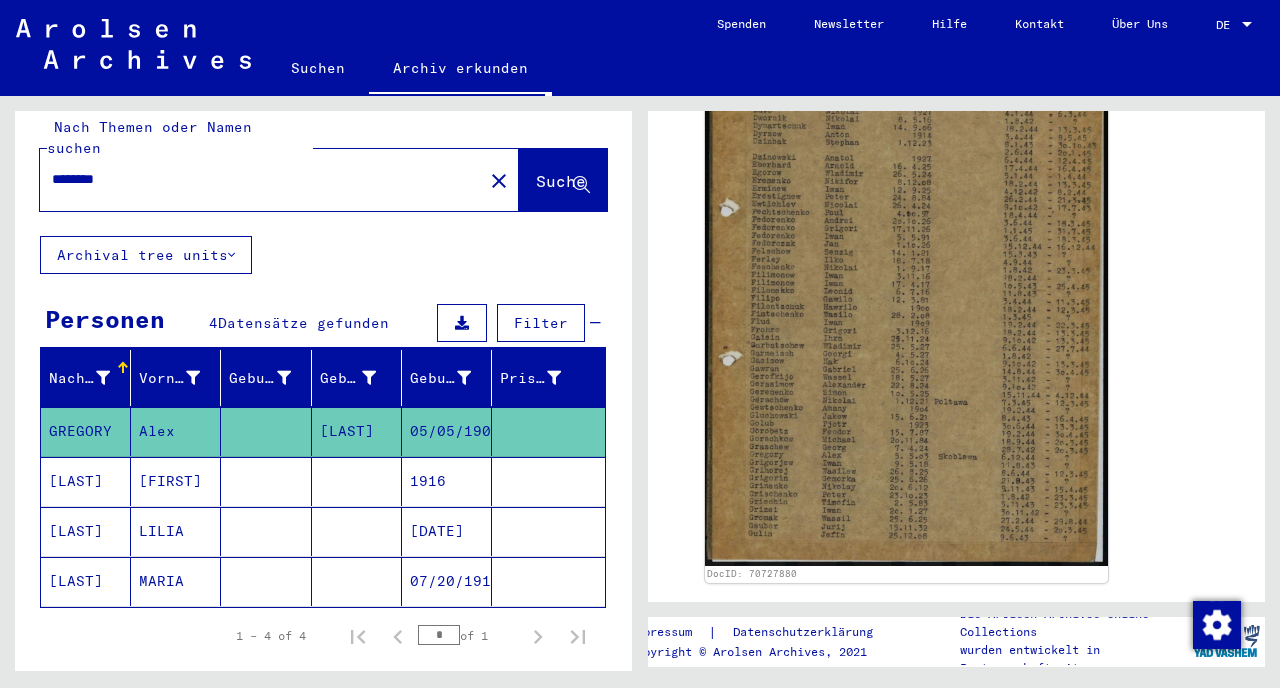 click on "********" at bounding box center [261, 179] 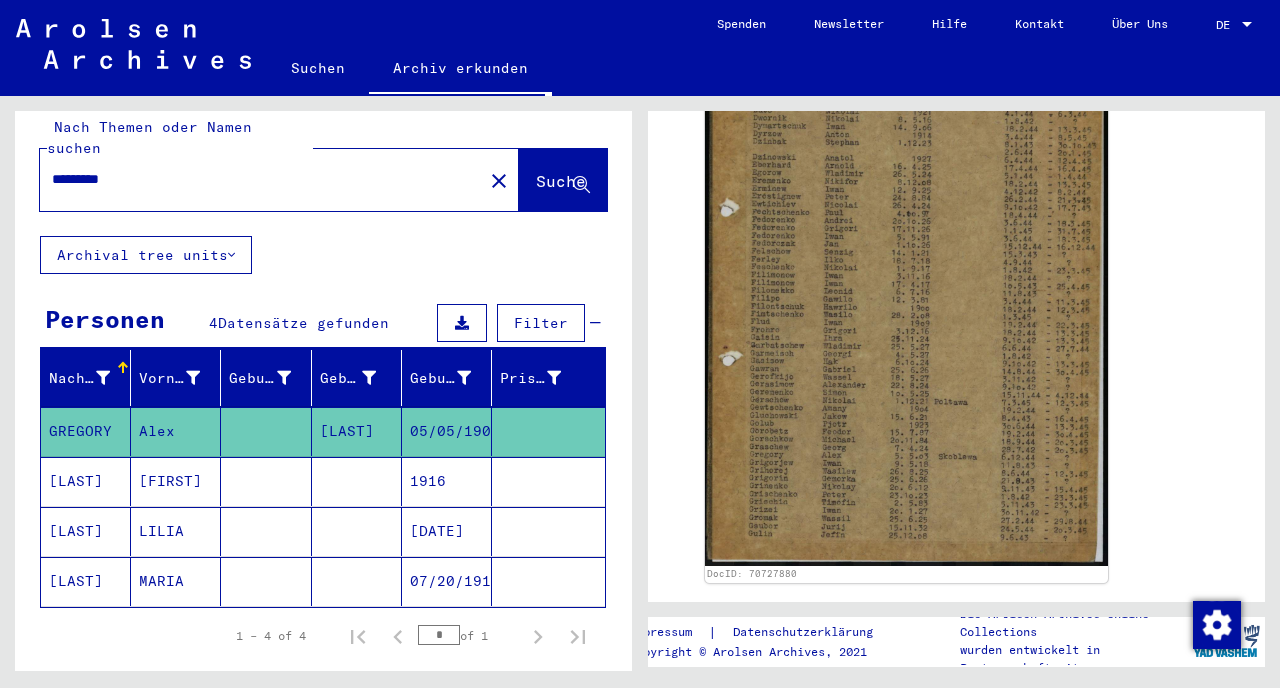 scroll, scrollTop: 0, scrollLeft: 0, axis: both 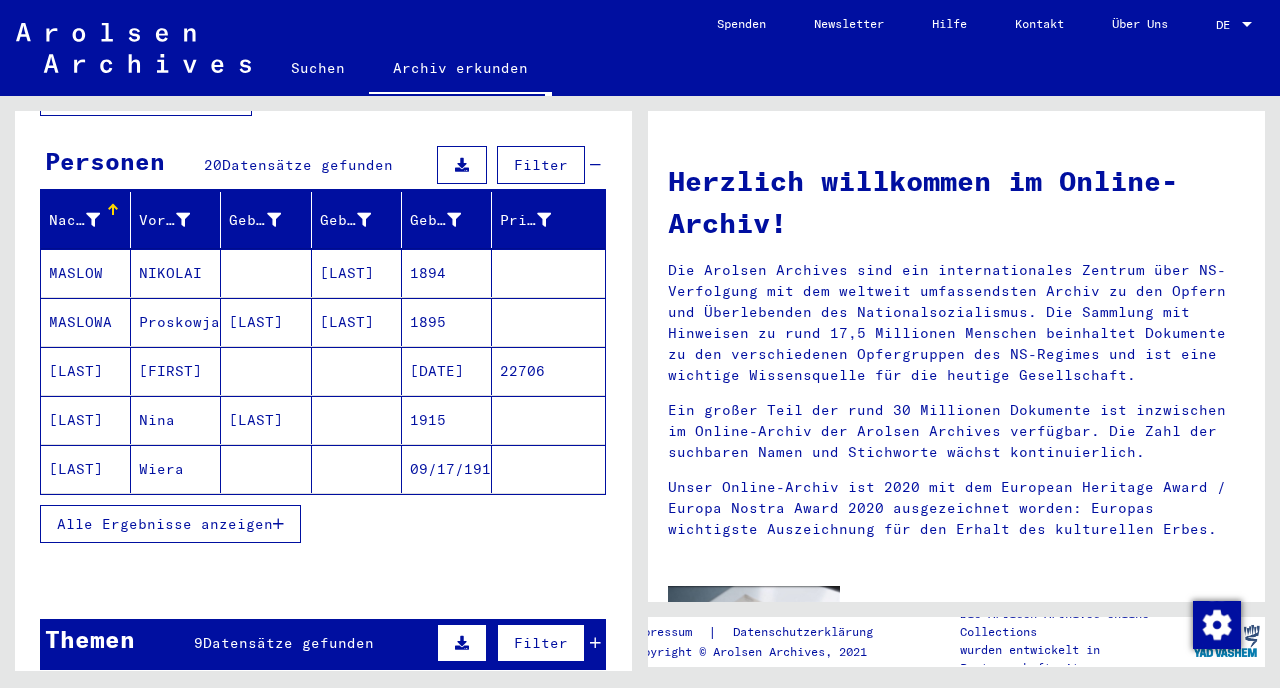 click on "Alle Ergebnisse anzeigen" at bounding box center [165, 524] 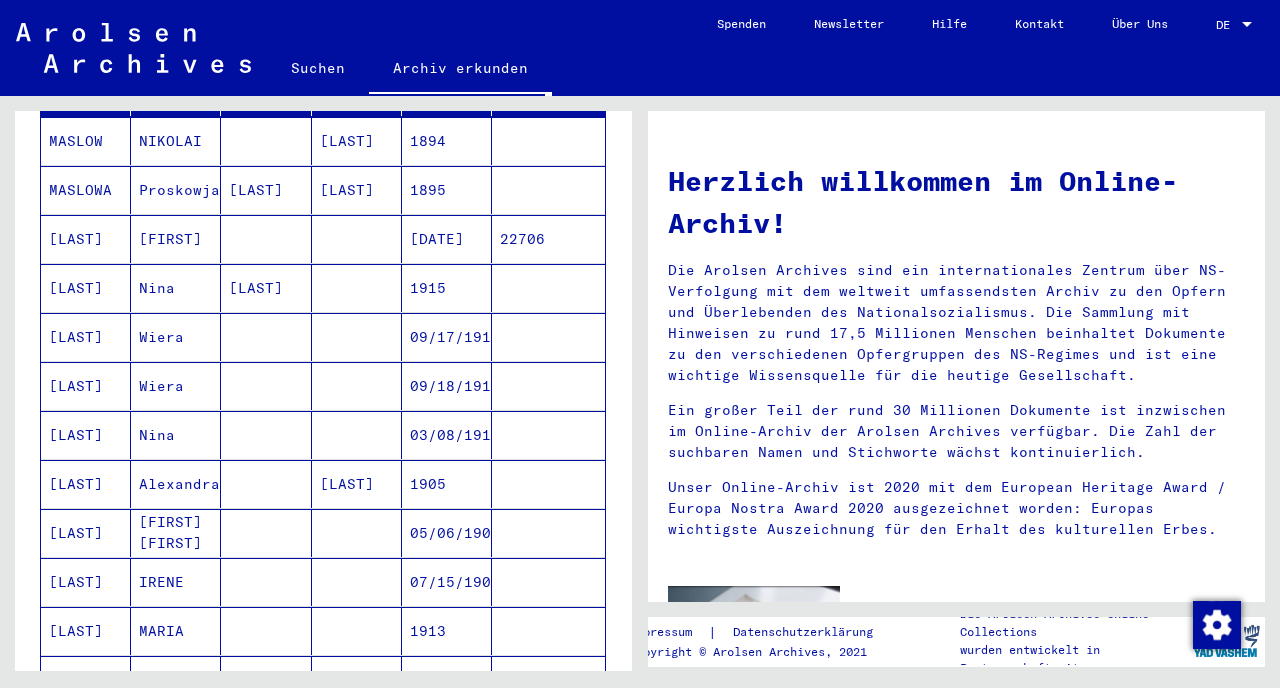 scroll, scrollTop: 361, scrollLeft: 0, axis: vertical 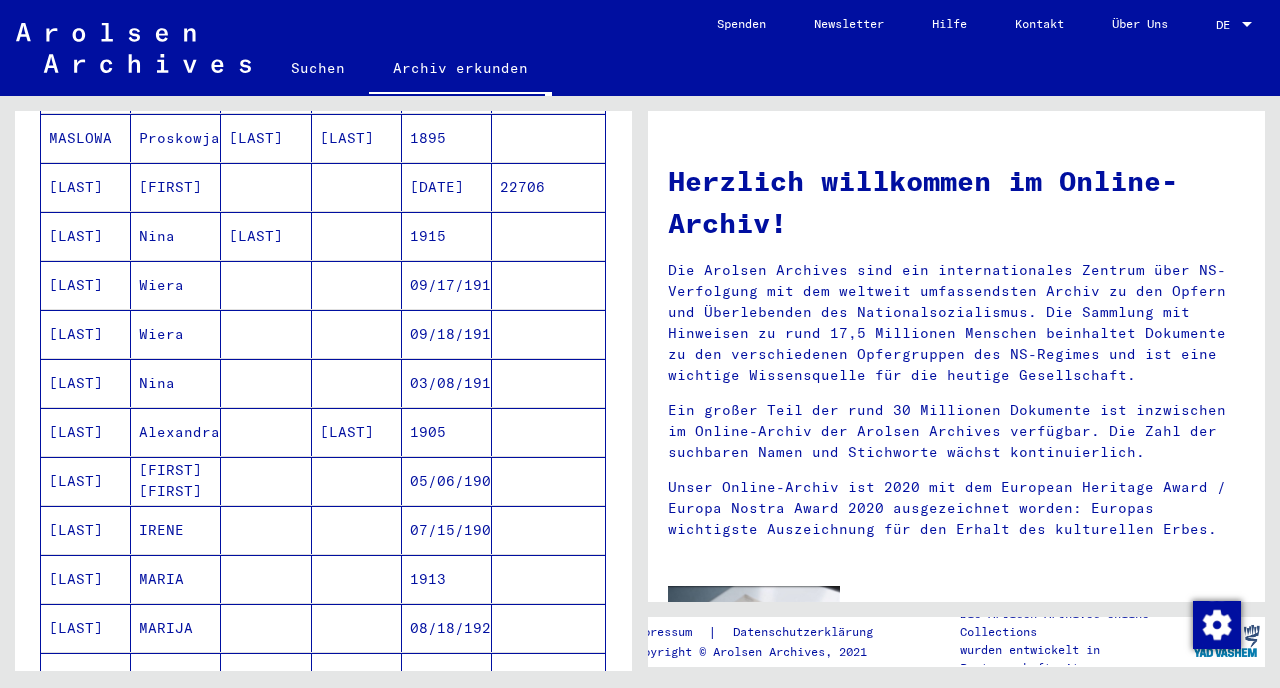 click on "Alexandra" at bounding box center (176, 481) 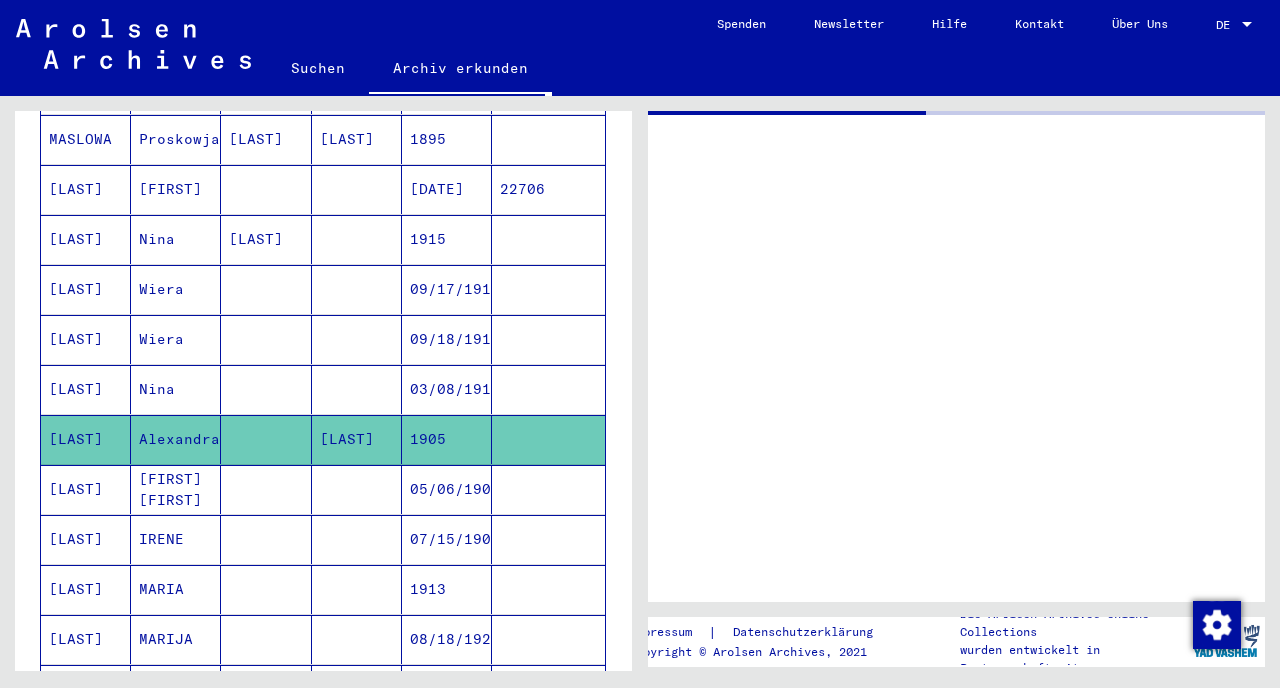 scroll, scrollTop: 362, scrollLeft: 0, axis: vertical 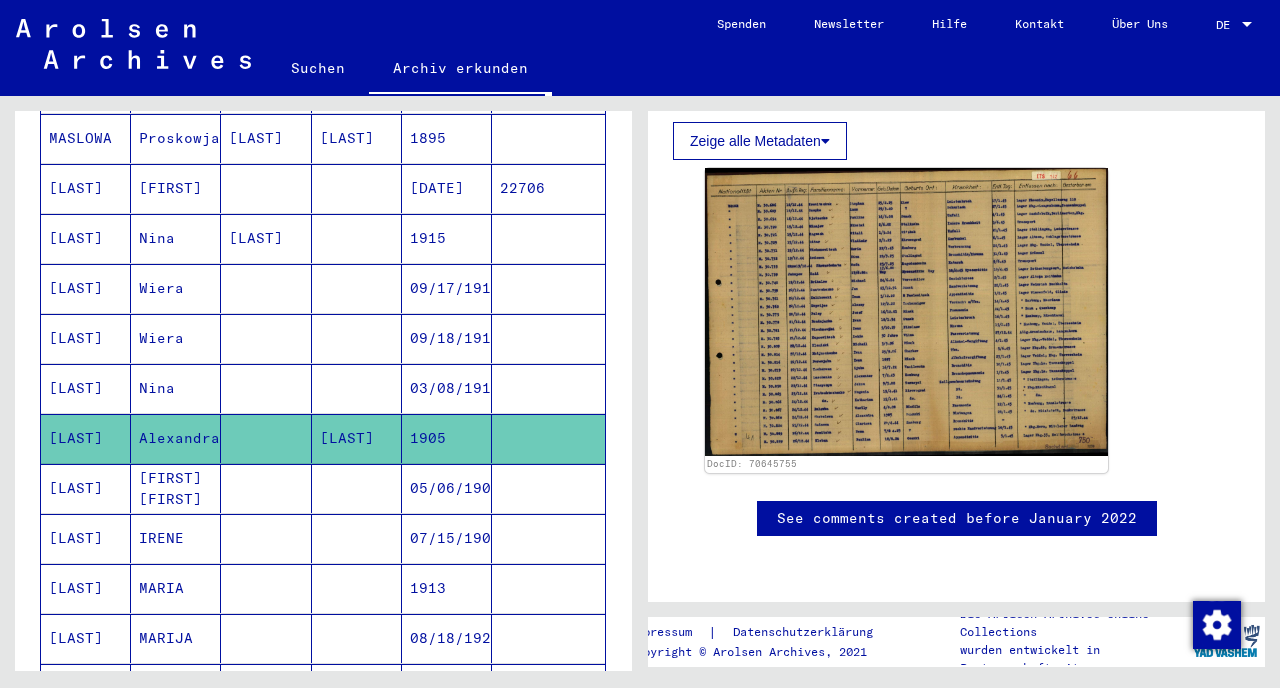 click 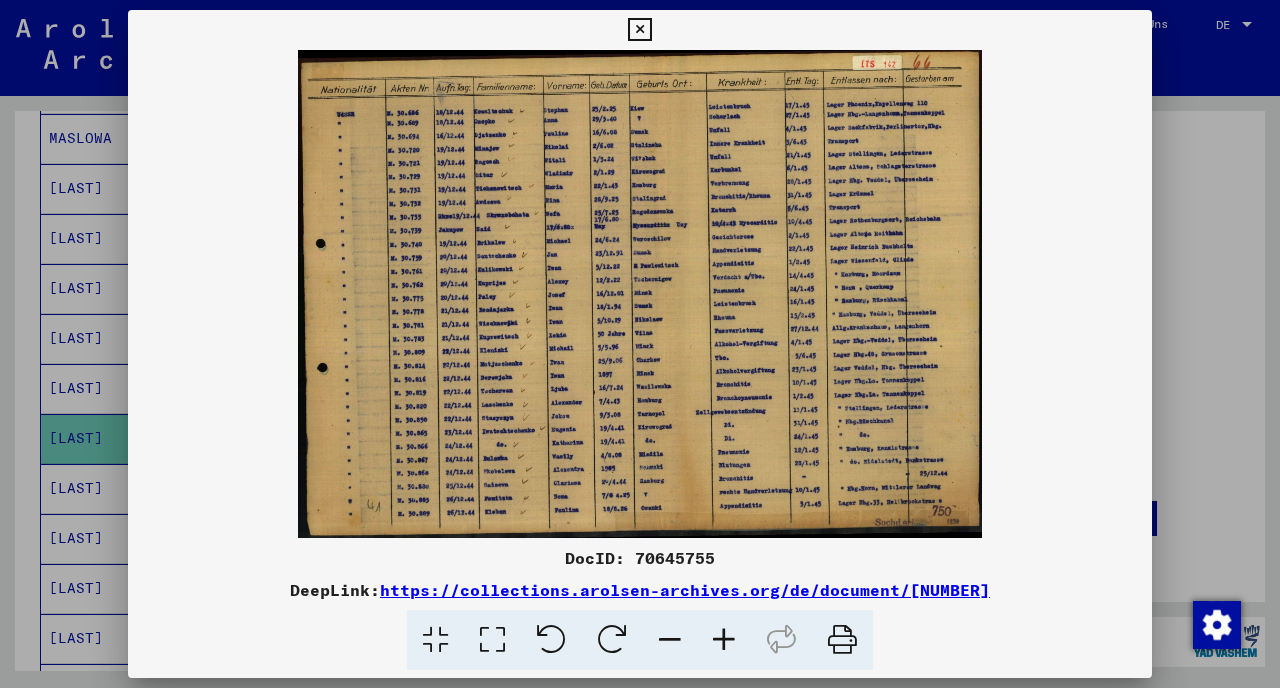 click at bounding box center (724, 640) 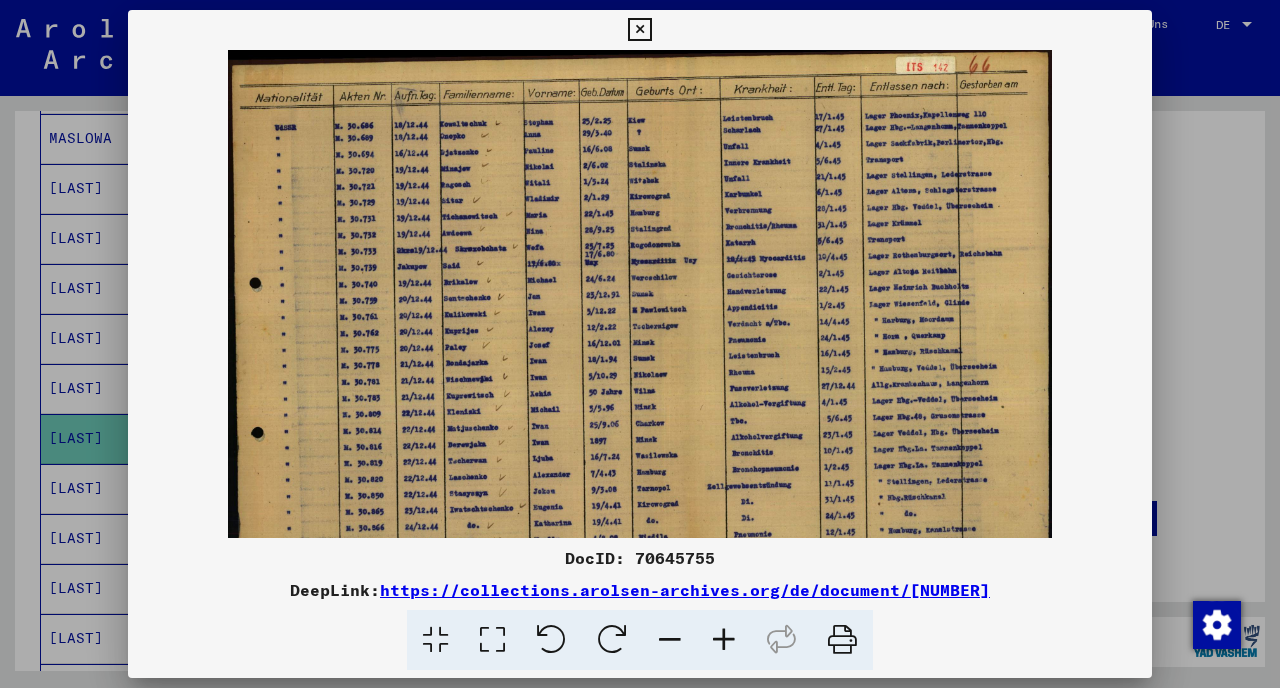 click at bounding box center (724, 640) 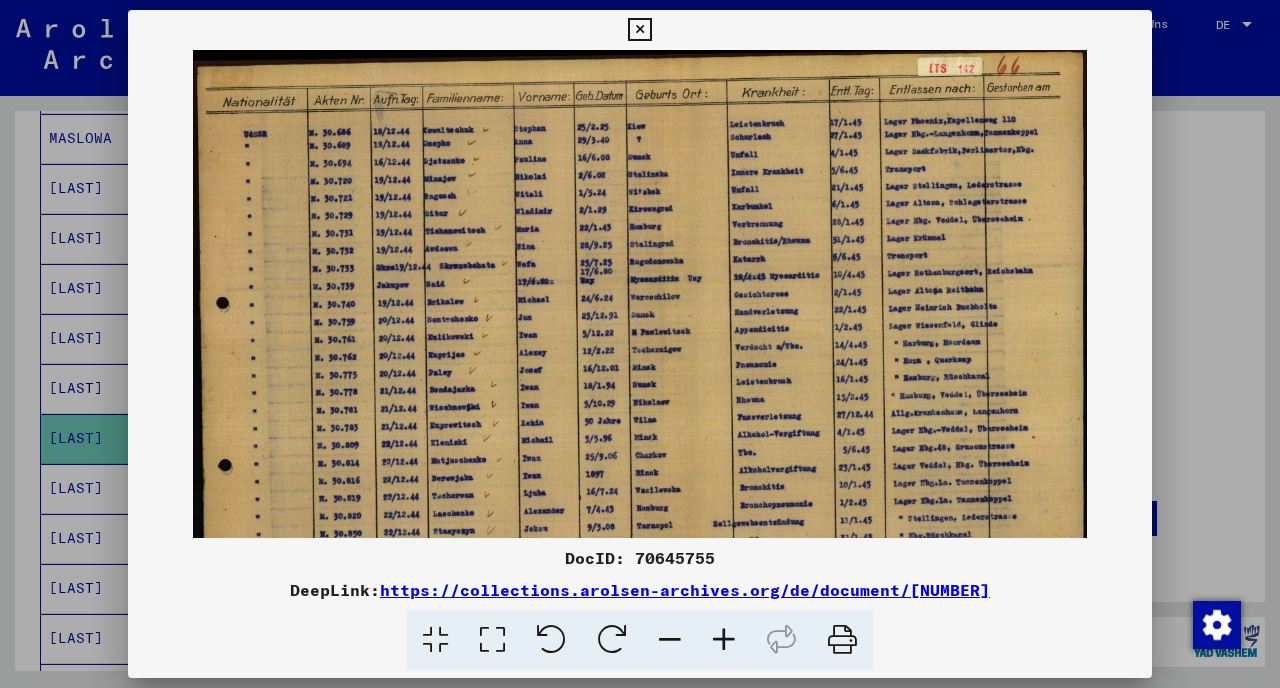 click at bounding box center (724, 640) 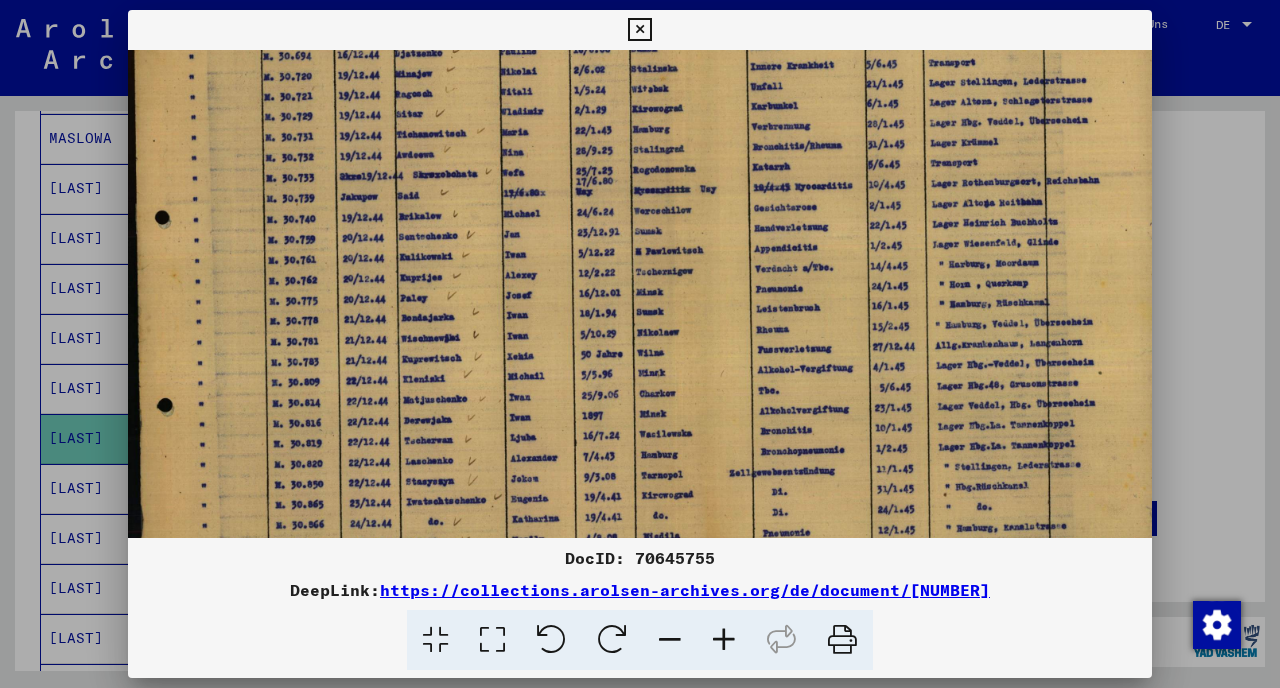drag, startPoint x: 684, startPoint y: 482, endPoint x: 684, endPoint y: 292, distance: 190 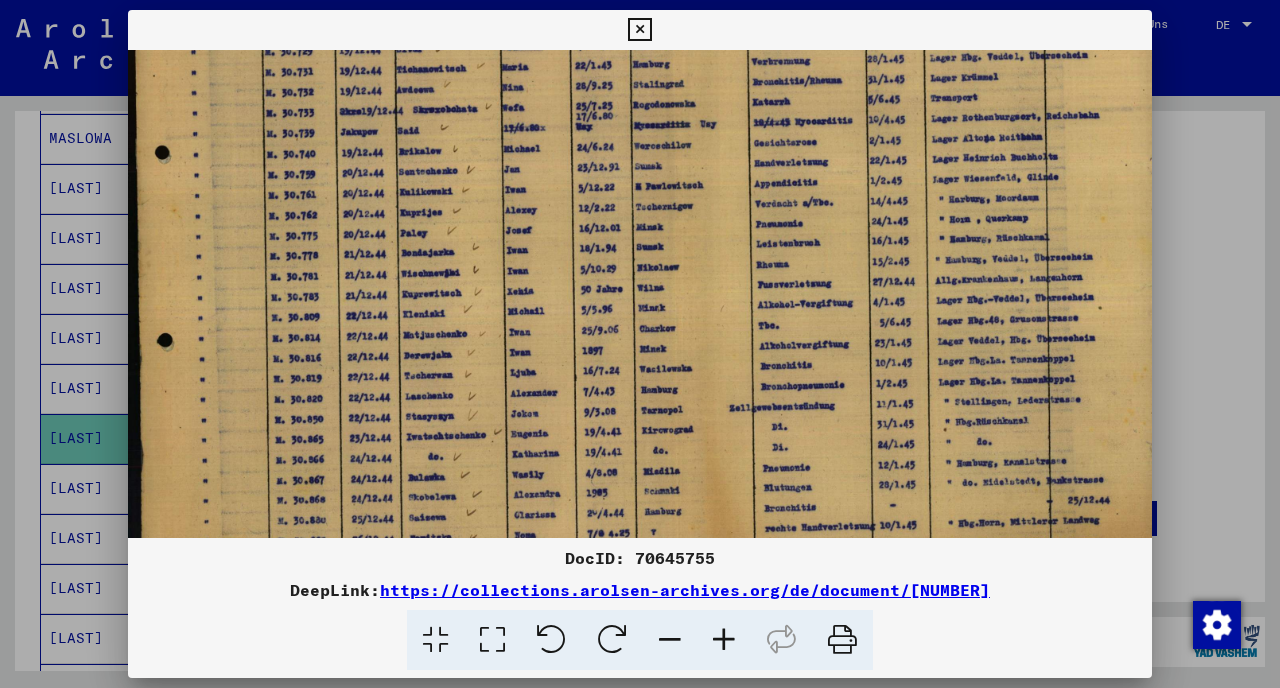 scroll, scrollTop: 250, scrollLeft: 0, axis: vertical 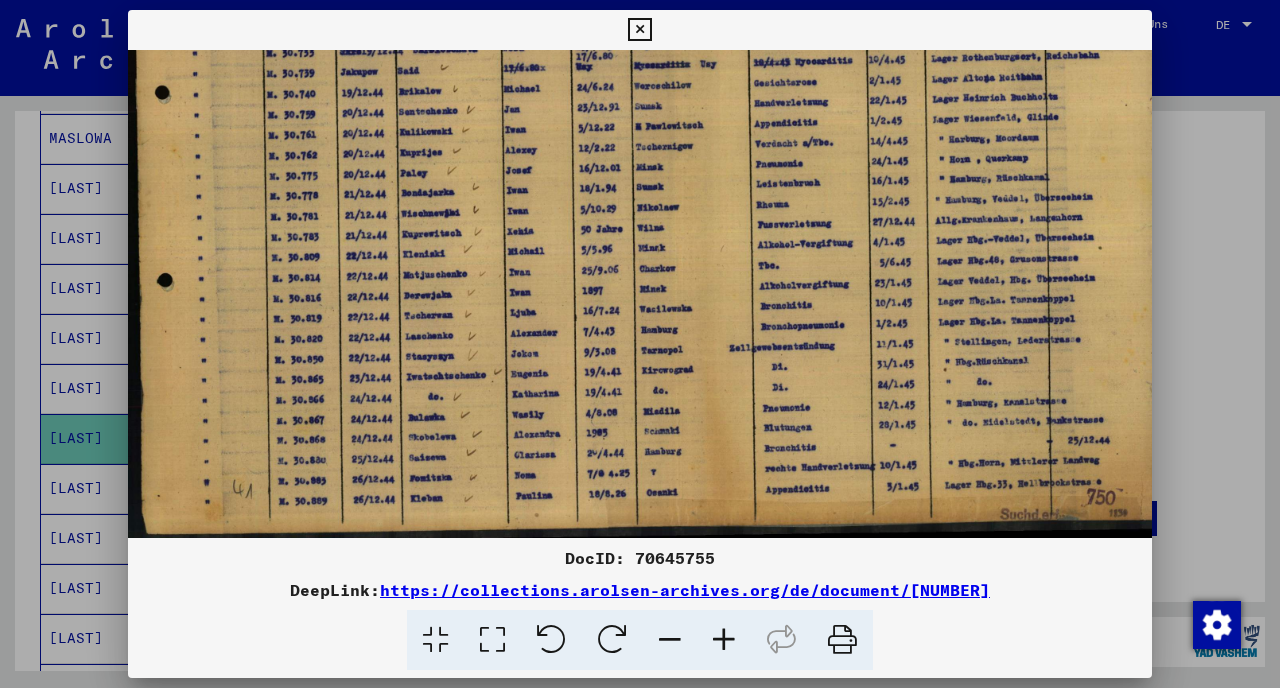 drag, startPoint x: 676, startPoint y: 389, endPoint x: 676, endPoint y: 292, distance: 97 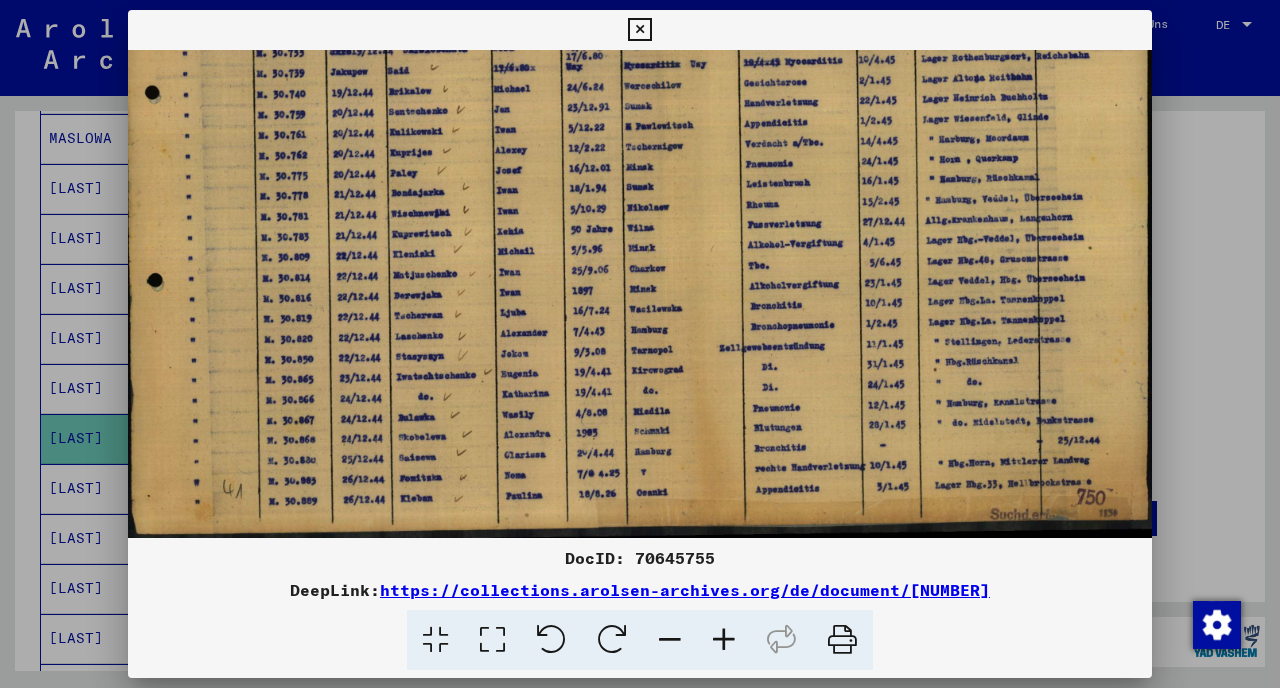 drag, startPoint x: 593, startPoint y: 439, endPoint x: 553, endPoint y: 438, distance: 40.012497 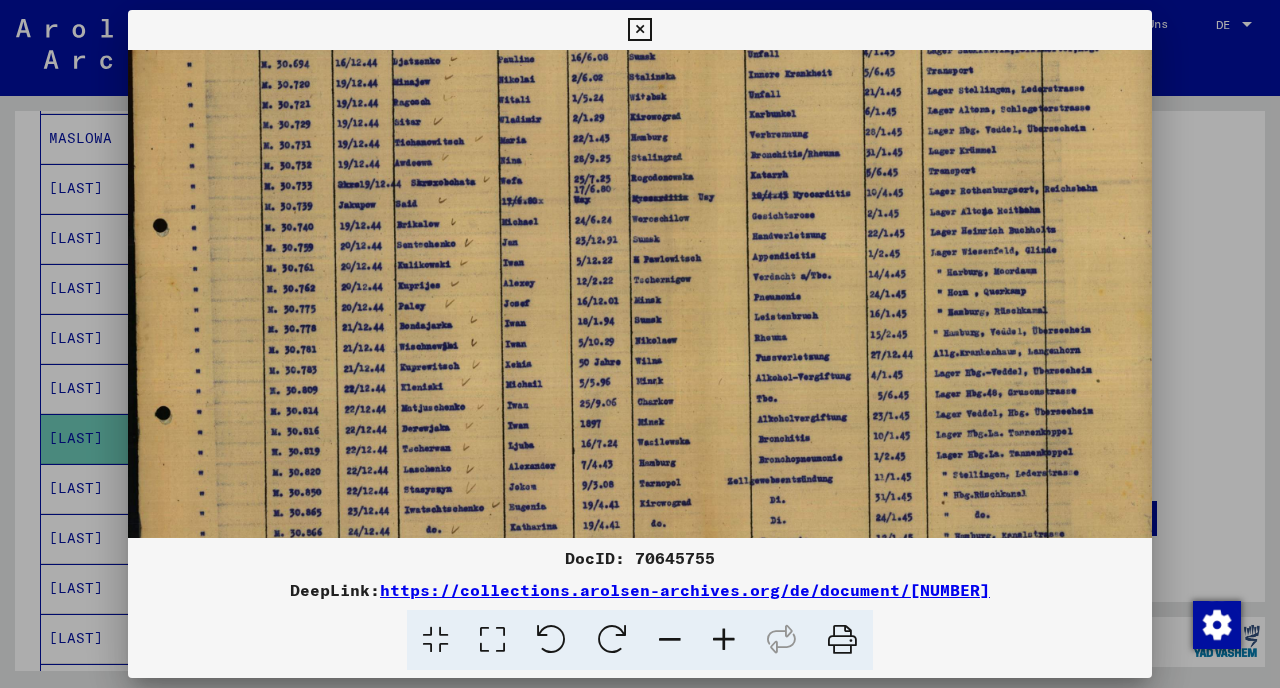 scroll, scrollTop: 116, scrollLeft: 2, axis: both 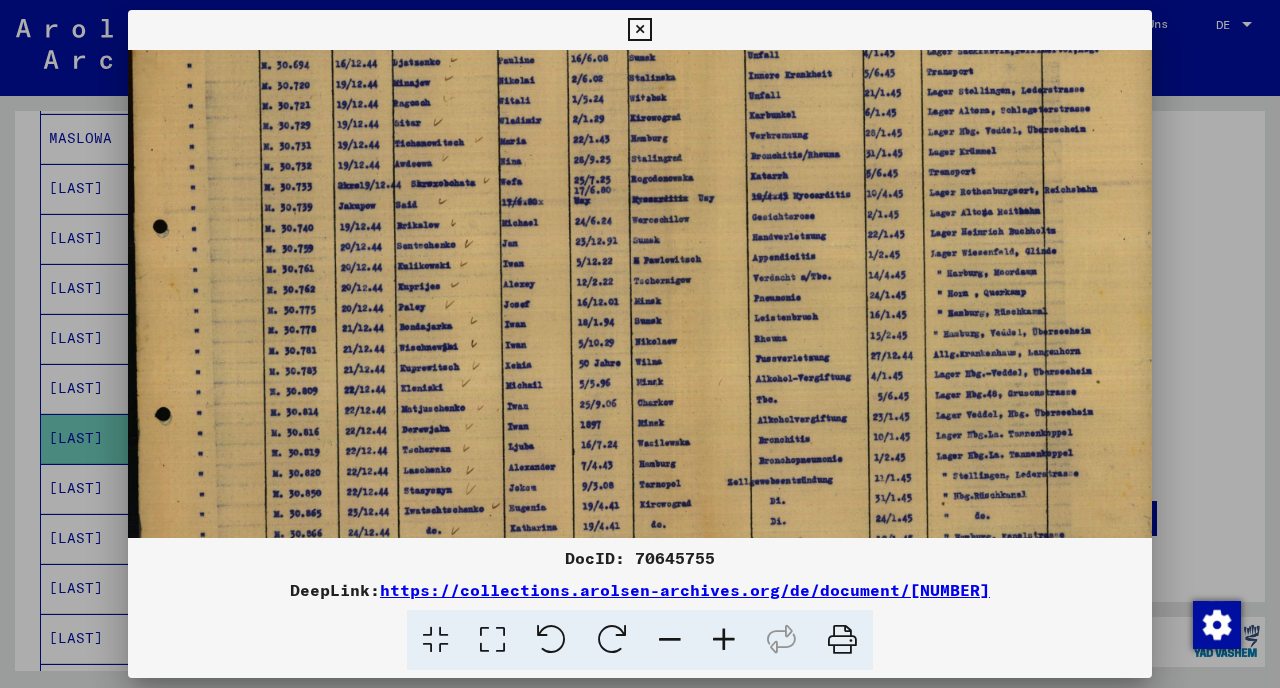 drag, startPoint x: 999, startPoint y: 337, endPoint x: 1007, endPoint y: 471, distance: 134.23859 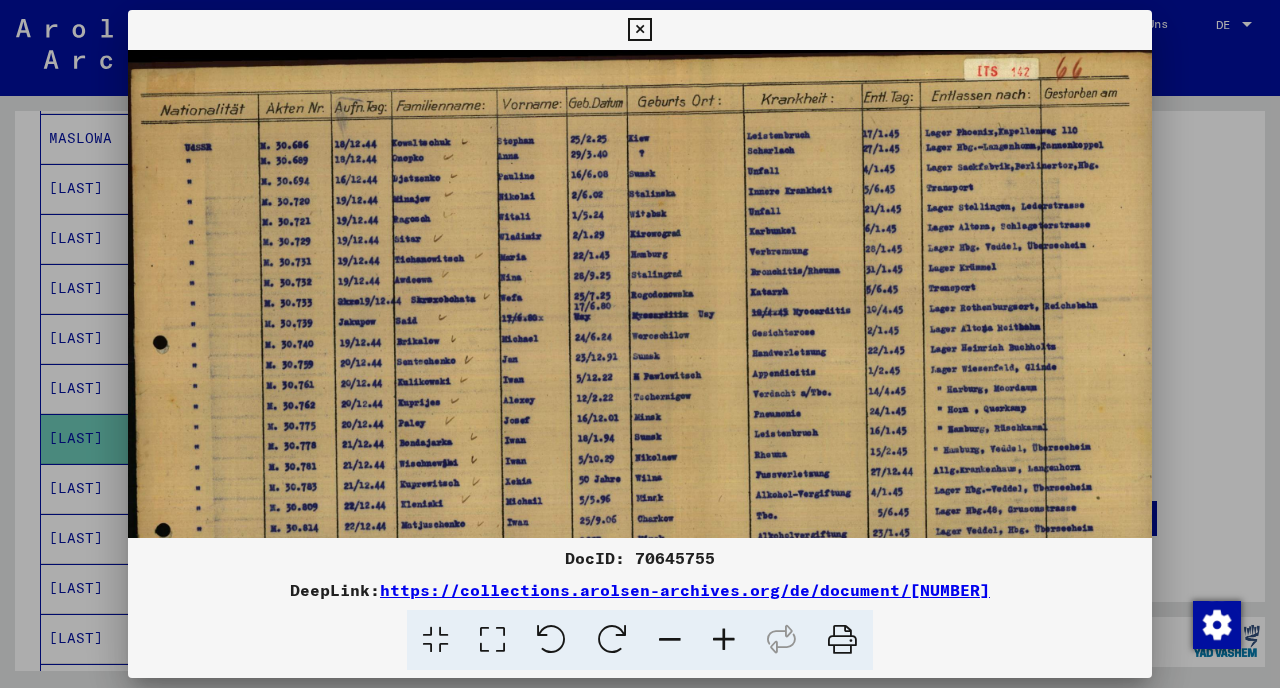 drag, startPoint x: 992, startPoint y: 273, endPoint x: 992, endPoint y: 475, distance: 202 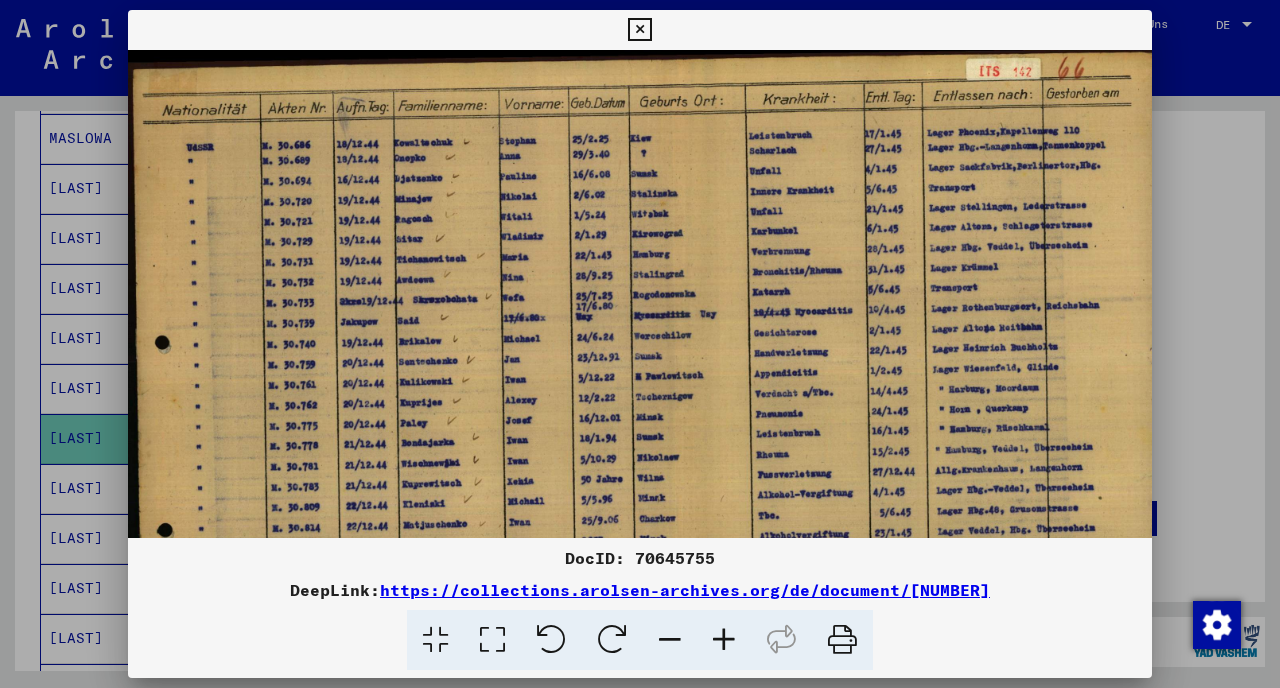 drag, startPoint x: 893, startPoint y: 373, endPoint x: 998, endPoint y: 373, distance: 105 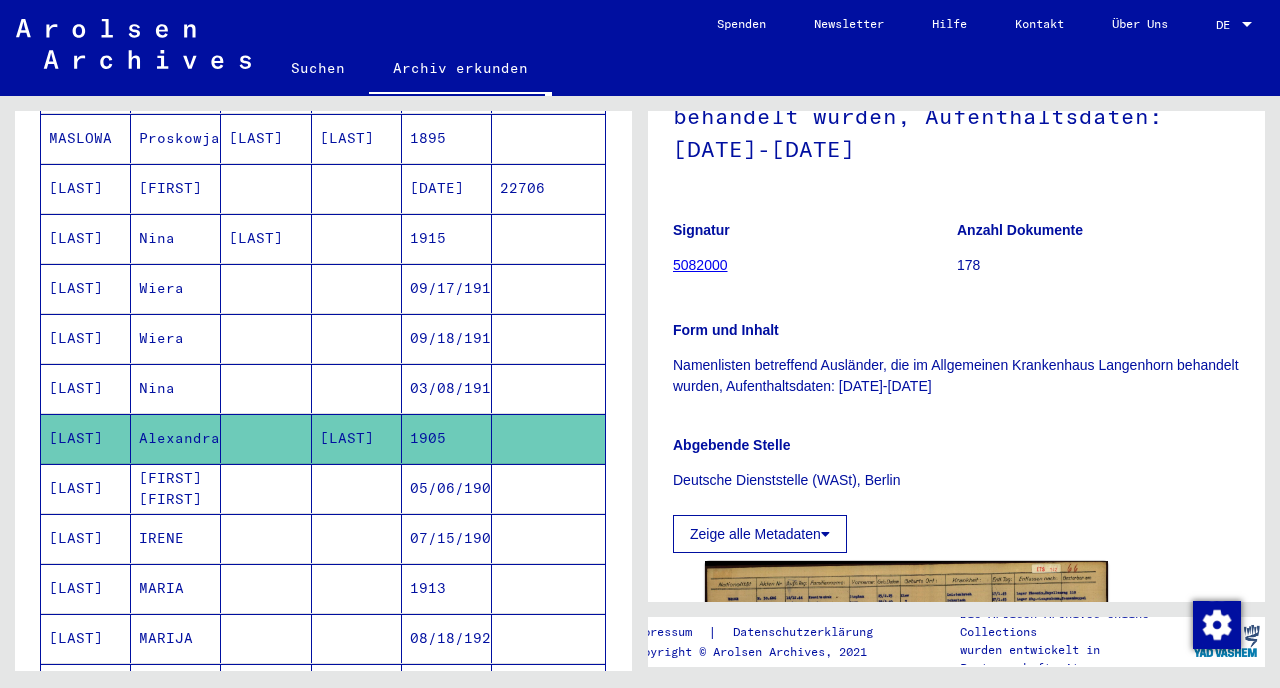 scroll, scrollTop: 134, scrollLeft: 0, axis: vertical 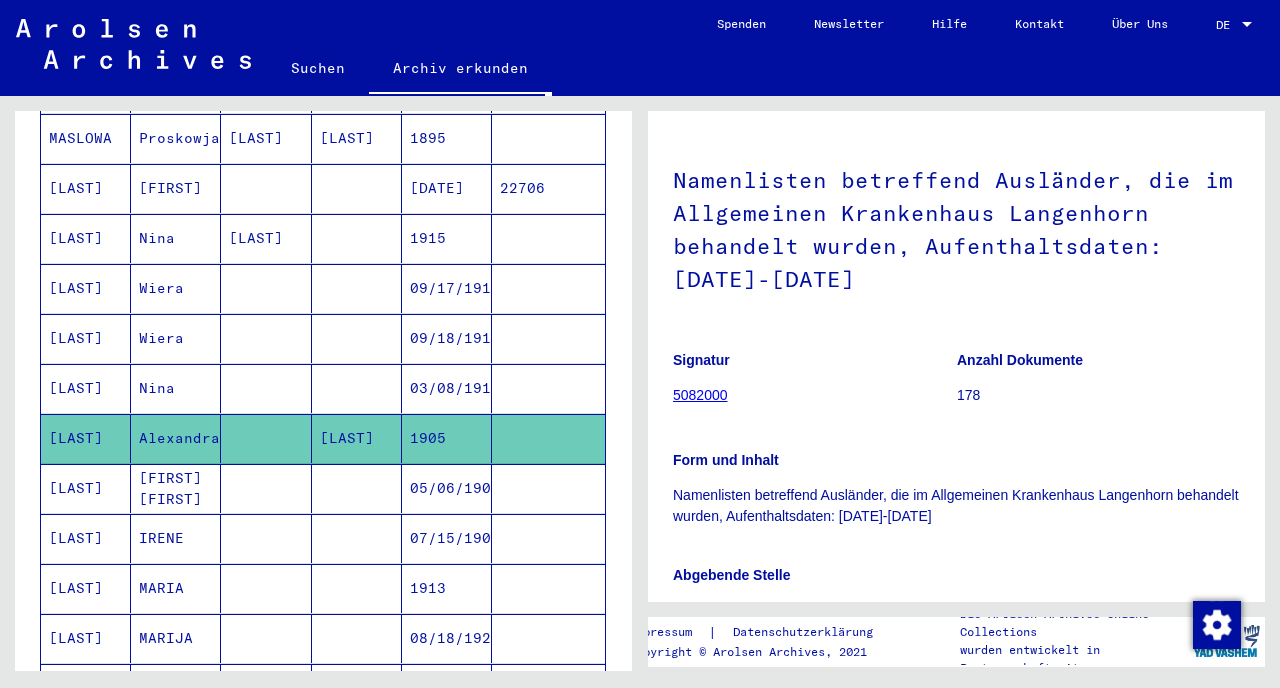 drag, startPoint x: 927, startPoint y: 300, endPoint x: 674, endPoint y: 202, distance: 271.31717 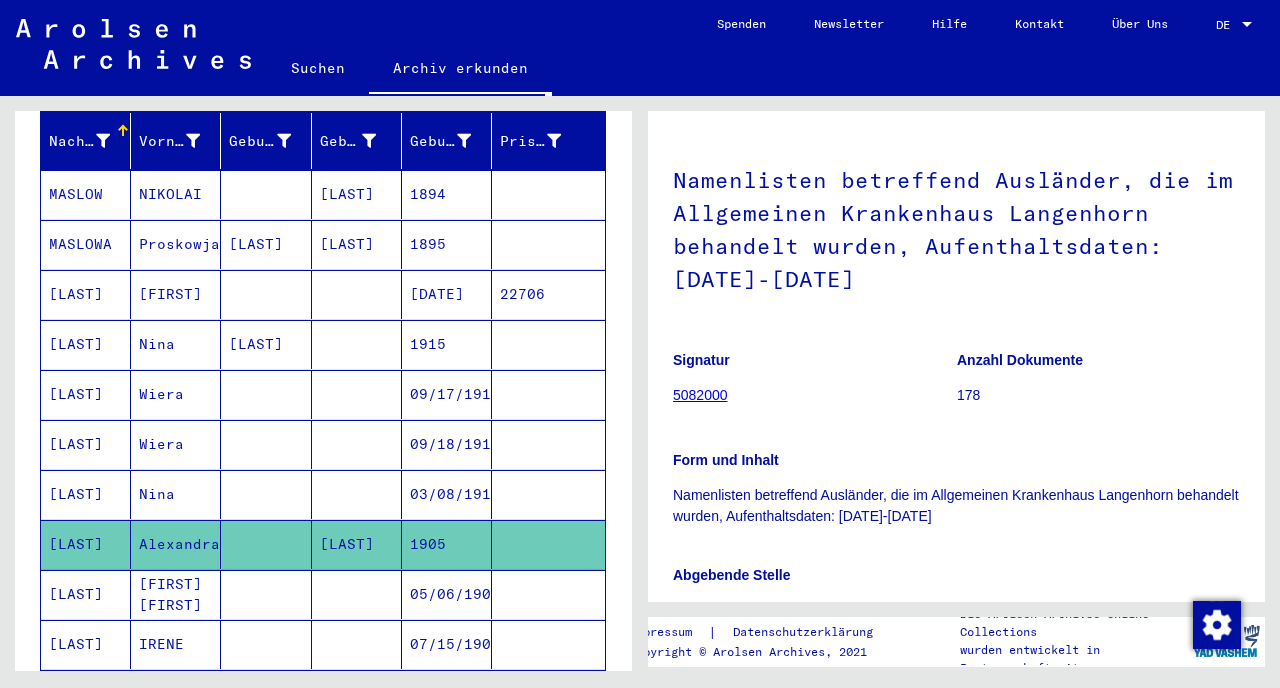 scroll, scrollTop: 0, scrollLeft: 0, axis: both 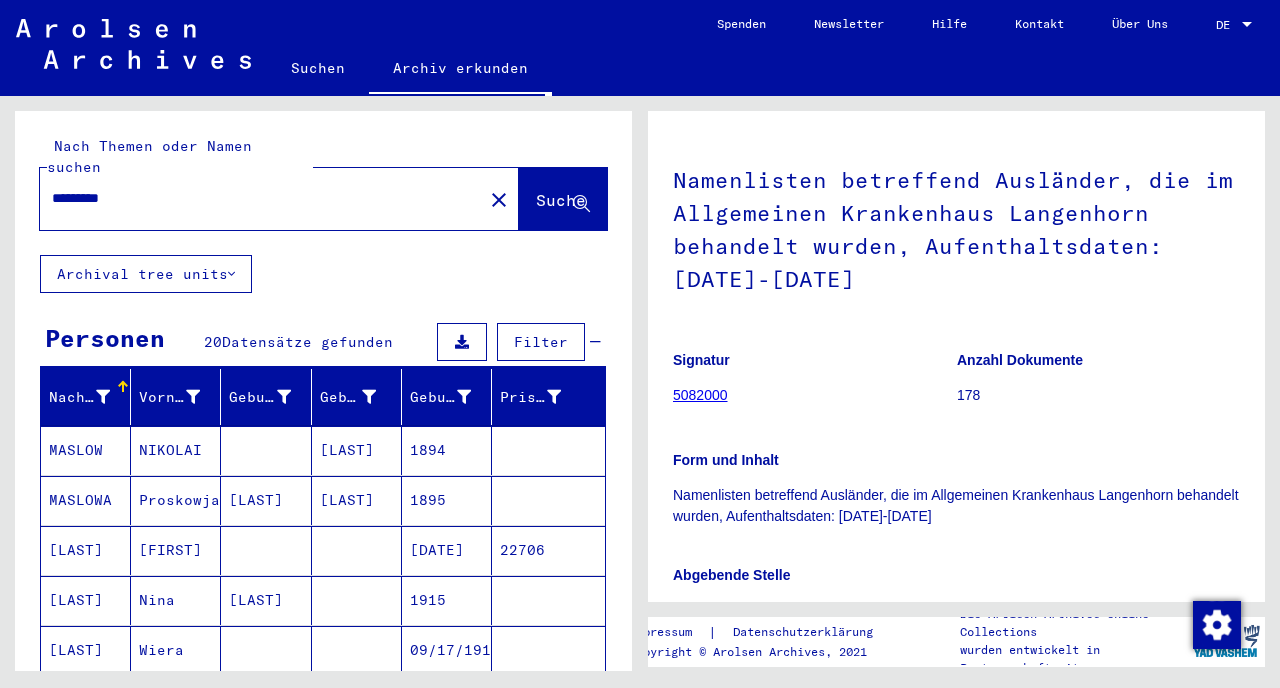 click on "*********" at bounding box center [261, 198] 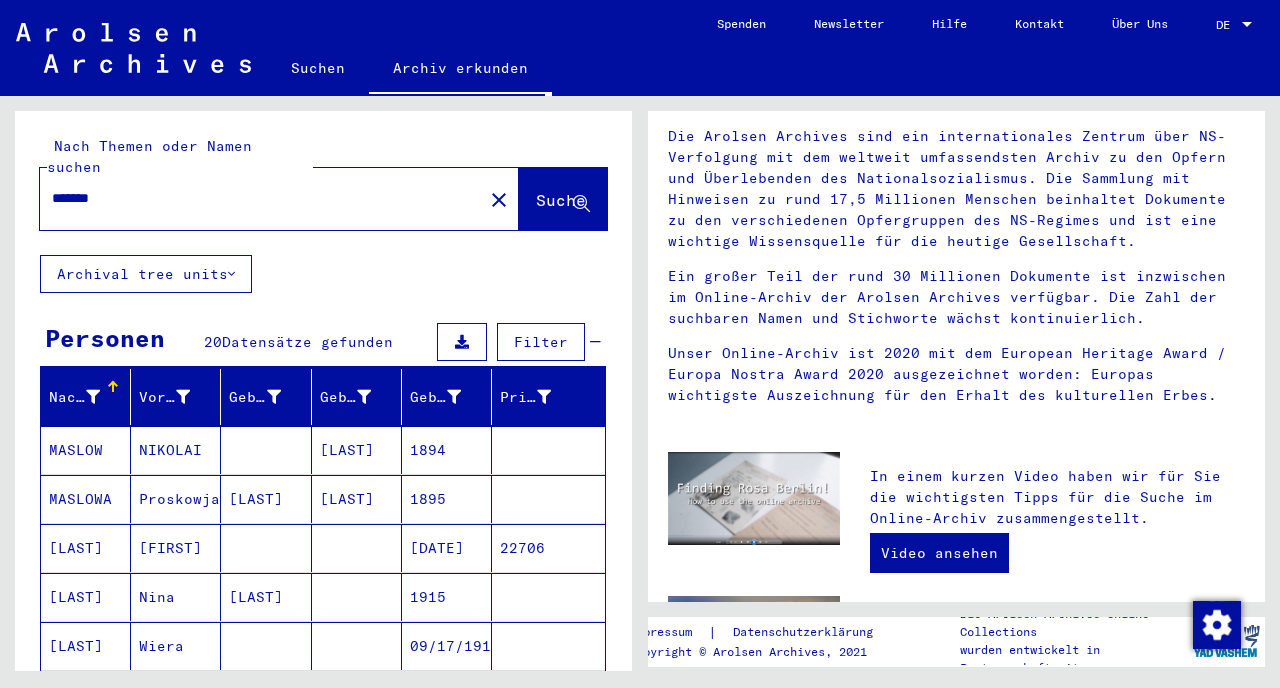 scroll, scrollTop: 0, scrollLeft: 0, axis: both 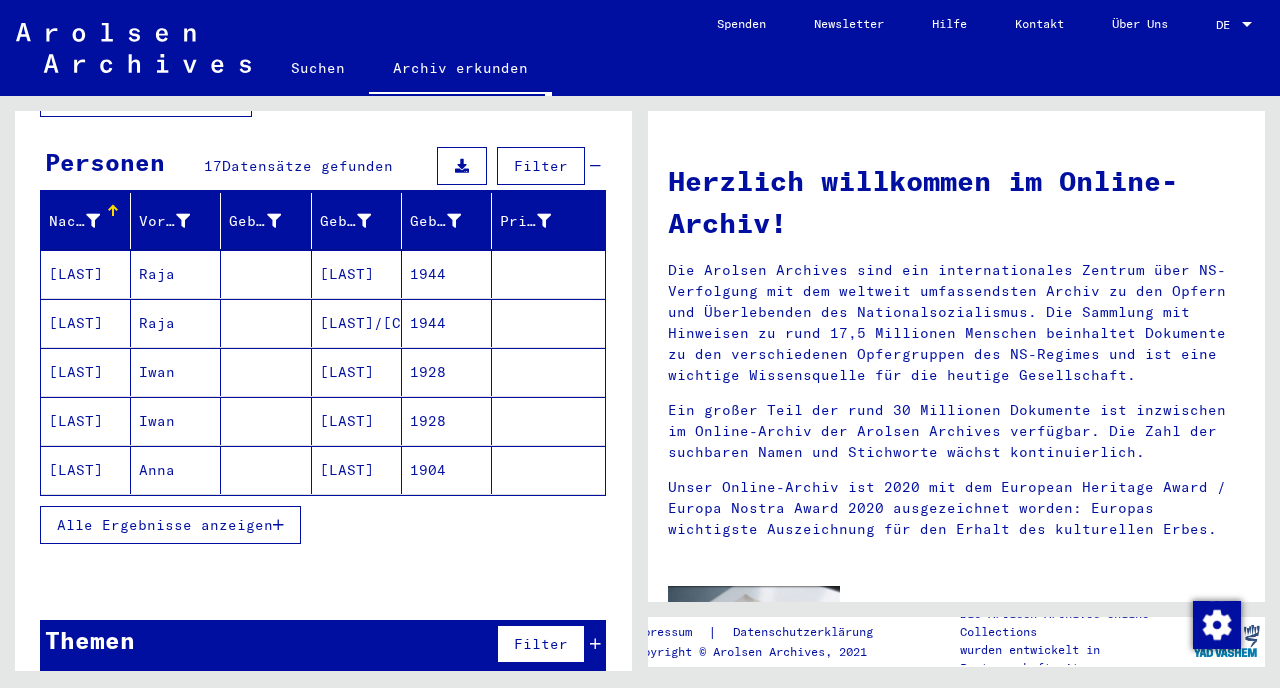 click on "Alle Ergebnisse anzeigen" at bounding box center [170, 525] 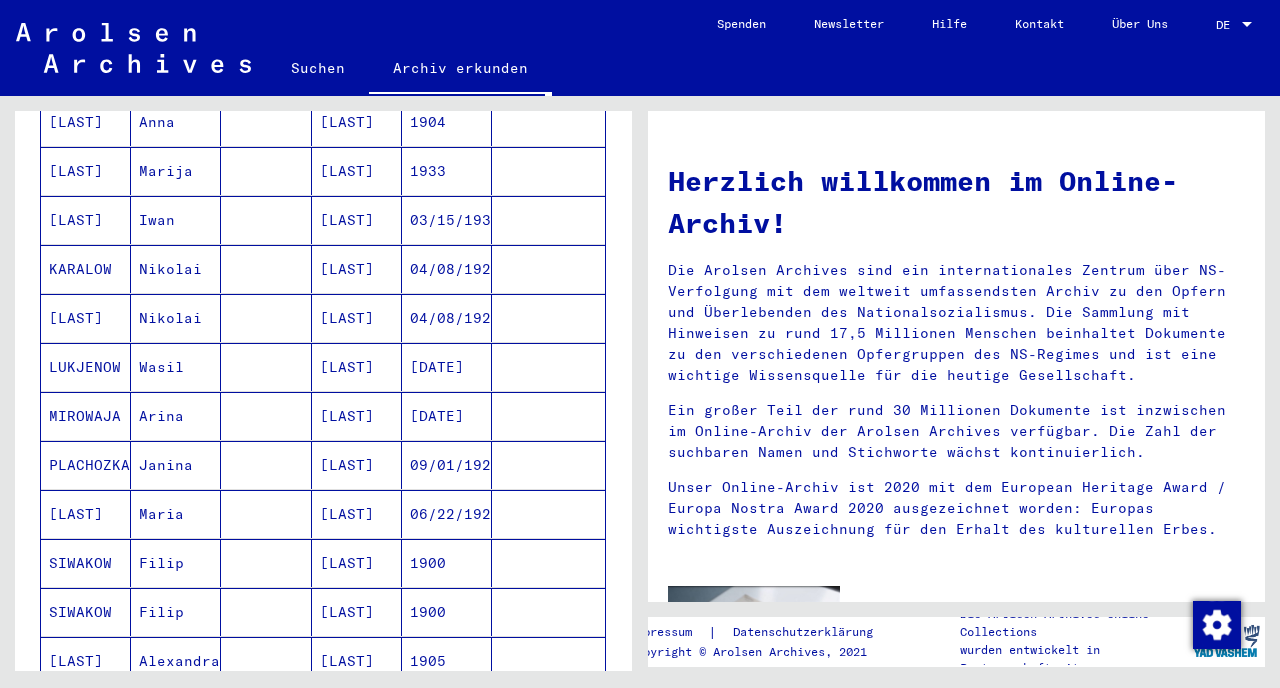 scroll, scrollTop: 523, scrollLeft: 0, axis: vertical 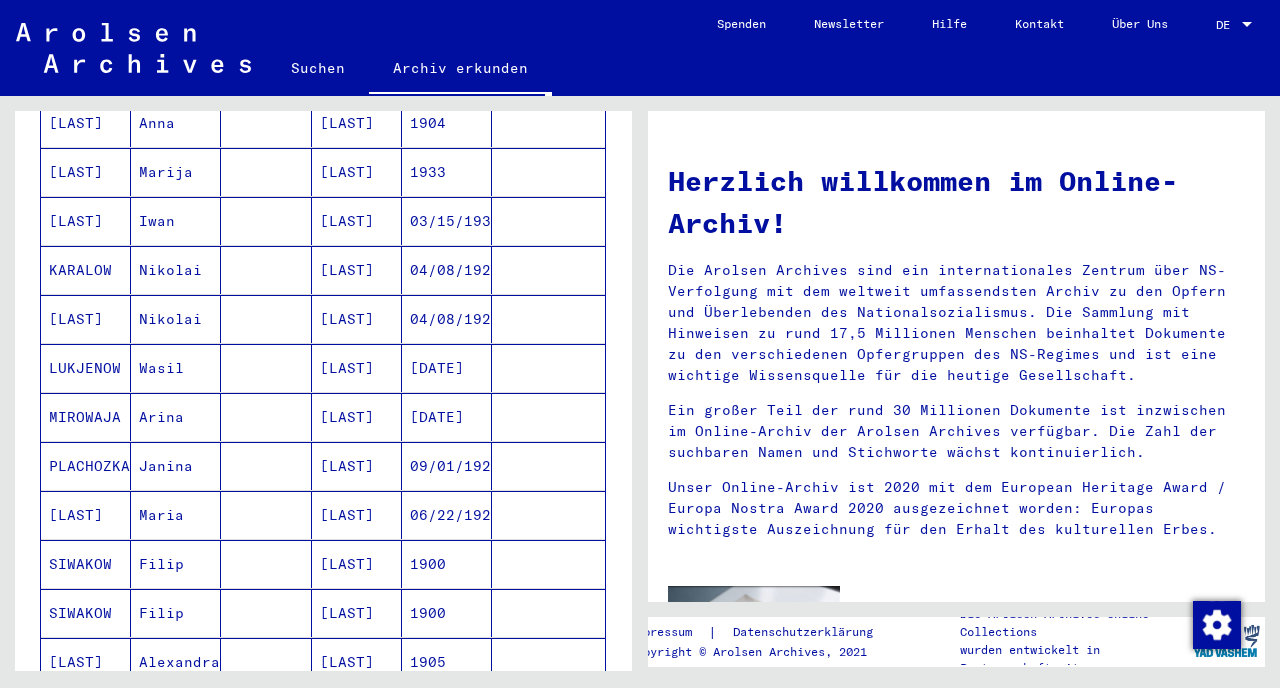 click on "PLACHOZKAJA" at bounding box center (86, 515) 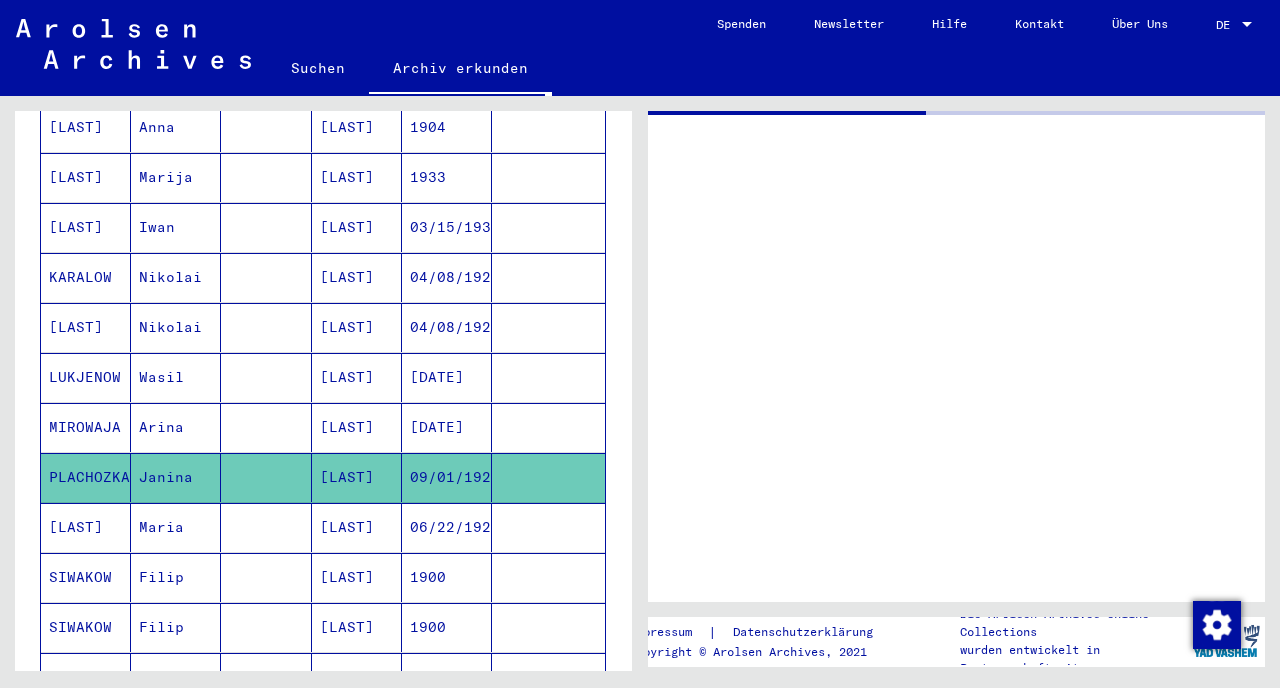 scroll, scrollTop: 527, scrollLeft: 0, axis: vertical 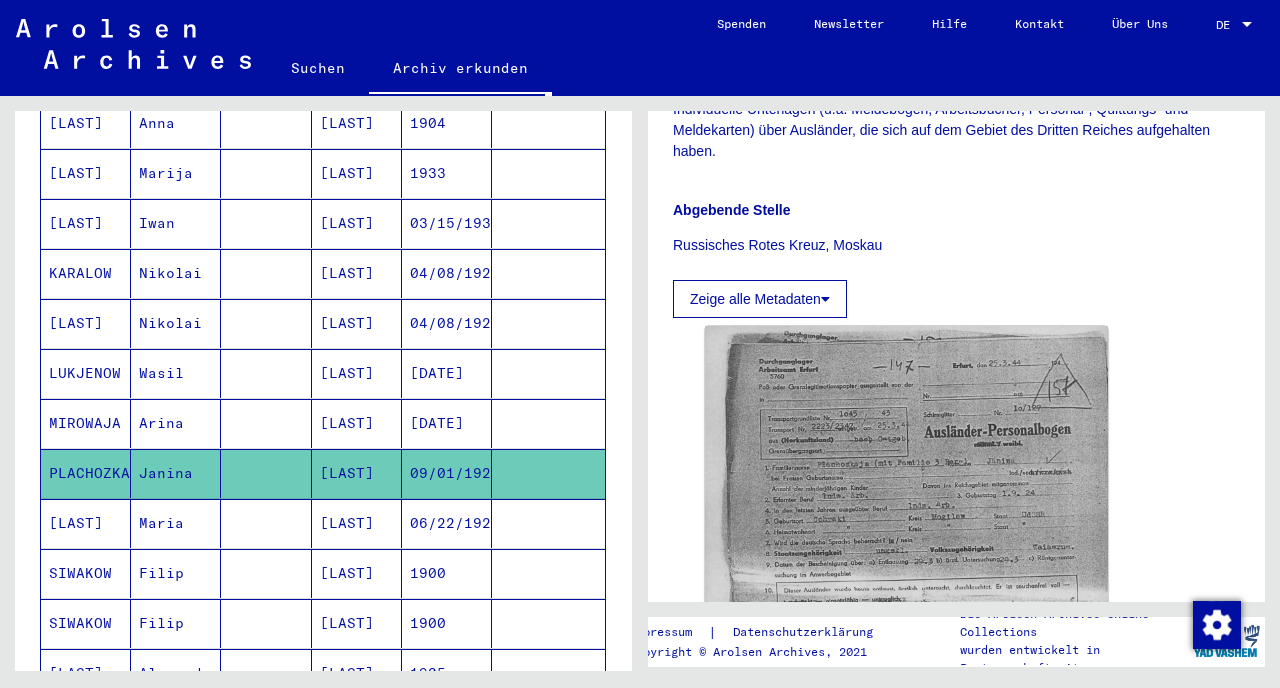 click 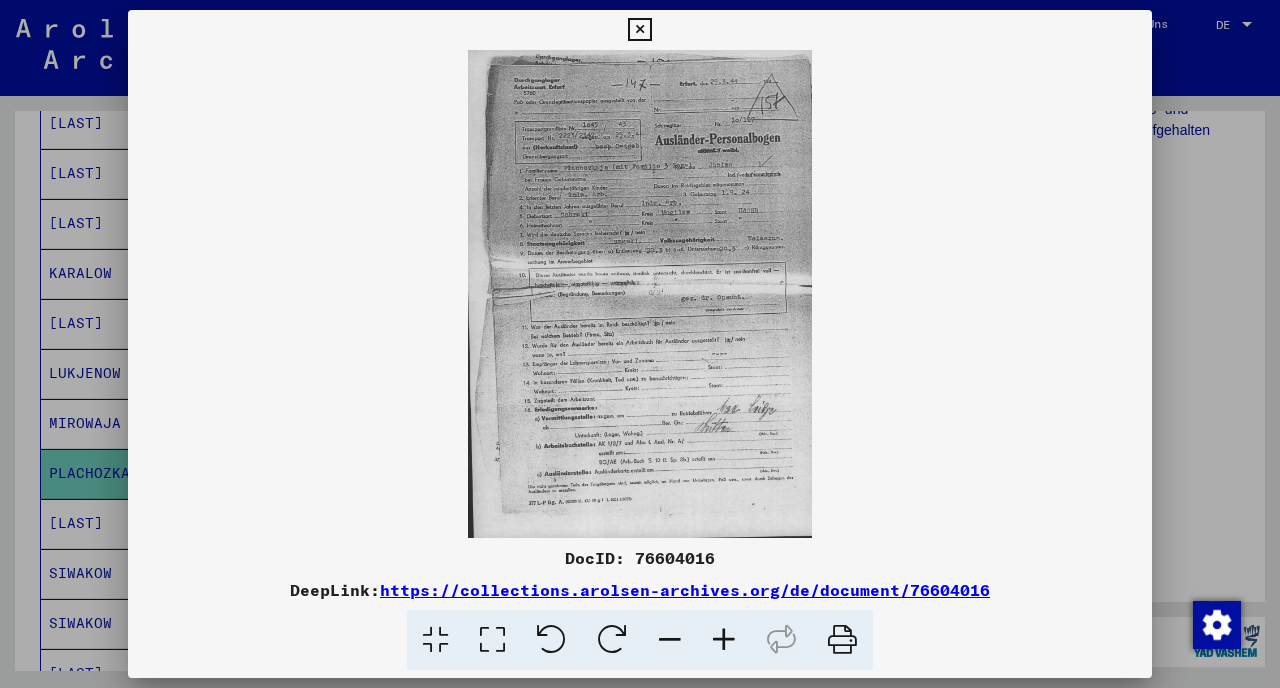 click at bounding box center [724, 640] 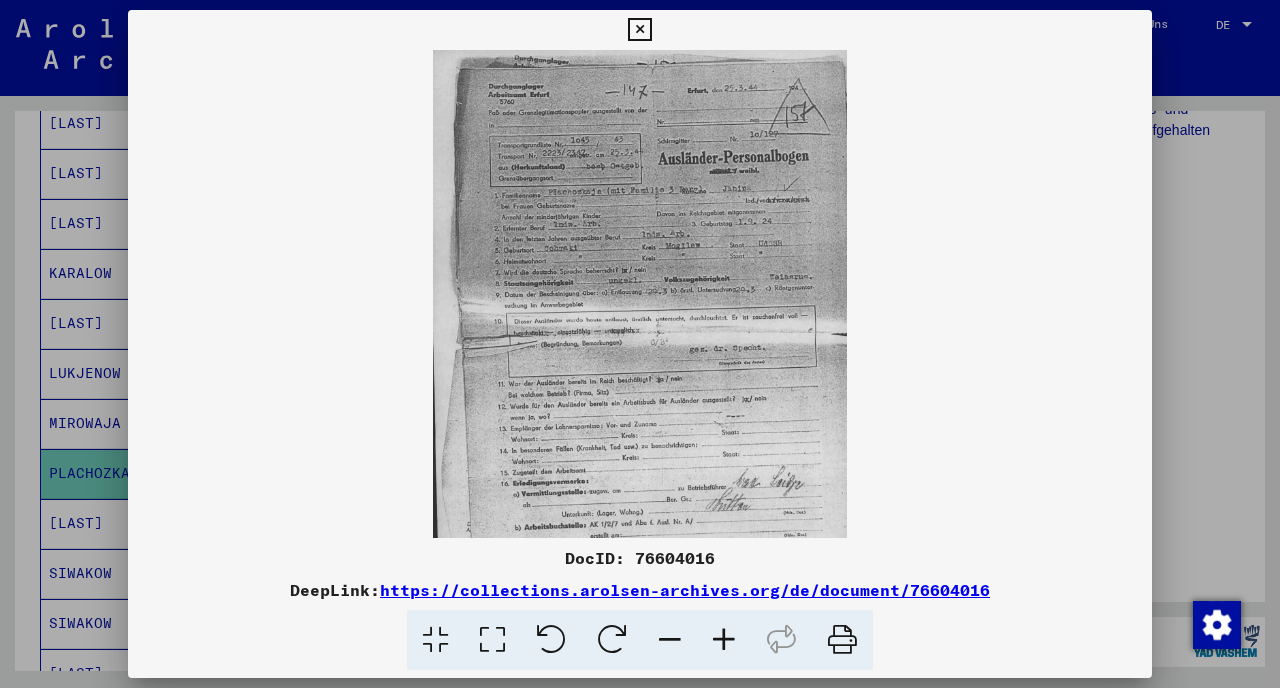 click at bounding box center [724, 640] 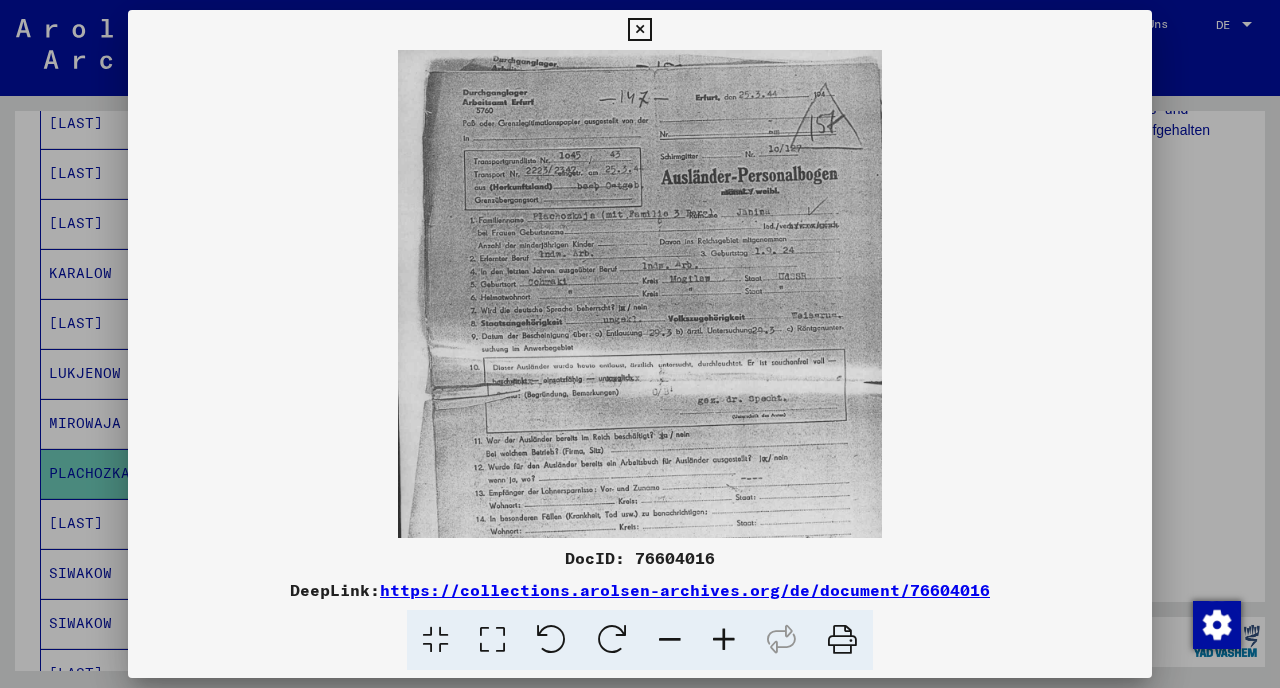 click at bounding box center [724, 640] 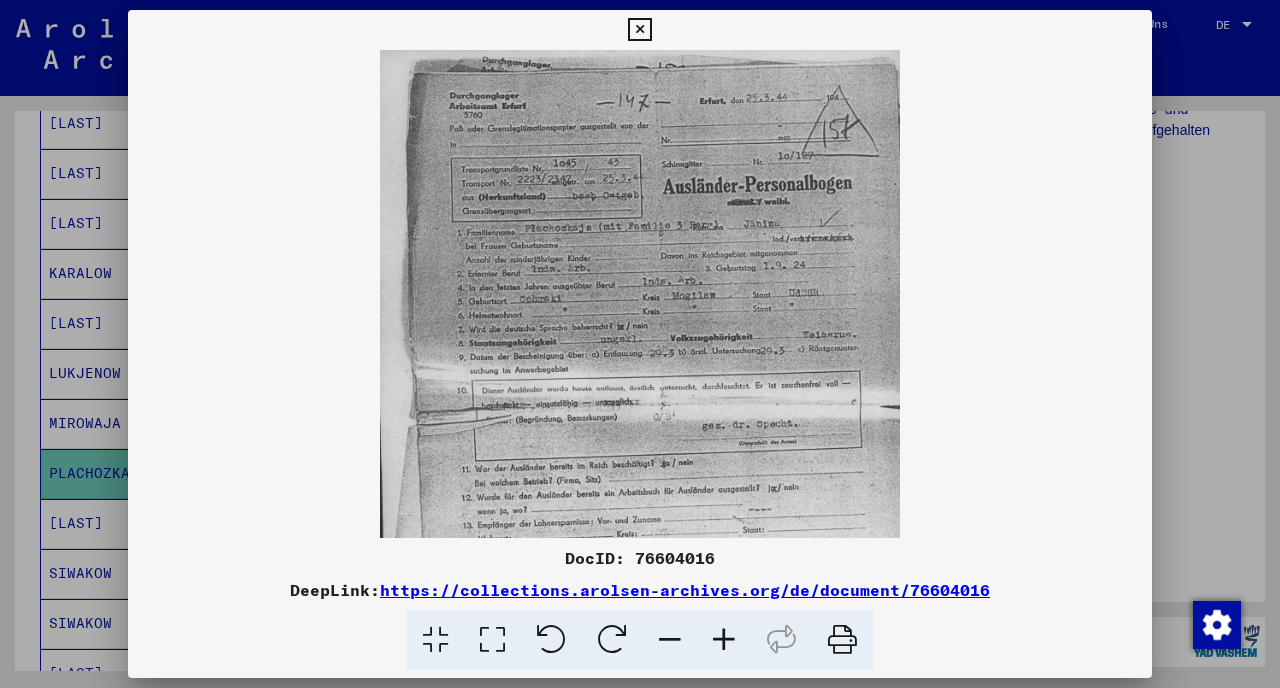 click at bounding box center [724, 640] 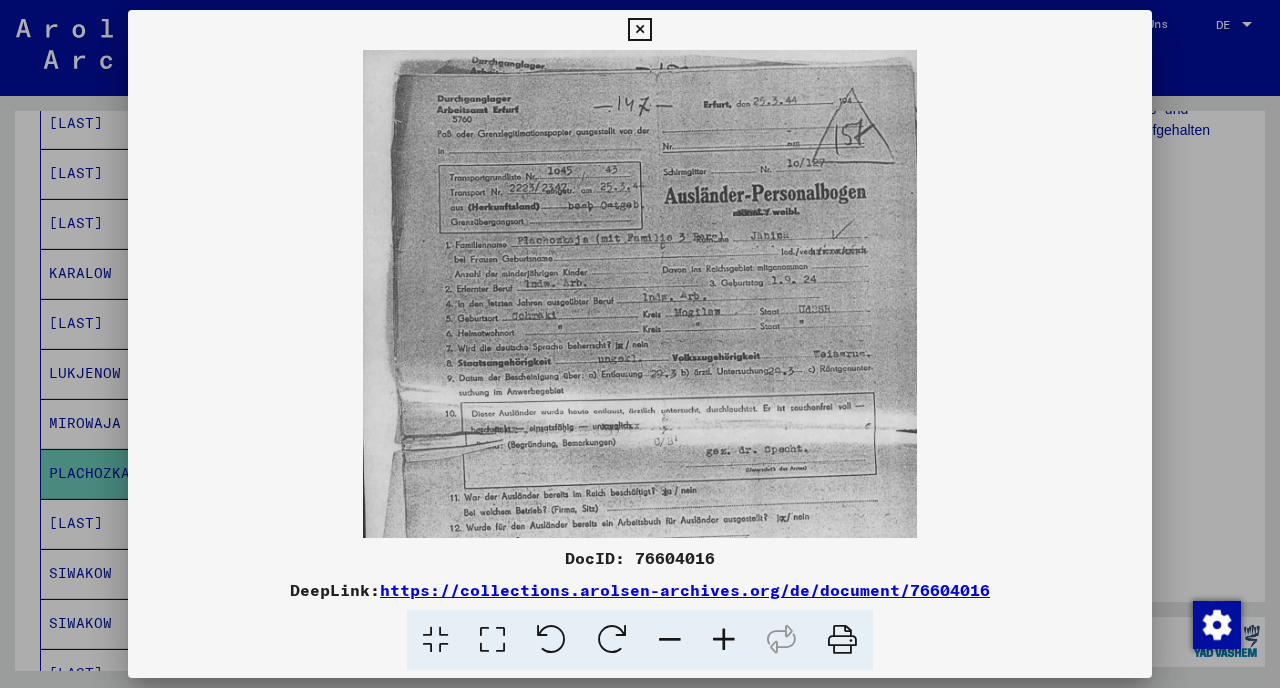 click at bounding box center (724, 640) 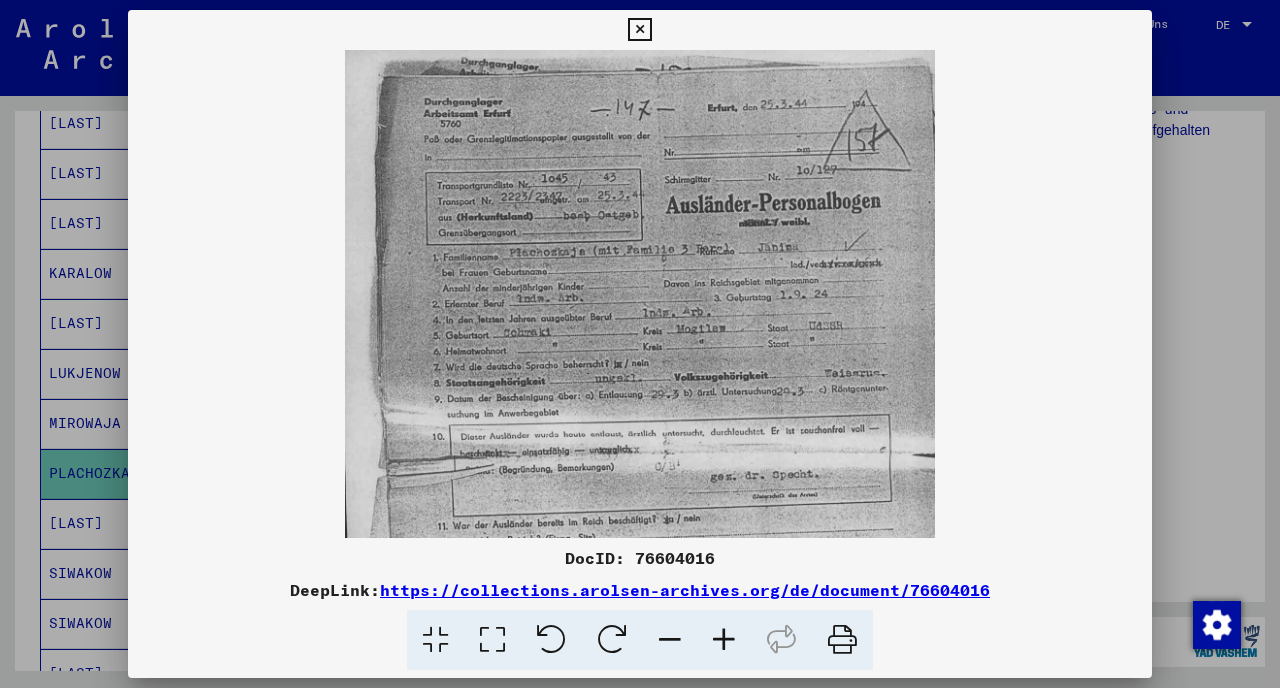 click at bounding box center [724, 640] 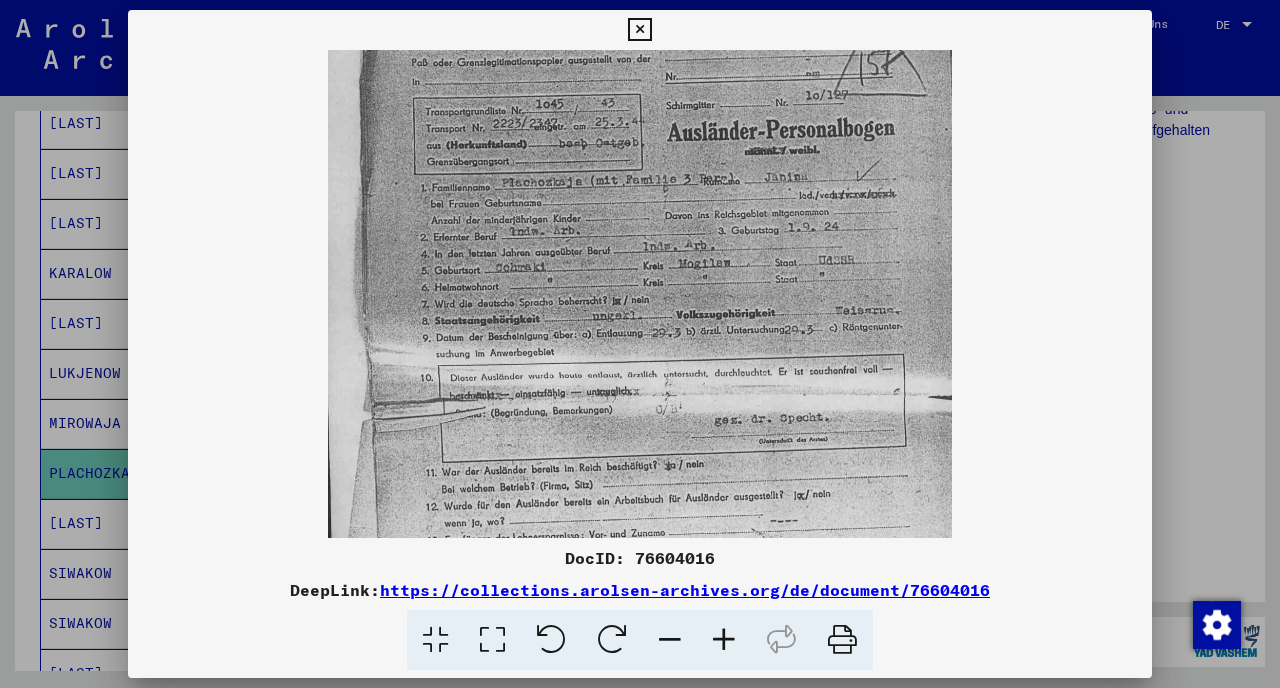 drag, startPoint x: 682, startPoint y: 485, endPoint x: 682, endPoint y: 403, distance: 82 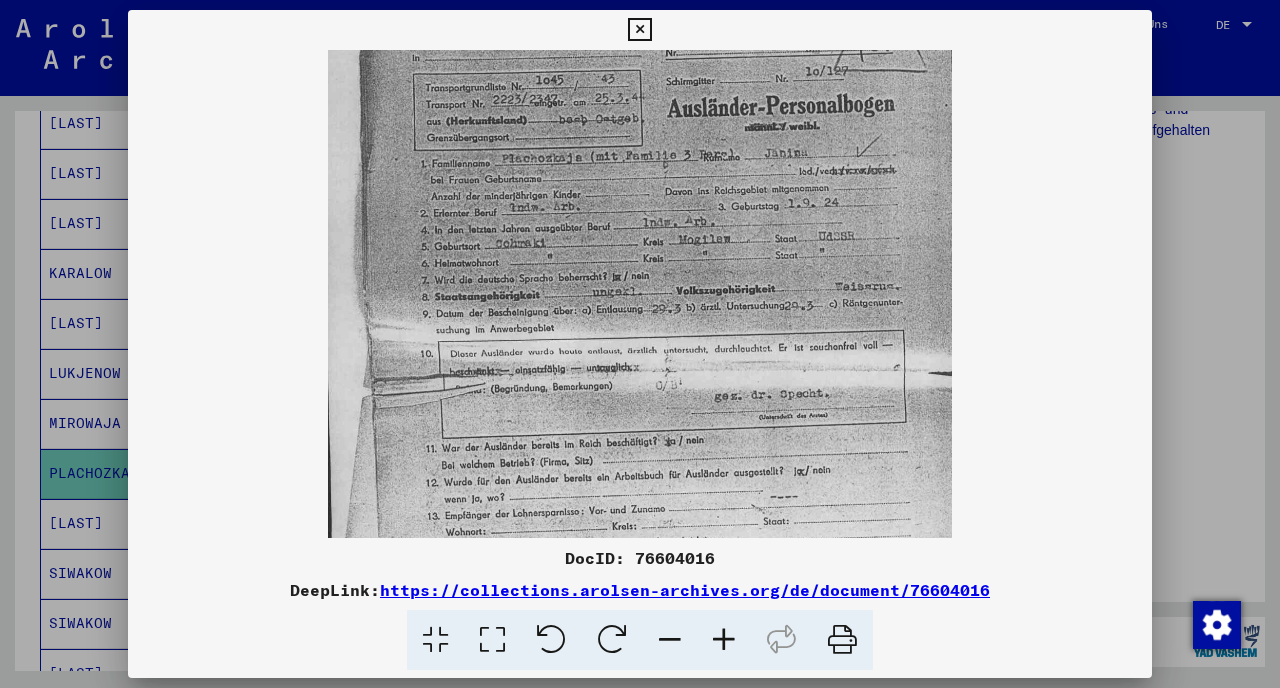 scroll, scrollTop: 105, scrollLeft: 0, axis: vertical 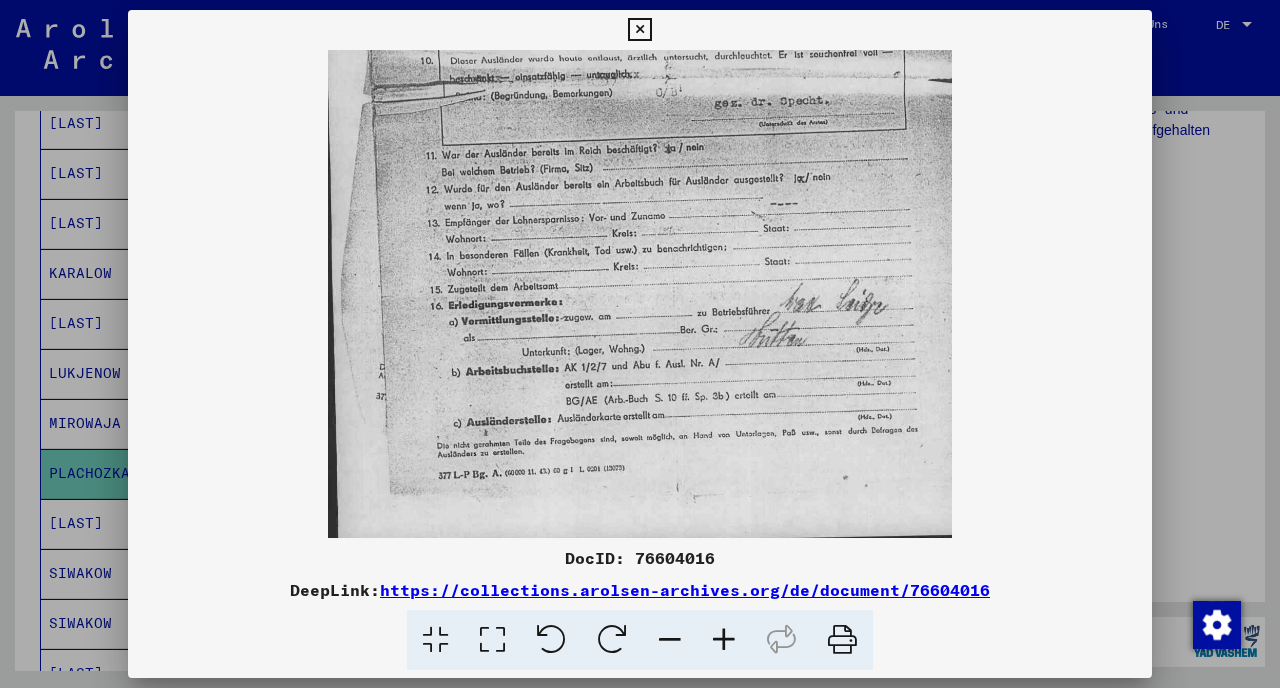 drag, startPoint x: 685, startPoint y: 432, endPoint x: 723, endPoint y: 117, distance: 317.28378 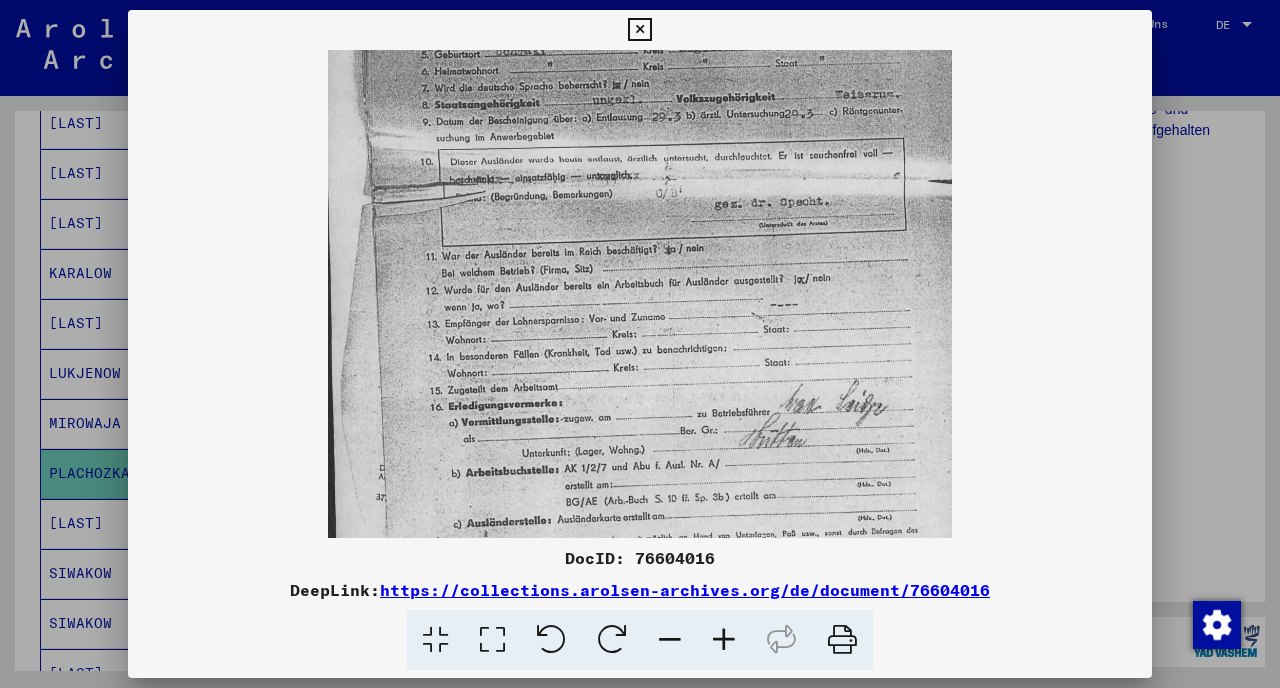 drag, startPoint x: 807, startPoint y: 206, endPoint x: 807, endPoint y: 319, distance: 113 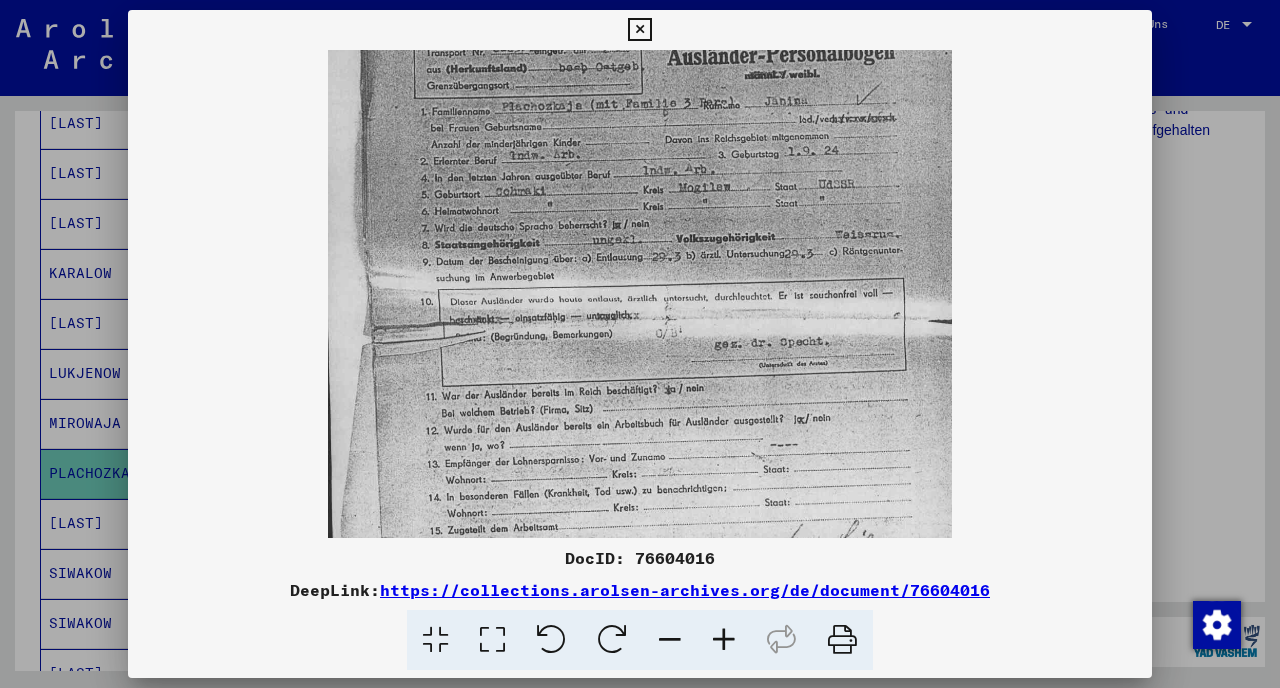 drag, startPoint x: 808, startPoint y: 263, endPoint x: 808, endPoint y: 411, distance: 148 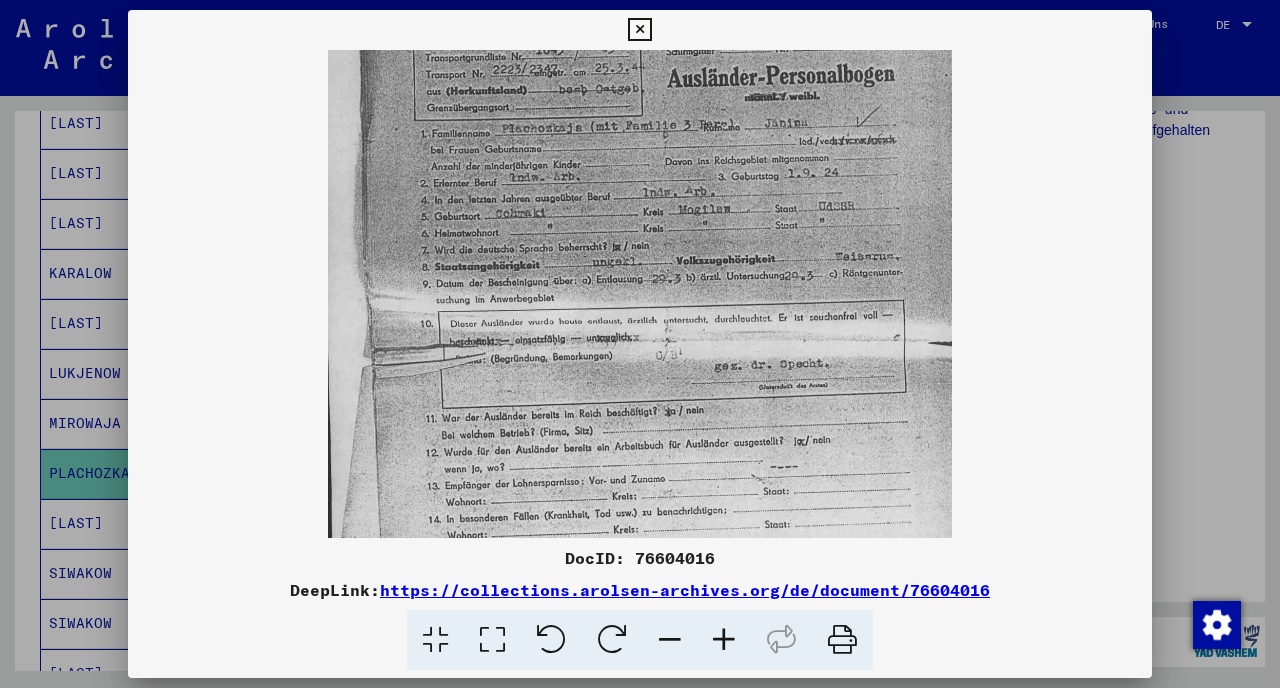 click at bounding box center [640, 344] 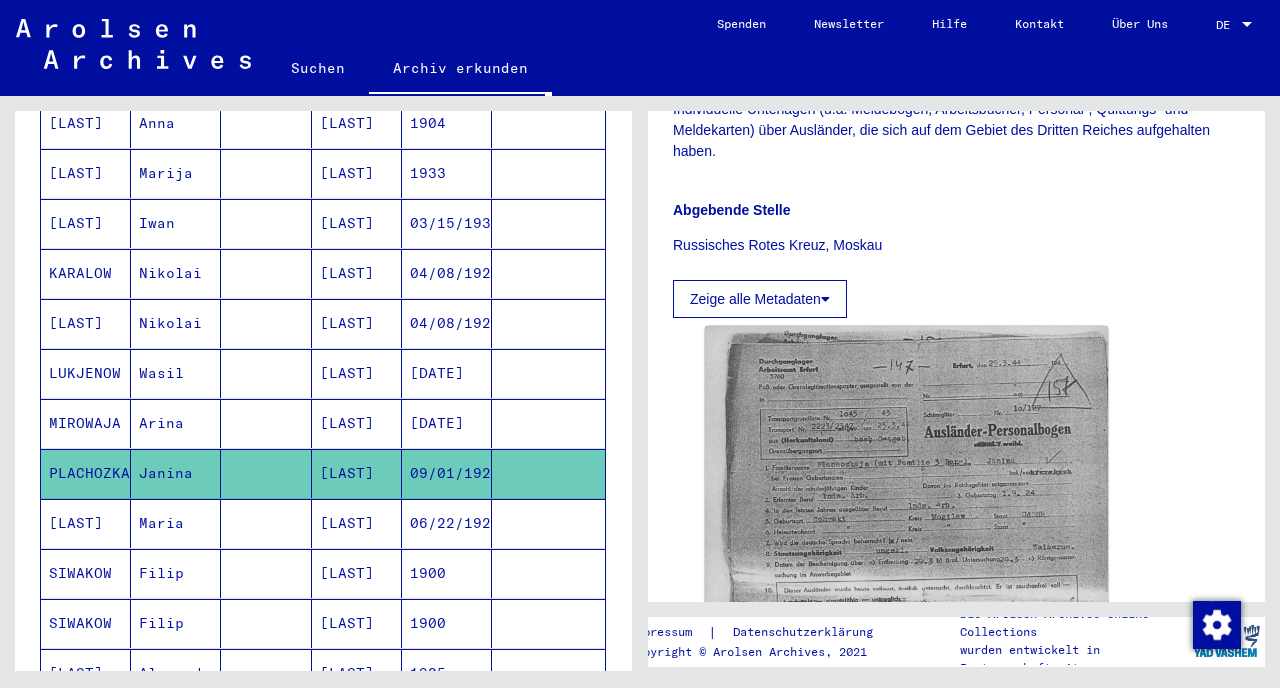 drag, startPoint x: 257, startPoint y: 383, endPoint x: 254, endPoint y: 401, distance: 18.248287 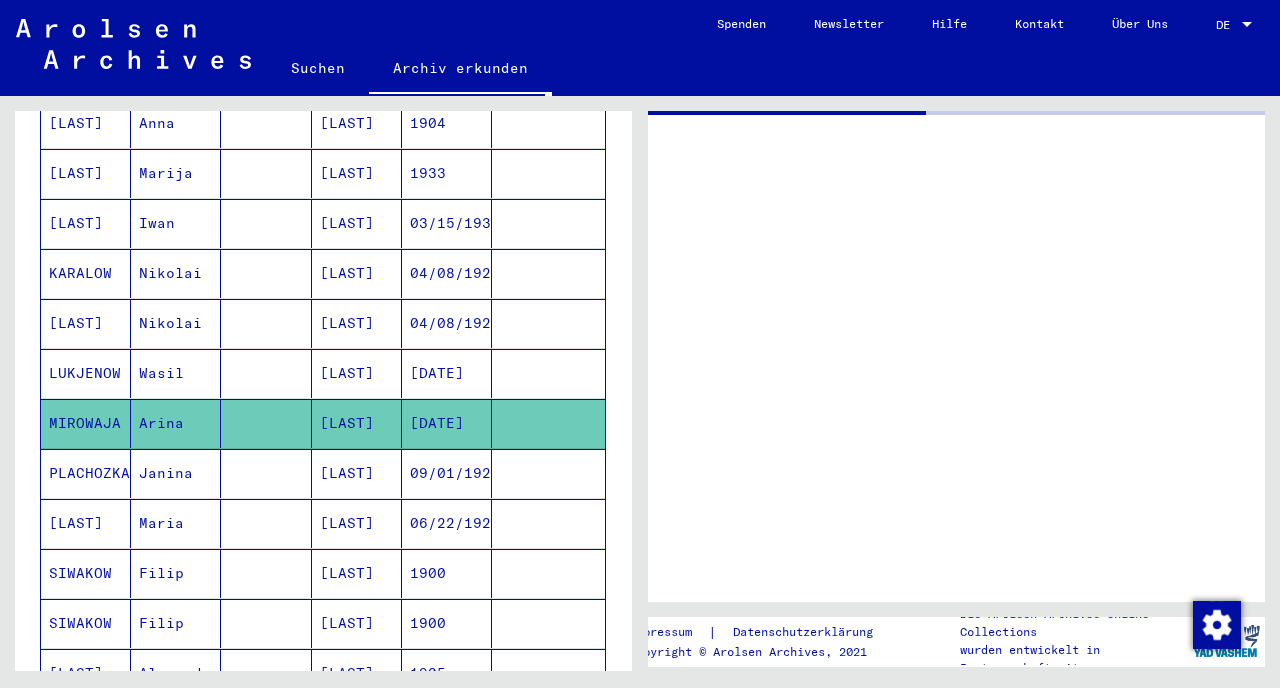 scroll, scrollTop: 0, scrollLeft: 0, axis: both 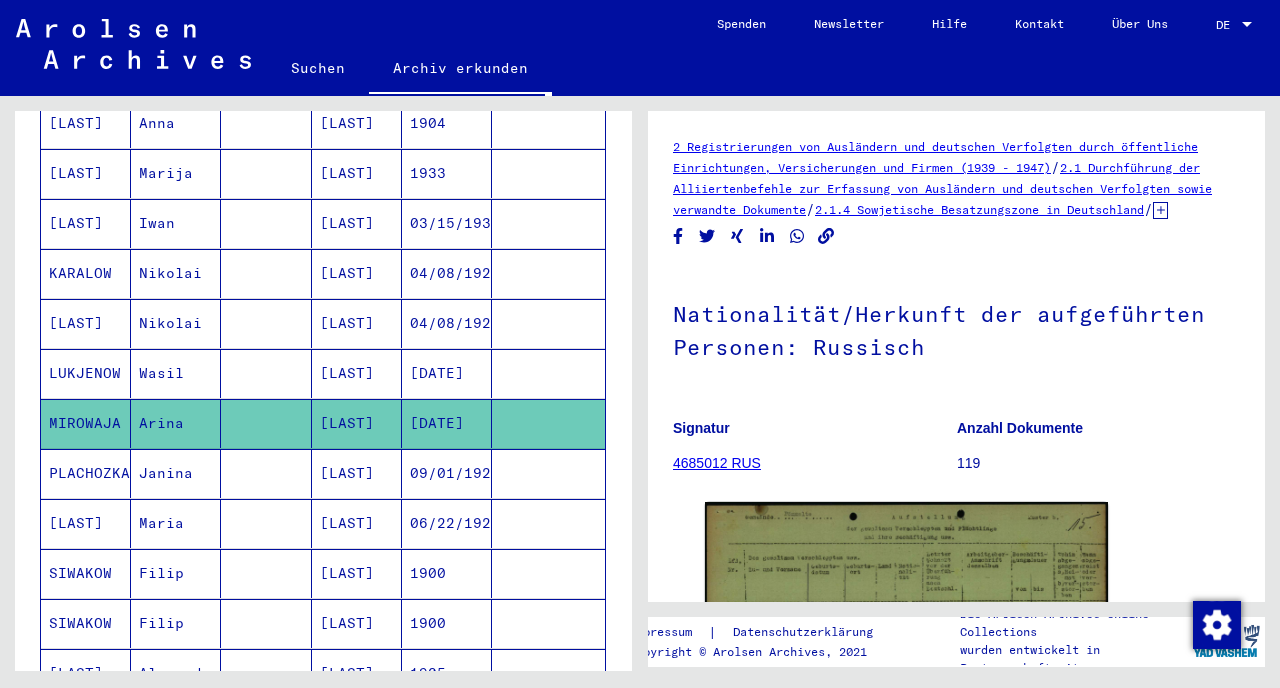 click at bounding box center [266, 223] 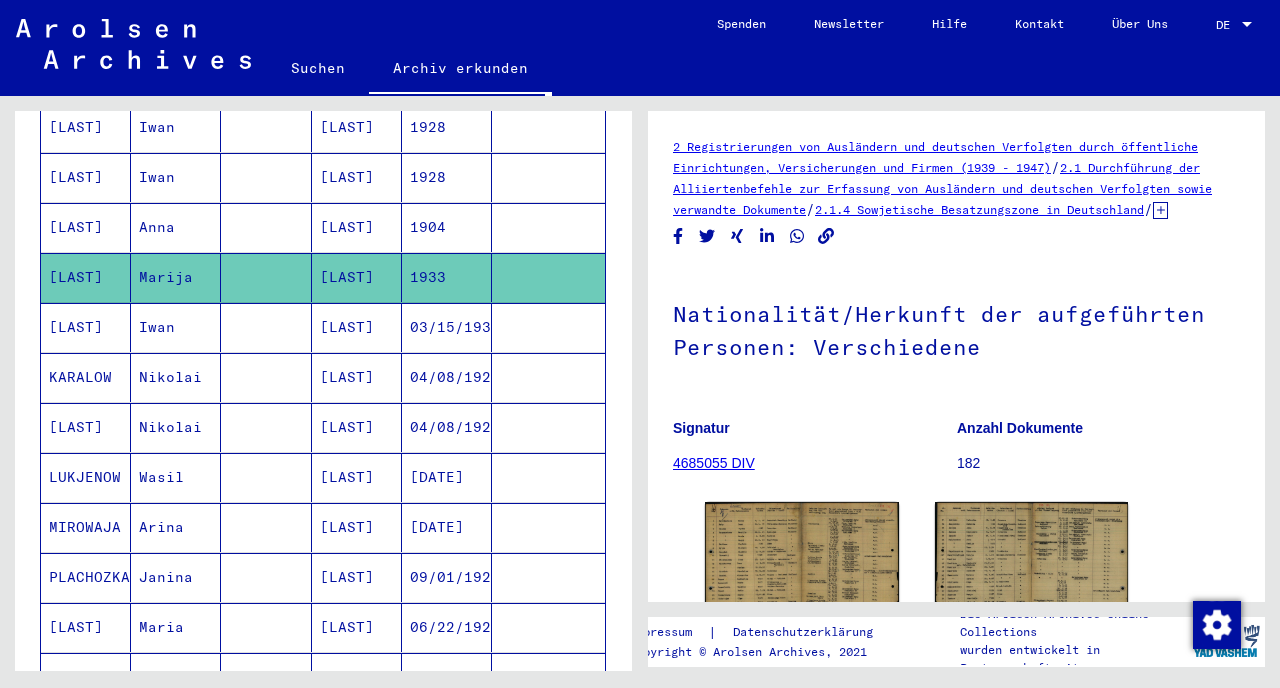 scroll, scrollTop: 376, scrollLeft: 0, axis: vertical 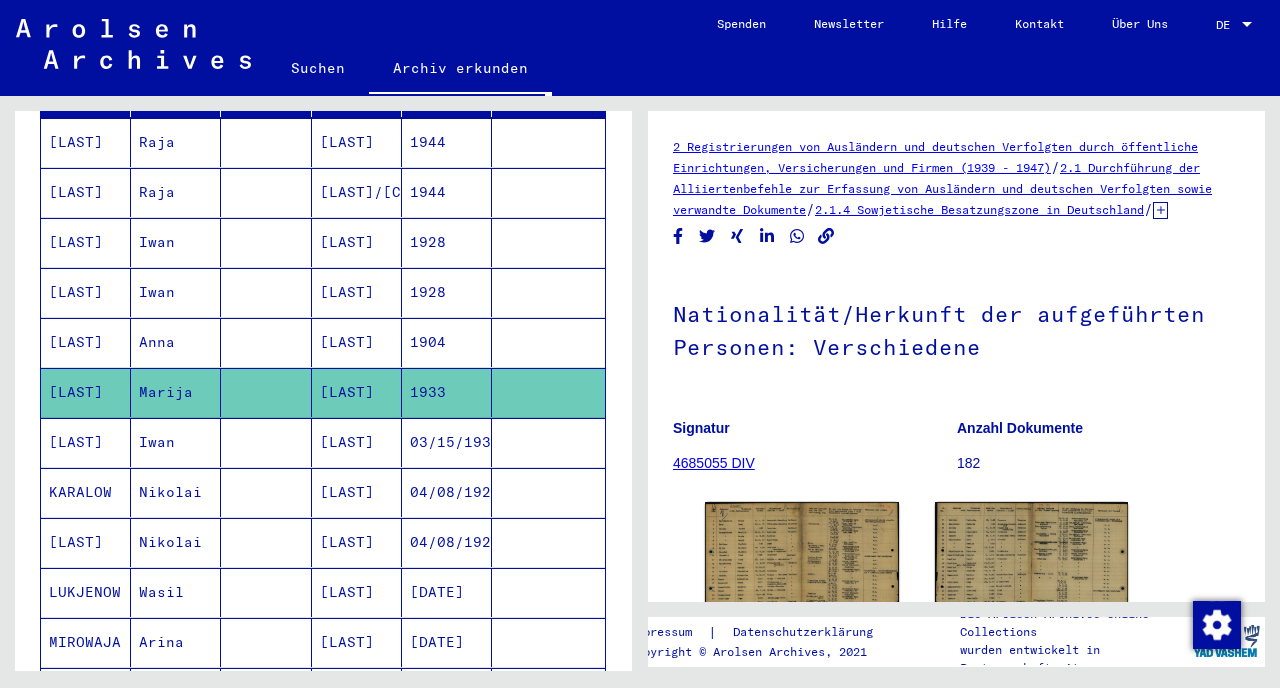 click at bounding box center (266, 392) 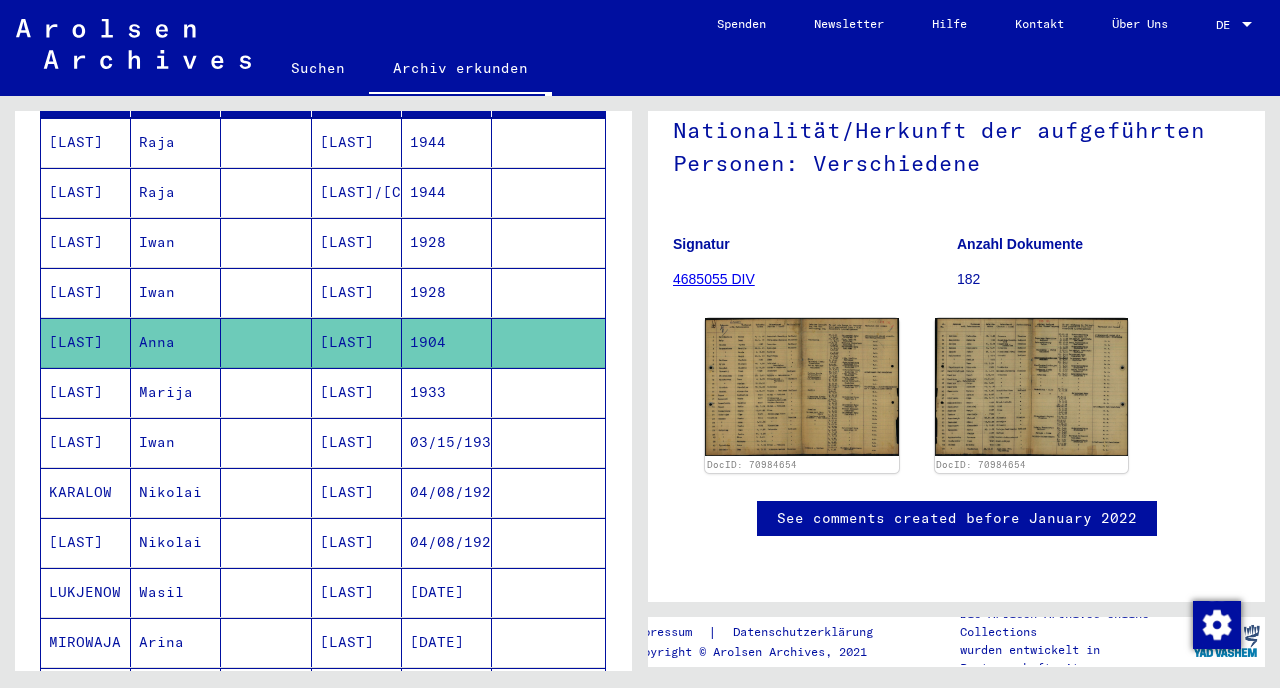 scroll, scrollTop: 316, scrollLeft: 0, axis: vertical 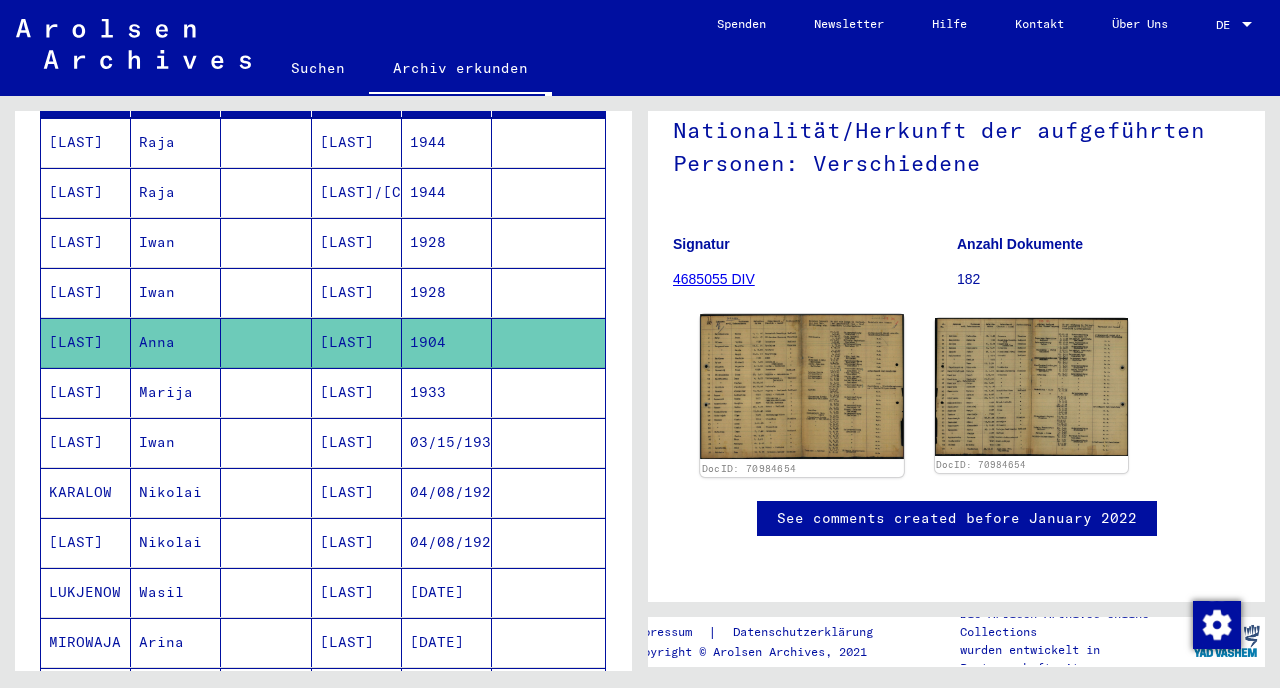click 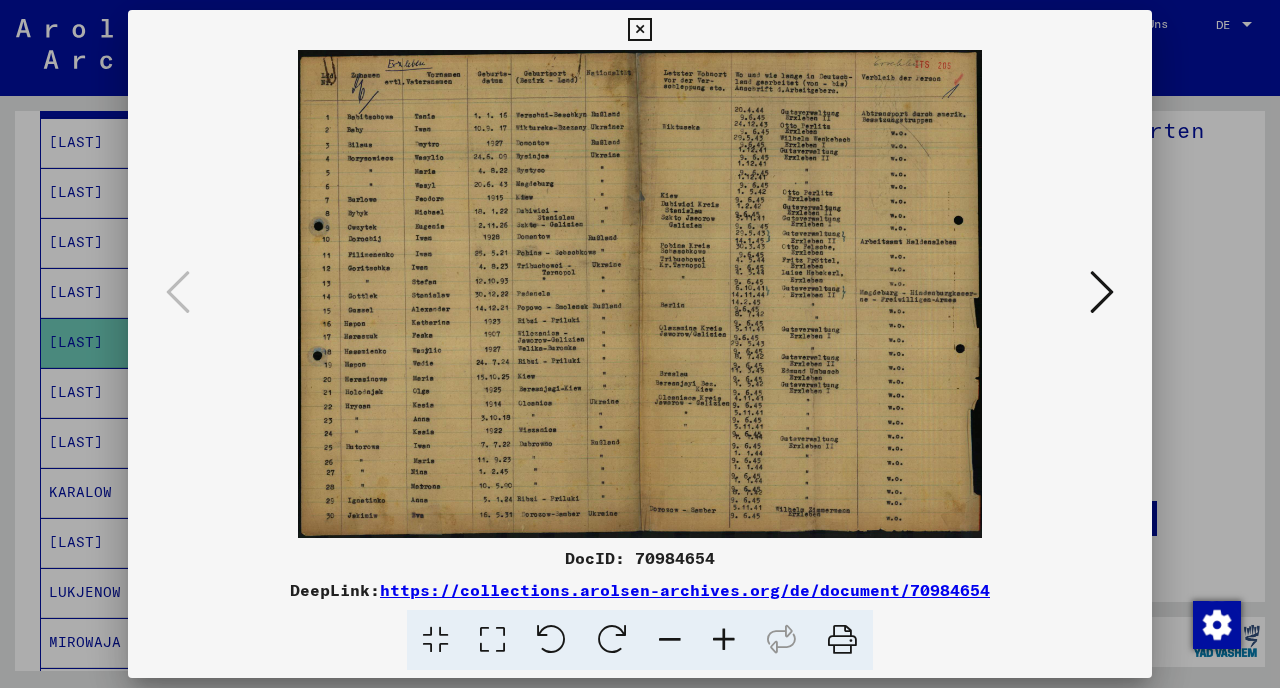 click at bounding box center (724, 640) 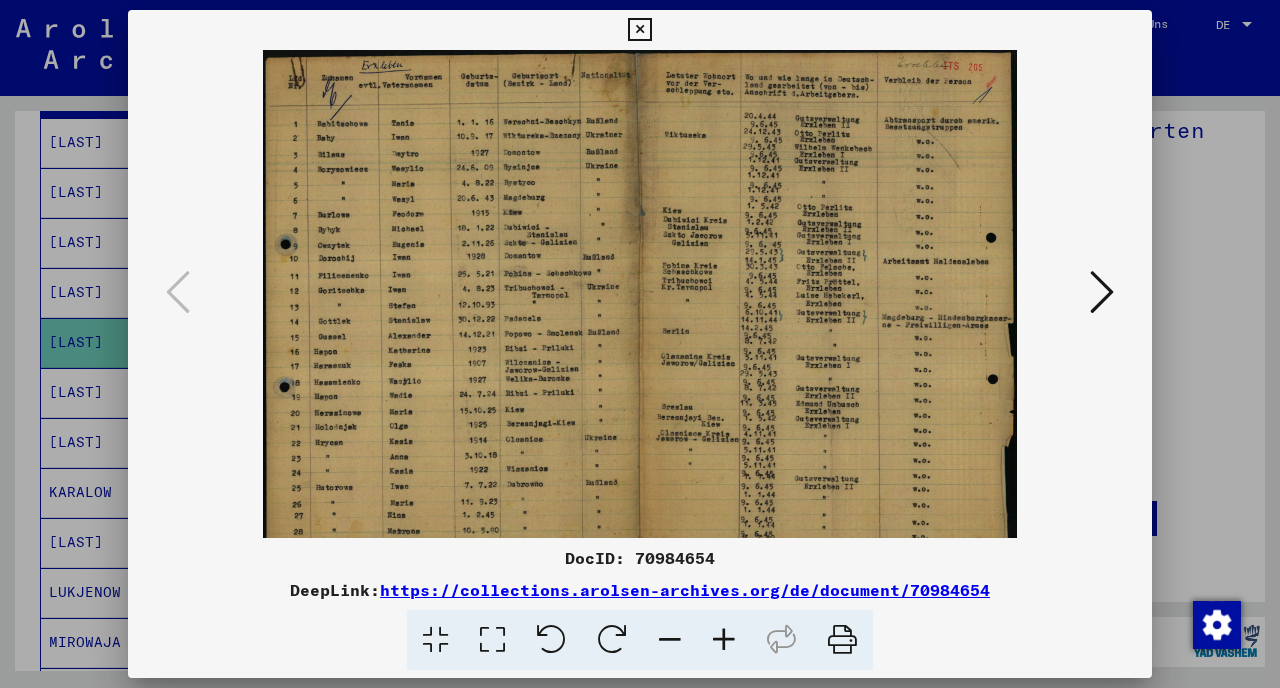 click at bounding box center [724, 640] 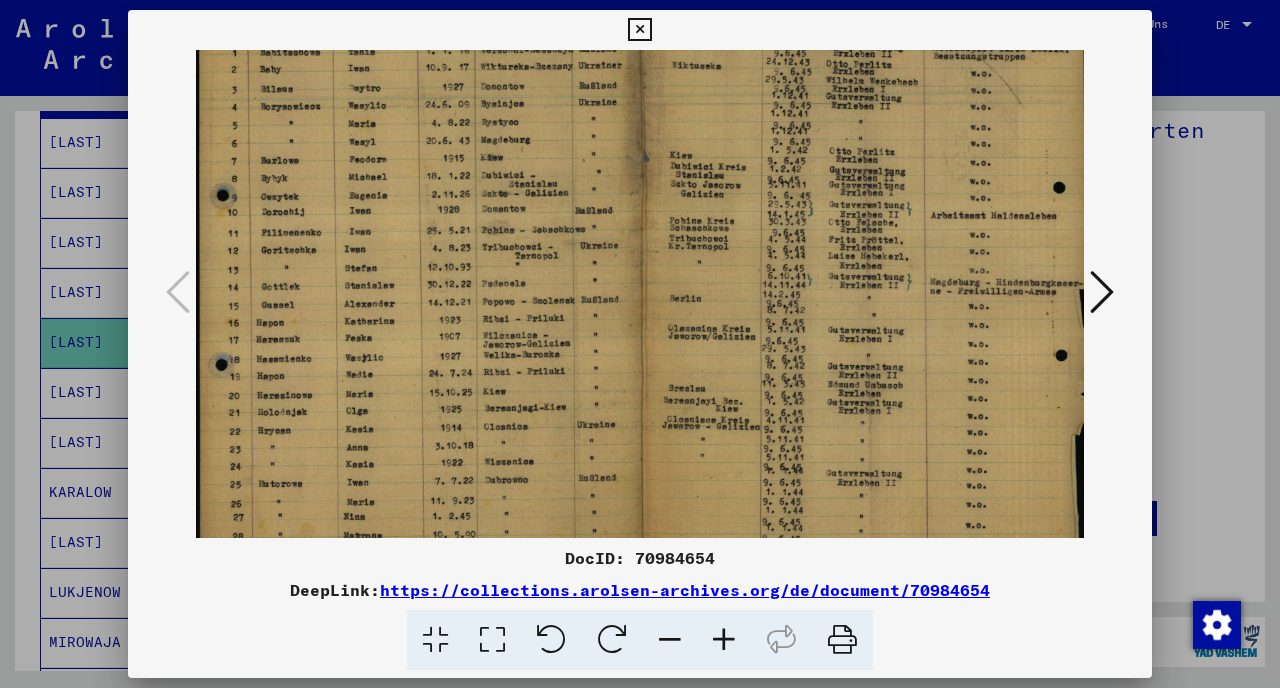 scroll, scrollTop: 127, scrollLeft: 0, axis: vertical 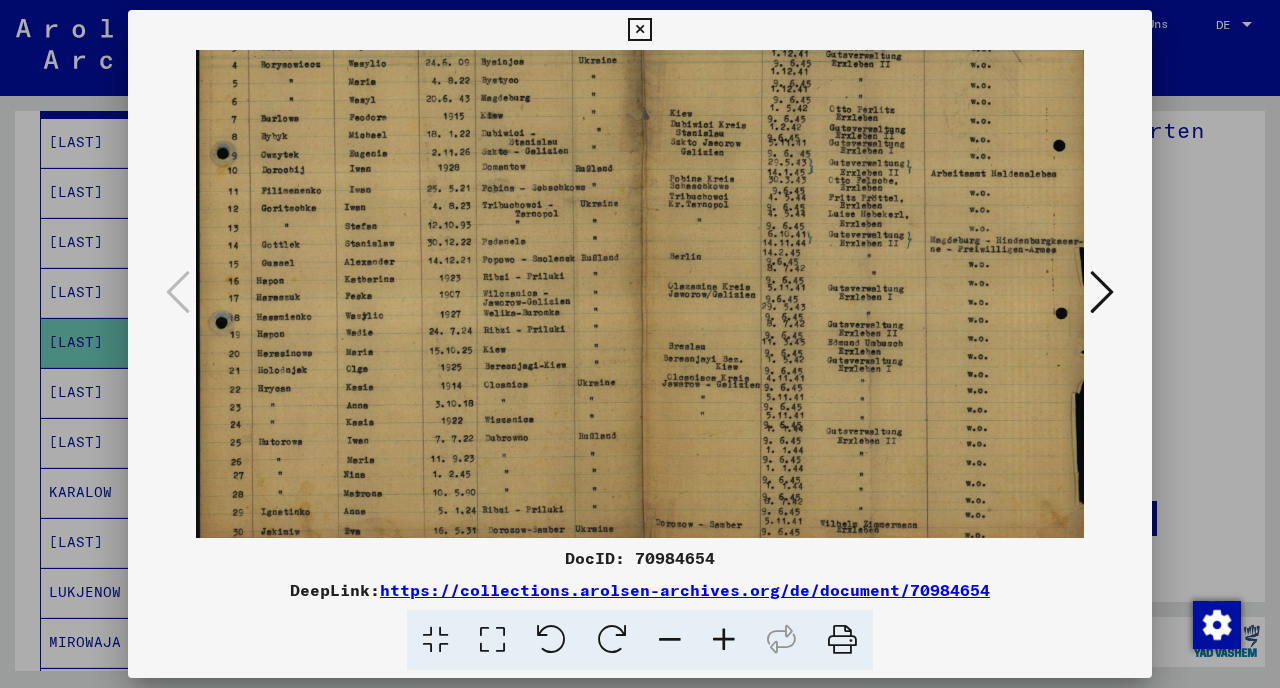 drag, startPoint x: 553, startPoint y: 434, endPoint x: 564, endPoint y: 307, distance: 127.47549 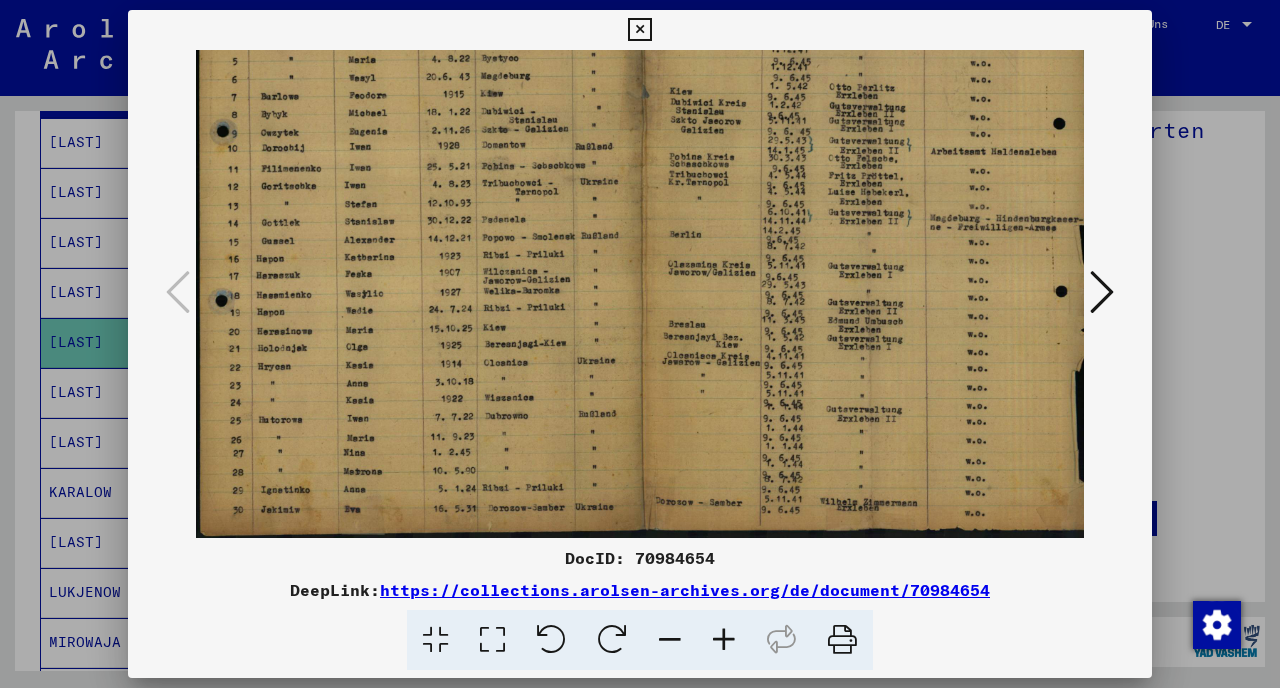 scroll, scrollTop: 148, scrollLeft: 0, axis: vertical 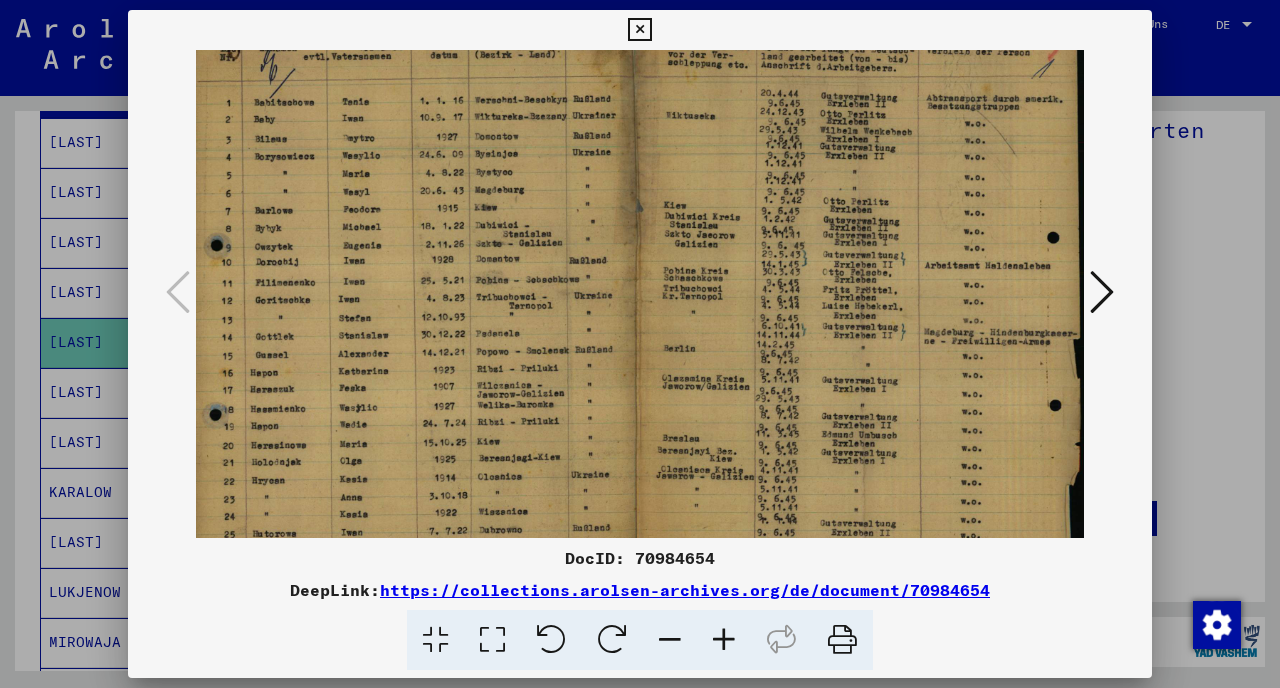 drag, startPoint x: 564, startPoint y: 321, endPoint x: 562, endPoint y: 345, distance: 24.083189 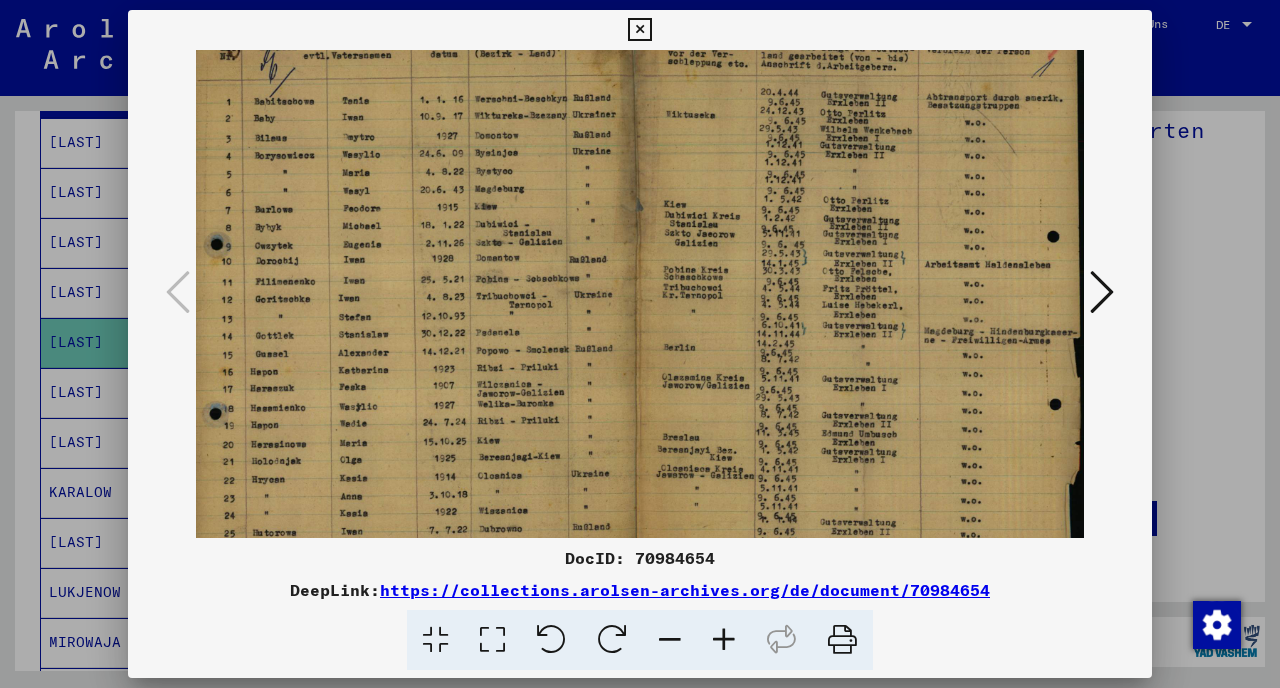 click at bounding box center [1102, 292] 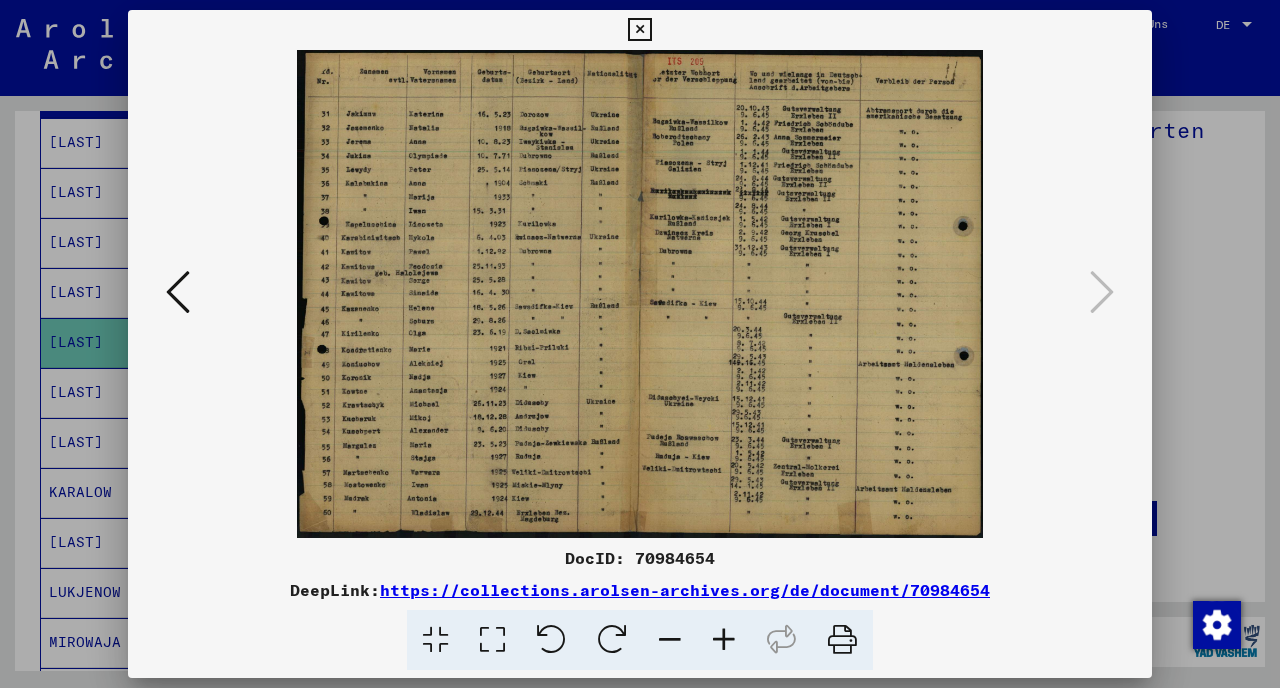 click at bounding box center [724, 640] 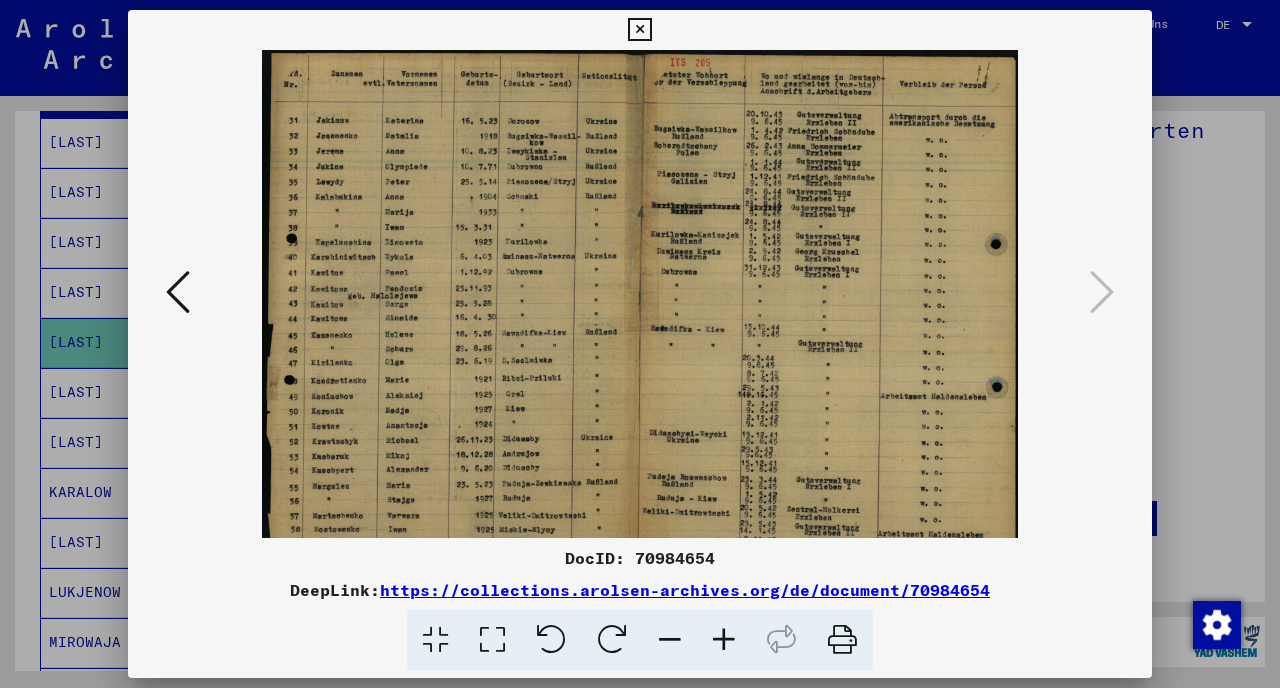 click at bounding box center [724, 640] 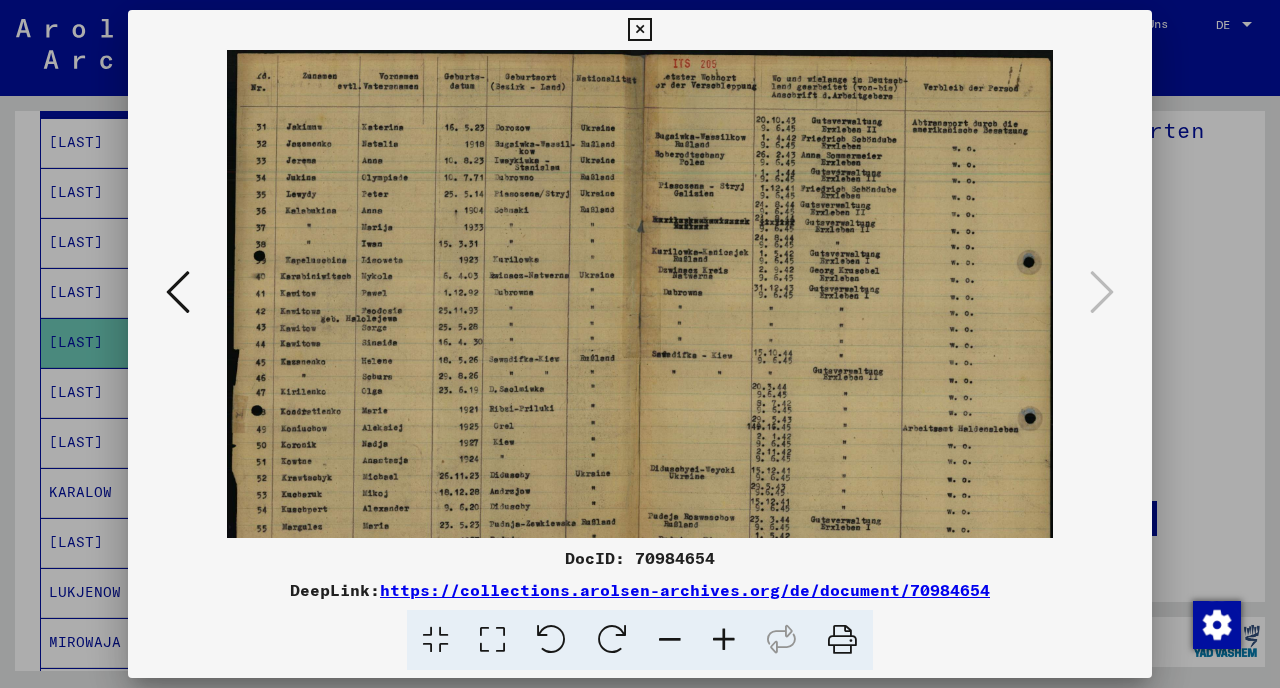 click at bounding box center (724, 640) 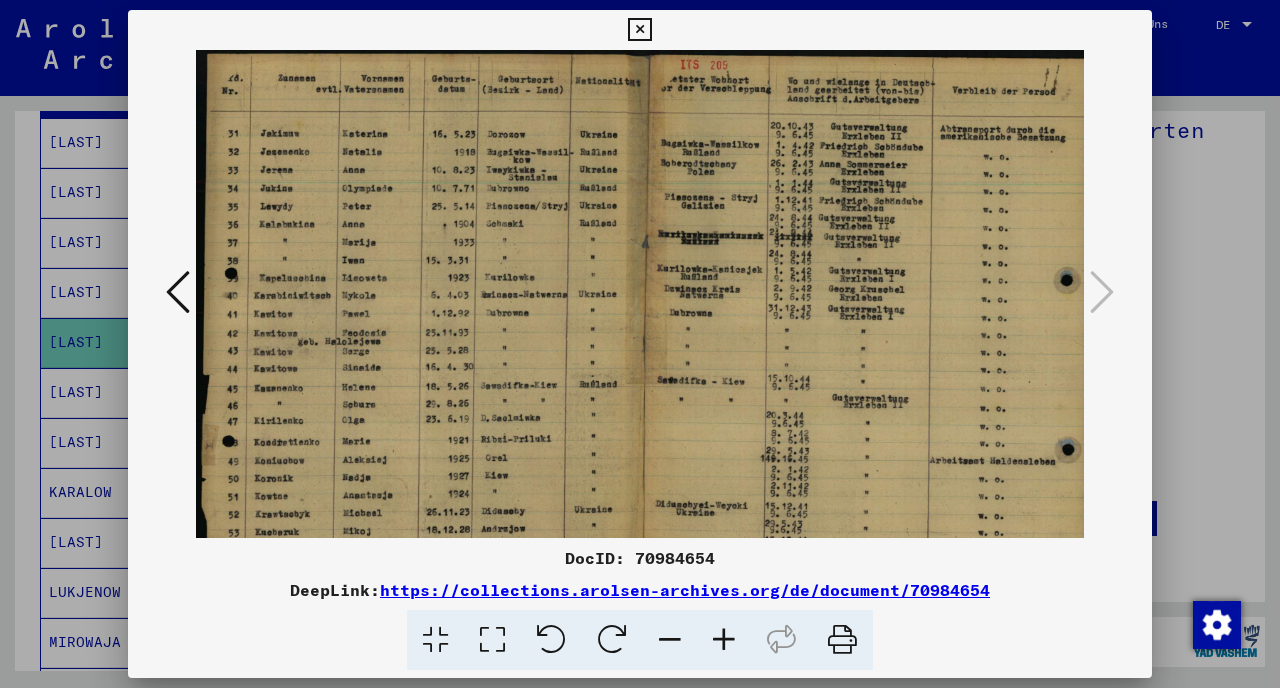 click at bounding box center [724, 640] 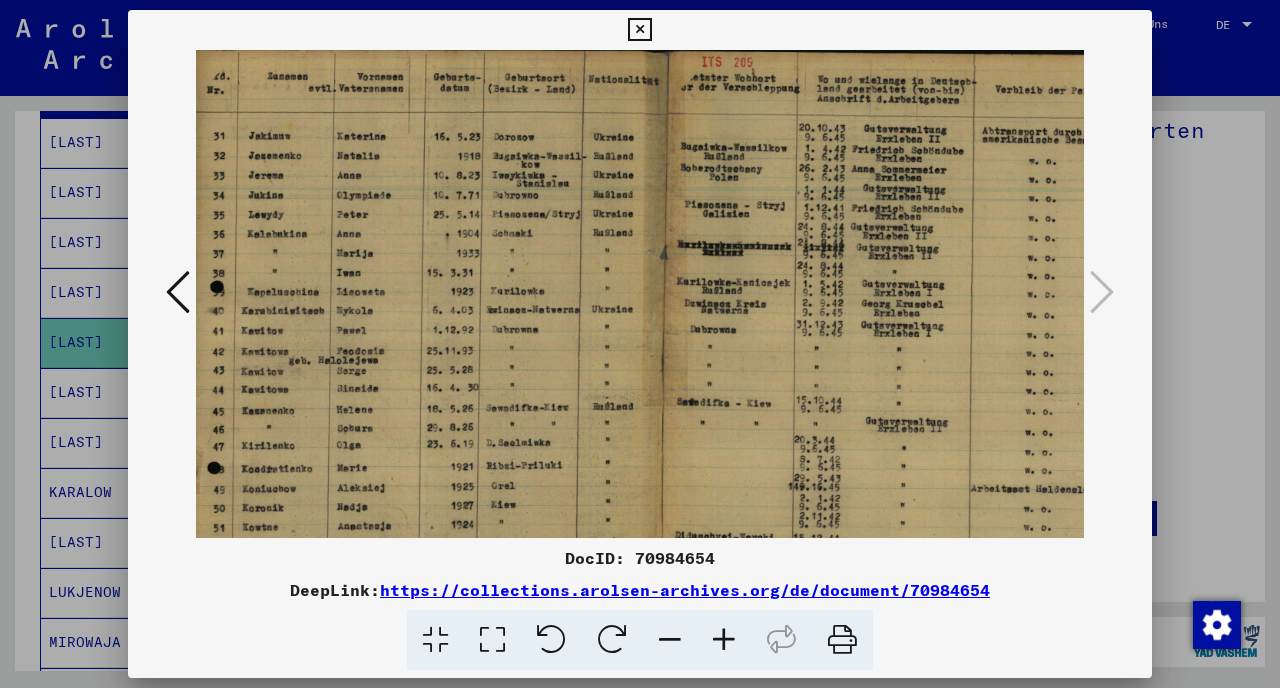 scroll, scrollTop: 5, scrollLeft: 0, axis: vertical 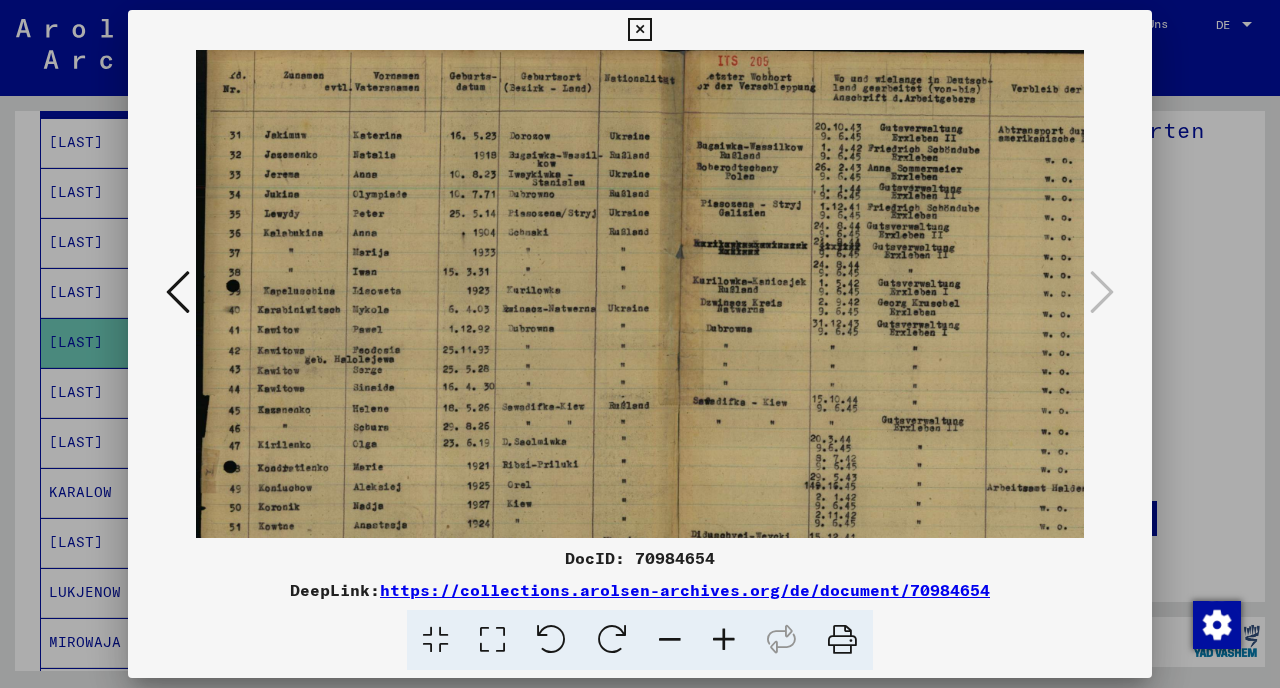 drag, startPoint x: 693, startPoint y: 310, endPoint x: 726, endPoint y: 340, distance: 44.598206 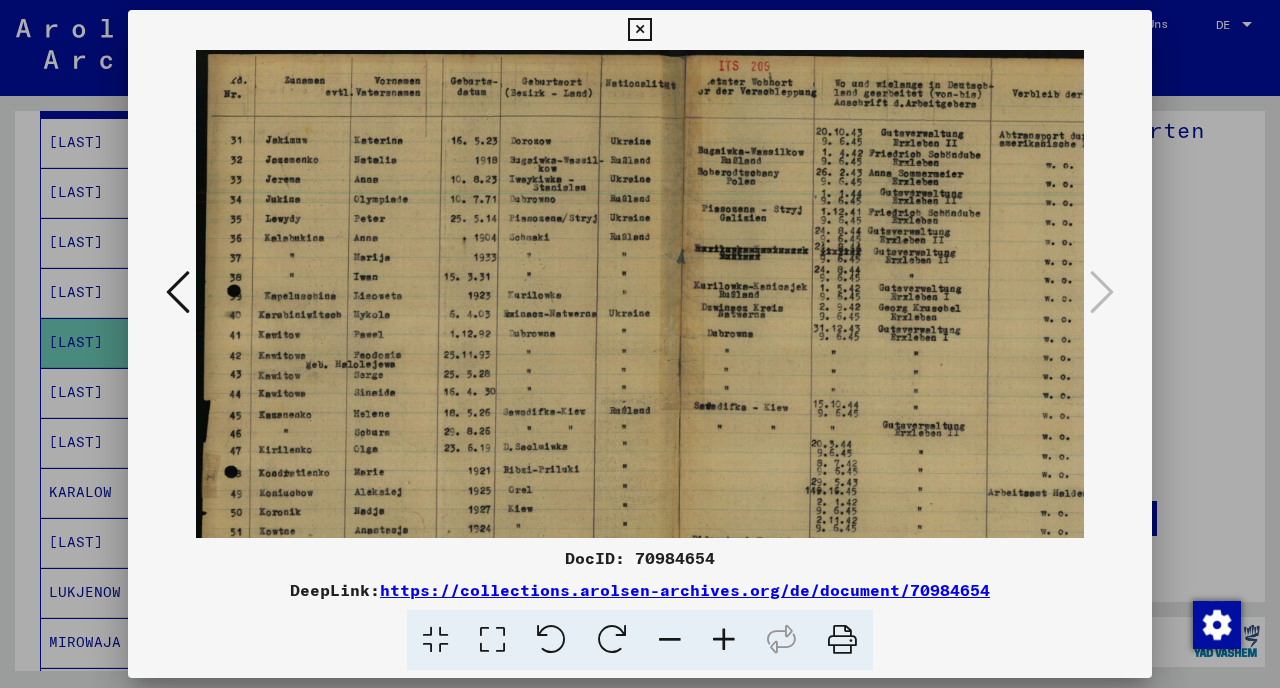 drag, startPoint x: 562, startPoint y: 251, endPoint x: 591, endPoint y: 270, distance: 34.669872 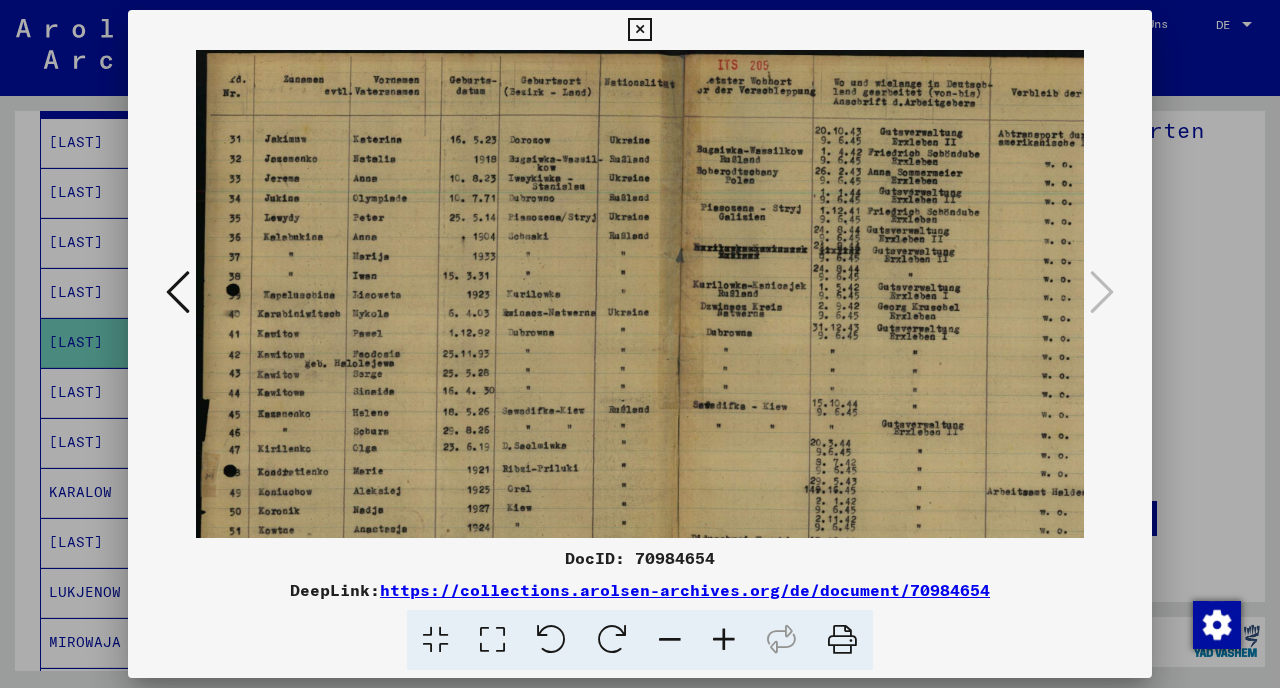 click on "https://collections.arolsen-archives.org/de/document/70984654" at bounding box center (685, 590) 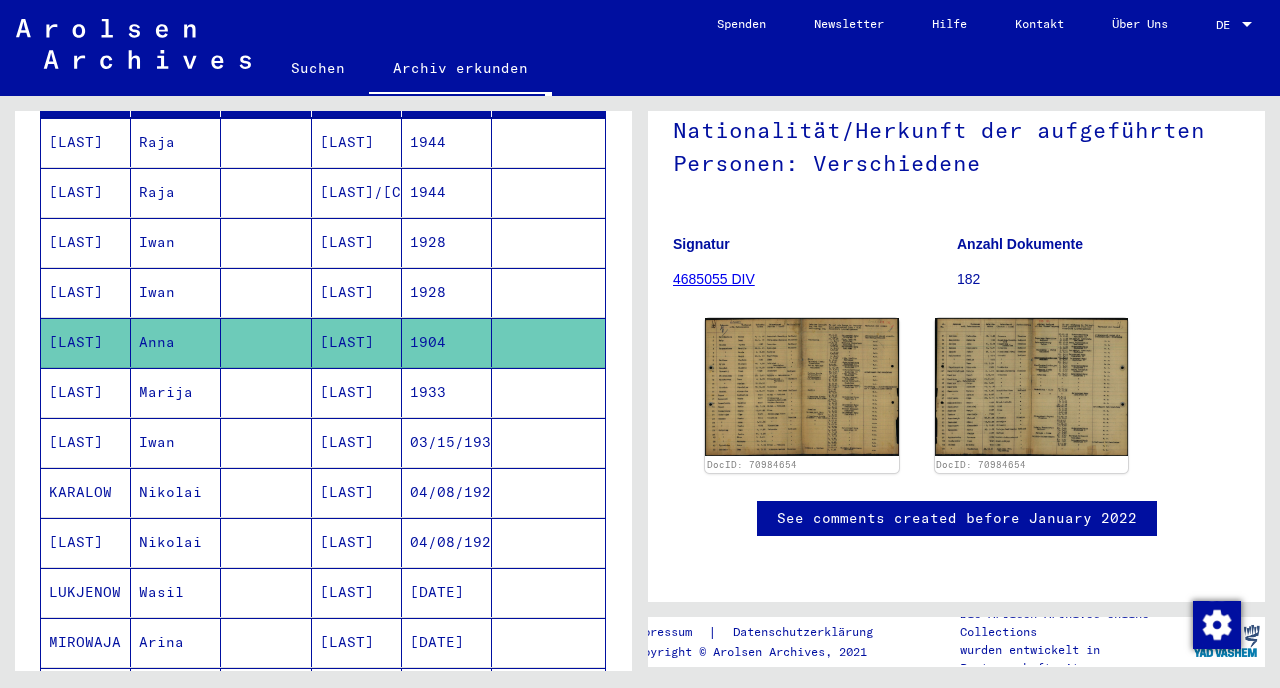click on "[LAST]" at bounding box center (86, 342) 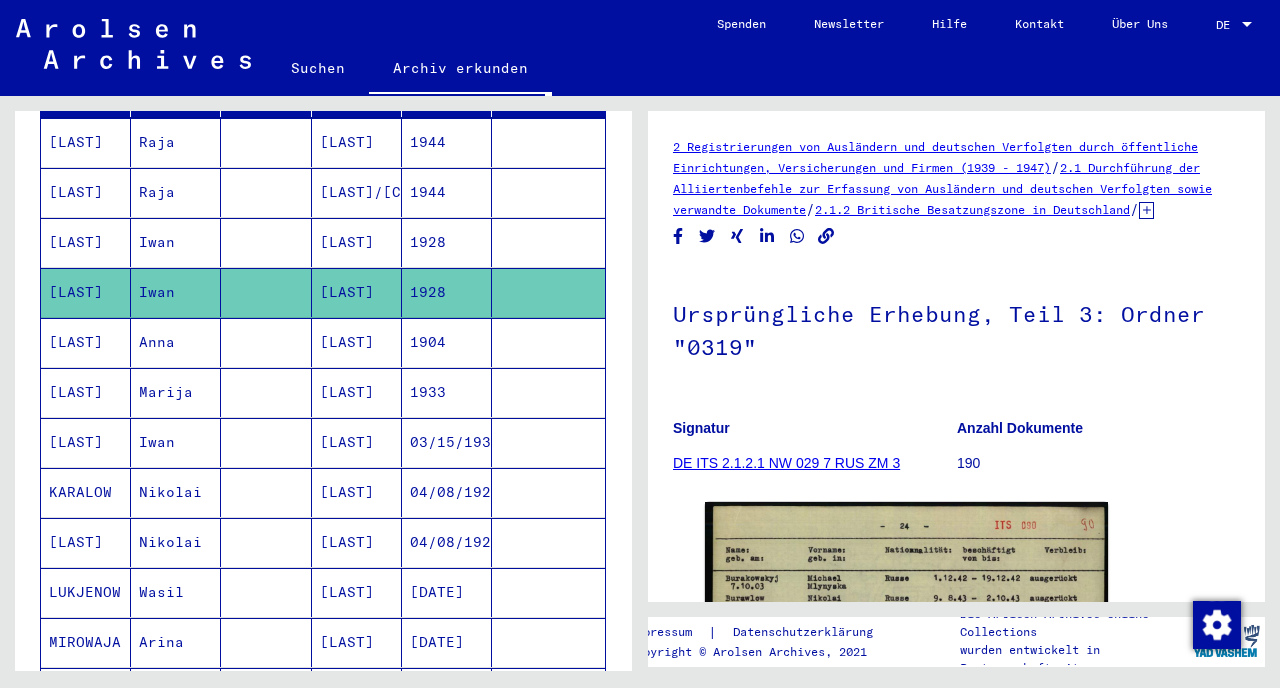 scroll, scrollTop: 0, scrollLeft: 0, axis: both 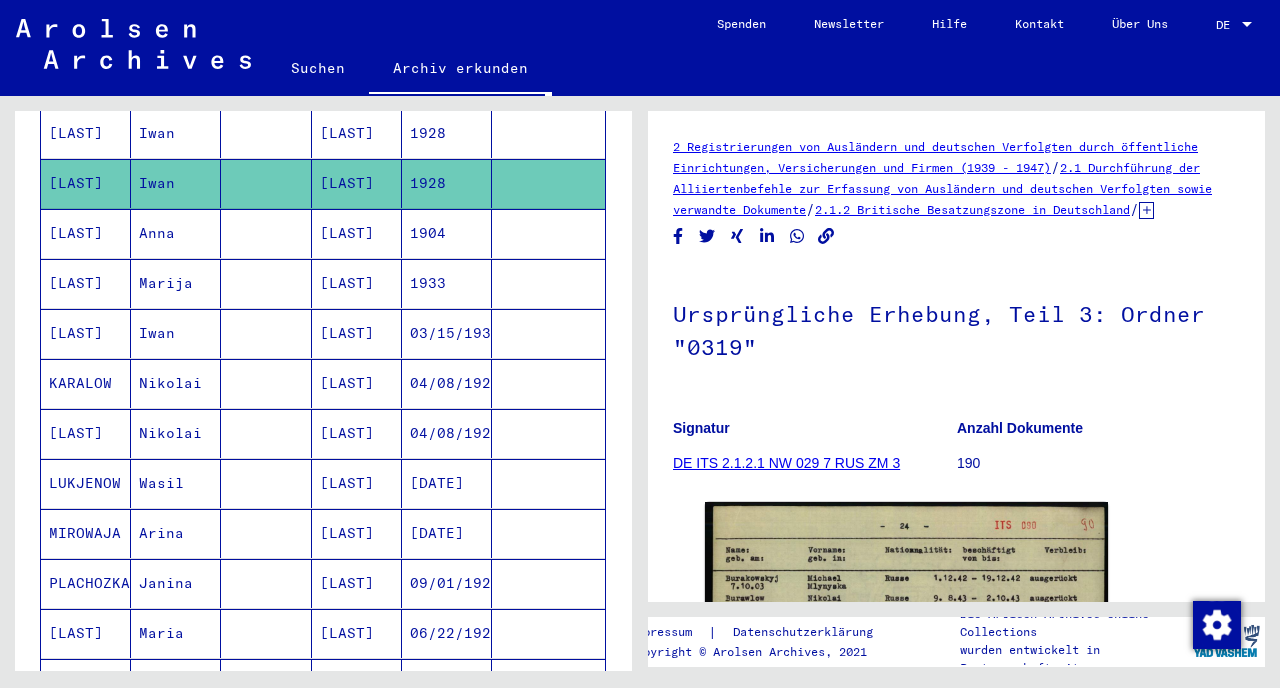click on "[LAST]" at bounding box center [357, 383] 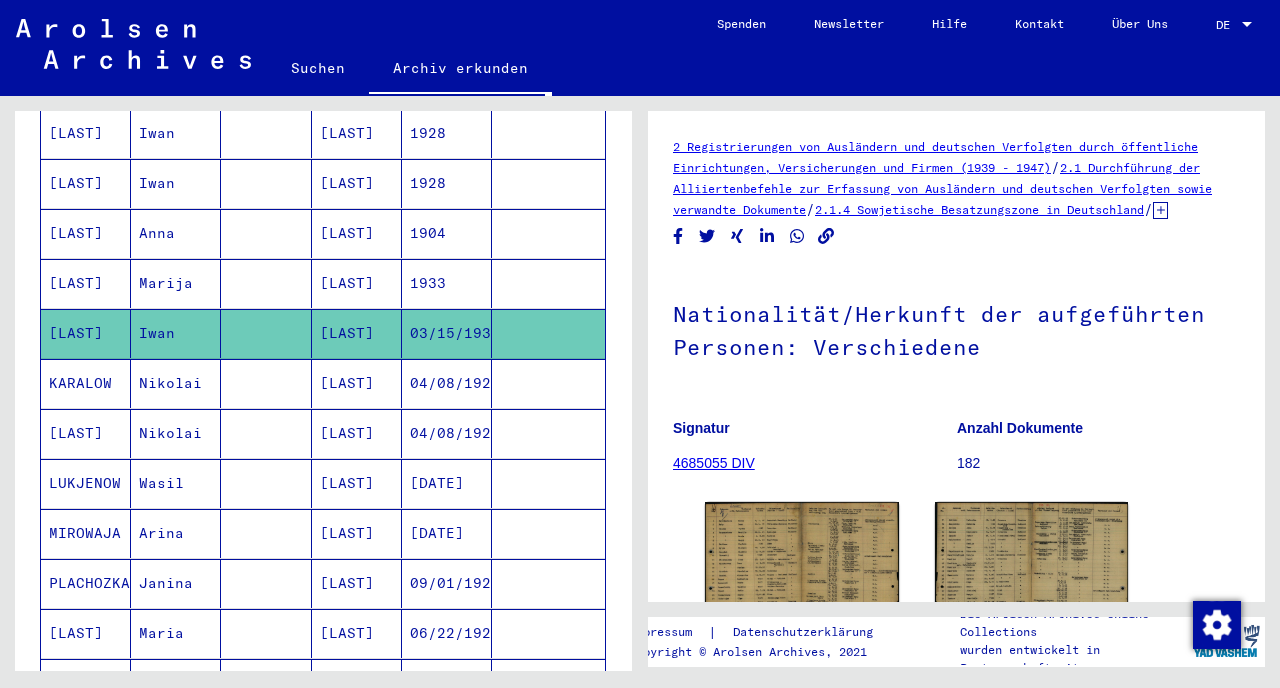 scroll, scrollTop: 0, scrollLeft: 0, axis: both 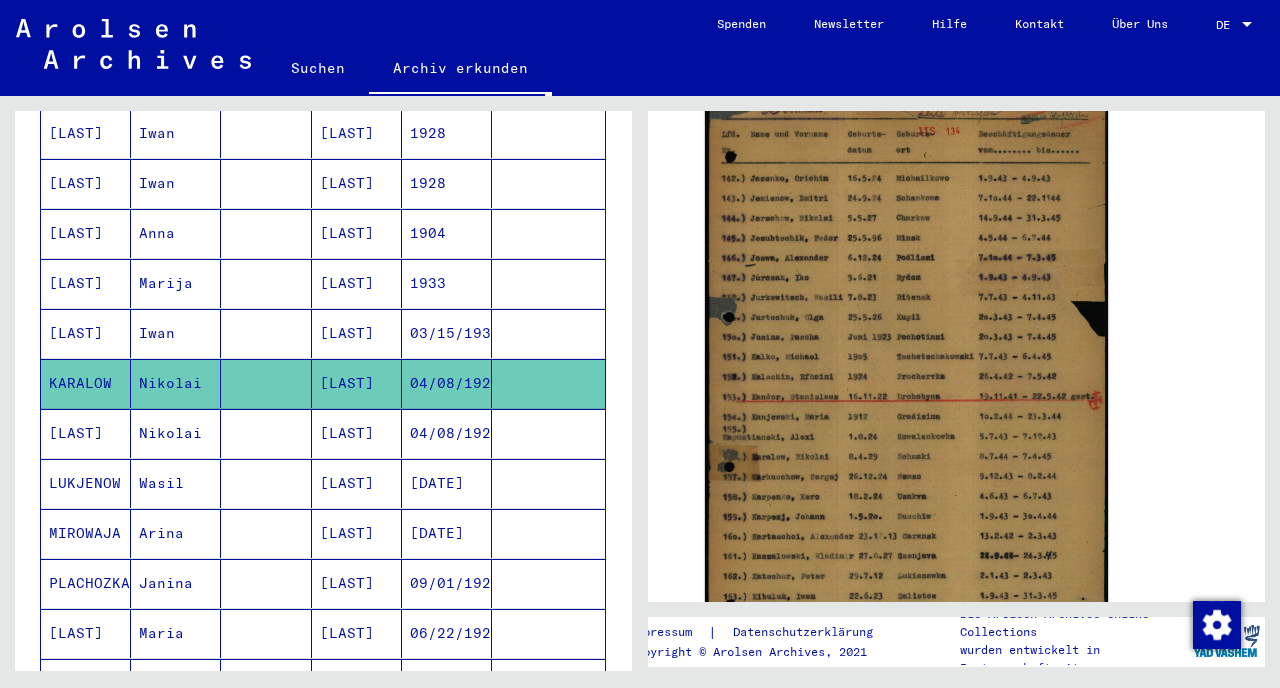 click 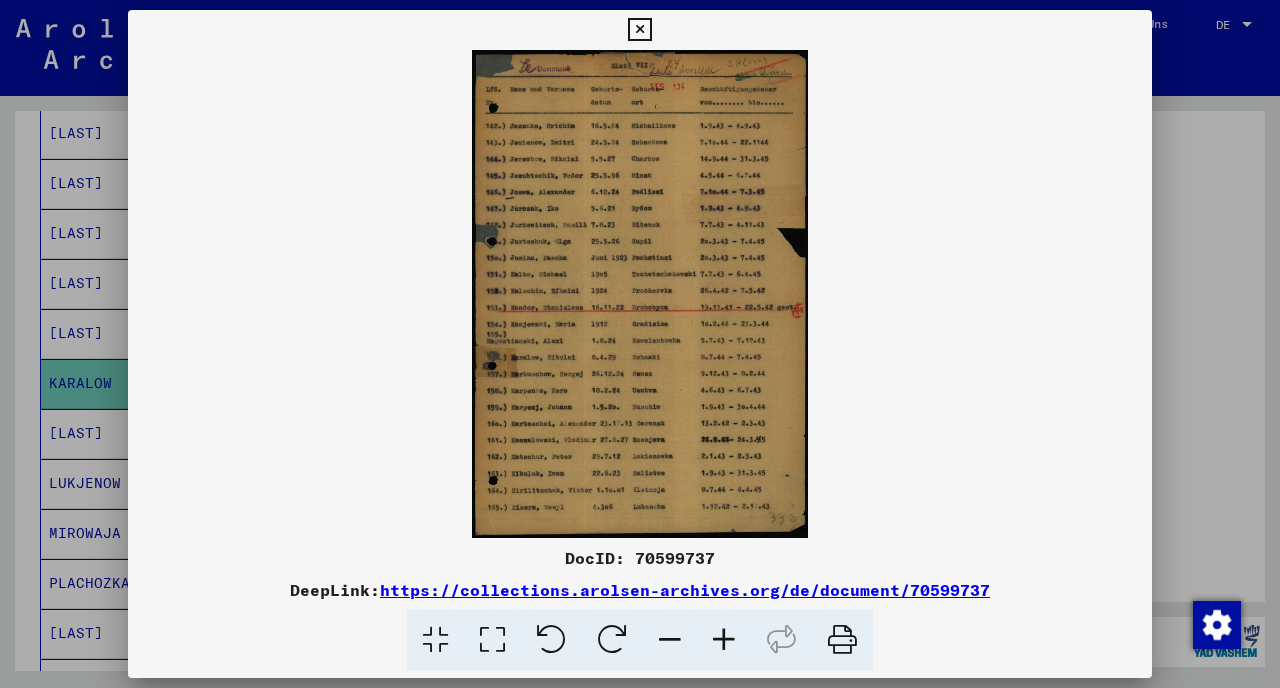 click at bounding box center (724, 640) 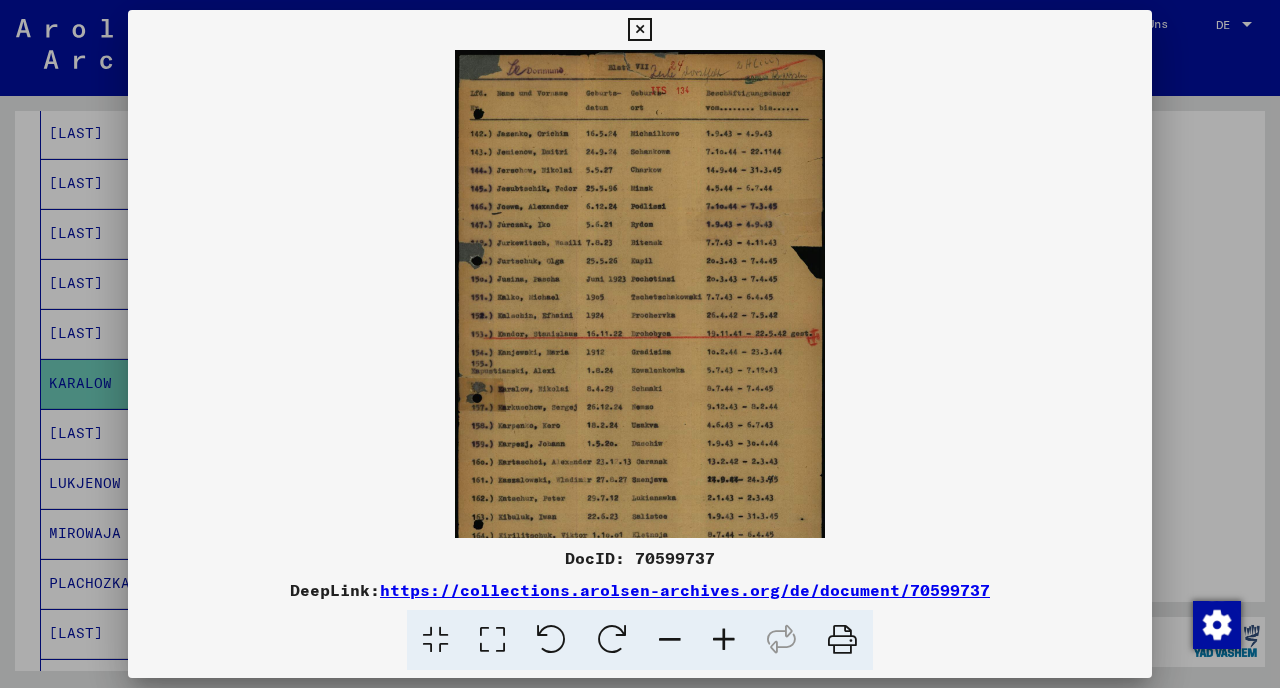 click at bounding box center [724, 640] 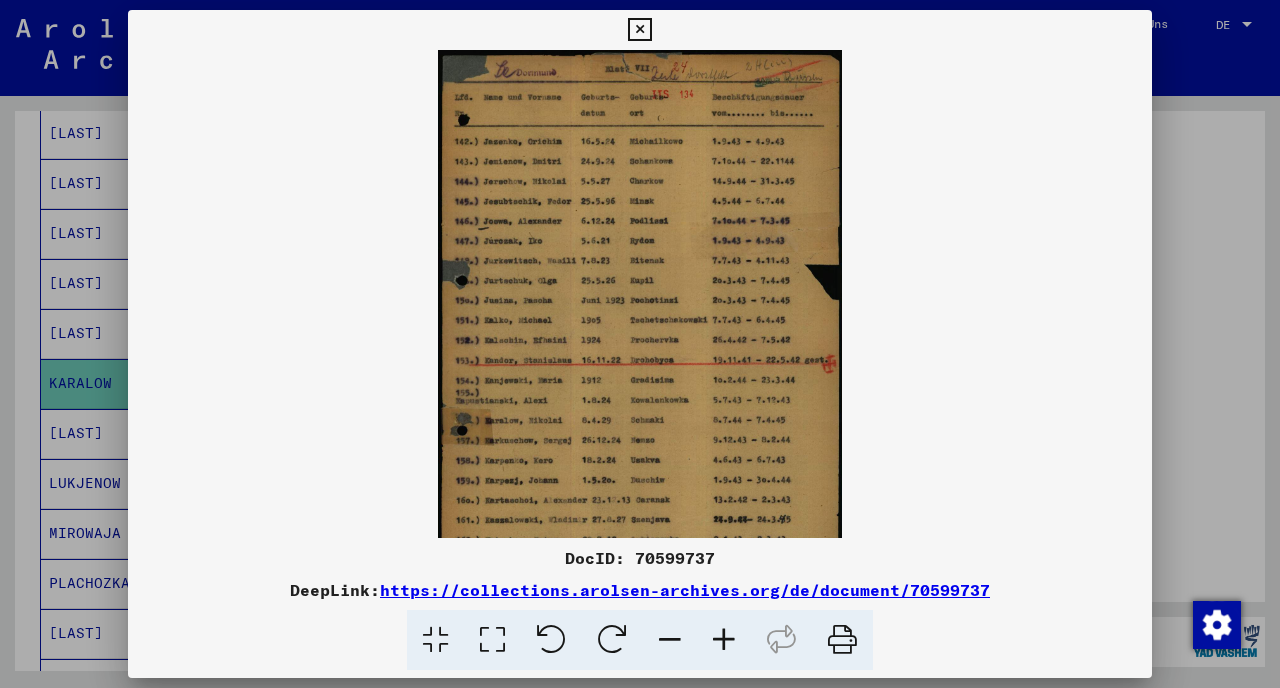click at bounding box center [724, 640] 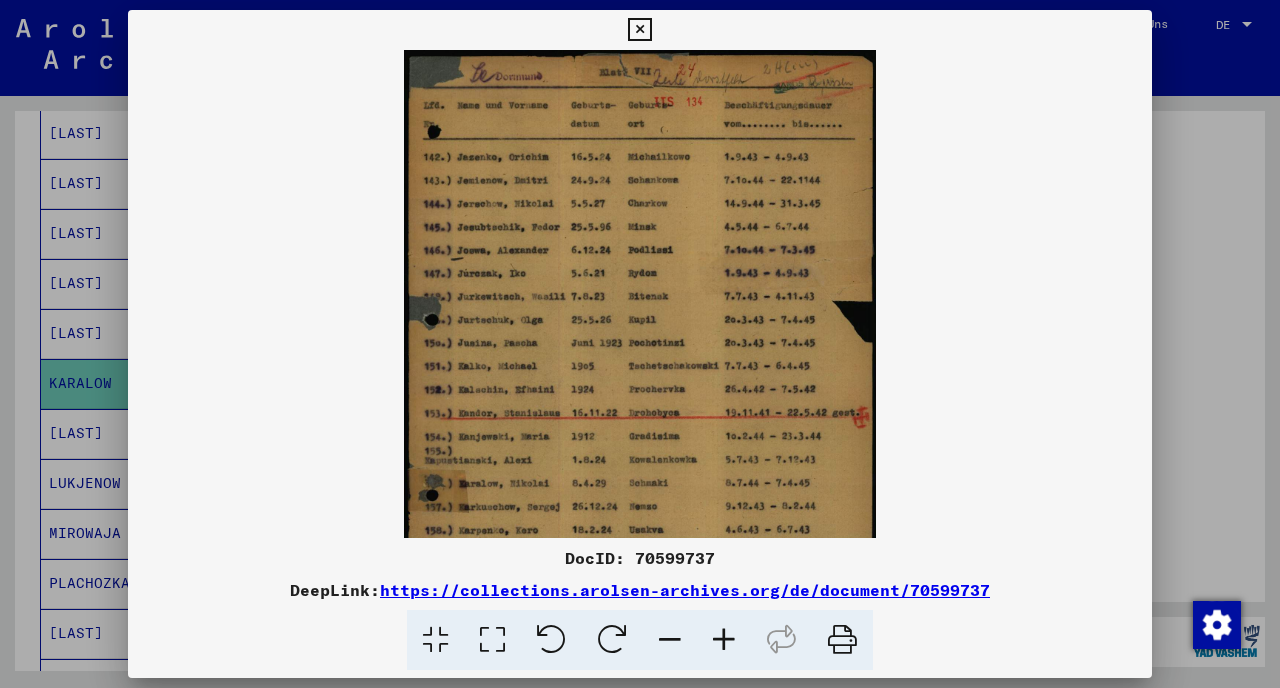 click at bounding box center [724, 640] 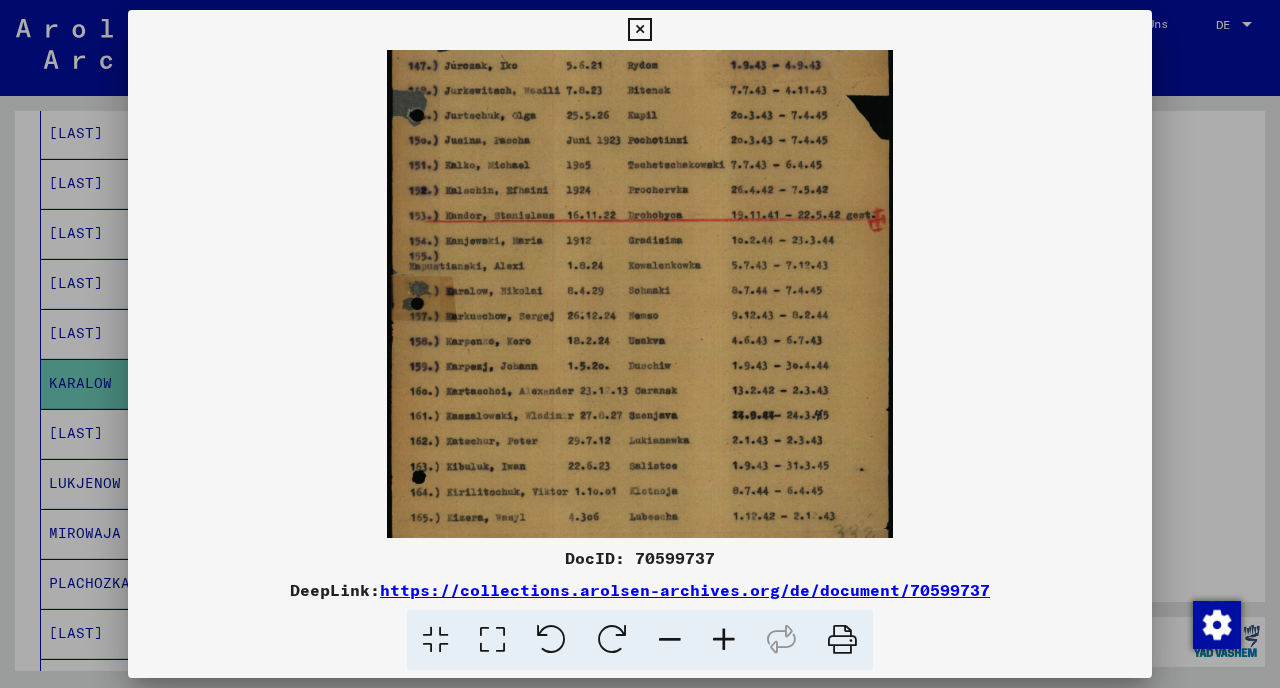drag, startPoint x: 639, startPoint y: 440, endPoint x: 638, endPoint y: 212, distance: 228.0022 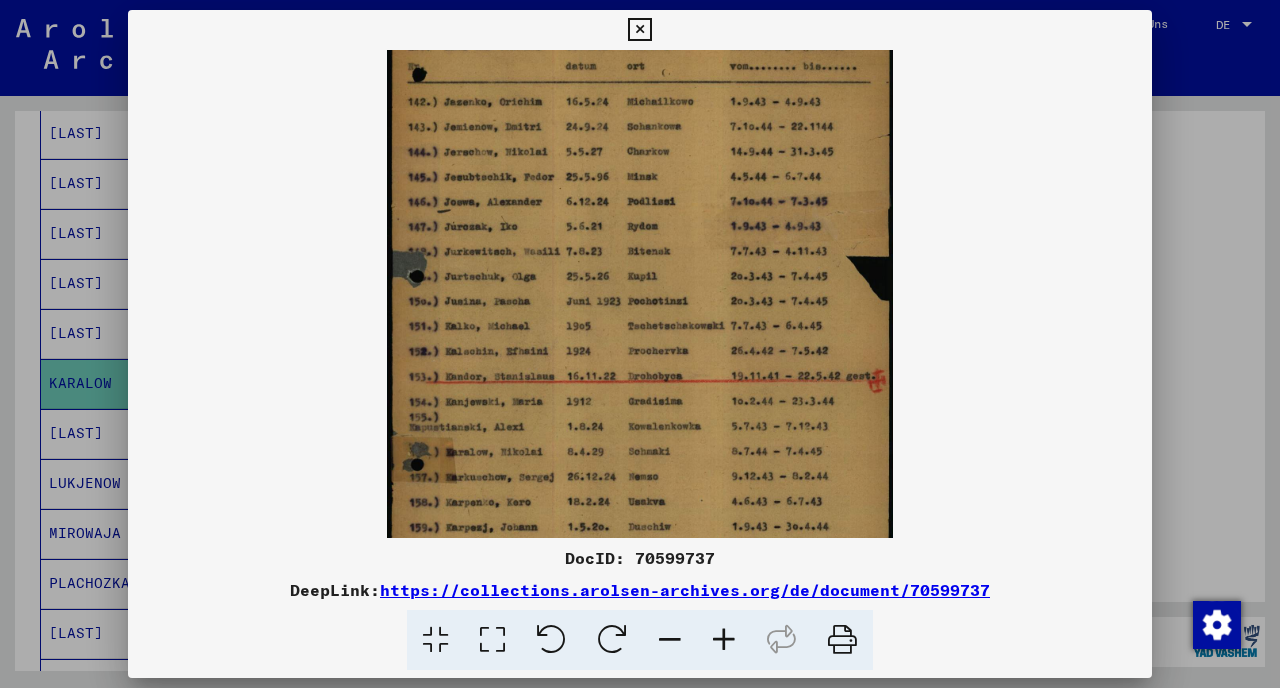 scroll, scrollTop: 250, scrollLeft: 0, axis: vertical 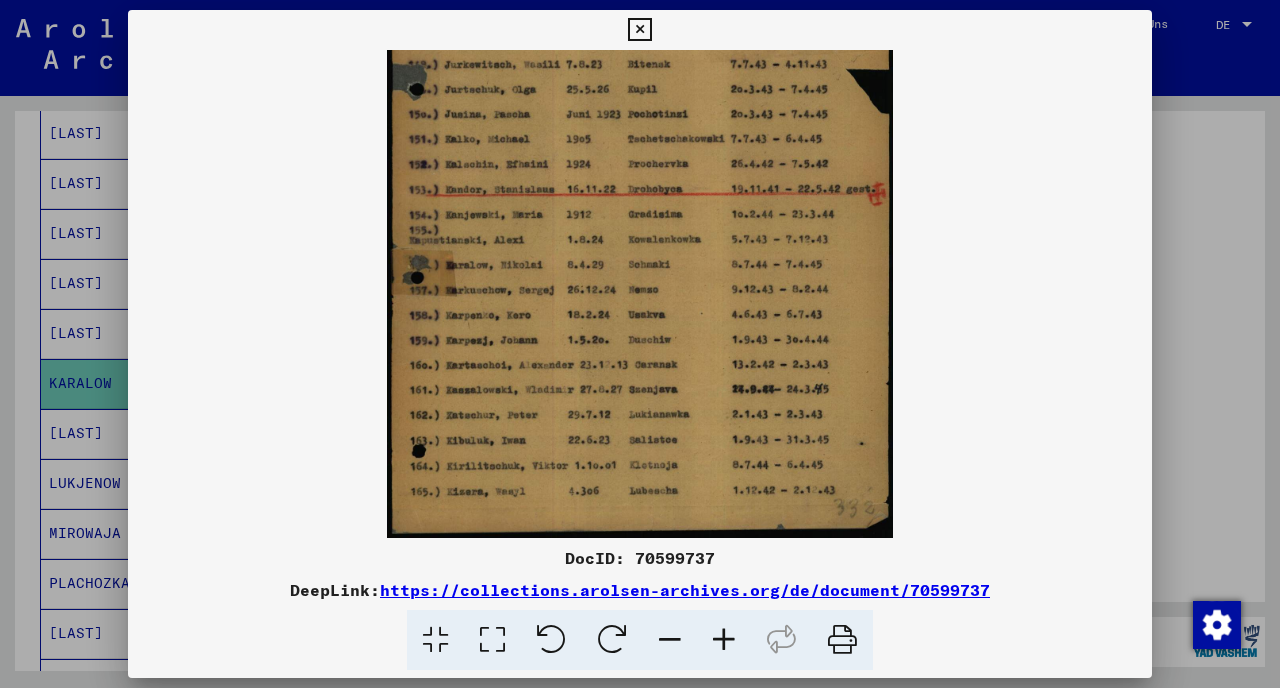 drag, startPoint x: 814, startPoint y: 244, endPoint x: 838, endPoint y: 224, distance: 31.241 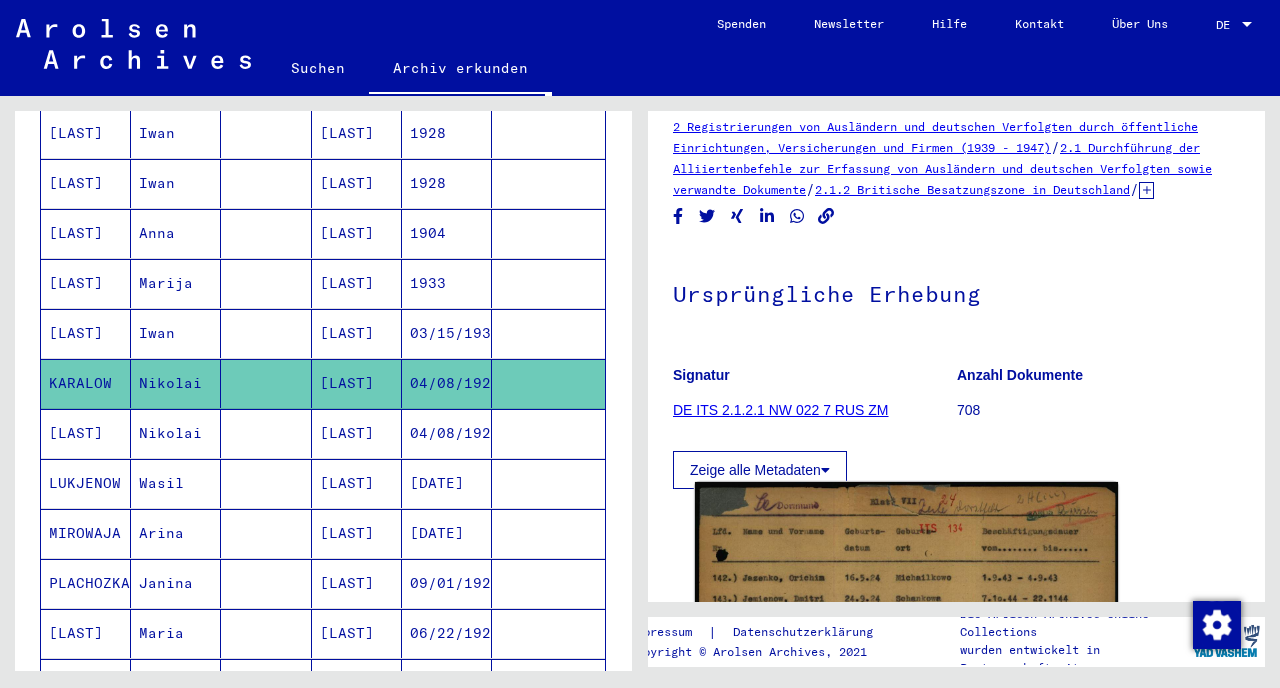 scroll, scrollTop: 0, scrollLeft: 0, axis: both 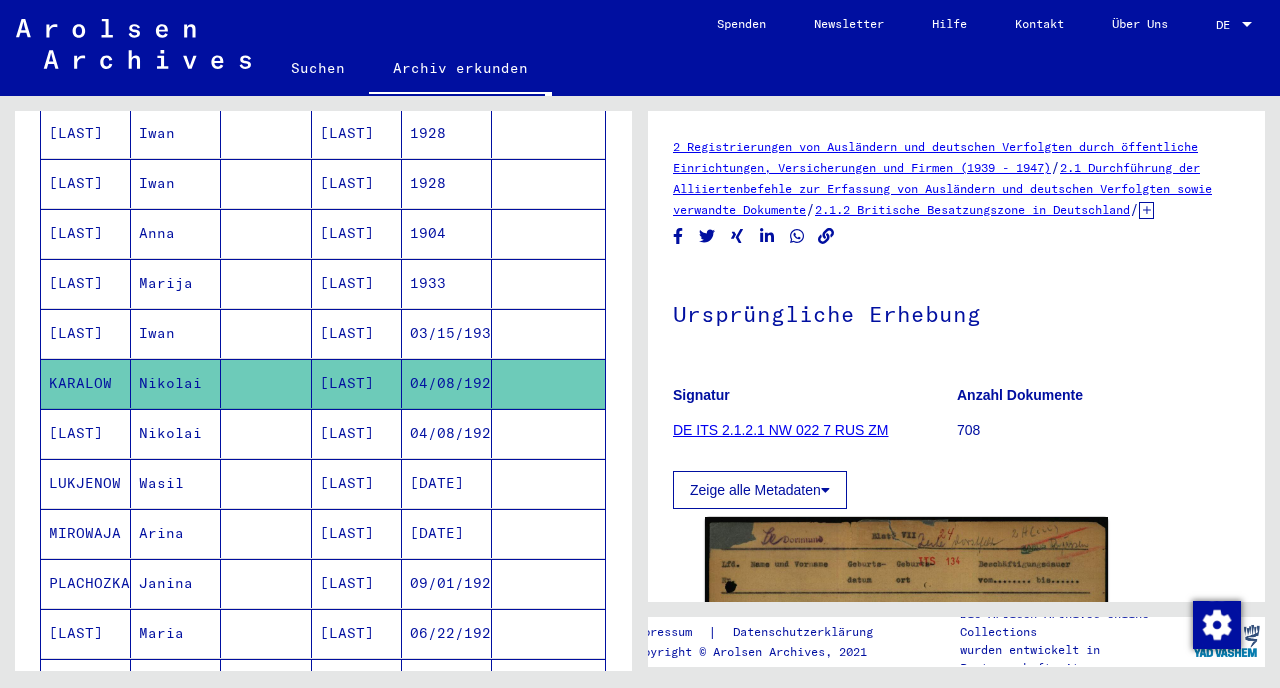 click 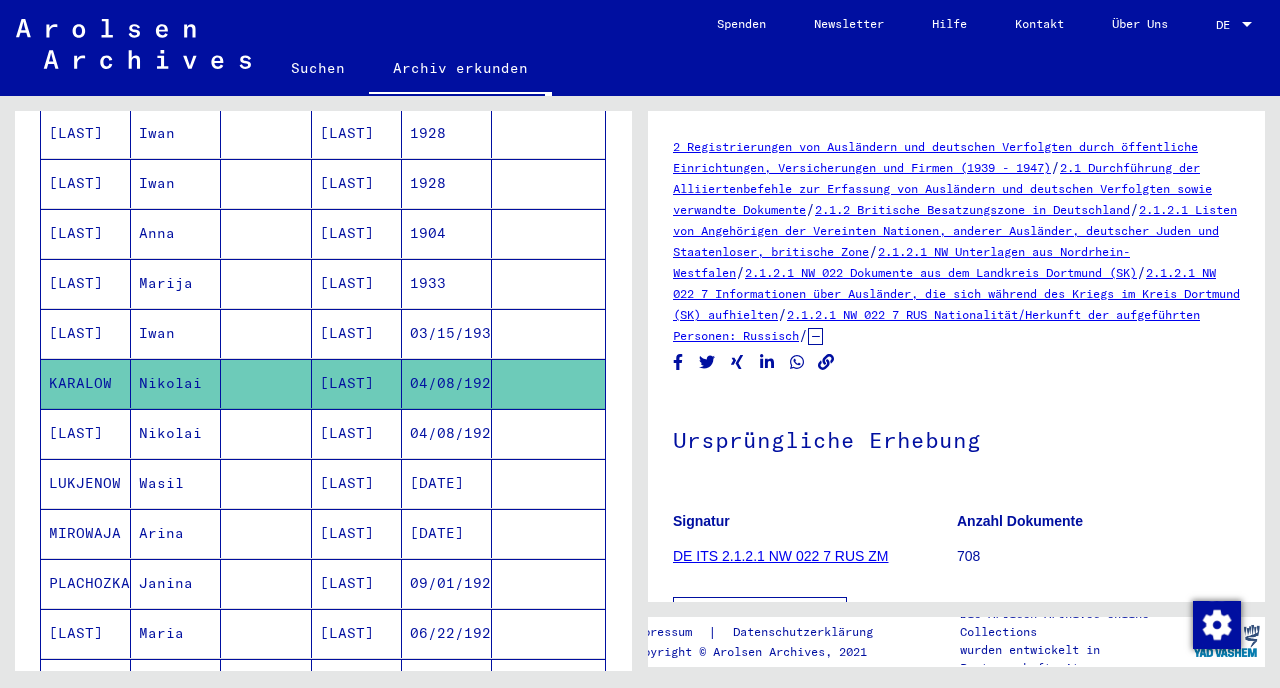 drag, startPoint x: 1172, startPoint y: 334, endPoint x: 669, endPoint y: 149, distance: 535.94214 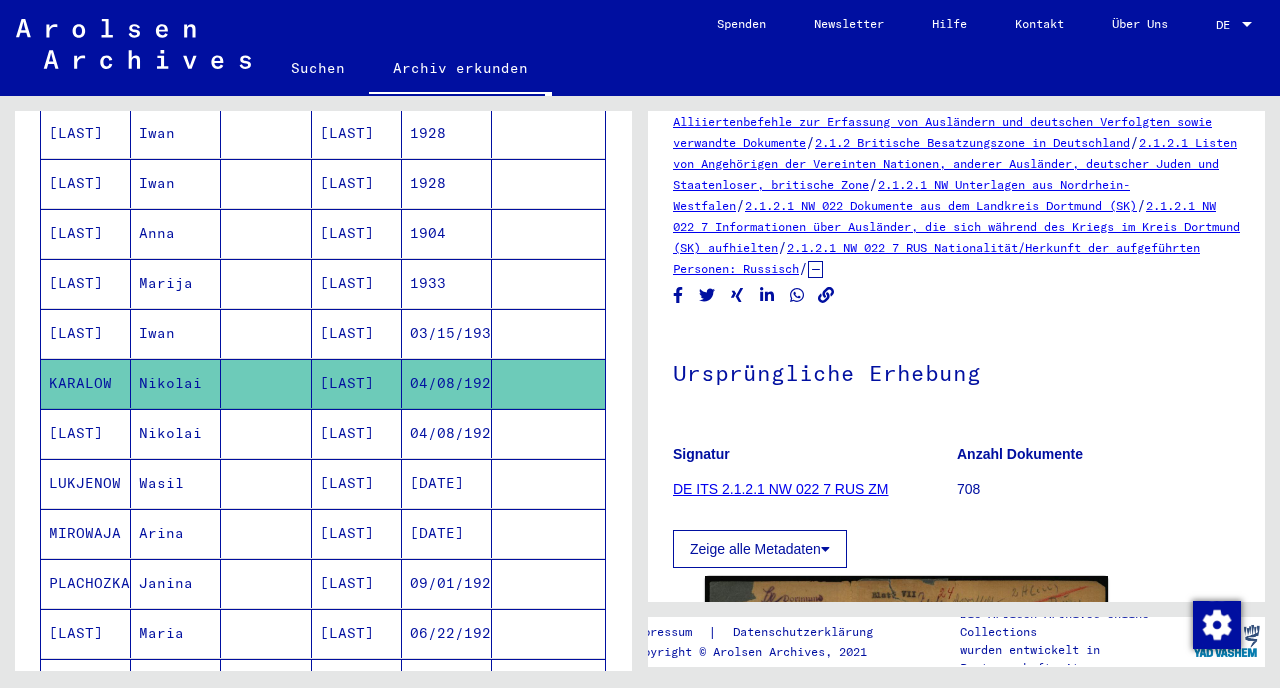 click on "Ursprüngliche Erhebung" 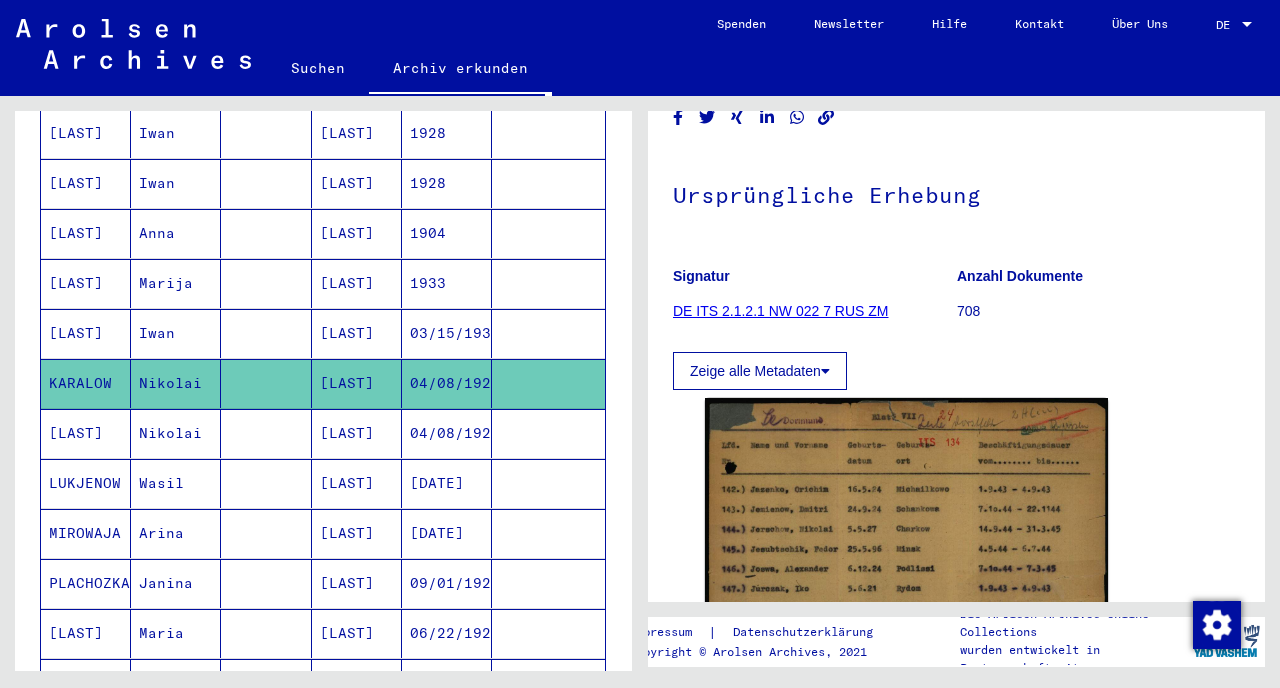 scroll, scrollTop: 359, scrollLeft: 0, axis: vertical 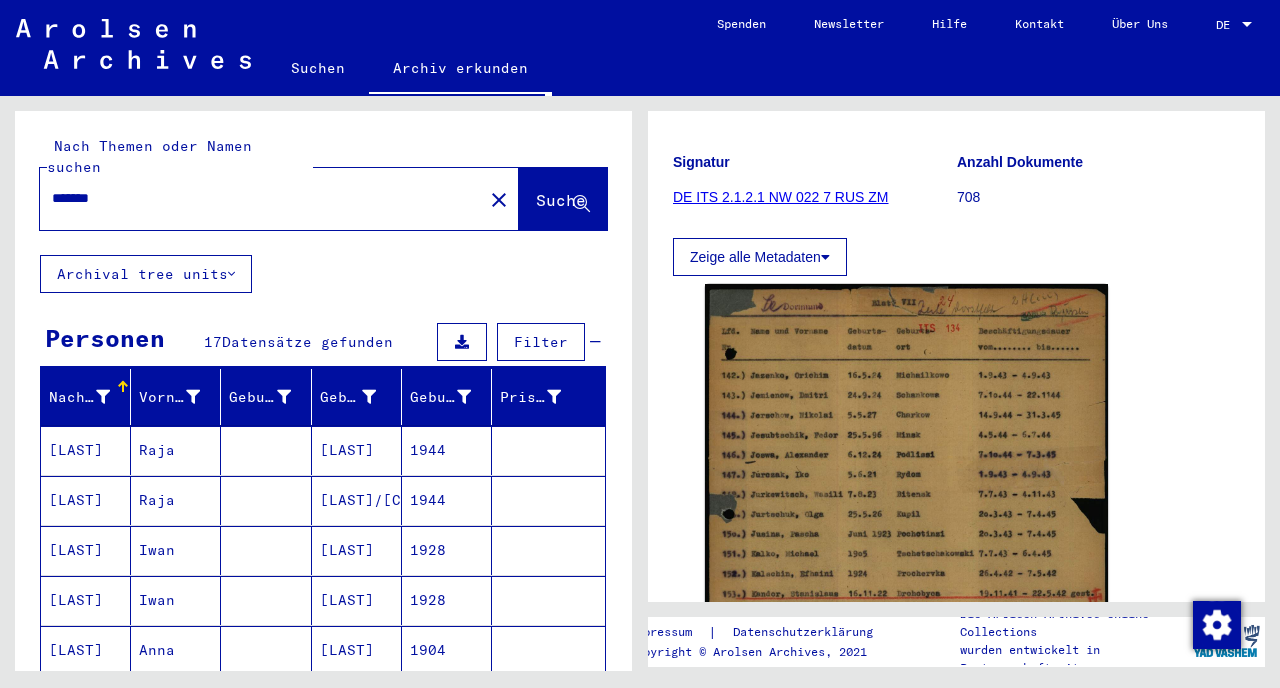 click on "*******" at bounding box center (261, 198) 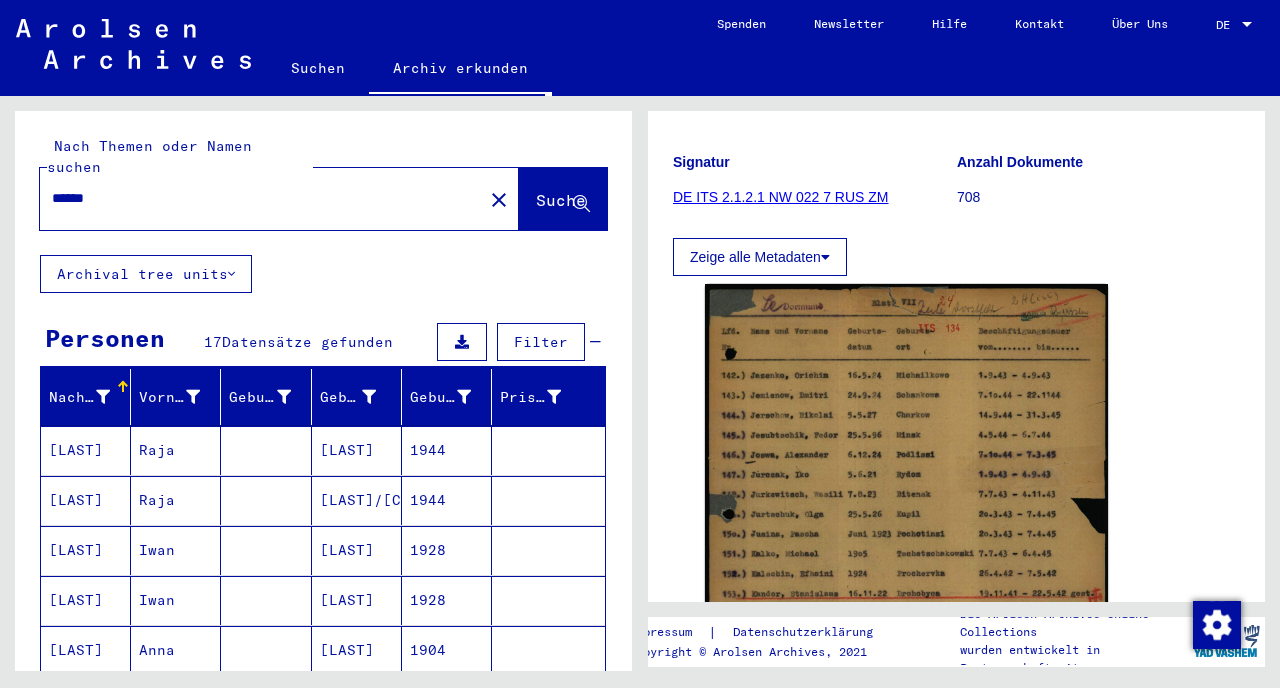 click on "Suche" 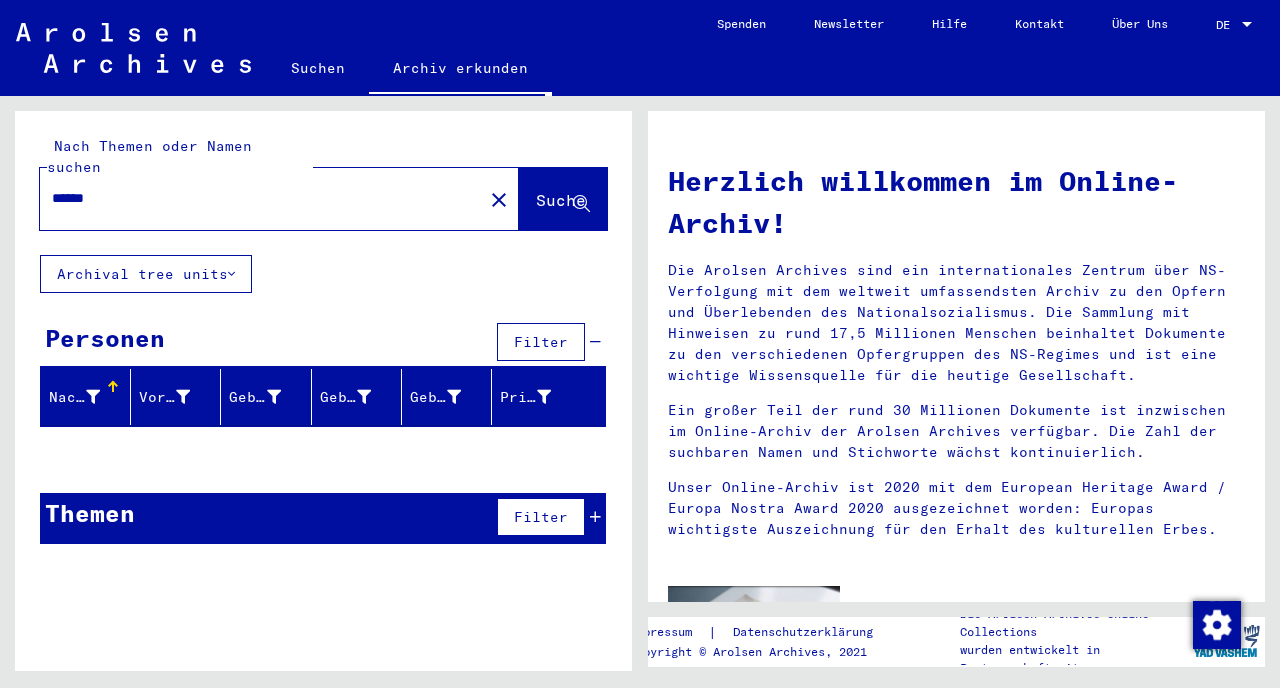 click on "******" at bounding box center [255, 198] 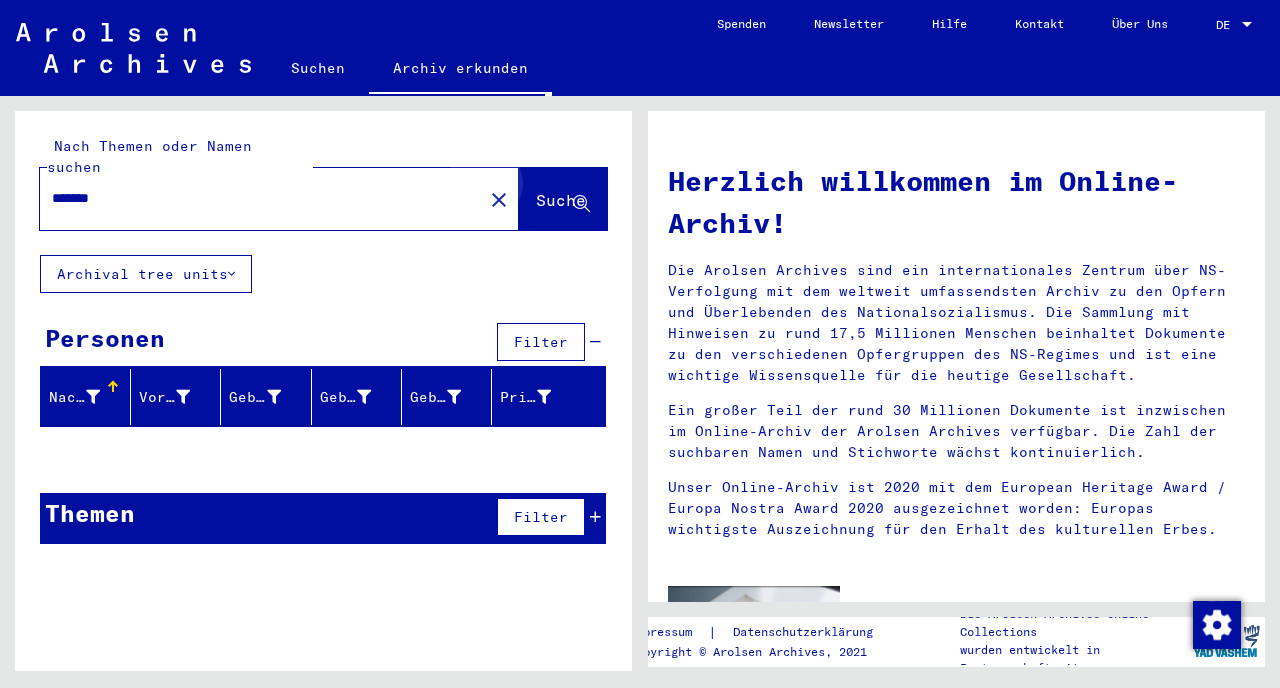 click on "Suche" 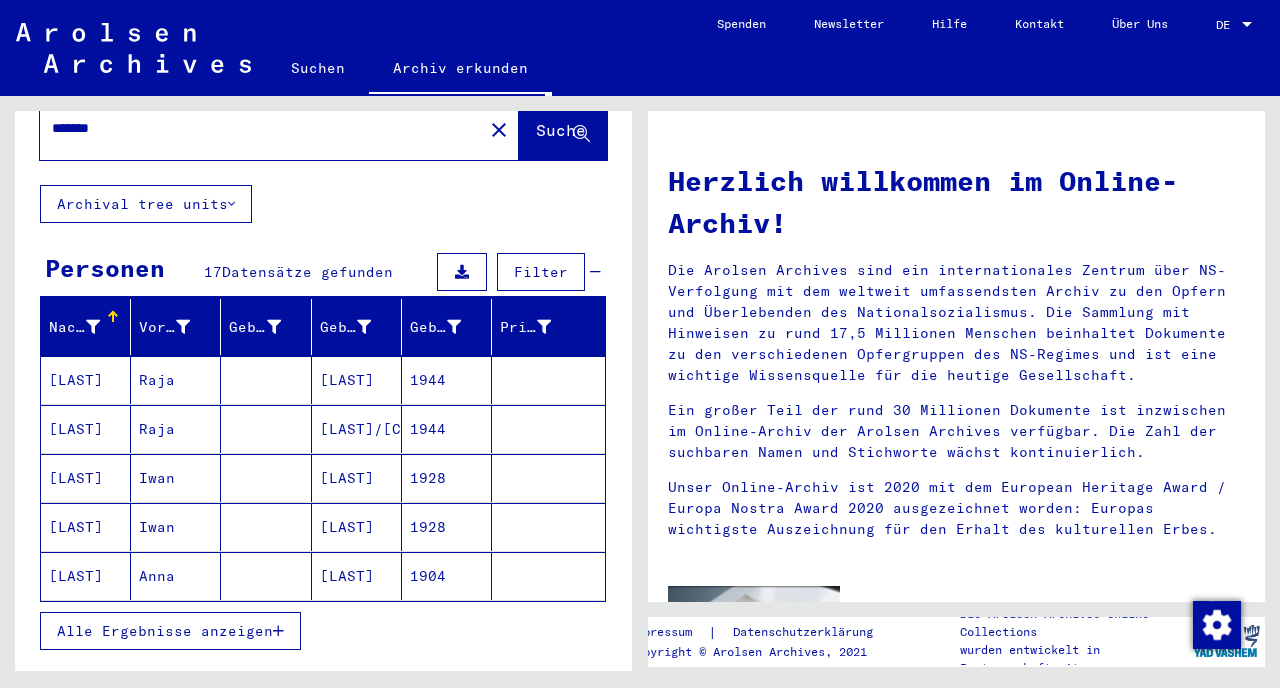 scroll, scrollTop: 173, scrollLeft: 0, axis: vertical 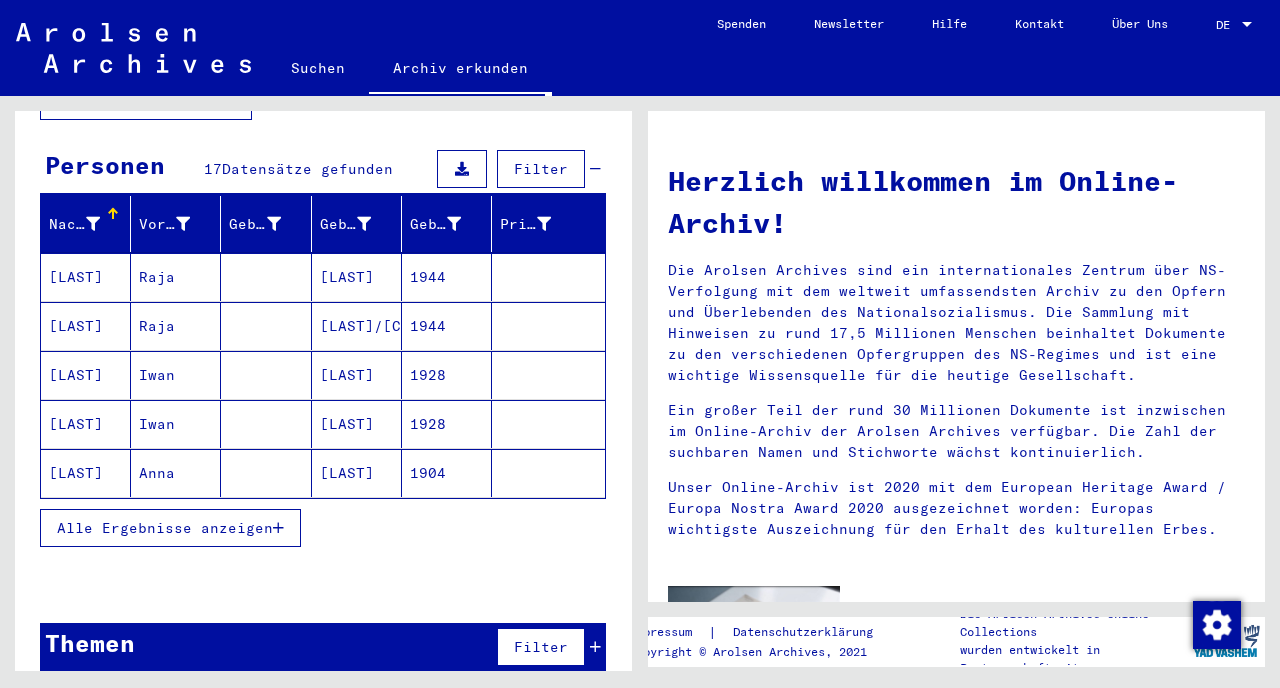 click on "Alle Ergebnisse anzeigen" at bounding box center [165, 528] 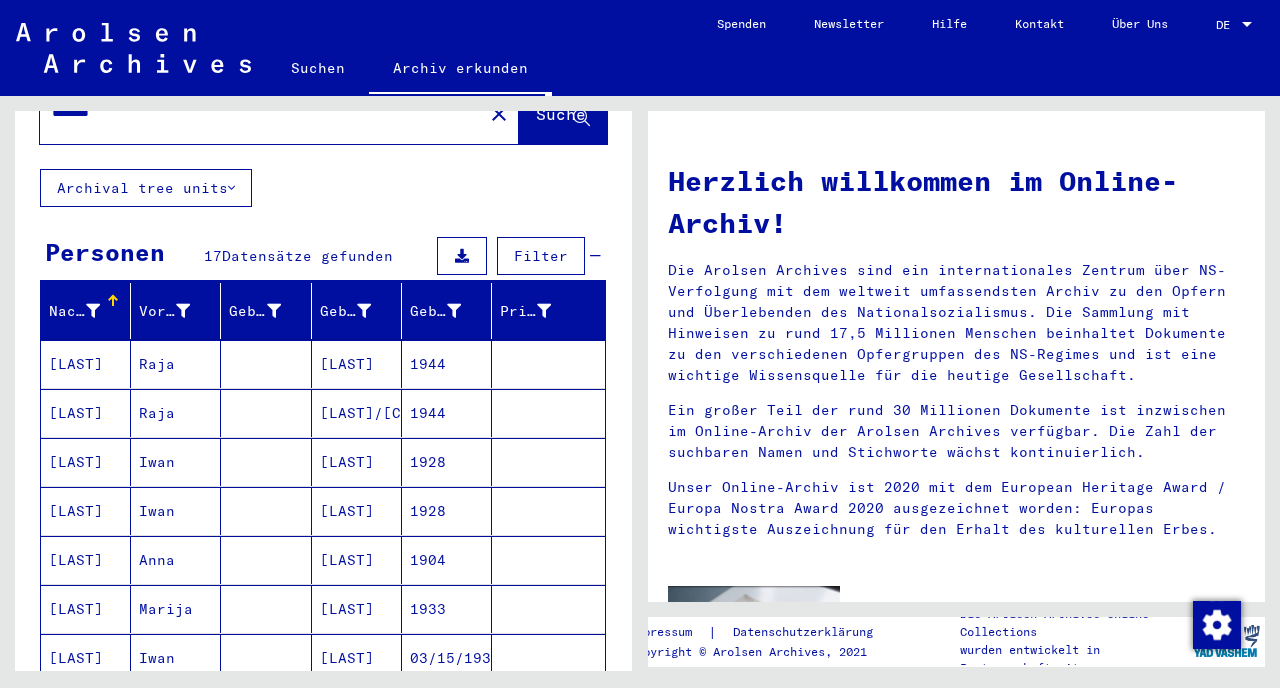 scroll, scrollTop: 0, scrollLeft: 0, axis: both 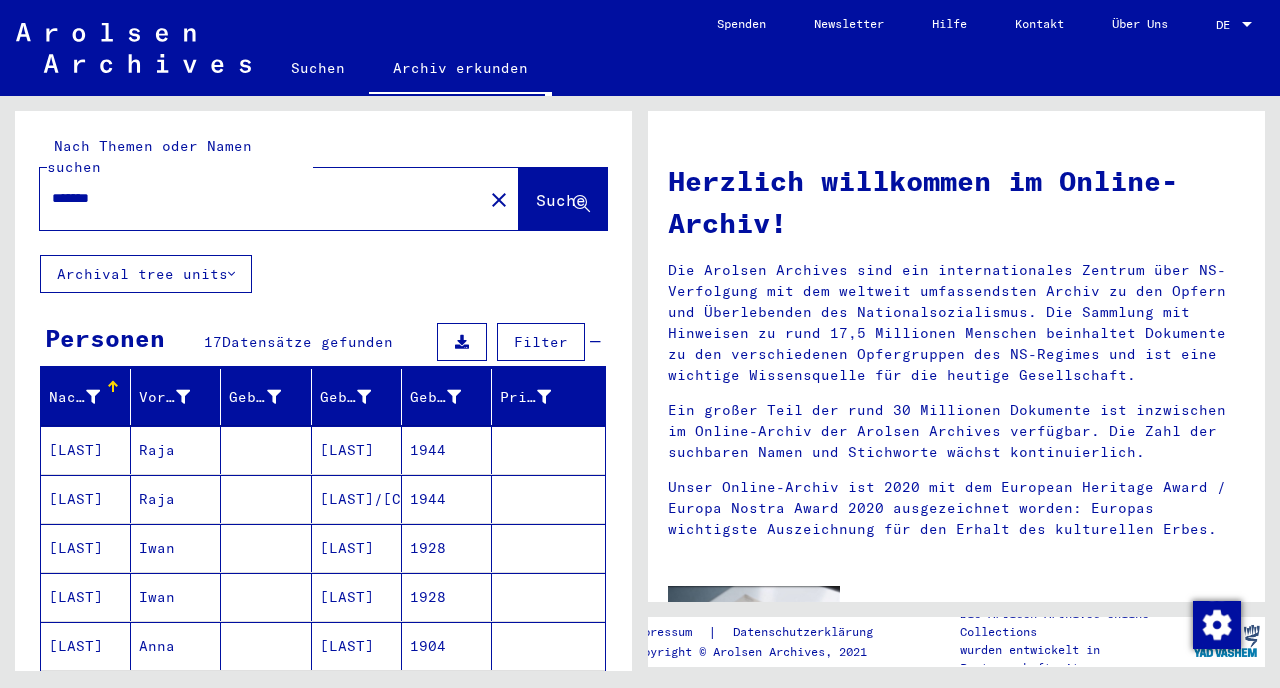click on "*******" at bounding box center (255, 198) 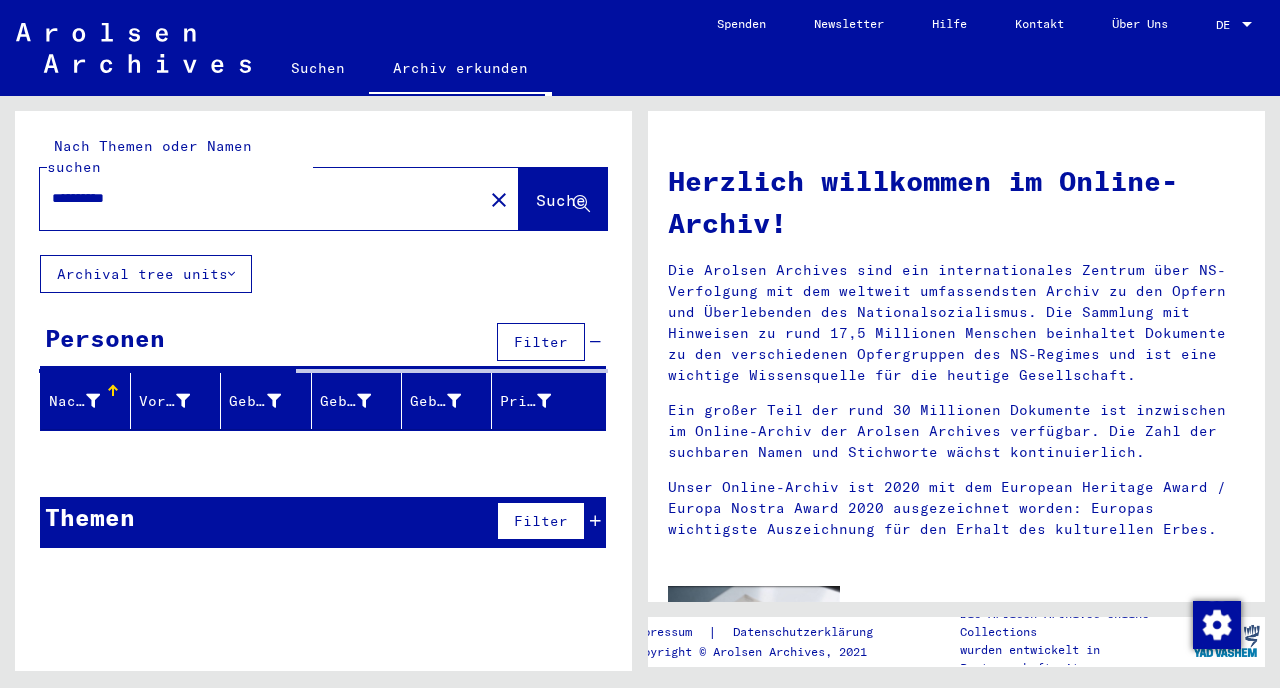click on "**********" at bounding box center (255, 198) 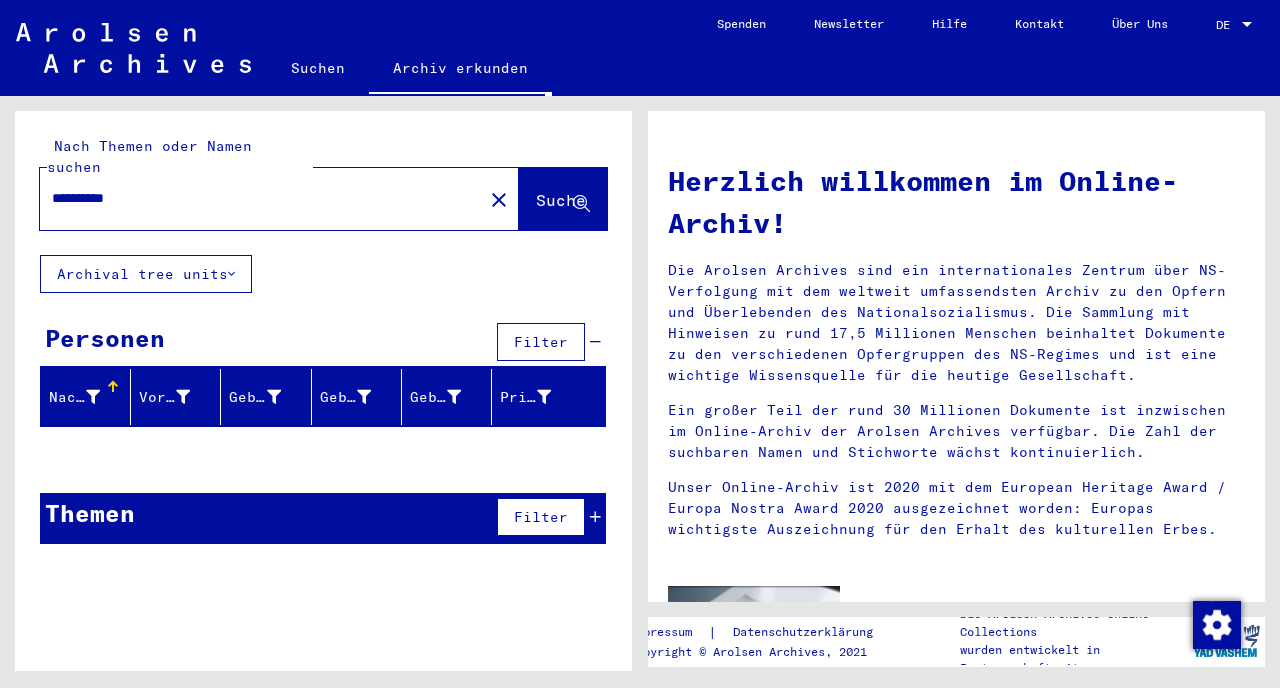 click on "Suche" 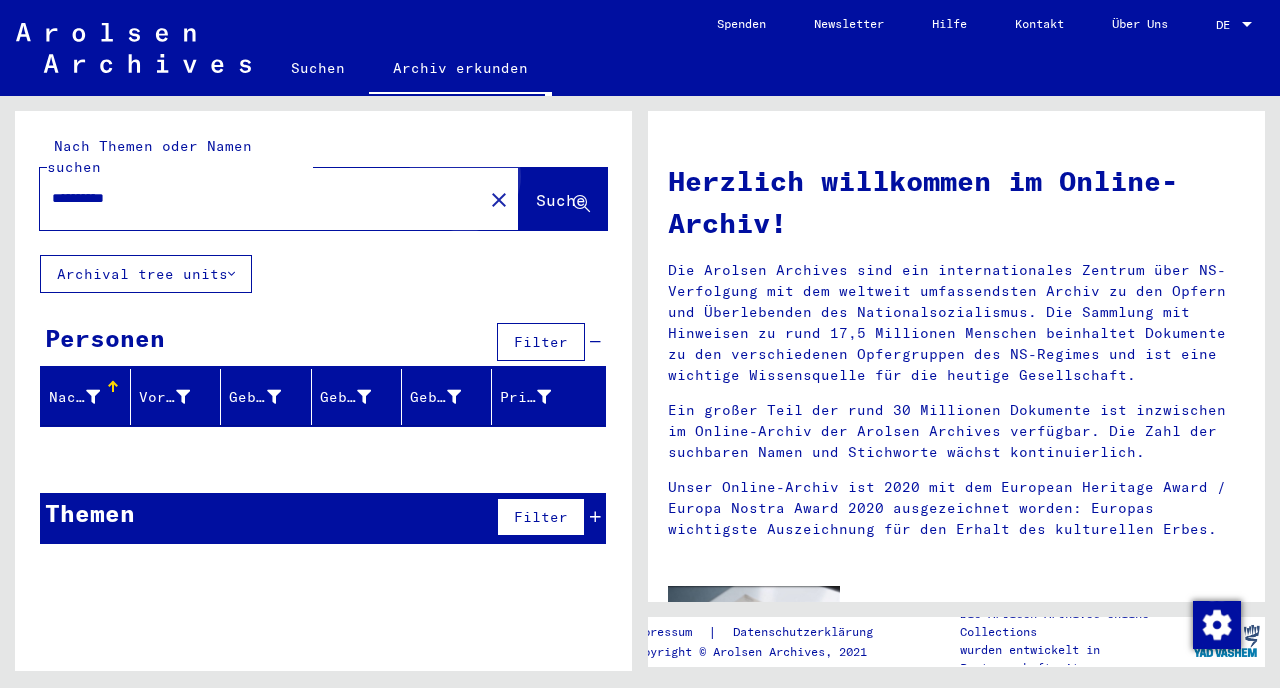 click on "Suche" 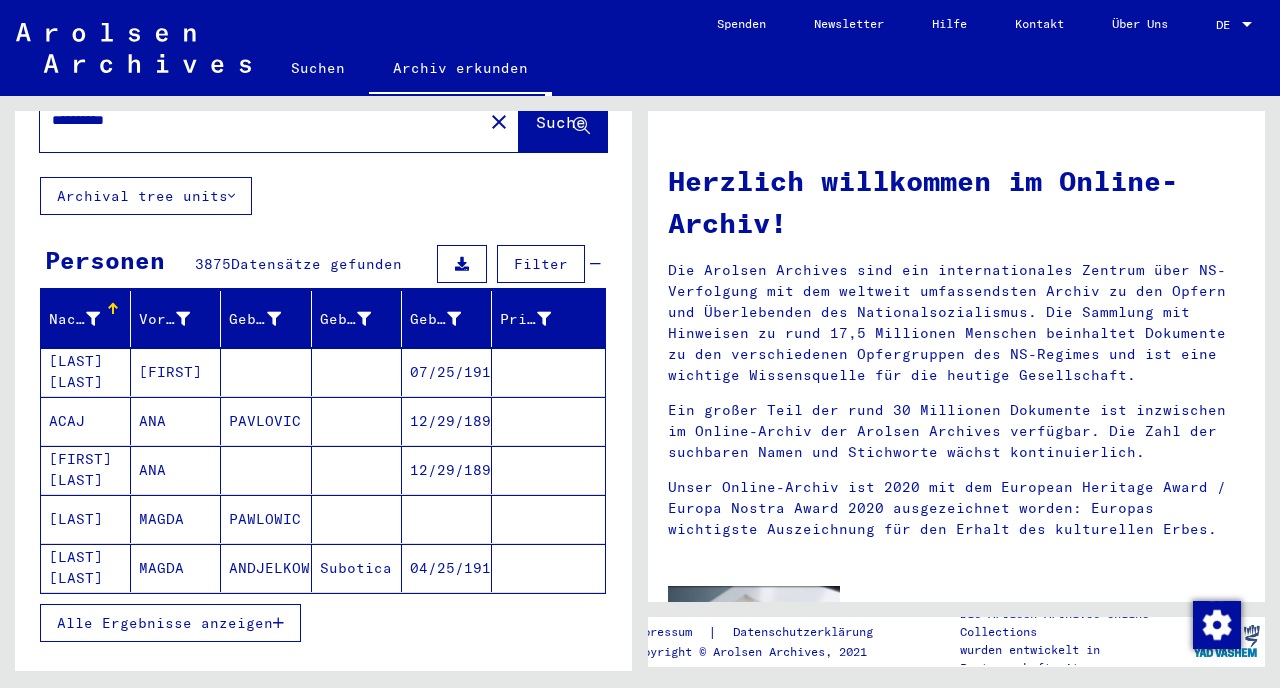 scroll, scrollTop: 80, scrollLeft: 0, axis: vertical 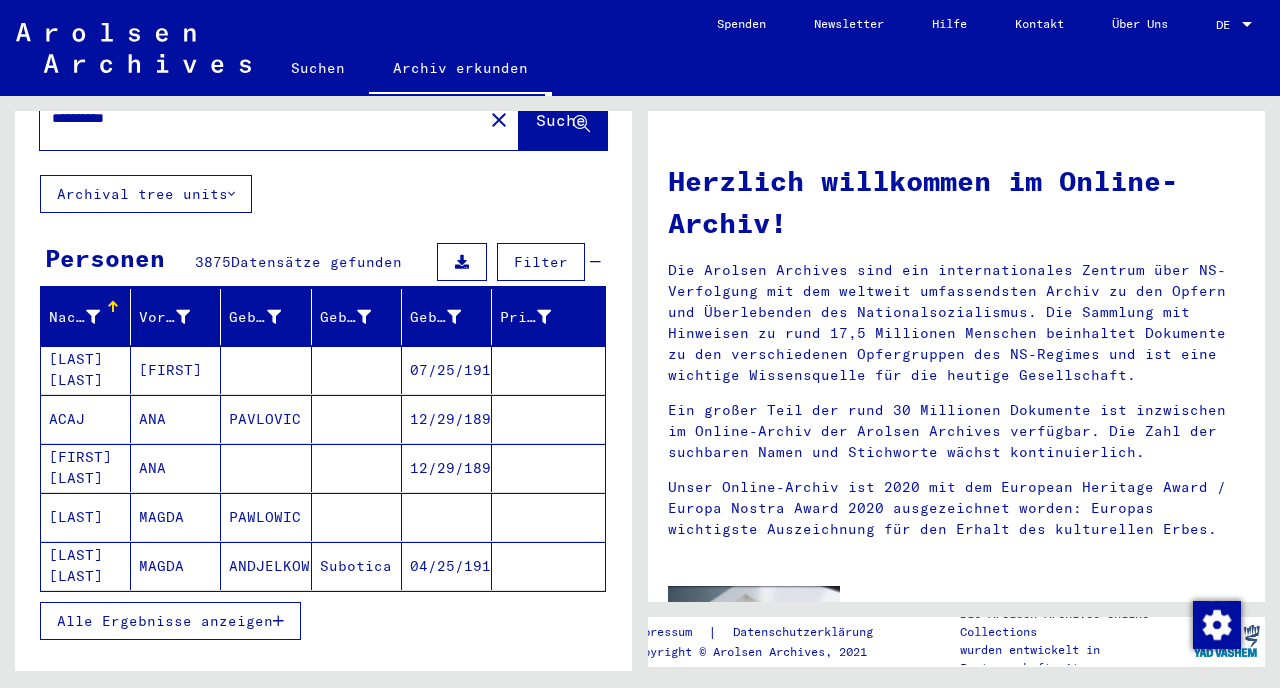 click on "Alle Ergebnisse anzeigen" at bounding box center [165, 621] 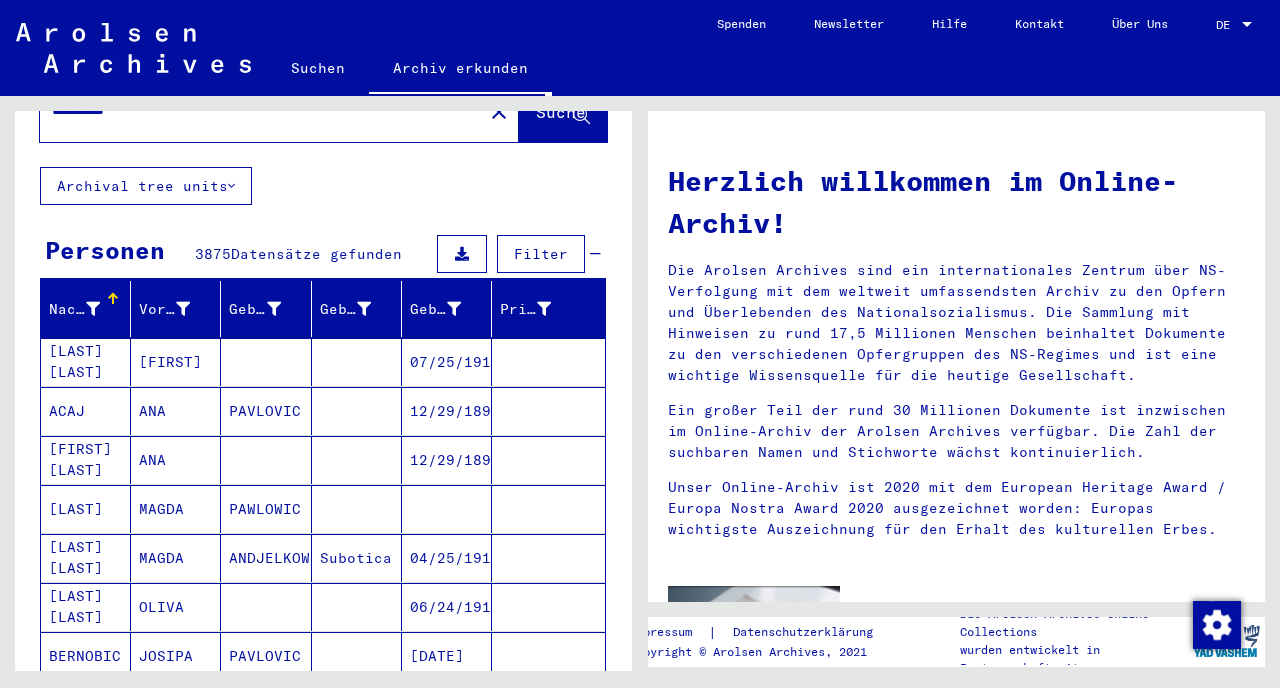 scroll, scrollTop: 0, scrollLeft: 0, axis: both 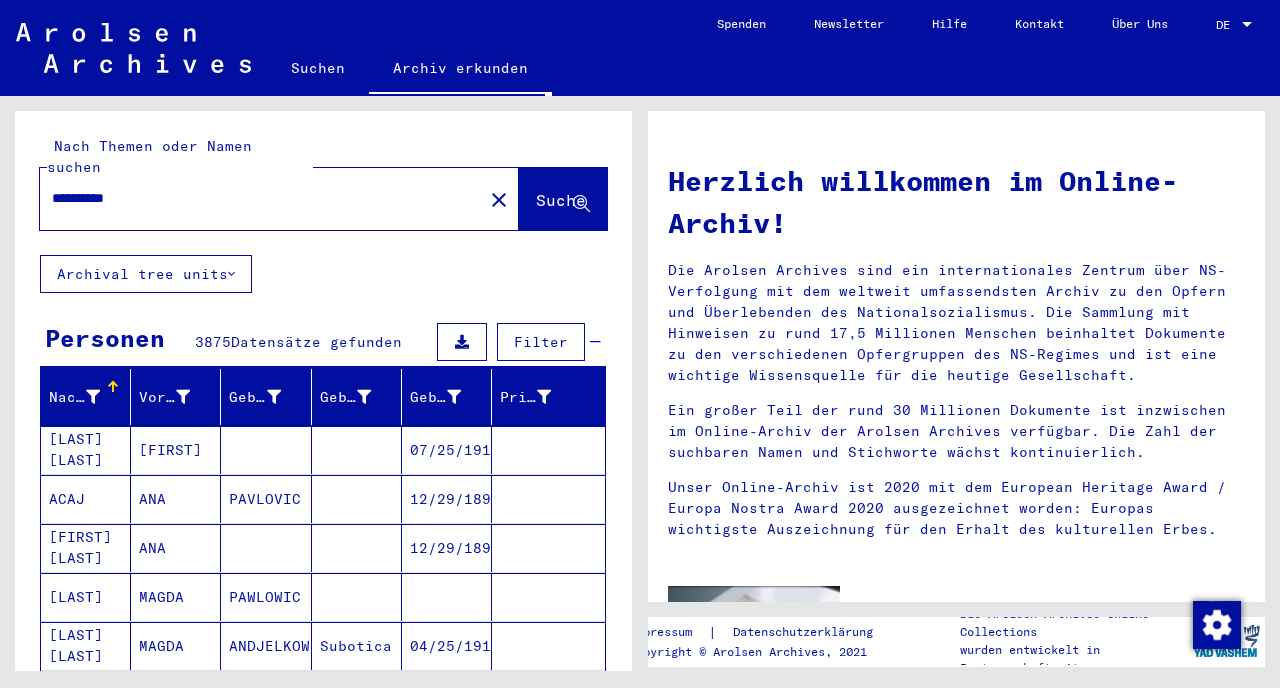click on "**********" at bounding box center (255, 198) 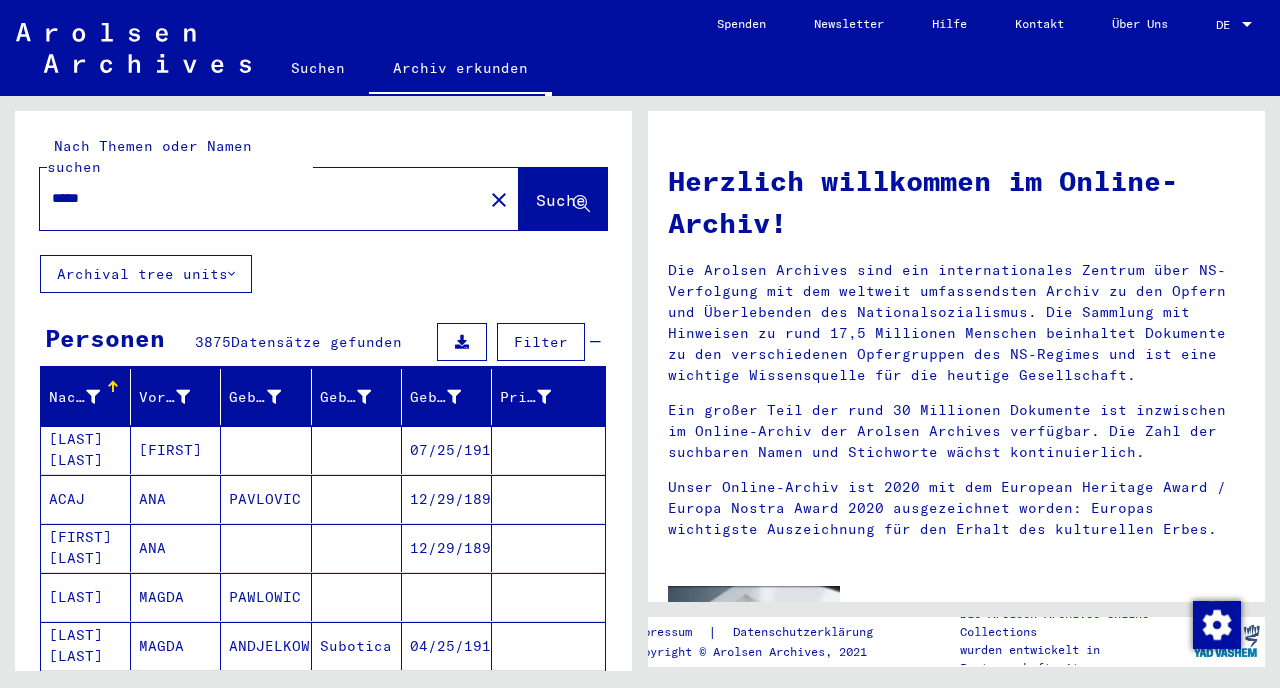 click on "Suche" 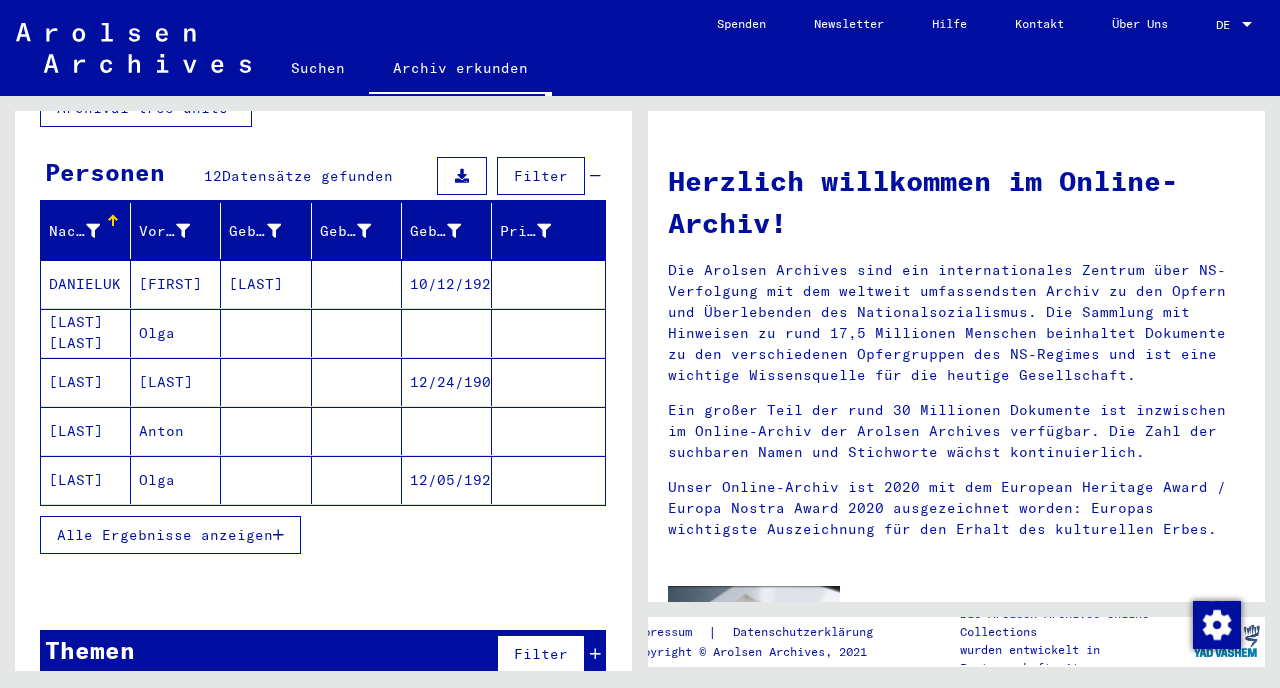 scroll, scrollTop: 176, scrollLeft: 0, axis: vertical 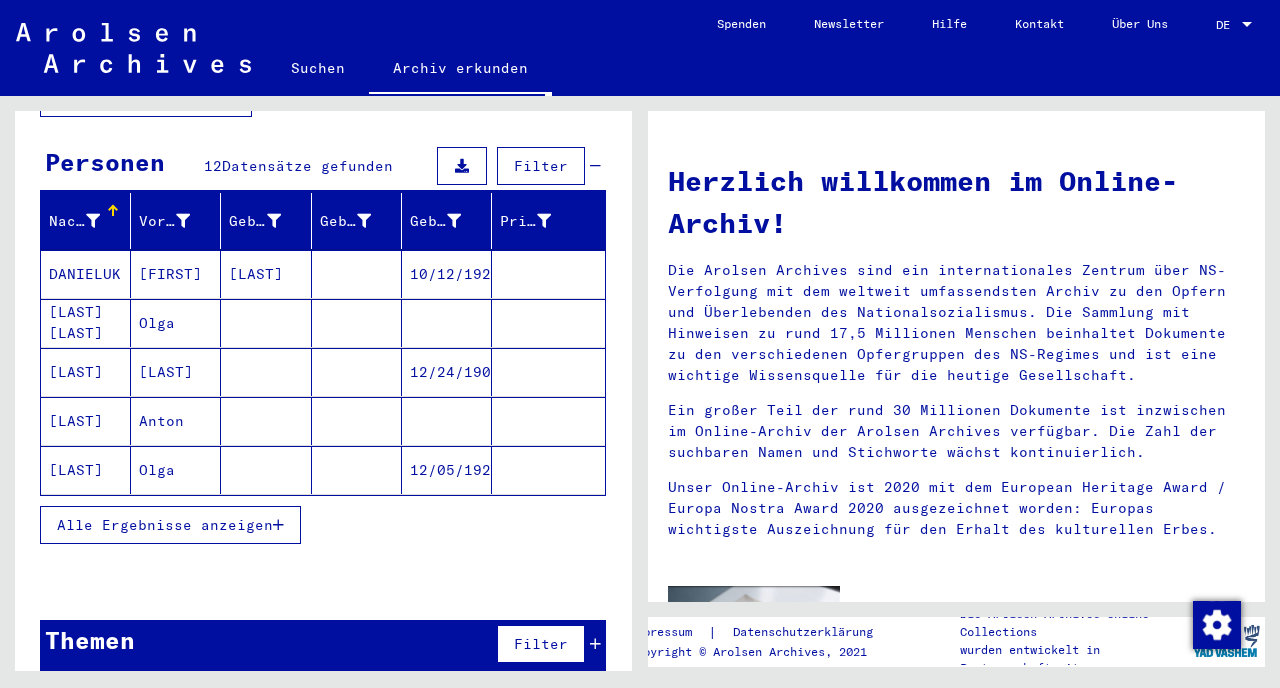 click on "Alle Ergebnisse anzeigen" at bounding box center (165, 525) 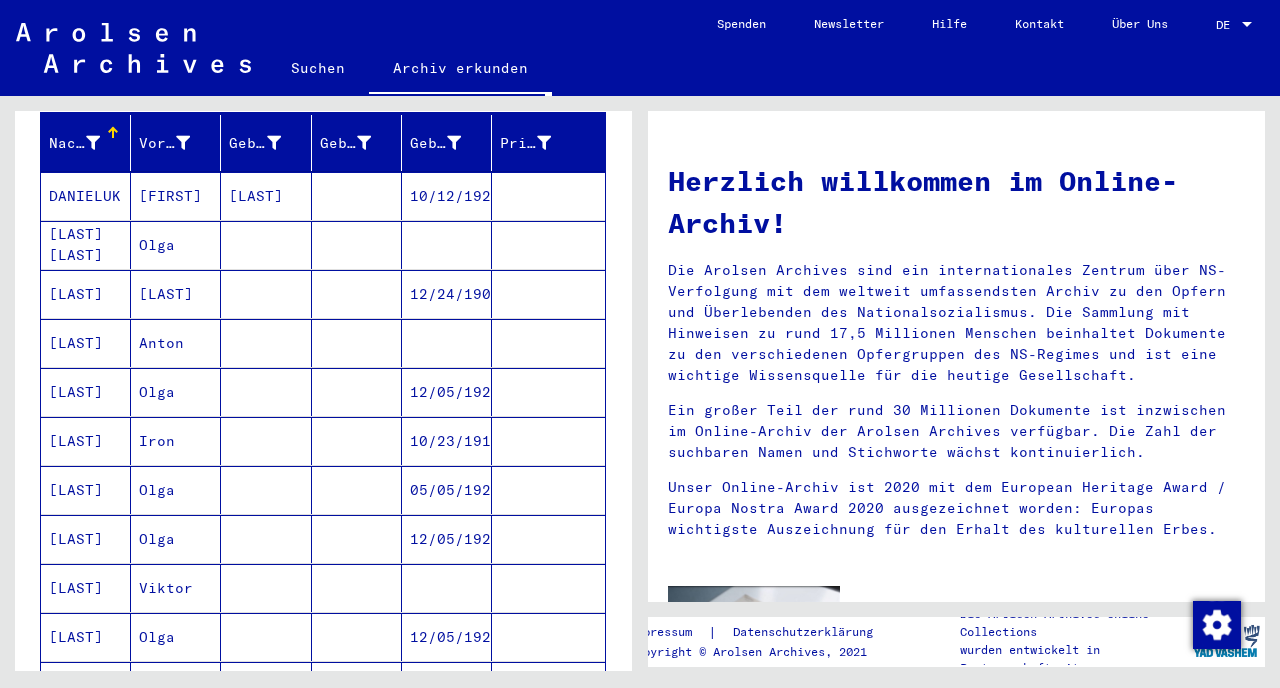 scroll, scrollTop: 184, scrollLeft: 0, axis: vertical 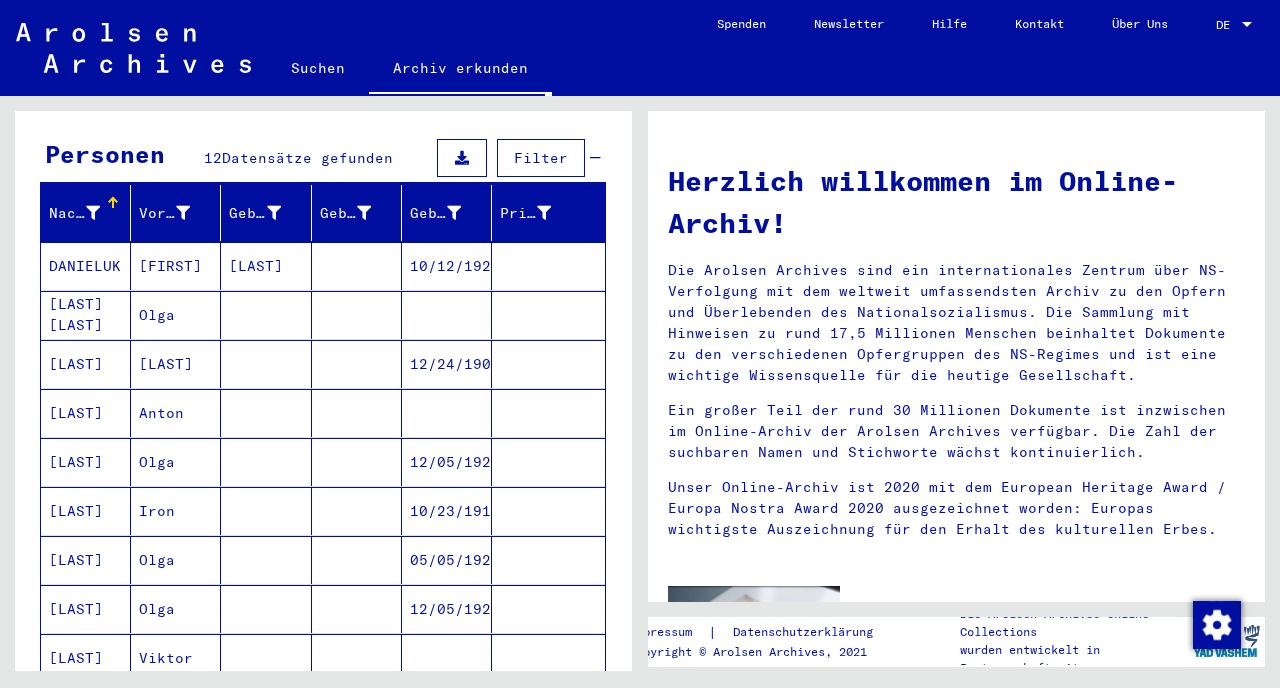 click at bounding box center (266, 413) 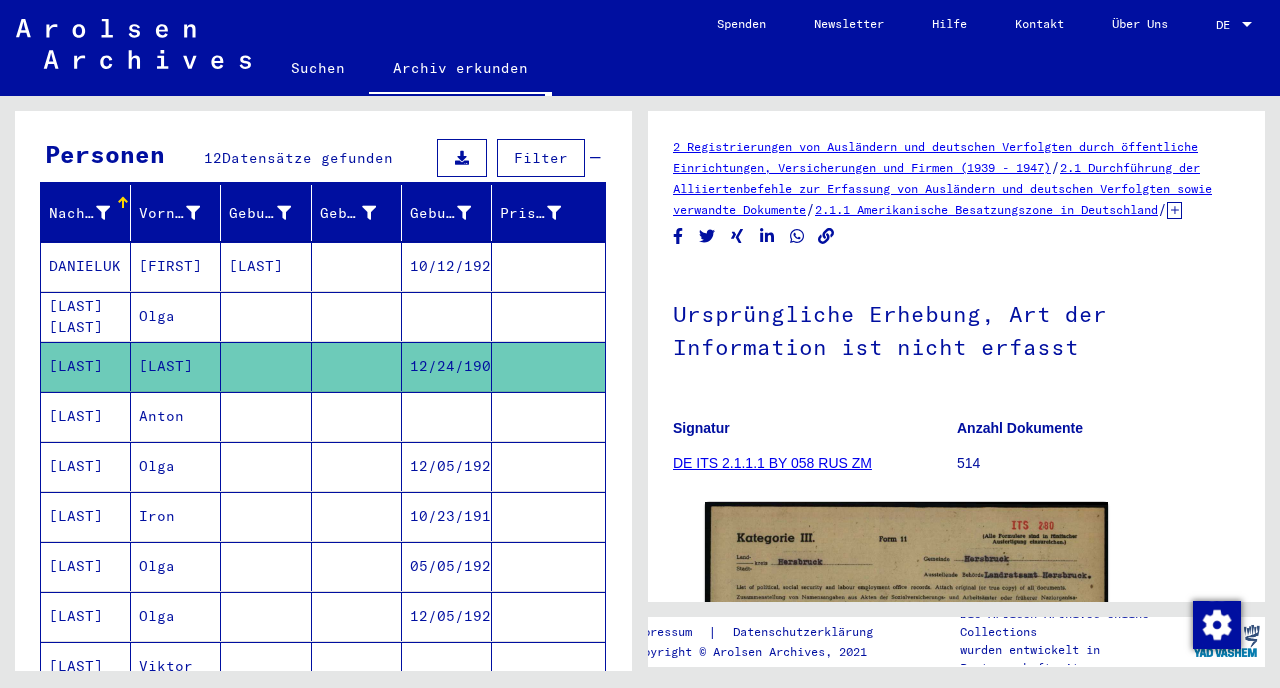 scroll, scrollTop: 0, scrollLeft: 0, axis: both 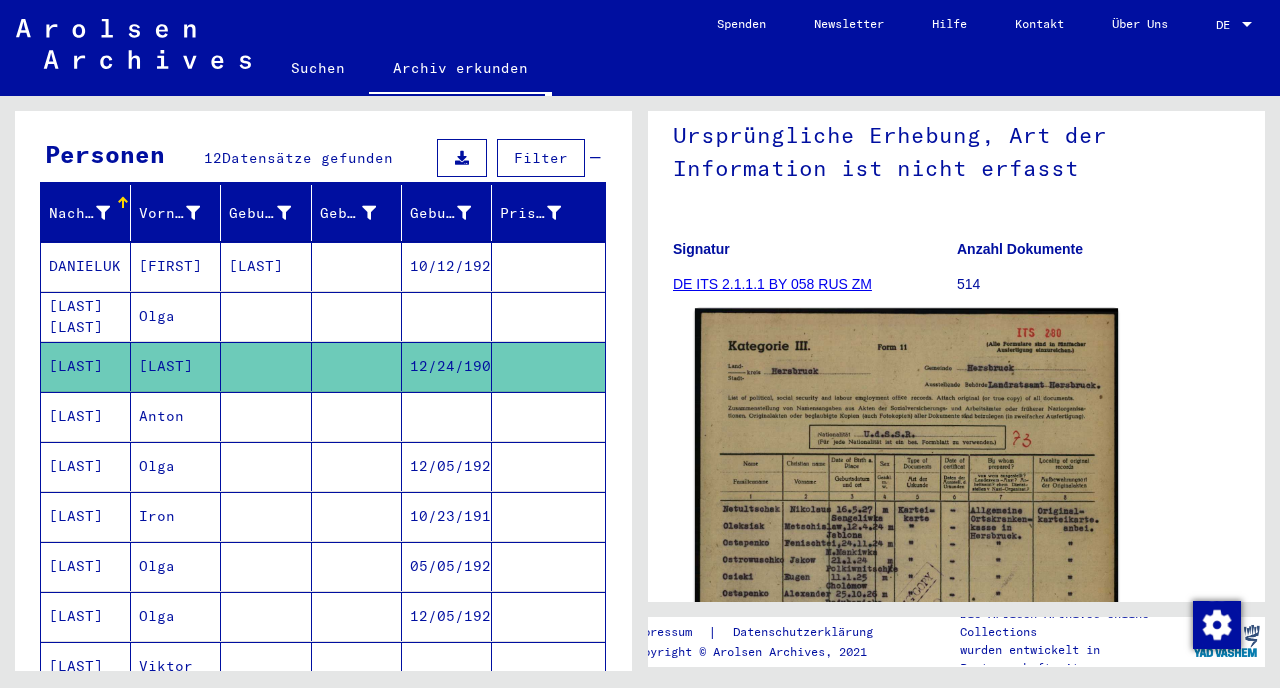 click 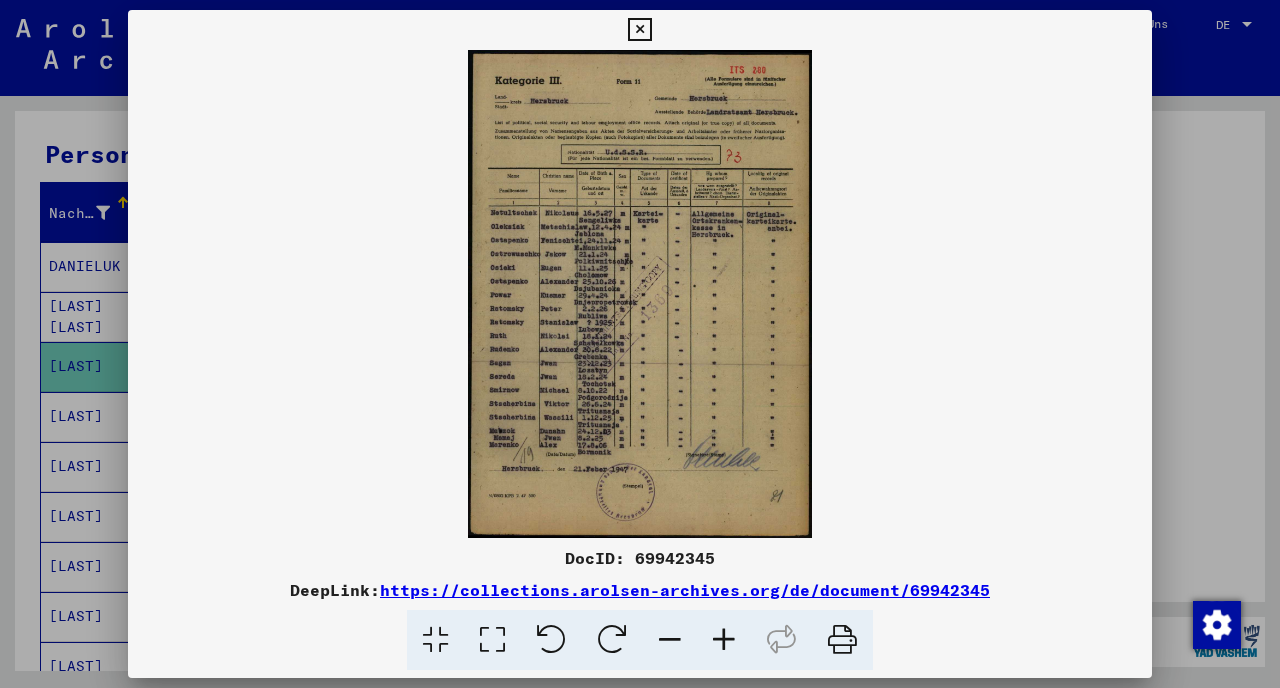 click at bounding box center [724, 640] 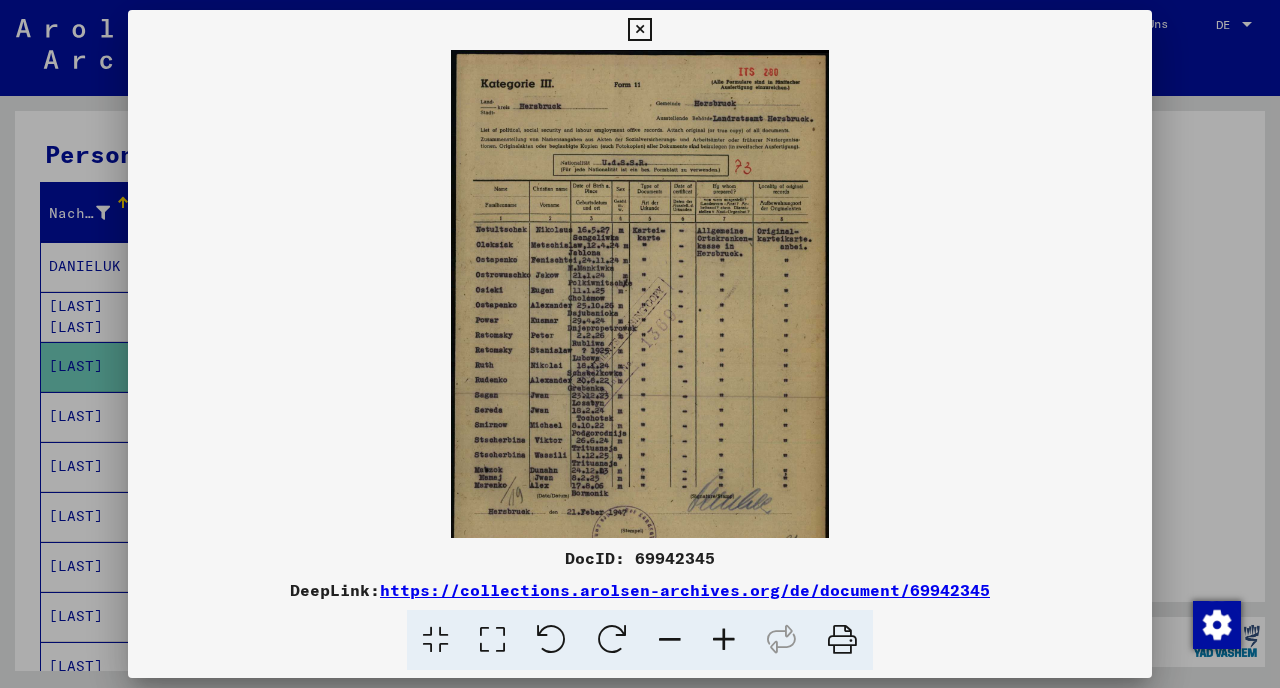 click at bounding box center (724, 640) 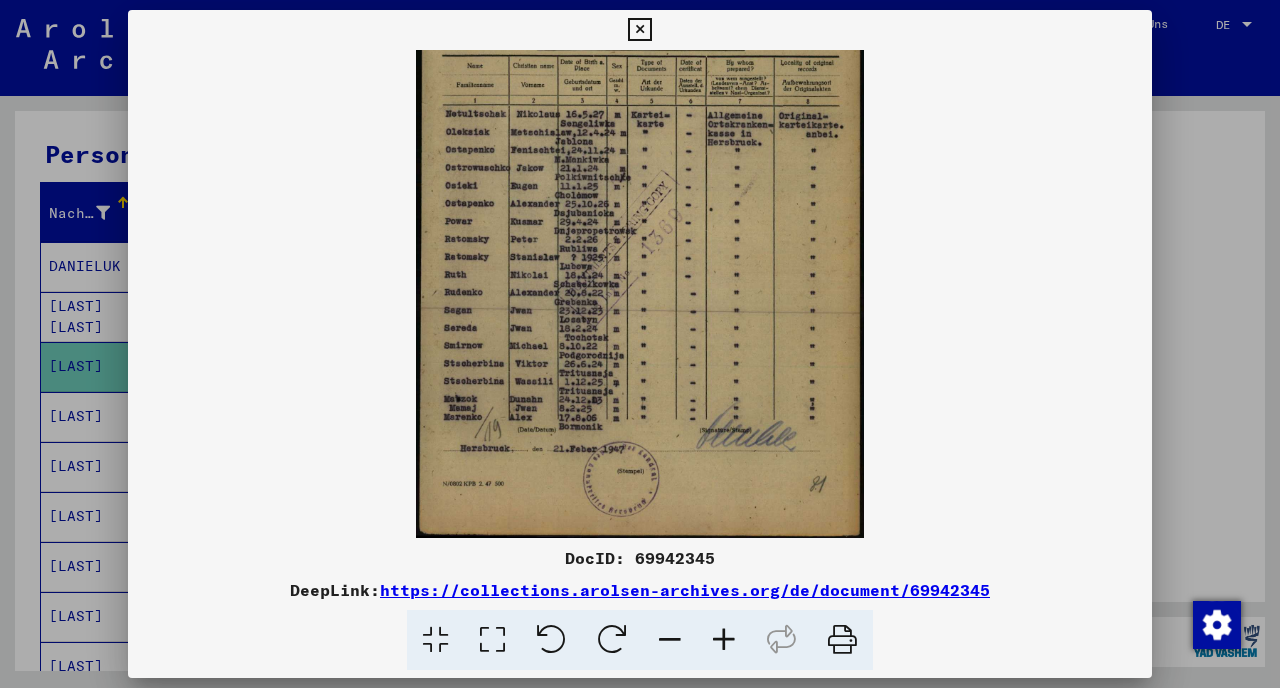 scroll, scrollTop: 148, scrollLeft: 0, axis: vertical 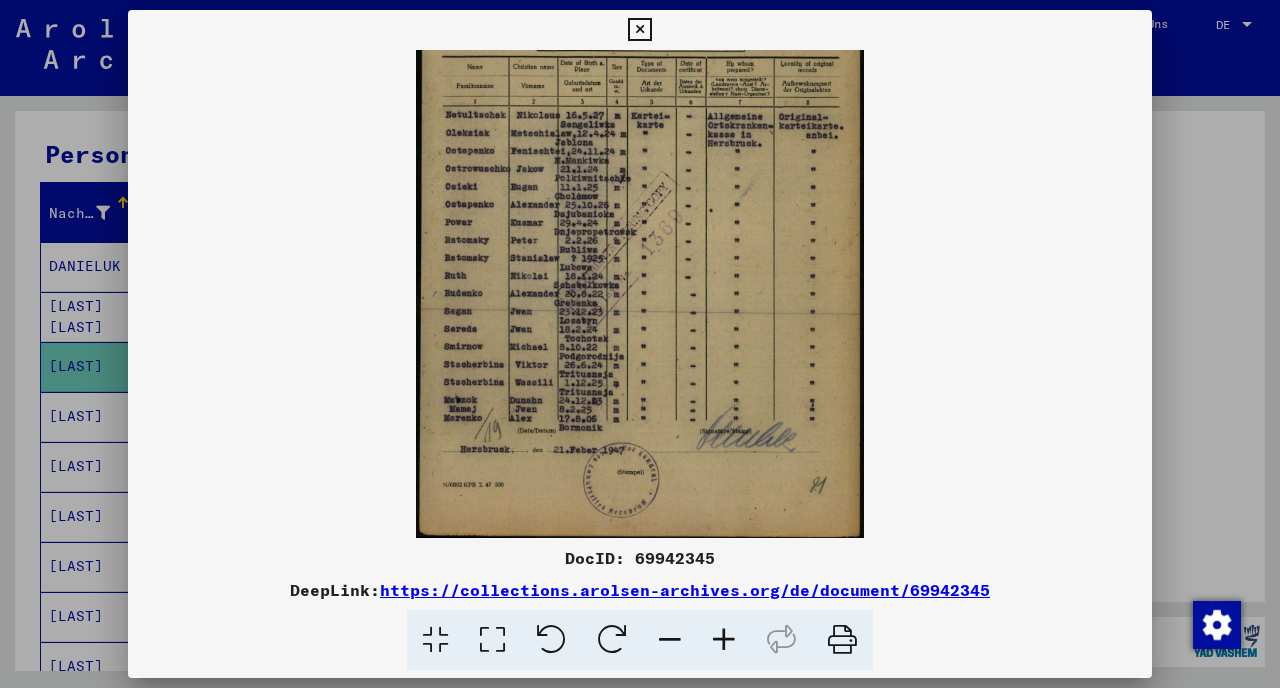 drag, startPoint x: 634, startPoint y: 415, endPoint x: 634, endPoint y: 267, distance: 148 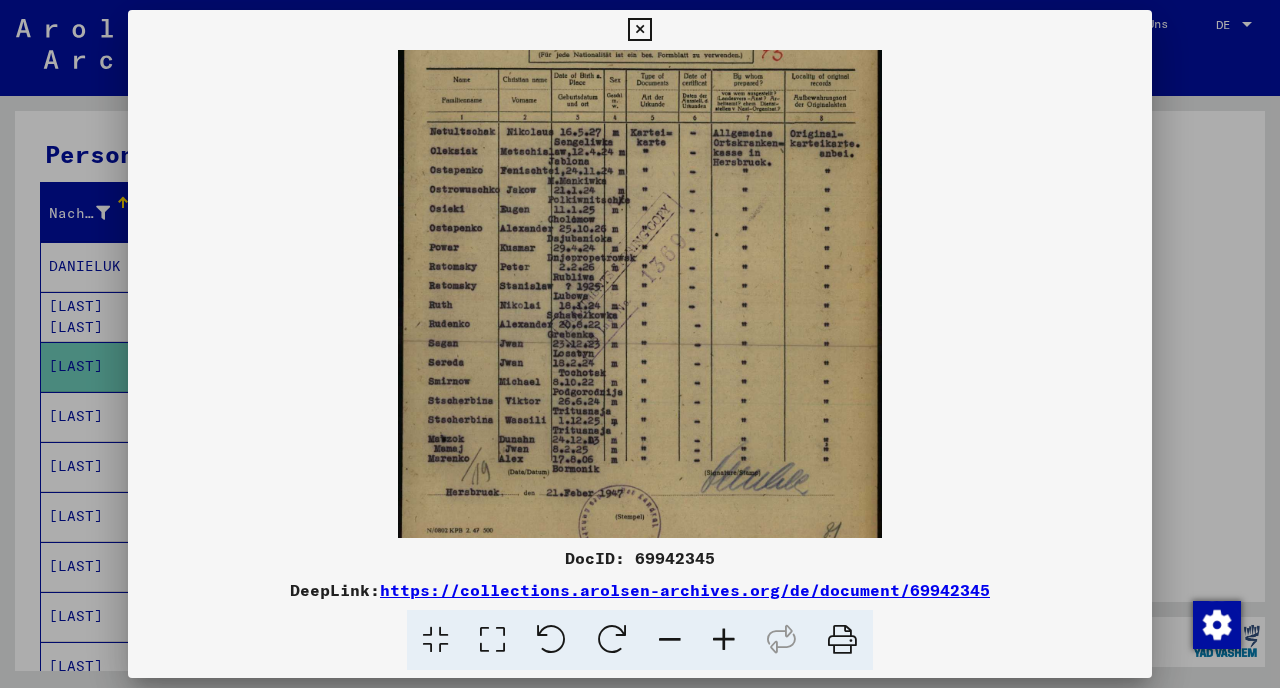click at bounding box center (724, 640) 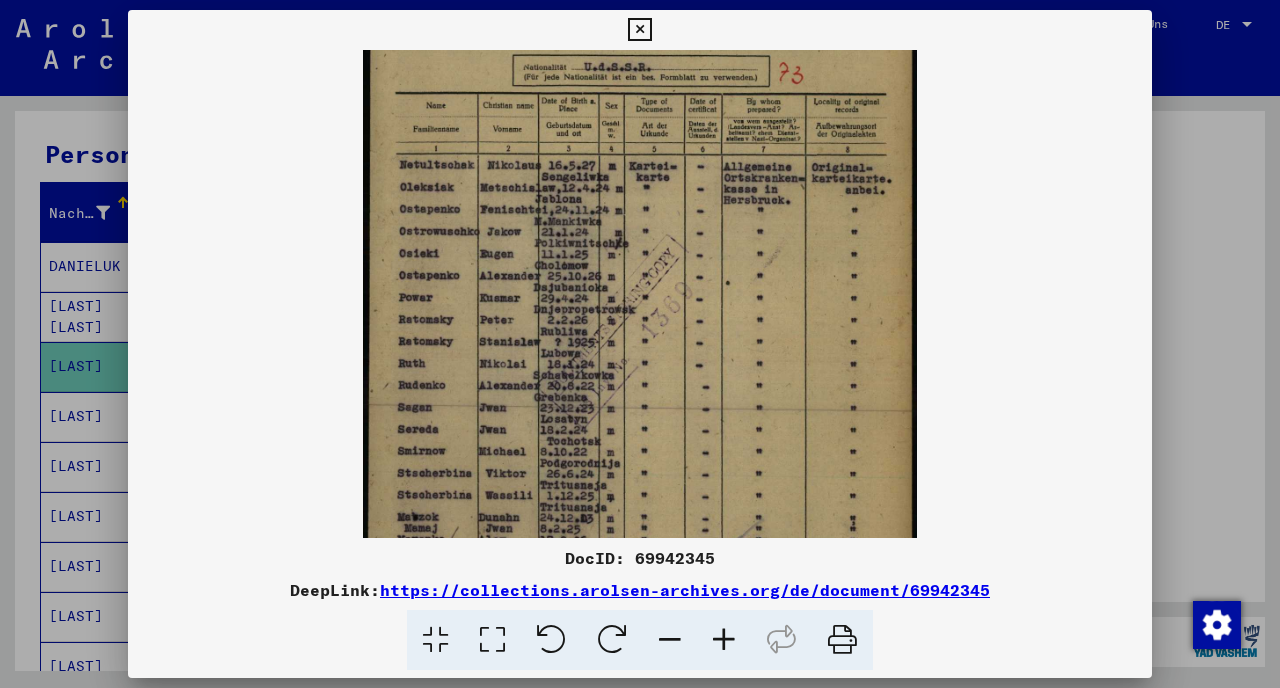 click at bounding box center (724, 640) 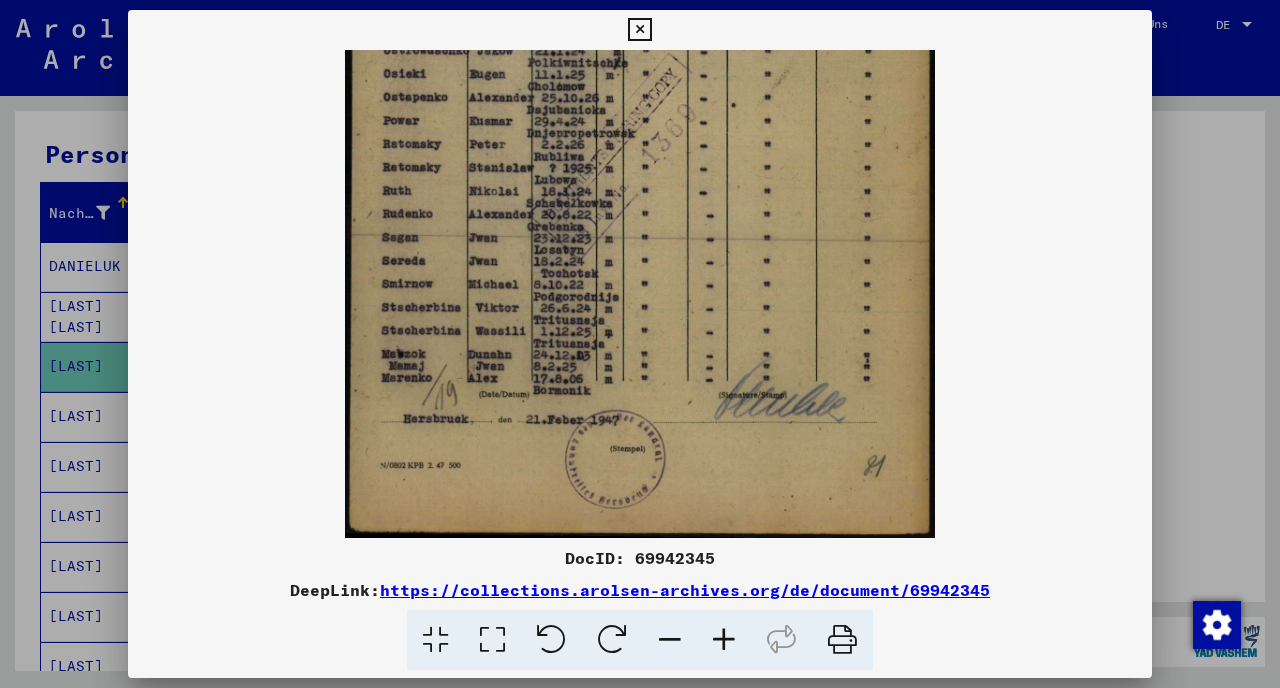 drag, startPoint x: 637, startPoint y: 452, endPoint x: 638, endPoint y: 224, distance: 228.0022 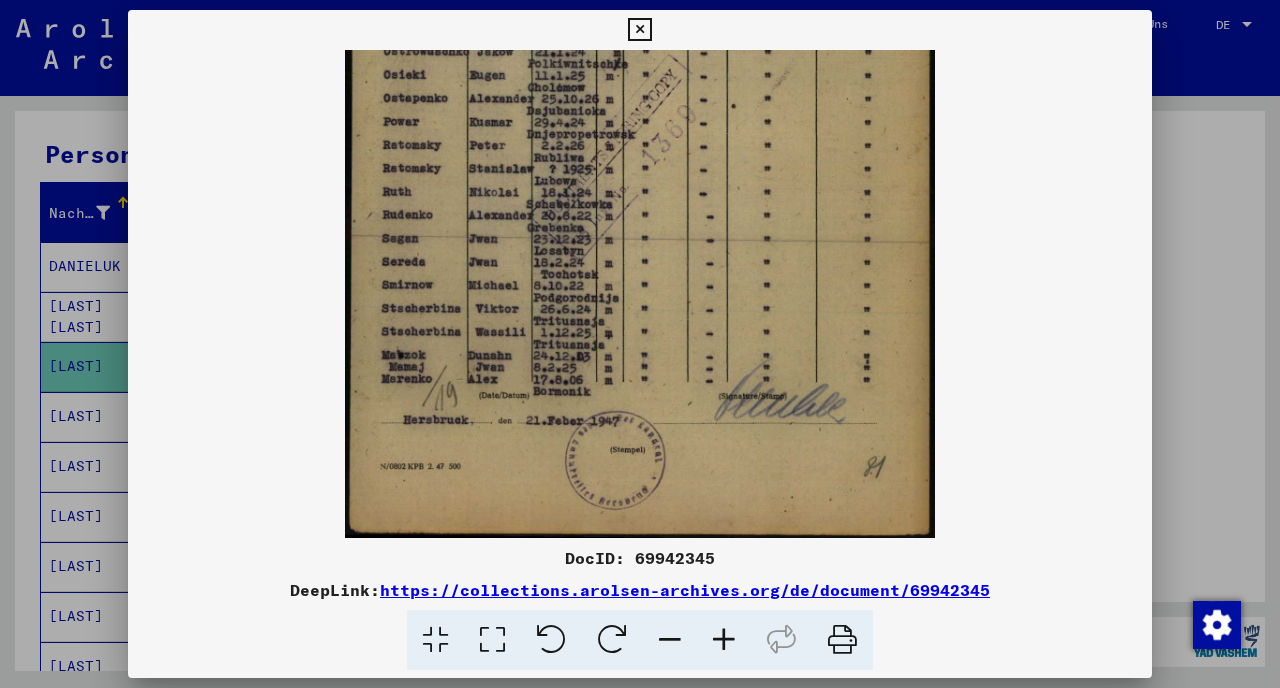 click at bounding box center (640, 344) 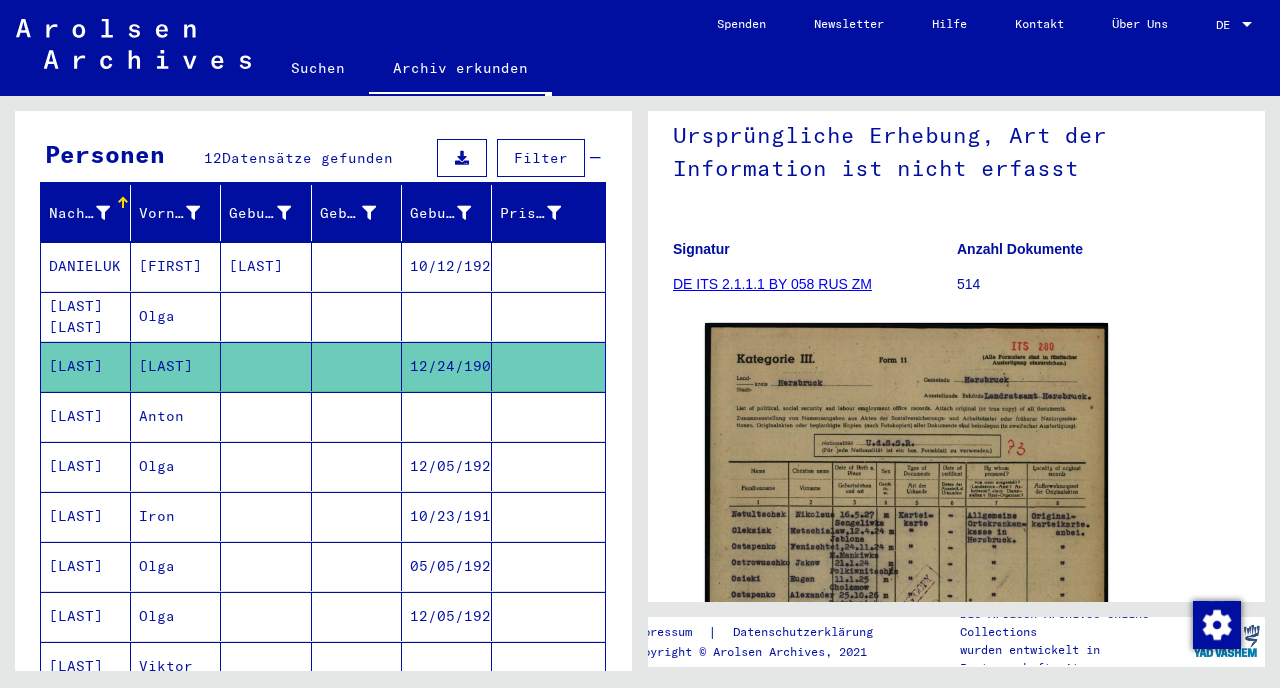 click at bounding box center (266, 566) 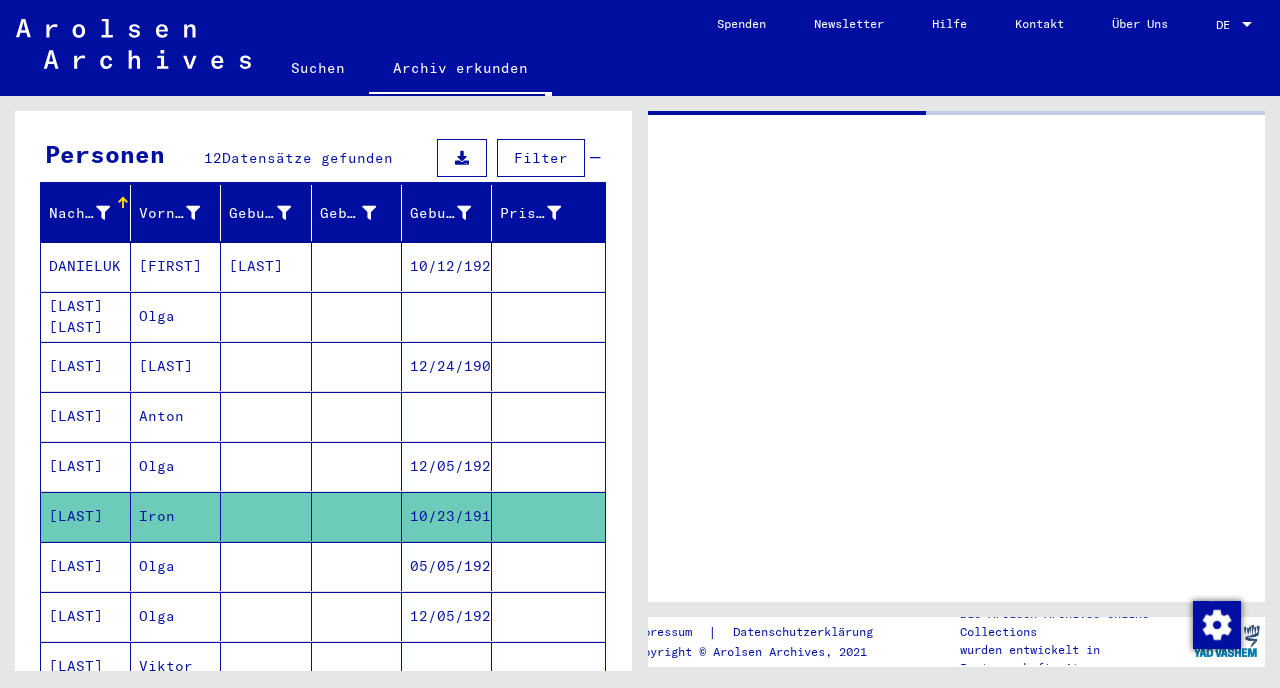 scroll, scrollTop: 0, scrollLeft: 0, axis: both 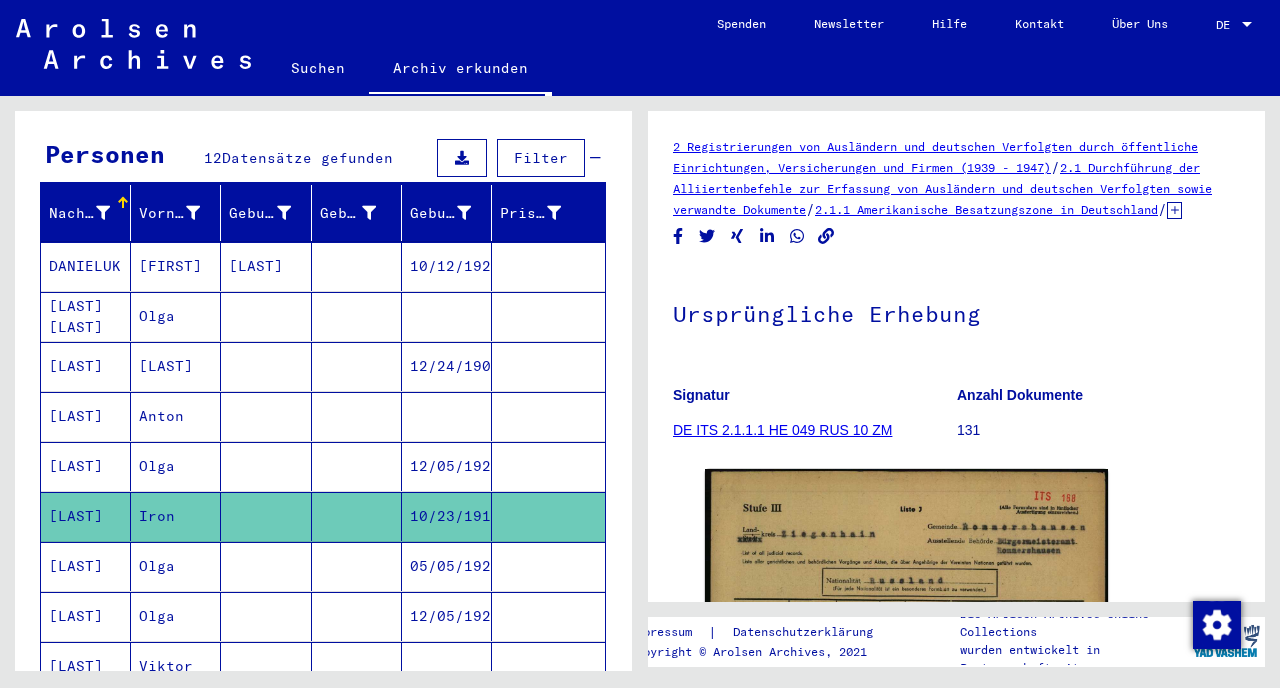 click on "Signatur DE ITS 2.1.1.1 HE 049 RUS 10 ZM" 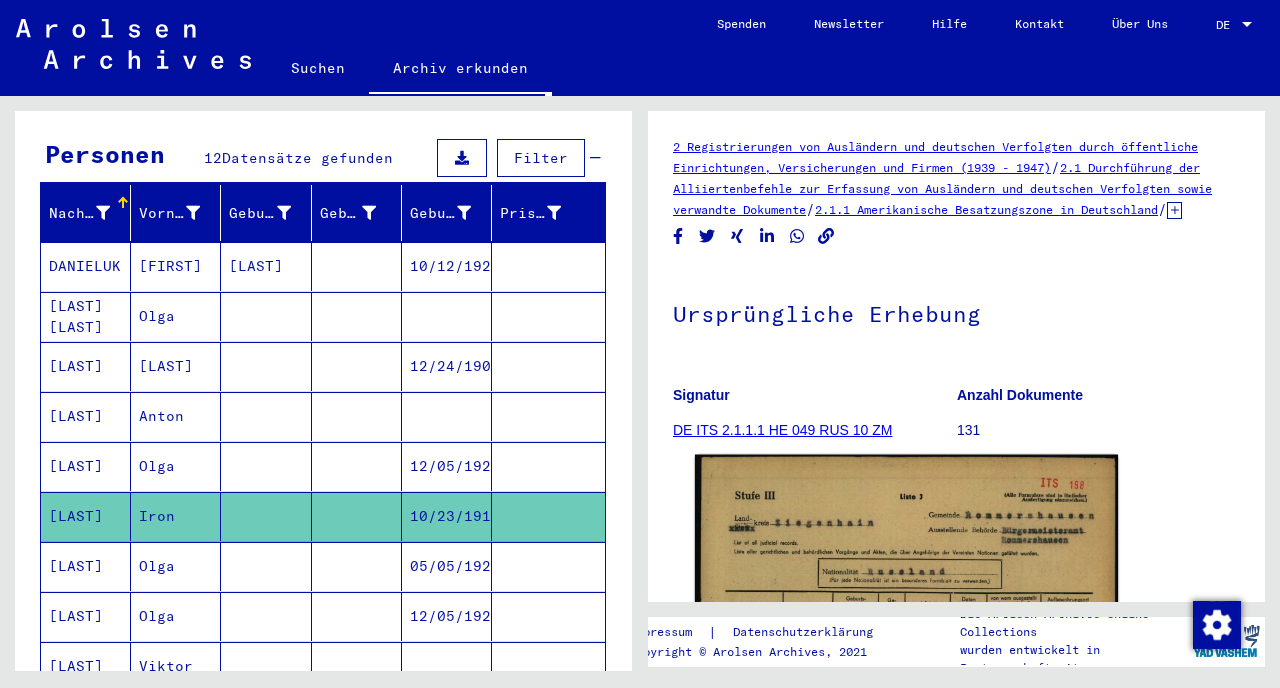 click 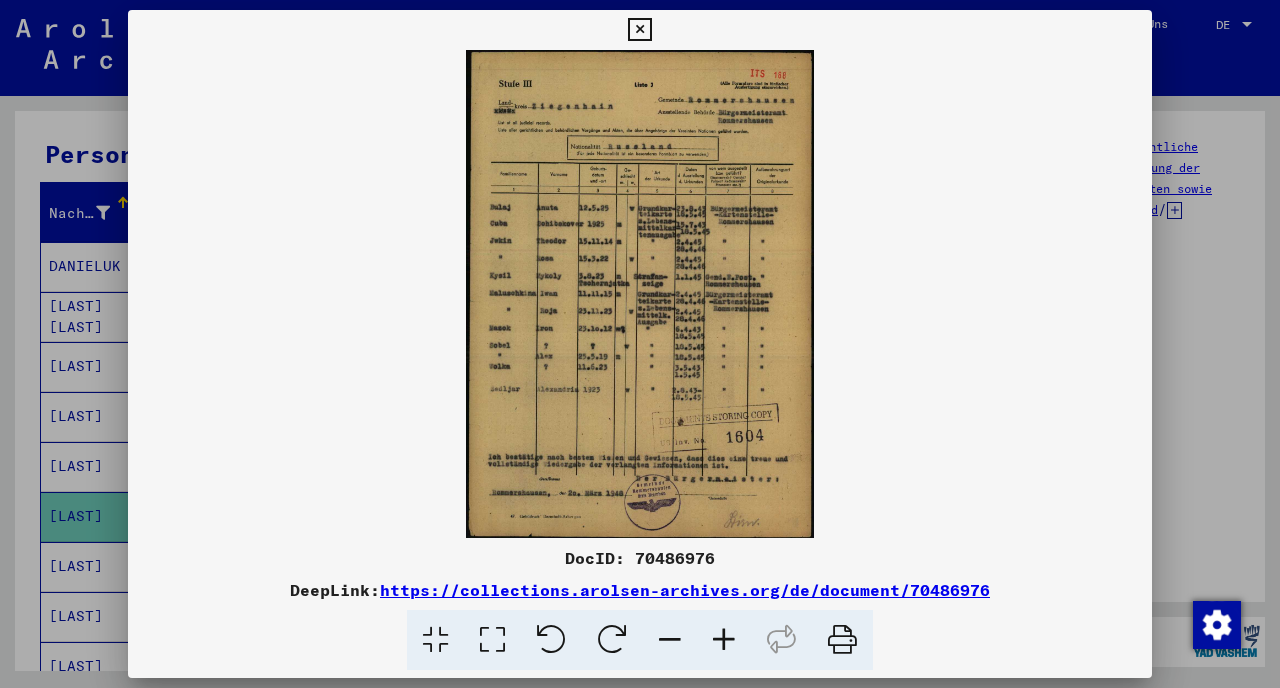 click at bounding box center [640, 344] 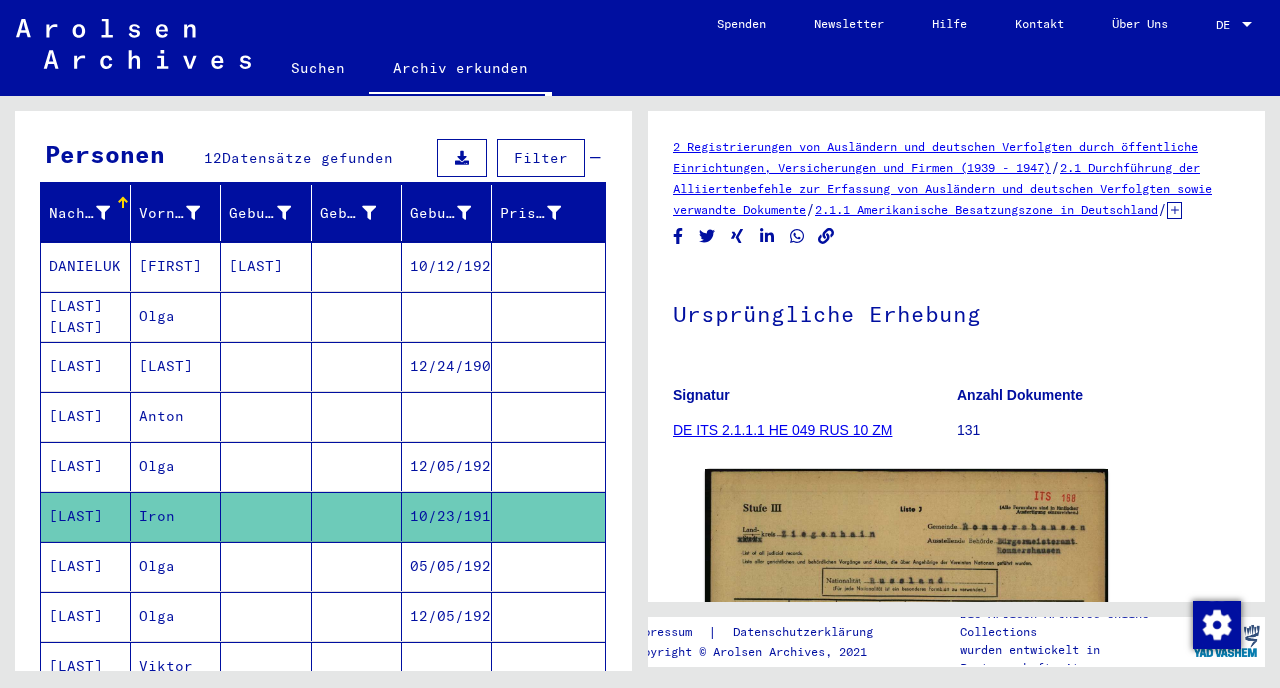 drag, startPoint x: 253, startPoint y: 576, endPoint x: 253, endPoint y: 403, distance: 173 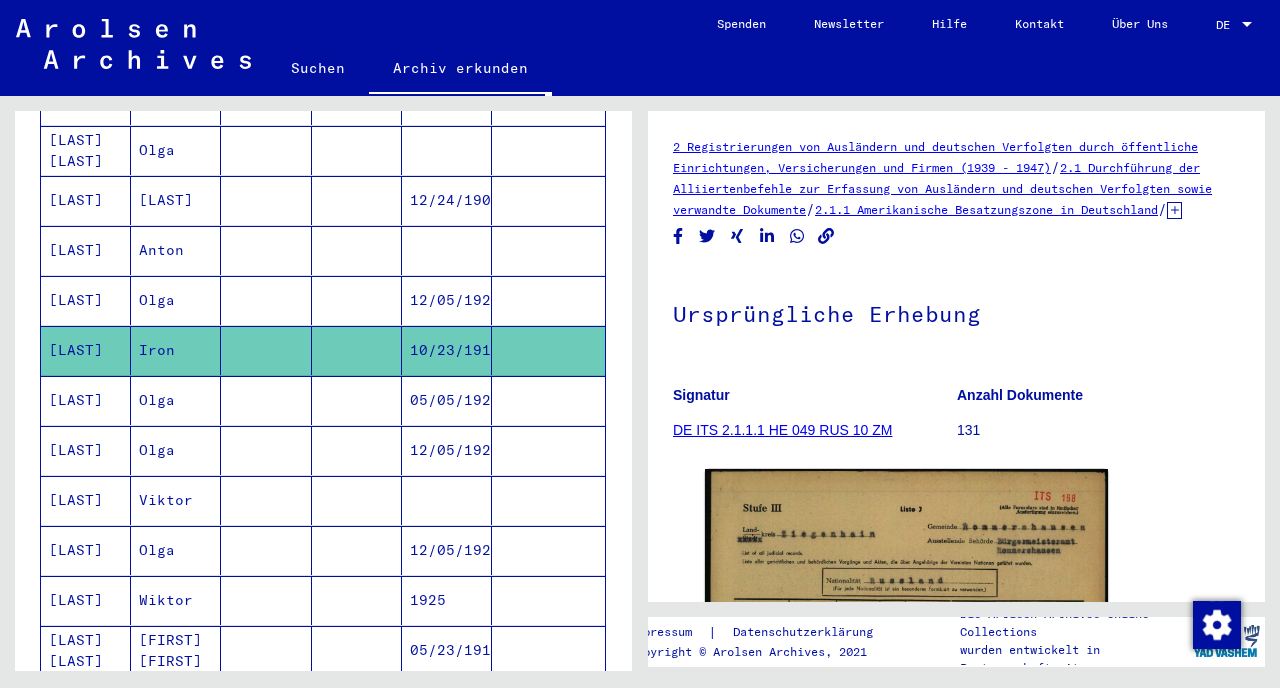 scroll, scrollTop: 382, scrollLeft: 0, axis: vertical 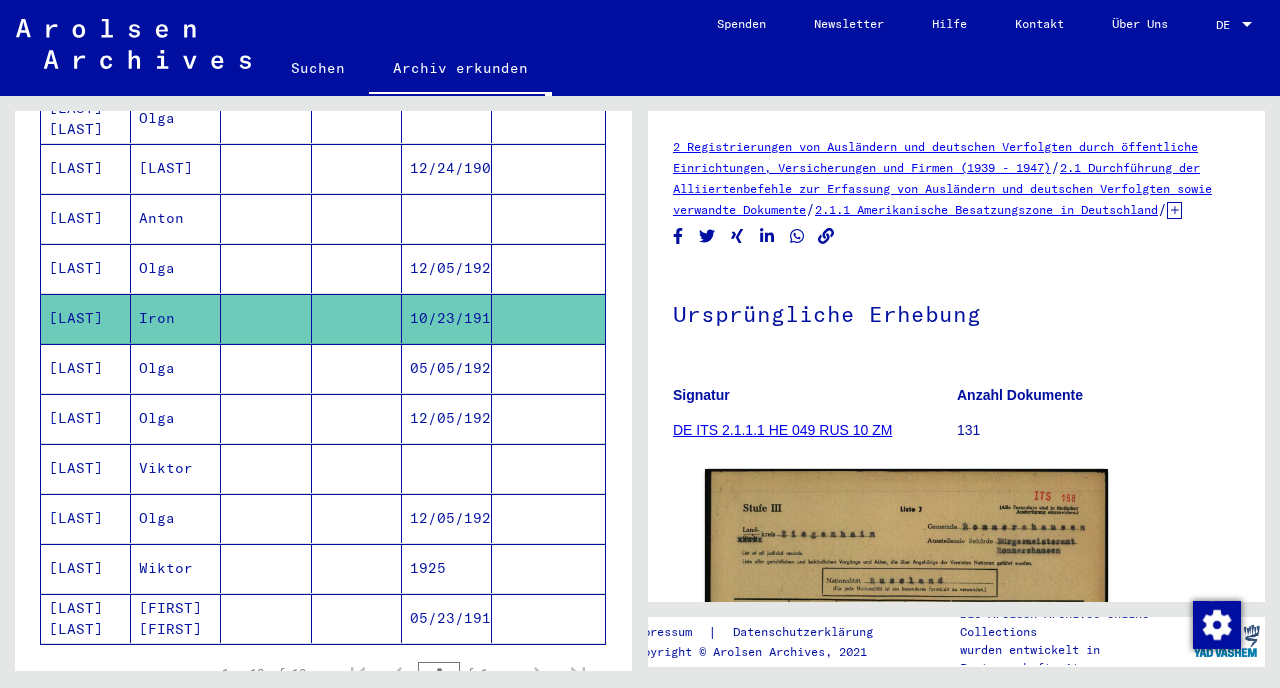 click on "1 – 12 of 12  *  of 1" at bounding box center (323, 673) 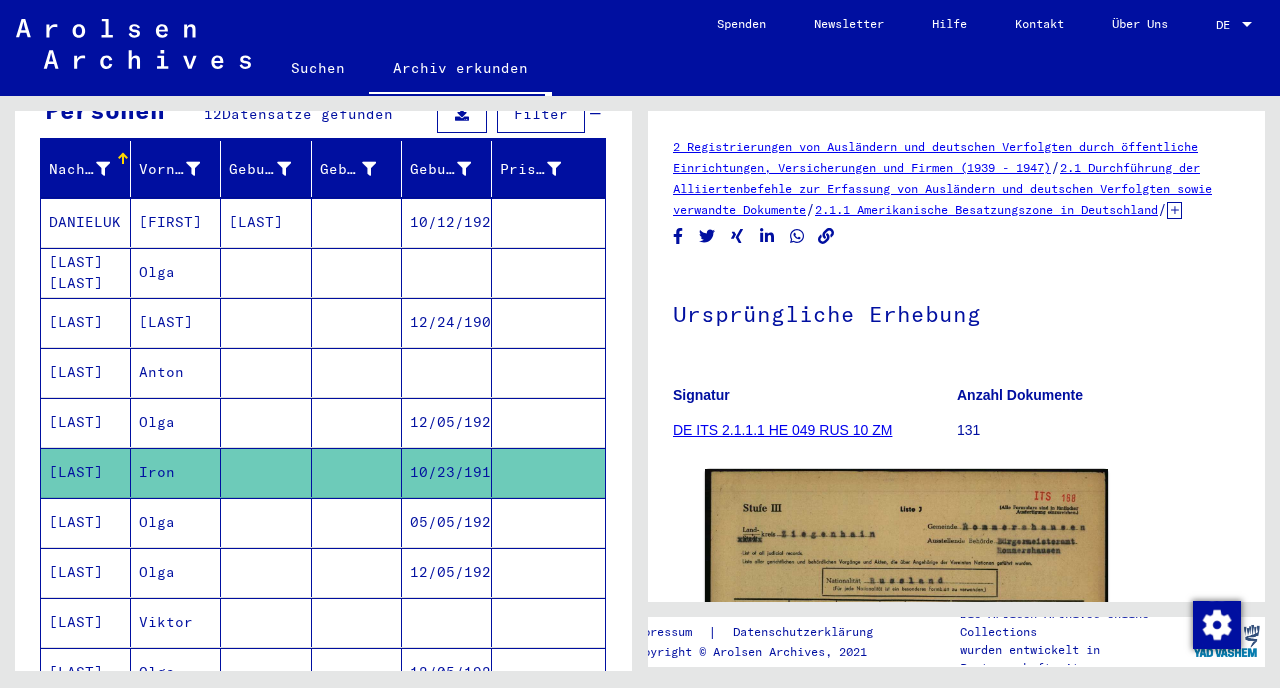 scroll, scrollTop: 0, scrollLeft: 0, axis: both 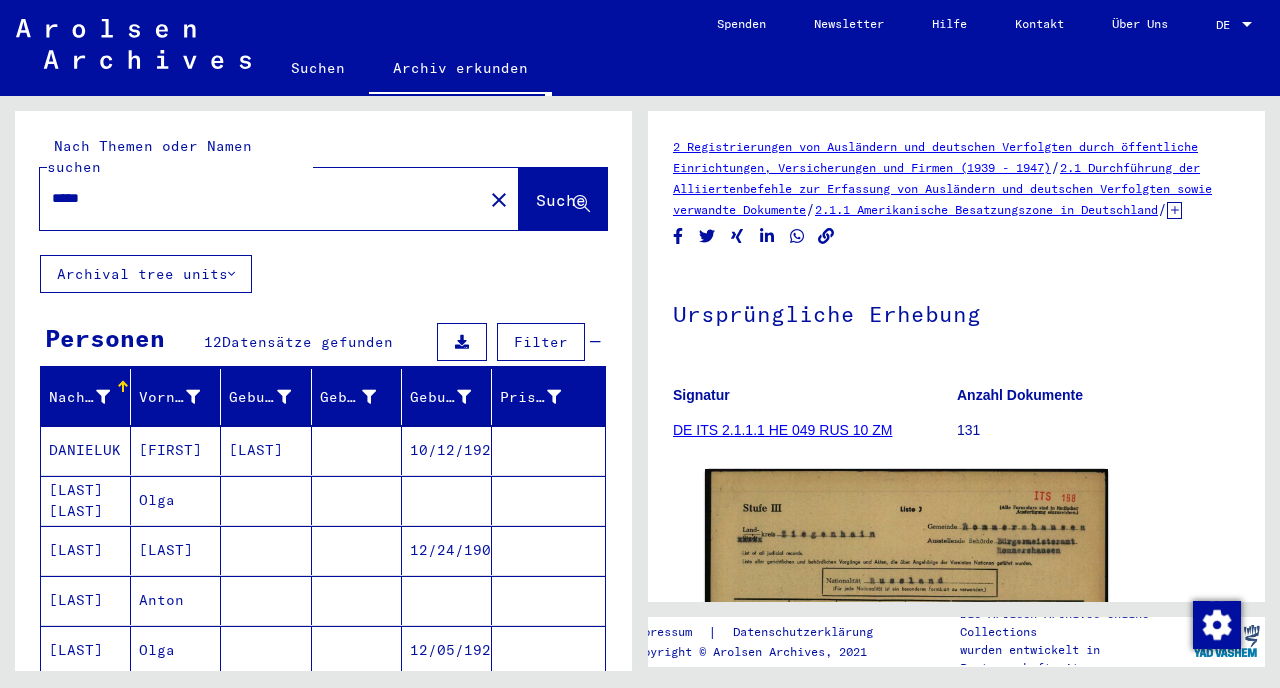 click on "*****" at bounding box center (261, 198) 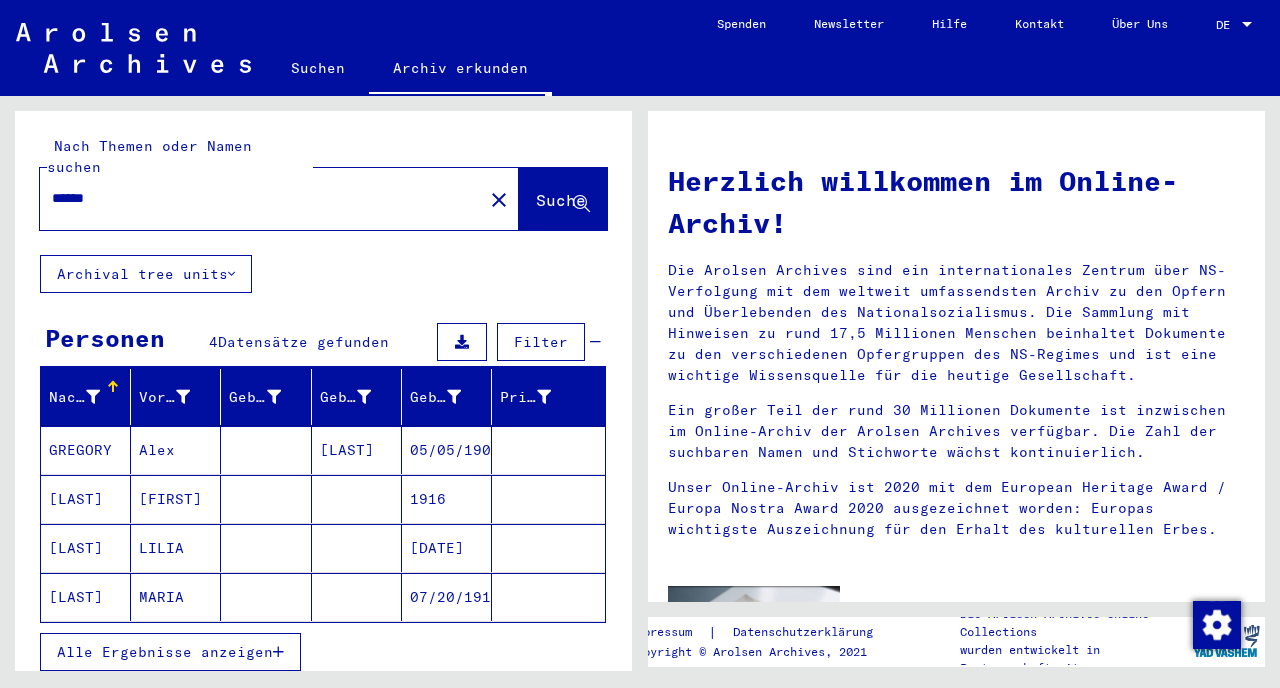 click on "Suche" 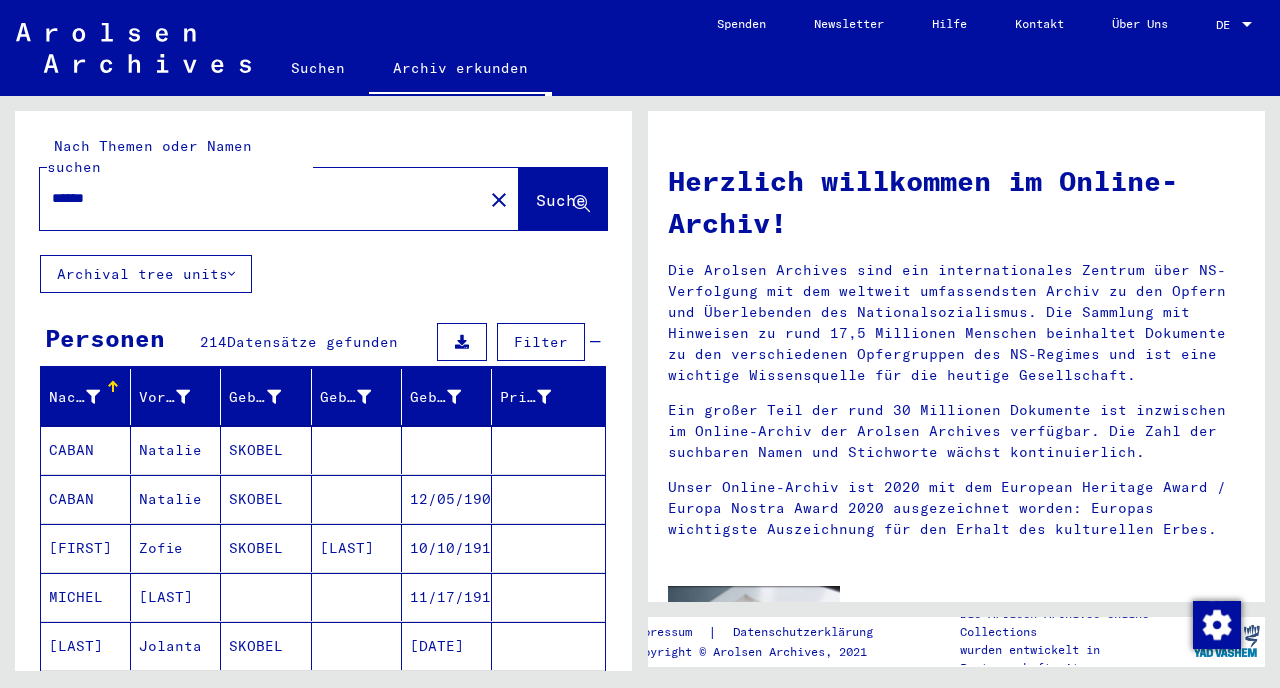 scroll, scrollTop: 195, scrollLeft: 0, axis: vertical 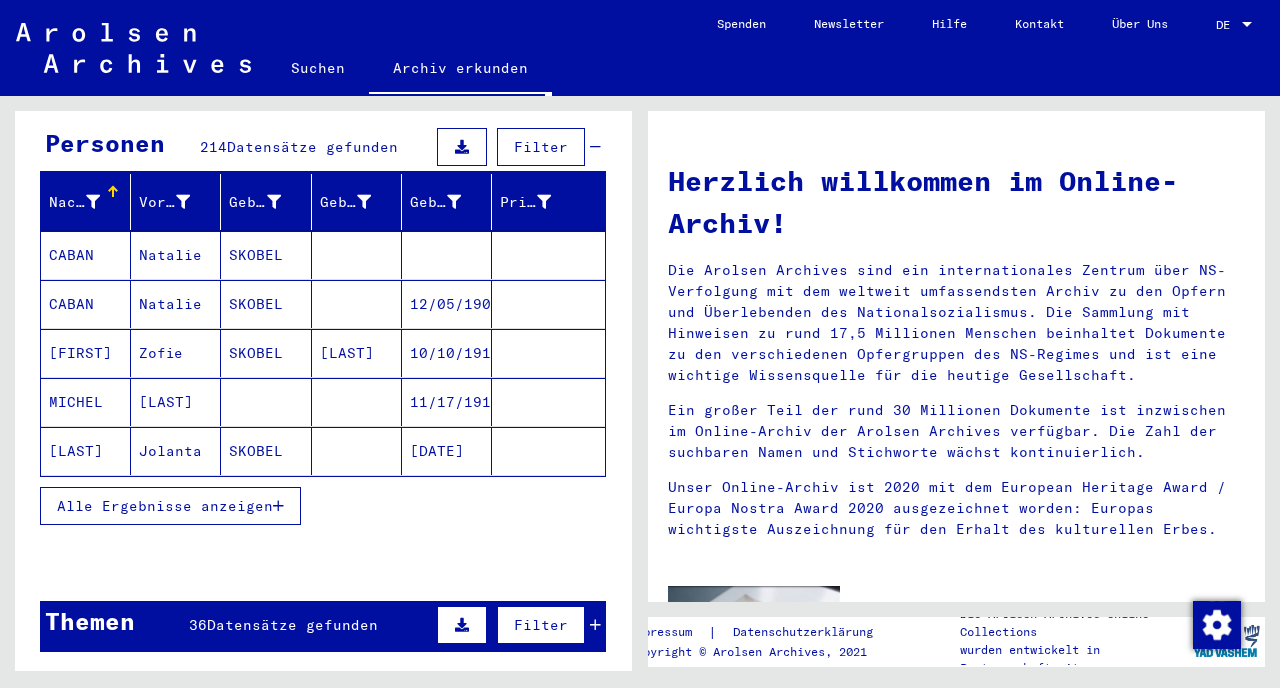 click on "Alle Ergebnisse anzeigen" at bounding box center [165, 506] 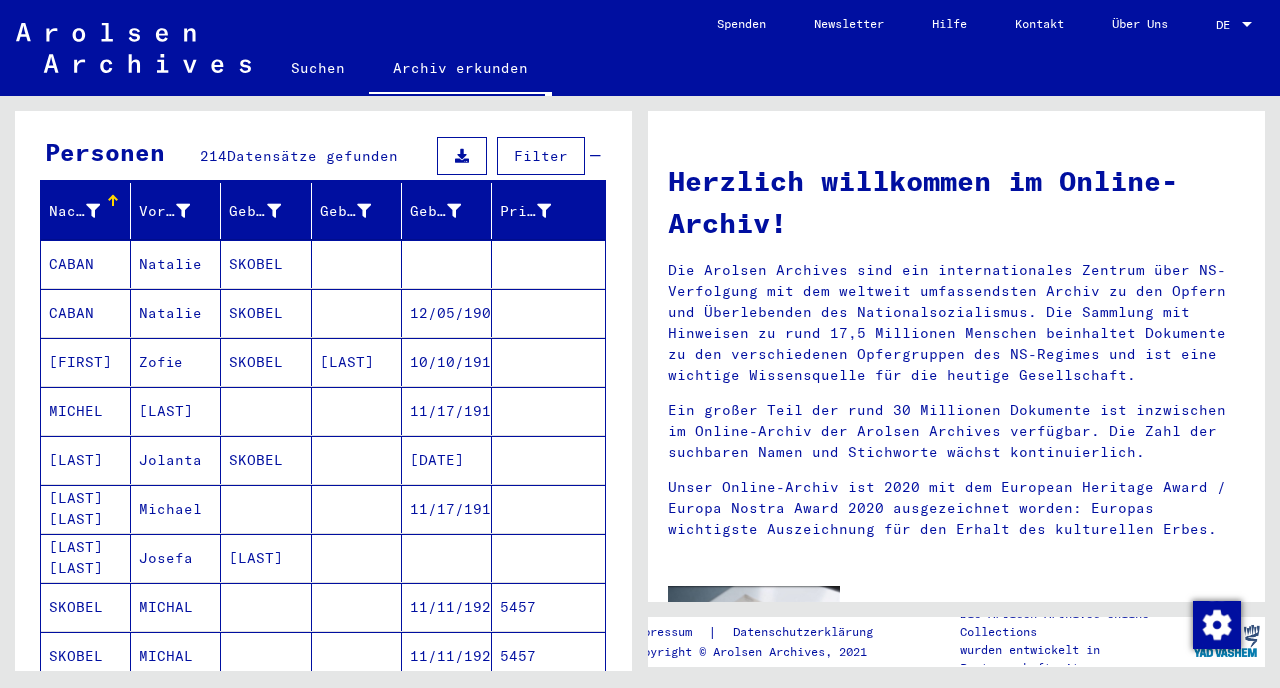 scroll, scrollTop: 0, scrollLeft: 0, axis: both 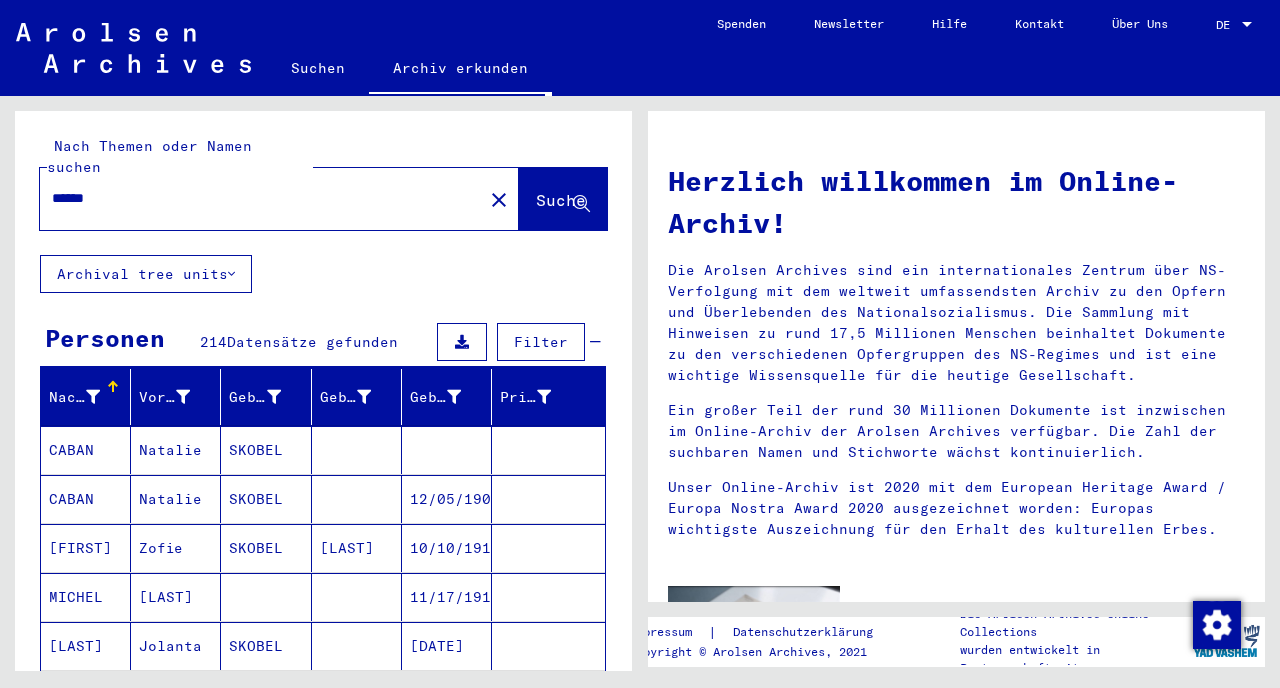 click on "******" 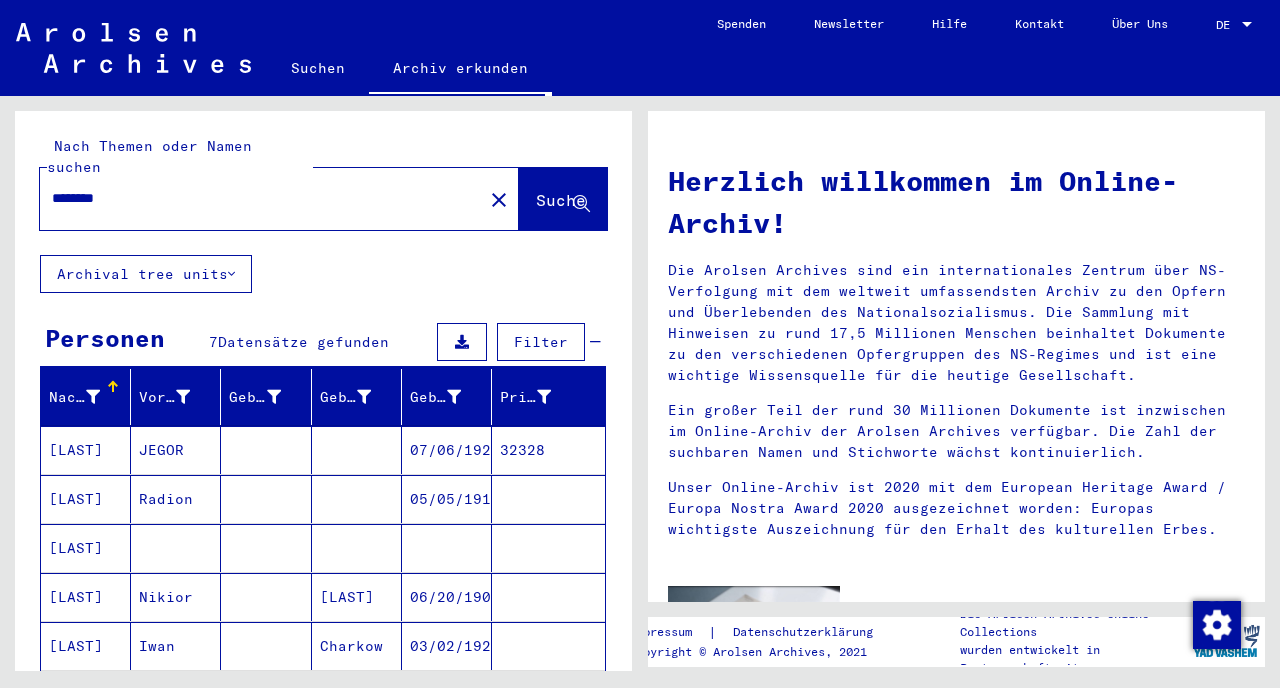 scroll, scrollTop: 42, scrollLeft: 0, axis: vertical 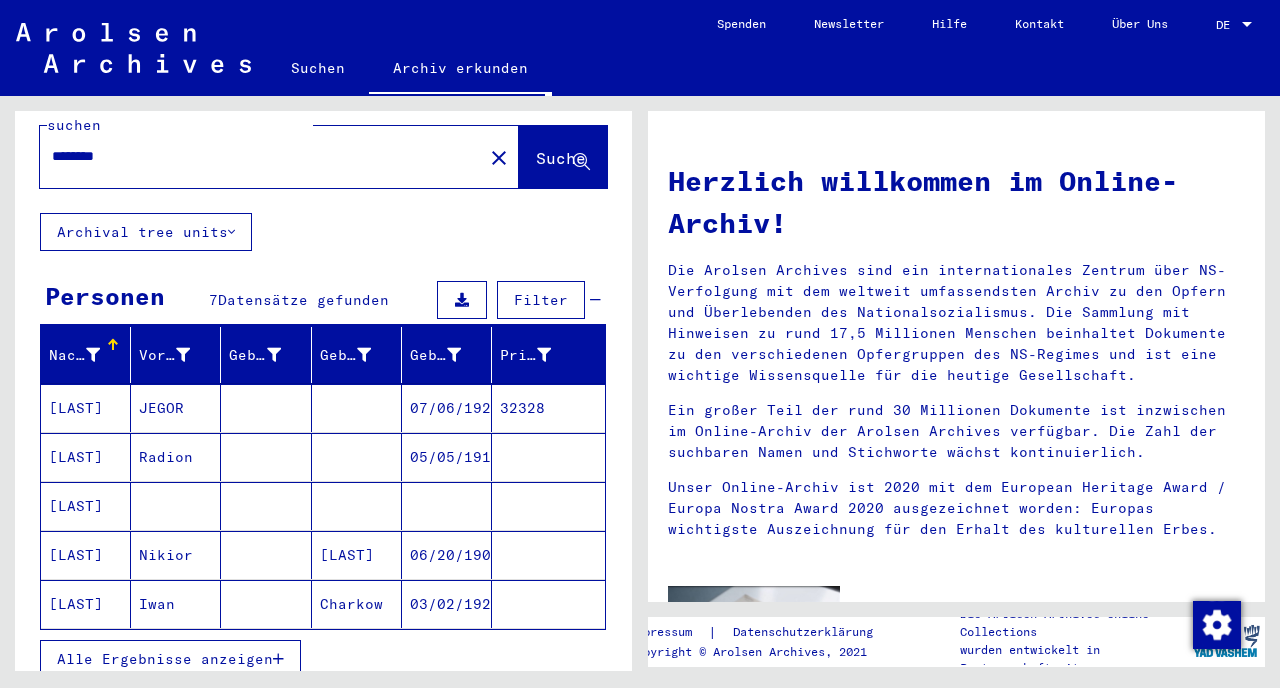 click on "Alle Ergebnisse anzeigen" at bounding box center (165, 659) 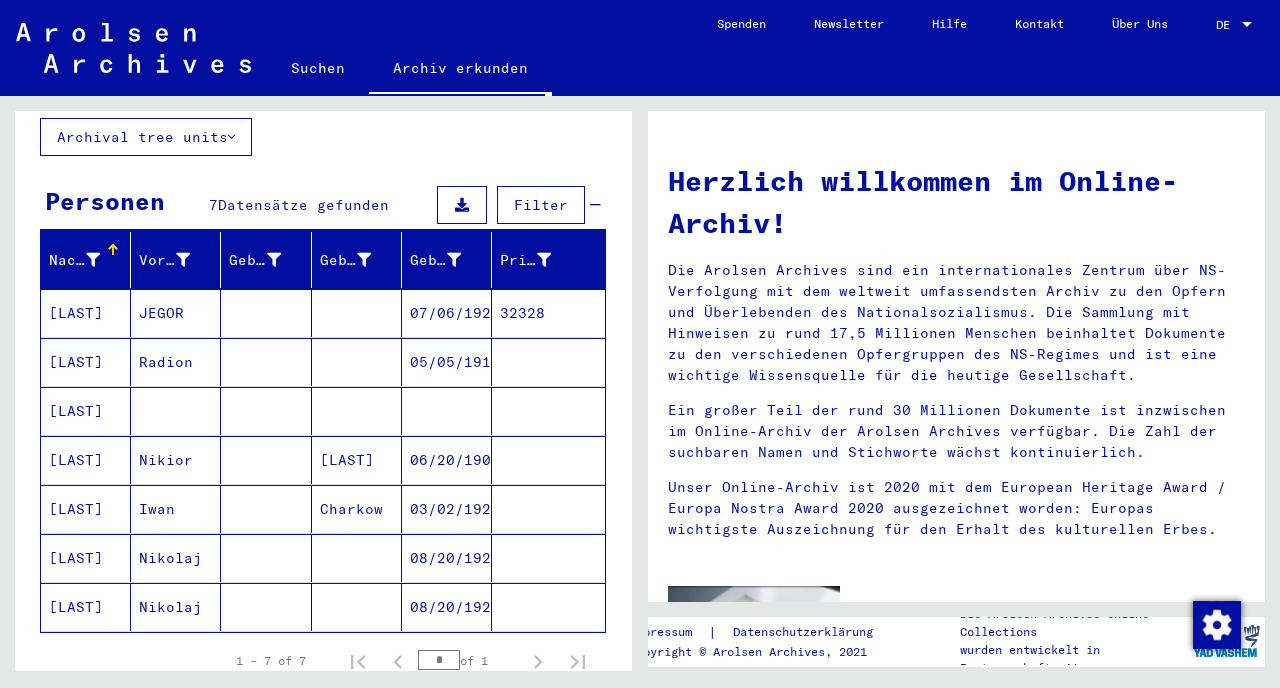 scroll, scrollTop: 181, scrollLeft: 0, axis: vertical 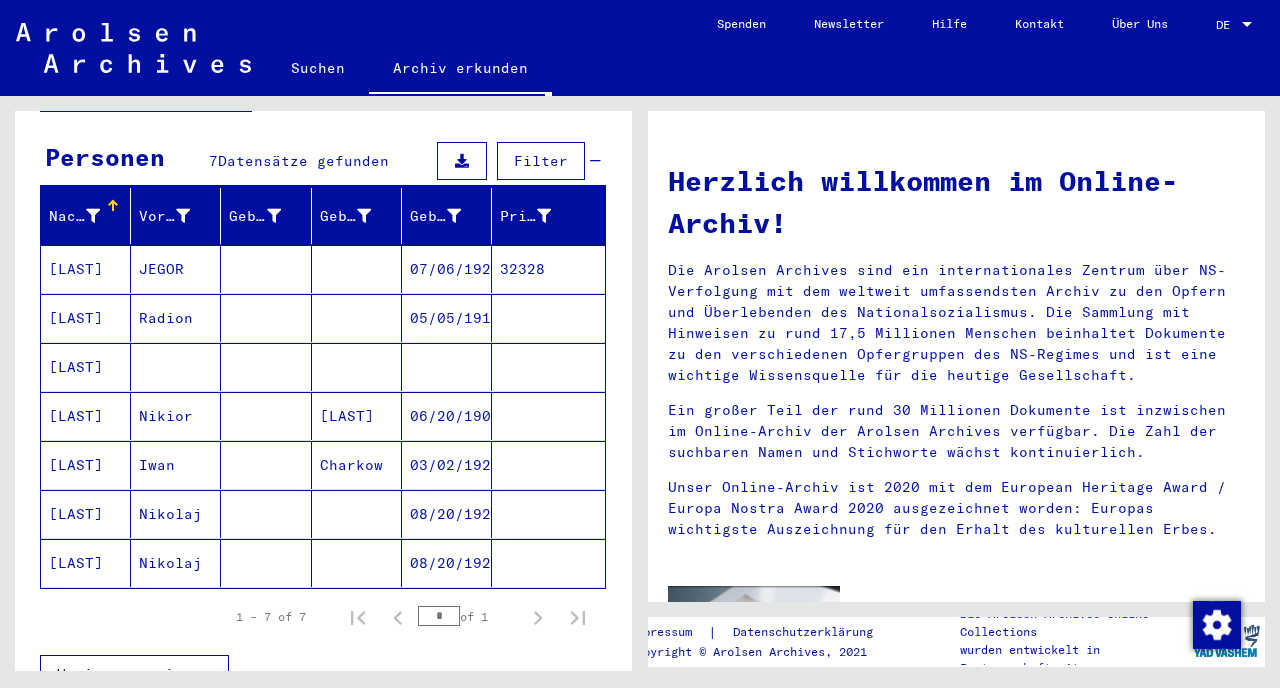 click on "Nikolaj" at bounding box center (176, 563) 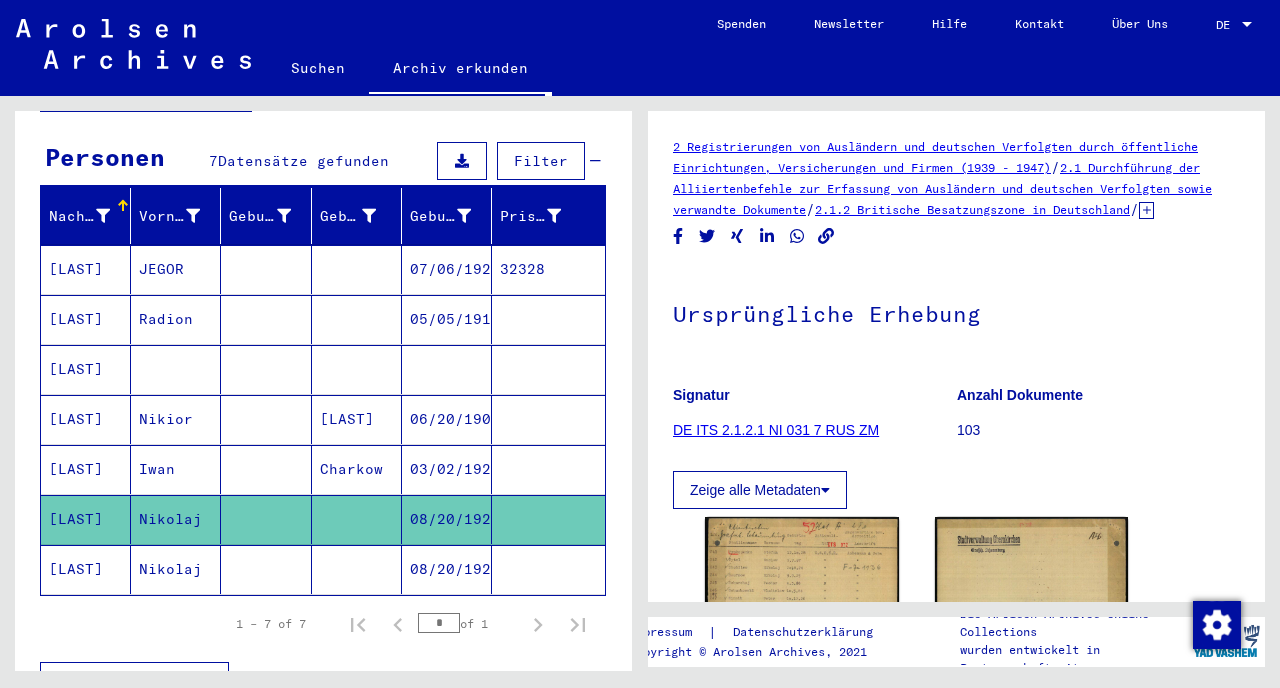 scroll, scrollTop: 0, scrollLeft: 0, axis: both 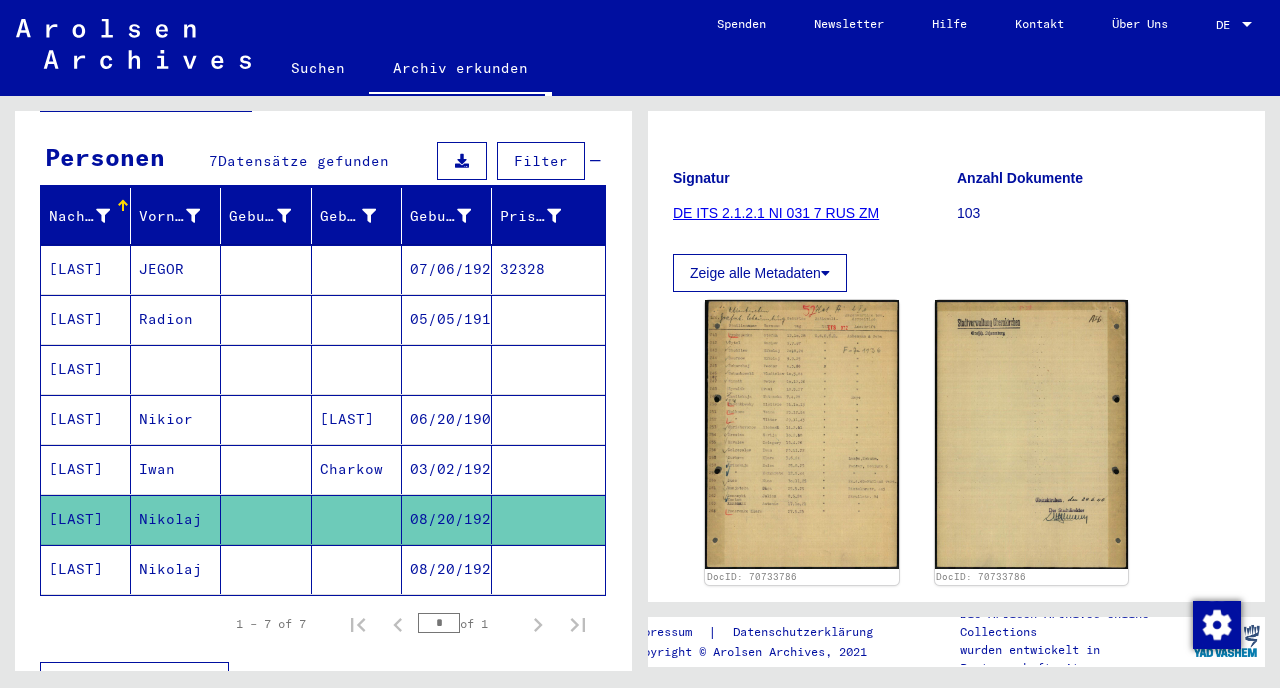 click 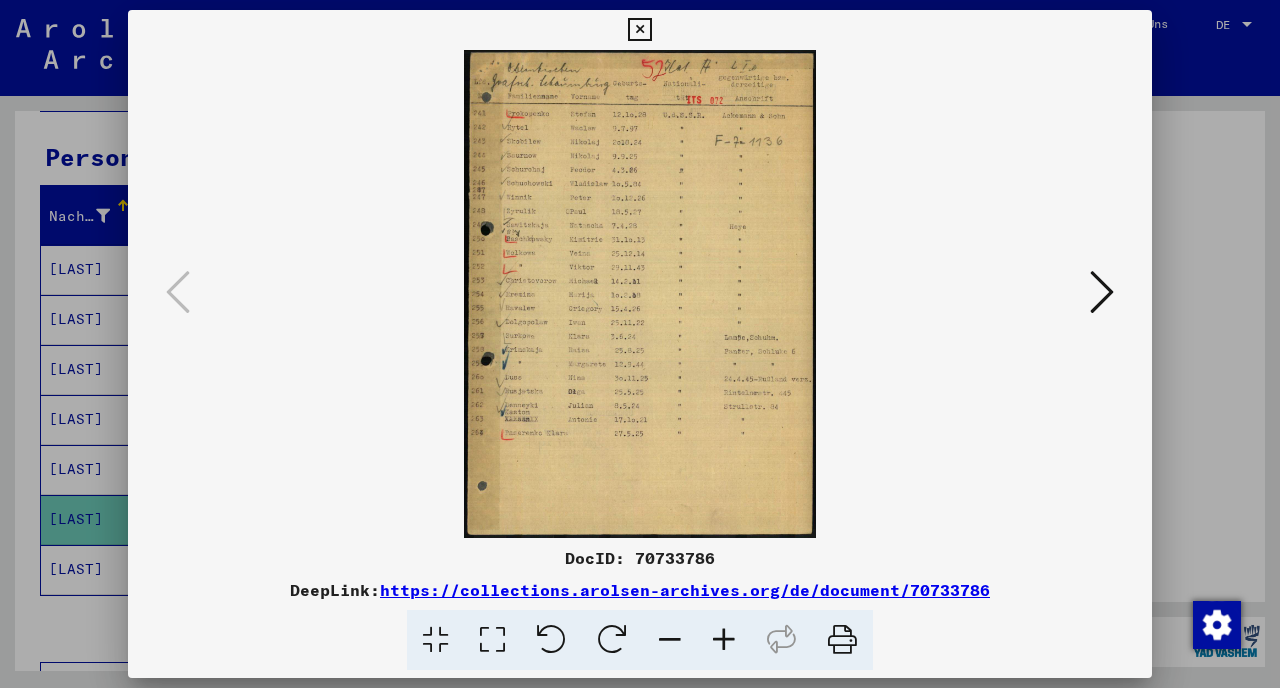click at bounding box center [640, 344] 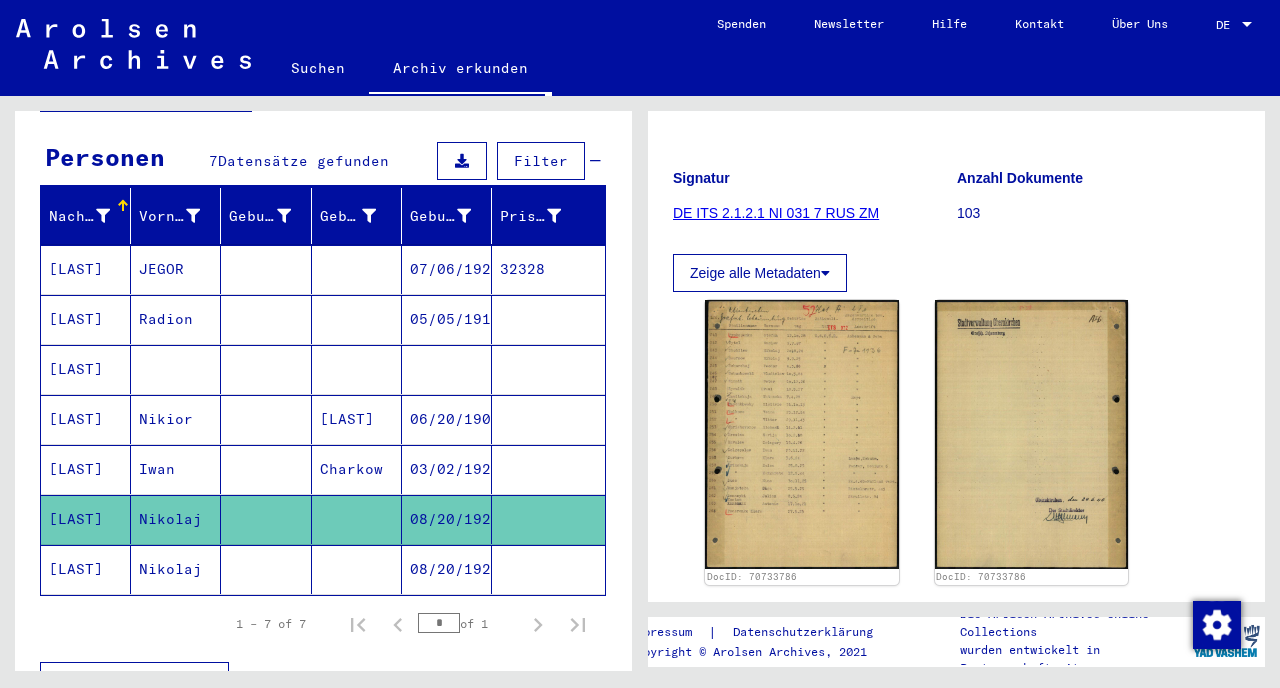 click at bounding box center (176, 419) 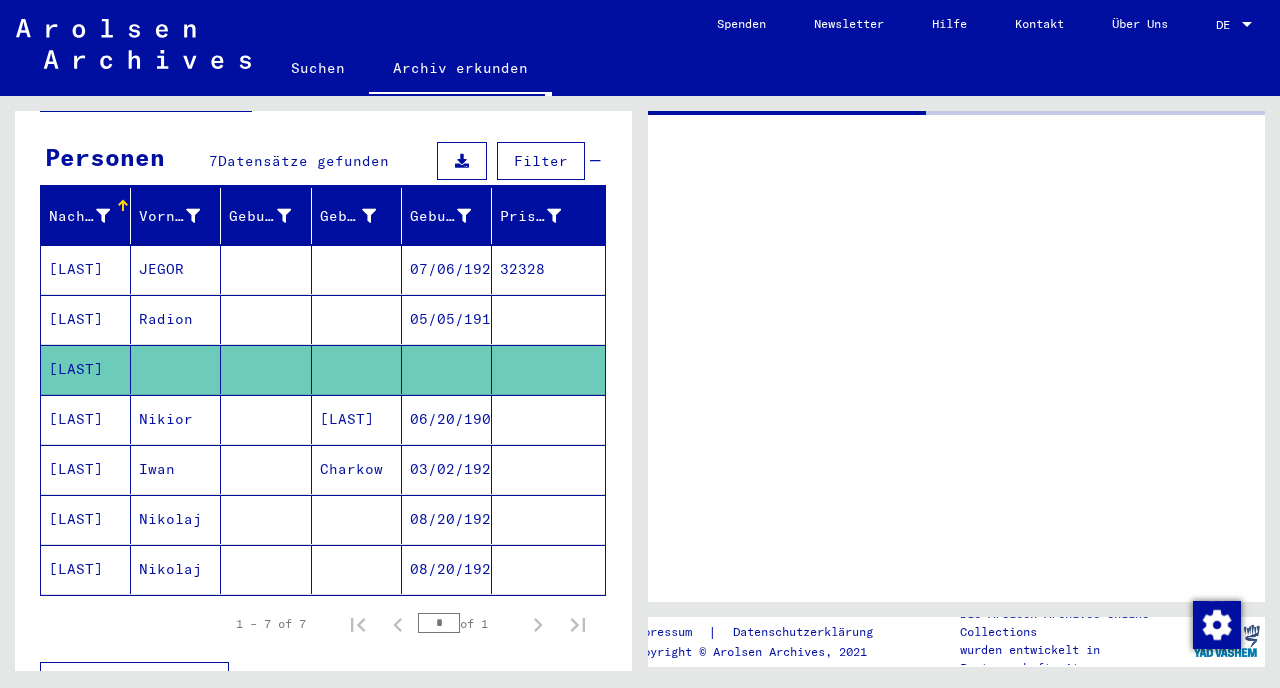 scroll, scrollTop: 0, scrollLeft: 0, axis: both 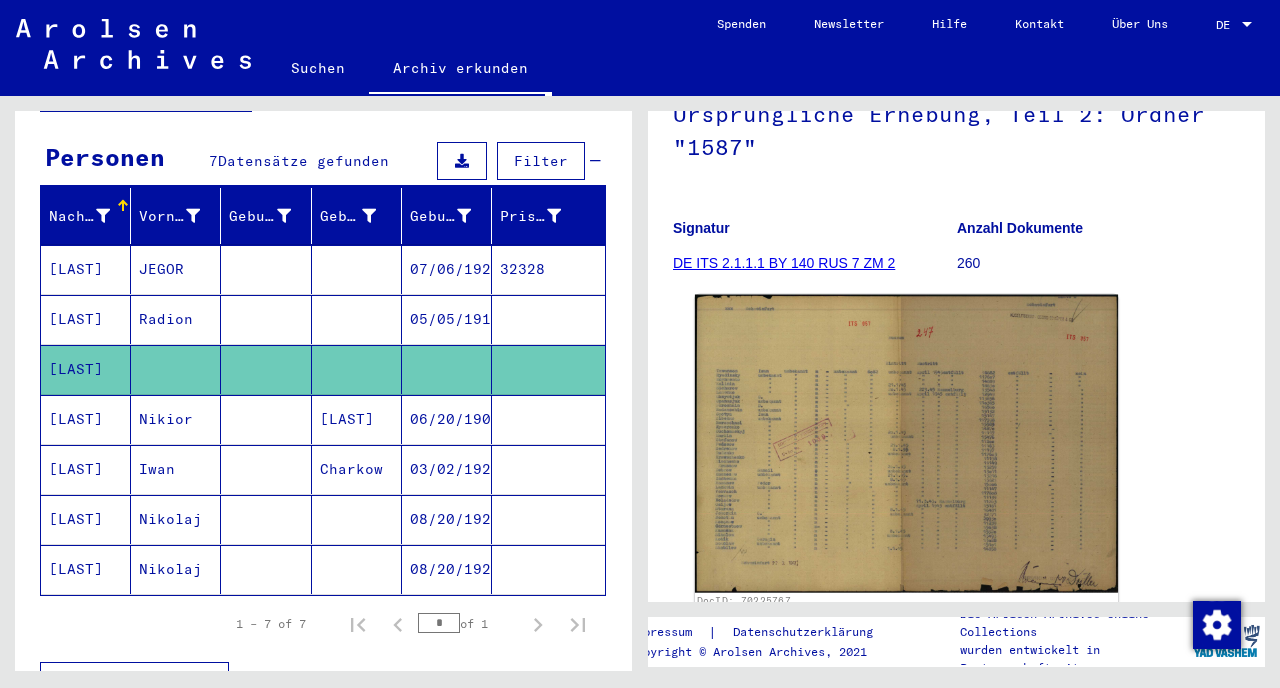click 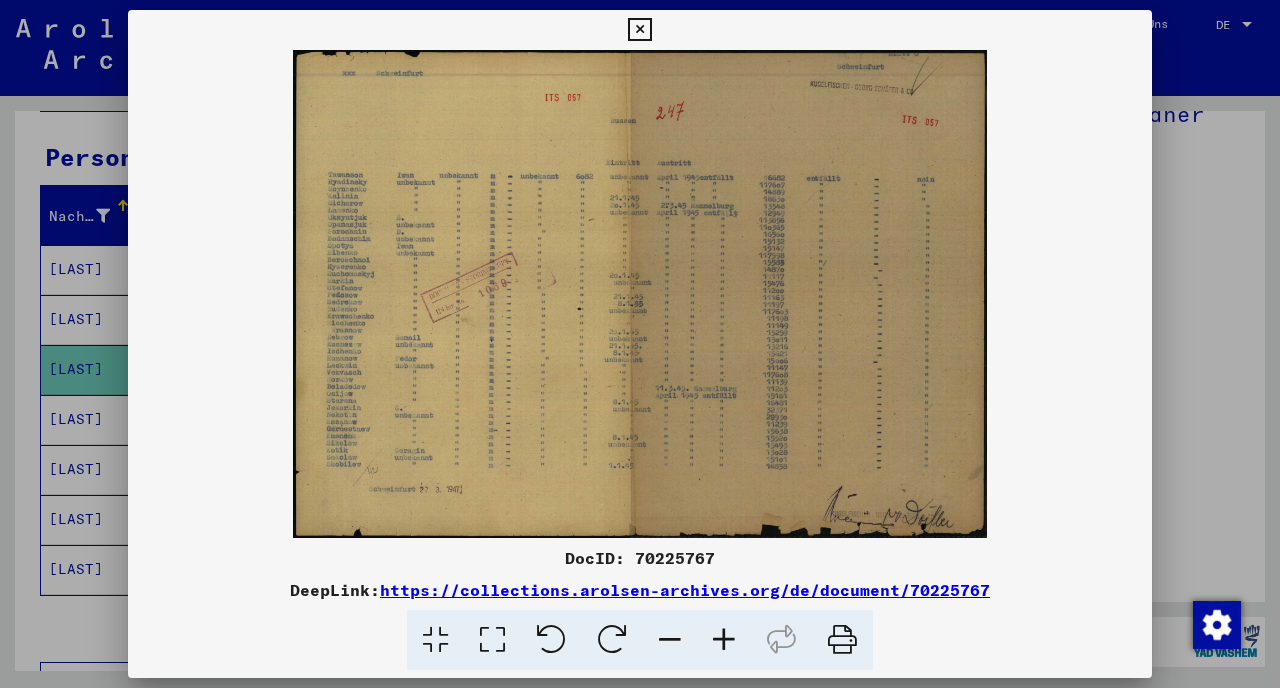 click at bounding box center (724, 640) 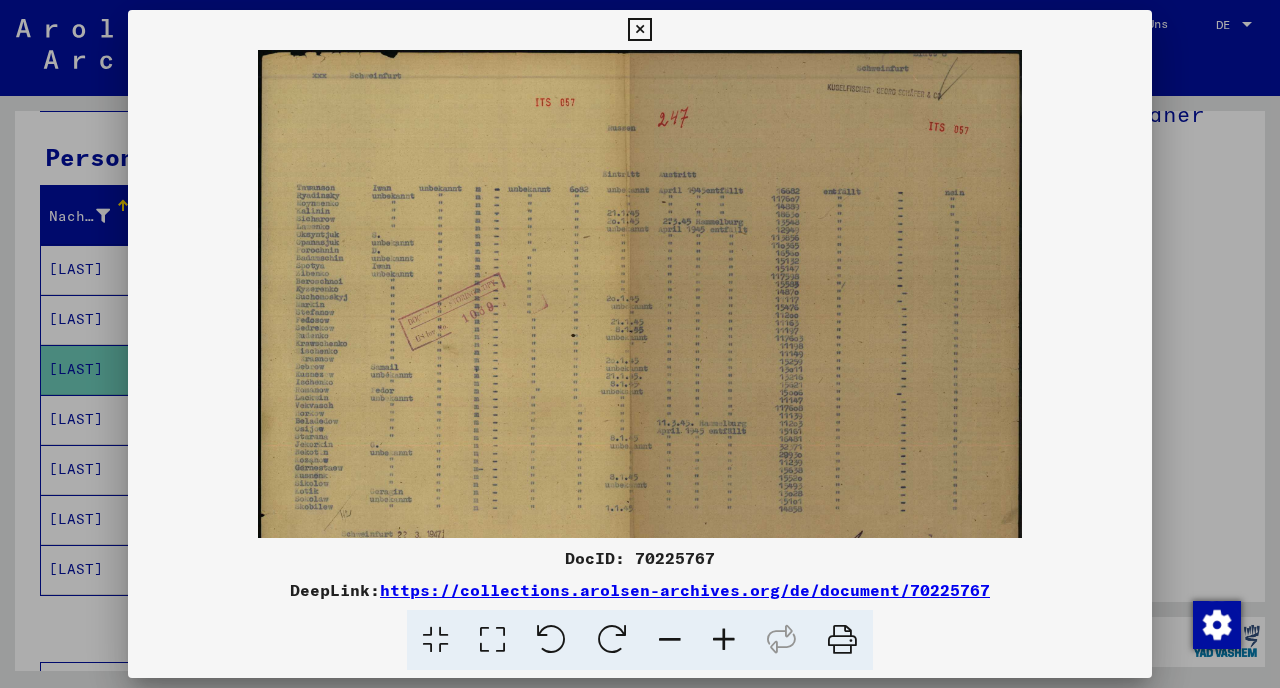 click at bounding box center [724, 640] 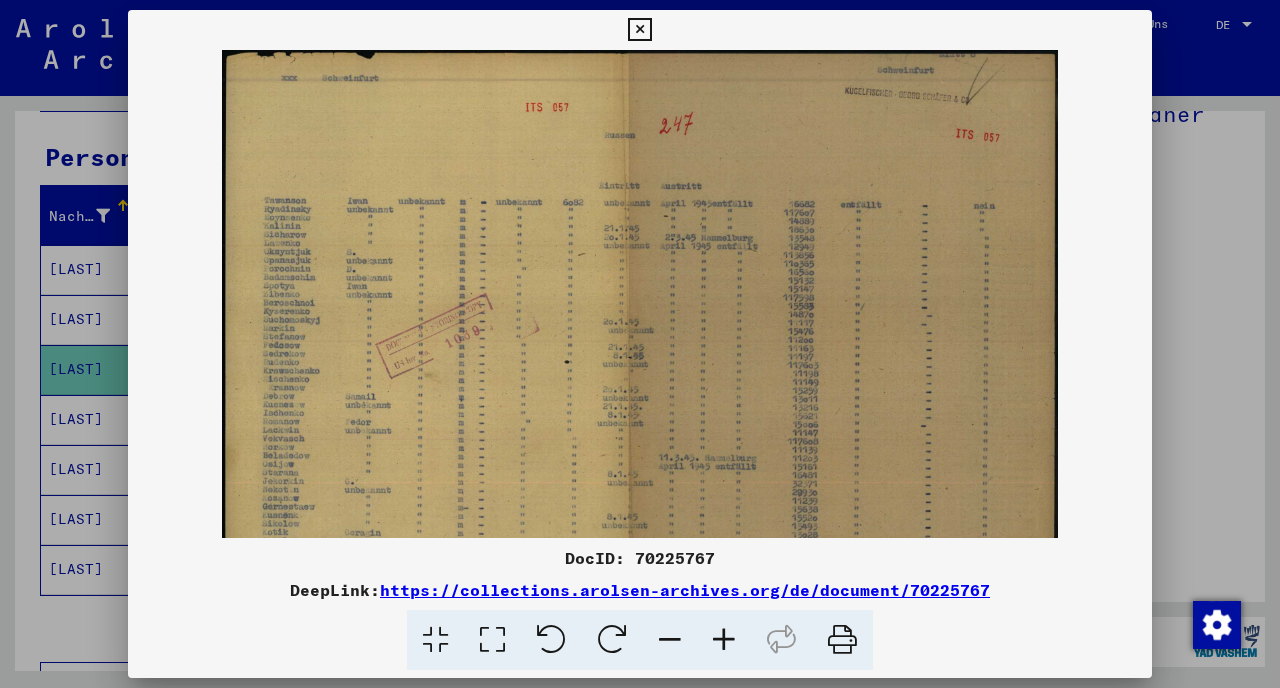 click at bounding box center (724, 640) 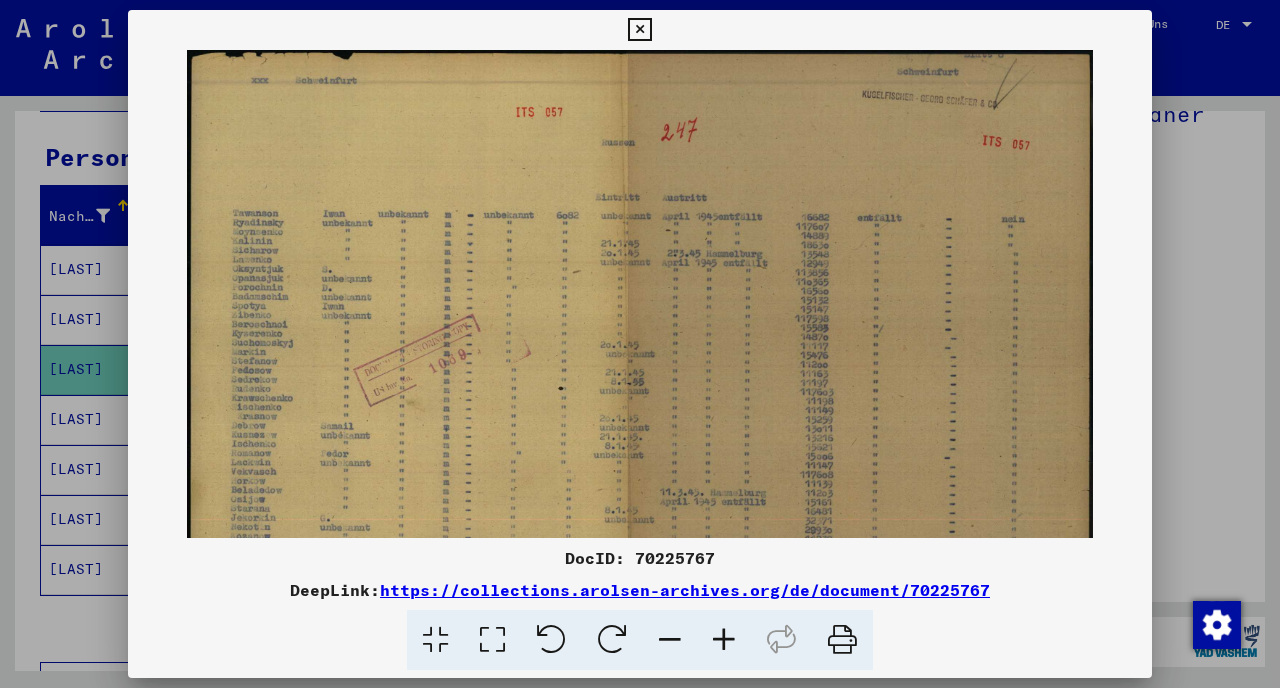 click at bounding box center [724, 640] 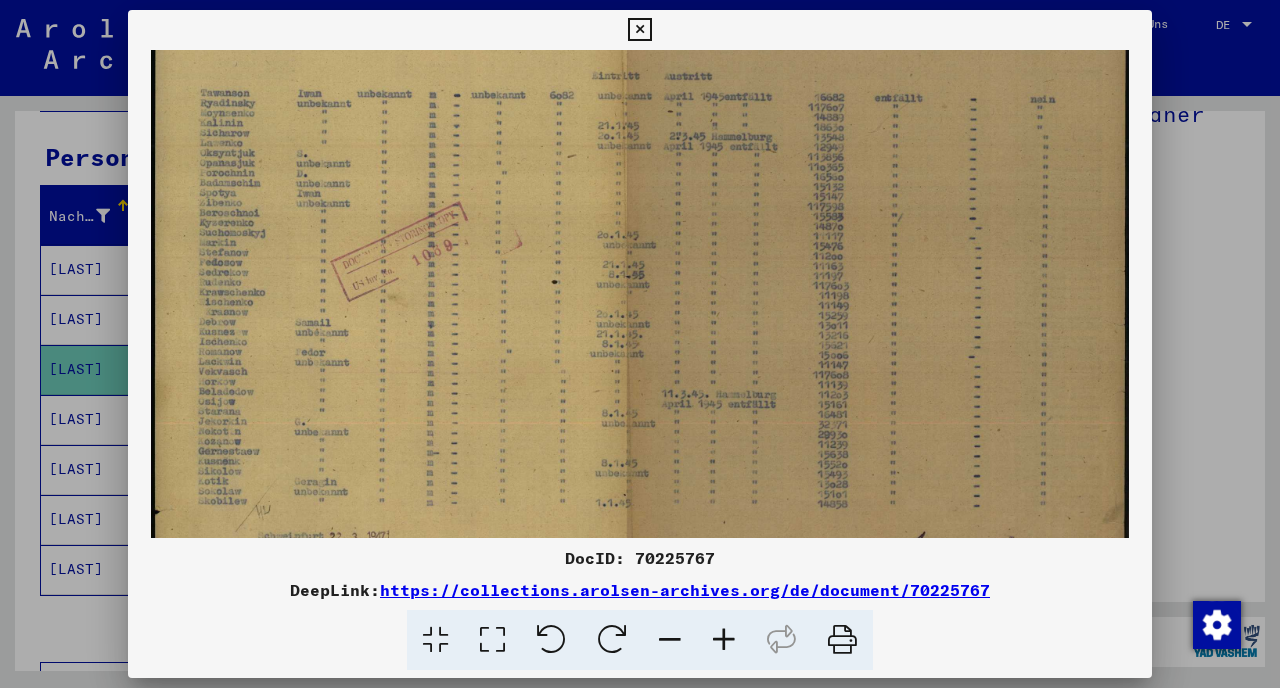 scroll, scrollTop: 172, scrollLeft: 0, axis: vertical 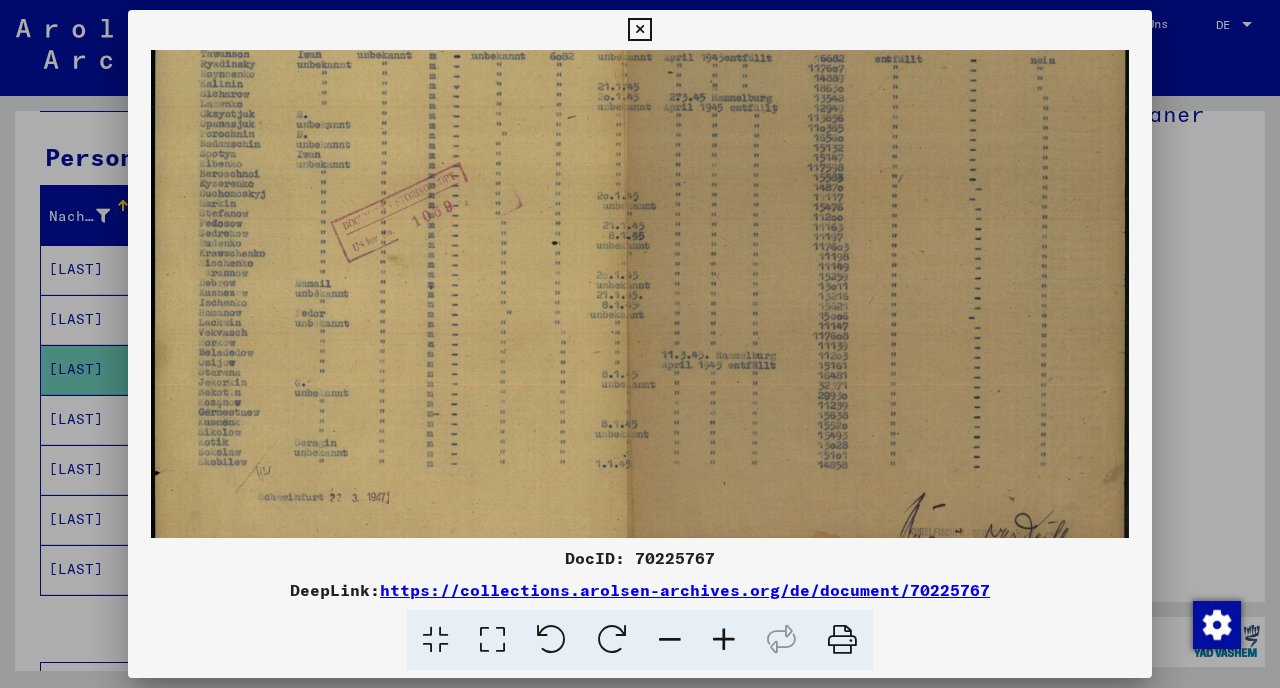 drag, startPoint x: 596, startPoint y: 433, endPoint x: 631, endPoint y: 263, distance: 173.56555 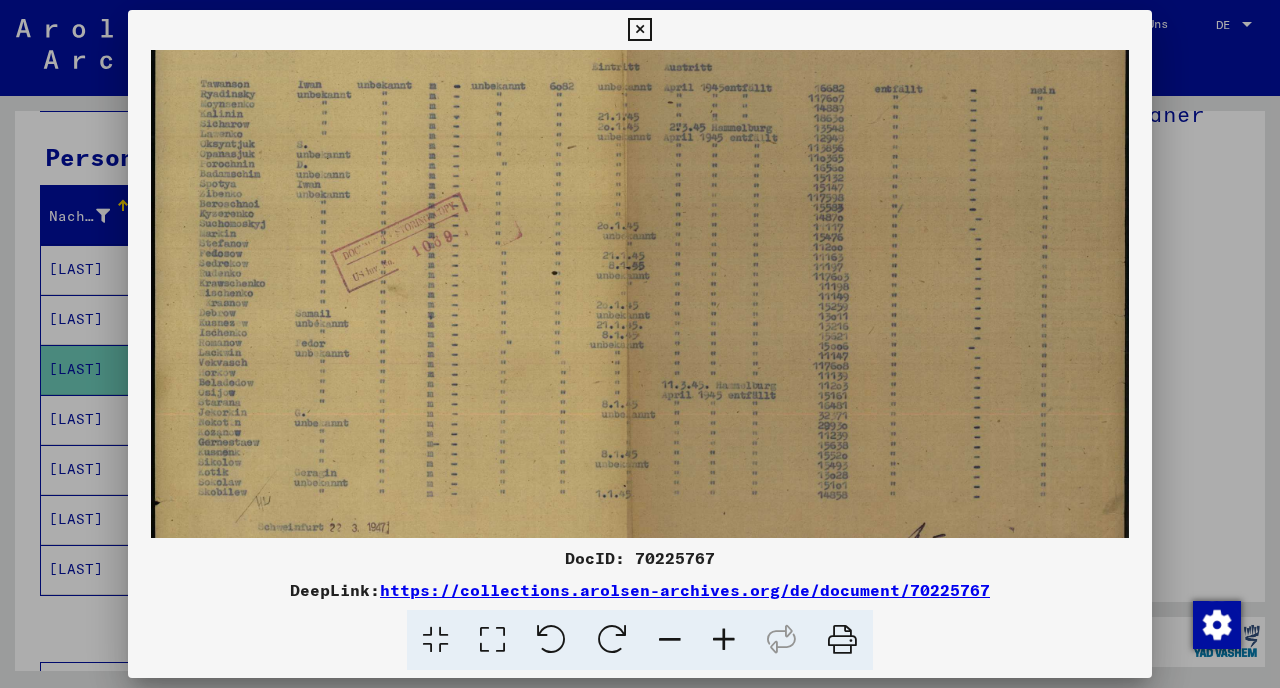 scroll, scrollTop: 116, scrollLeft: 0, axis: vertical 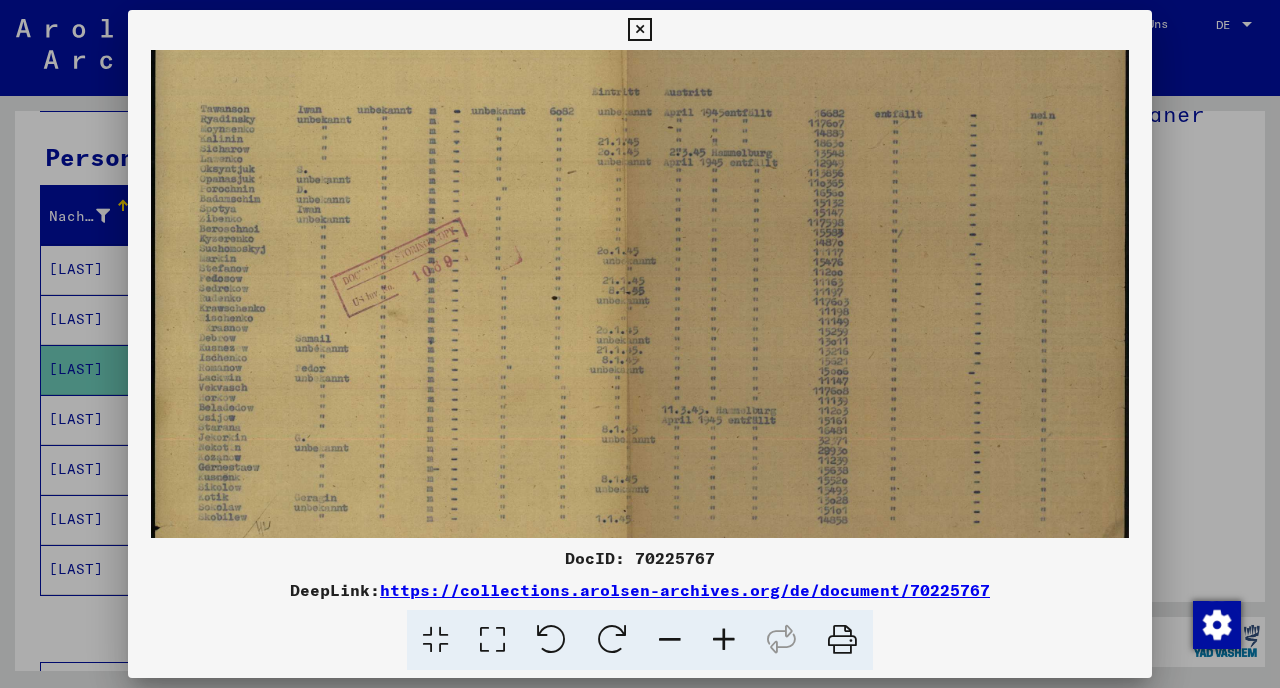 drag, startPoint x: 623, startPoint y: 244, endPoint x: 625, endPoint y: 300, distance: 56.0357 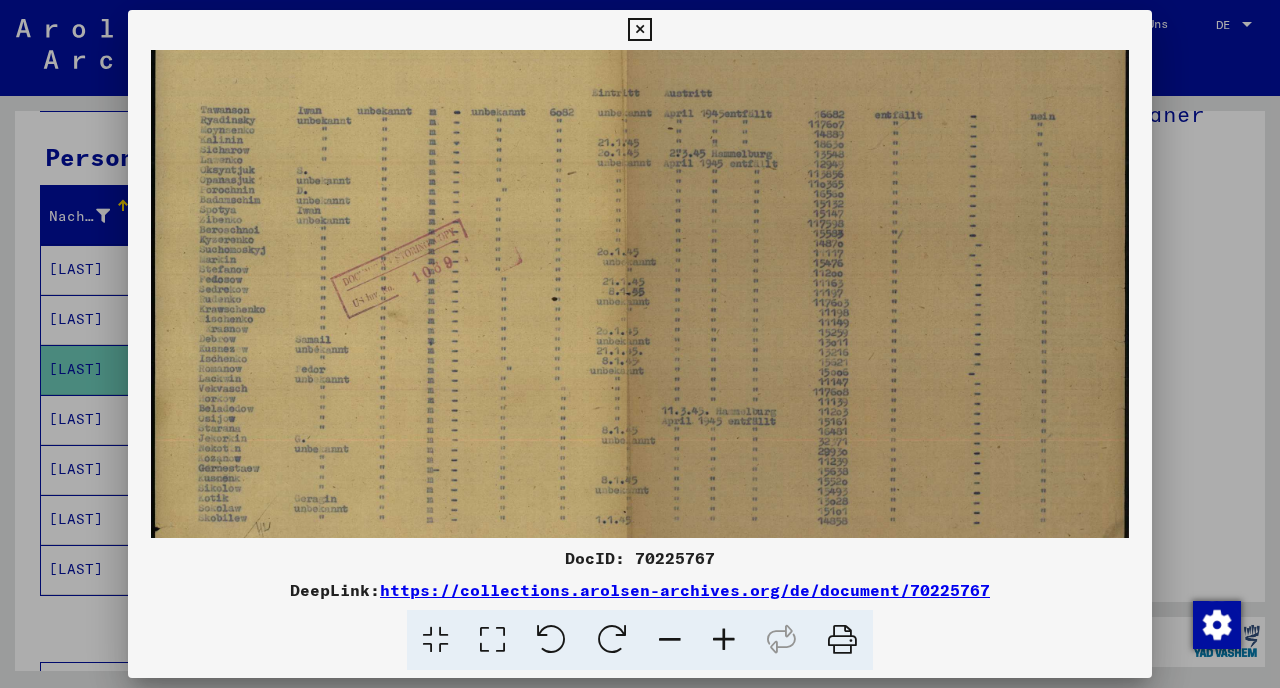 click at bounding box center (640, 344) 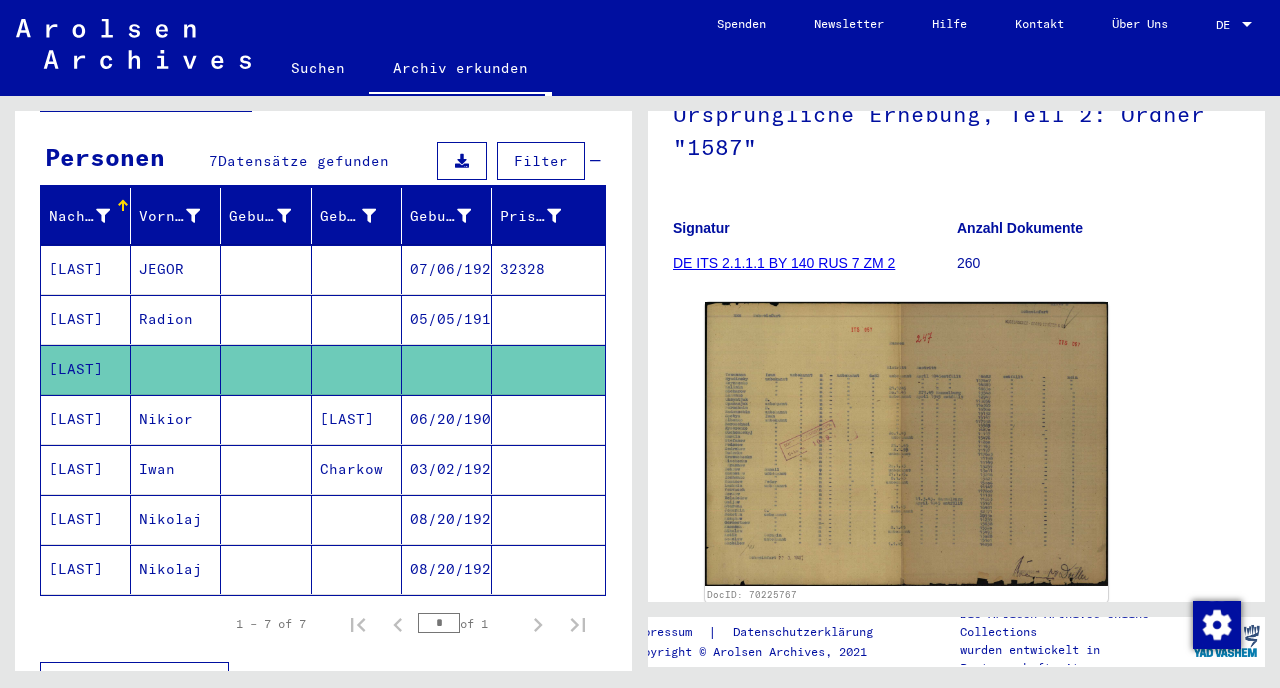 scroll, scrollTop: 0, scrollLeft: 0, axis: both 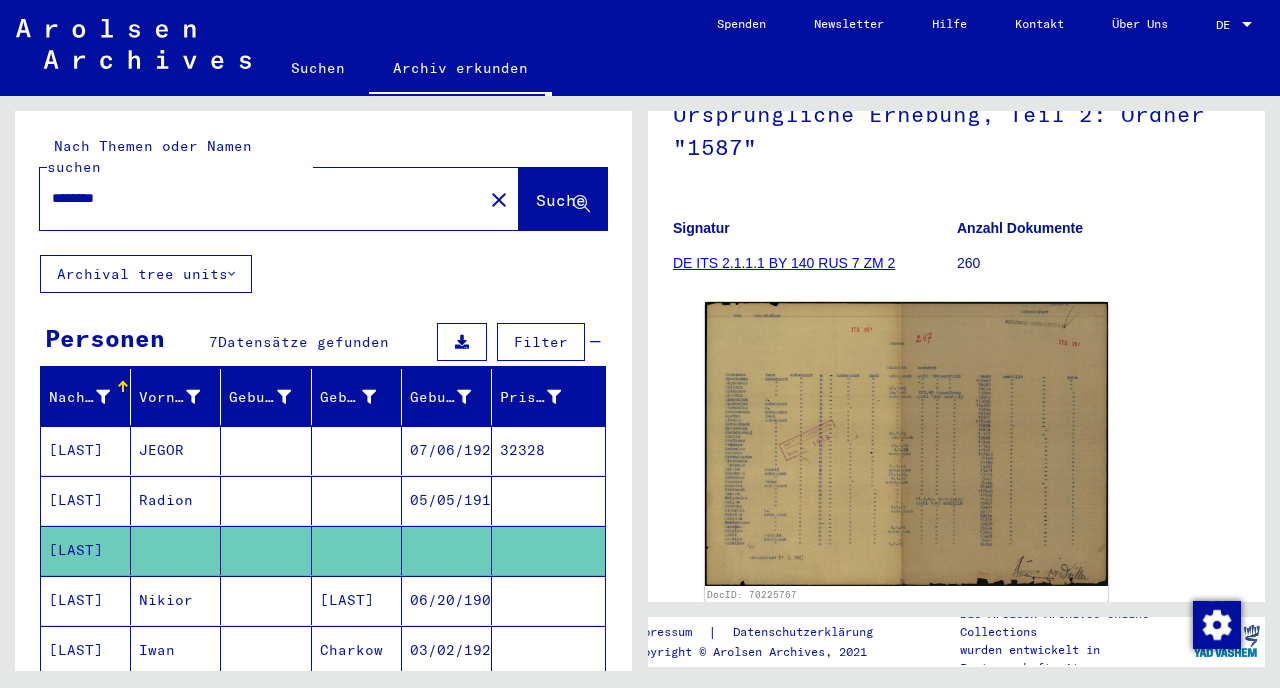 click on "********" at bounding box center [261, 198] 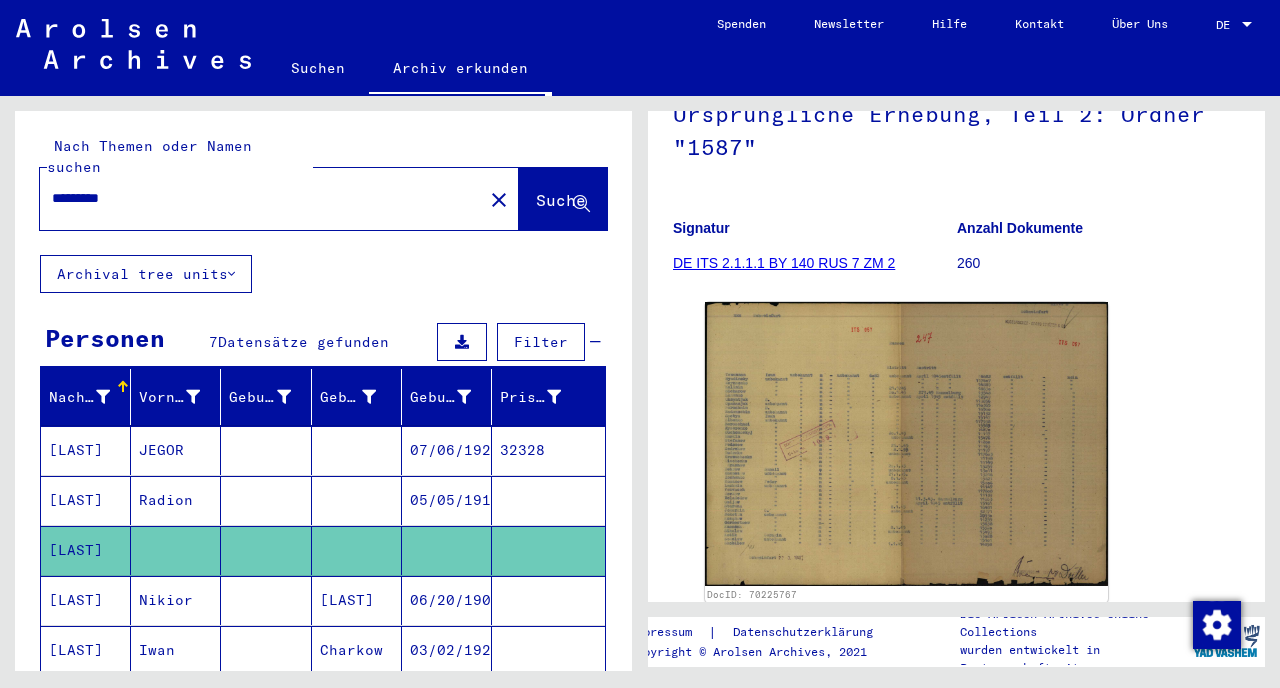click on "Suche" 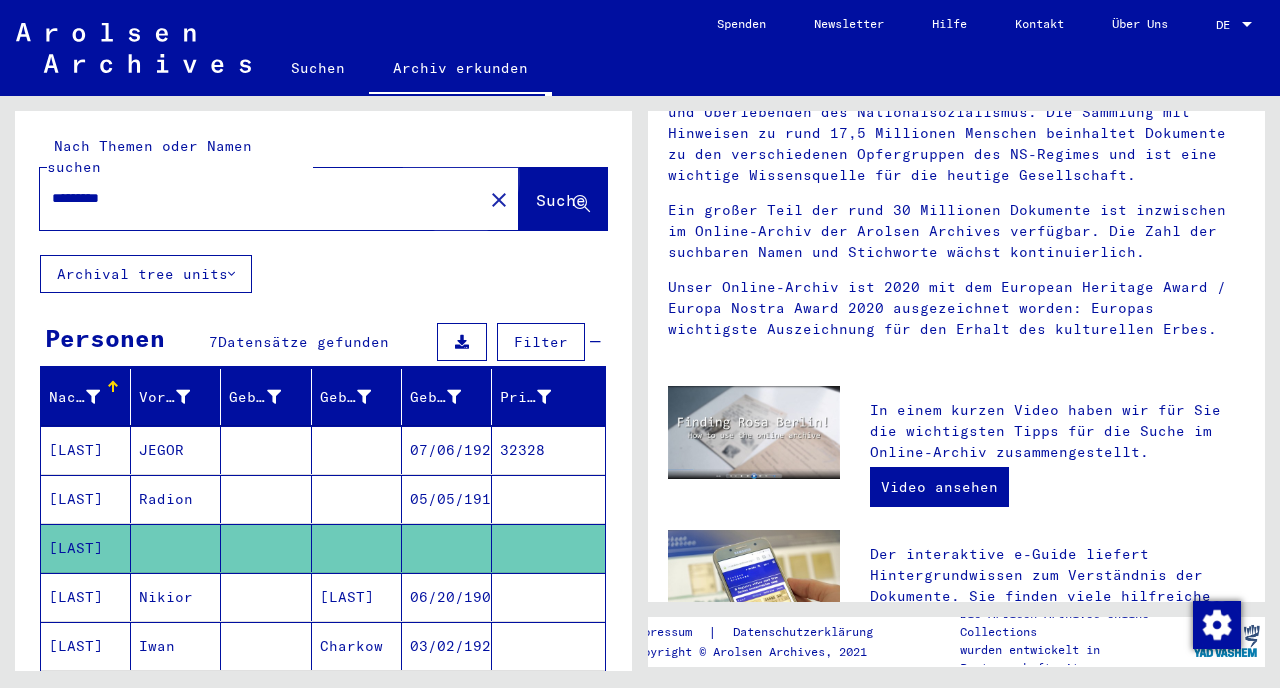 scroll, scrollTop: 0, scrollLeft: 0, axis: both 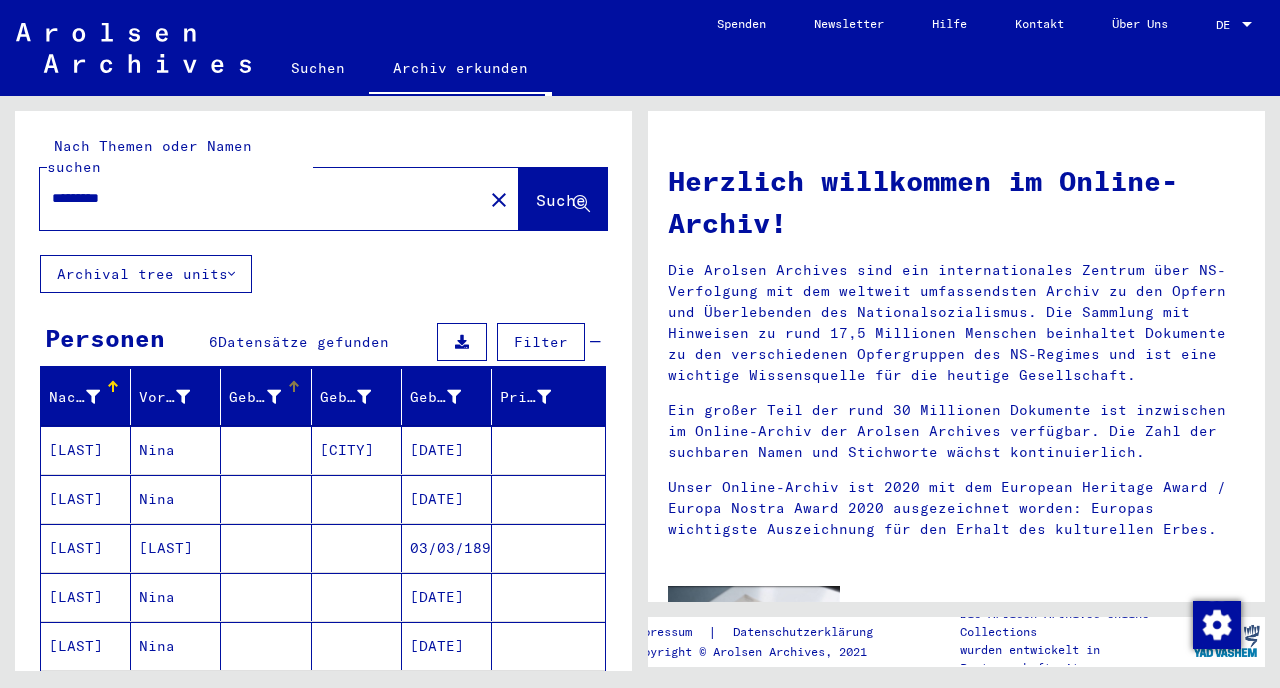 drag, startPoint x: 299, startPoint y: 523, endPoint x: 299, endPoint y: 396, distance: 127 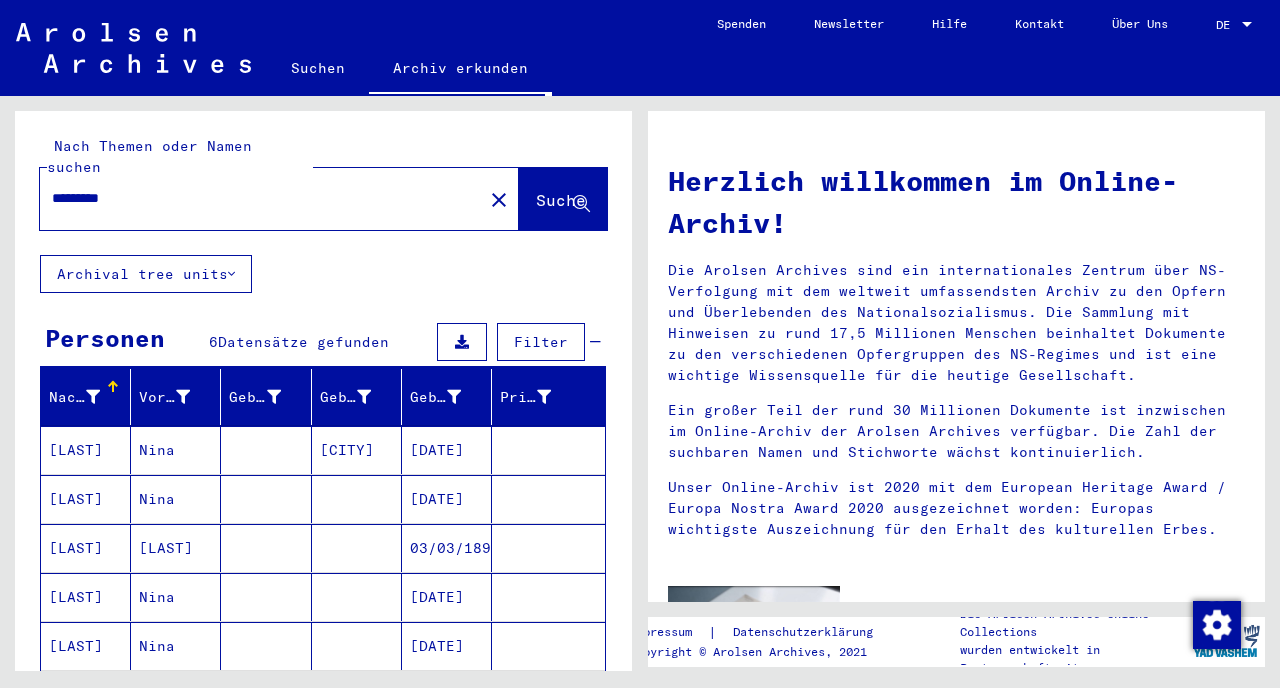 click on "Nach Themen oder Namen suchen ********* close  Suche   Archival tree units  Personen 6  Datensätze gefunden  Filter   Nachname   Vorname   Geburtsname   Geburt   Geburtsdatum   Prisoner #   [LAST]   [FIRST]      [CITY]   [DATE]      [LAST]   [FIRST]         [DATE]      [LAST]   [FIRST]         [DATE]      [LAST]   [FIRST]         [DATE]     Alle Ergebnisse anzeigen  Signature Nachname Vorname Geburtsname Geburt   Geburtsdatum Prisoner # Vater (Adoptivvater) Mutter (Adoptivmutter) Religion Nationalität Beruf Haftstätte Sterbedatum Letzter Wohnort Letzter Wohnort (Land) Haftstätte Letzter Wohnort (Provinz) Letzter Wohnort (Ort) Letzter Wohnort (Stadtteil) Letzter Wohnort (Straße) Letzter Wohnort (Hausnummer) 2.1.2.1 - Nationalität/Herkunft der aufgeführten Personen: Verschiedene [LAST] [FIRST] [CITY] [DATE] 2.1.2.1 - Nationalität/Herkunft der aufgeführten Personen: Verschiedene [LAST] [FIRST] [DATE] [LAST] [FIRST] 1" 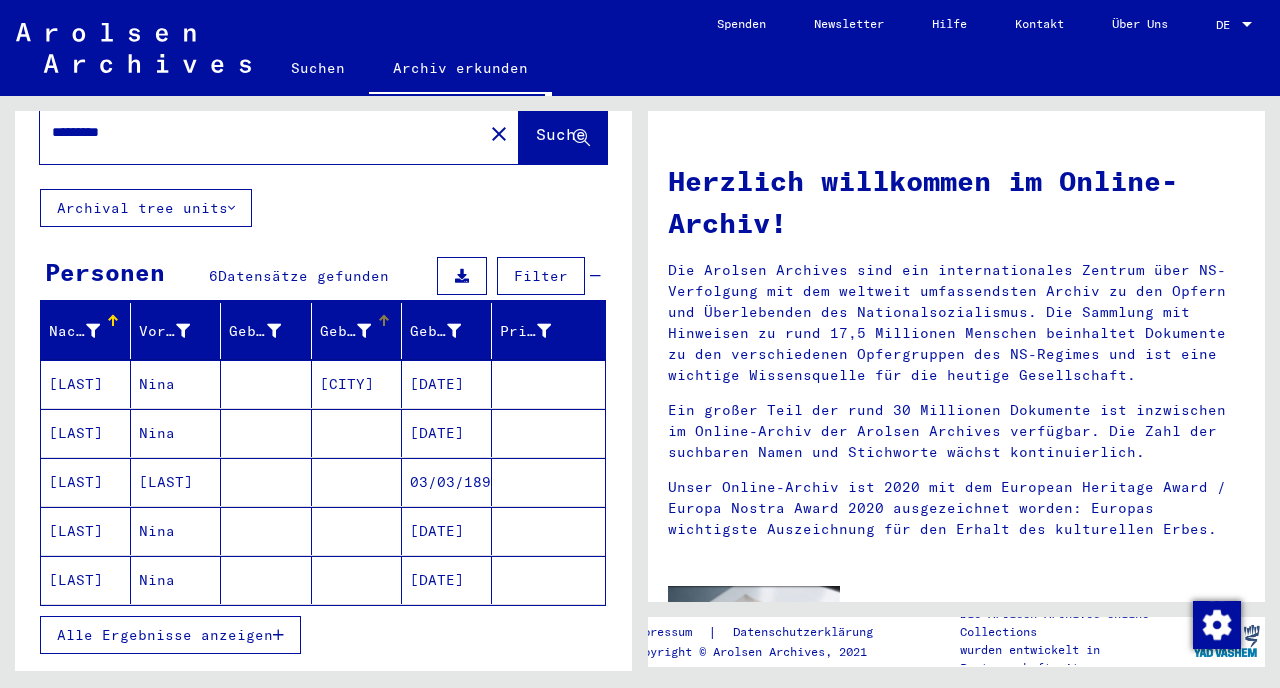 scroll, scrollTop: 193, scrollLeft: 0, axis: vertical 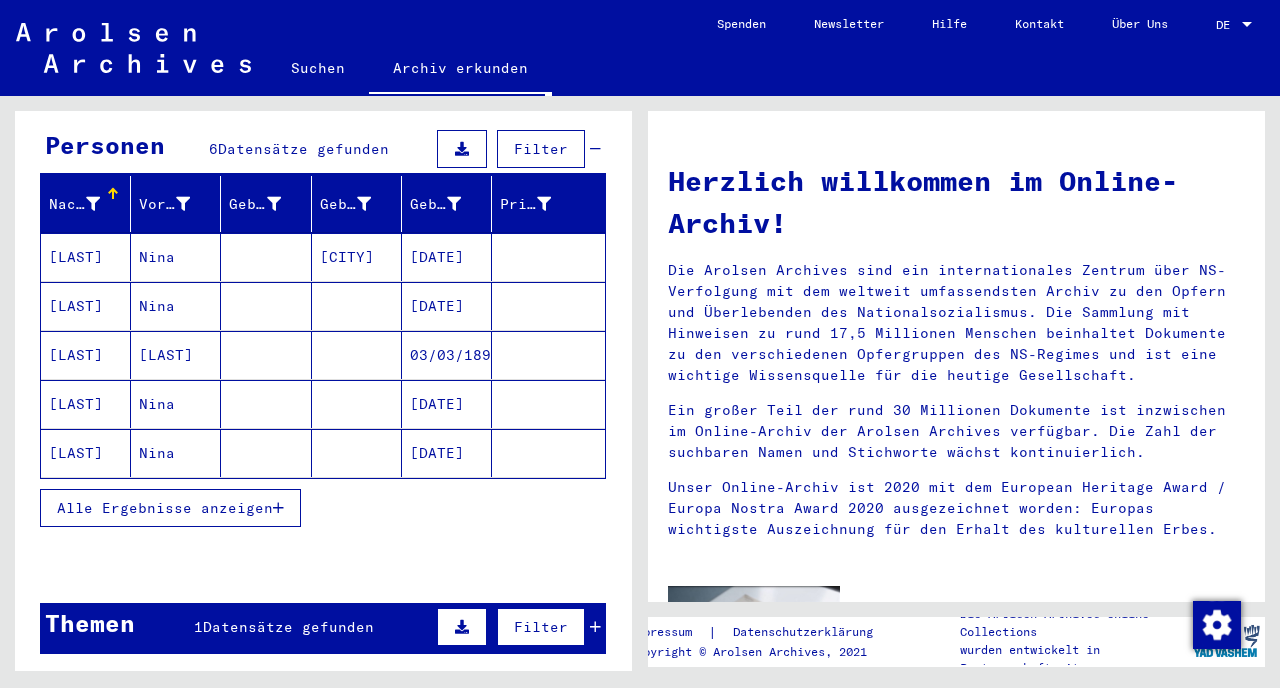 click on "Alle Ergebnisse anzeigen" at bounding box center [165, 508] 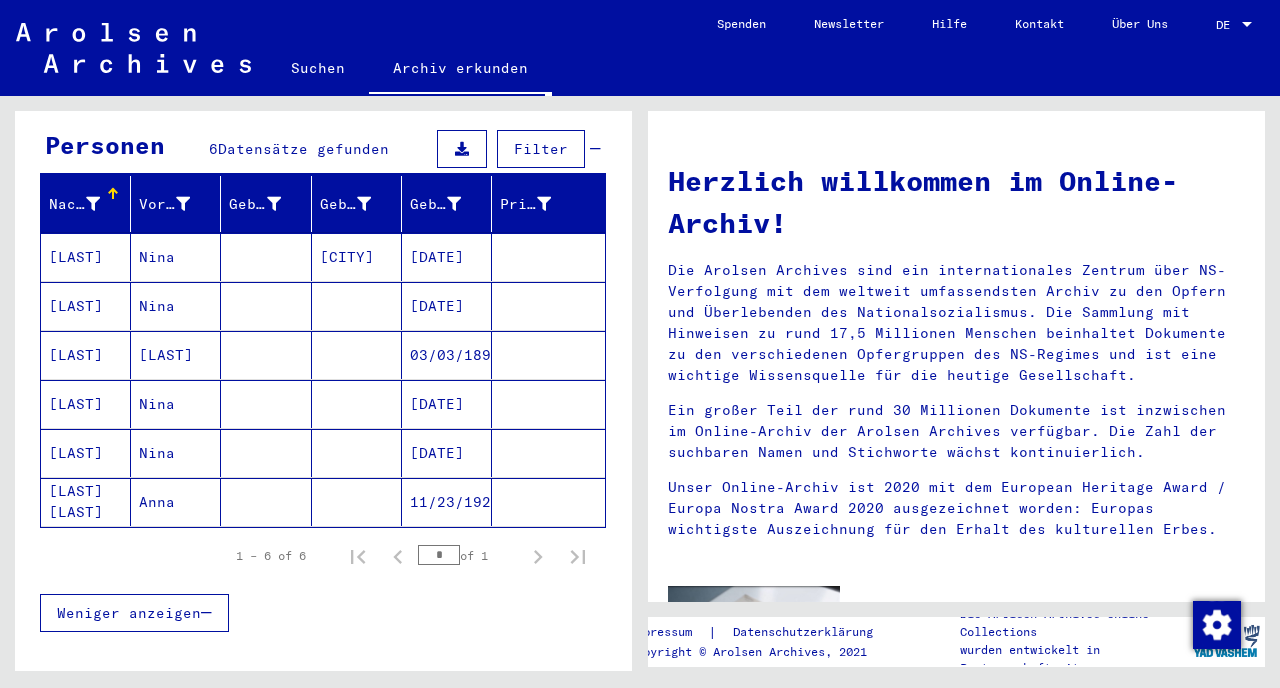 scroll, scrollTop: 0, scrollLeft: 0, axis: both 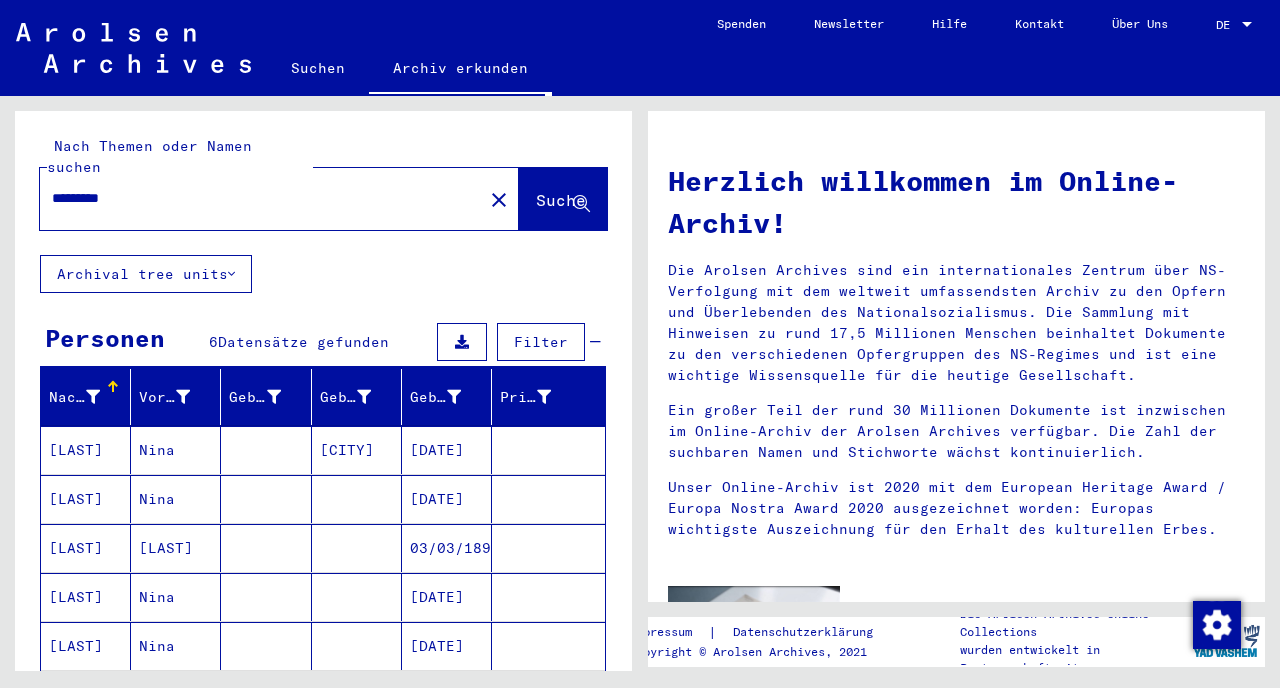 click on "*********" at bounding box center [255, 198] 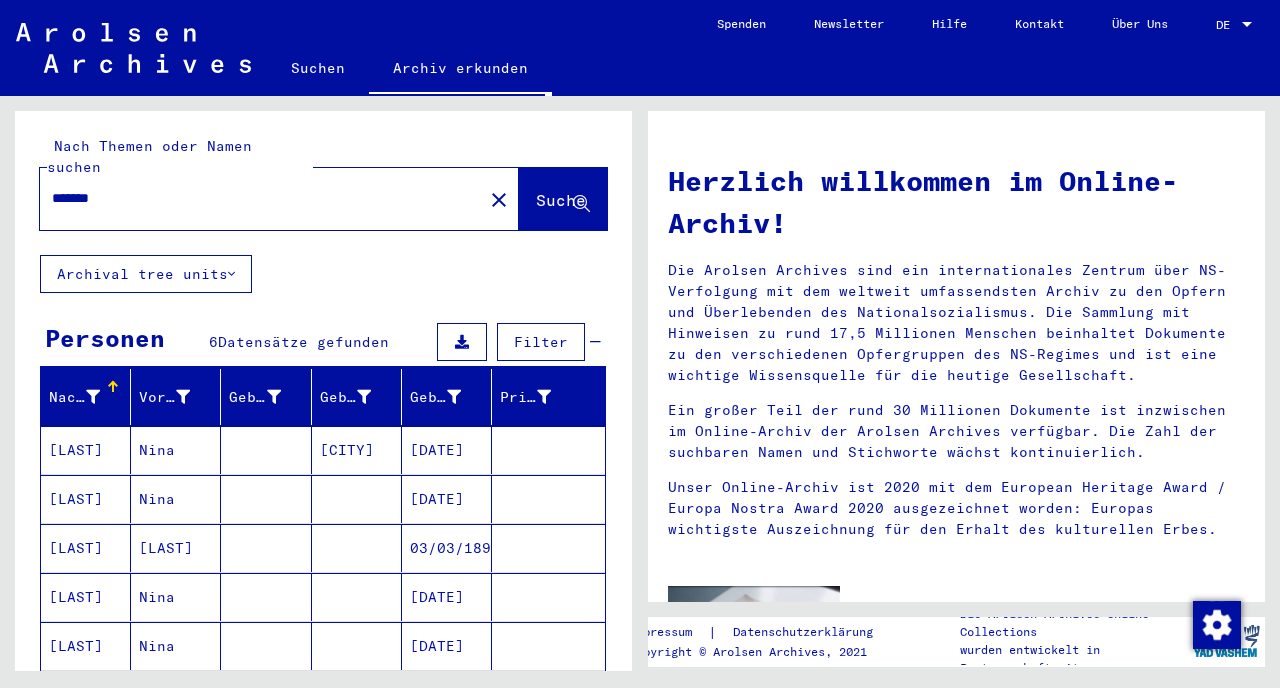 click on "Suche" 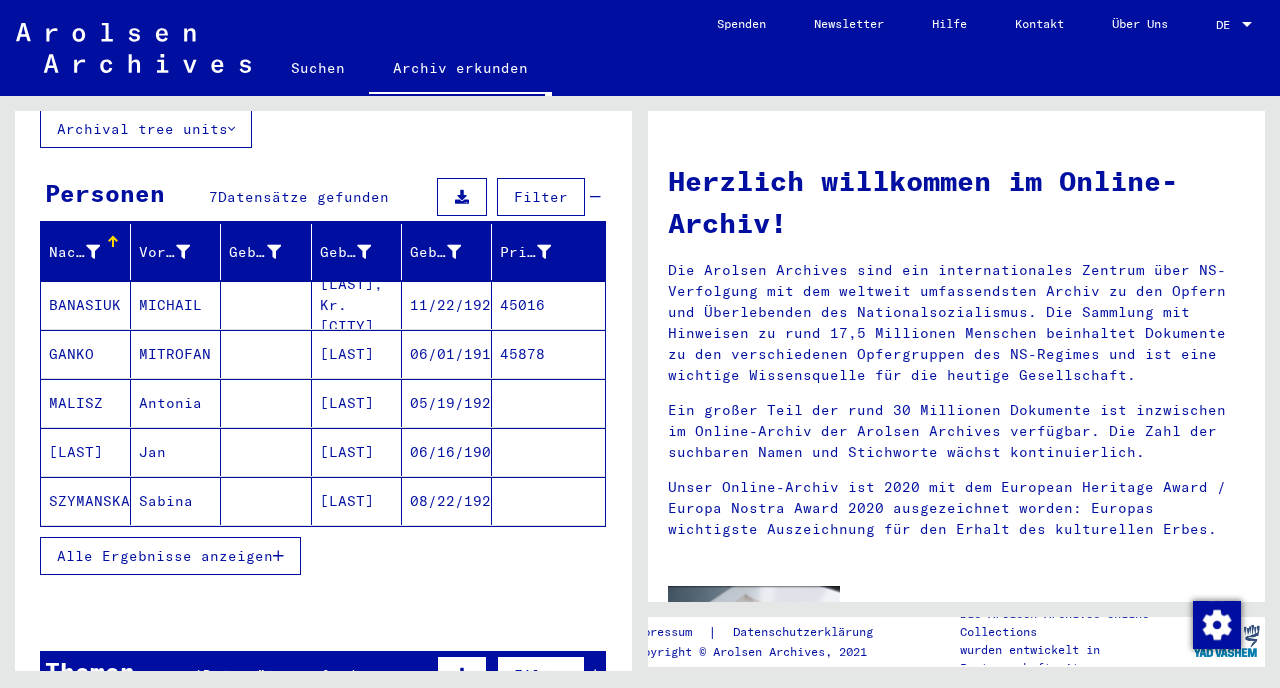 scroll, scrollTop: 155, scrollLeft: 0, axis: vertical 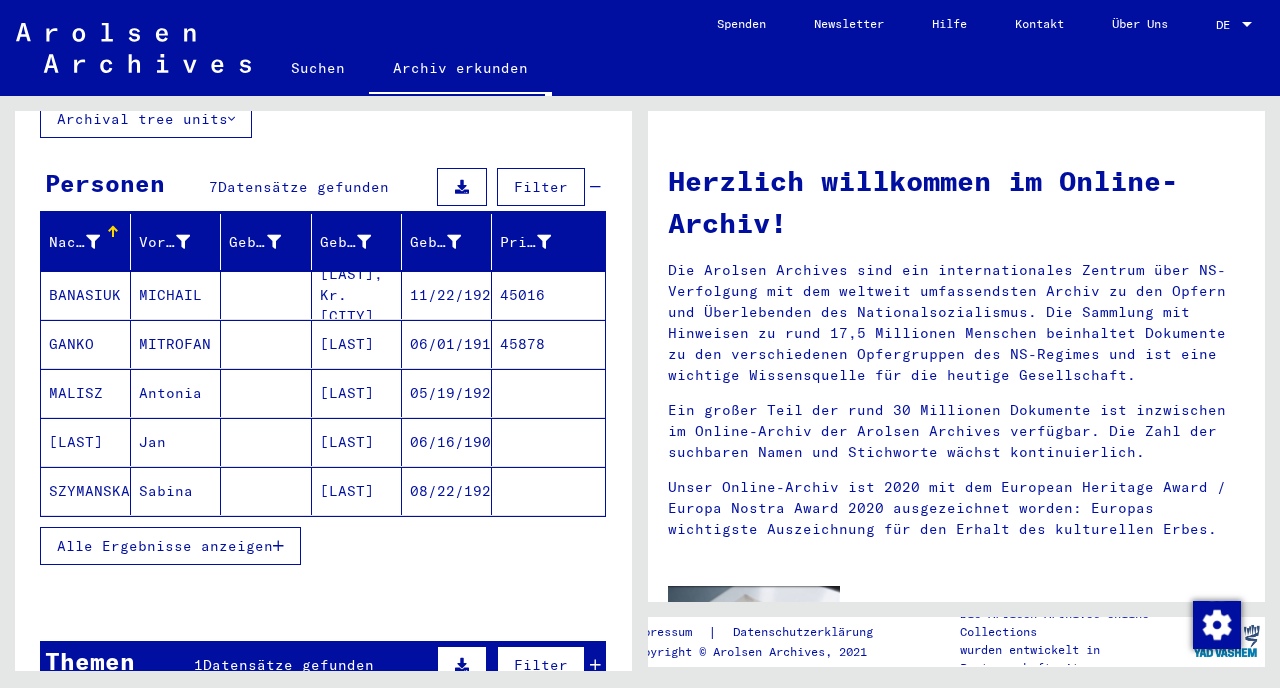 click on "Alle Ergebnisse anzeigen" at bounding box center [165, 546] 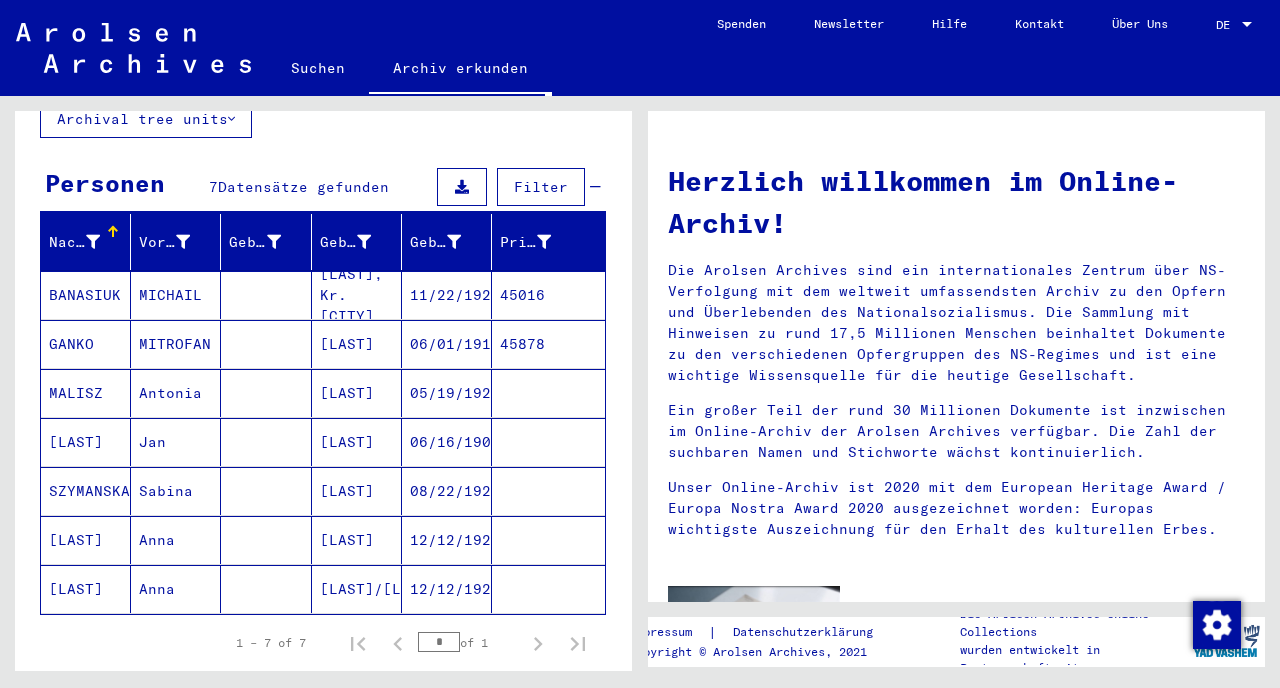 click at bounding box center [266, 491] 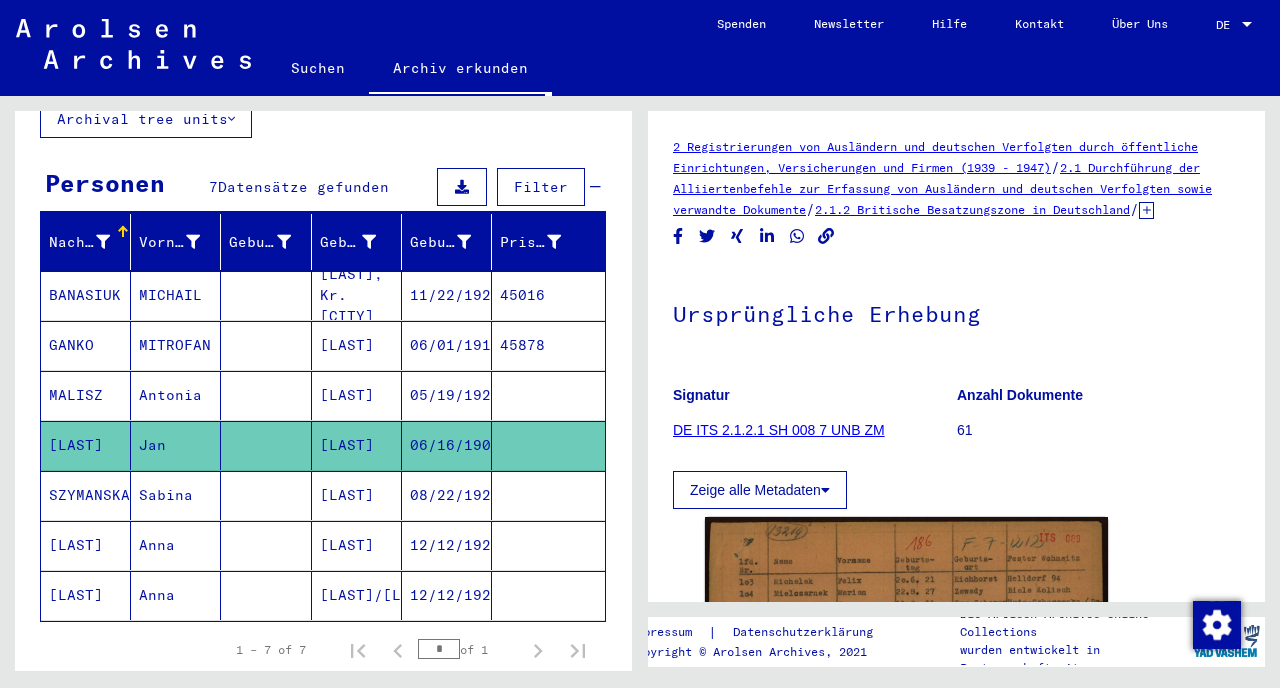 scroll, scrollTop: 0, scrollLeft: 0, axis: both 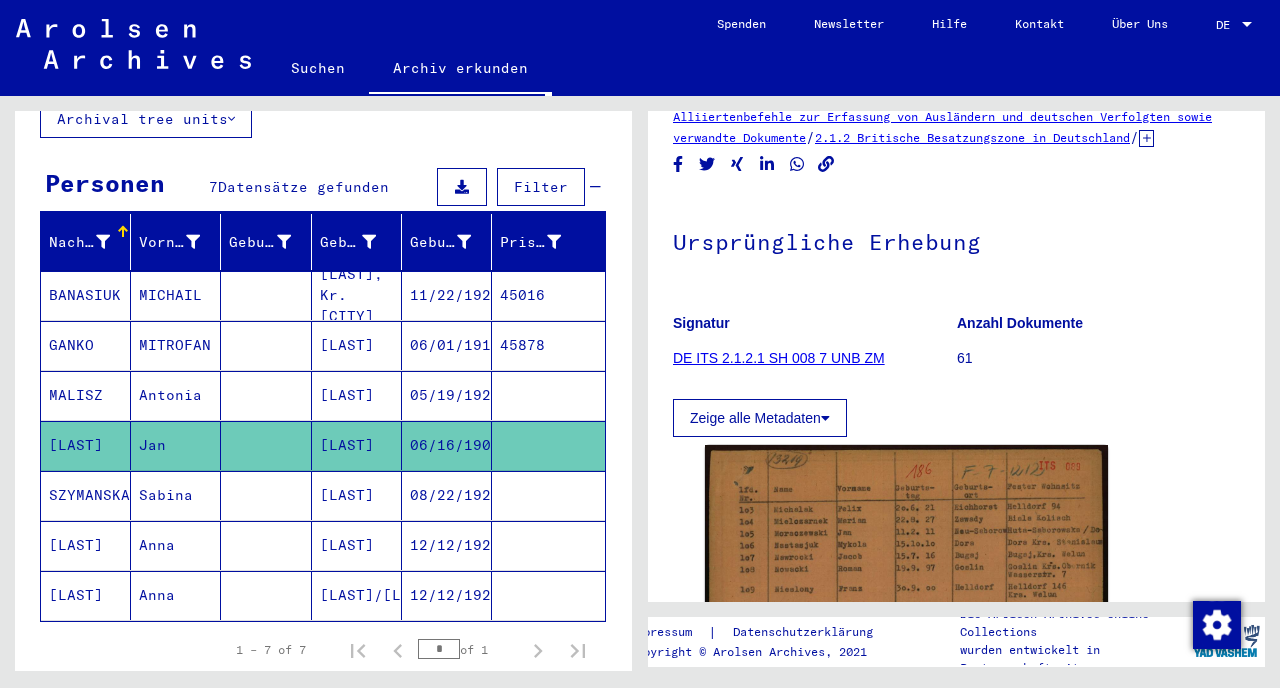 click at bounding box center (266, 345) 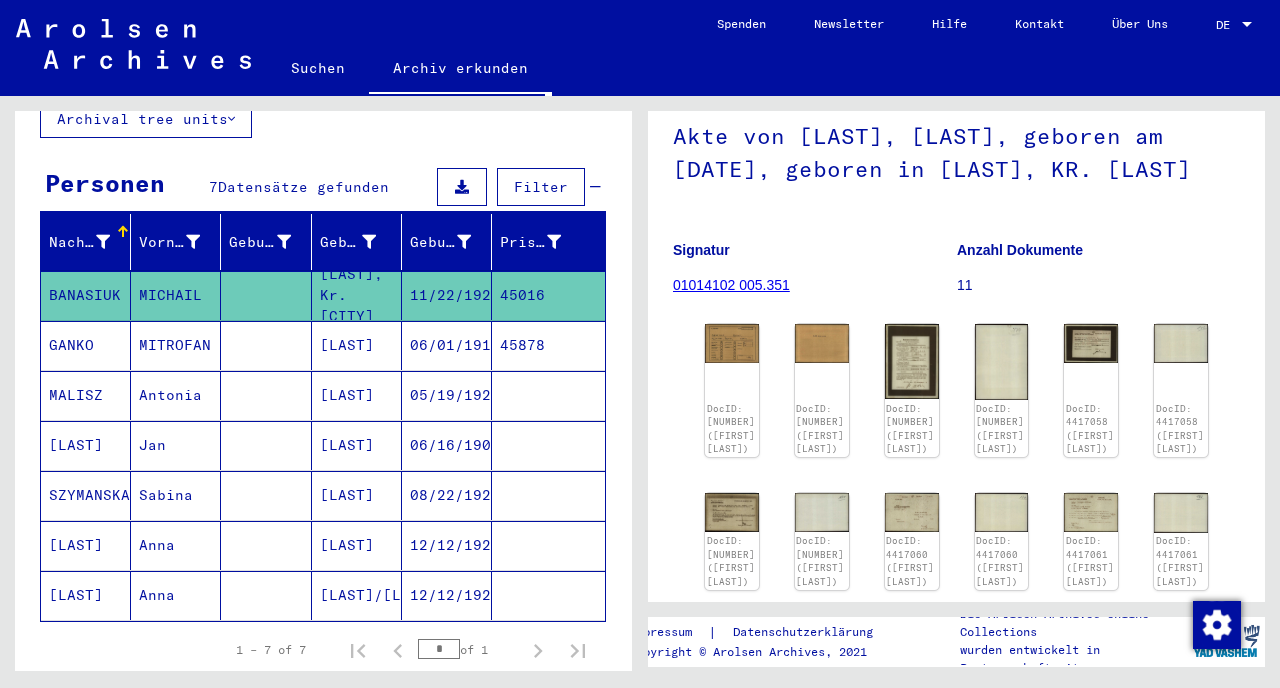 scroll, scrollTop: 292, scrollLeft: 0, axis: vertical 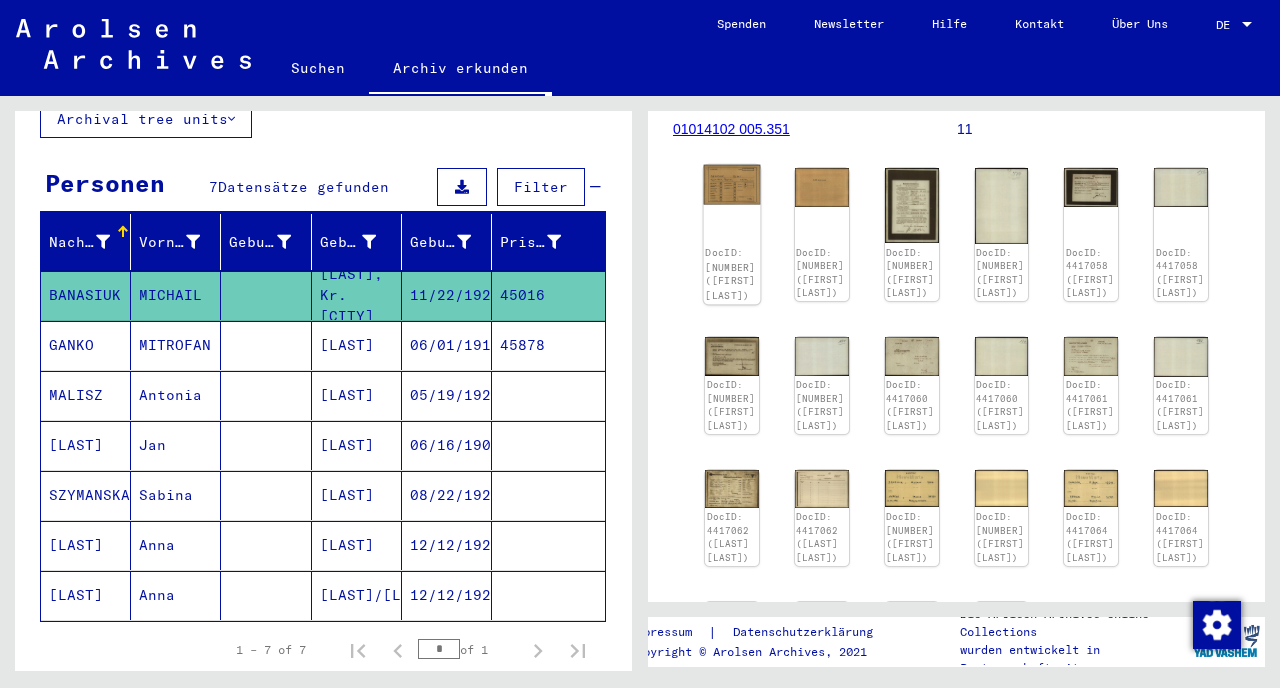 click 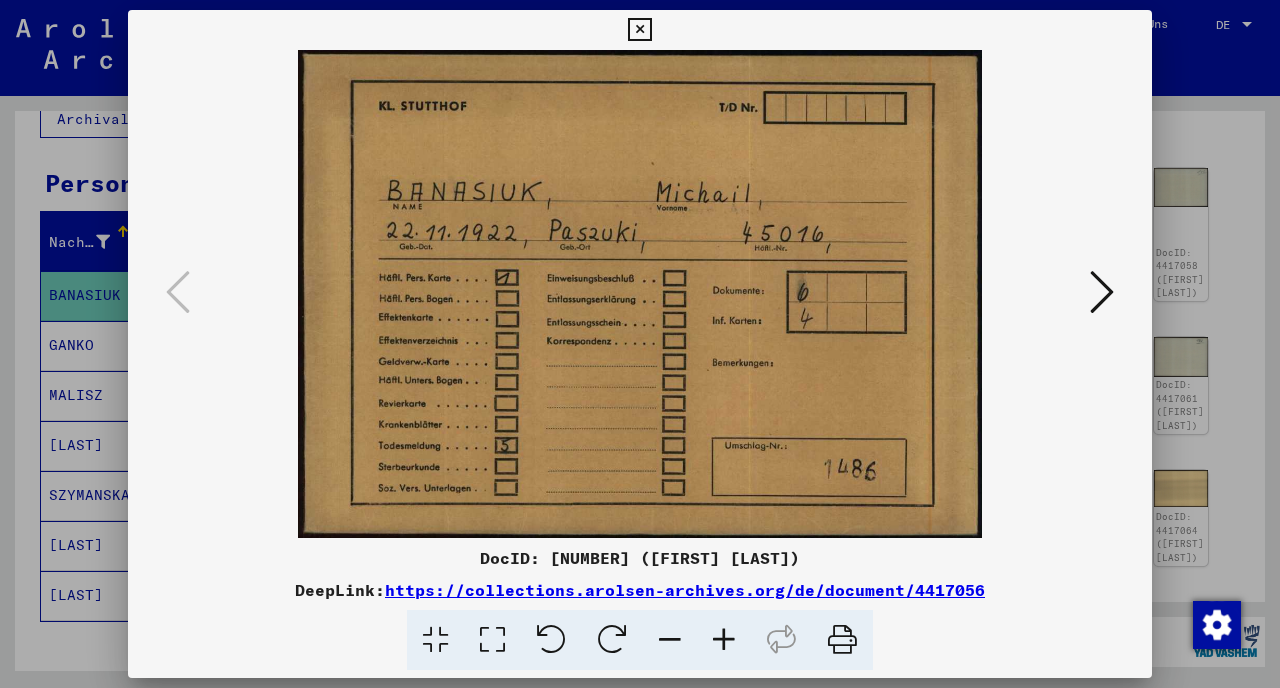 click at bounding box center (1102, 292) 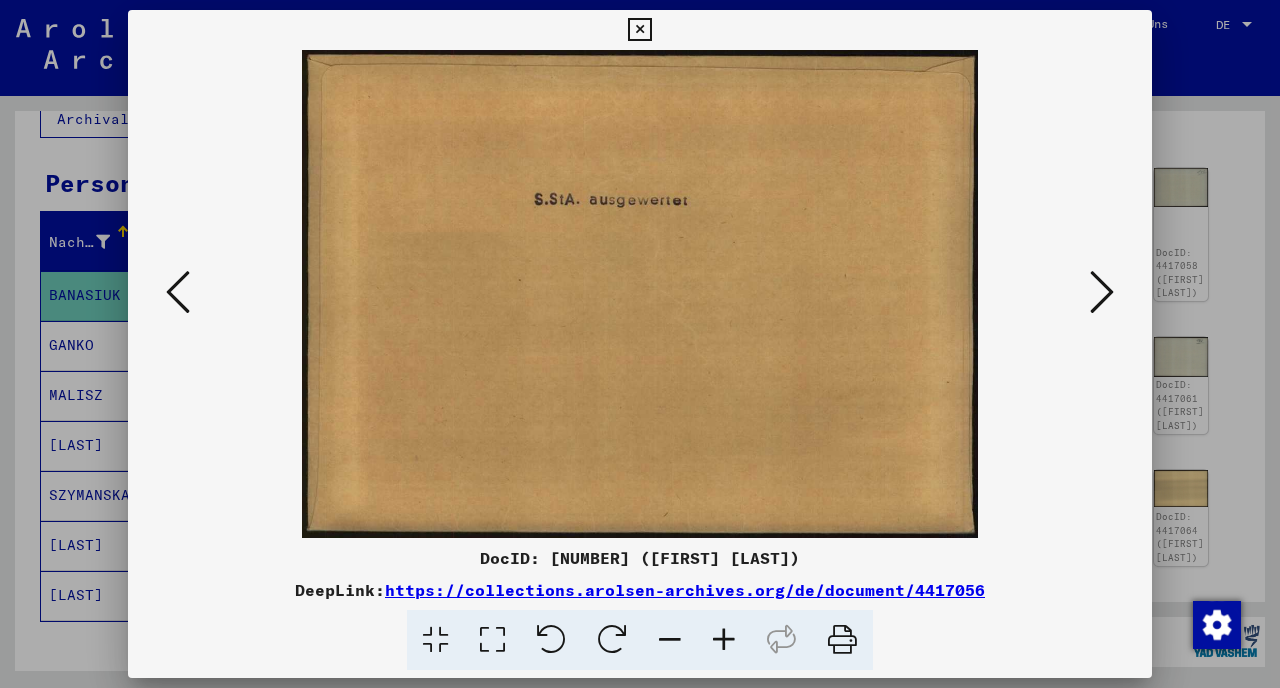 click at bounding box center [1102, 292] 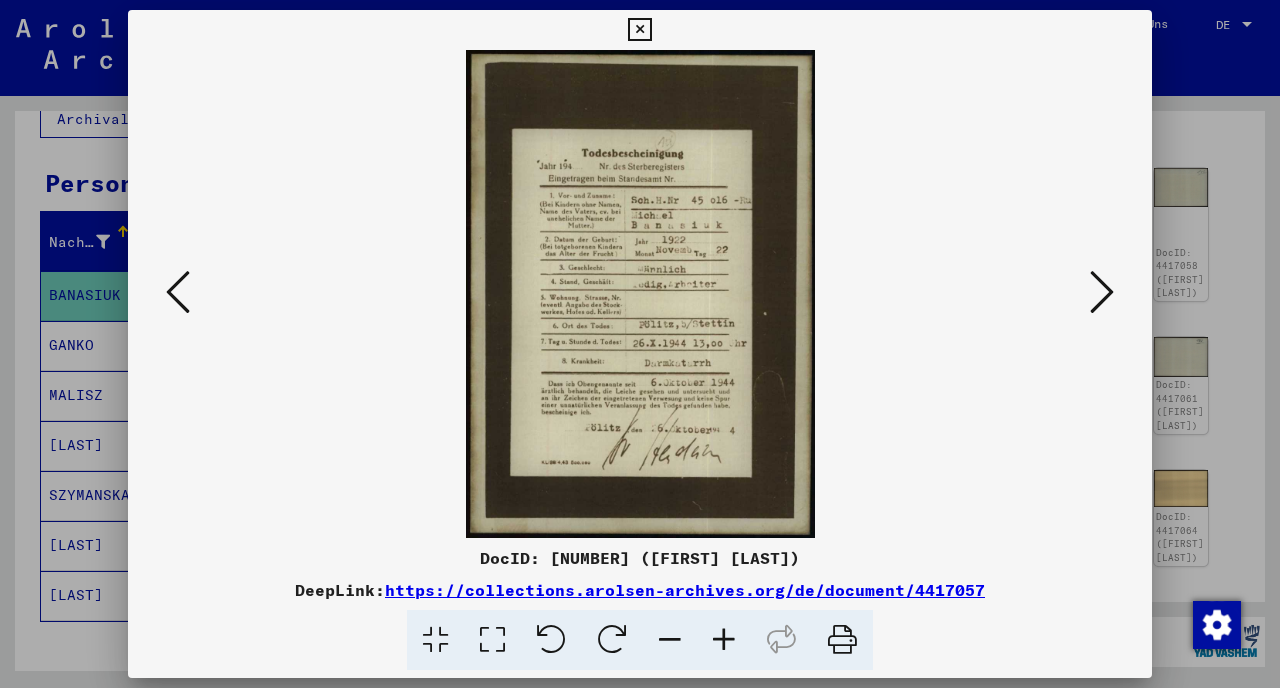 click at bounding box center [1102, 292] 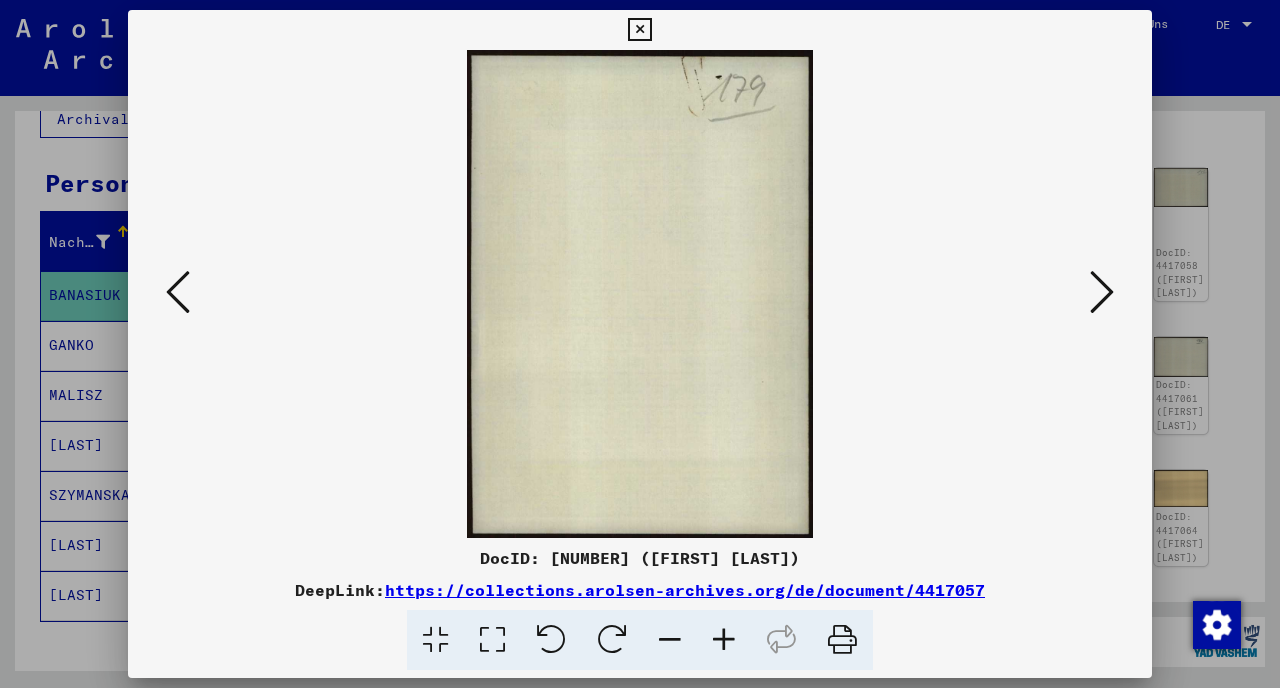 click at bounding box center (178, 292) 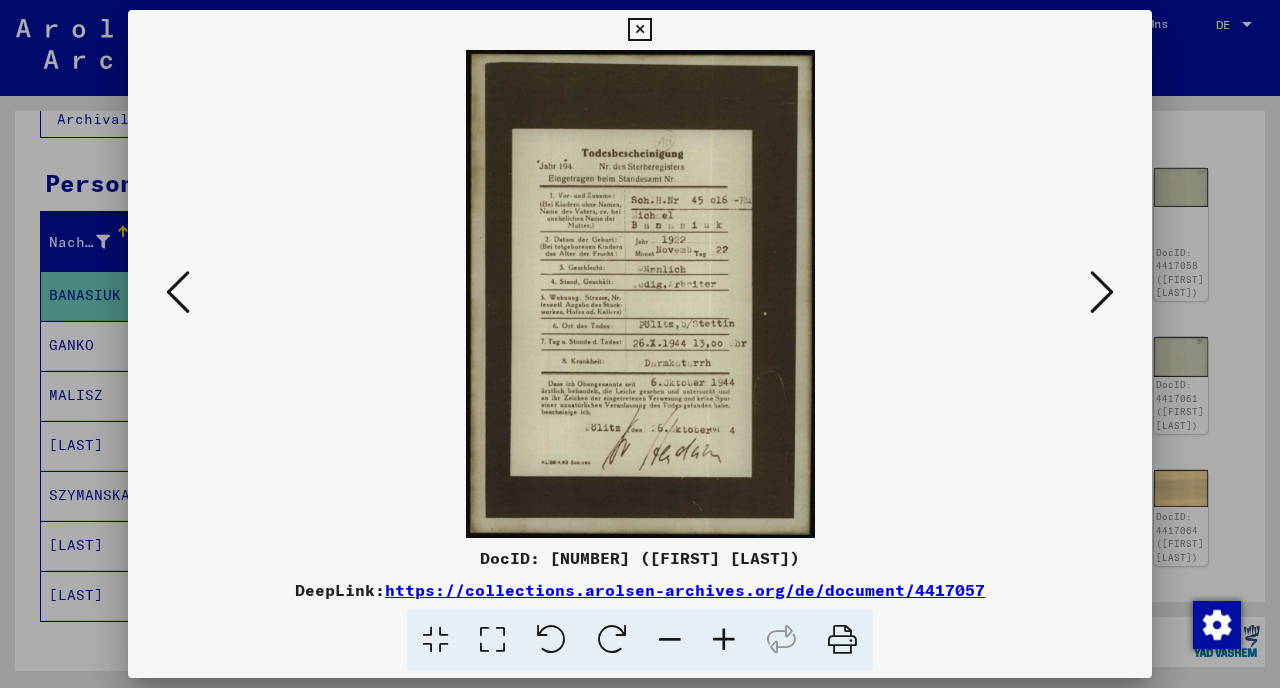 click at bounding box center [1102, 293] 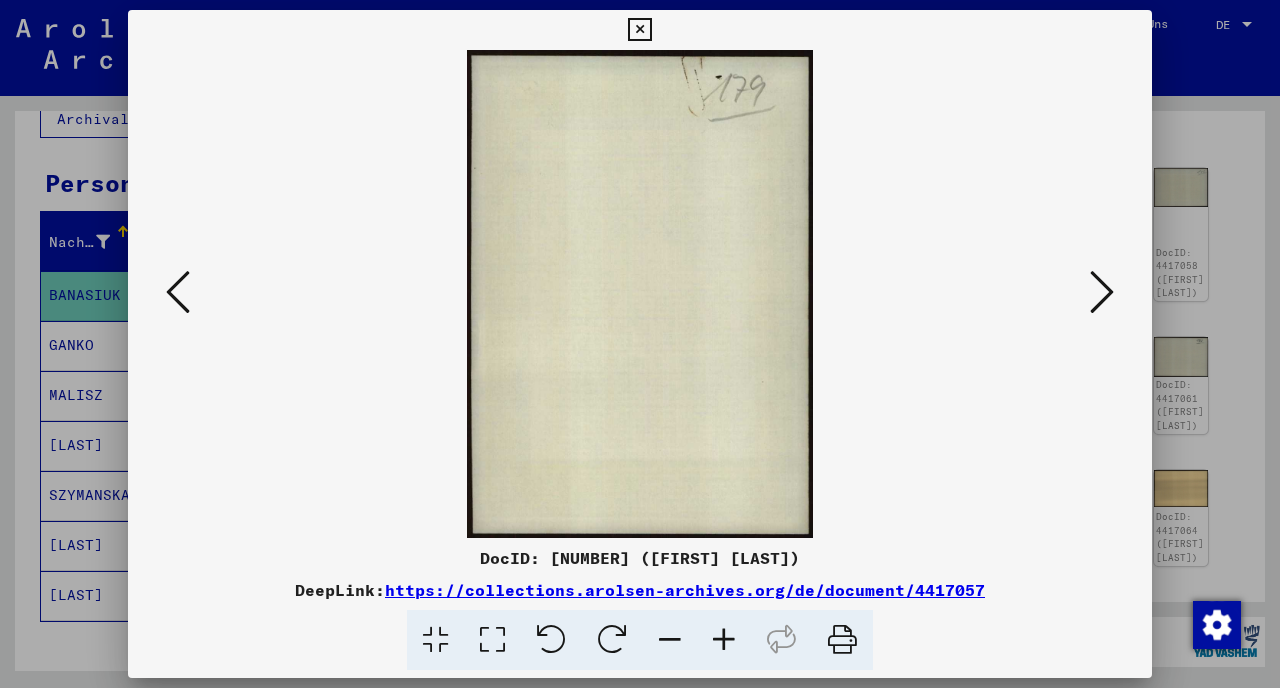 click at bounding box center (1102, 293) 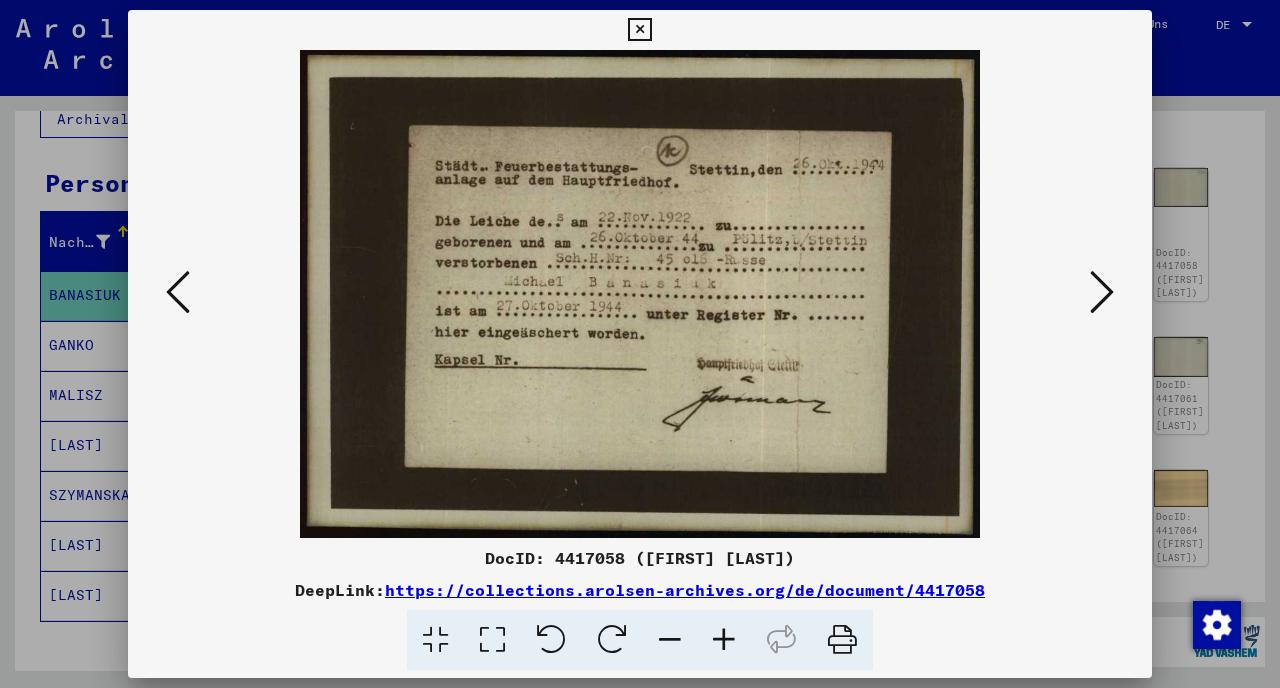 click at bounding box center (1102, 293) 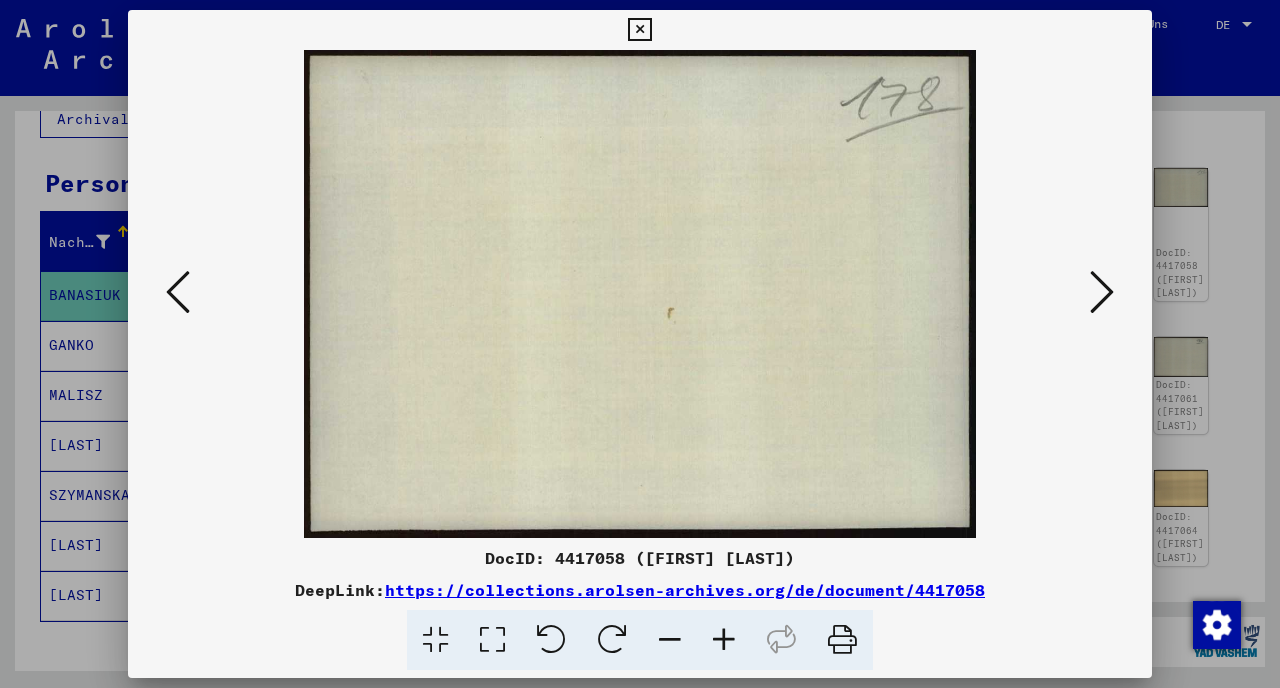 click at bounding box center [1102, 293] 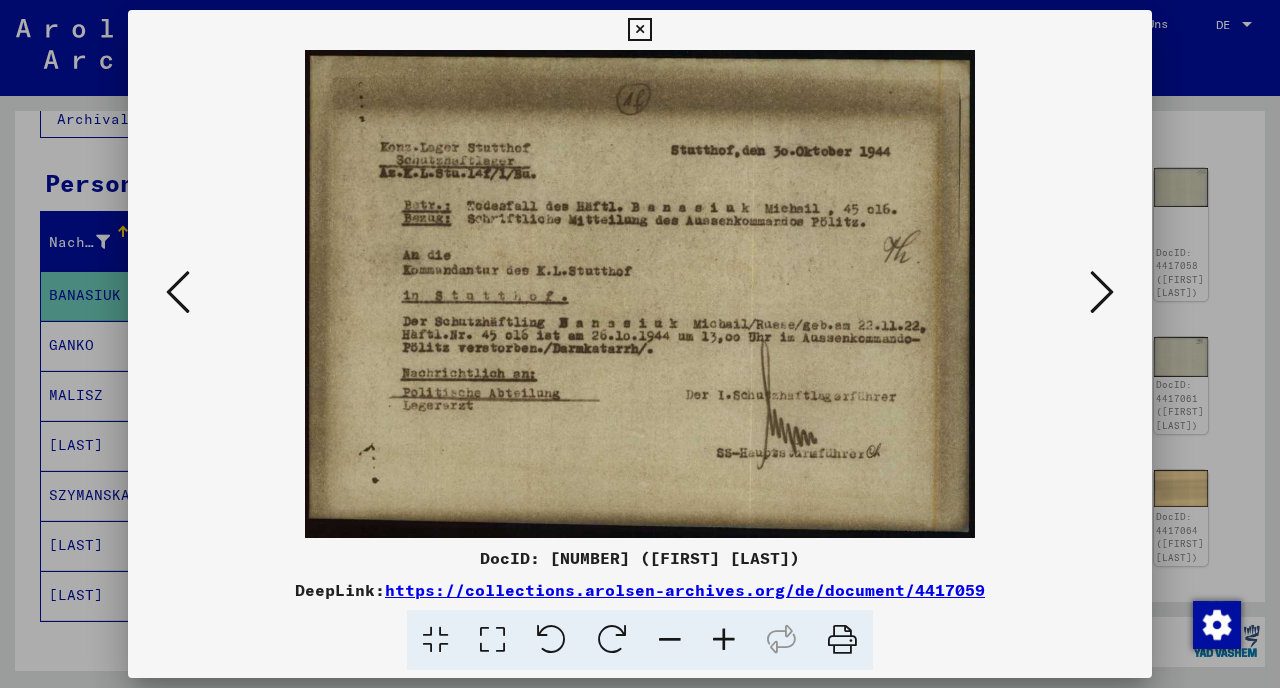 click at bounding box center (1102, 293) 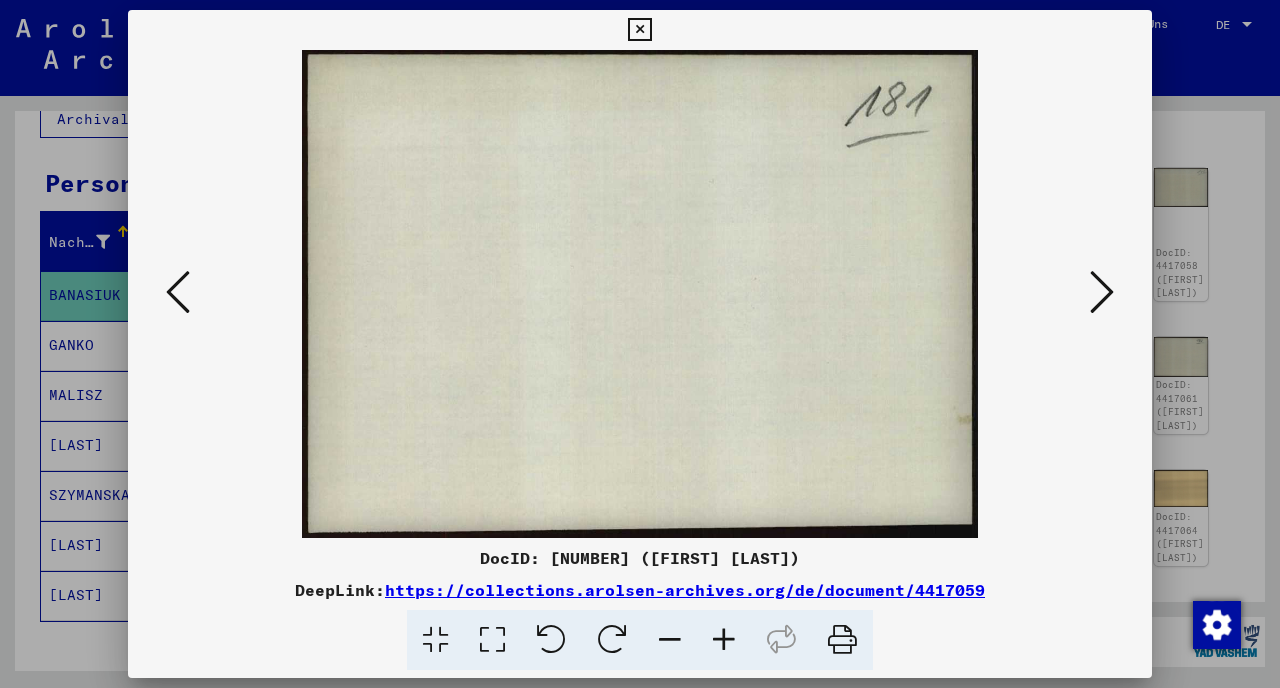 click at bounding box center [1102, 293] 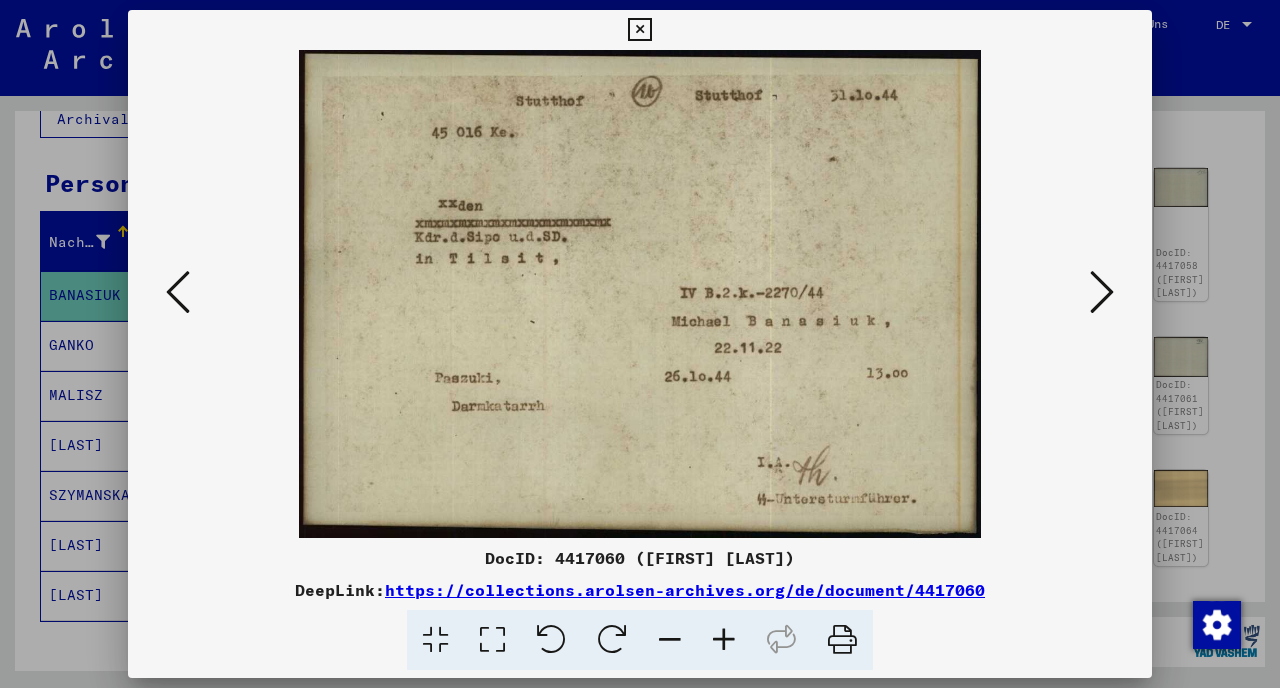 click at bounding box center [1102, 293] 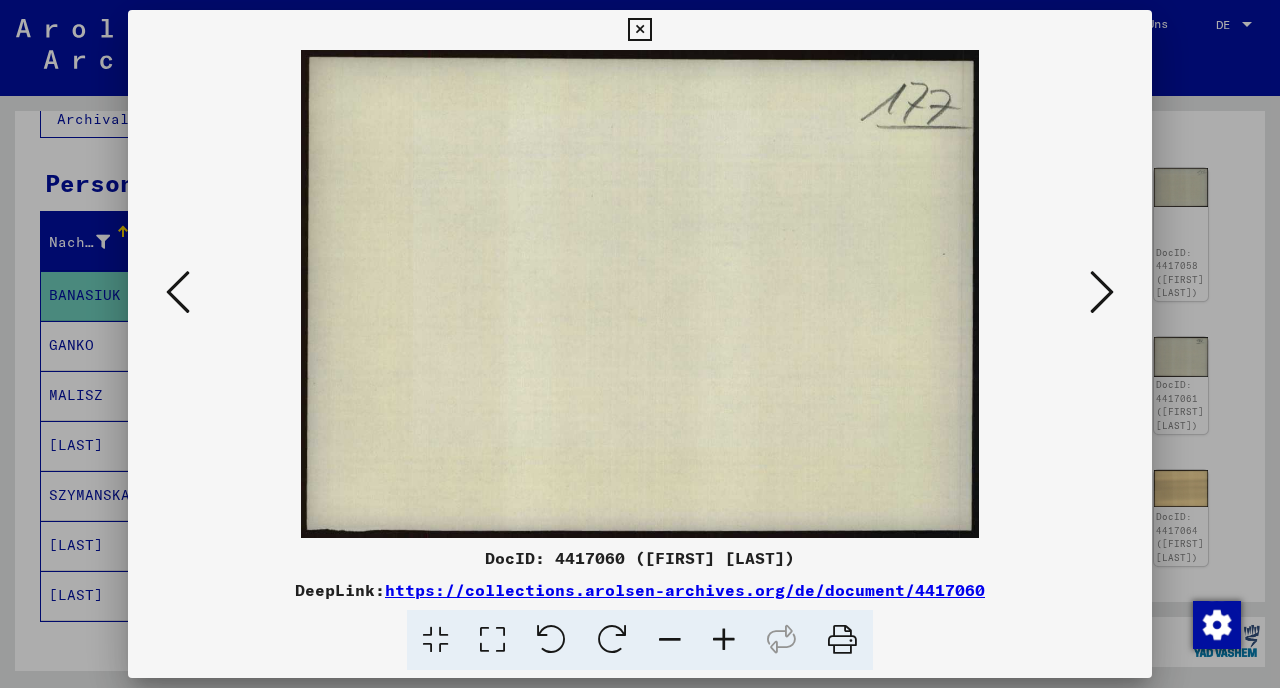 click at bounding box center [1102, 293] 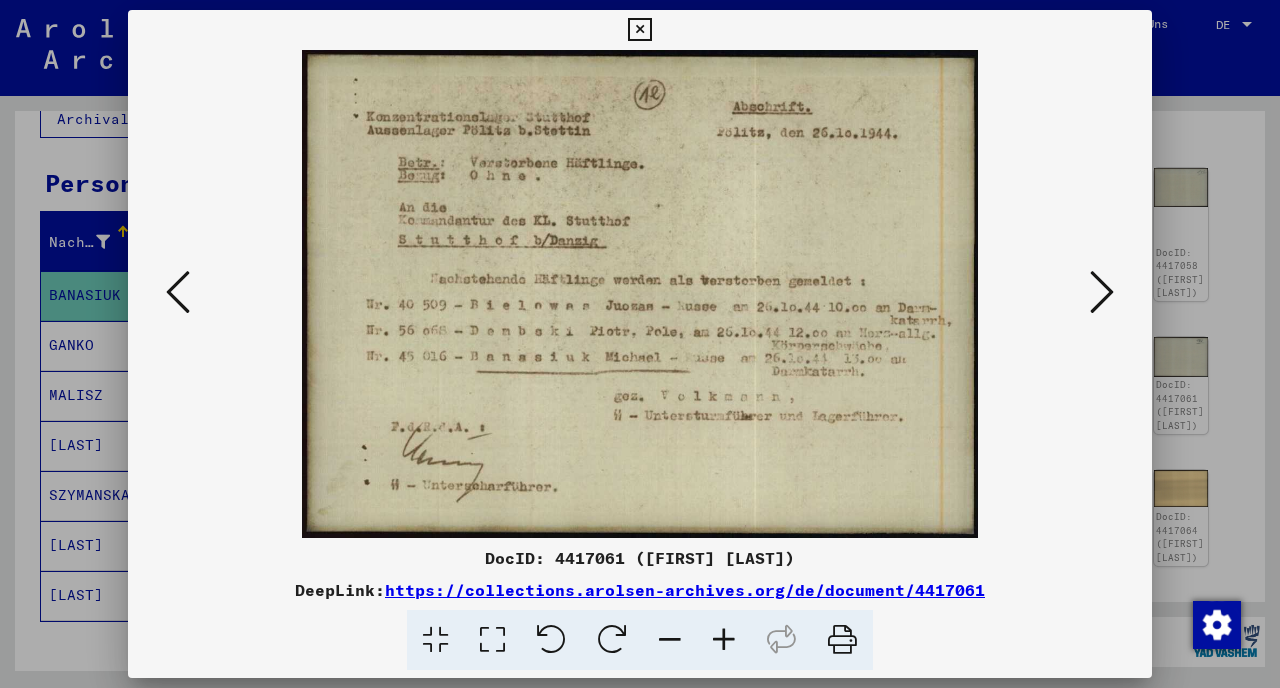 click at bounding box center [1102, 293] 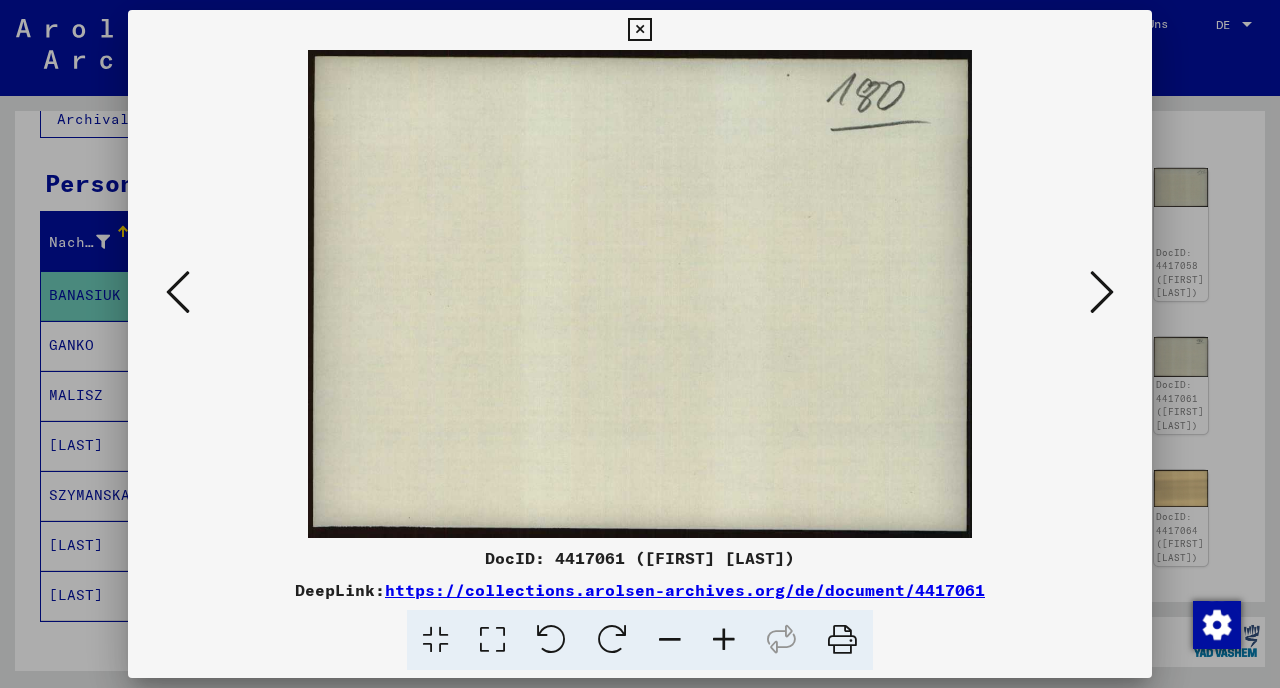 click at bounding box center (178, 292) 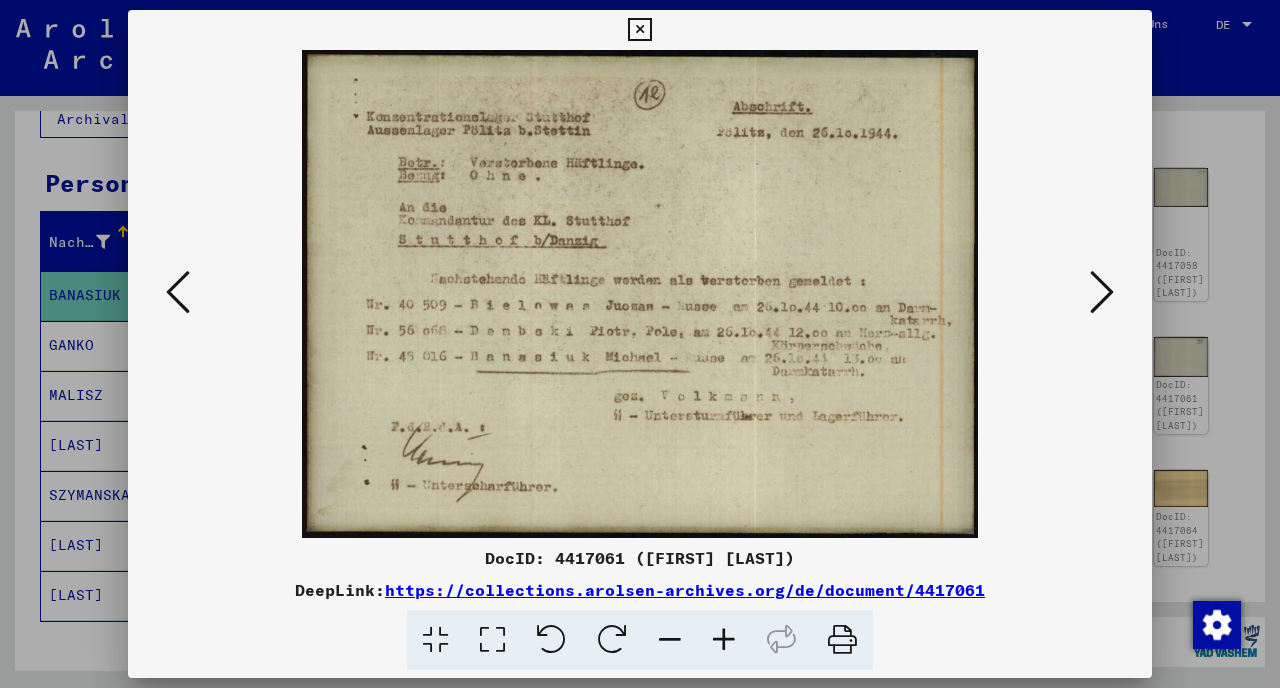 click at bounding box center (640, 294) 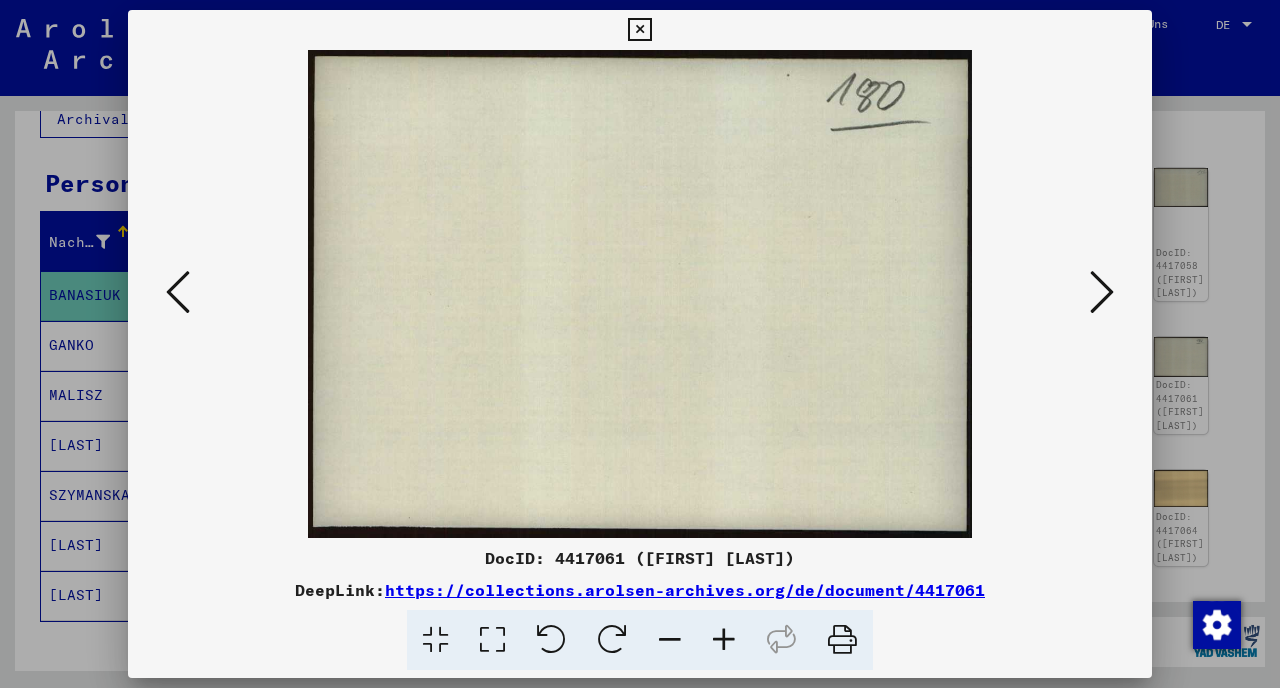 click at bounding box center [1102, 292] 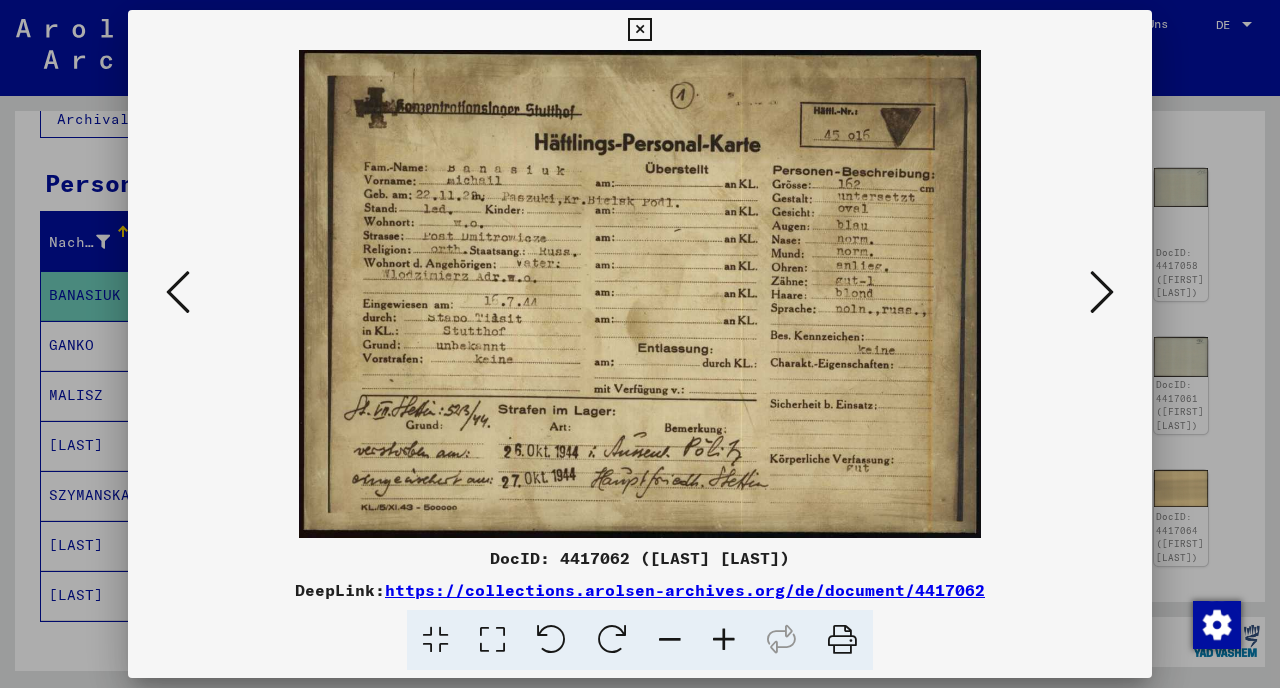 click at bounding box center (1102, 292) 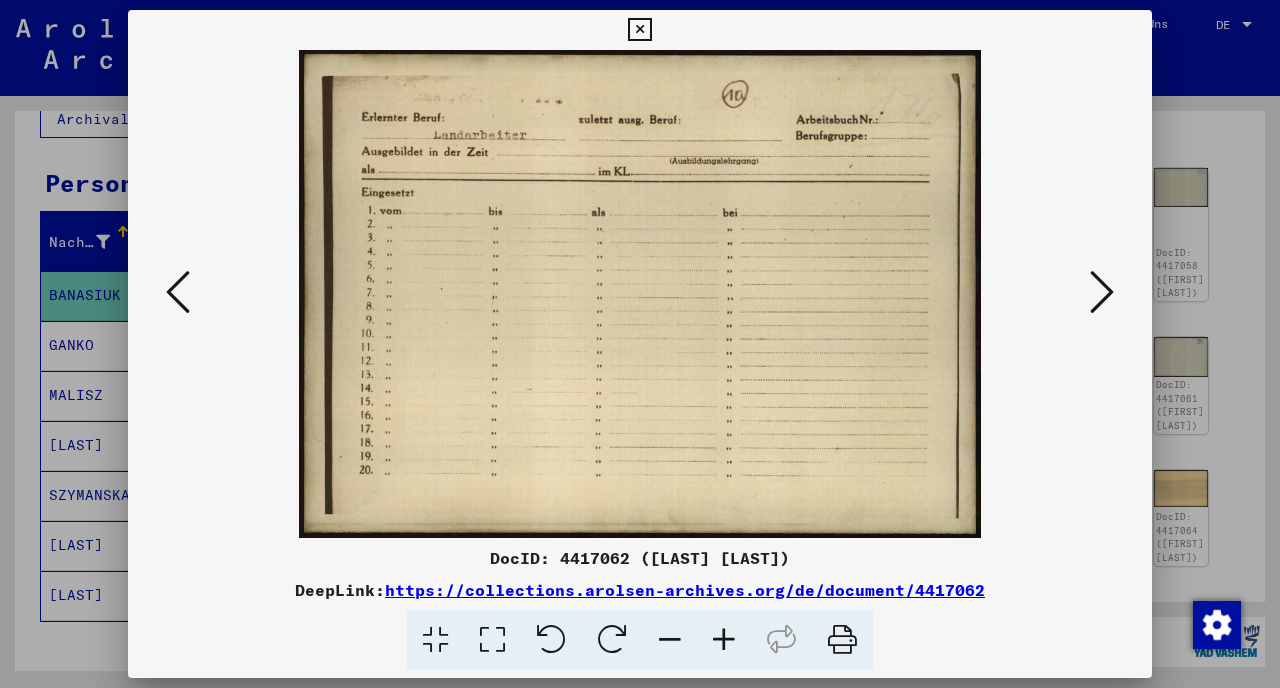 click at bounding box center (640, 294) 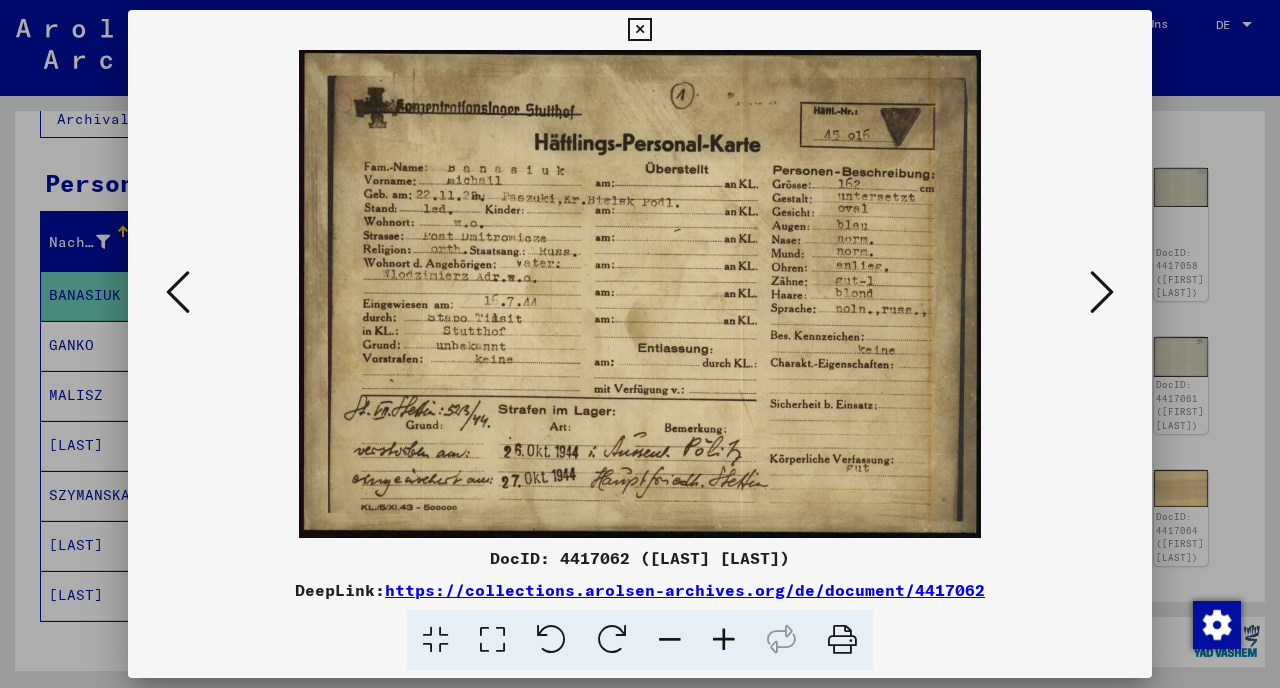 click at bounding box center [640, 344] 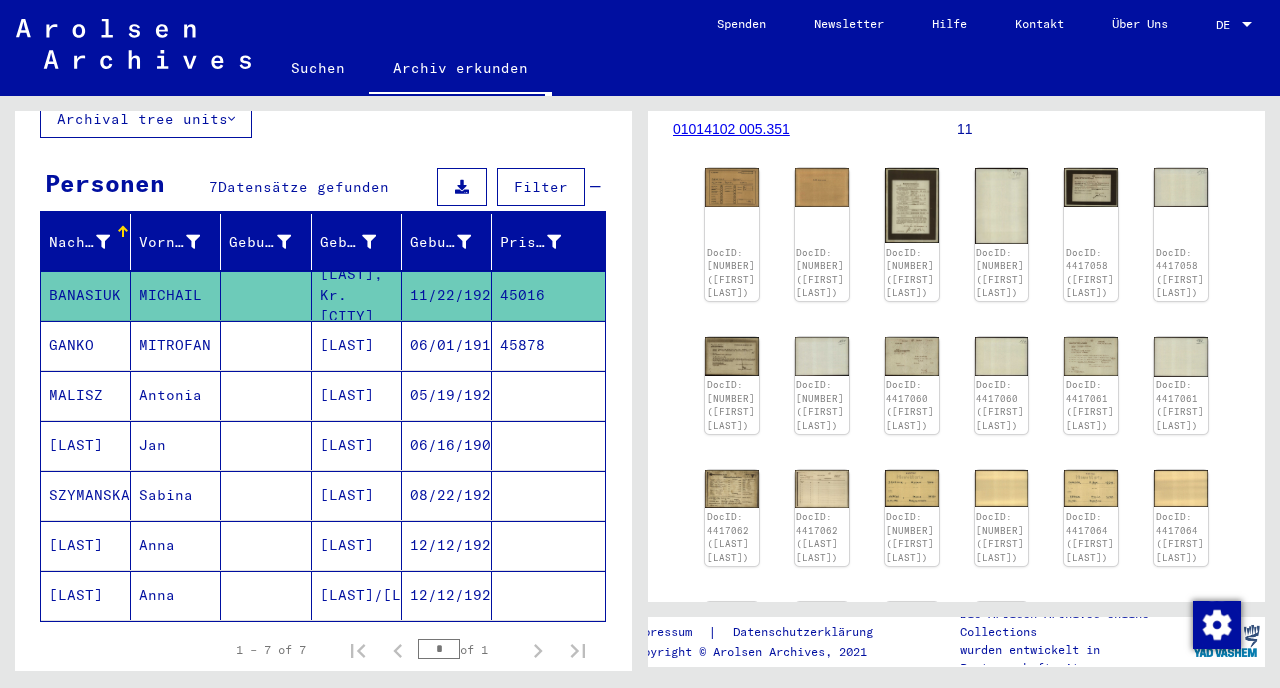 click on "[LAST]" at bounding box center (86, 595) 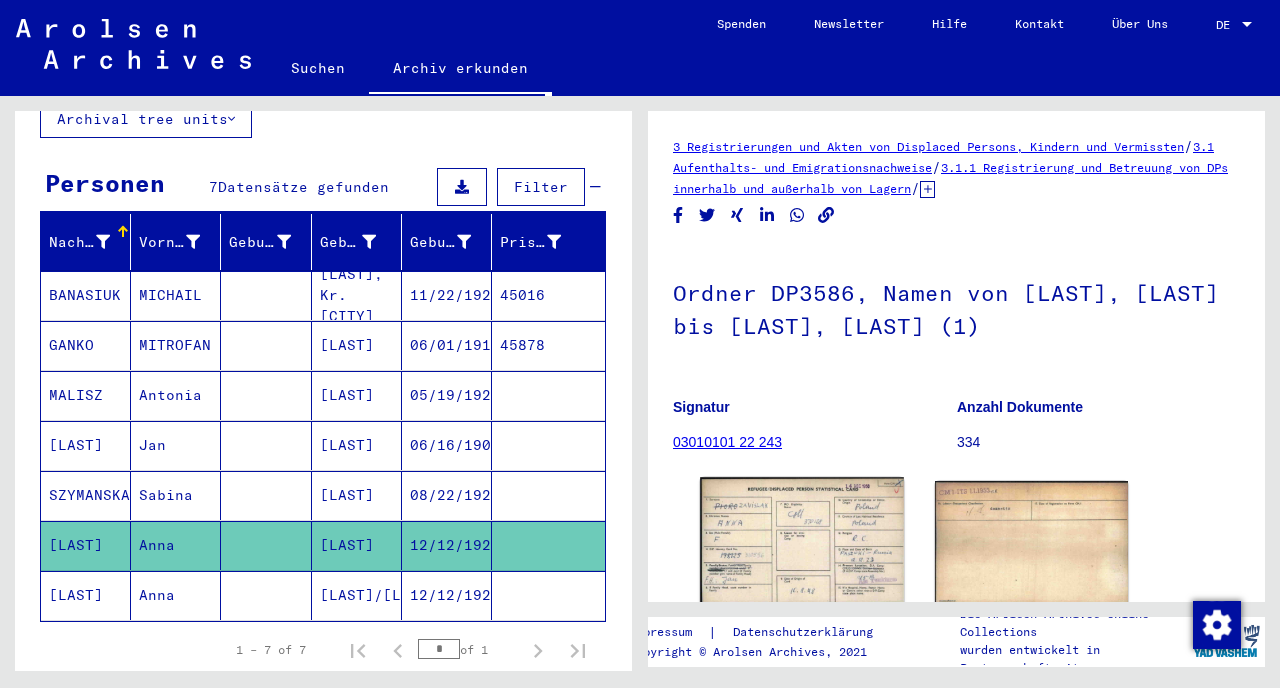 click 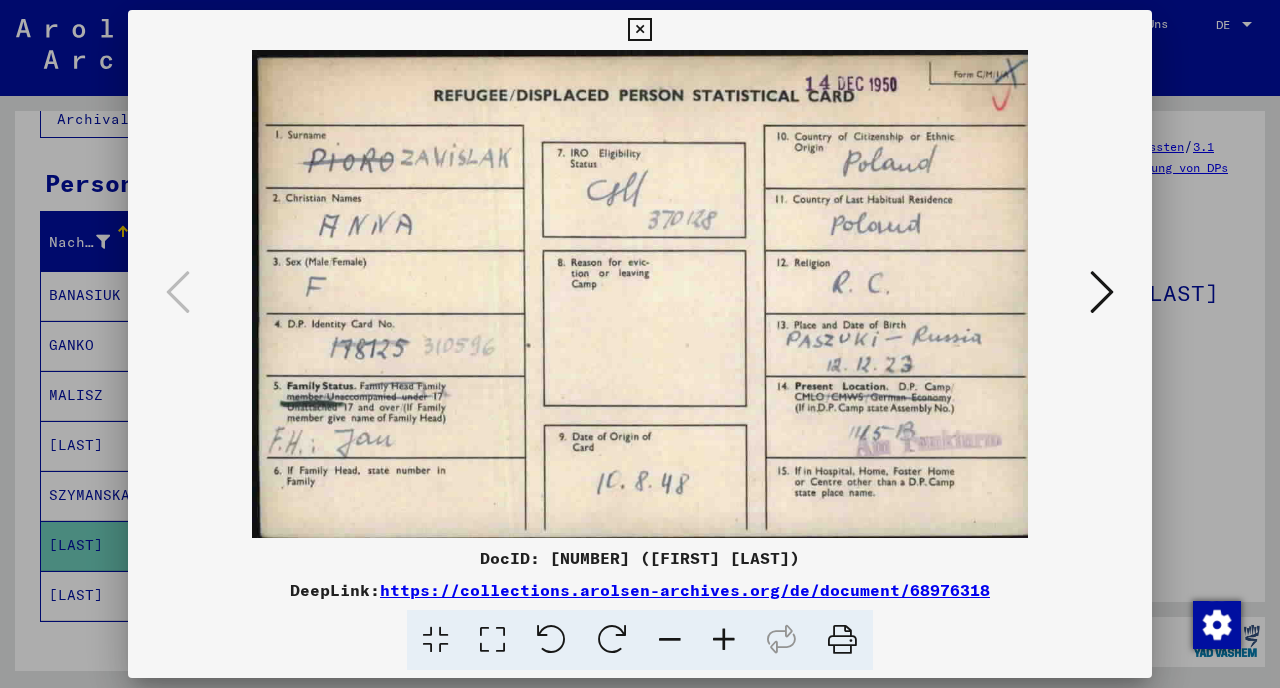 click at bounding box center (640, 344) 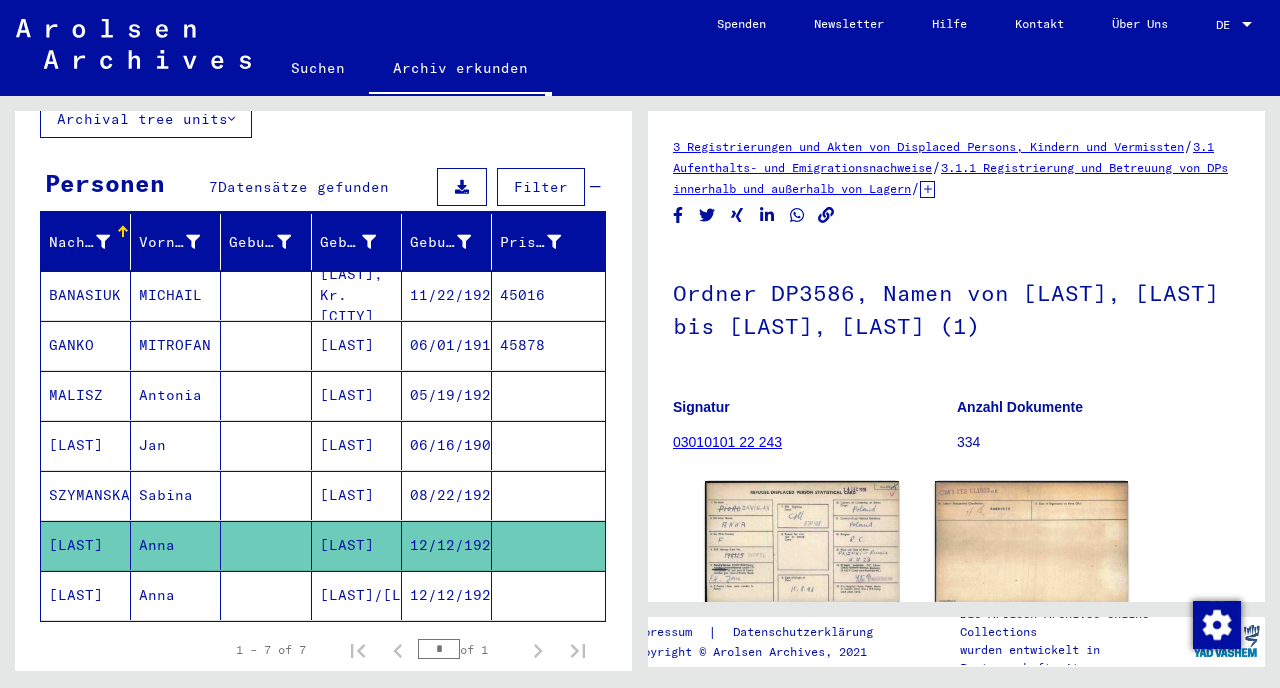 click on "SZYMANSKA" at bounding box center (86, 545) 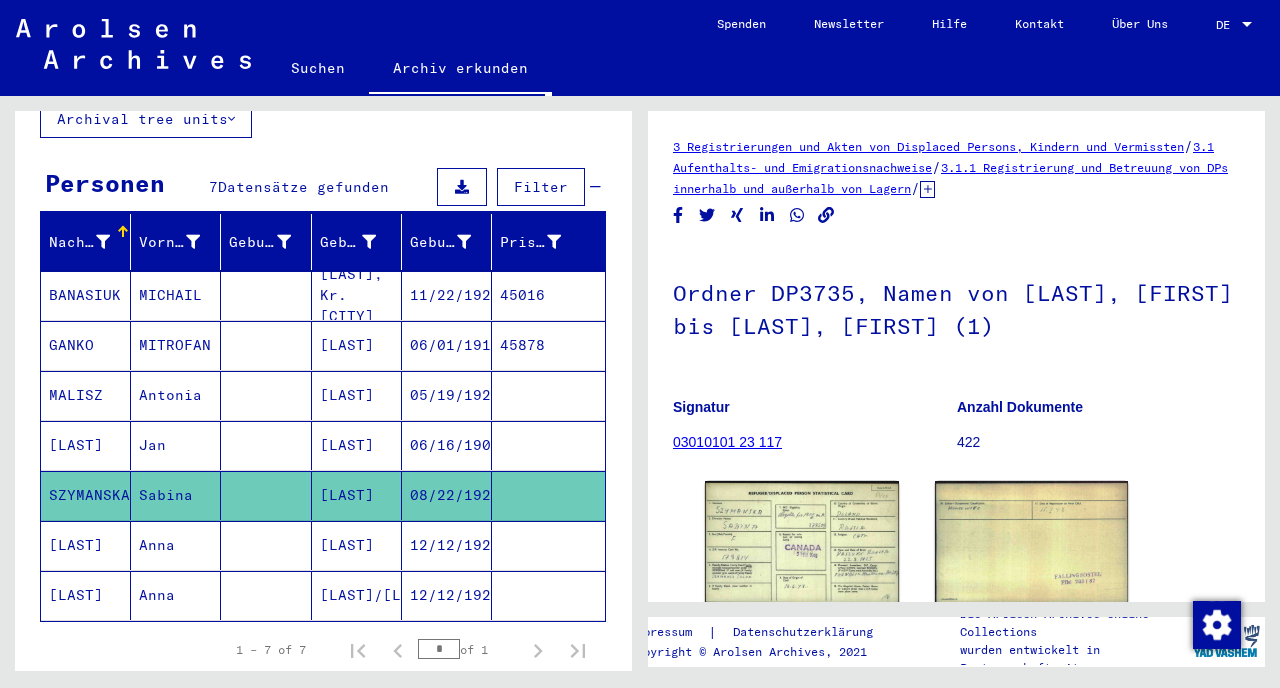 scroll, scrollTop: 180, scrollLeft: 0, axis: vertical 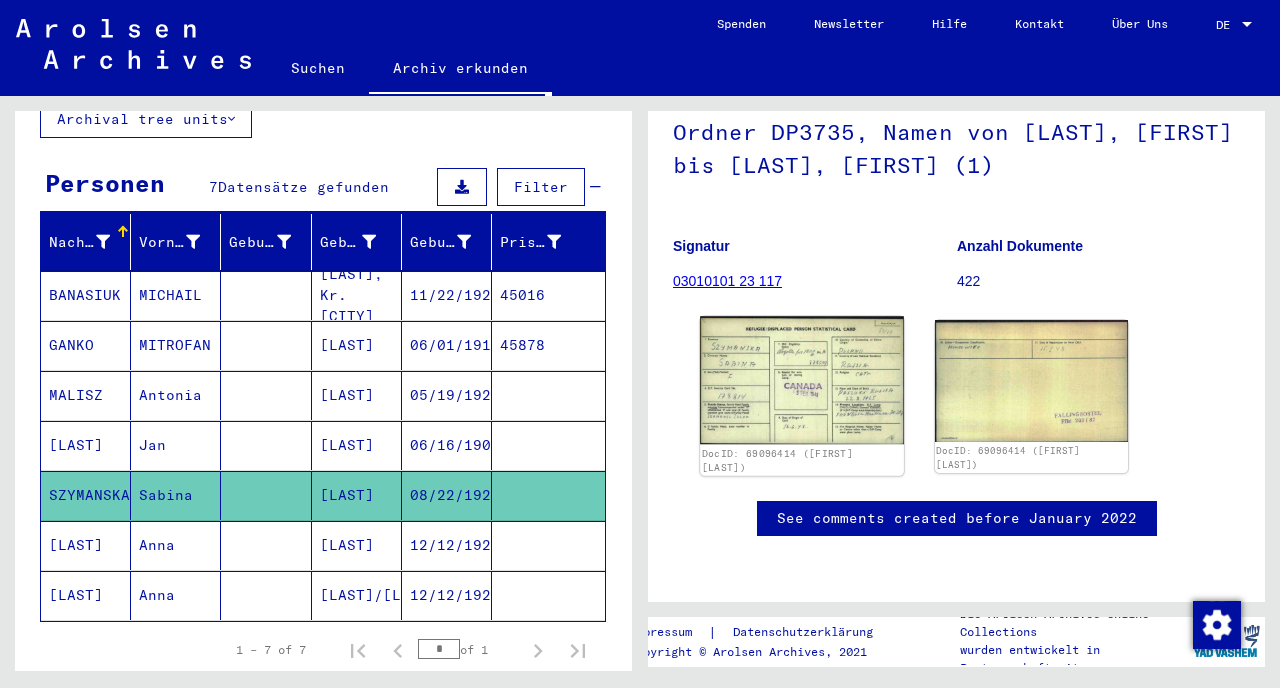 click 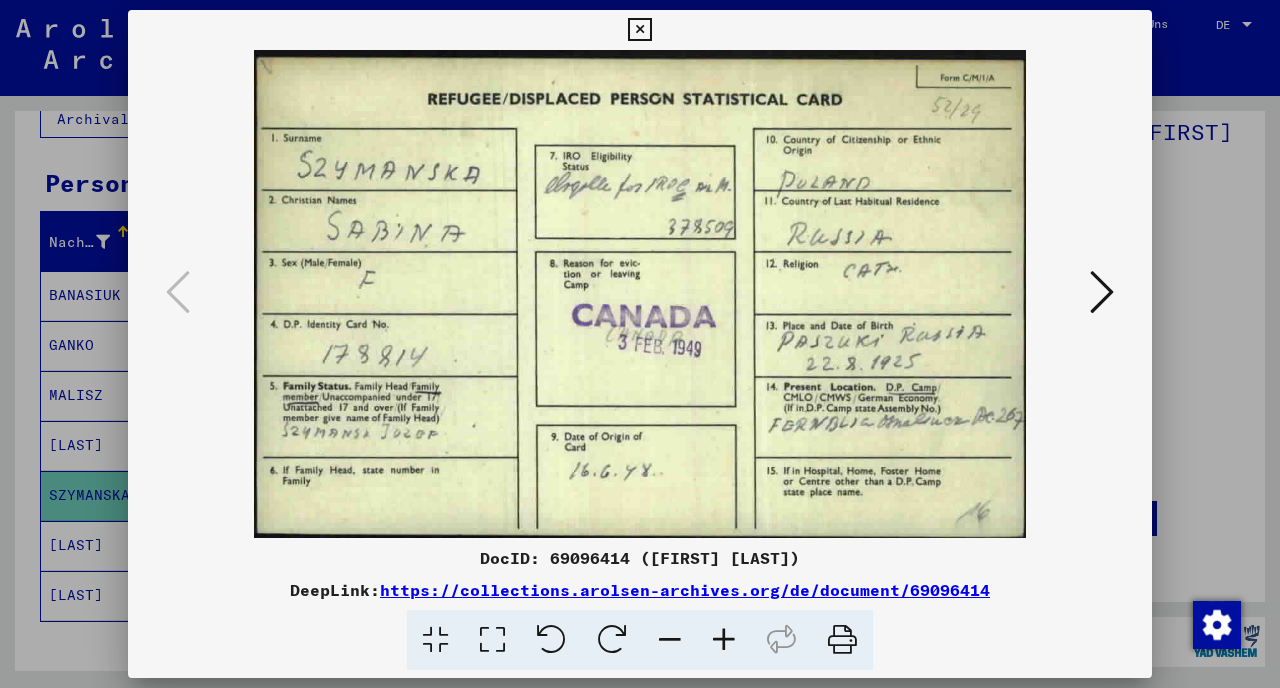 click at bounding box center [640, 344] 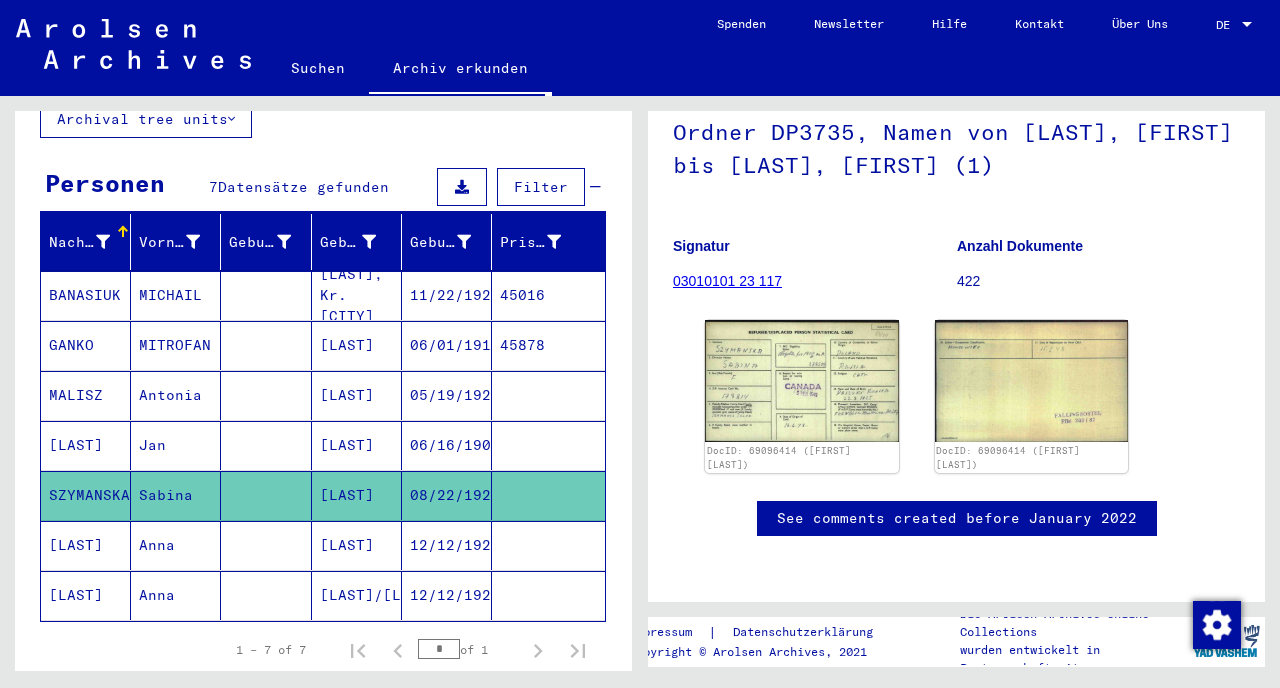 click on "[LAST]" at bounding box center (86, 495) 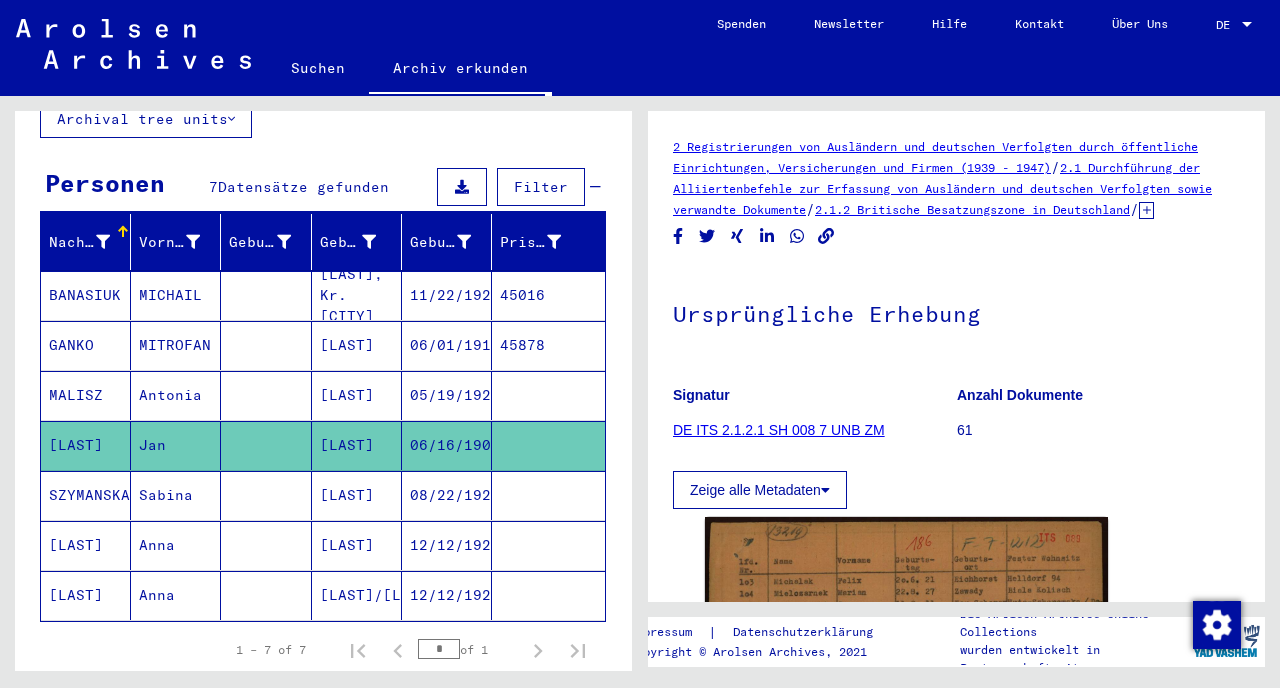 click on "MALISZ" at bounding box center (86, 445) 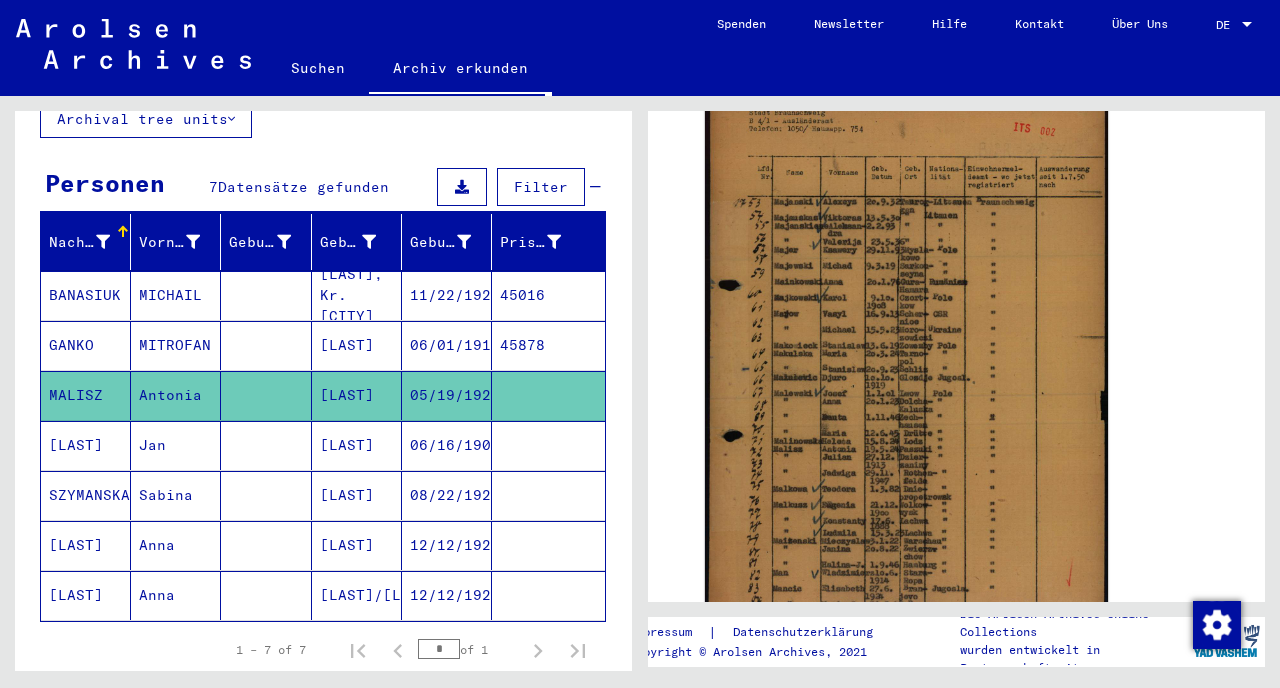 scroll, scrollTop: 448, scrollLeft: 0, axis: vertical 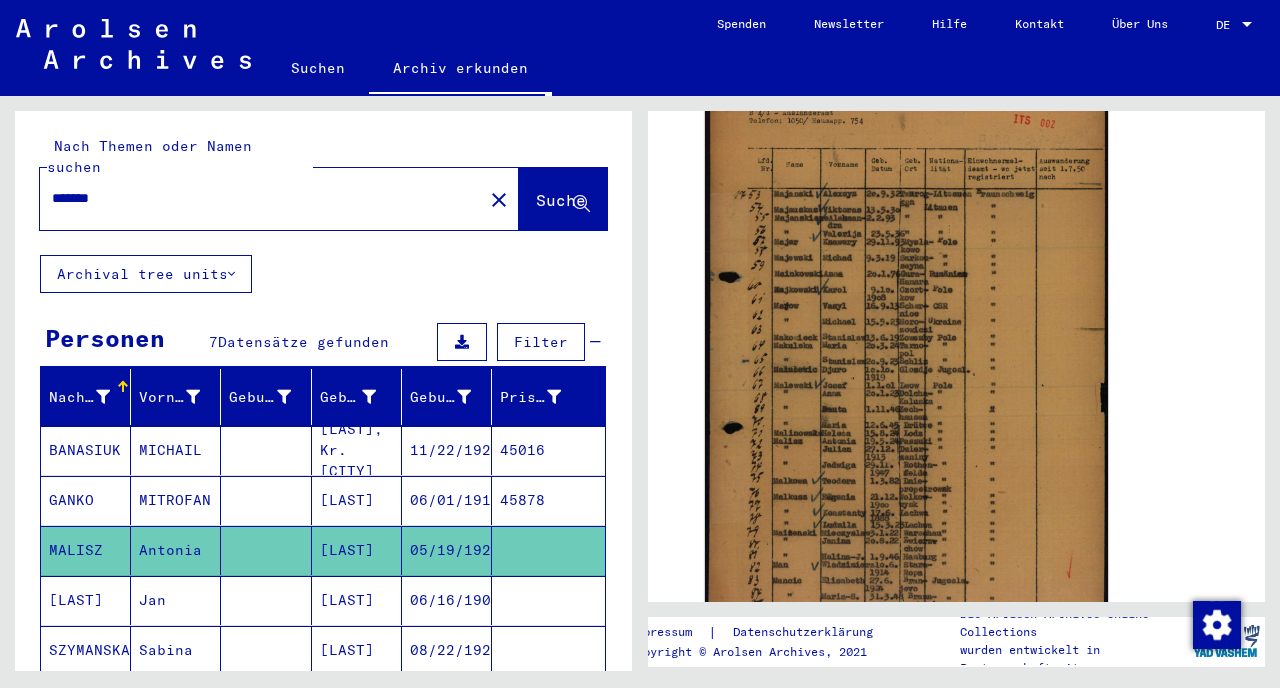 click on "*******" at bounding box center [261, 198] 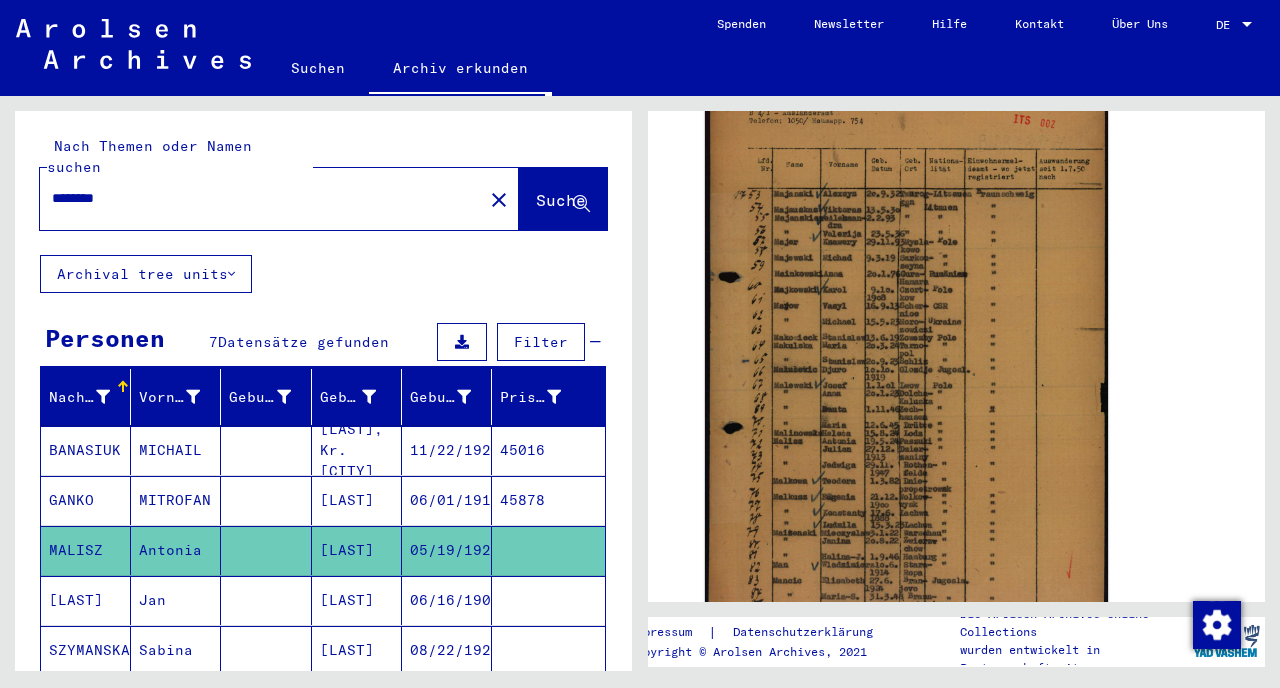 scroll, scrollTop: 0, scrollLeft: 0, axis: both 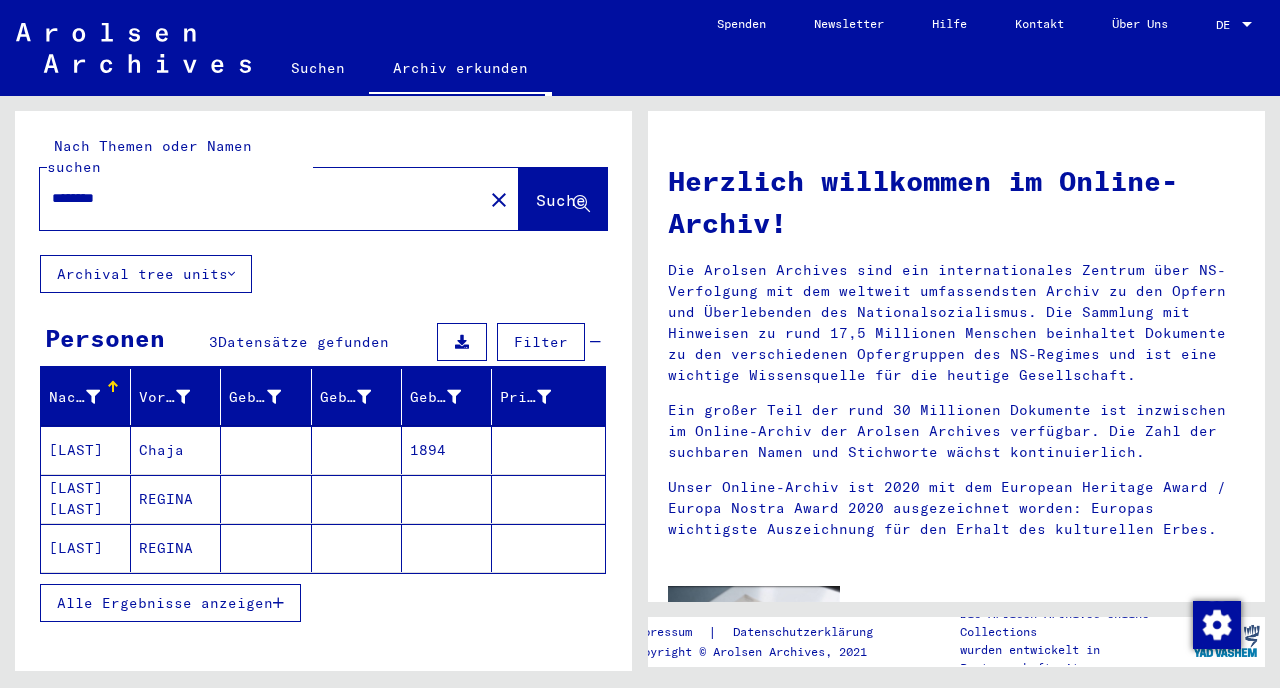 click on "[LAST] [LAST]" at bounding box center (86, 548) 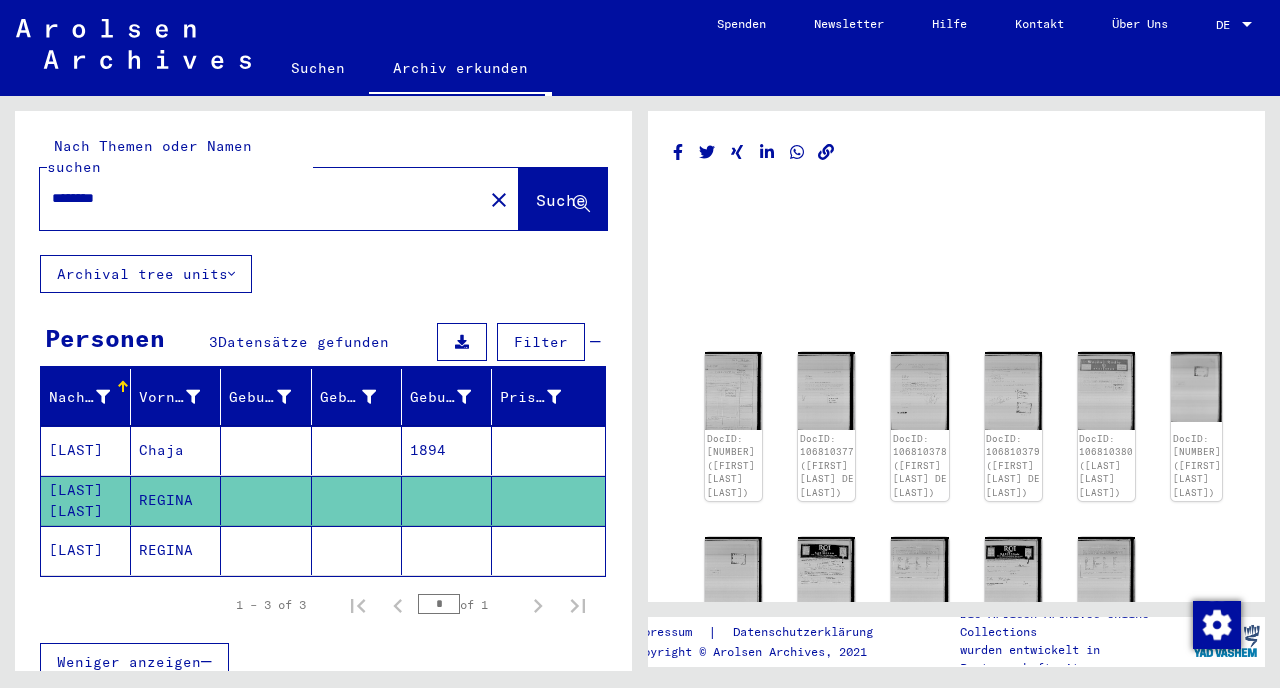 click on "********" at bounding box center (261, 198) 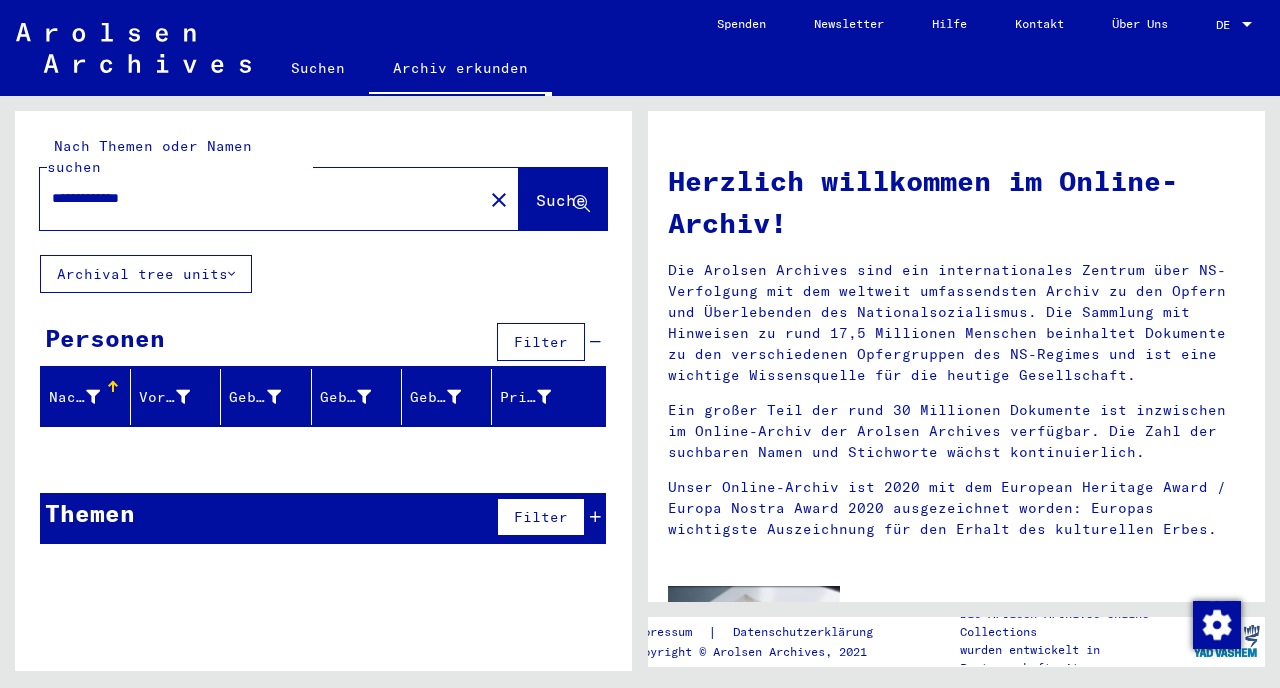 click on "**********" at bounding box center (255, 198) 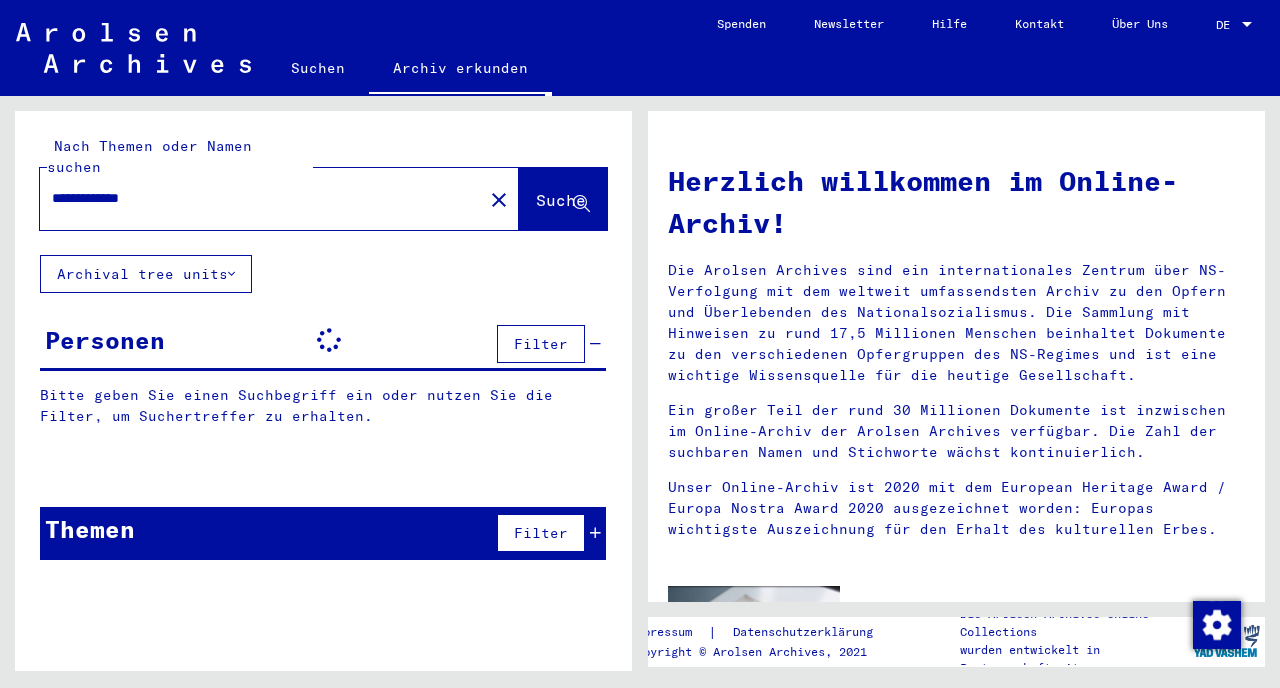 click on "**********" at bounding box center [255, 198] 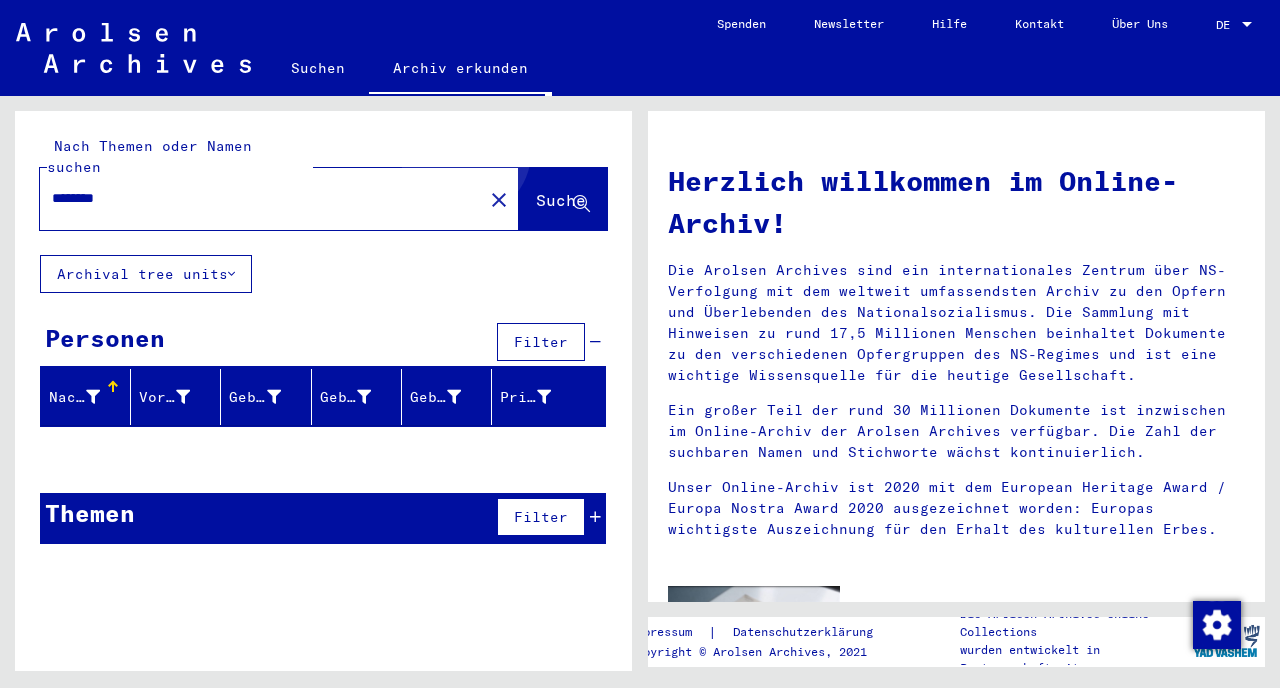 click on "Suche" 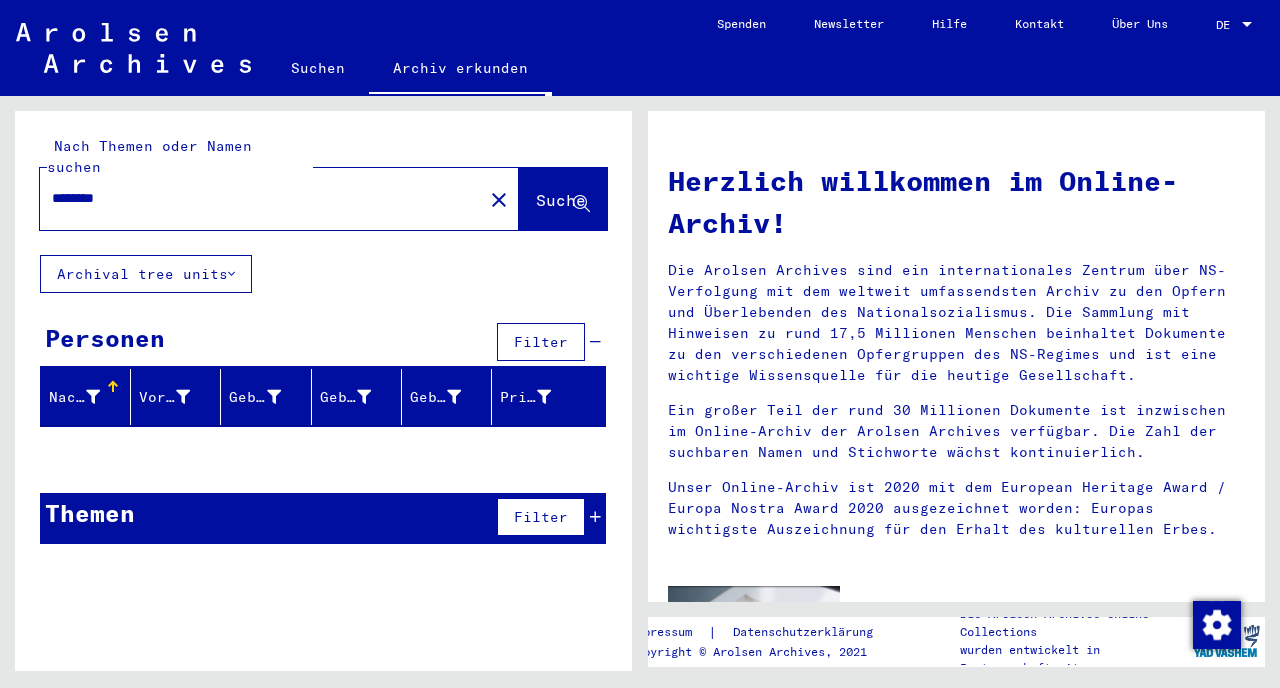 click on "********" at bounding box center [255, 198] 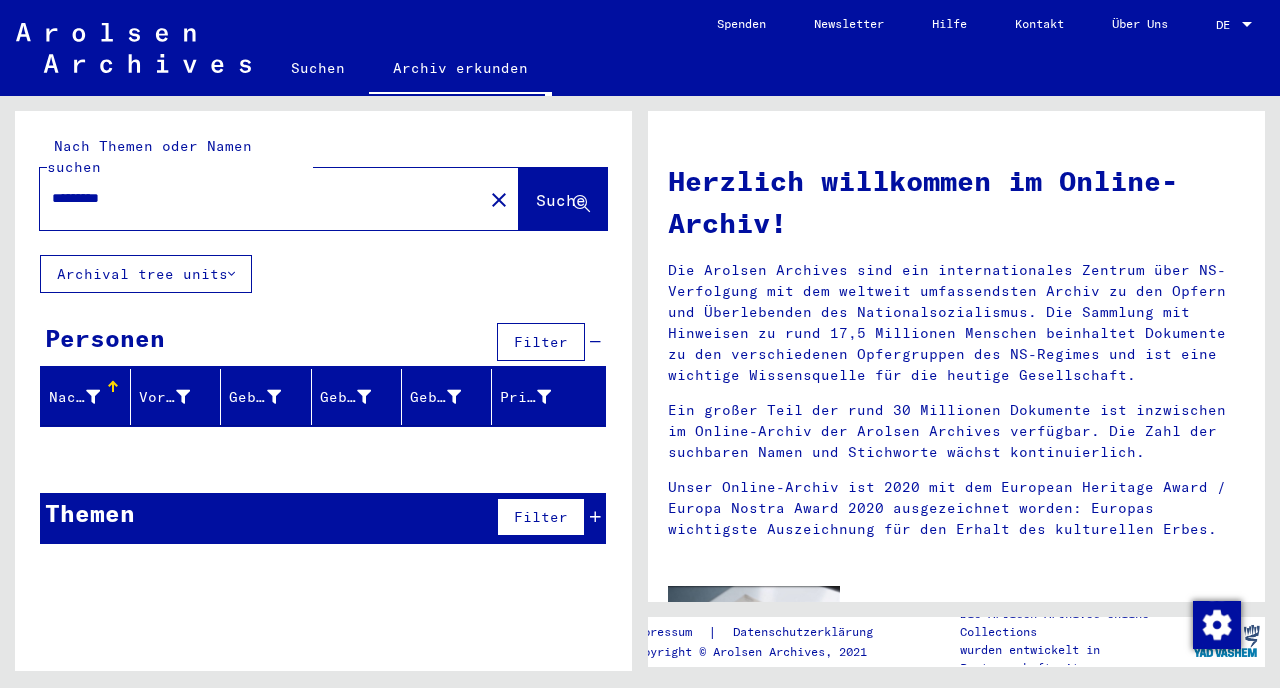 click on "*********" at bounding box center [255, 198] 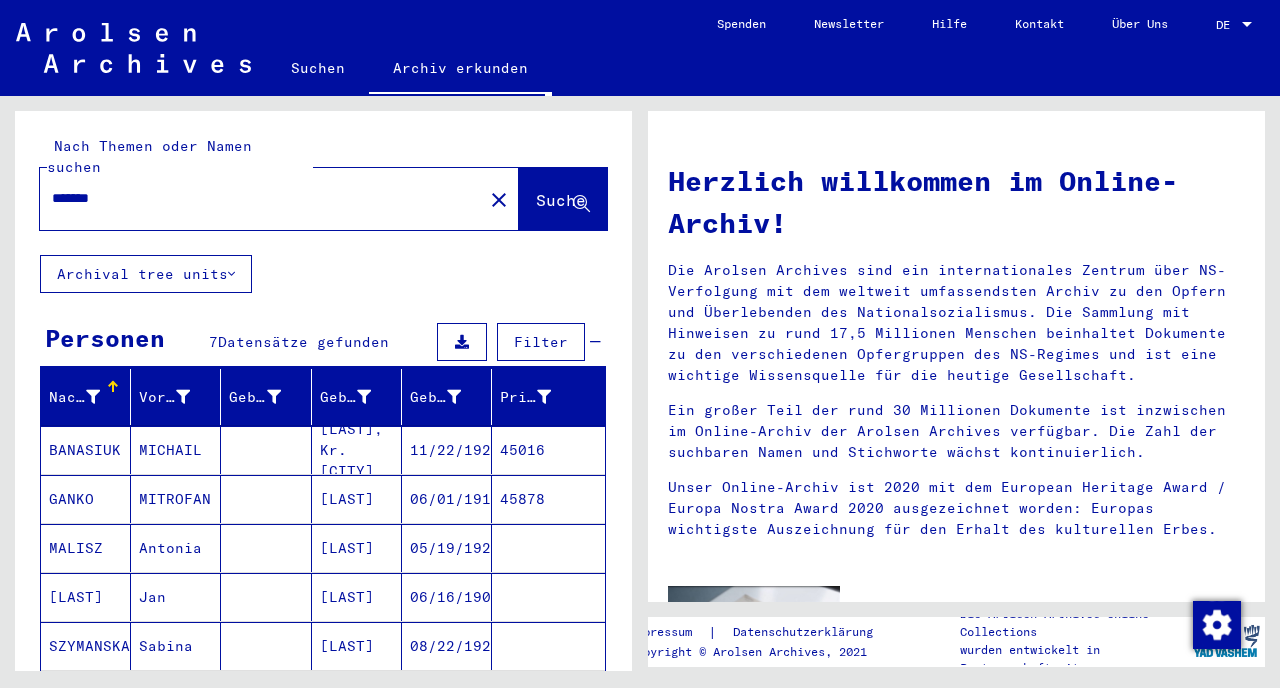 click on "*******" at bounding box center [255, 198] 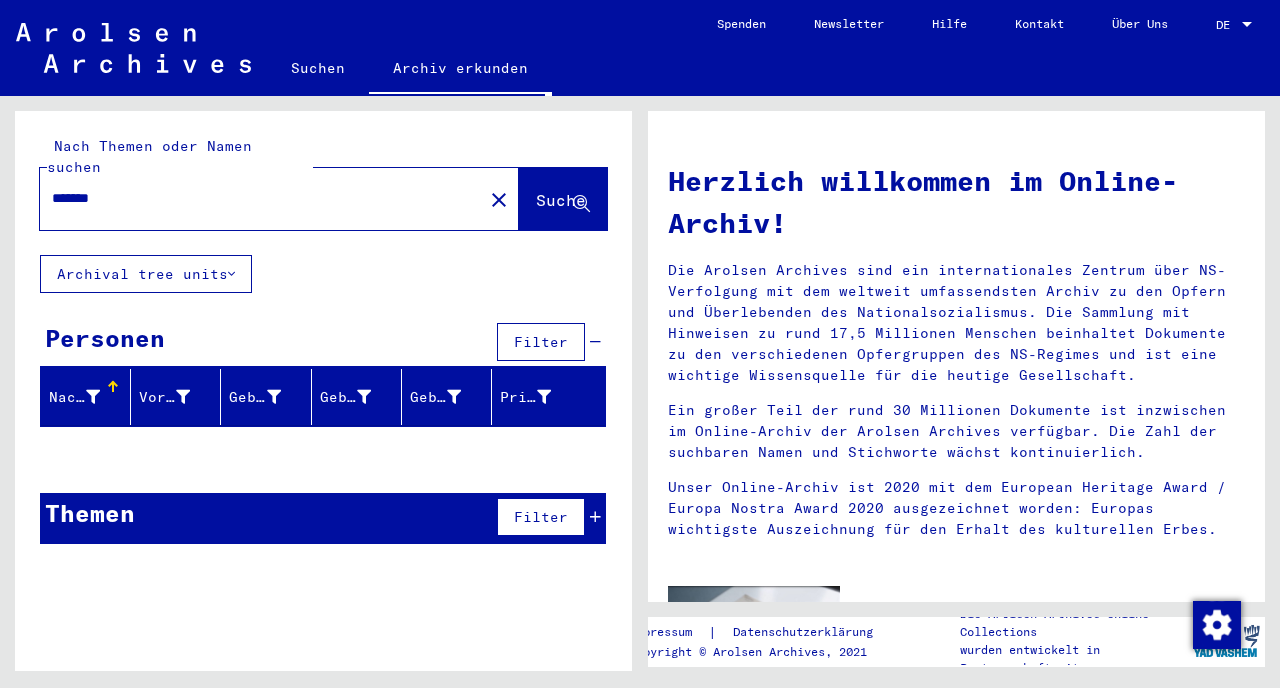 click on "Suche" 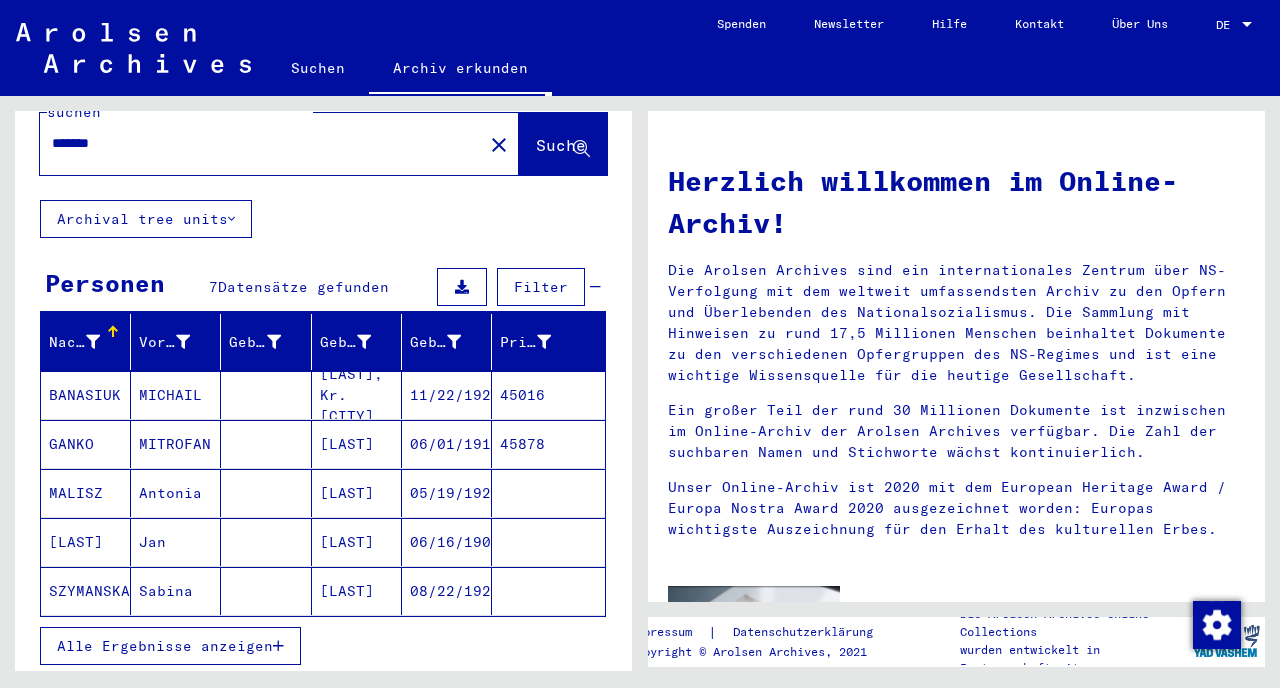 scroll, scrollTop: 0, scrollLeft: 0, axis: both 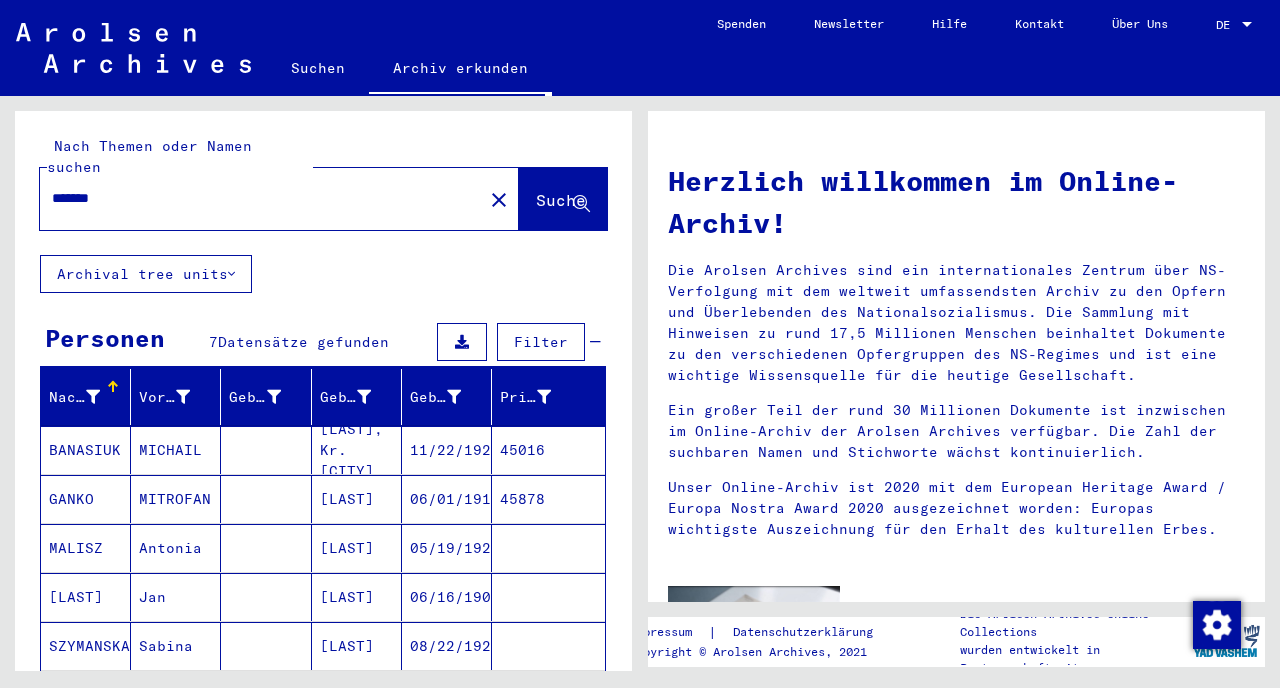 click on "*******" at bounding box center [255, 198] 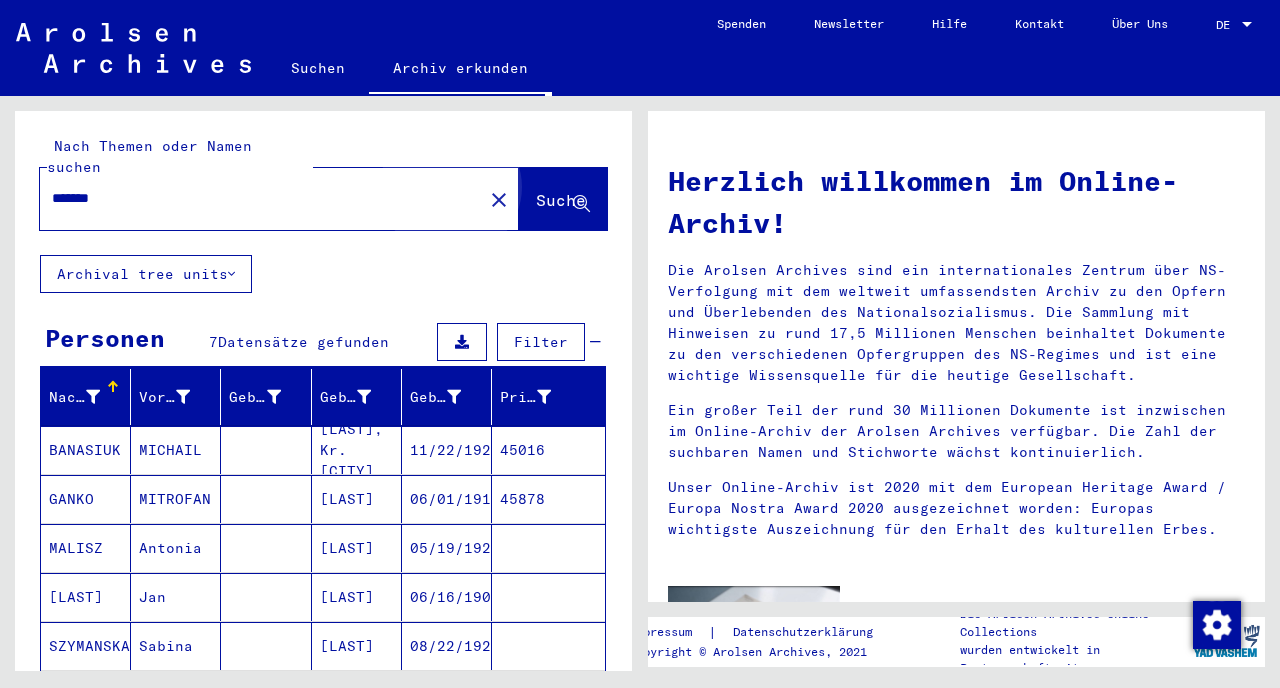 click on "Suche" 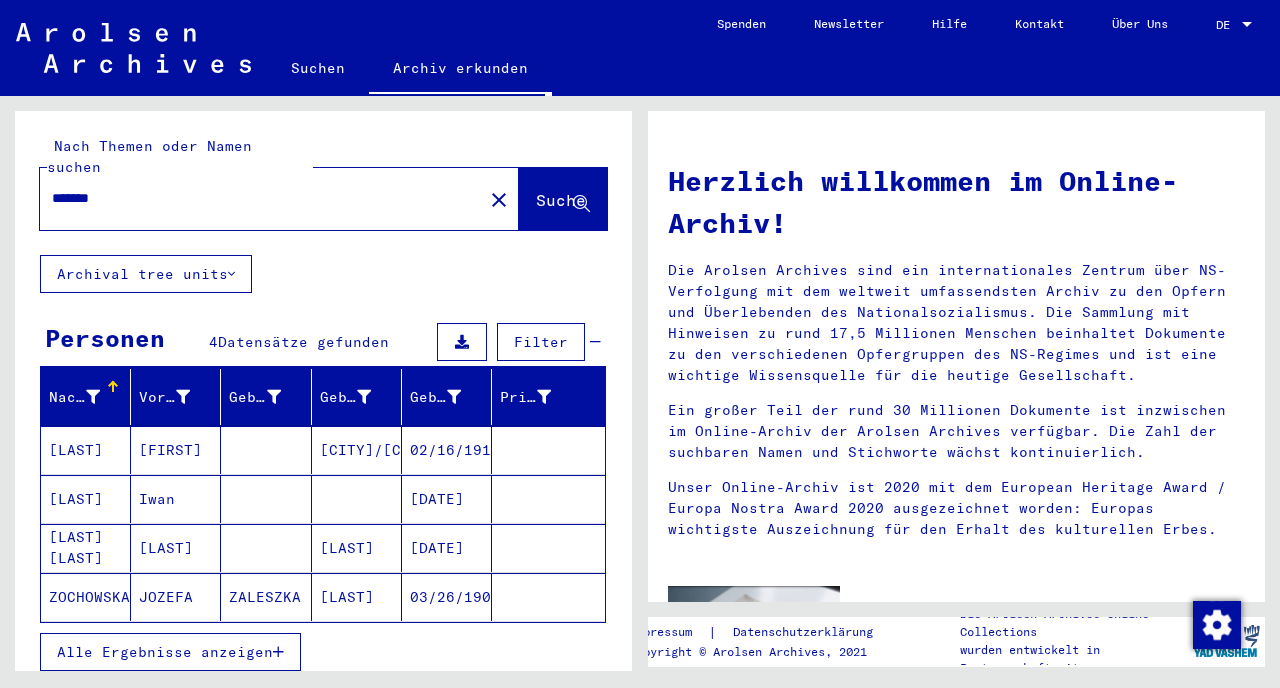 click at bounding box center (266, 499) 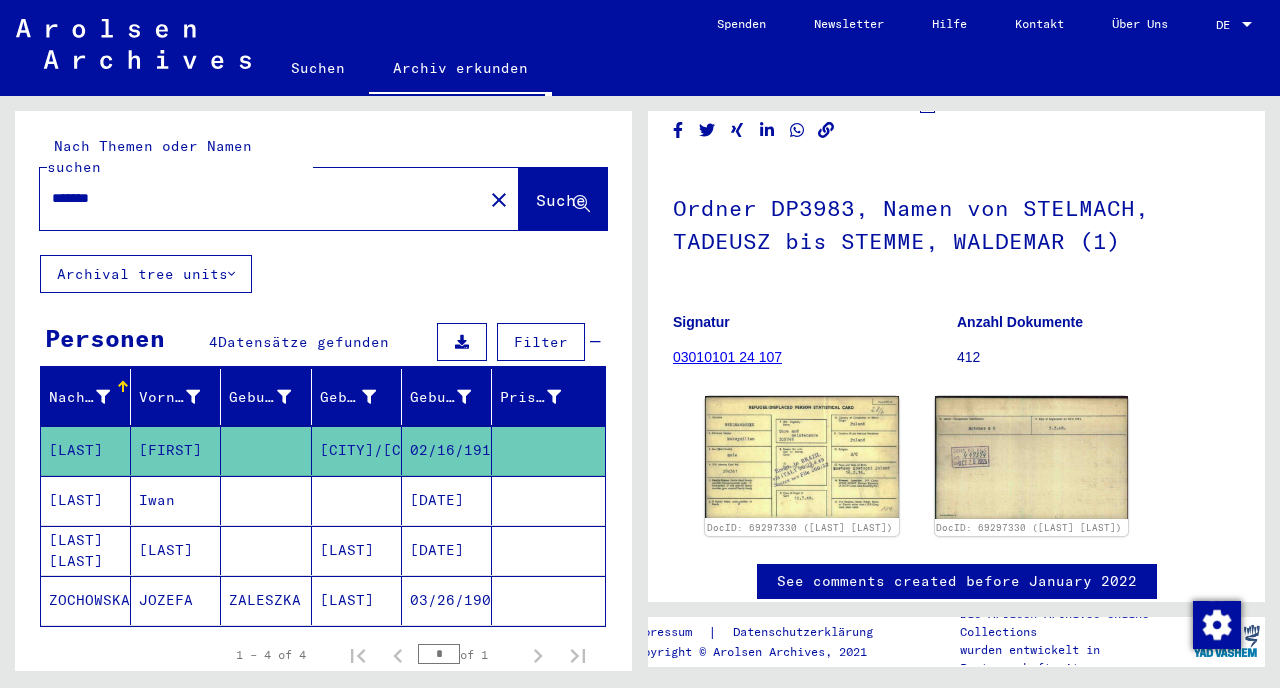 scroll, scrollTop: 194, scrollLeft: 0, axis: vertical 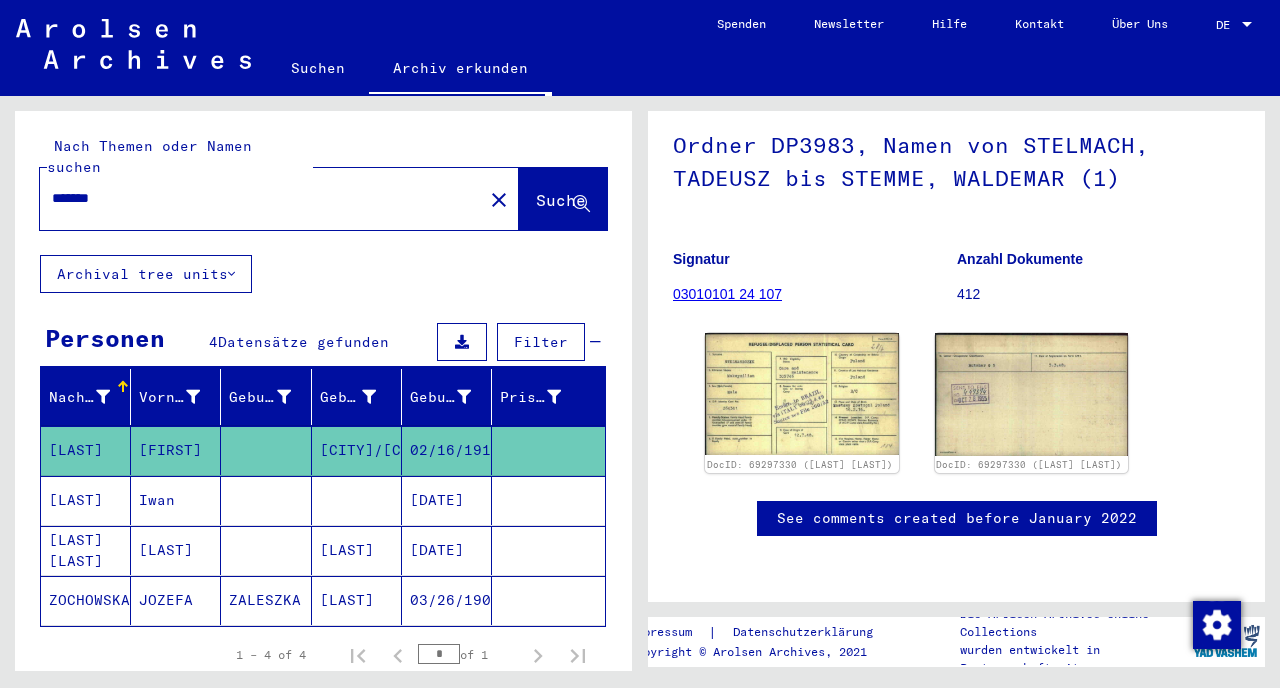 click 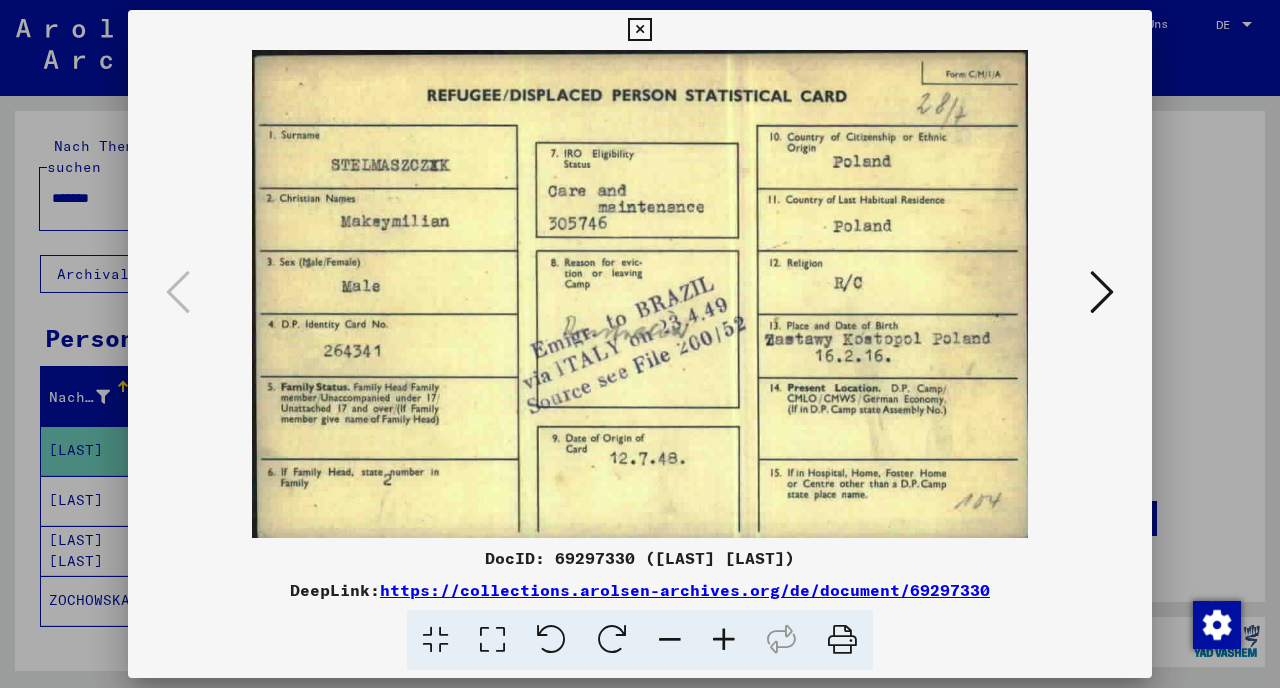 click at bounding box center (640, 344) 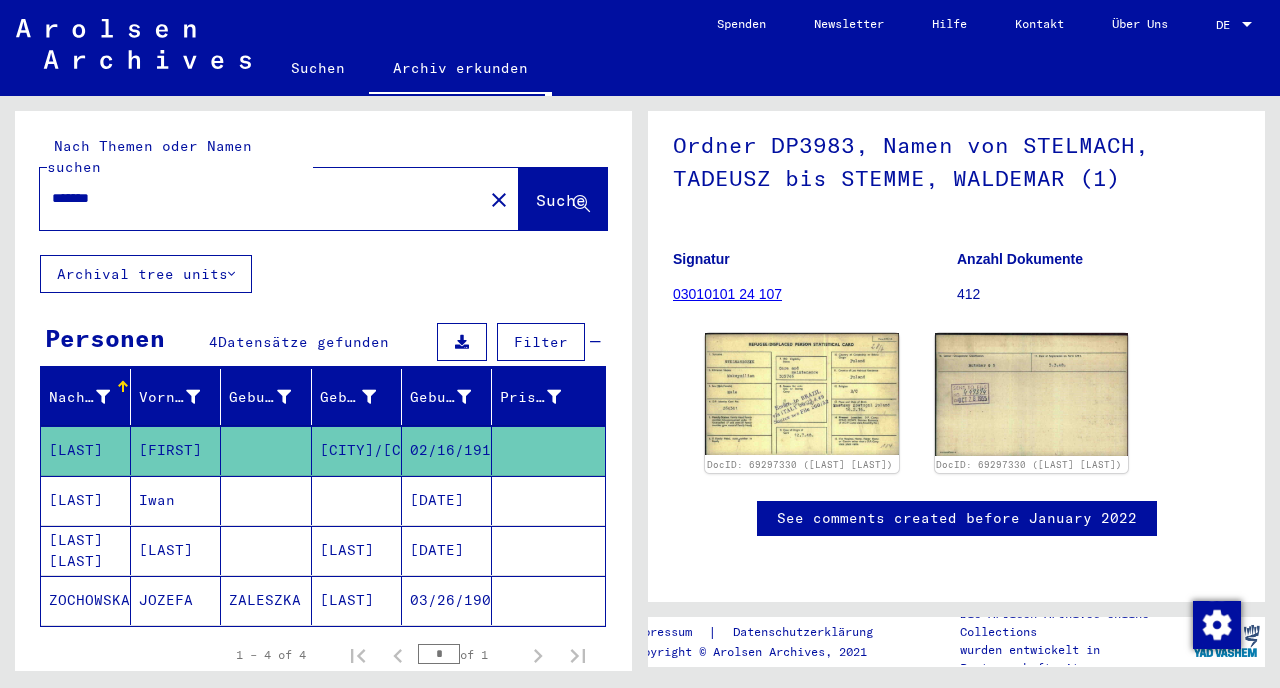 click on "[LAST]" at bounding box center (86, 550) 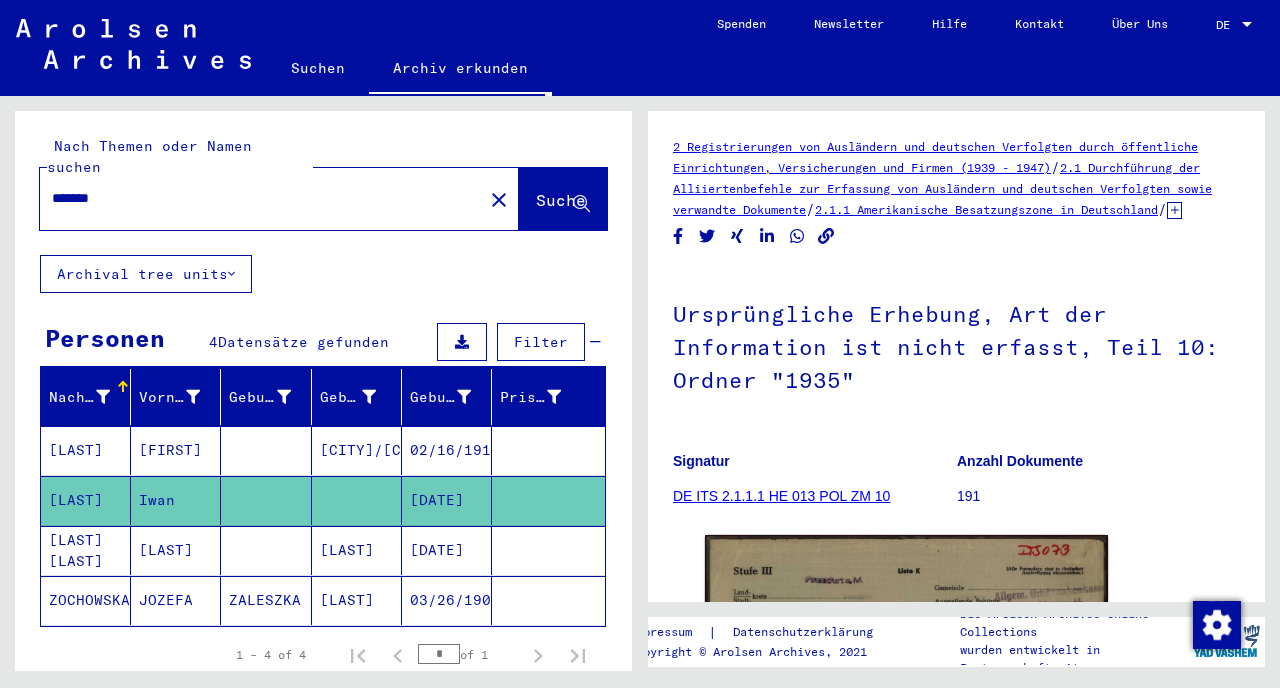 scroll, scrollTop: 311, scrollLeft: 0, axis: vertical 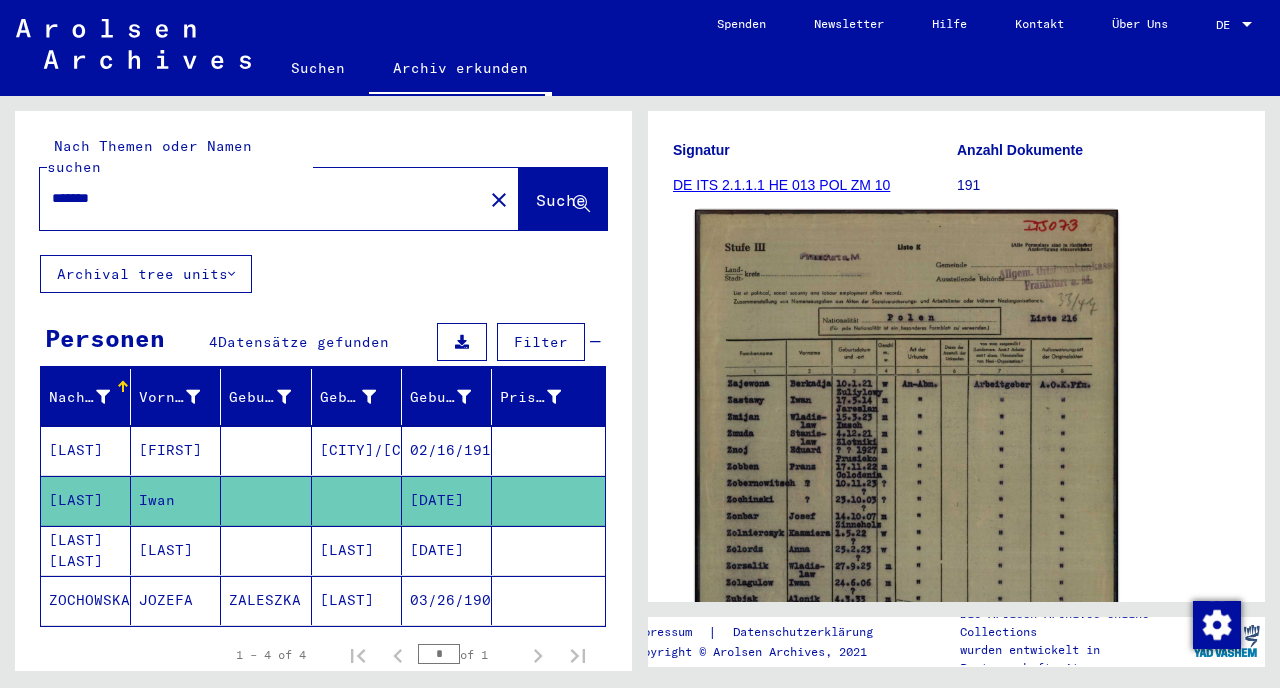 click 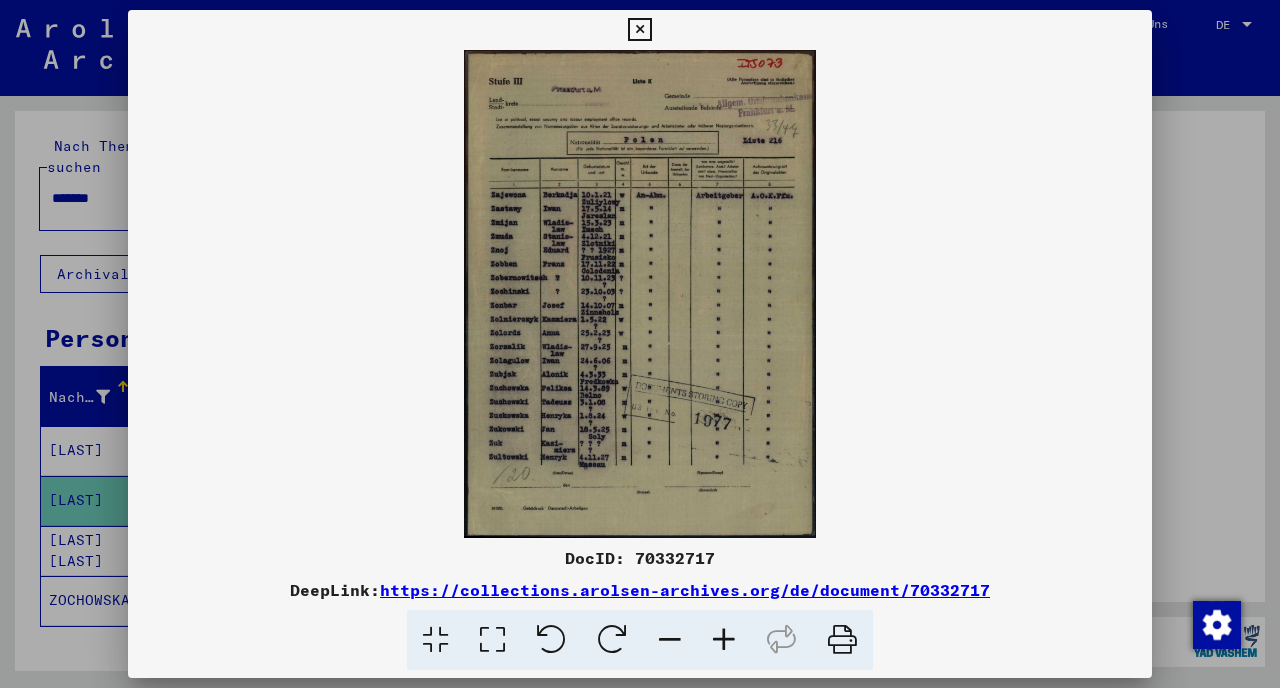 click at bounding box center [640, 344] 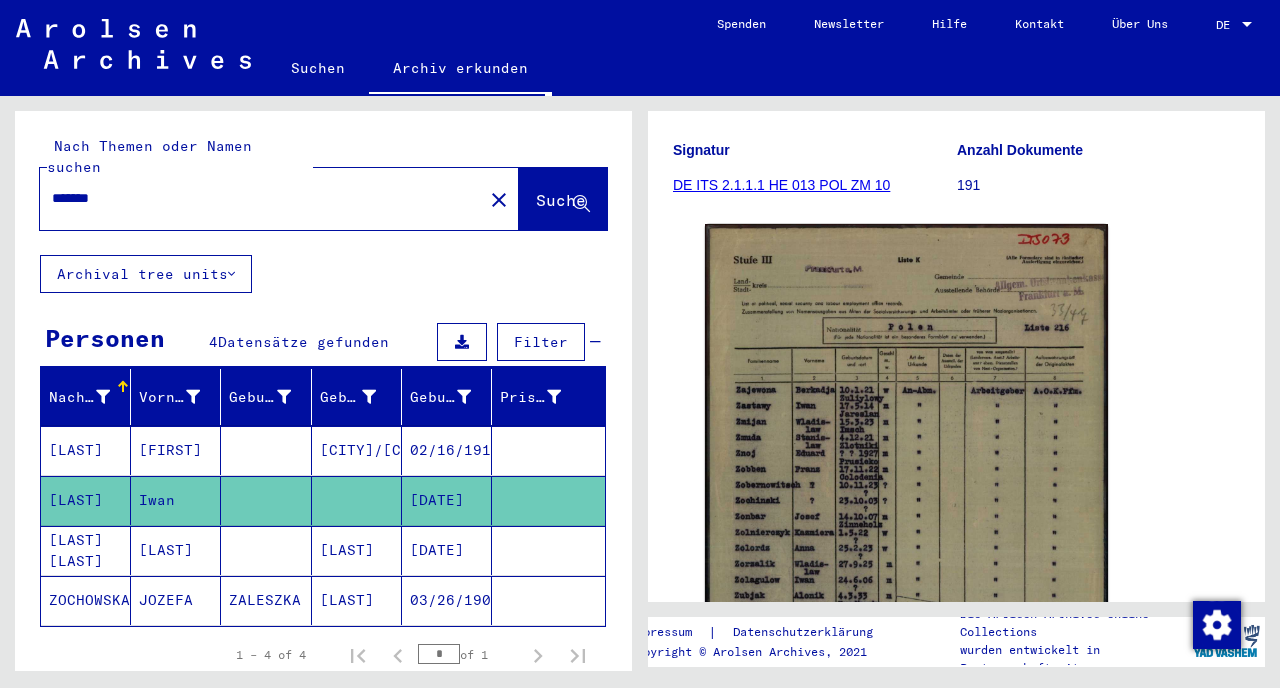 click on "ZOCHOWSKA" 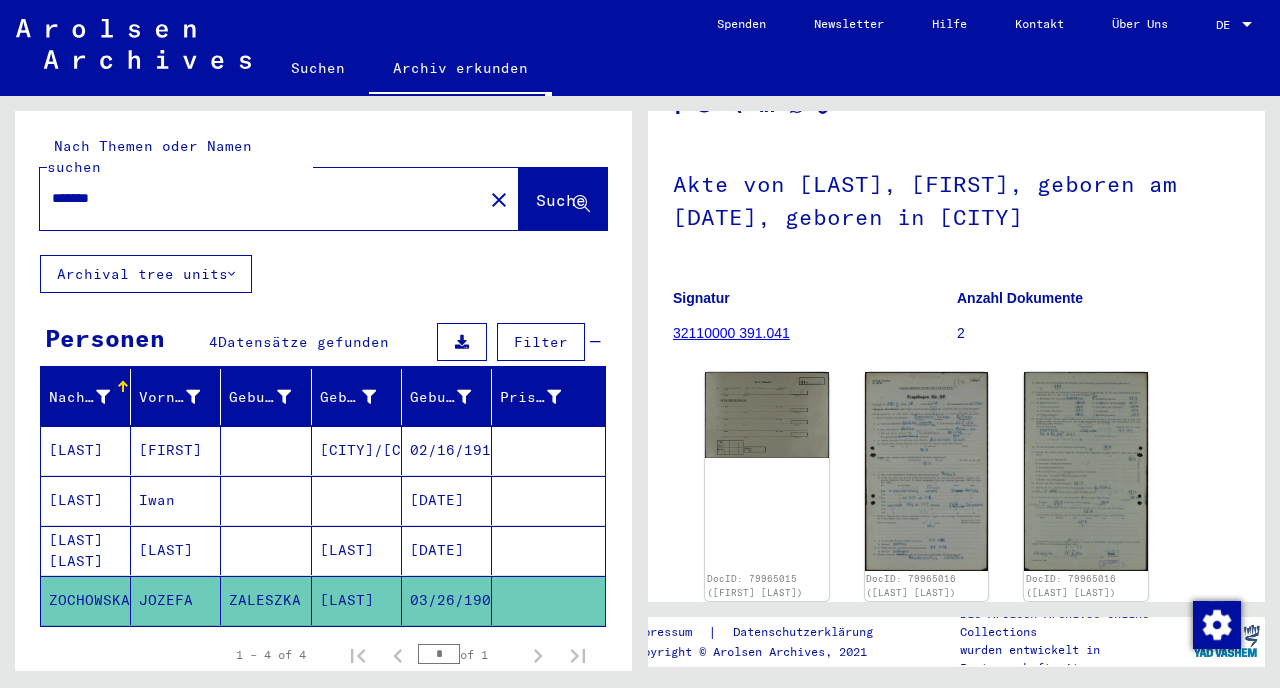 scroll, scrollTop: 265, scrollLeft: 0, axis: vertical 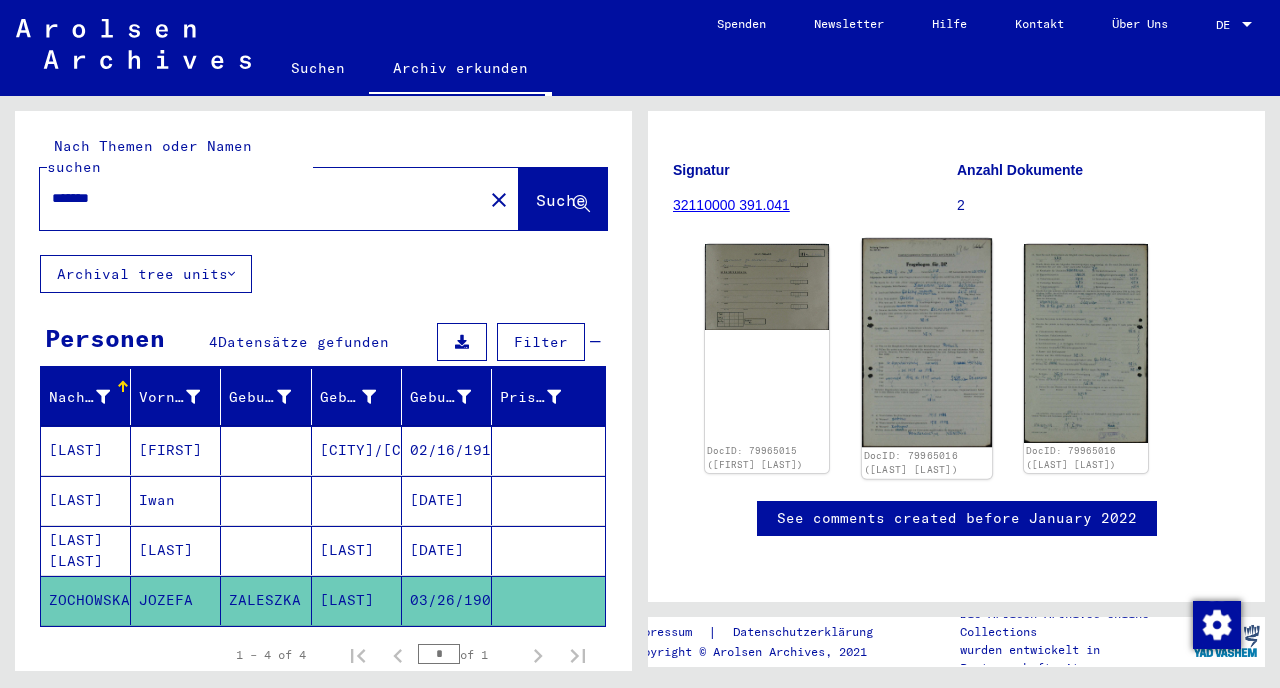 click 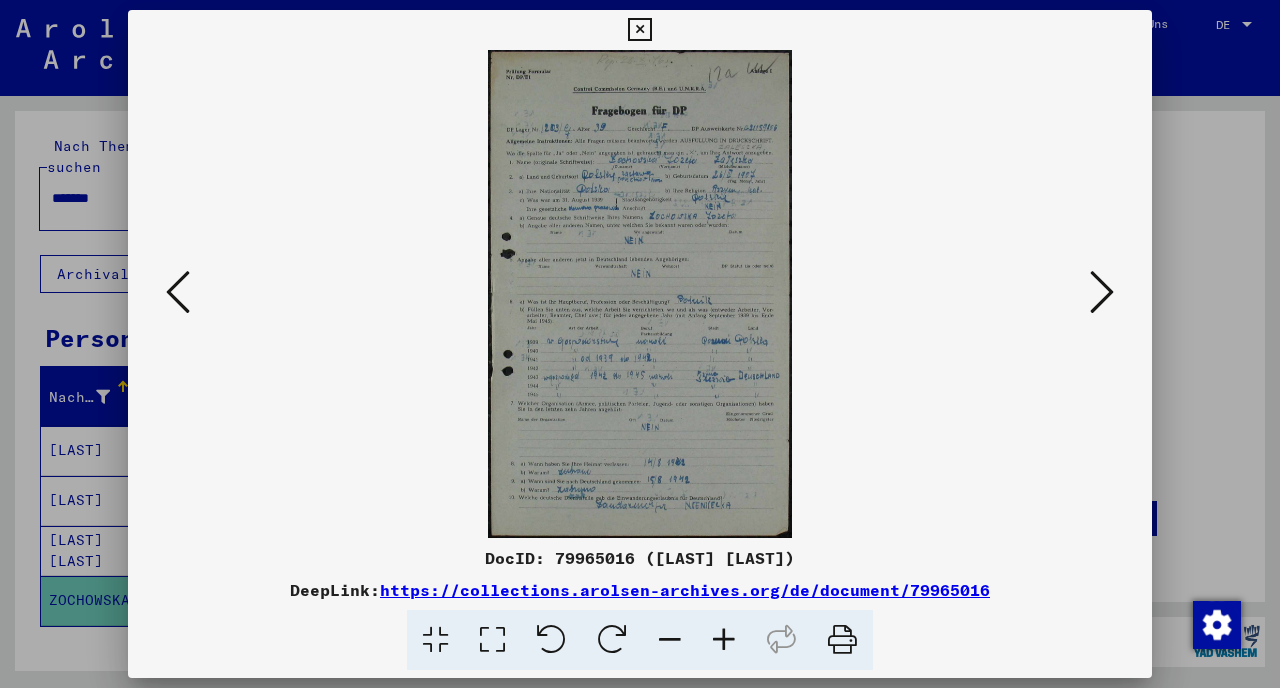 click at bounding box center [724, 640] 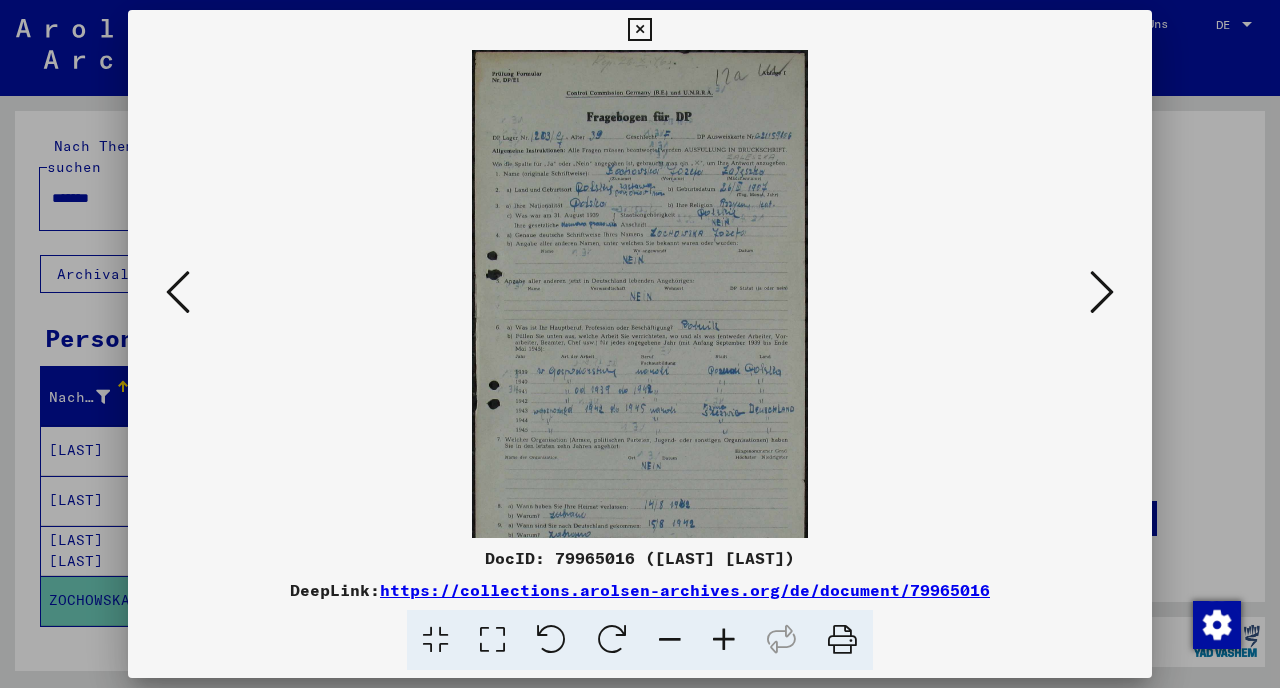 click at bounding box center (724, 640) 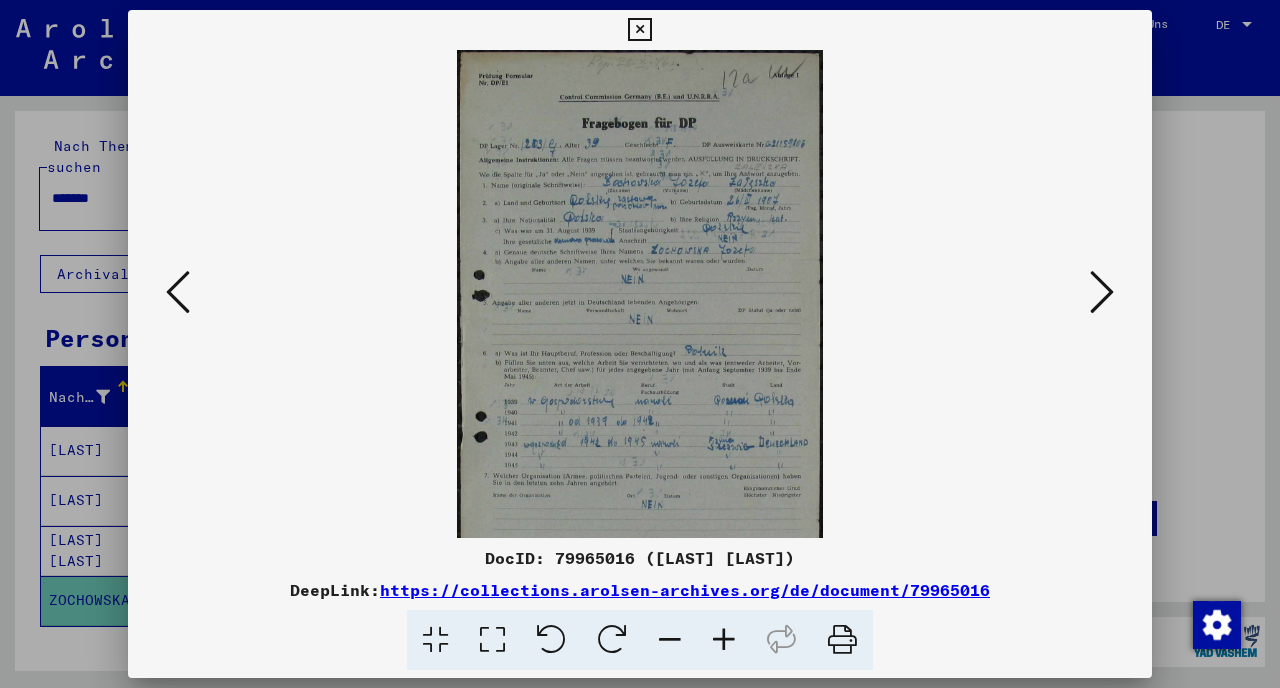 click at bounding box center (724, 640) 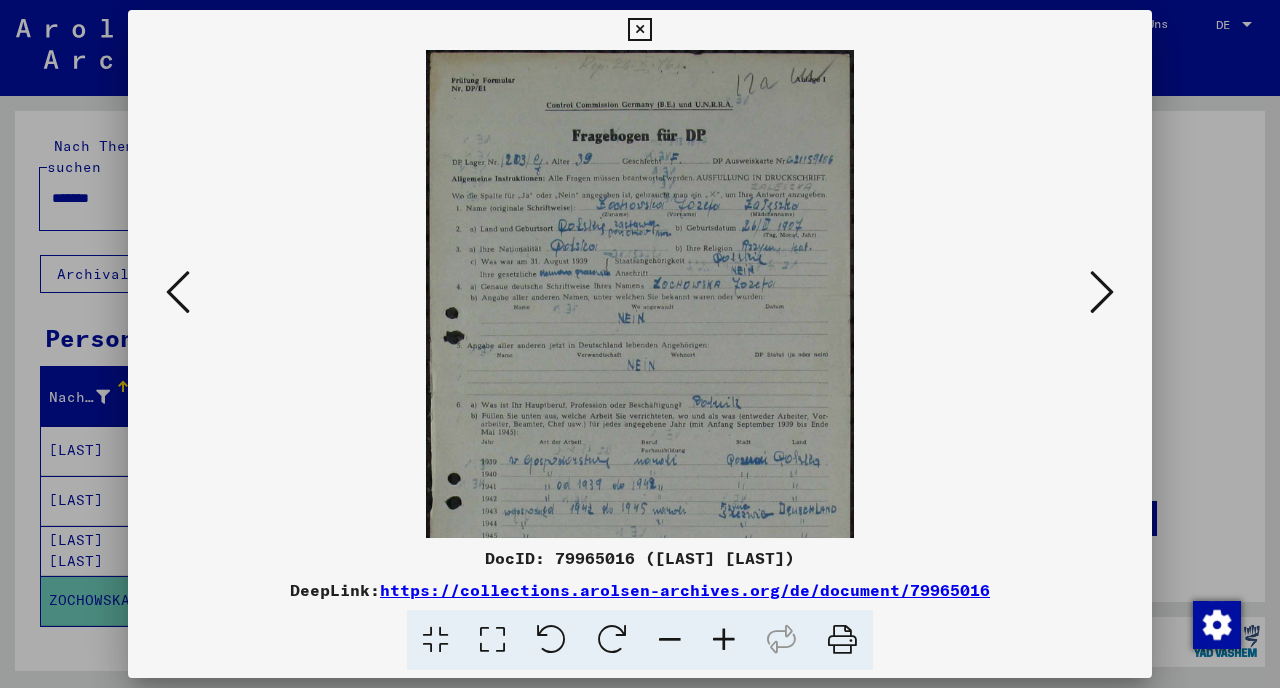 click at bounding box center [724, 640] 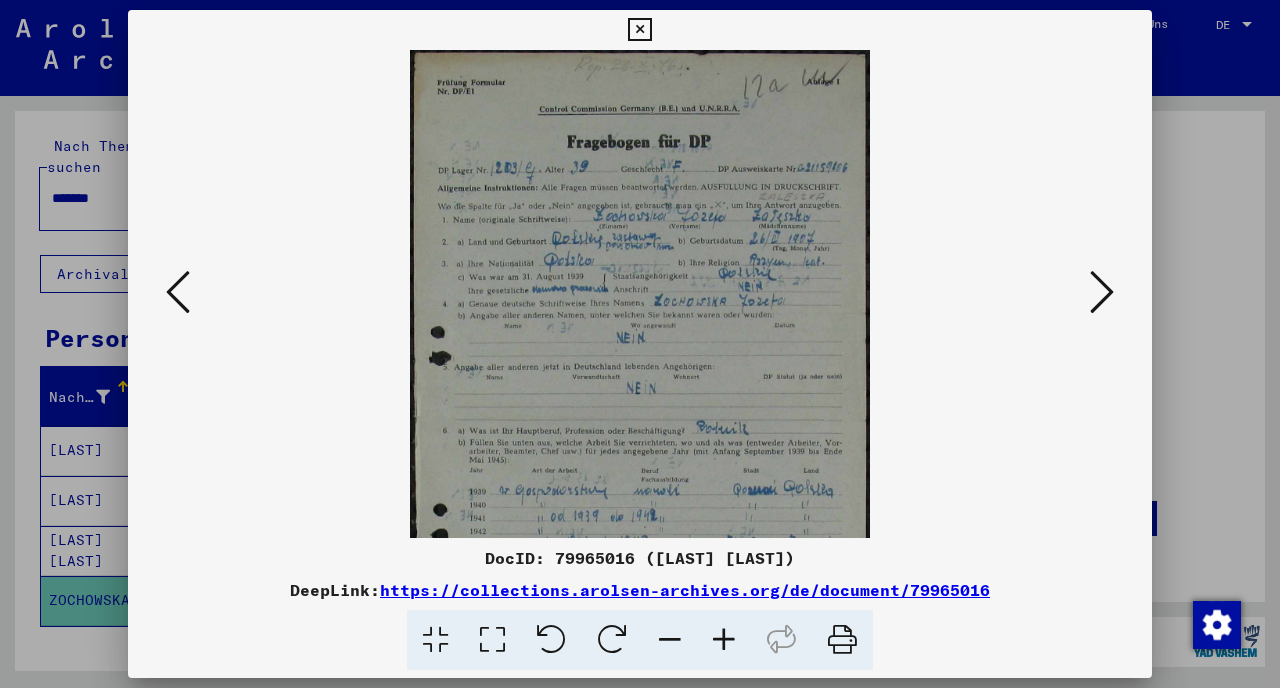 click at bounding box center (724, 640) 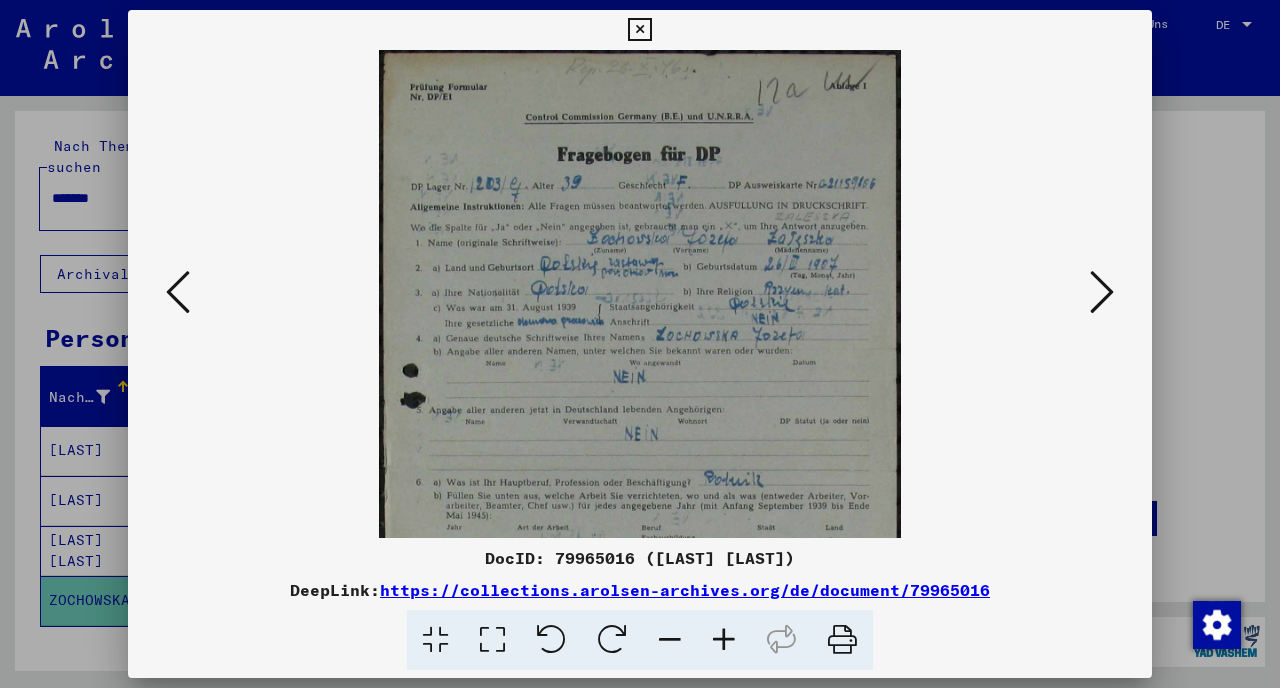 click at bounding box center (724, 640) 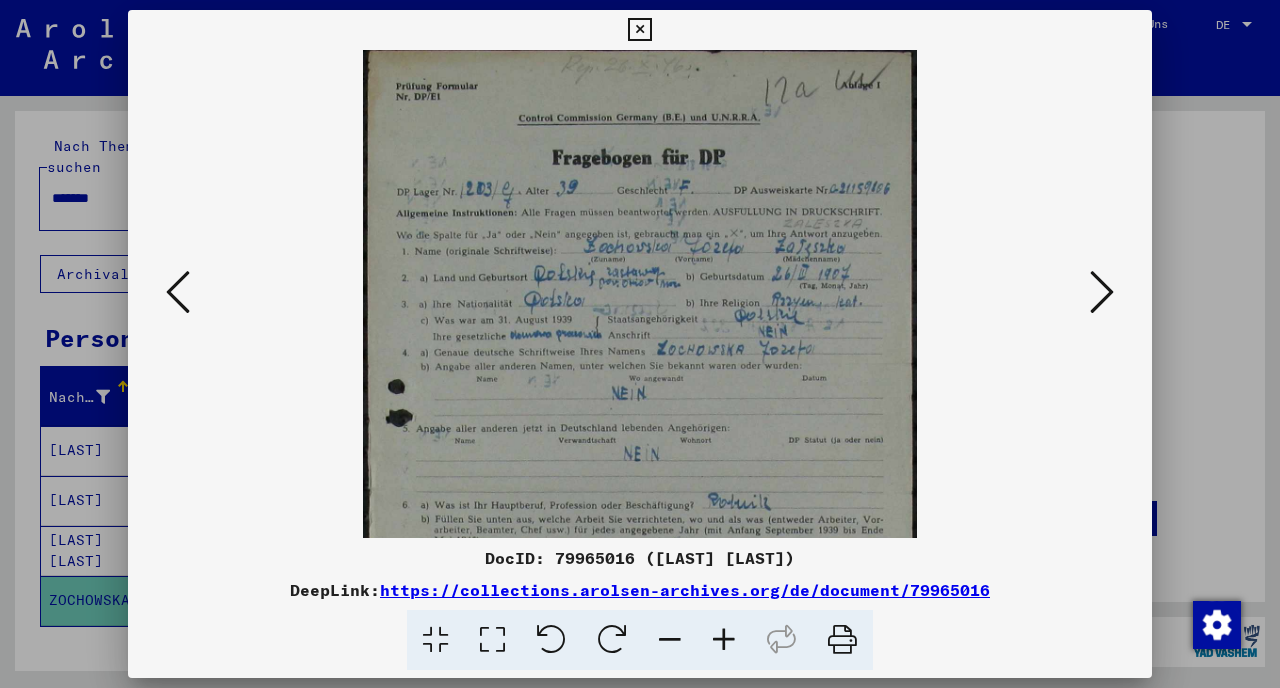 scroll, scrollTop: 0, scrollLeft: 0, axis: both 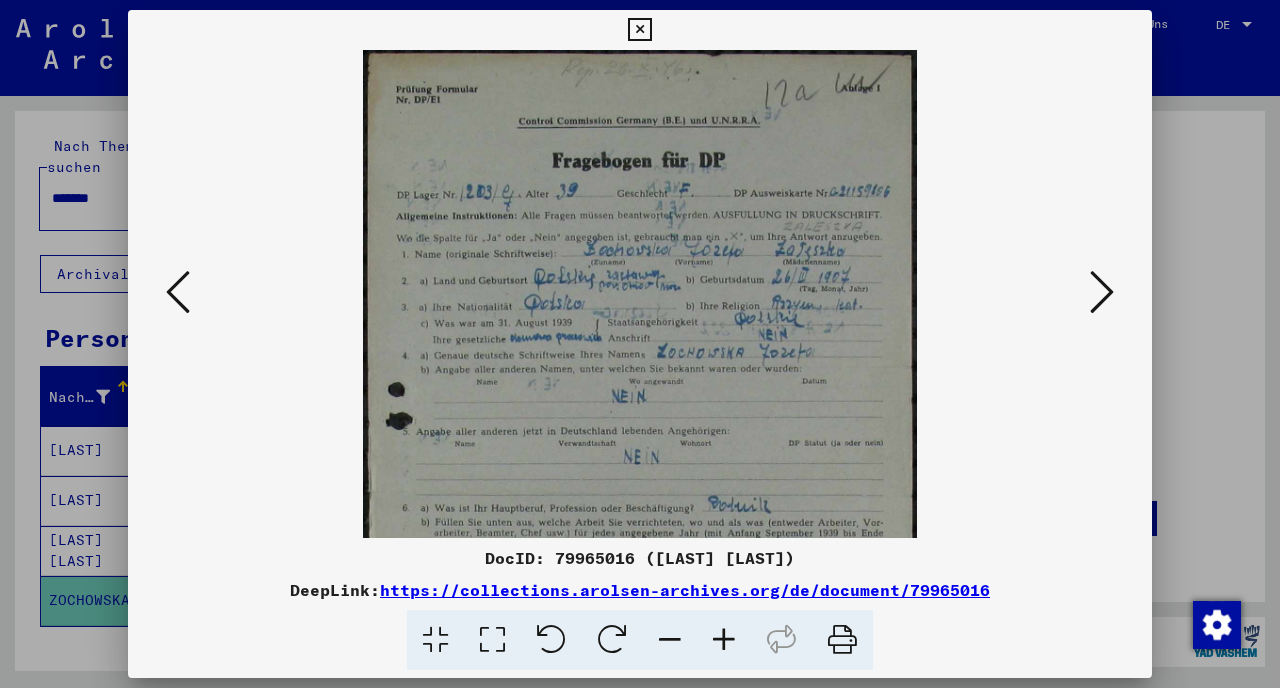 drag, startPoint x: 672, startPoint y: 427, endPoint x: 665, endPoint y: 439, distance: 13.892444 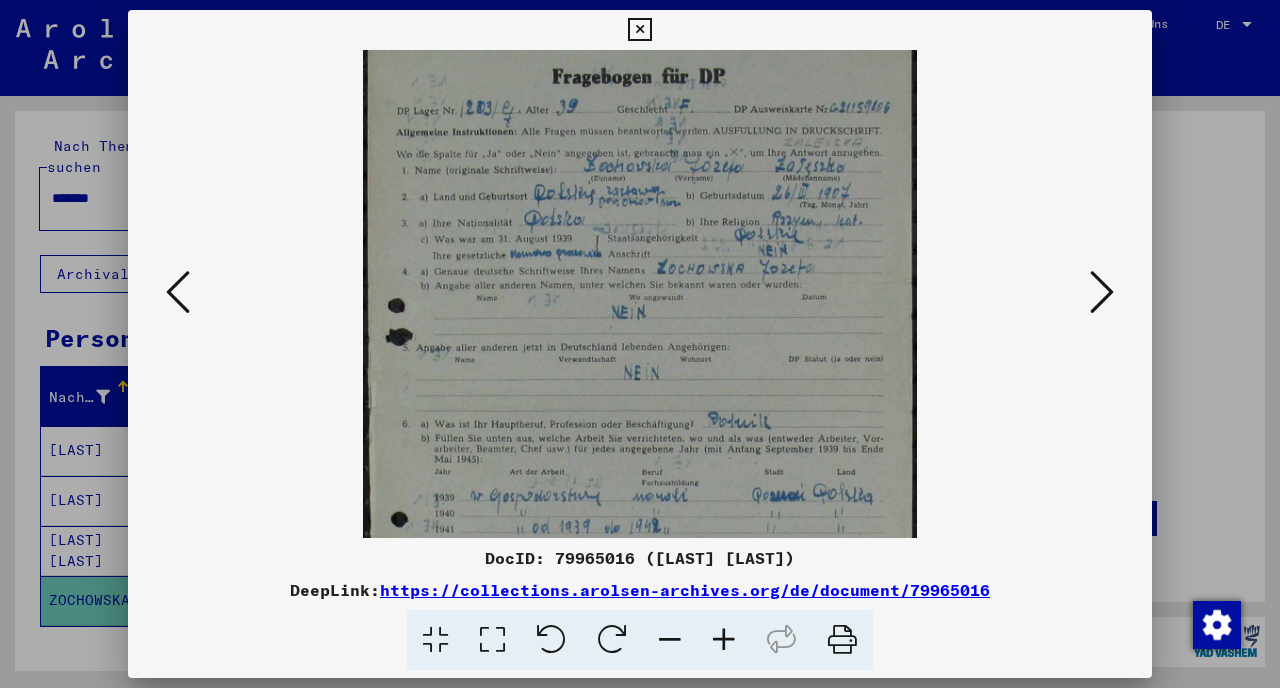 drag, startPoint x: 670, startPoint y: 378, endPoint x: 673, endPoint y: 284, distance: 94.04786 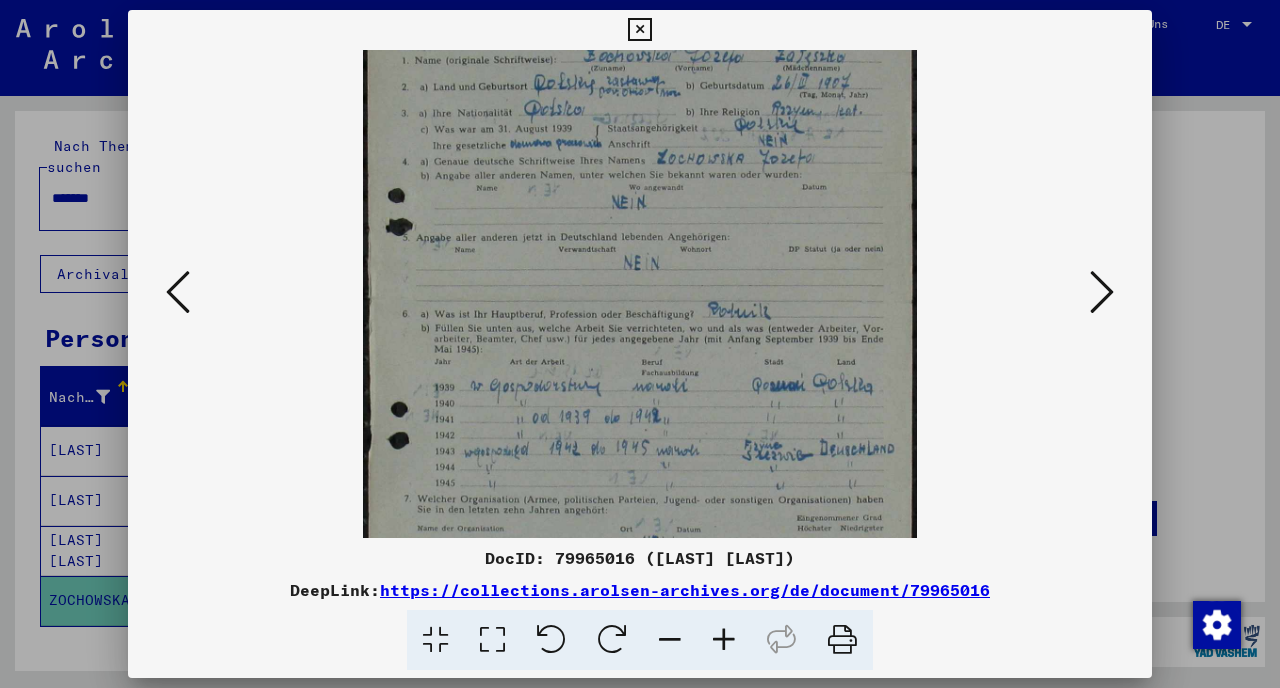 drag, startPoint x: 666, startPoint y: 339, endPoint x: 666, endPoint y: 233, distance: 106 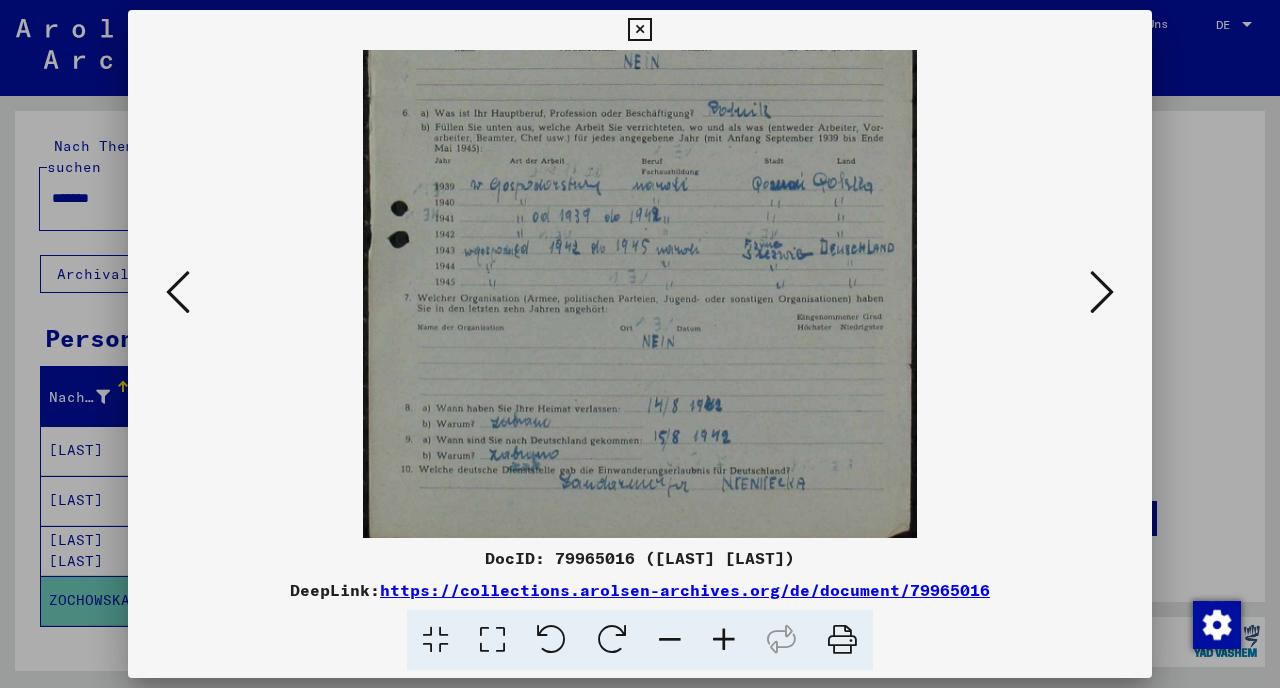 drag, startPoint x: 661, startPoint y: 384, endPoint x: 663, endPoint y: 194, distance: 190.01053 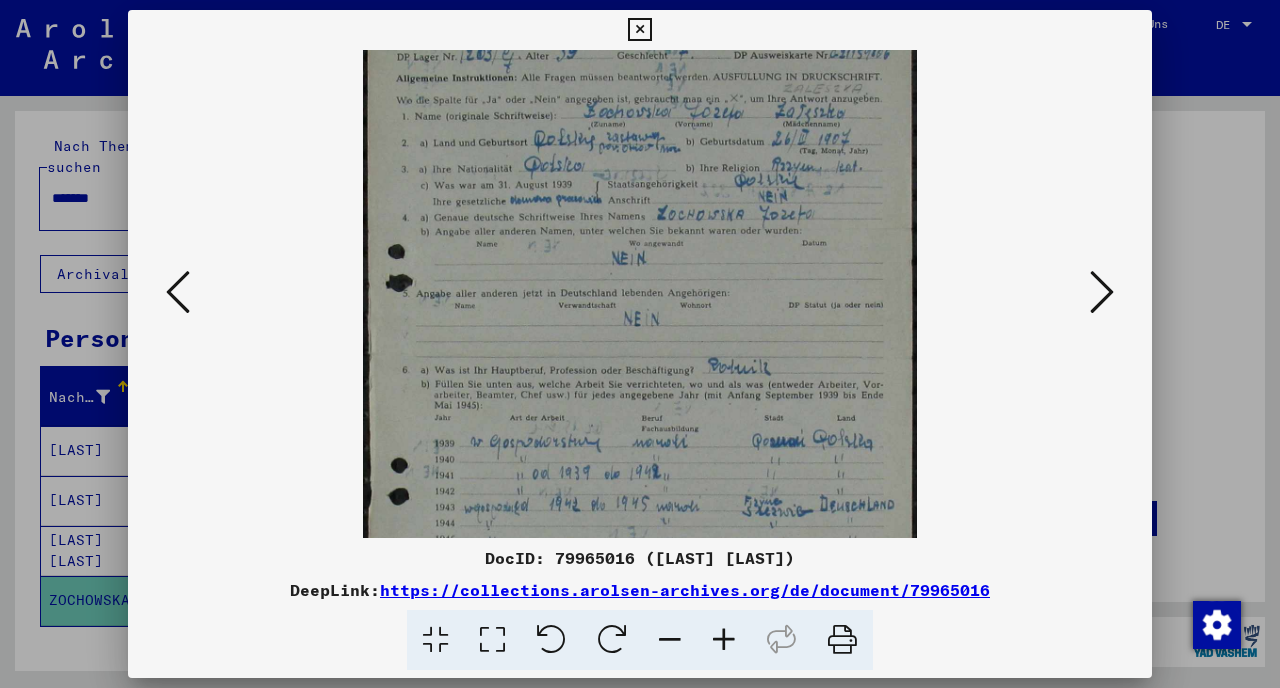 drag, startPoint x: 649, startPoint y: 259, endPoint x: 670, endPoint y: 566, distance: 307.7174 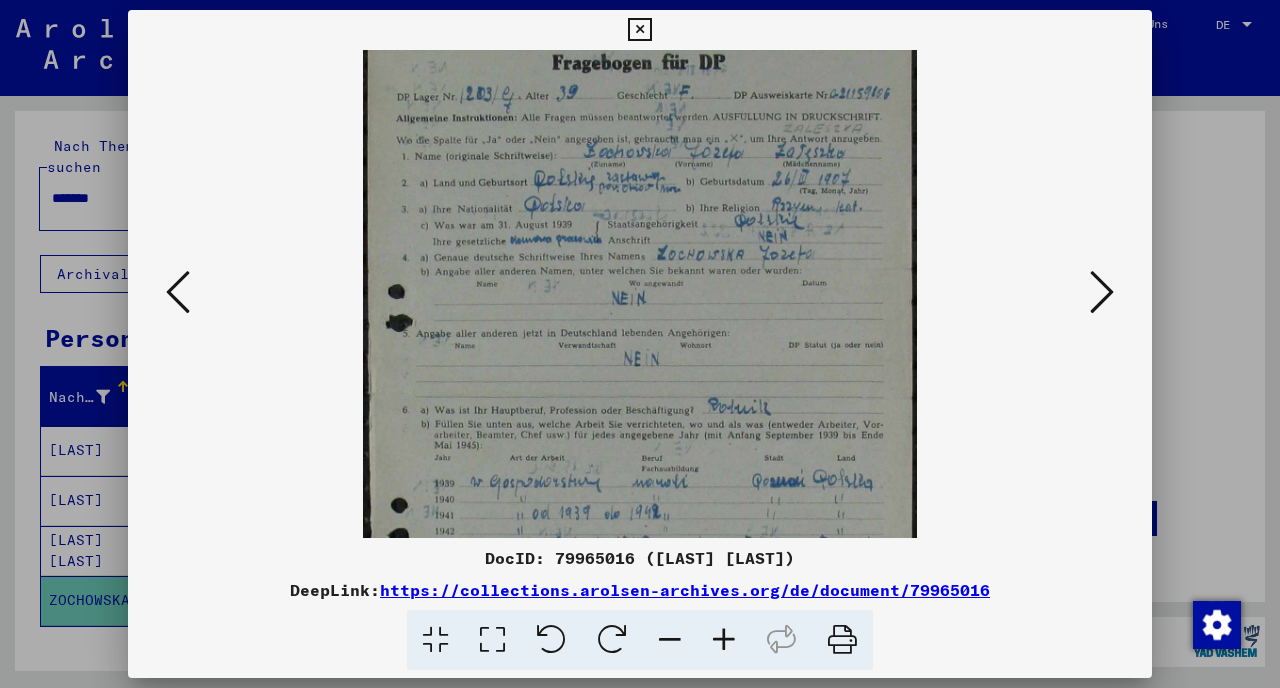 click at bounding box center (640, 344) 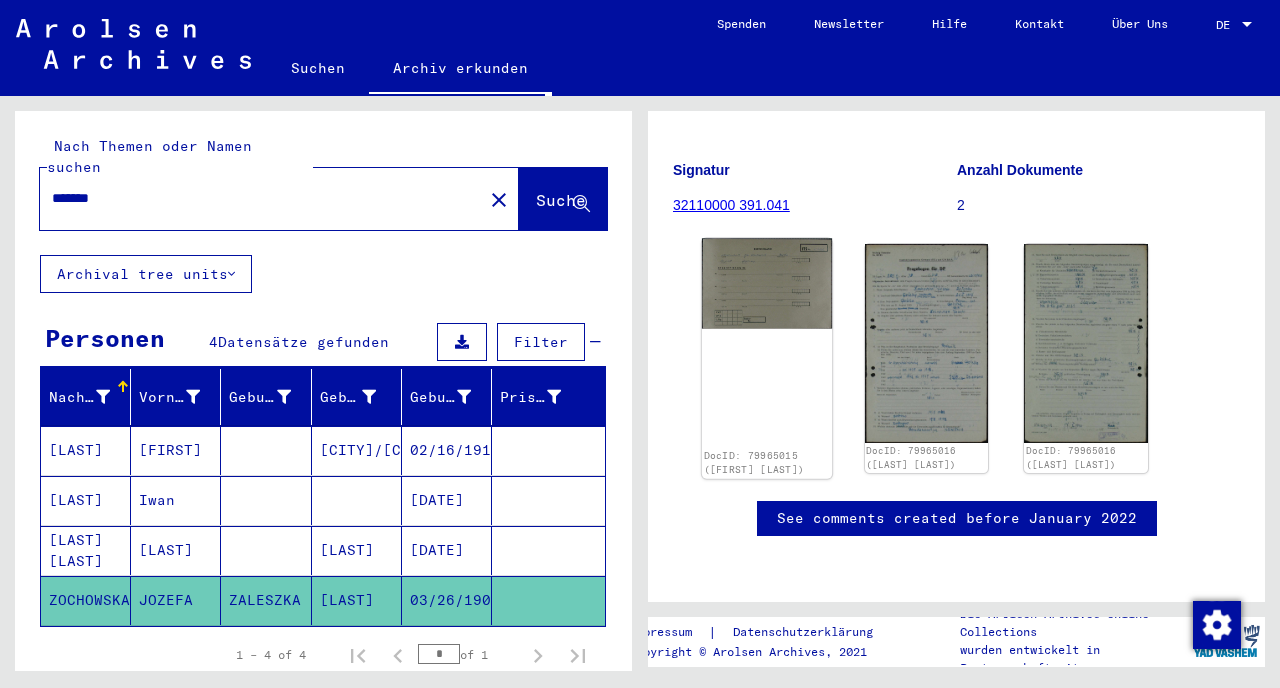 click 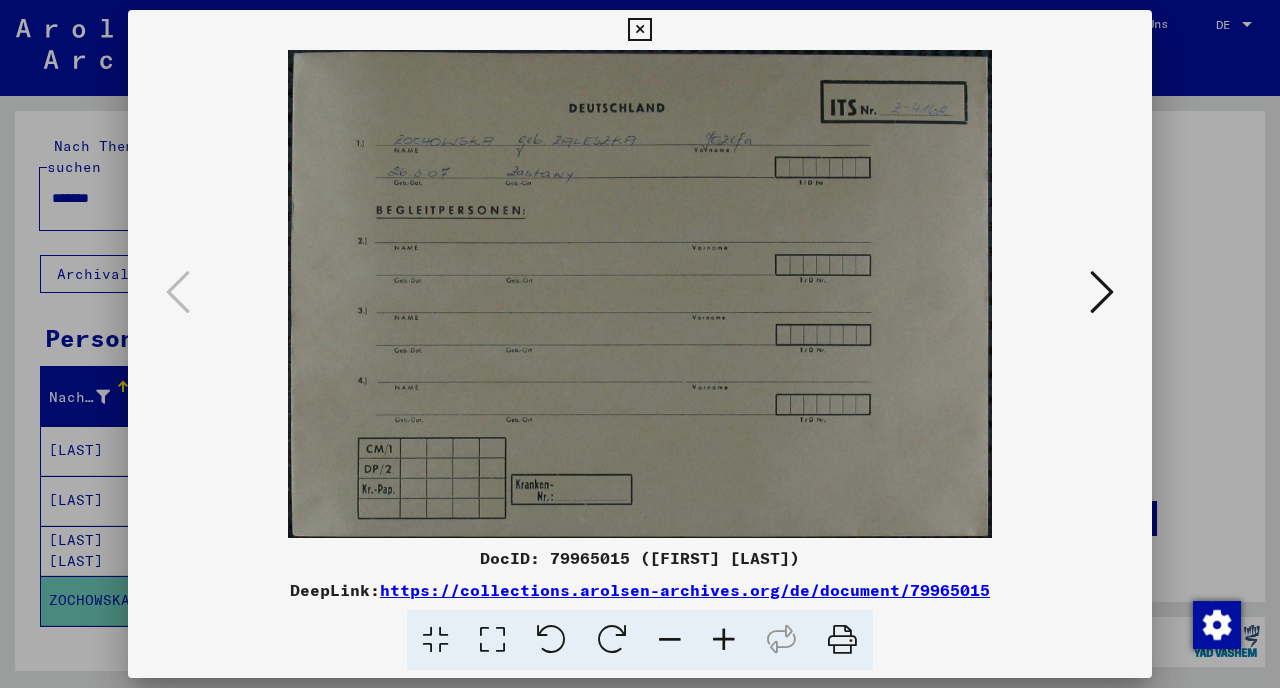 click at bounding box center (640, 344) 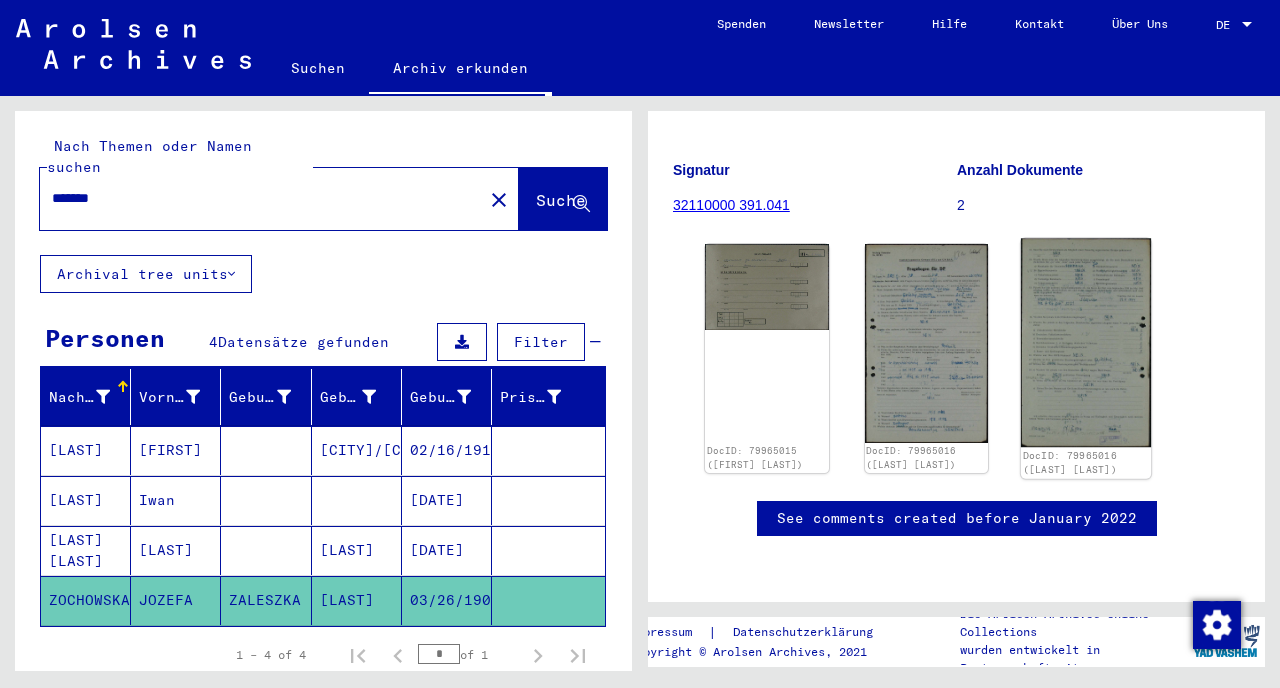 click 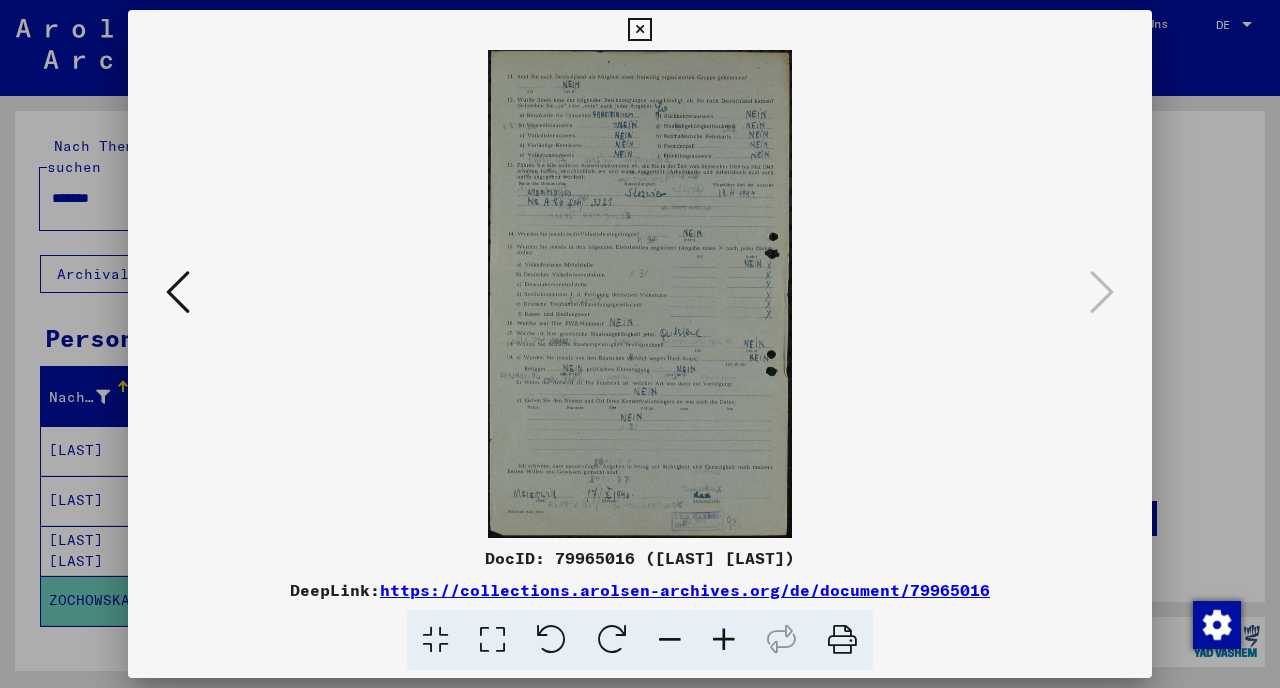 click at bounding box center [640, 344] 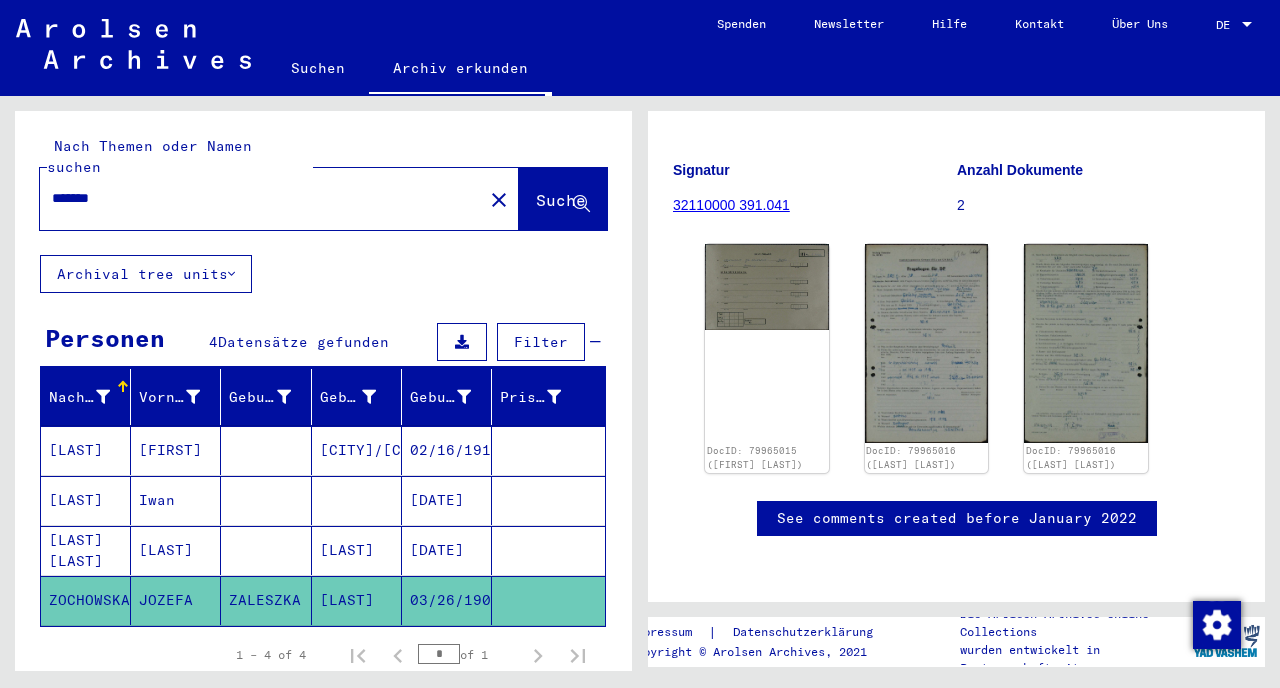 click on "*******" at bounding box center (261, 198) 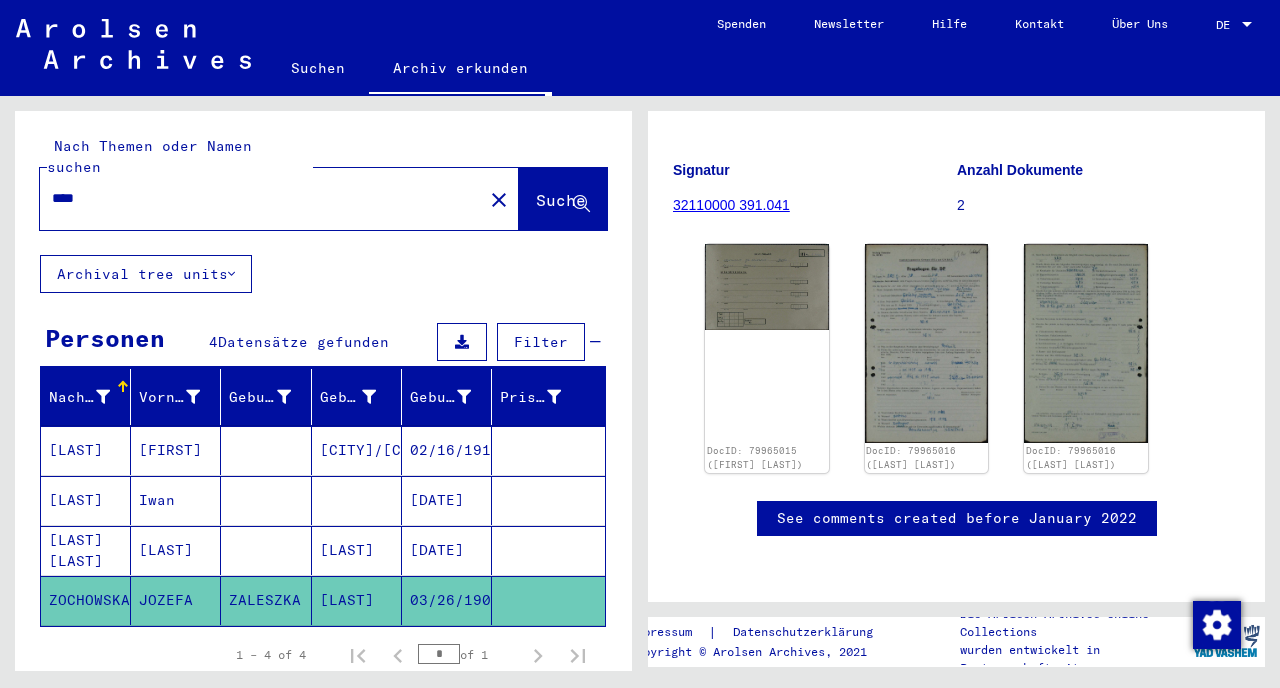 type on "****" 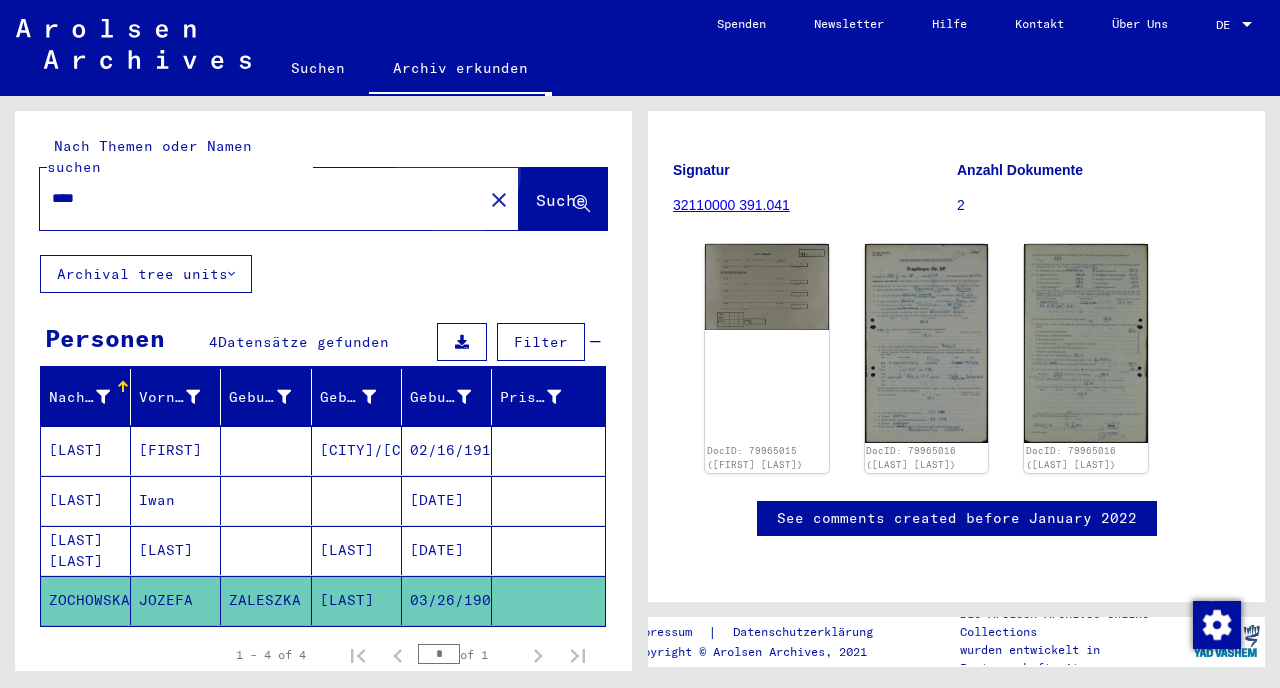 click on "Suche" 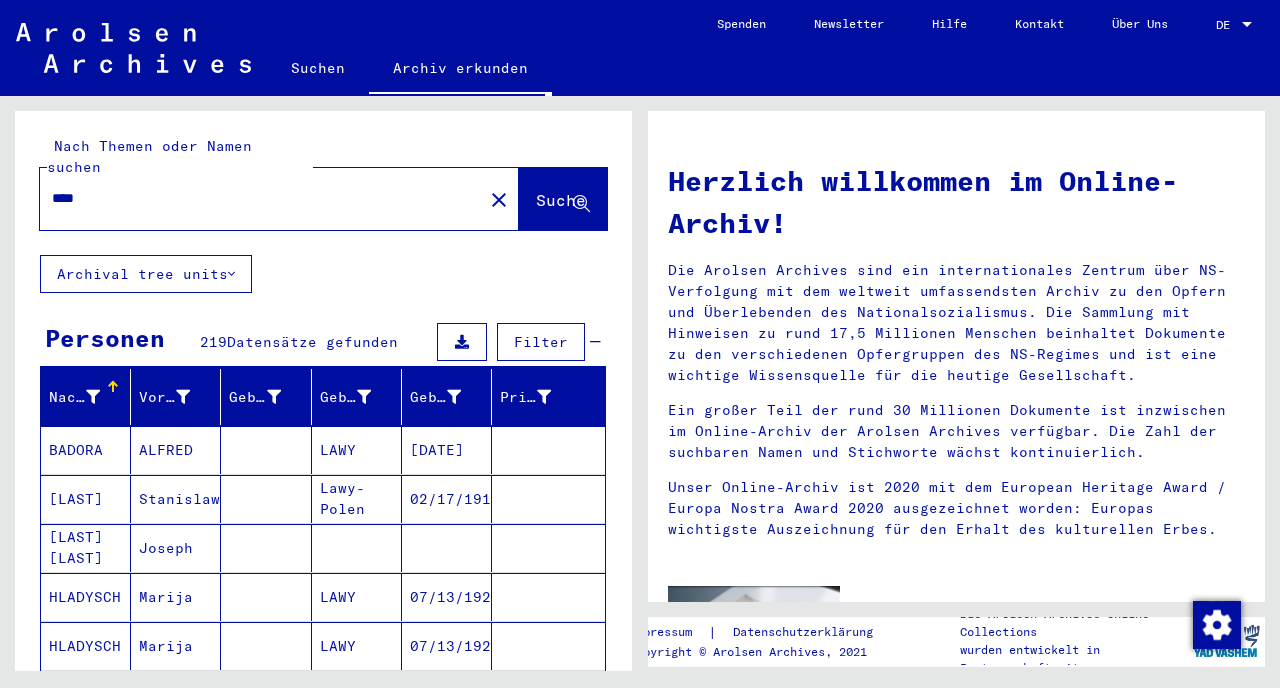 click on "BADORA" at bounding box center [86, 499] 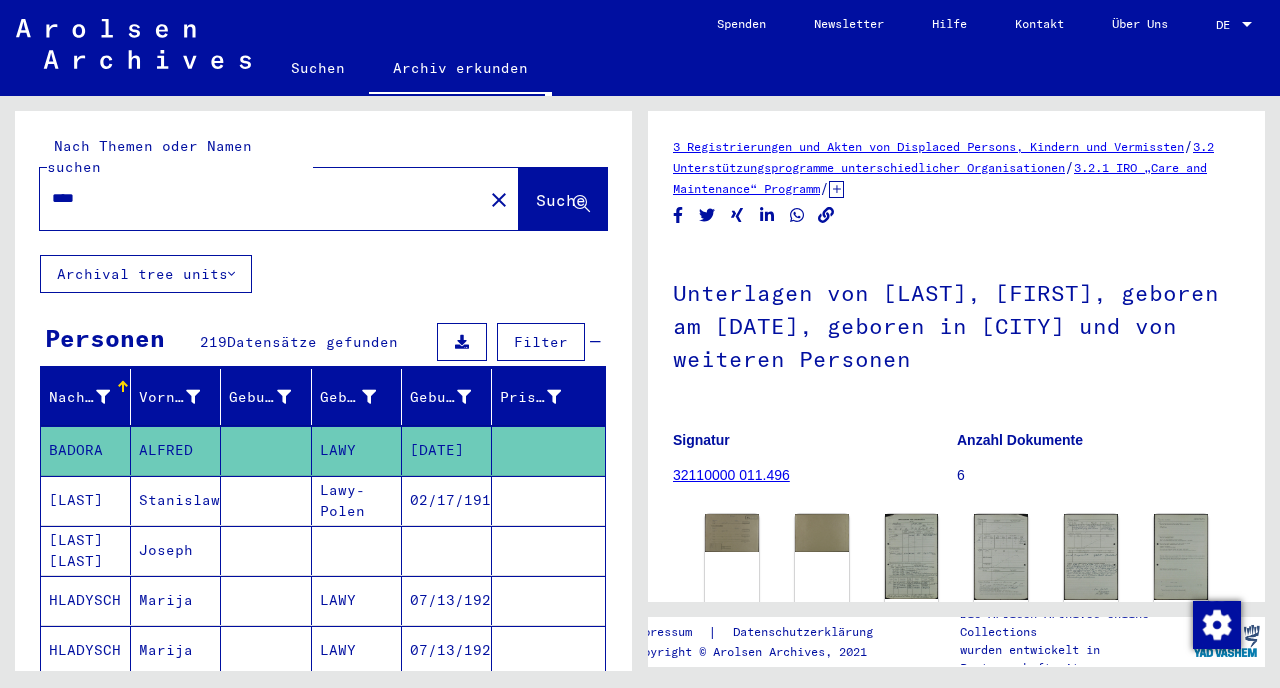scroll, scrollTop: 99, scrollLeft: 0, axis: vertical 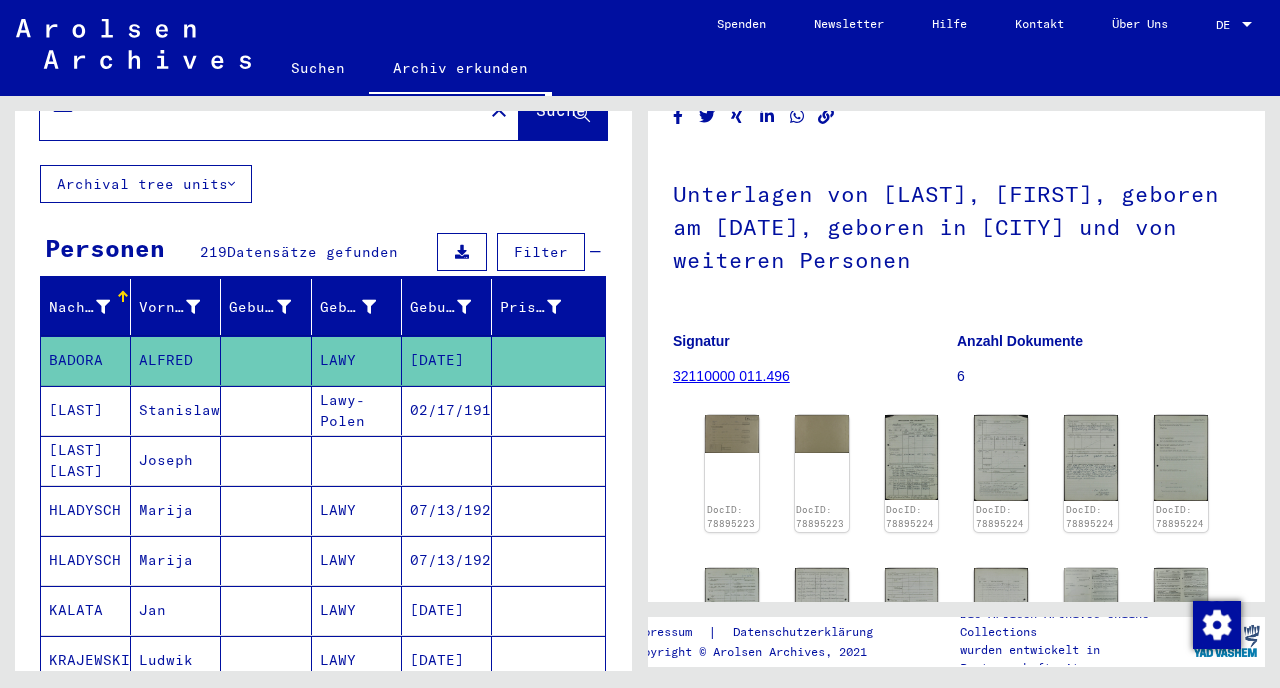 click on "[LAST] [LAST]" at bounding box center [86, 510] 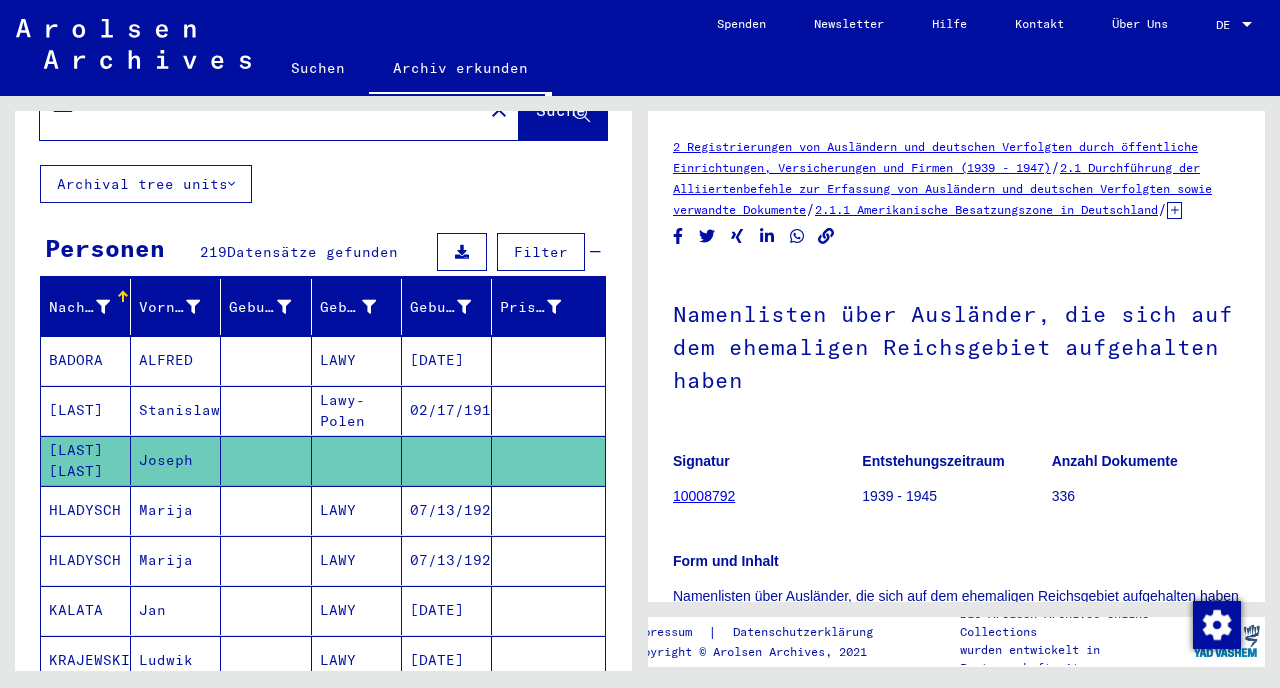 click on "[LAST]" at bounding box center (86, 460) 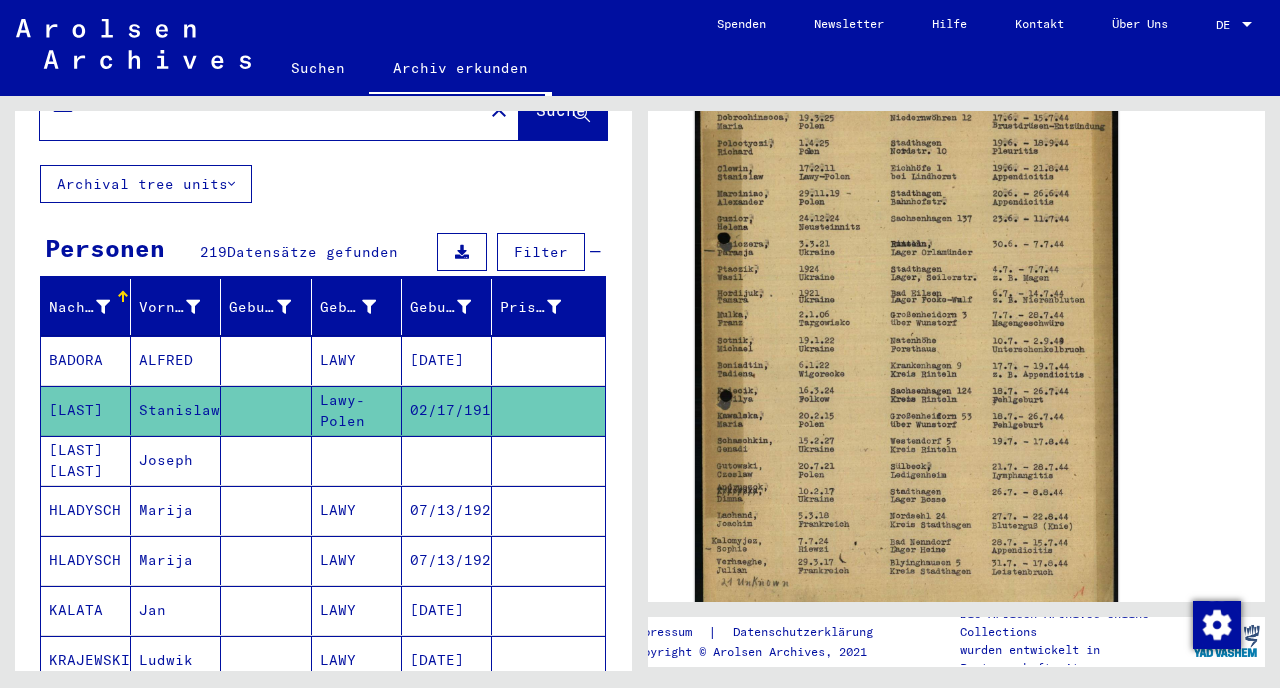 scroll, scrollTop: 427, scrollLeft: 0, axis: vertical 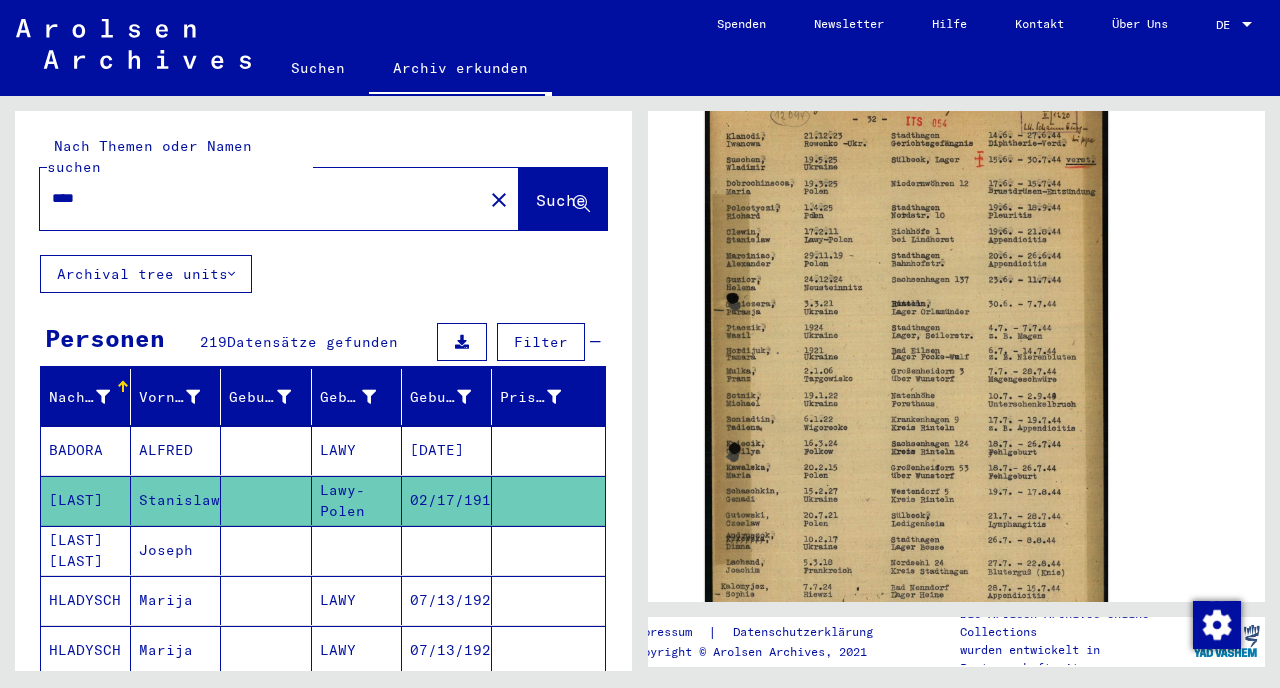 click on "****" 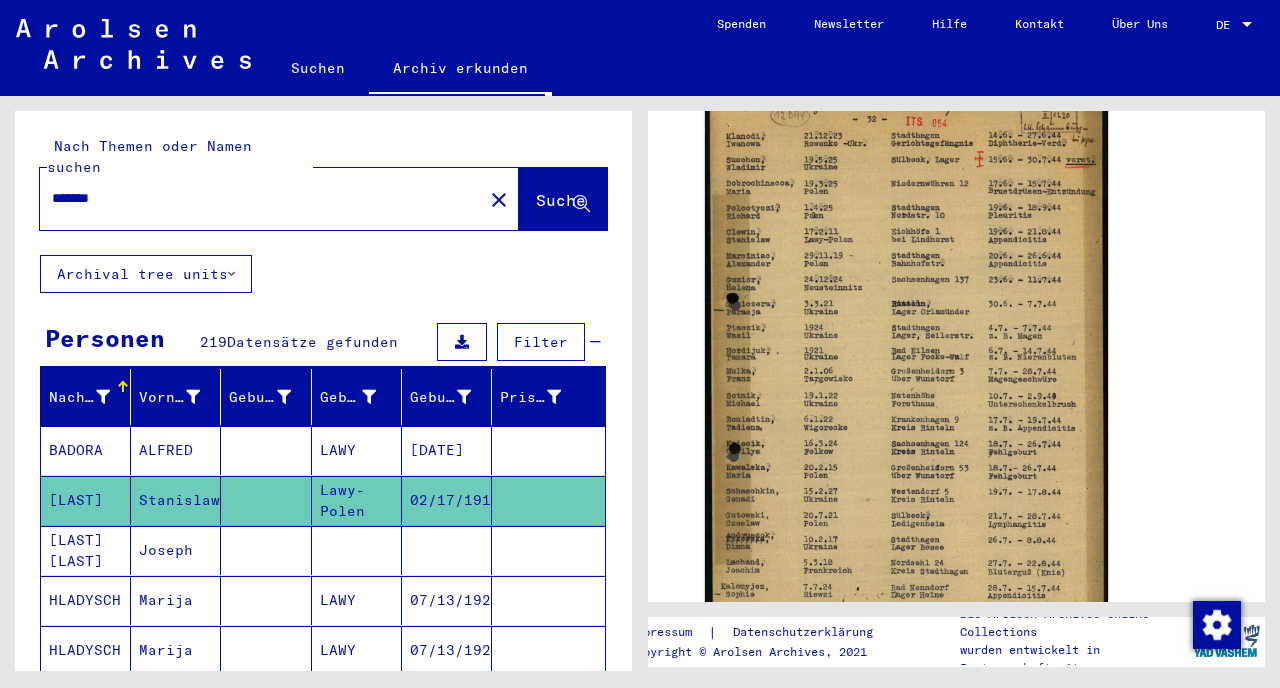 click on "Suche" 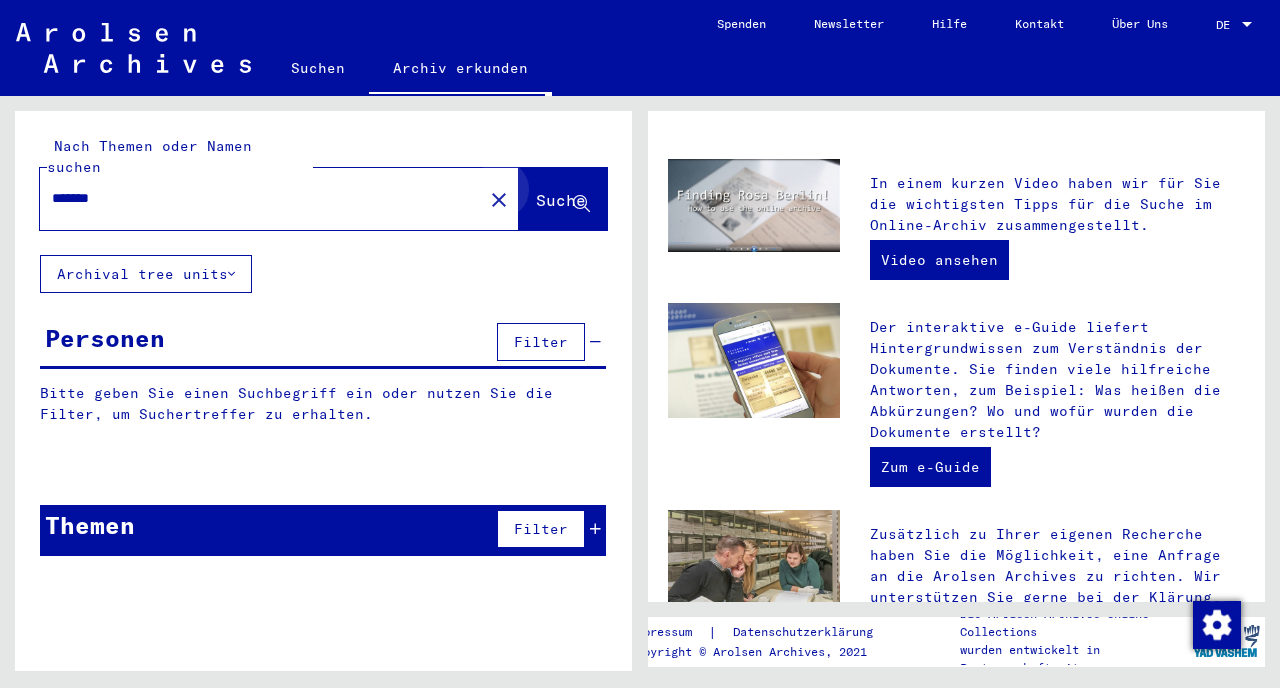scroll, scrollTop: 0, scrollLeft: 0, axis: both 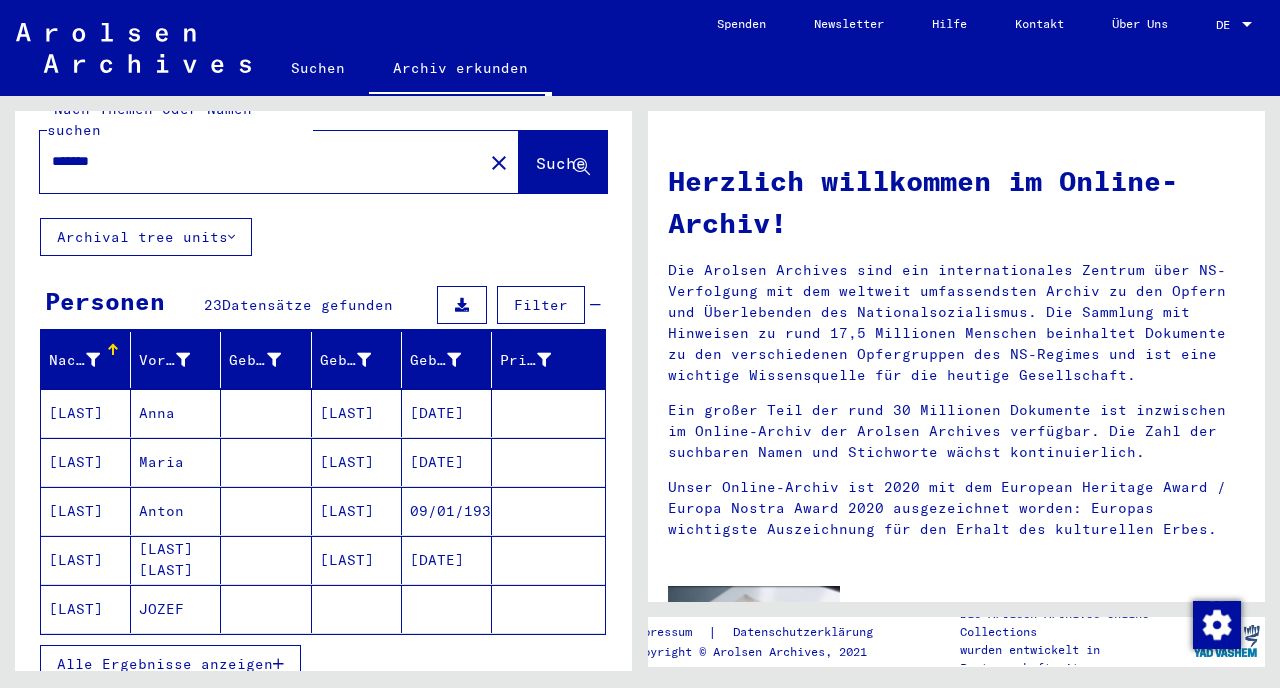 click on "[LAST]" at bounding box center [86, 462] 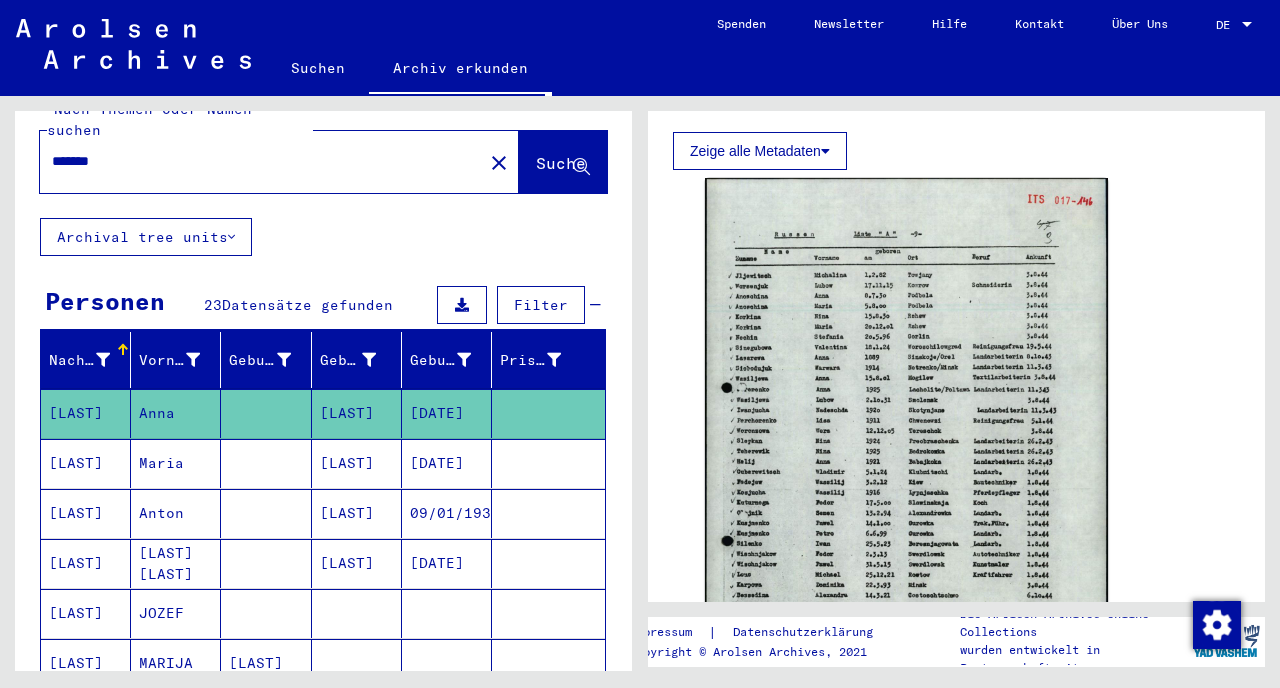 scroll, scrollTop: 651, scrollLeft: 0, axis: vertical 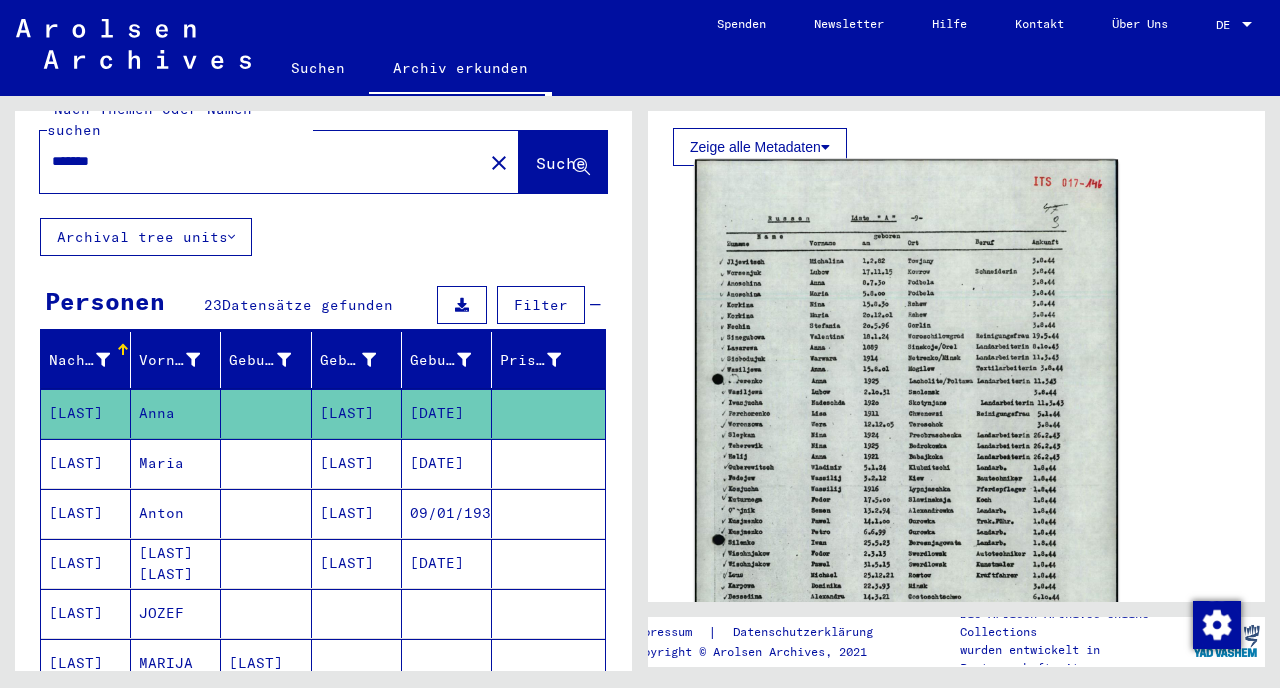 click 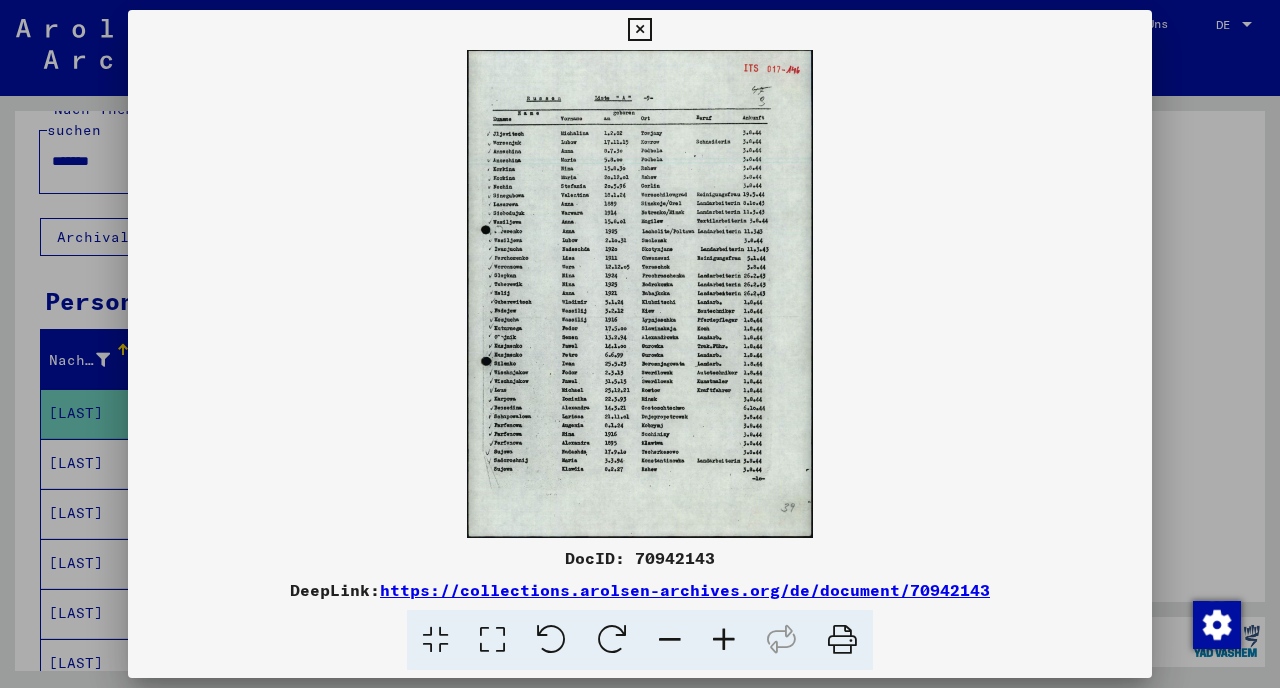 click at bounding box center (724, 640) 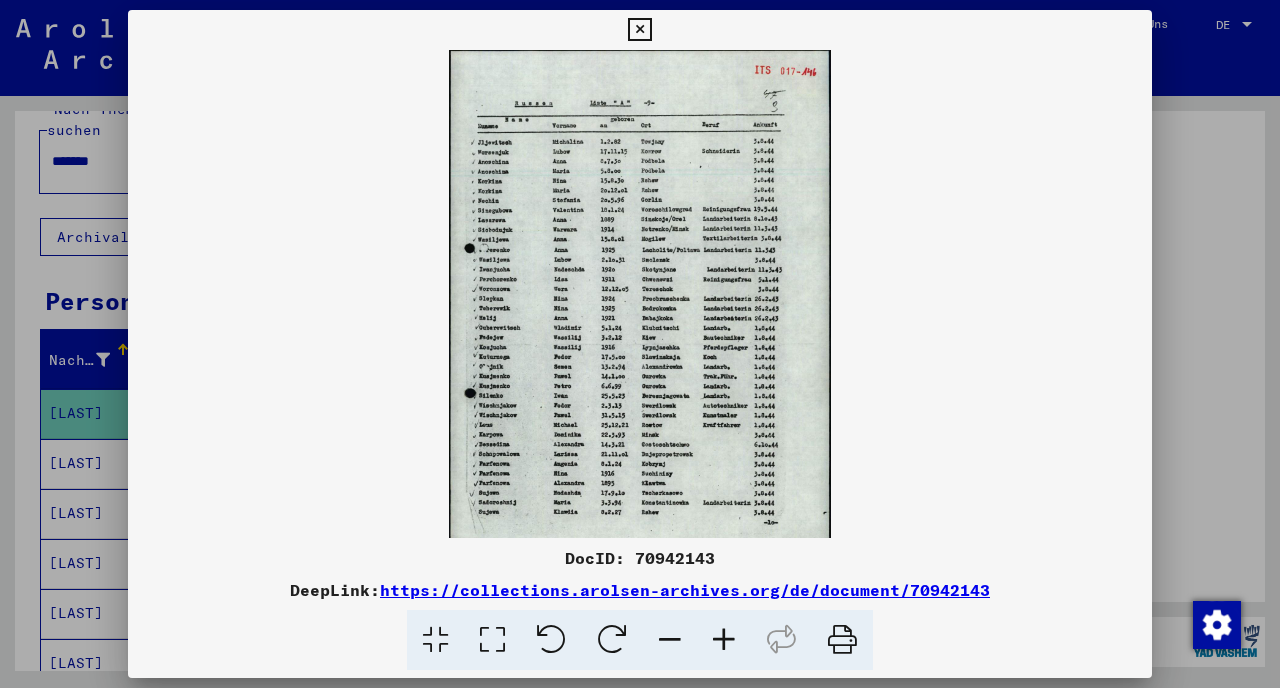 click at bounding box center (724, 640) 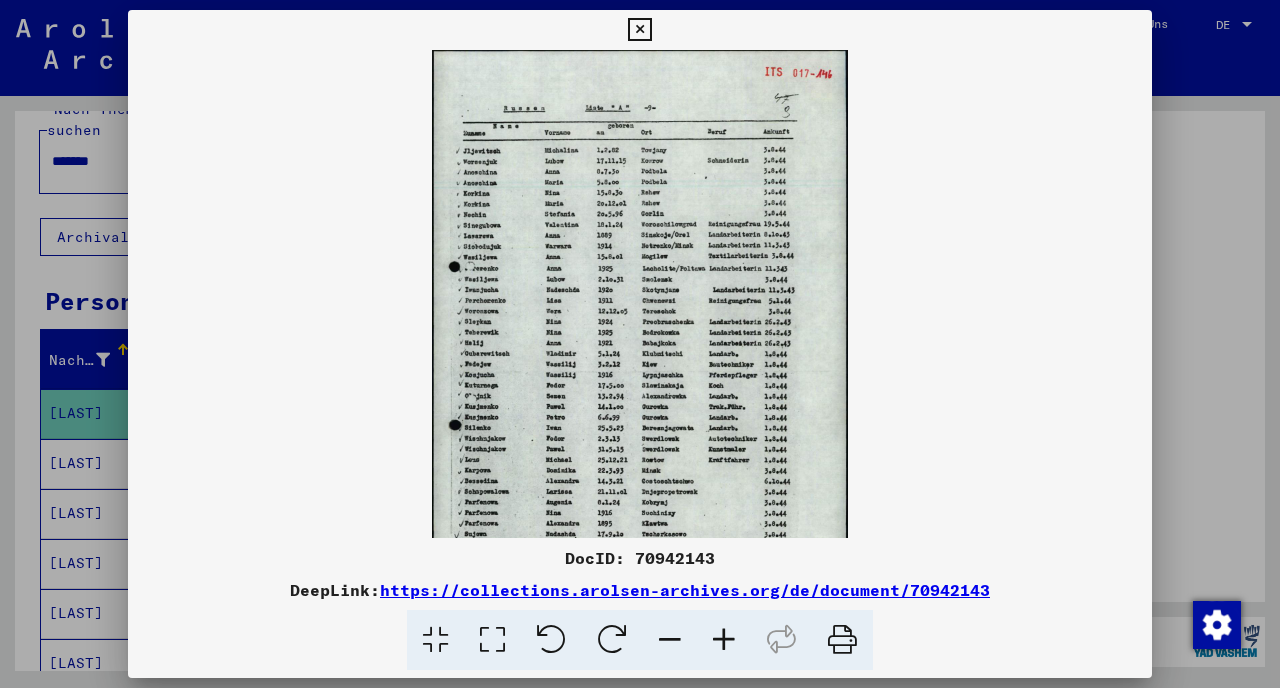 click at bounding box center [724, 640] 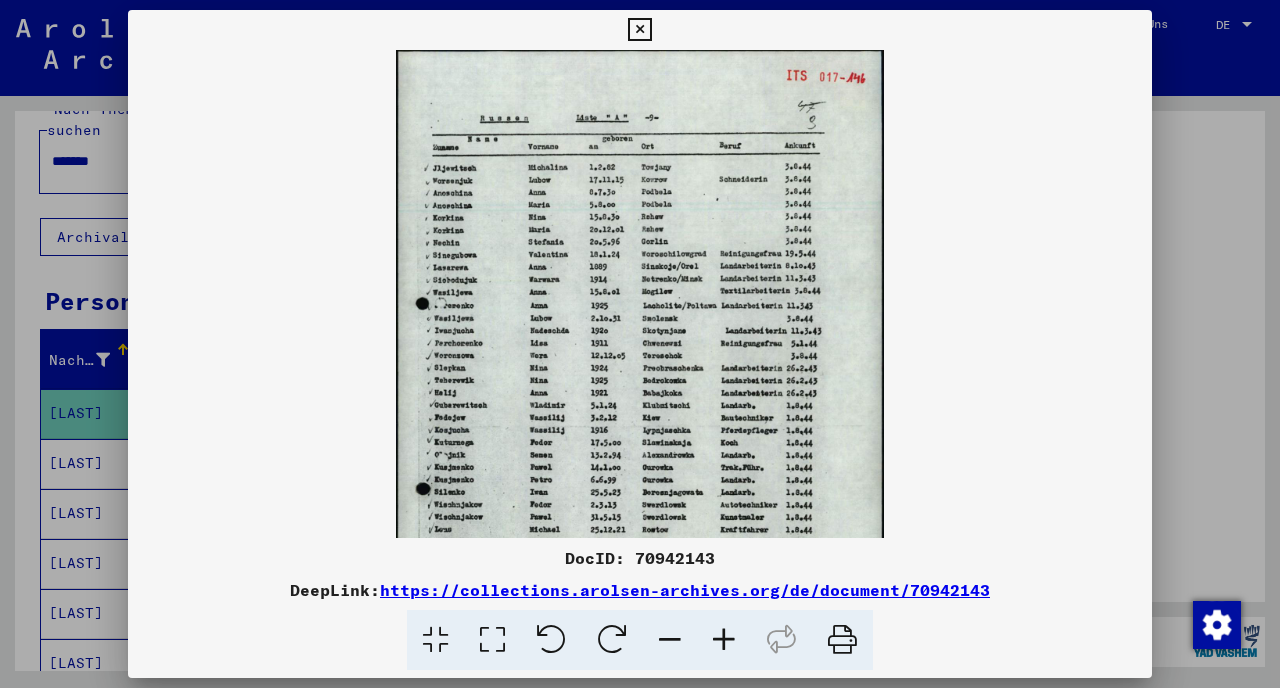 click at bounding box center [724, 640] 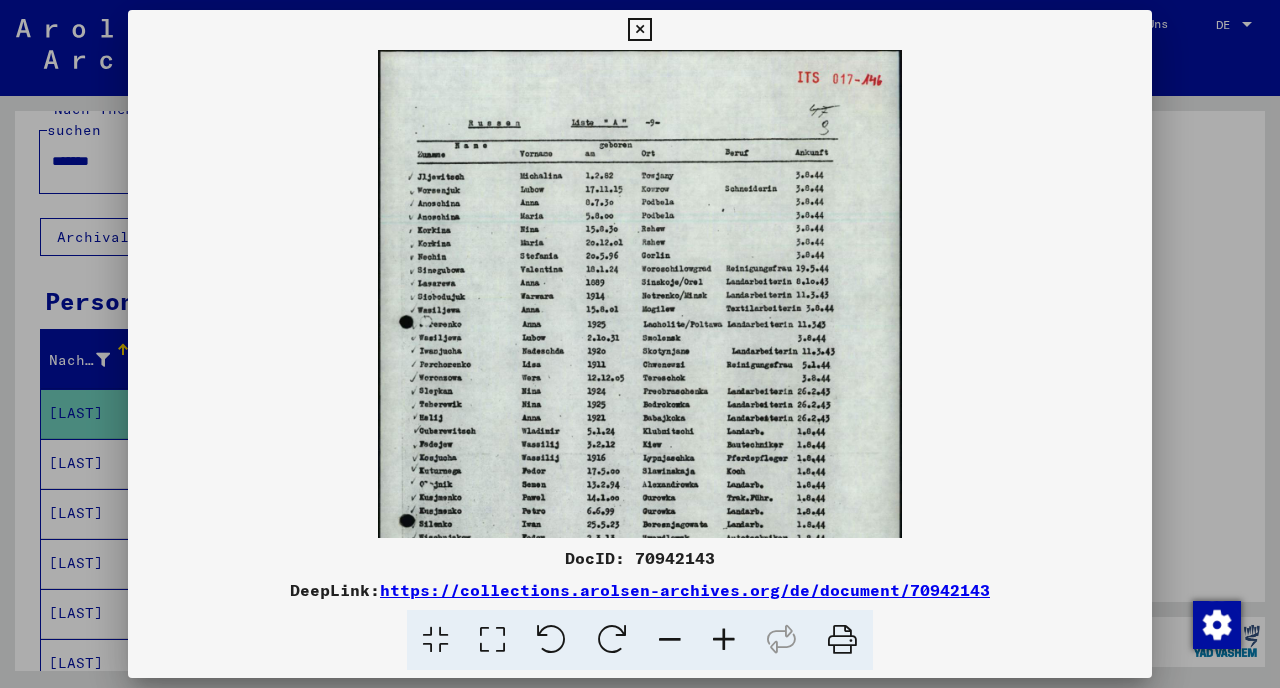 click at bounding box center [724, 640] 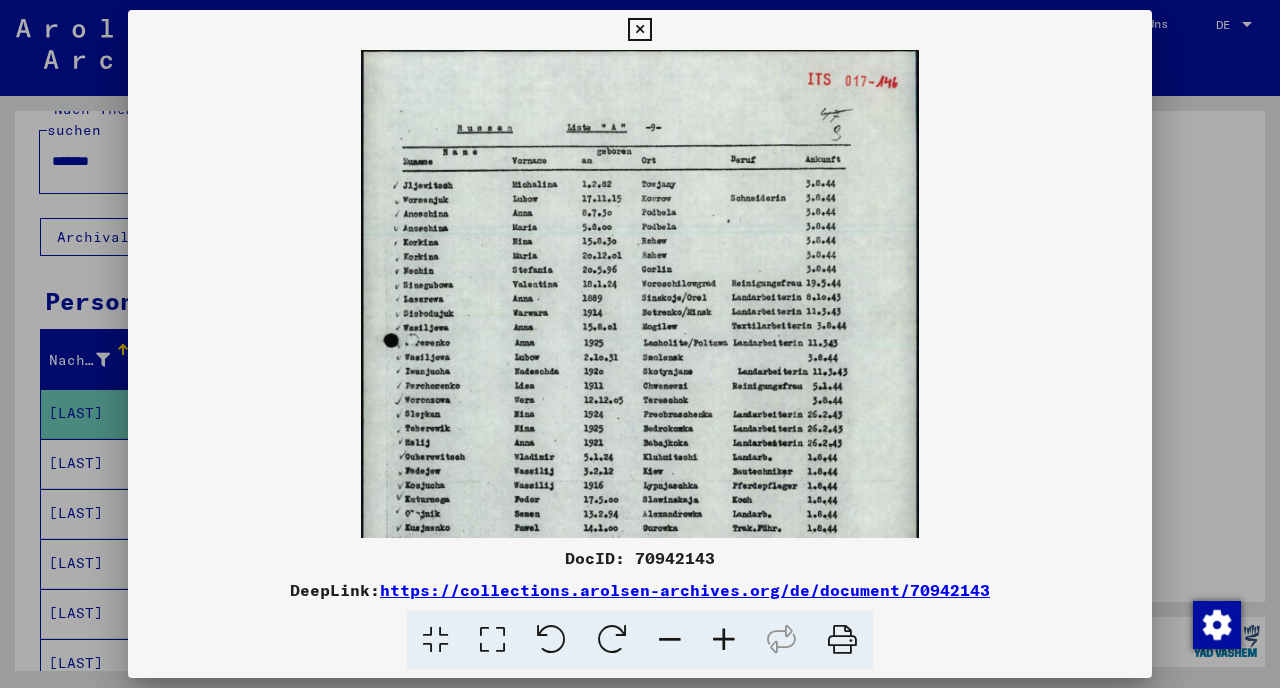 click at bounding box center [724, 640] 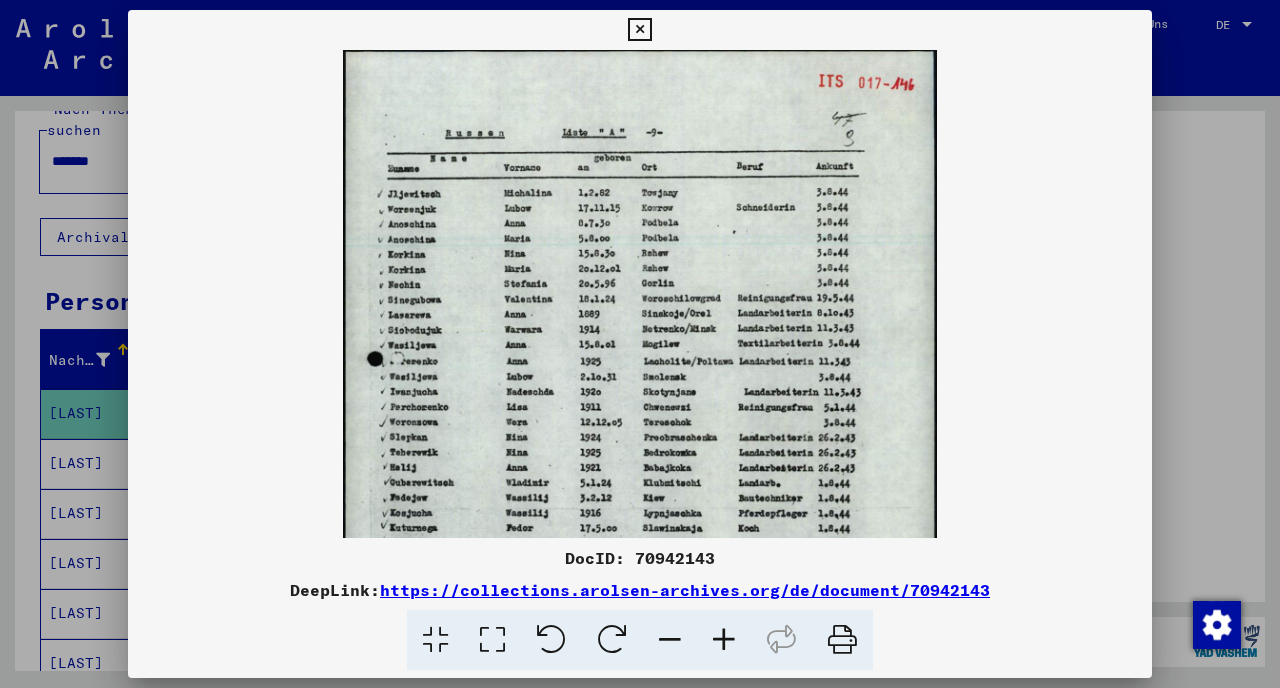 click at bounding box center [724, 640] 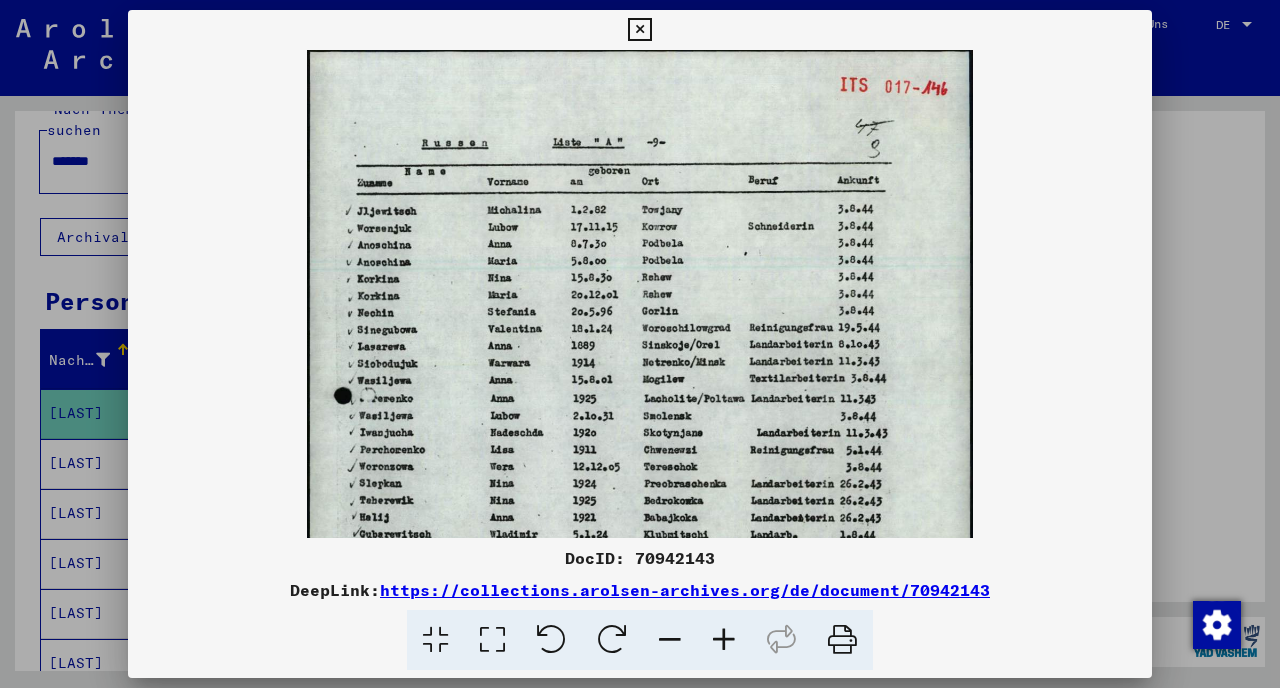click at bounding box center (724, 640) 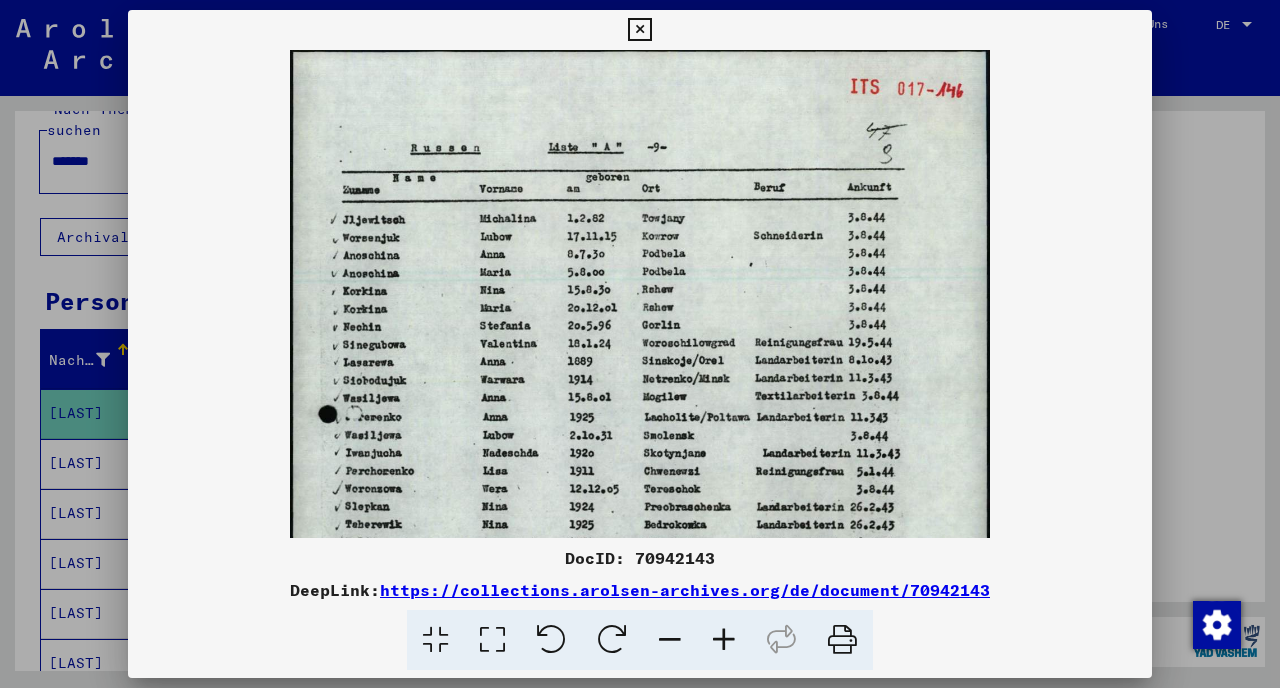 click at bounding box center (640, 344) 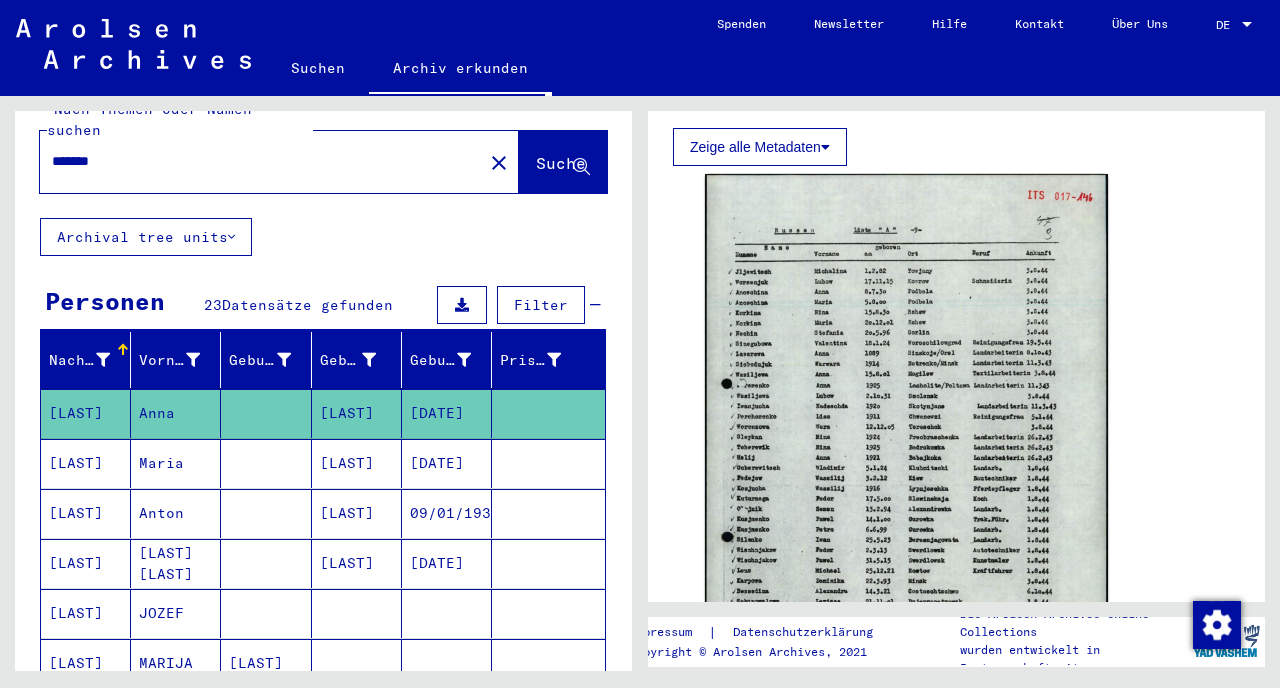 click on "Maria" at bounding box center (176, 513) 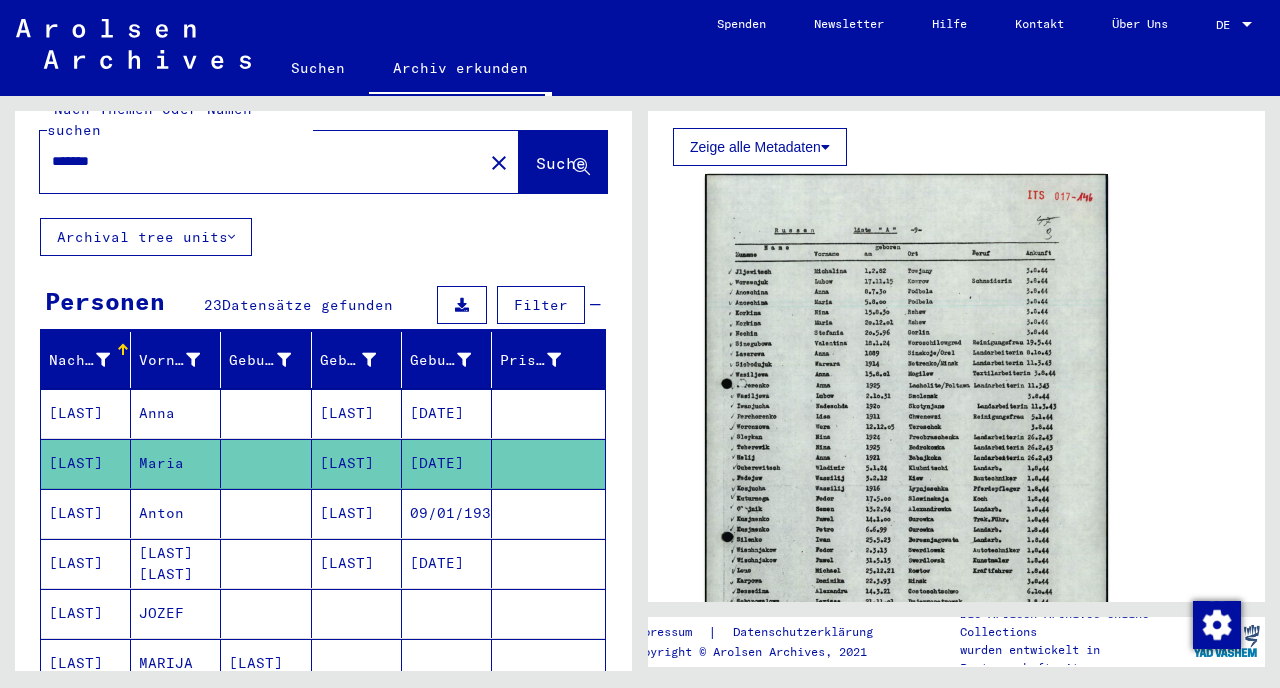 click on "[LAST]" at bounding box center (86, 563) 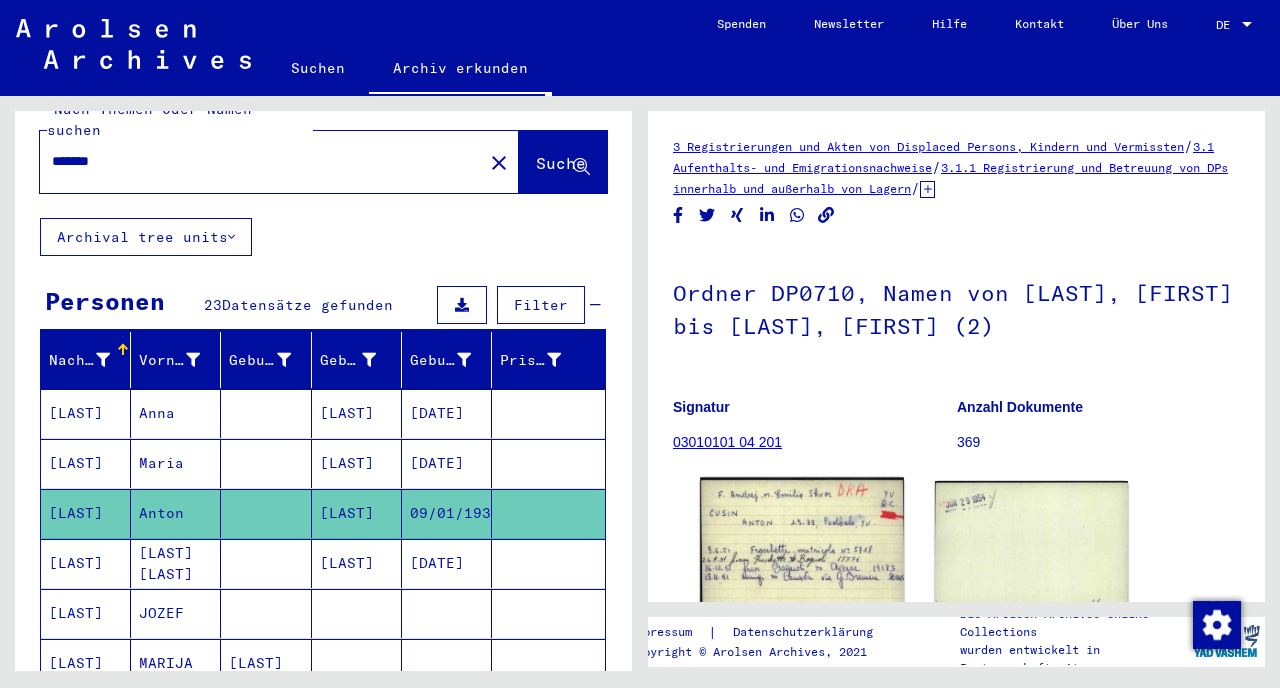 click 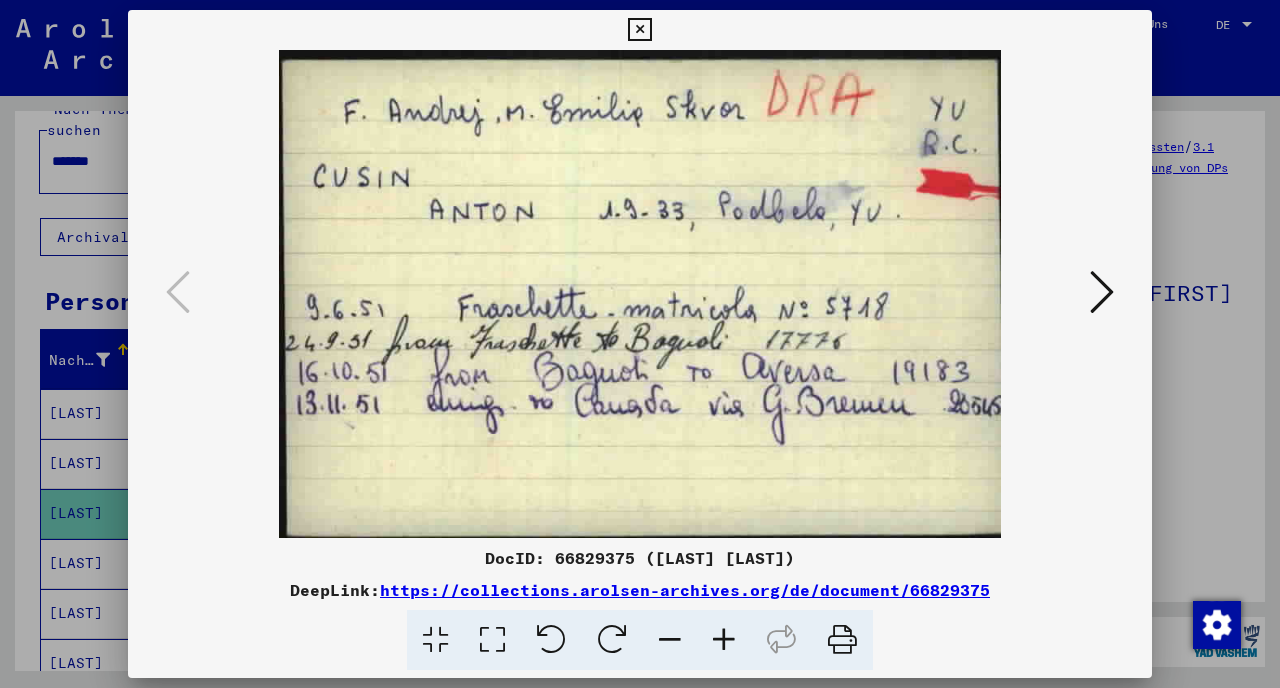 click at bounding box center [640, 344] 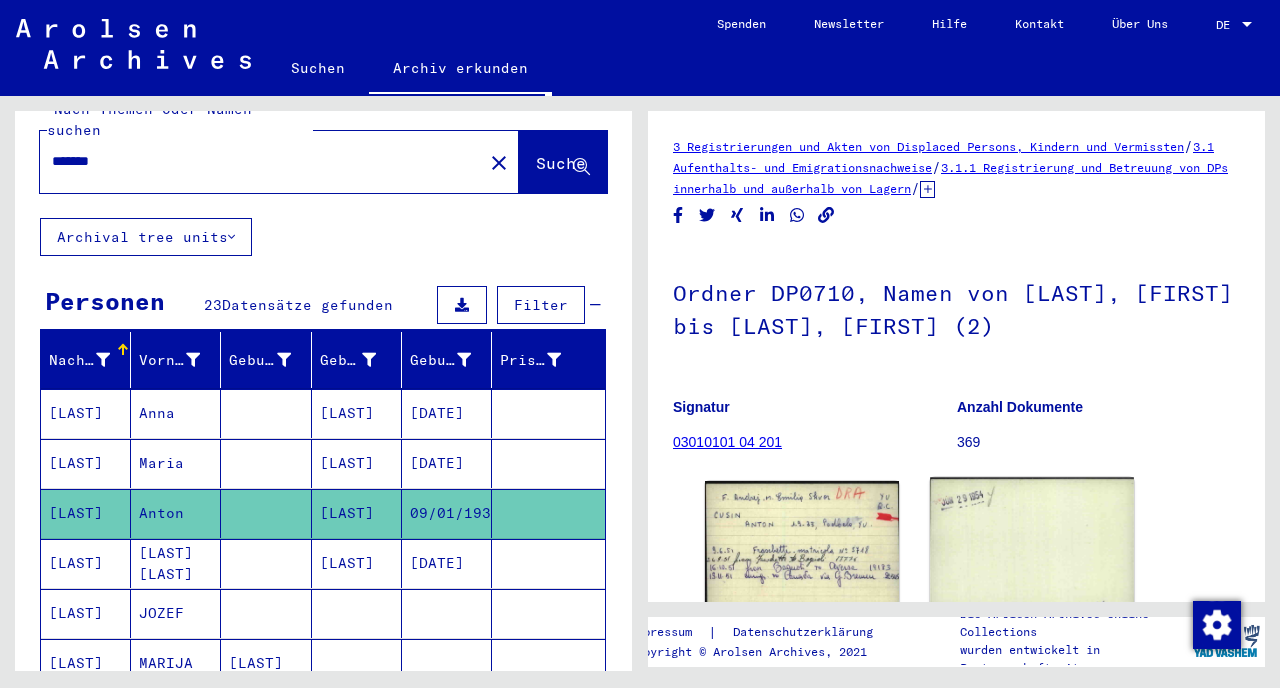click 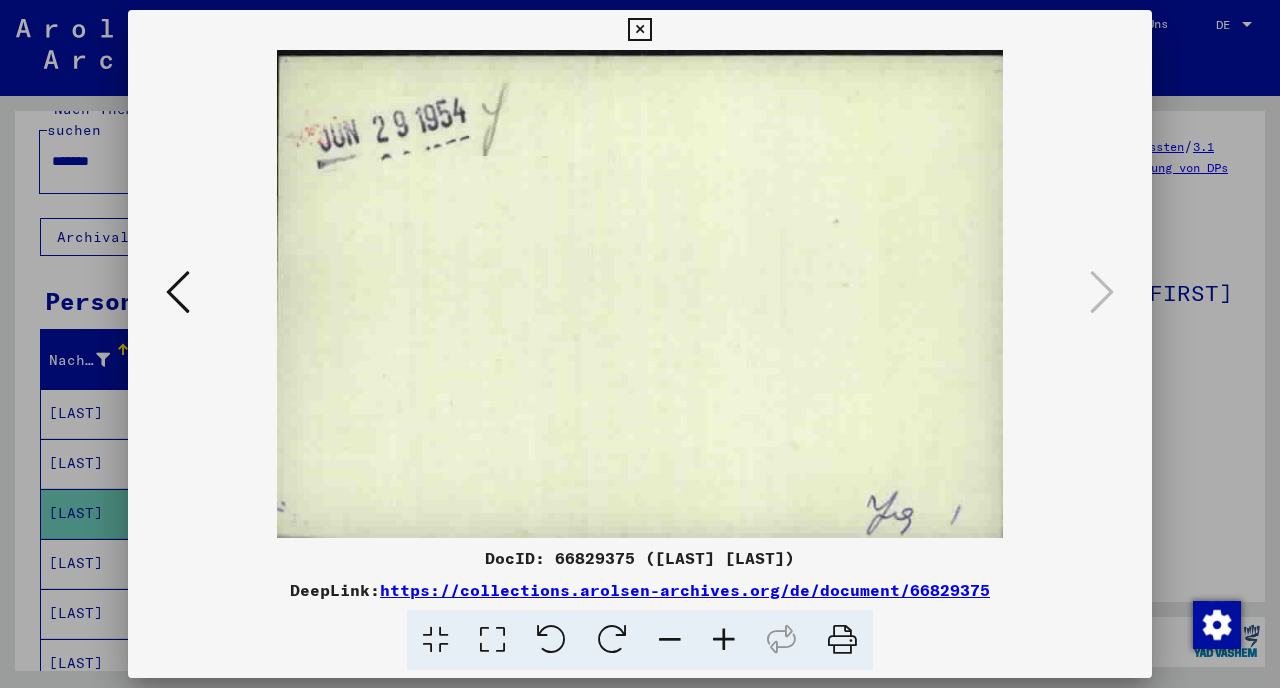 click at bounding box center [640, 344] 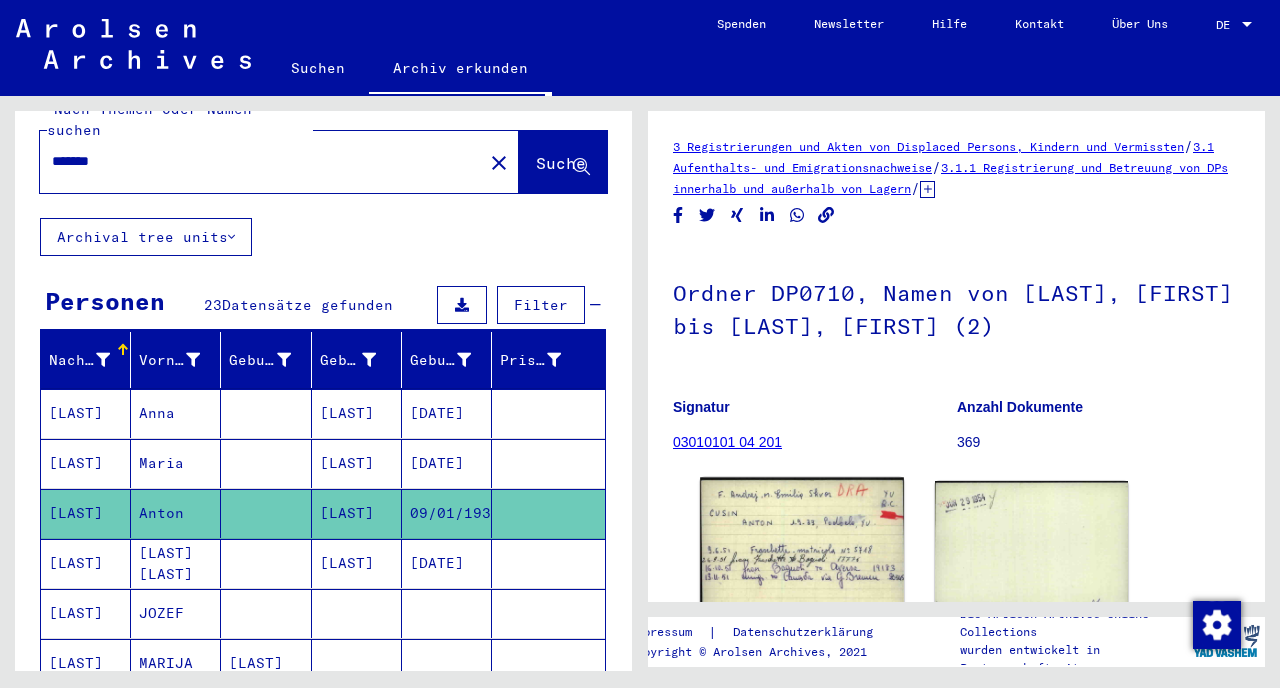 click 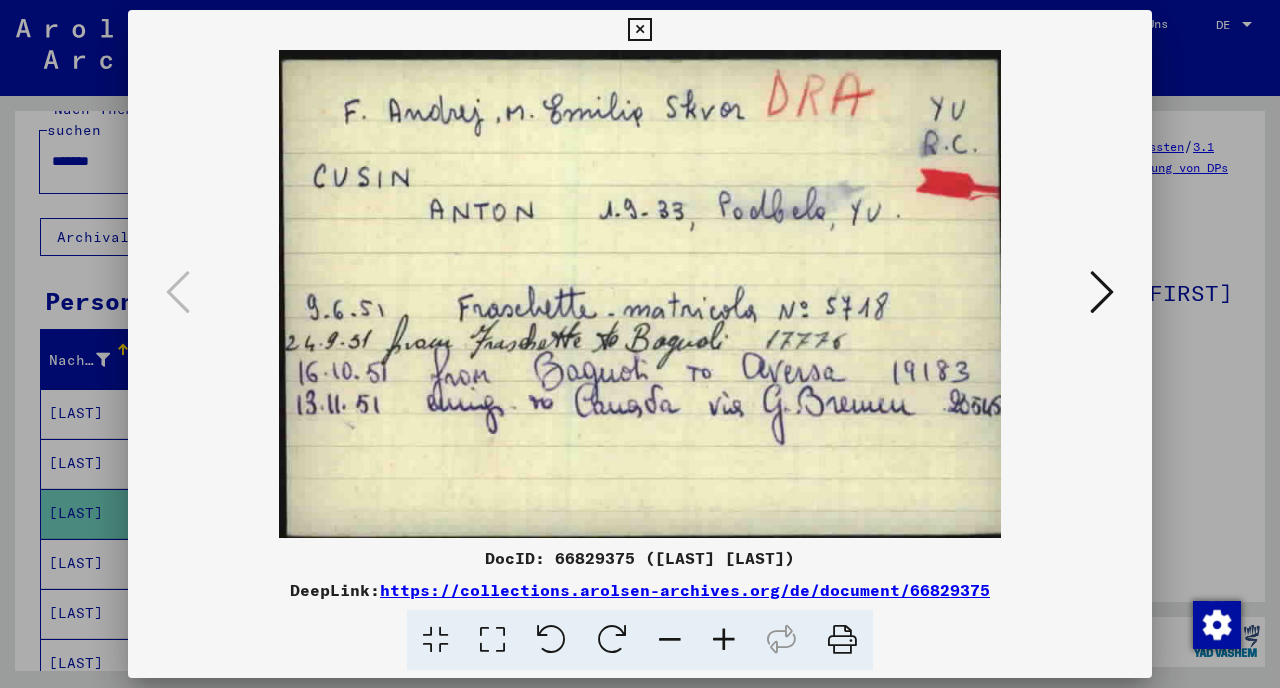 click at bounding box center (640, 344) 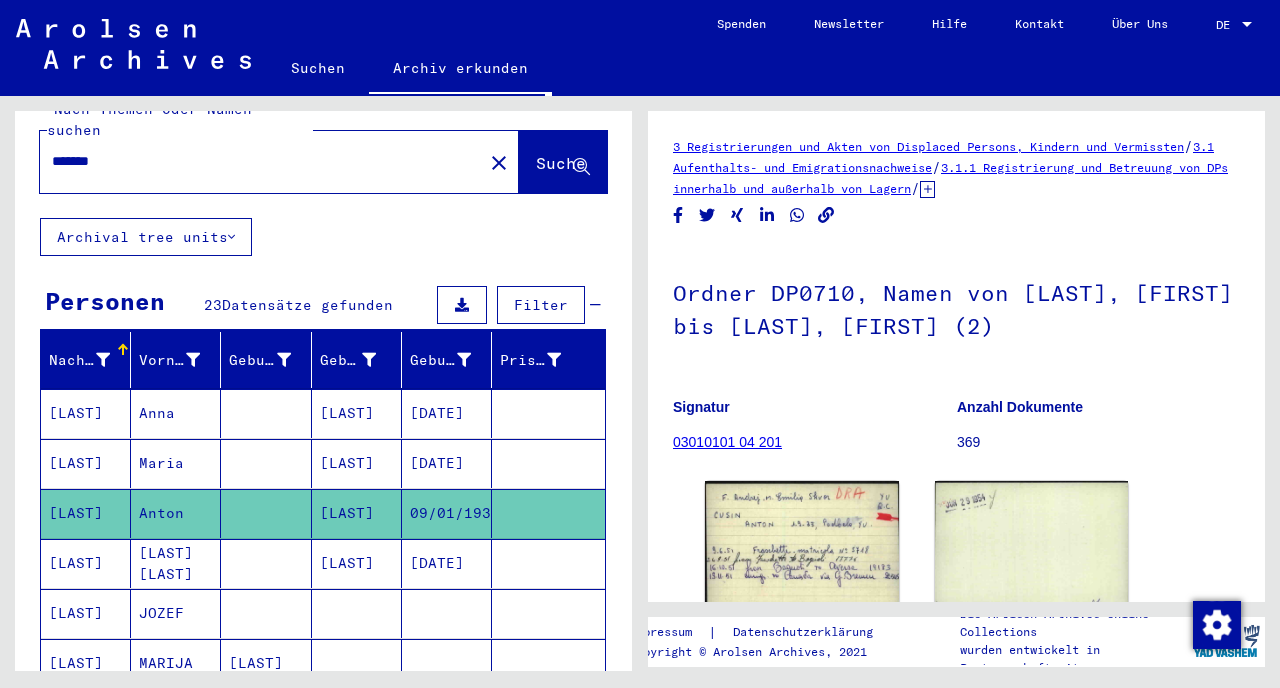 click on "[LAST]" at bounding box center (86, 613) 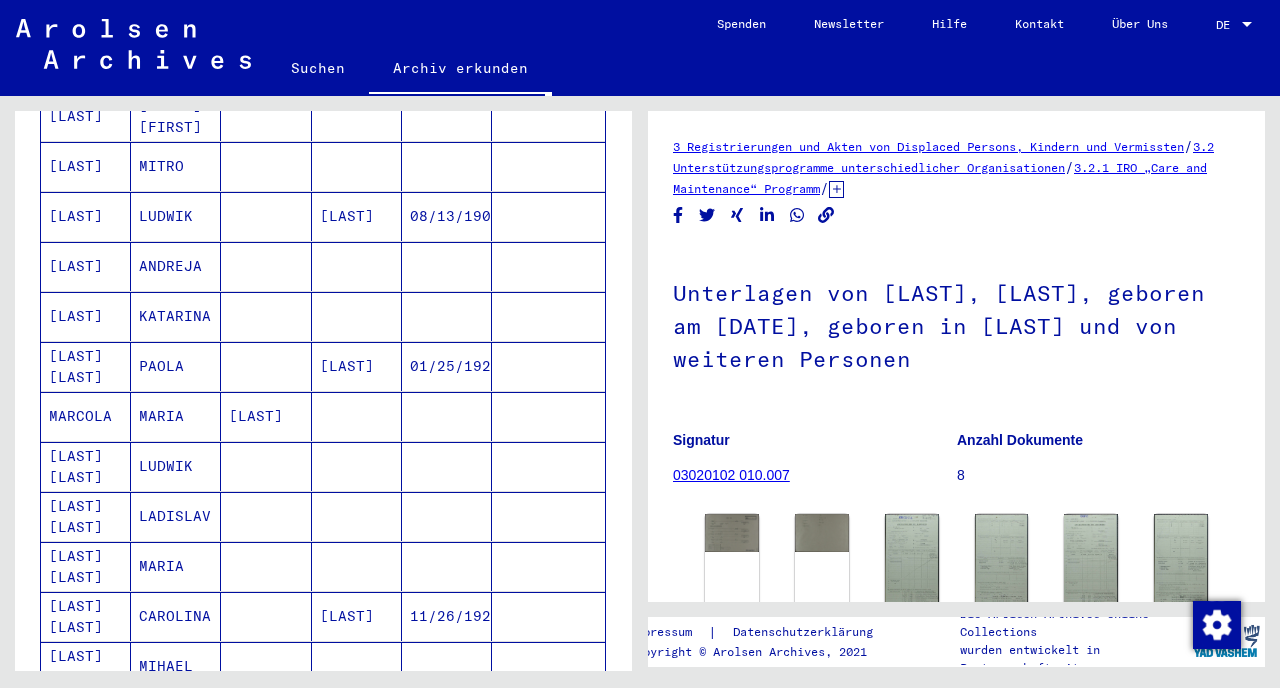 scroll, scrollTop: 768, scrollLeft: 0, axis: vertical 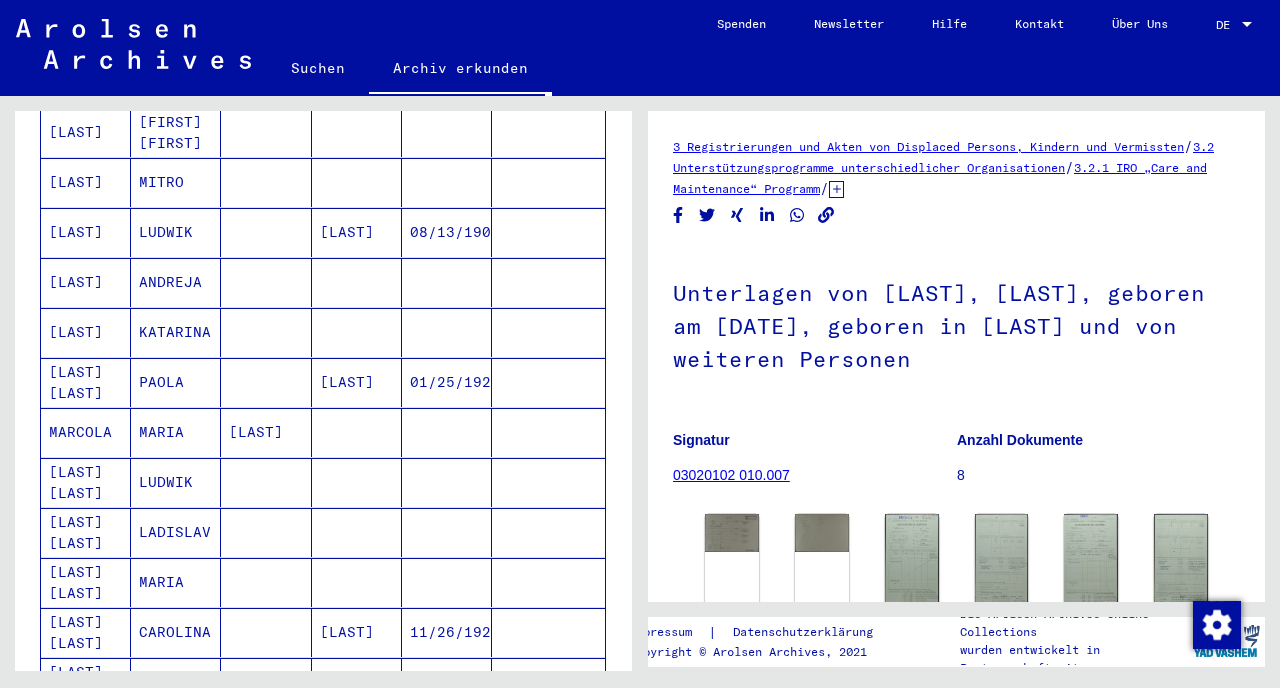 click on "[LAST]" at bounding box center [86, 282] 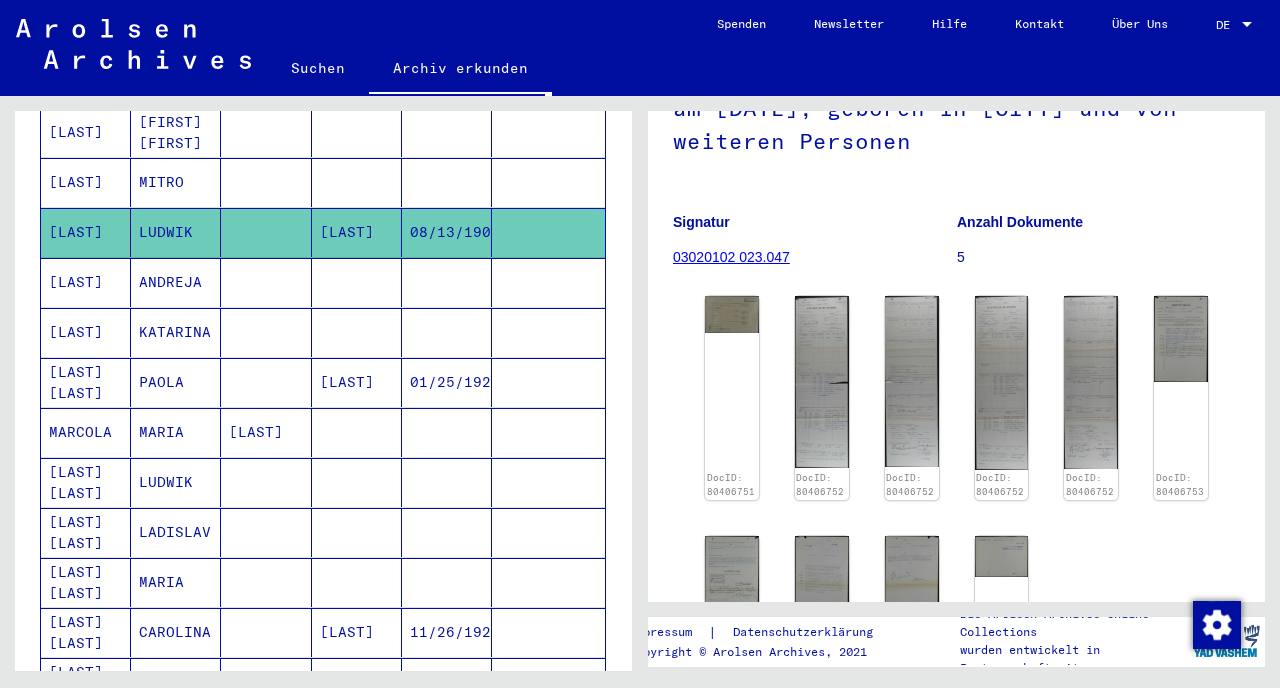 scroll, scrollTop: 287, scrollLeft: 0, axis: vertical 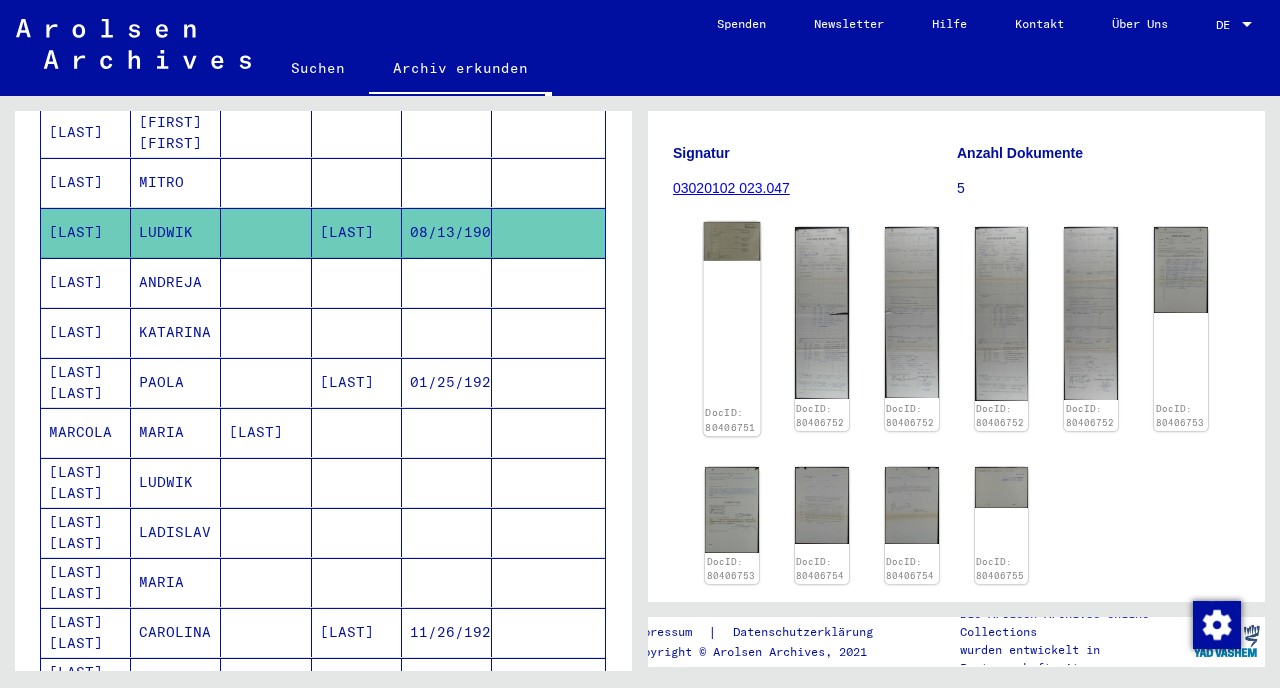 click 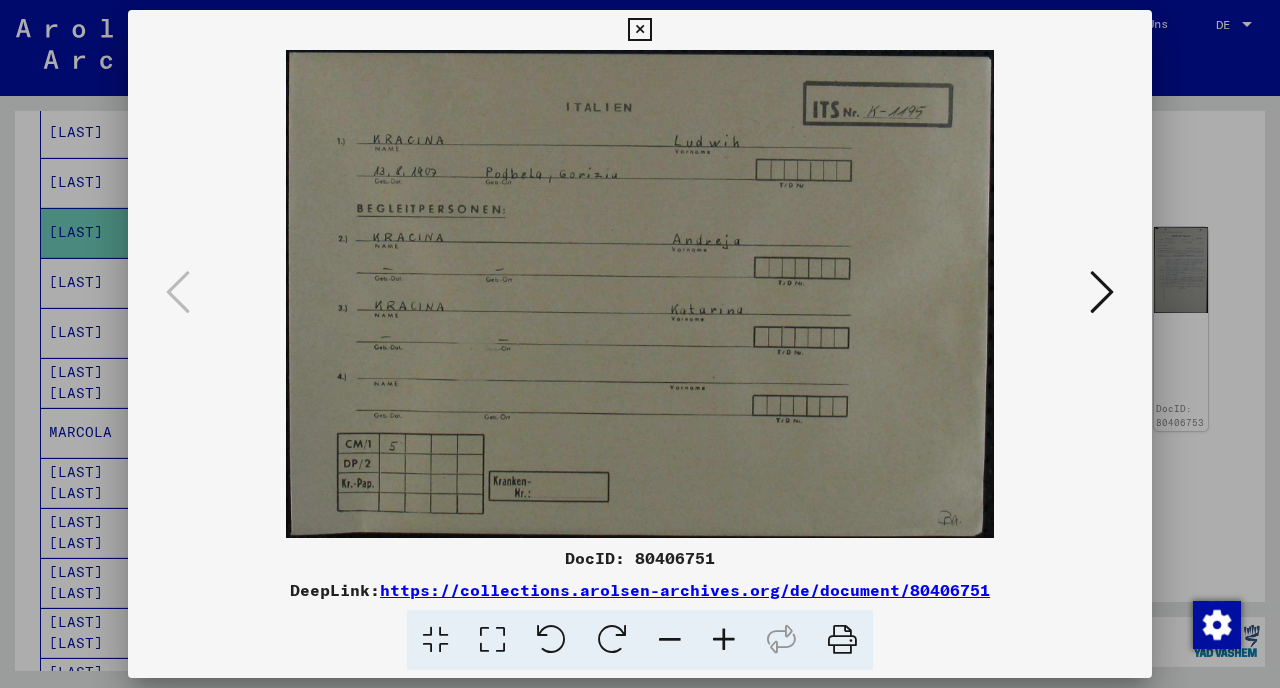 click at bounding box center (1102, 292) 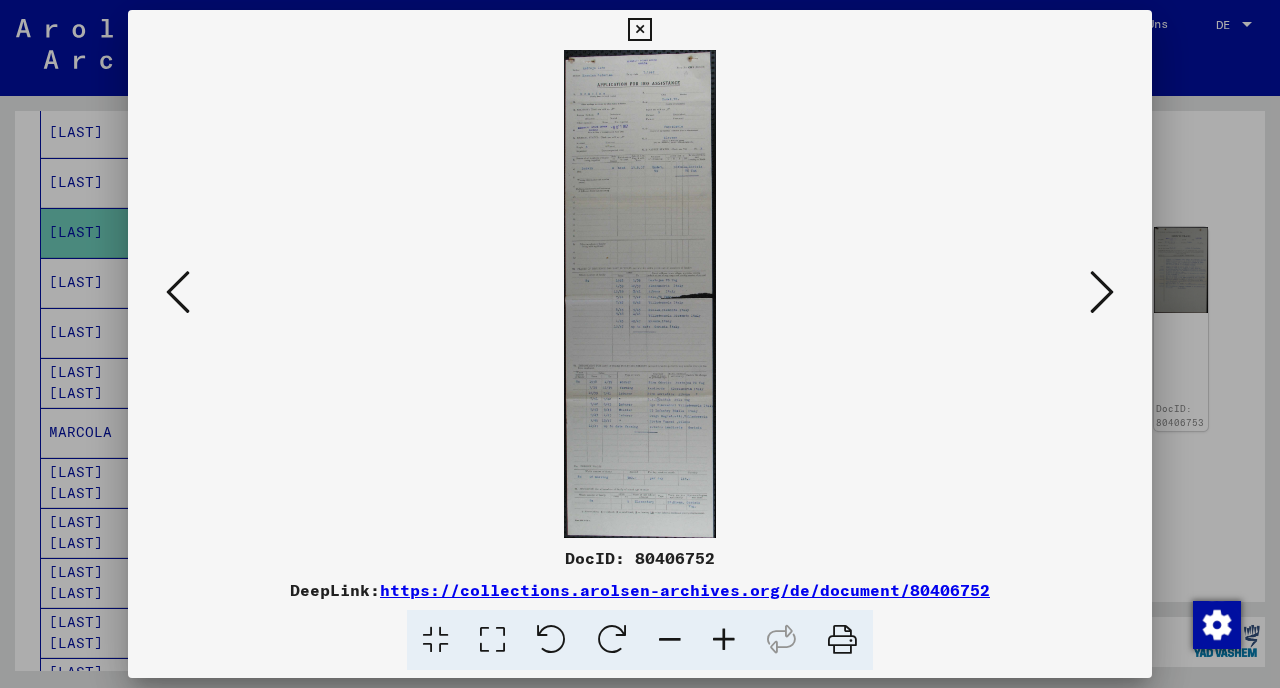 click at bounding box center [1102, 292] 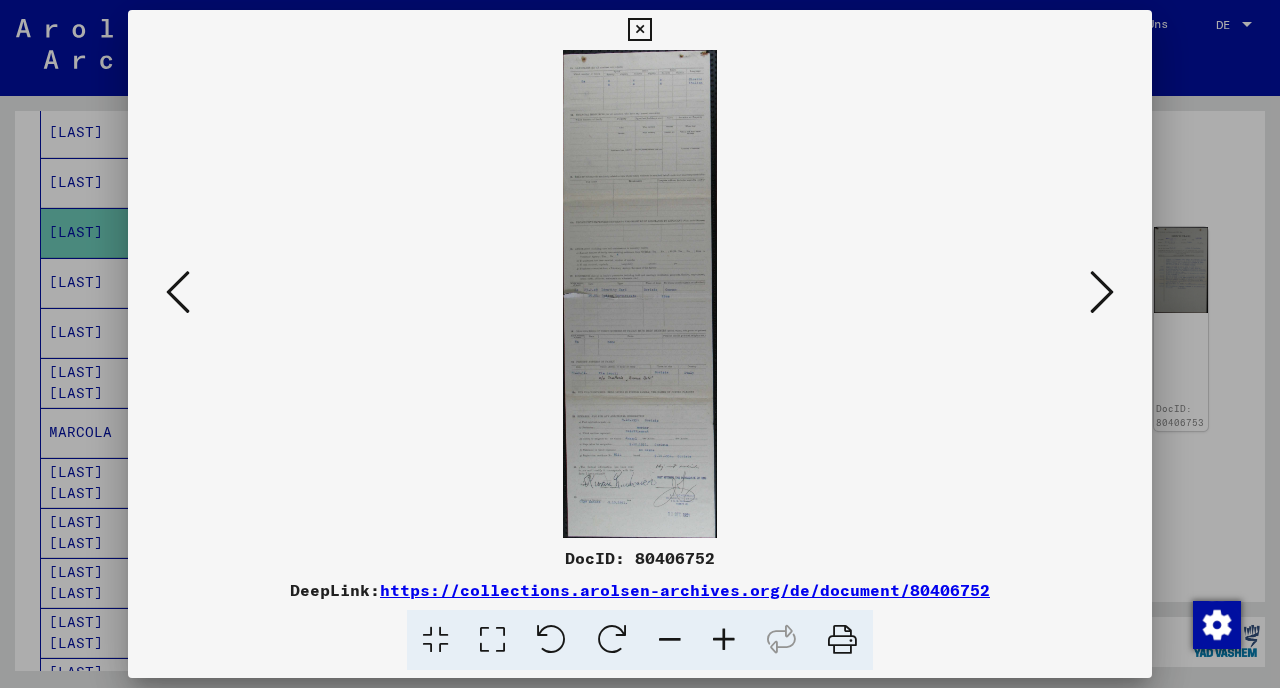 click at bounding box center [1102, 292] 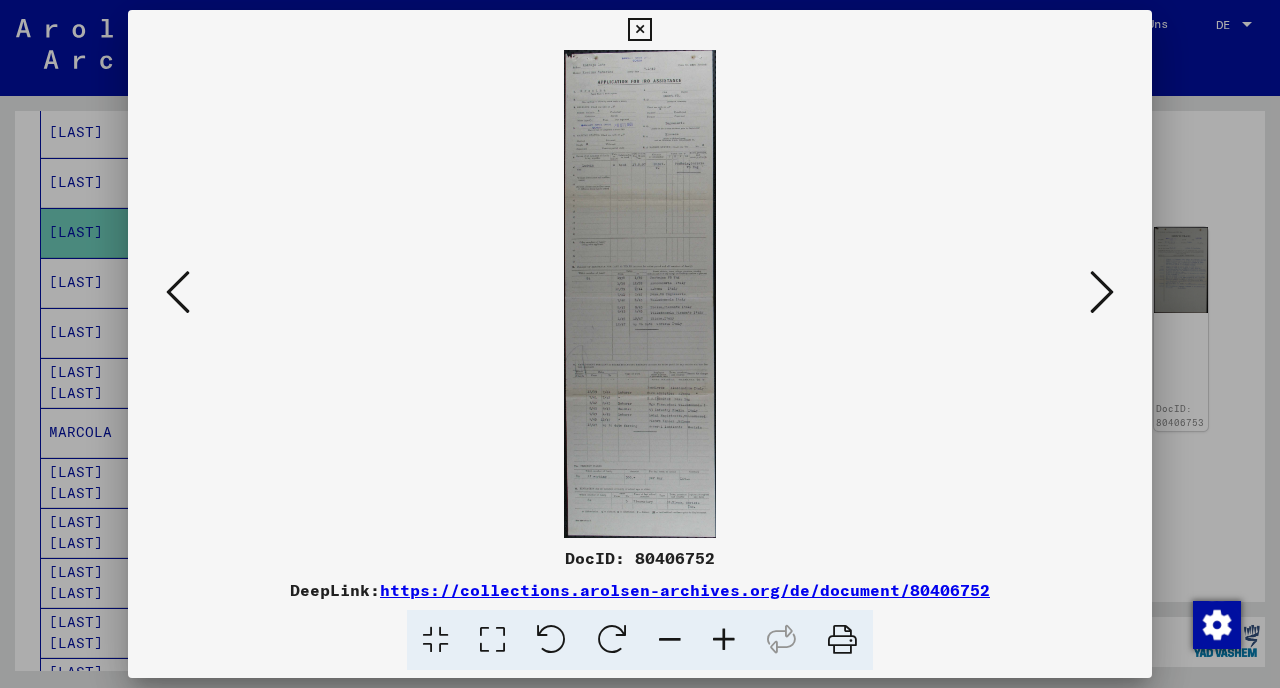 click at bounding box center (640, 344) 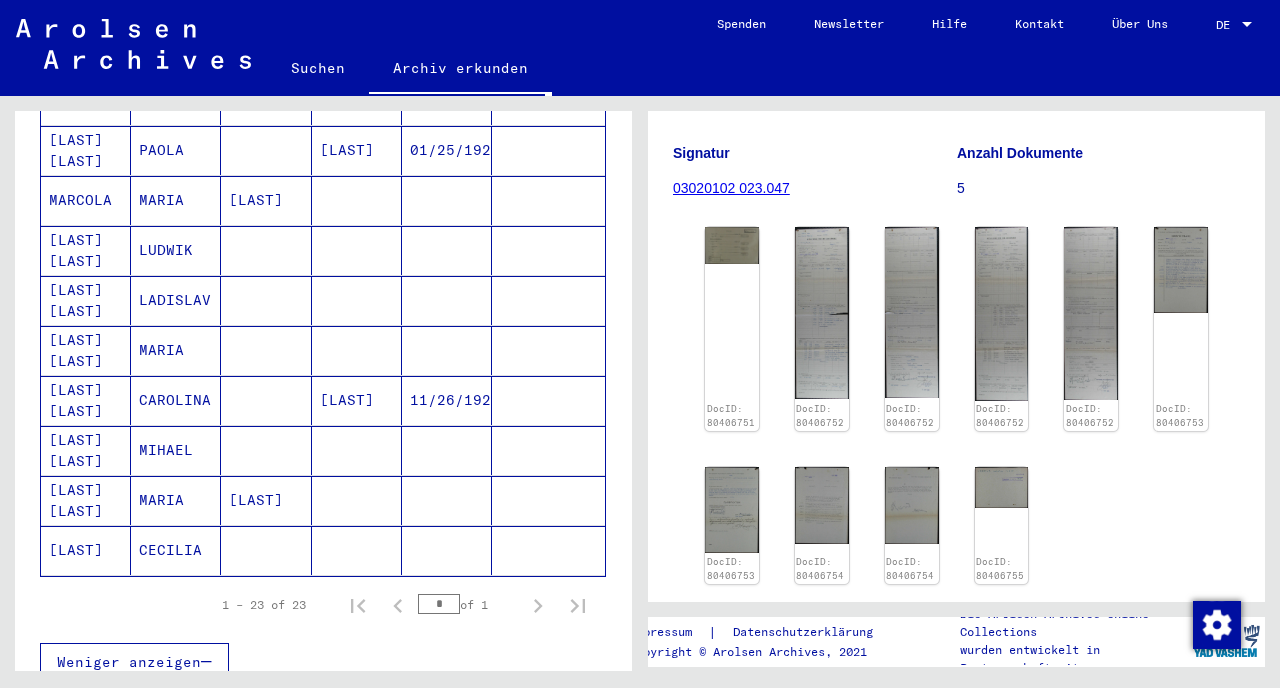 scroll, scrollTop: 1042, scrollLeft: 0, axis: vertical 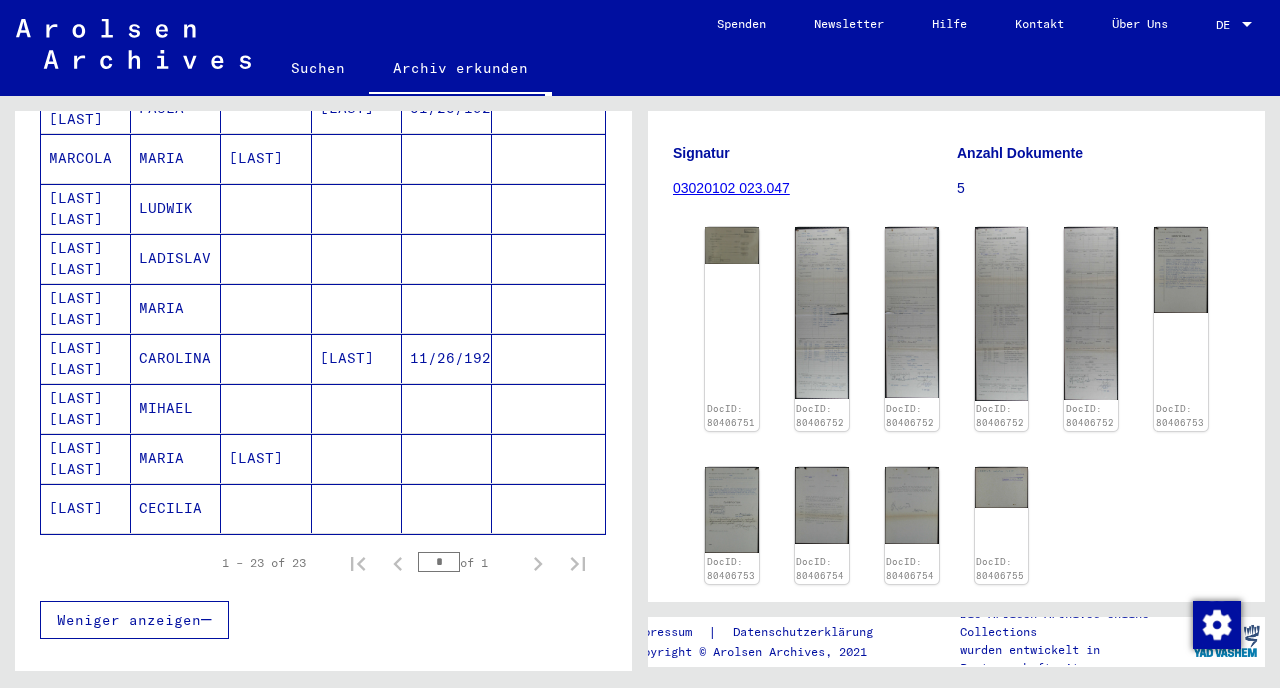click on "CAROLINA" at bounding box center [176, 408] 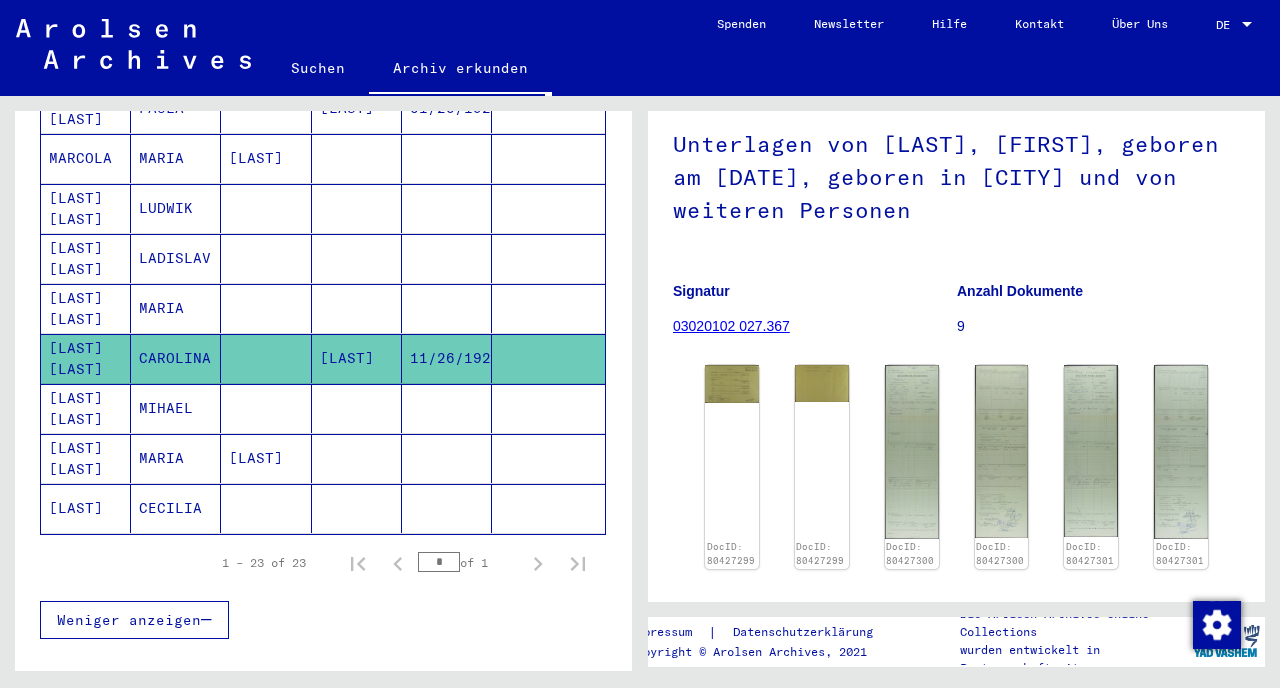 scroll, scrollTop: 220, scrollLeft: 0, axis: vertical 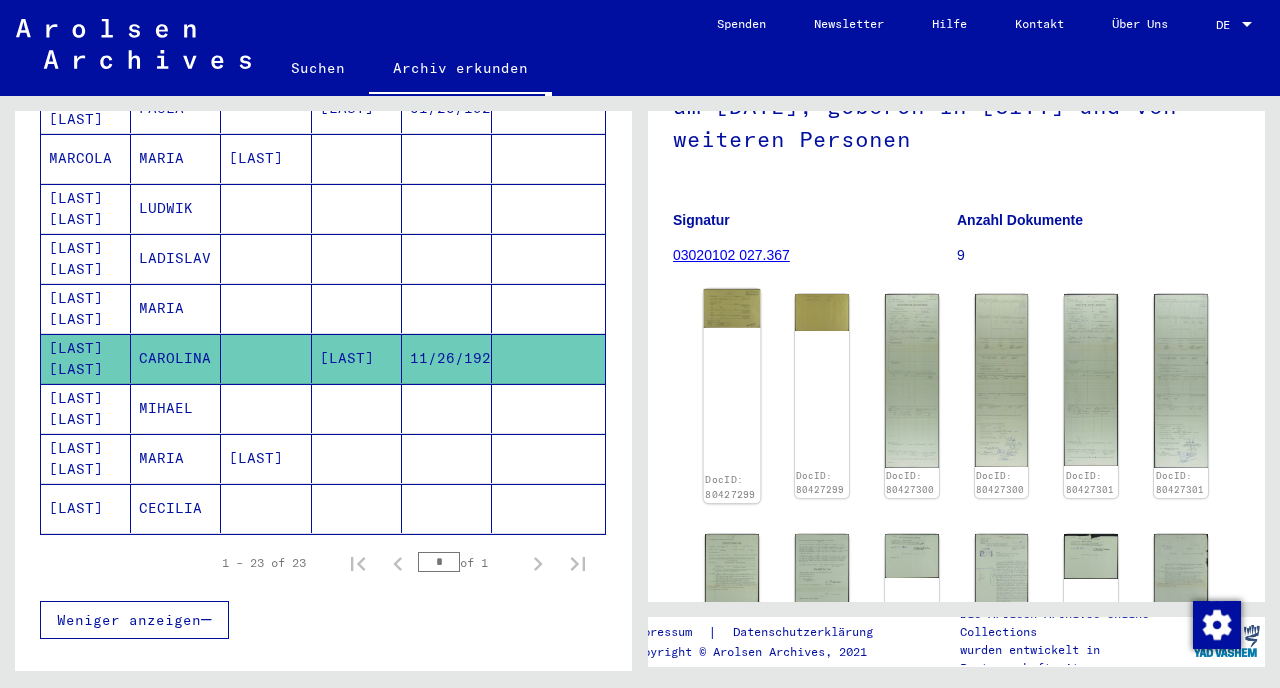 click 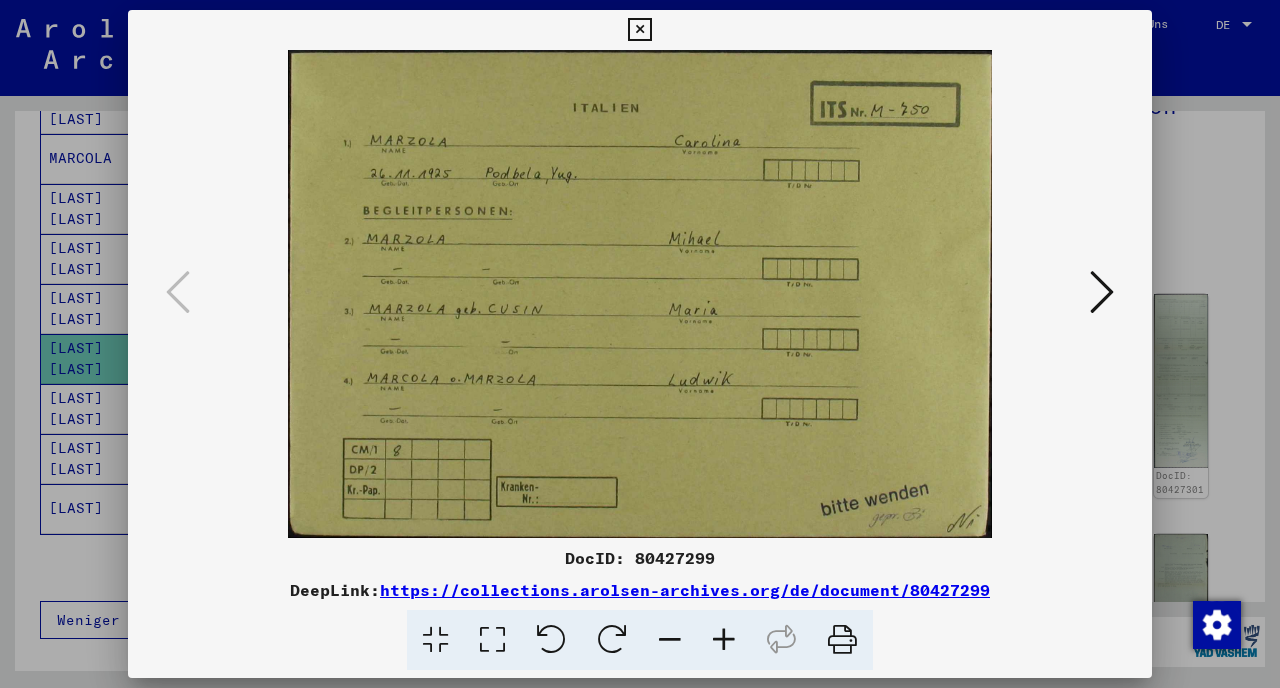 click at bounding box center (640, 344) 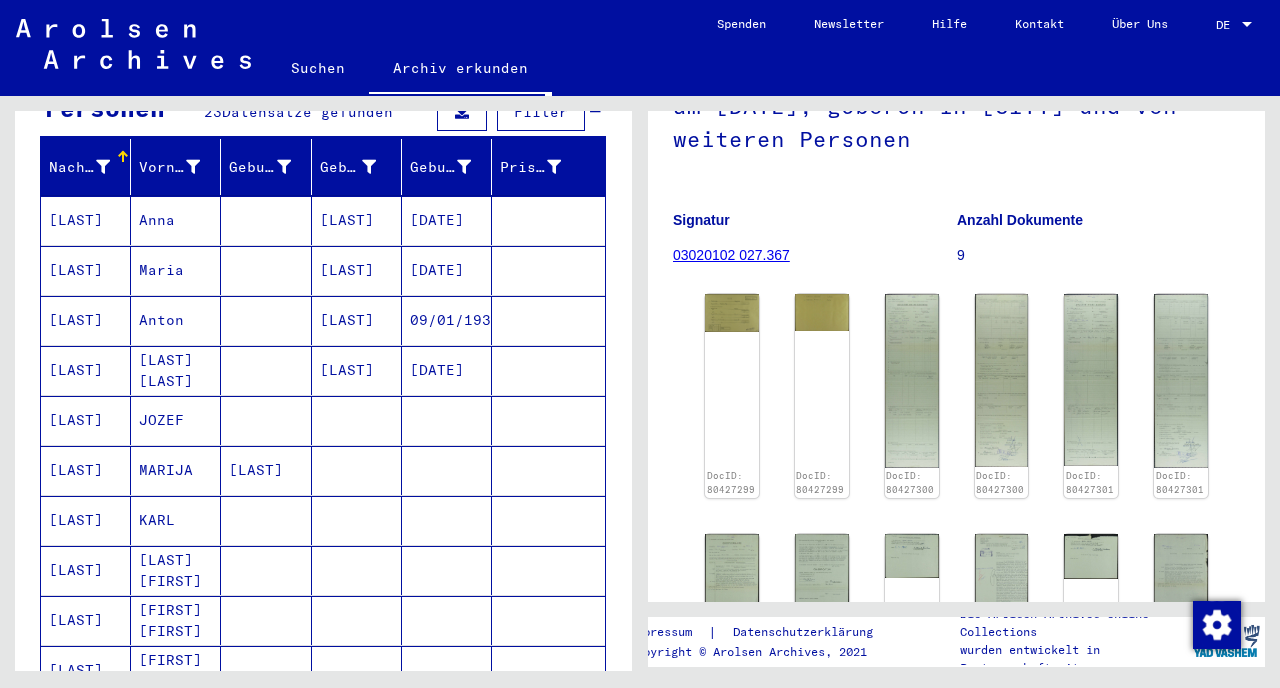 scroll, scrollTop: 0, scrollLeft: 0, axis: both 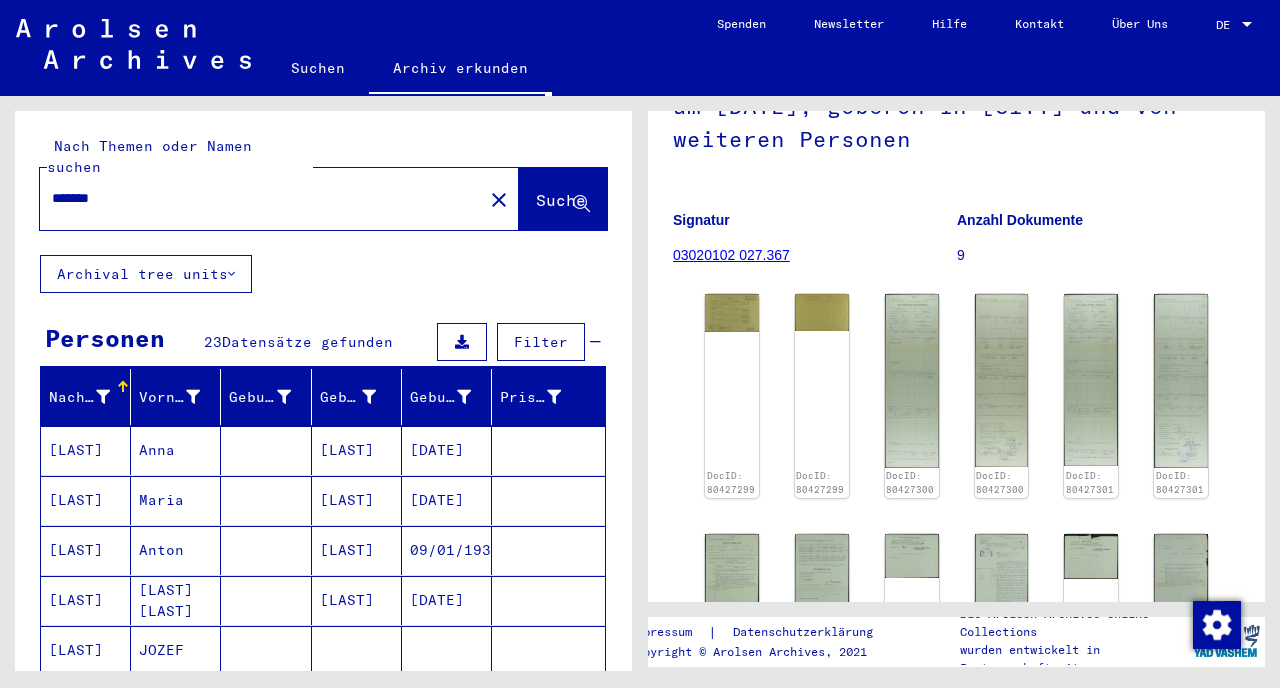 click on "*******" at bounding box center (261, 198) 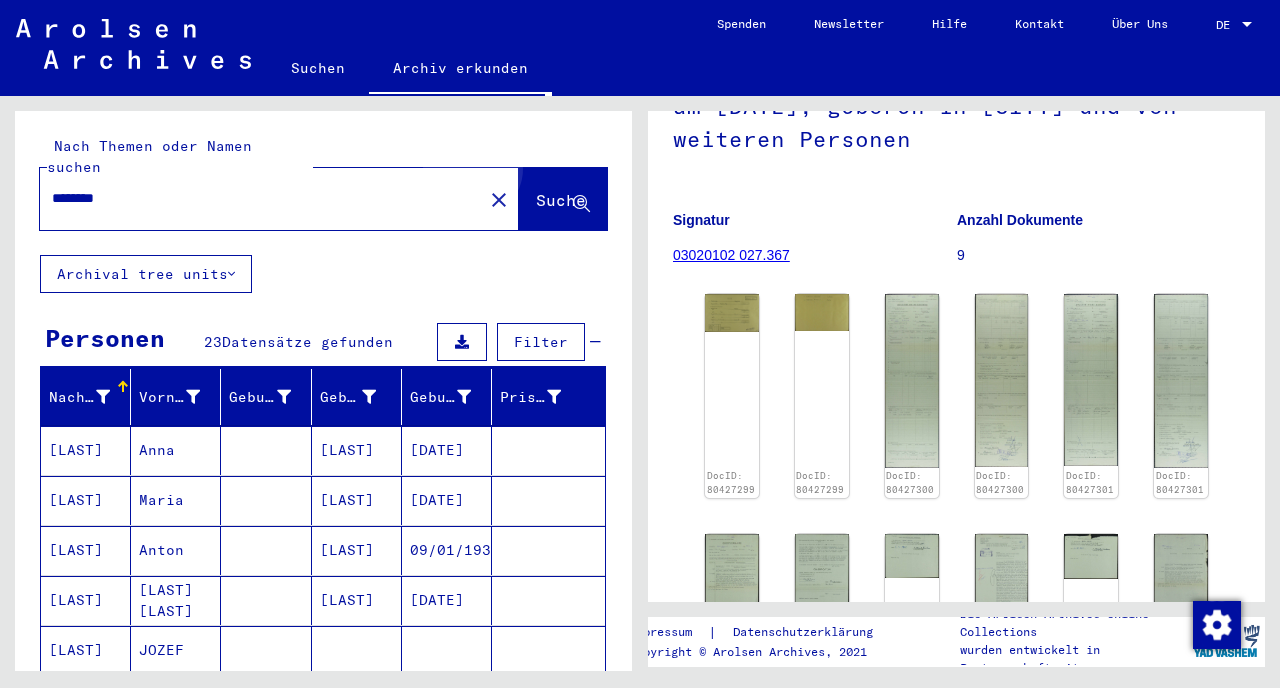 click on "Suche" 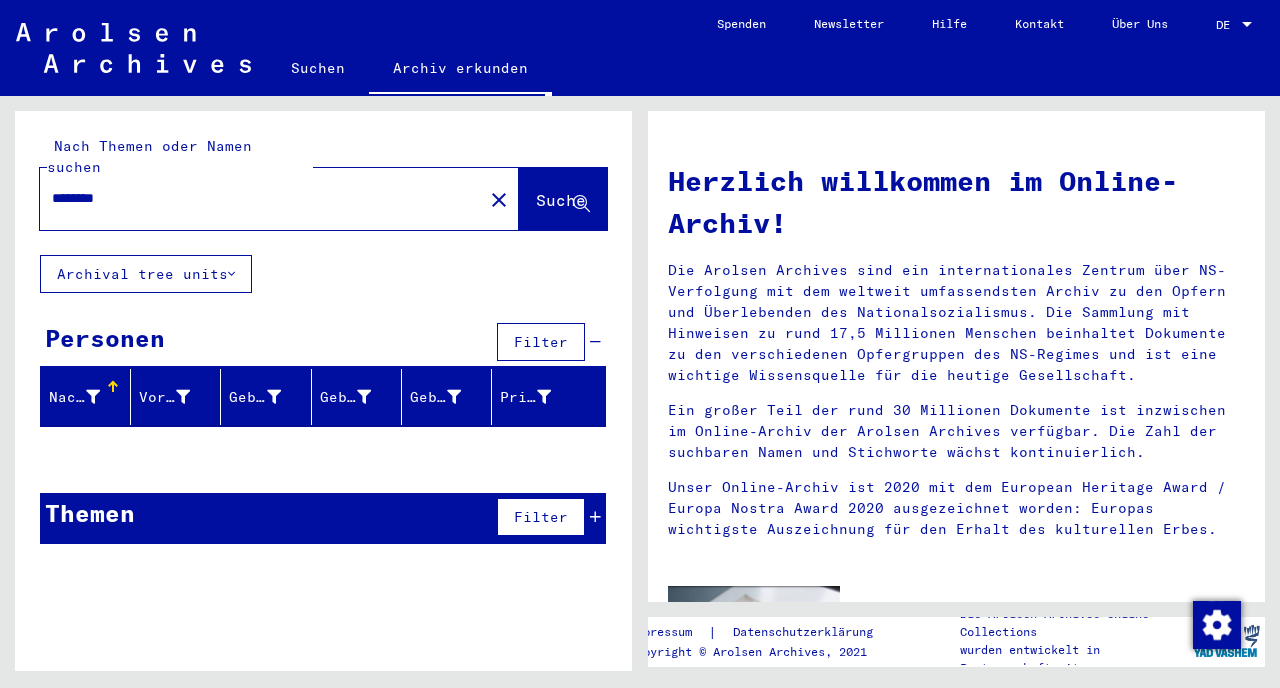 click on "********" at bounding box center (255, 198) 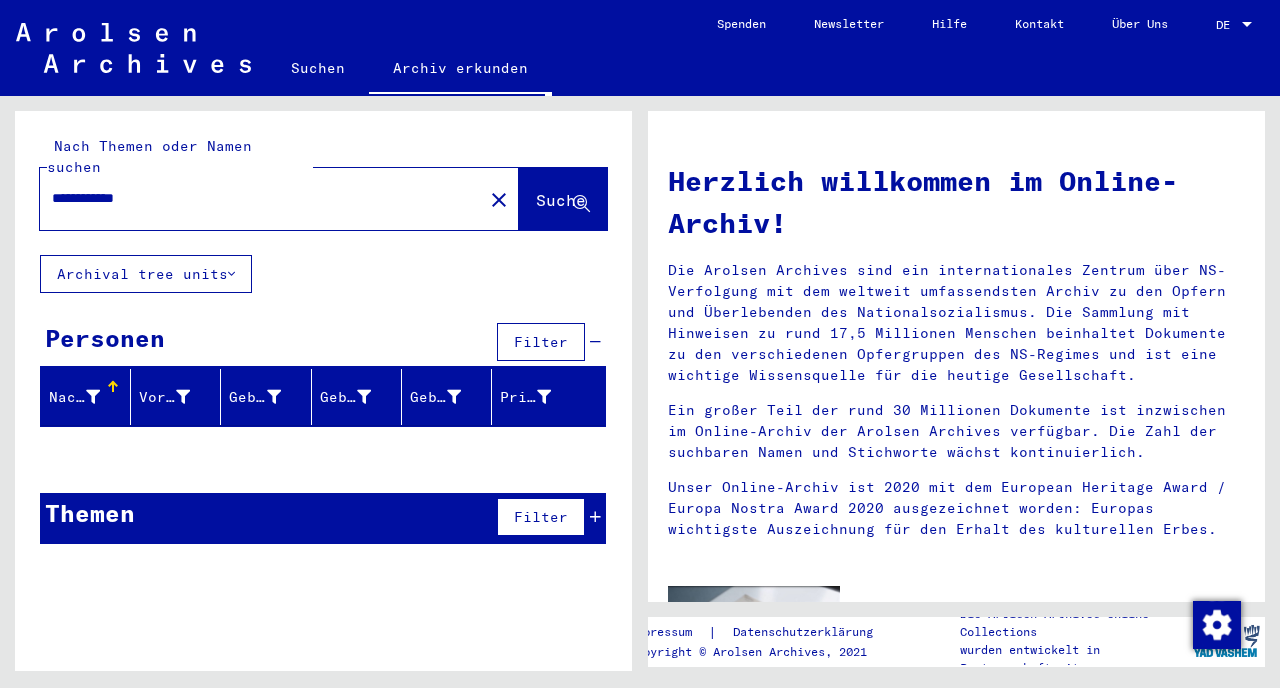 click on "Suche" 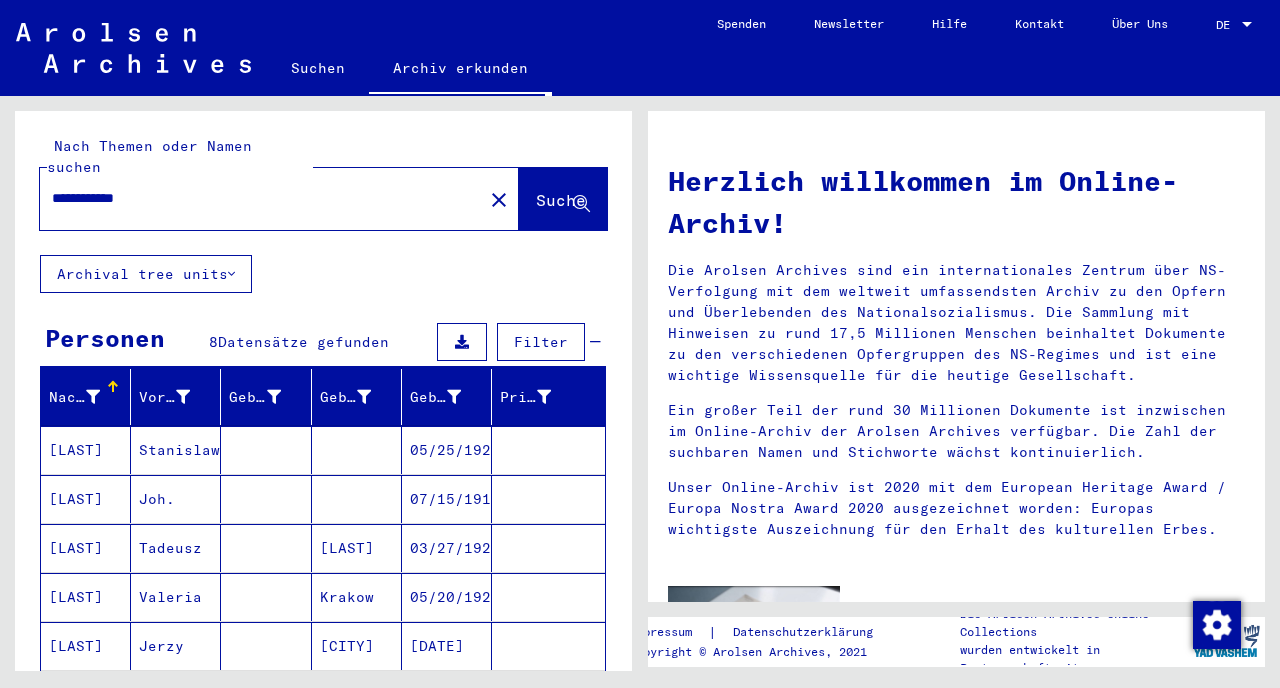 scroll, scrollTop: 176, scrollLeft: 0, axis: vertical 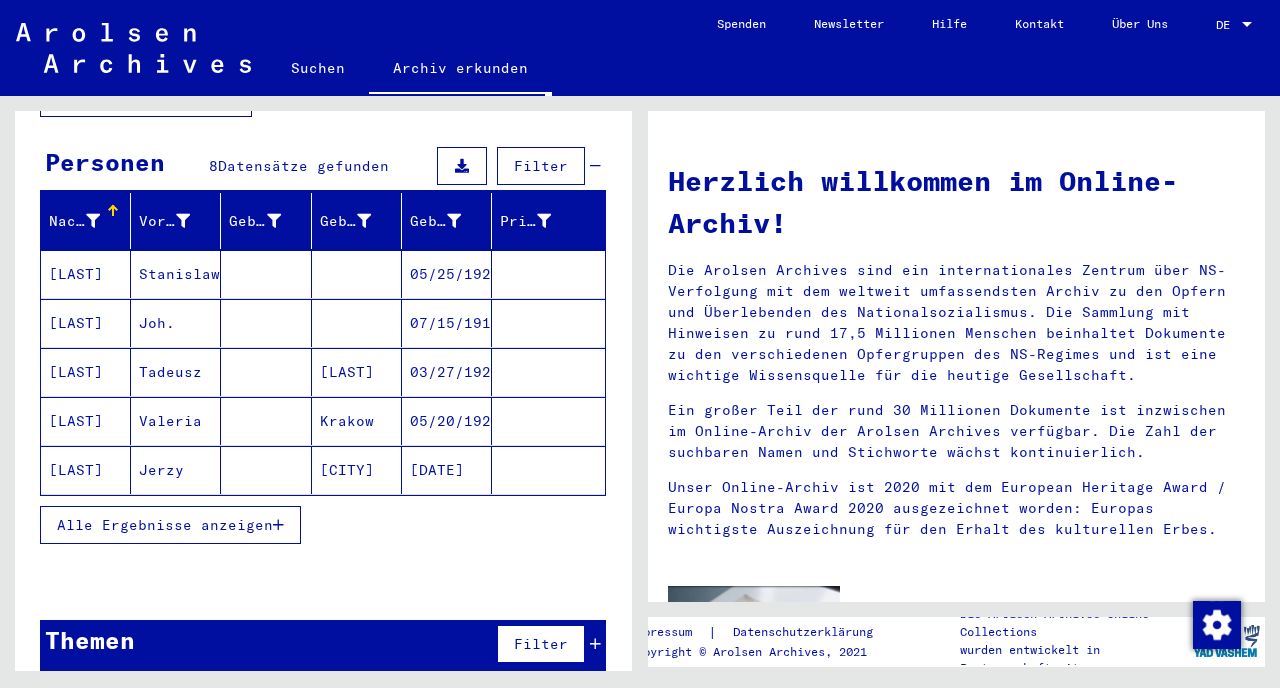 click on "Alle Ergebnisse anzeigen" at bounding box center (170, 525) 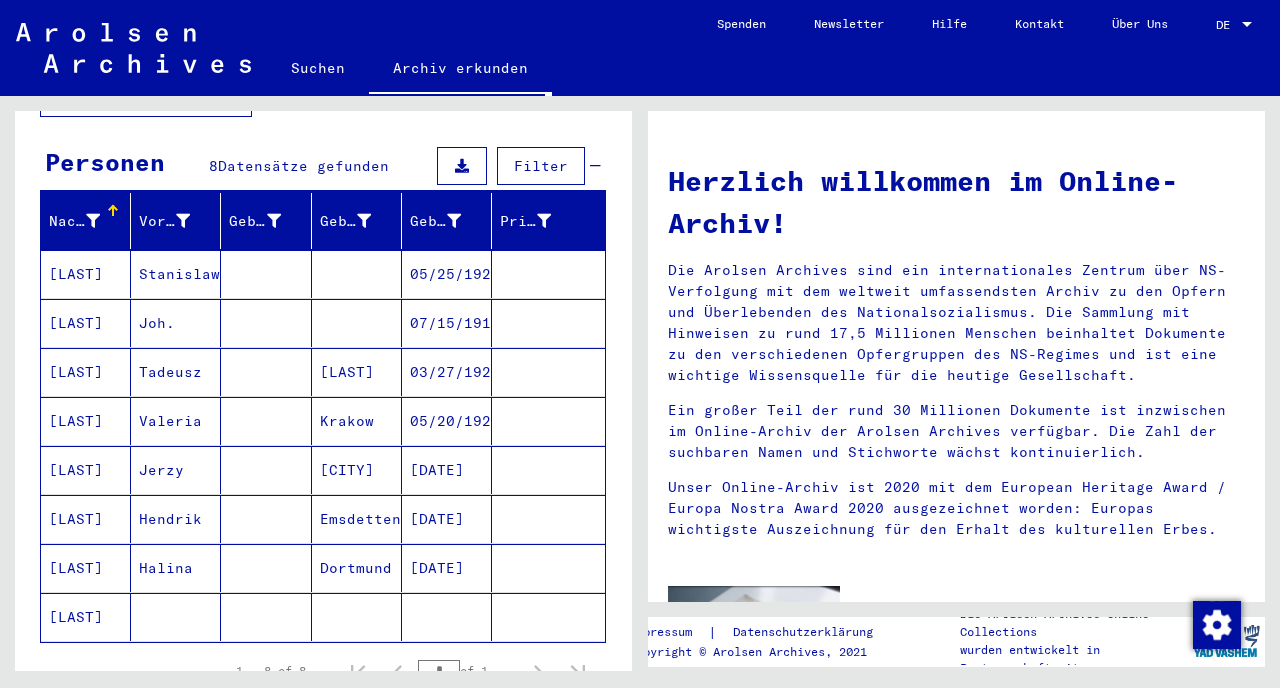 click 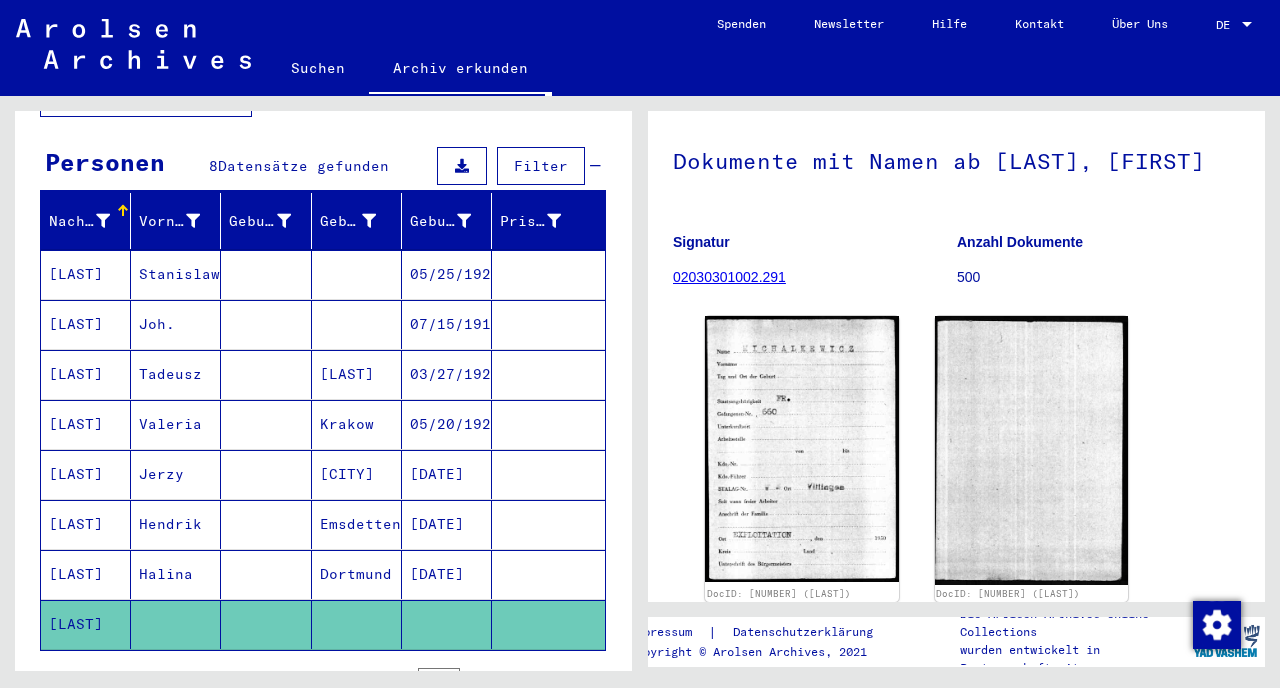 scroll, scrollTop: 315, scrollLeft: 0, axis: vertical 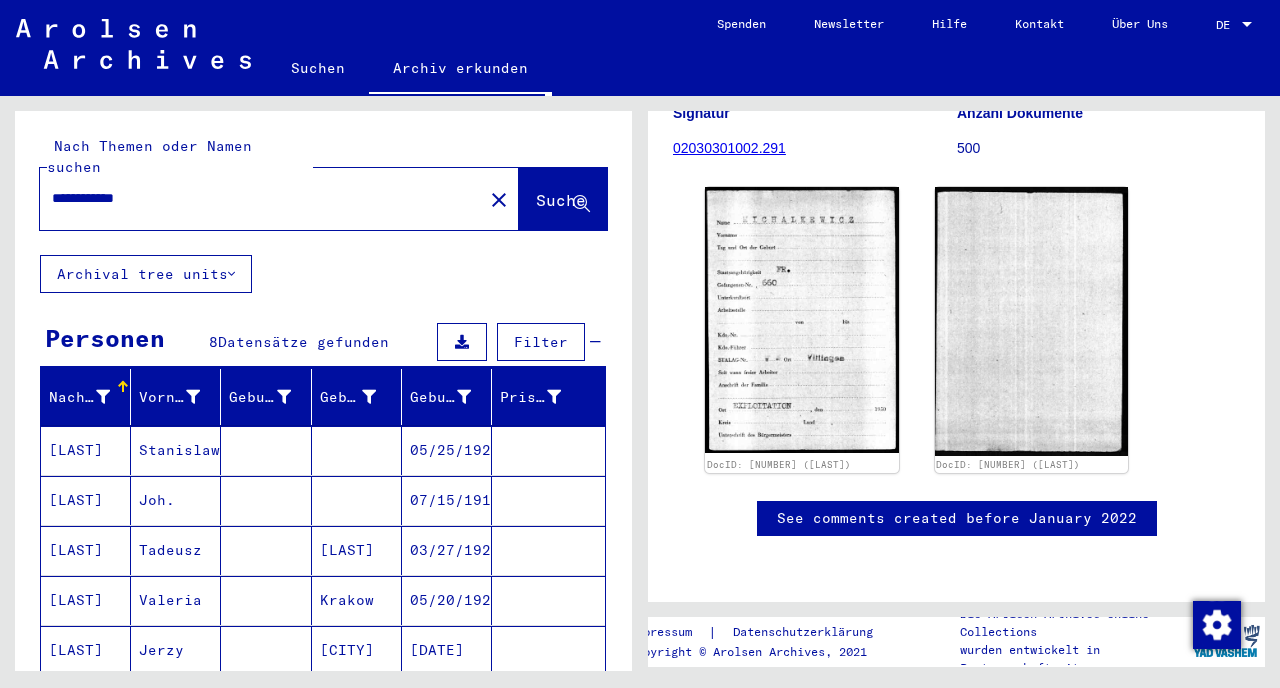click on "**********" at bounding box center [261, 198] 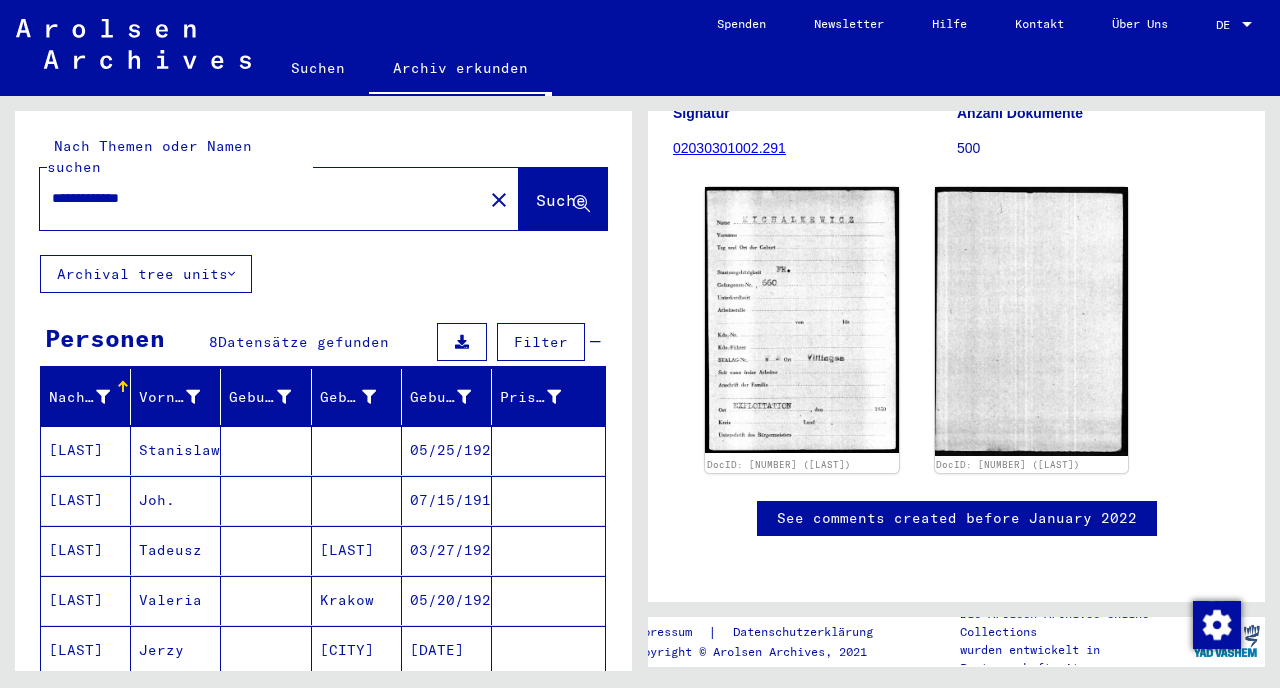 click on "Suche" 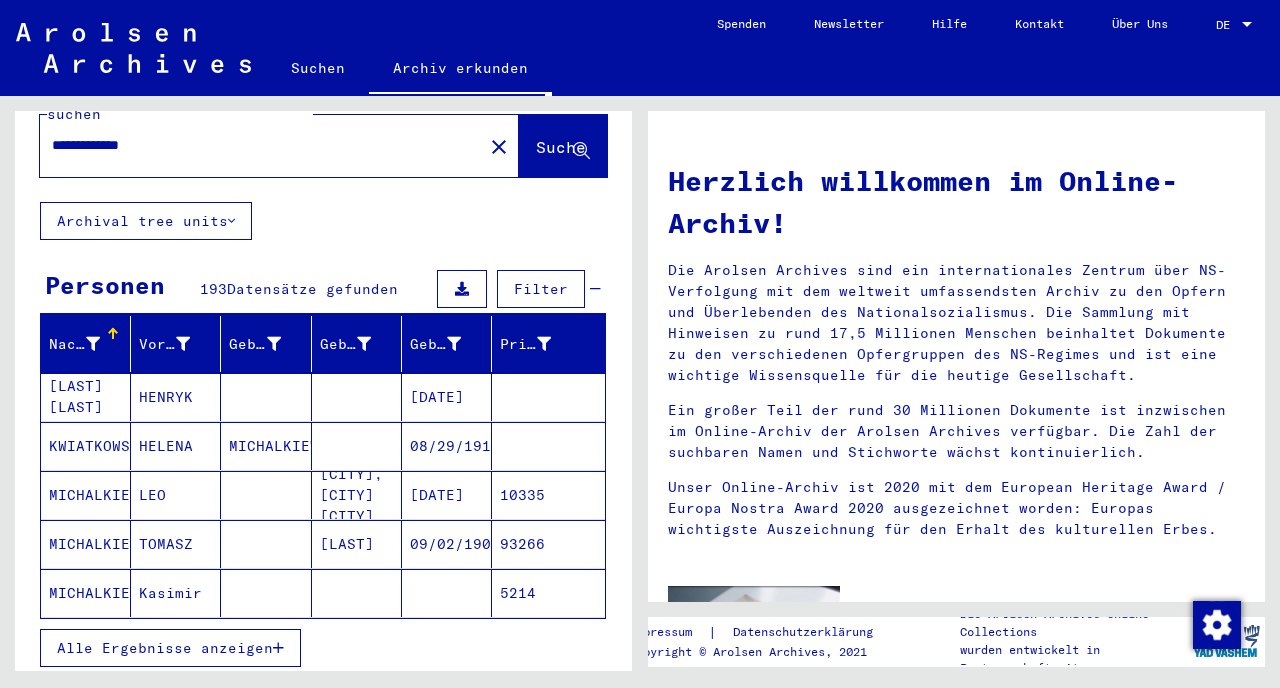 scroll, scrollTop: 124, scrollLeft: 0, axis: vertical 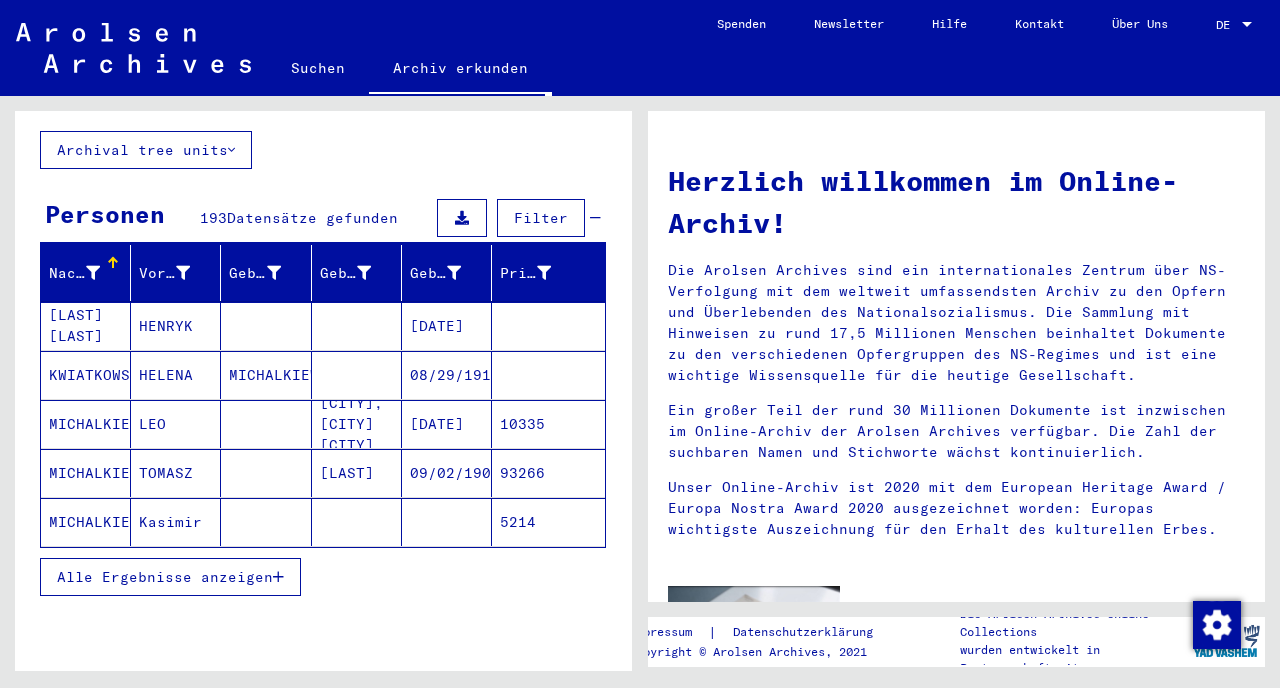 click on "Alle Ergebnisse anzeigen" at bounding box center (165, 577) 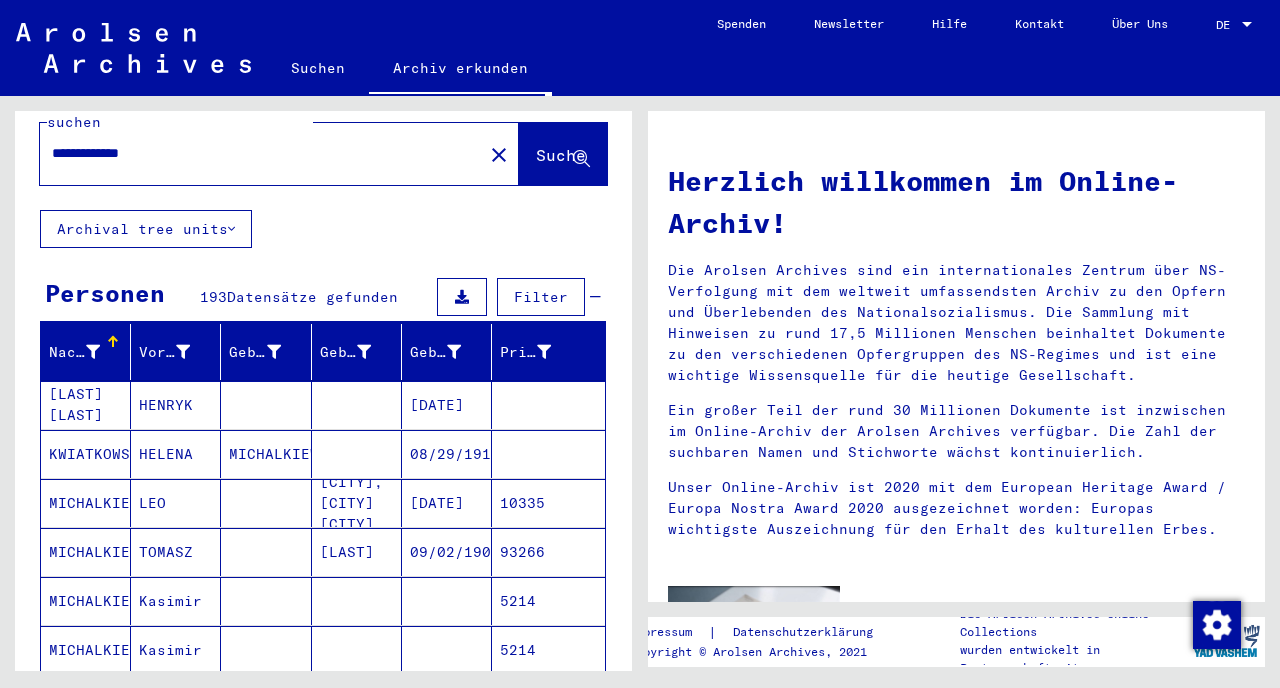 scroll, scrollTop: 0, scrollLeft: 0, axis: both 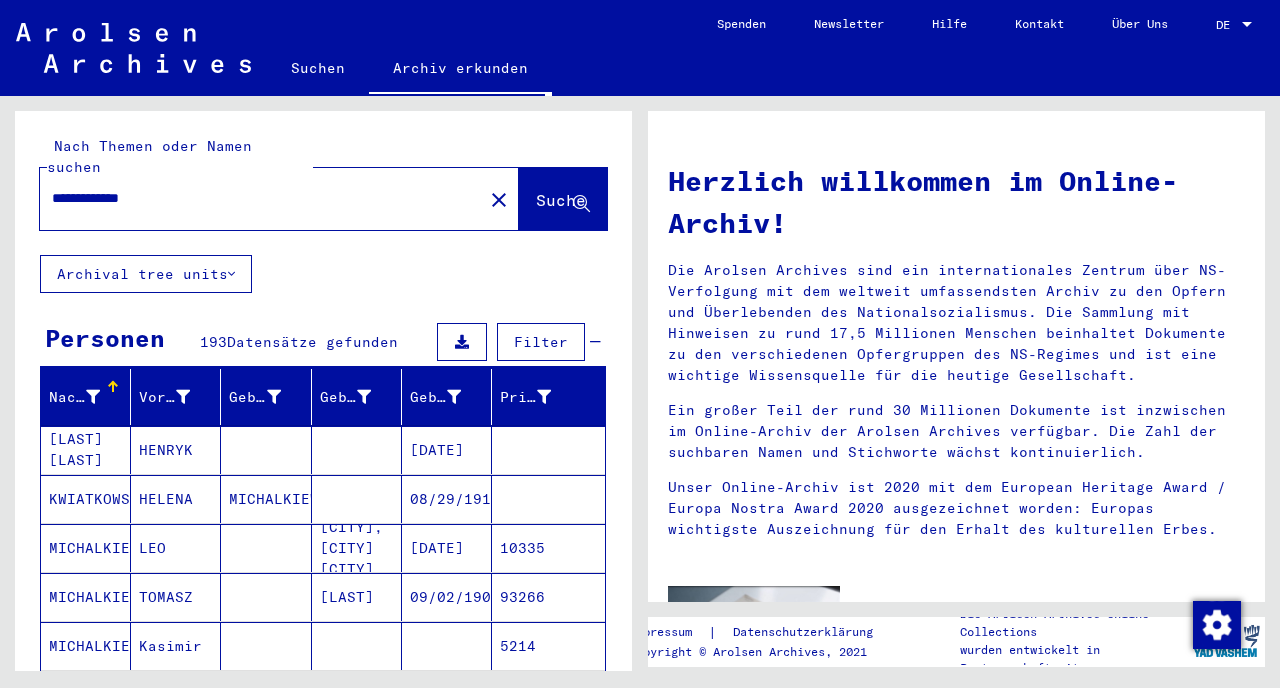 click on "**********" at bounding box center (255, 198) 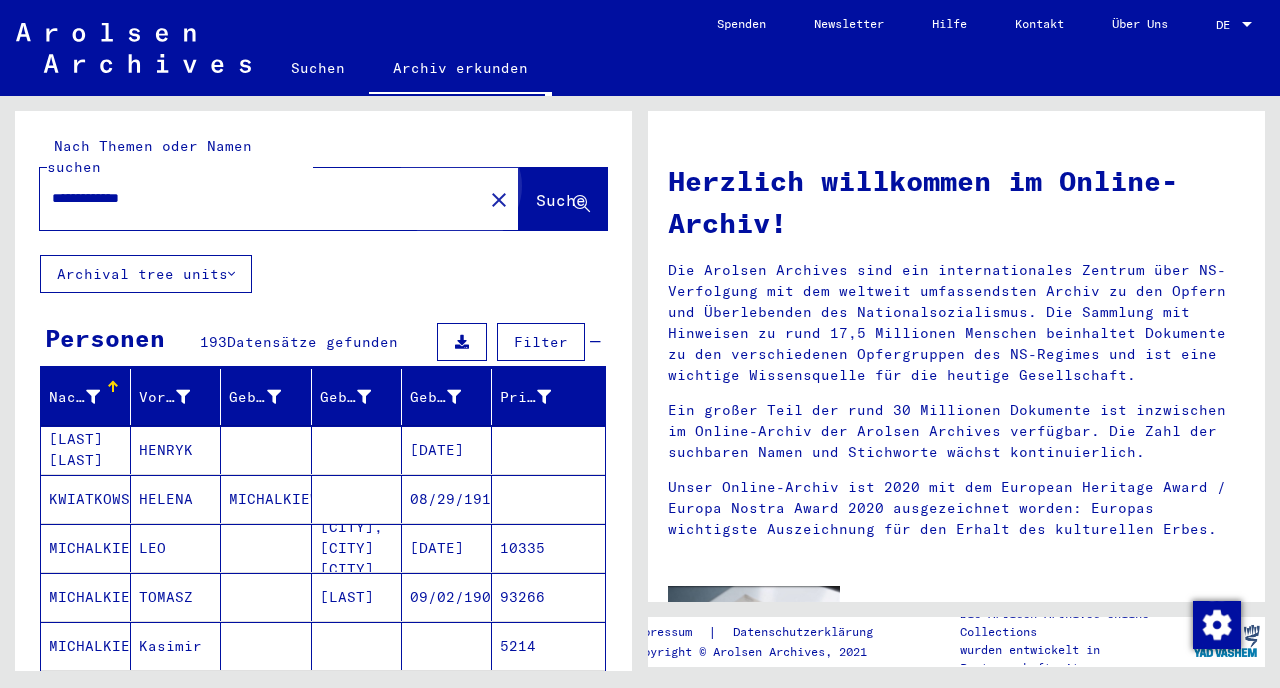 click on "Suche" 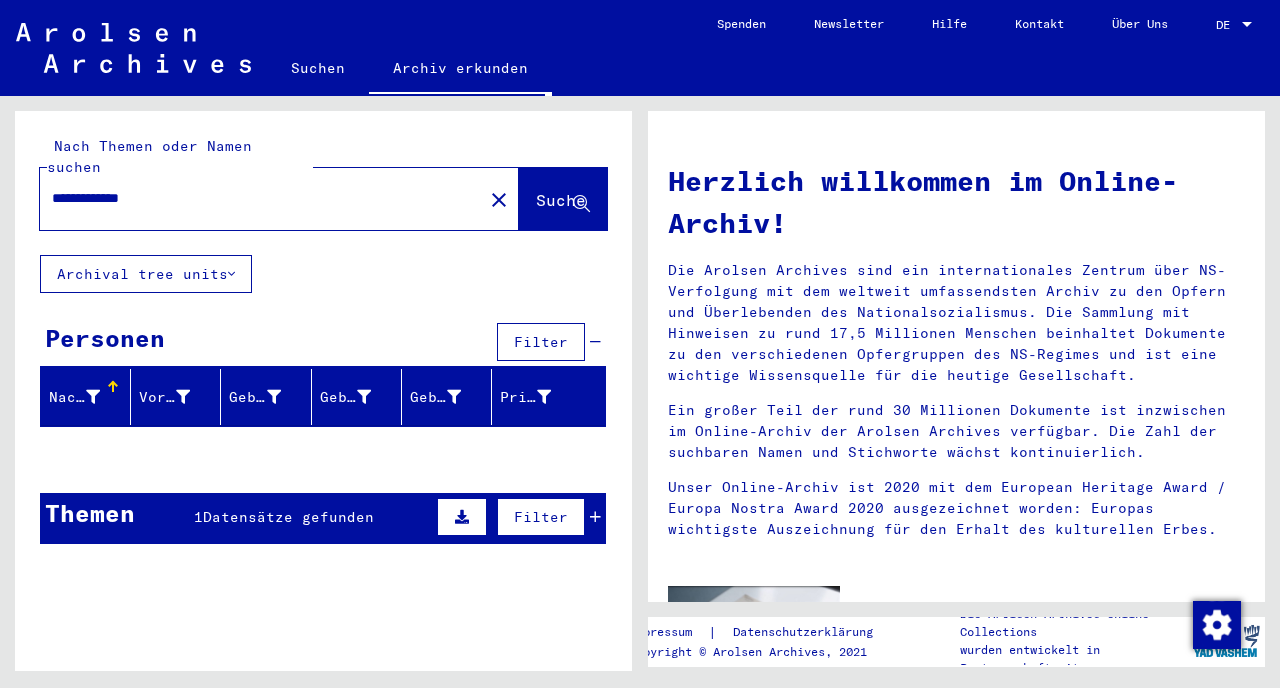 click on "**********" 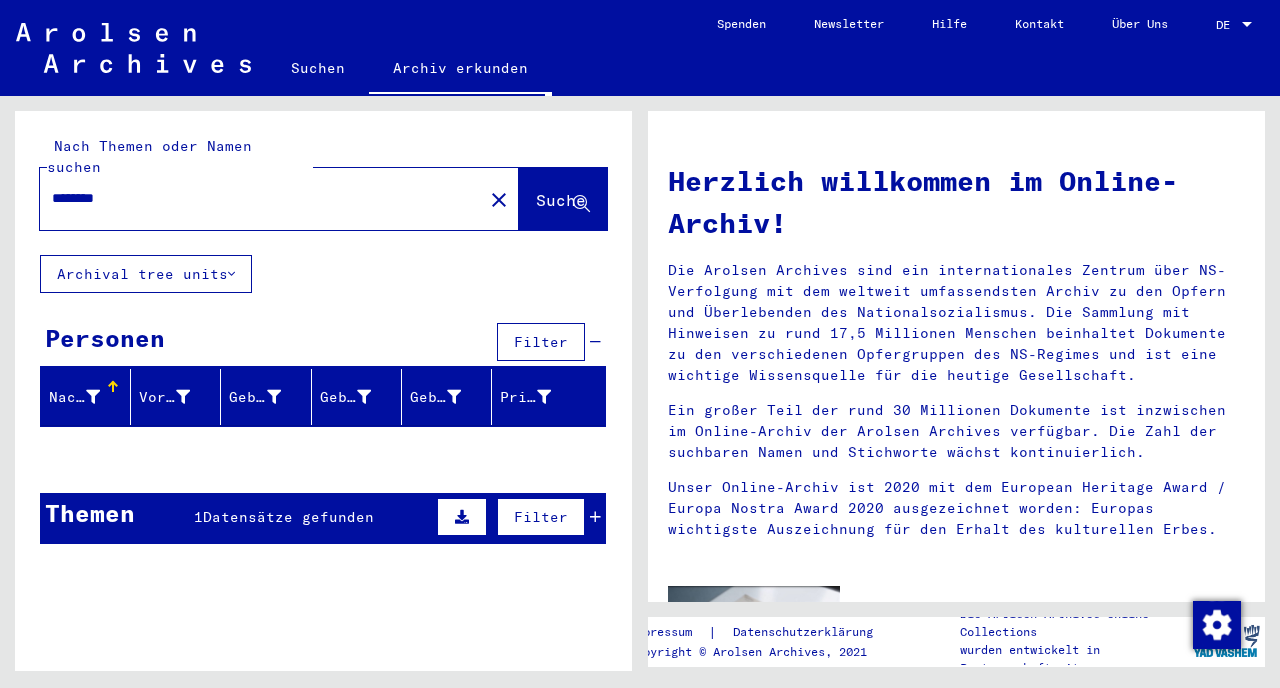 click on "Suche" 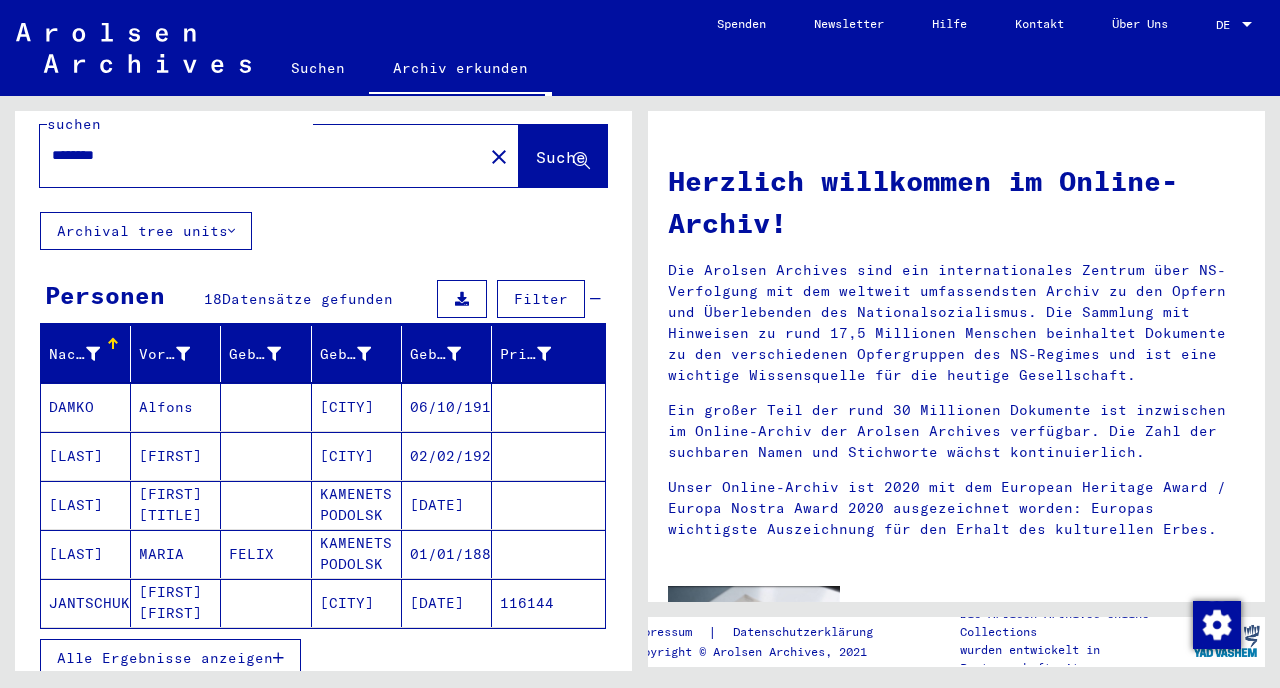 scroll, scrollTop: 52, scrollLeft: 0, axis: vertical 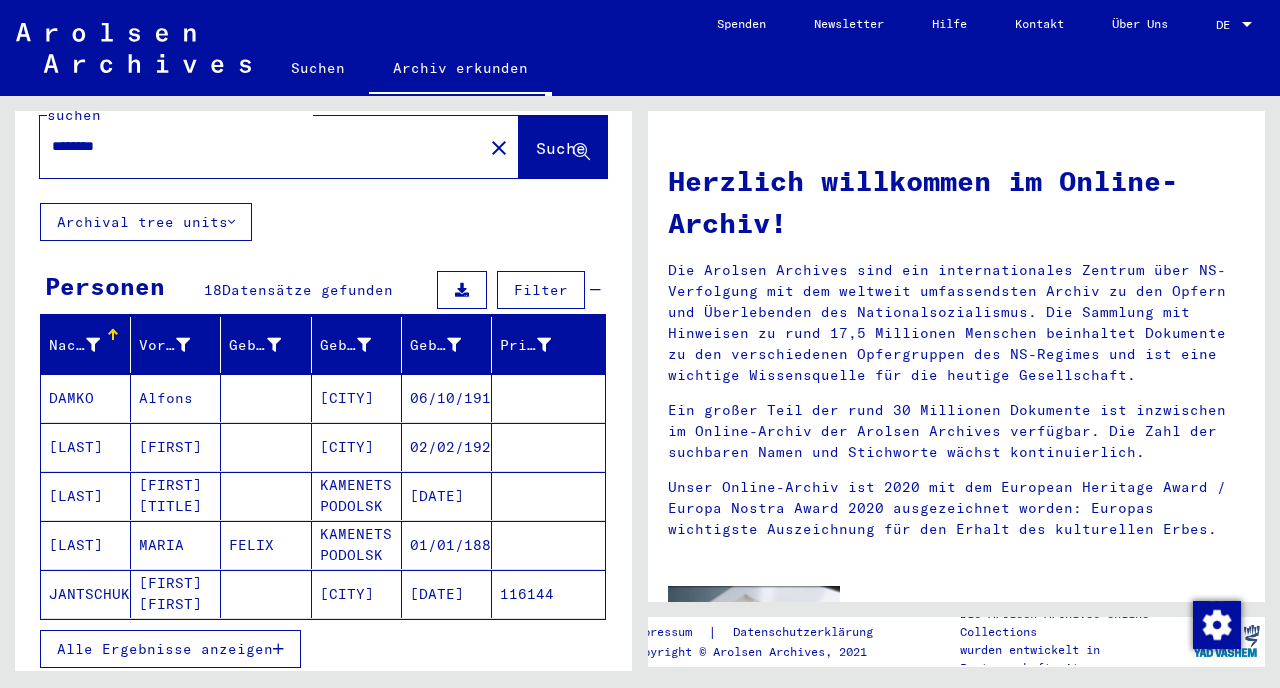 click on "Alle Ergebnisse anzeigen" at bounding box center [323, 649] 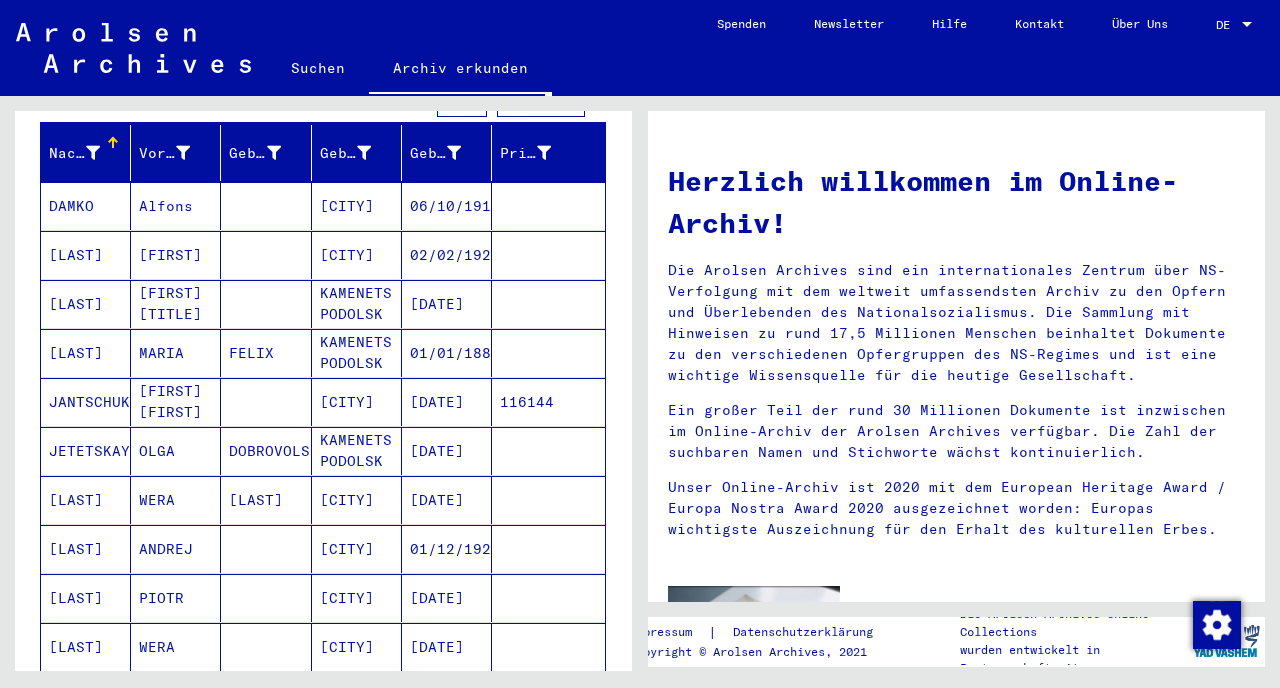 scroll, scrollTop: 273, scrollLeft: 0, axis: vertical 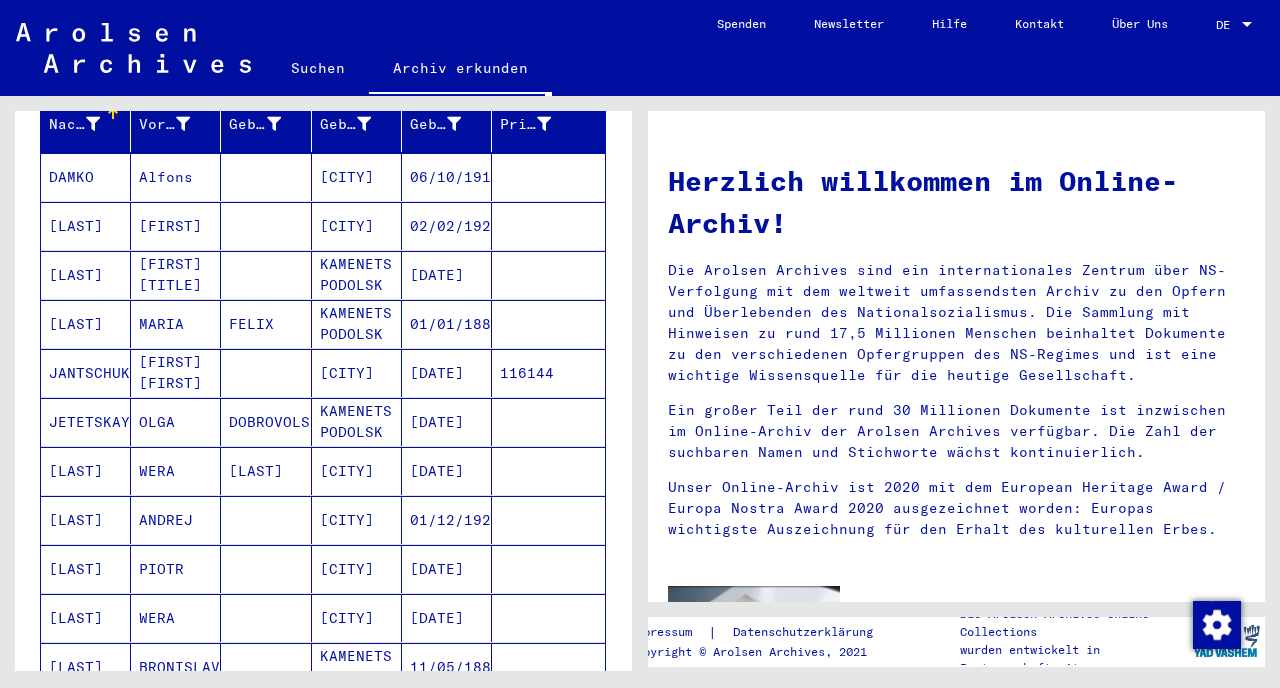 click on "[LAST]" at bounding box center [86, 275] 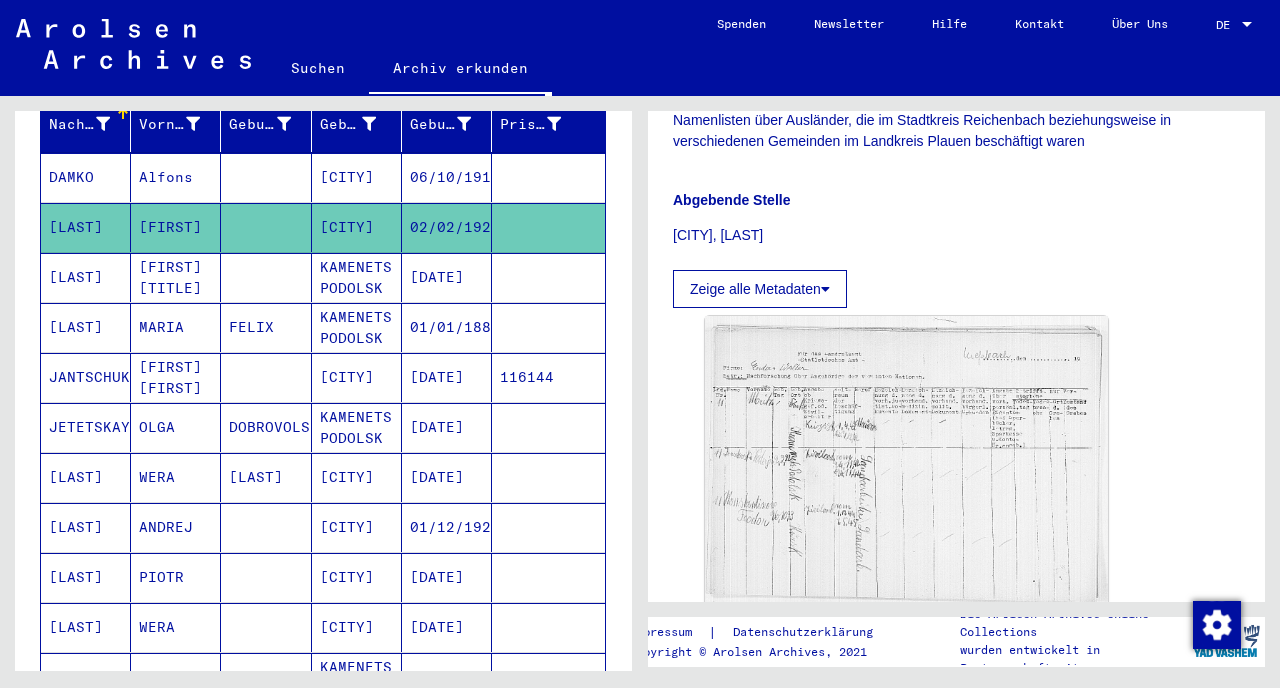 scroll, scrollTop: 711, scrollLeft: 0, axis: vertical 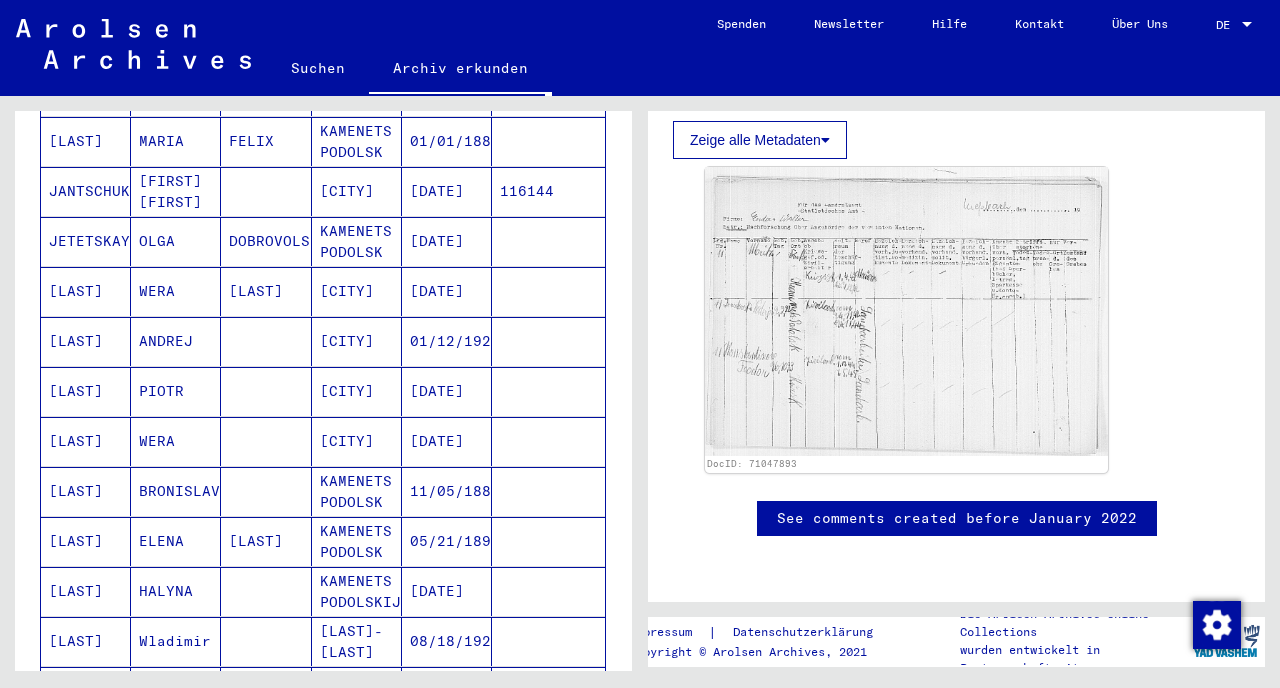 click on "[LAST]" at bounding box center (86, 391) 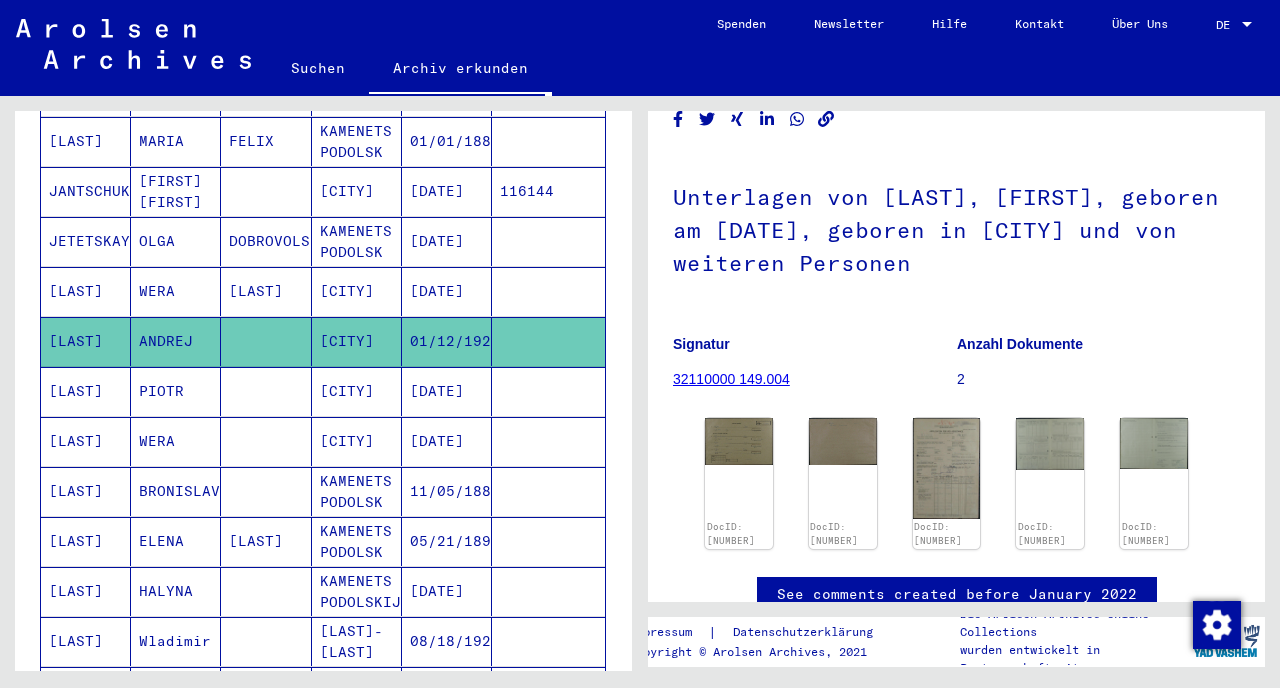 scroll, scrollTop: 204, scrollLeft: 0, axis: vertical 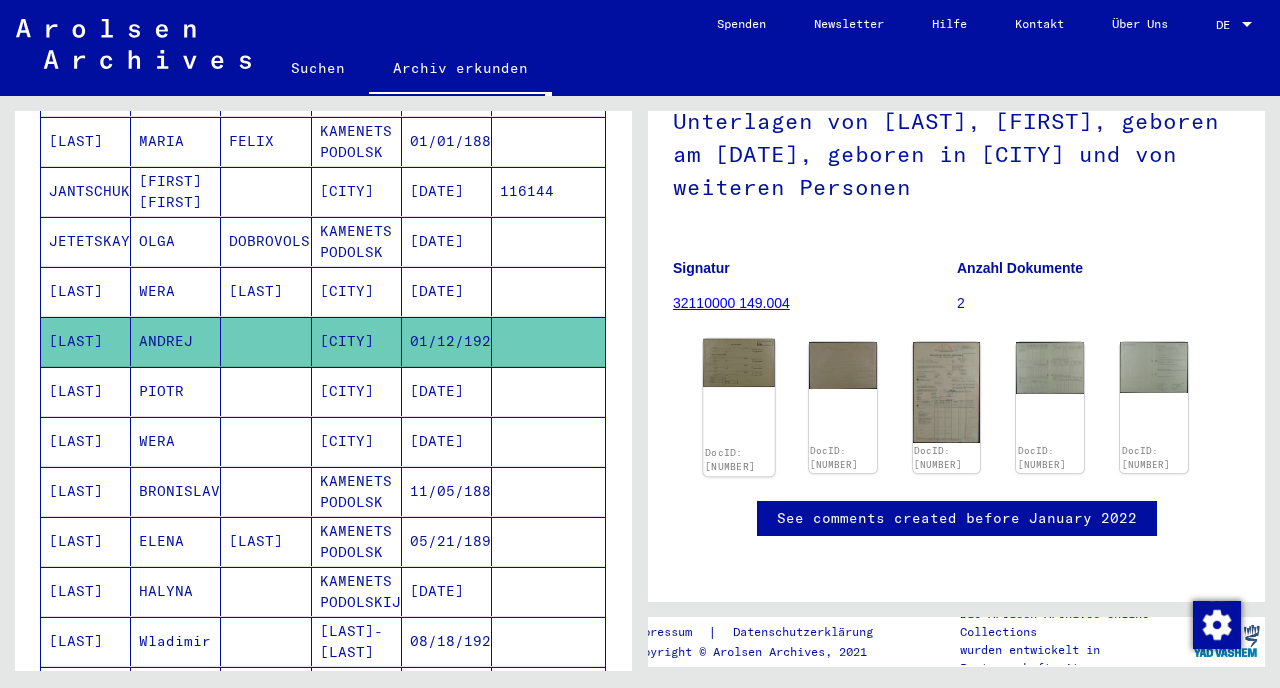 click 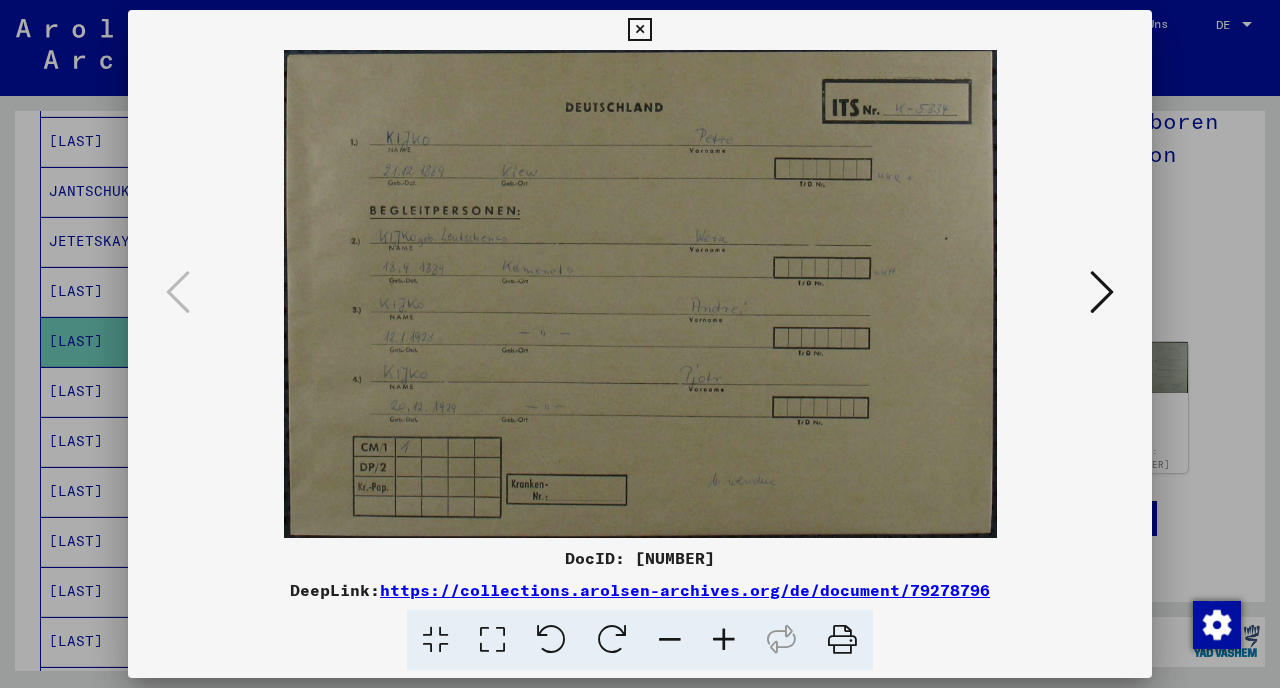 click at bounding box center [640, 344] 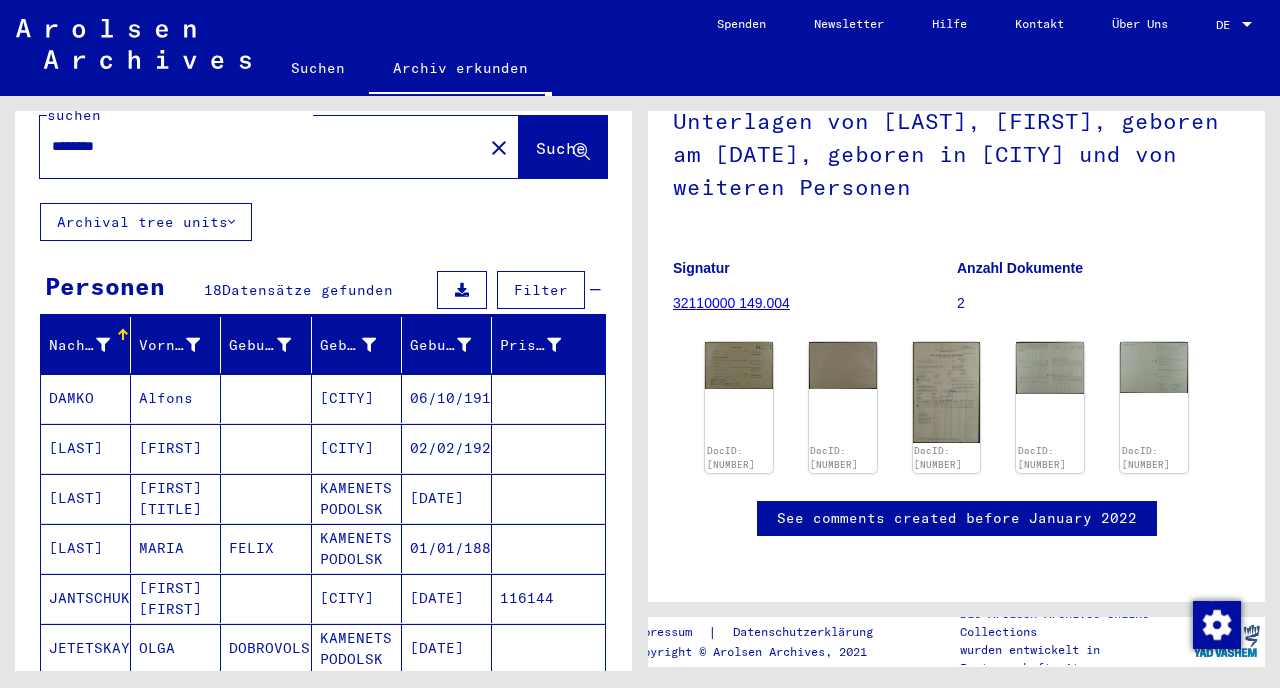 scroll, scrollTop: 0, scrollLeft: 0, axis: both 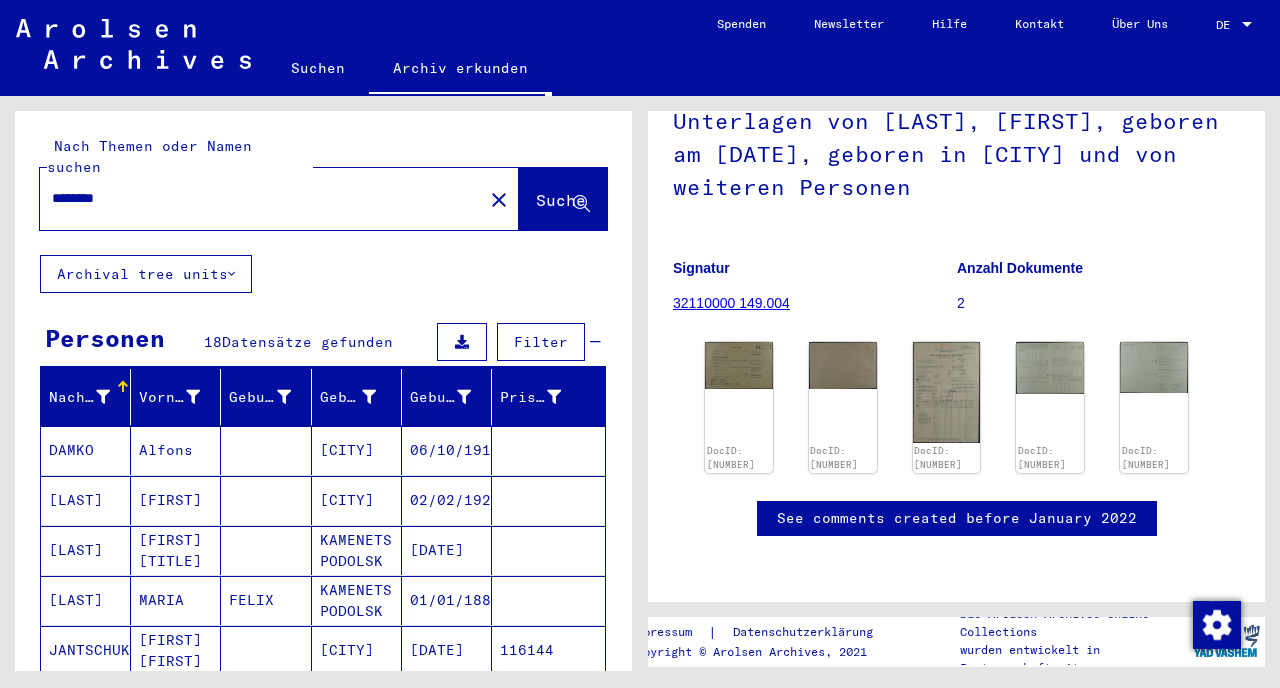 click on "********" at bounding box center [261, 198] 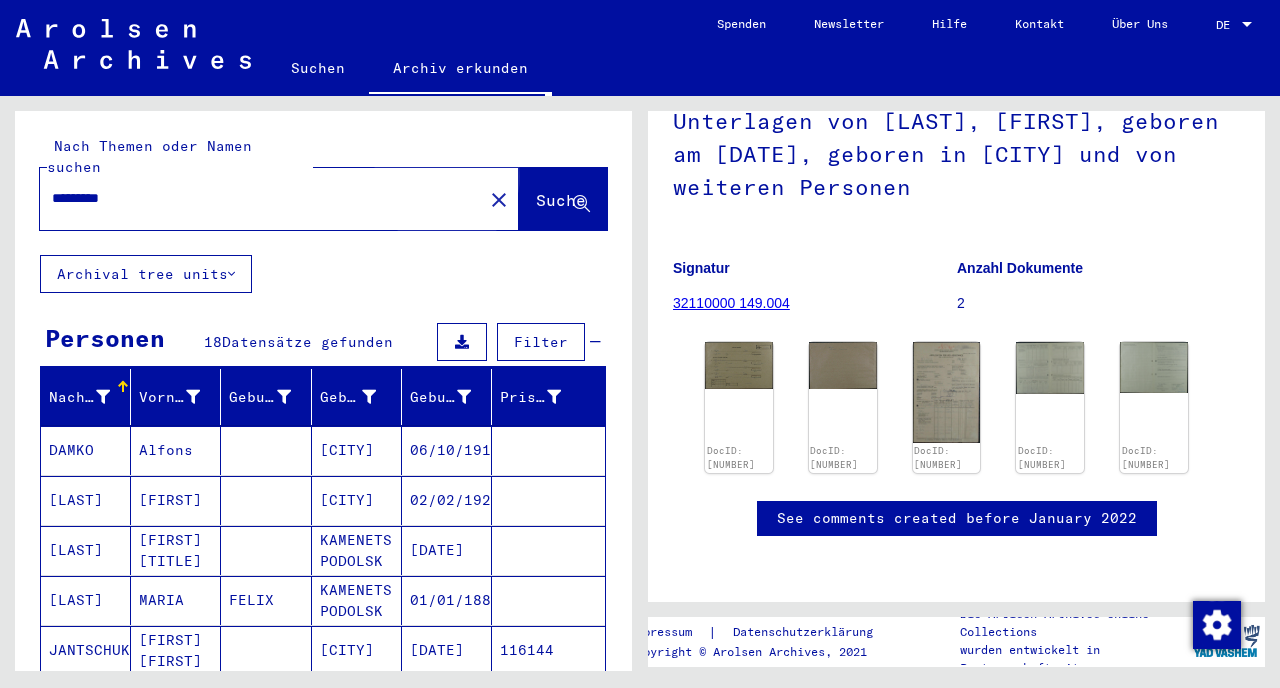 click on "Suche" 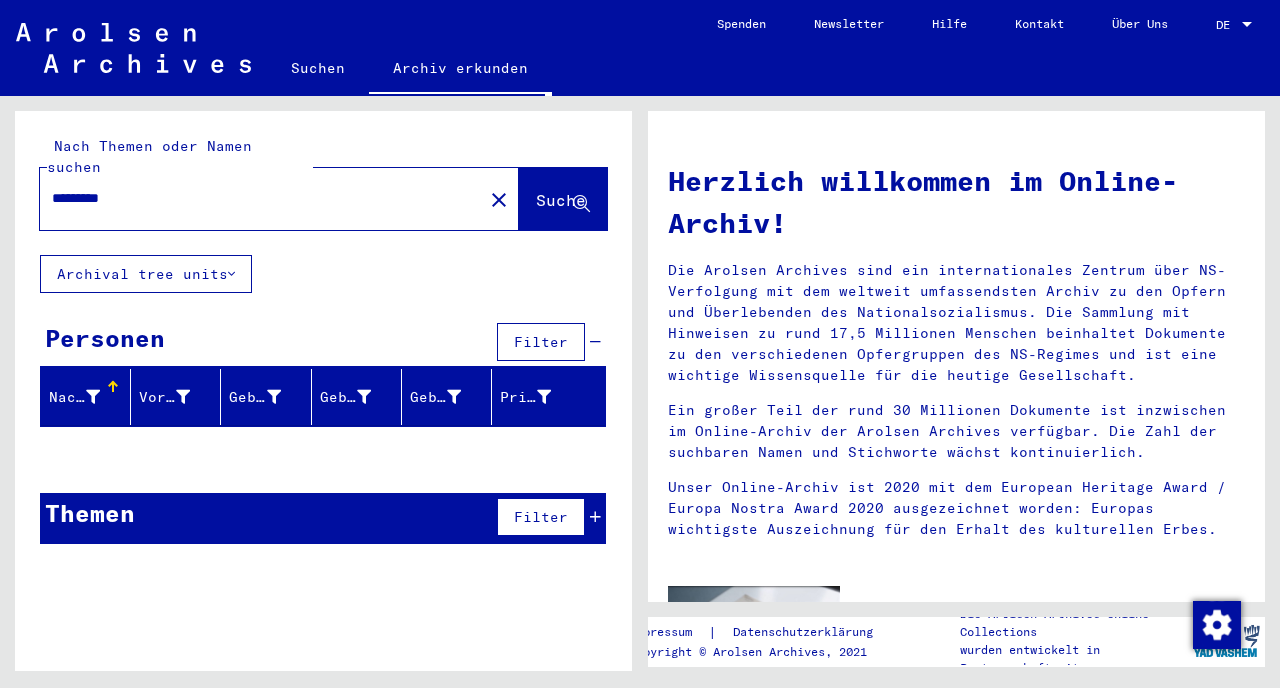 click on "*********" at bounding box center (255, 198) 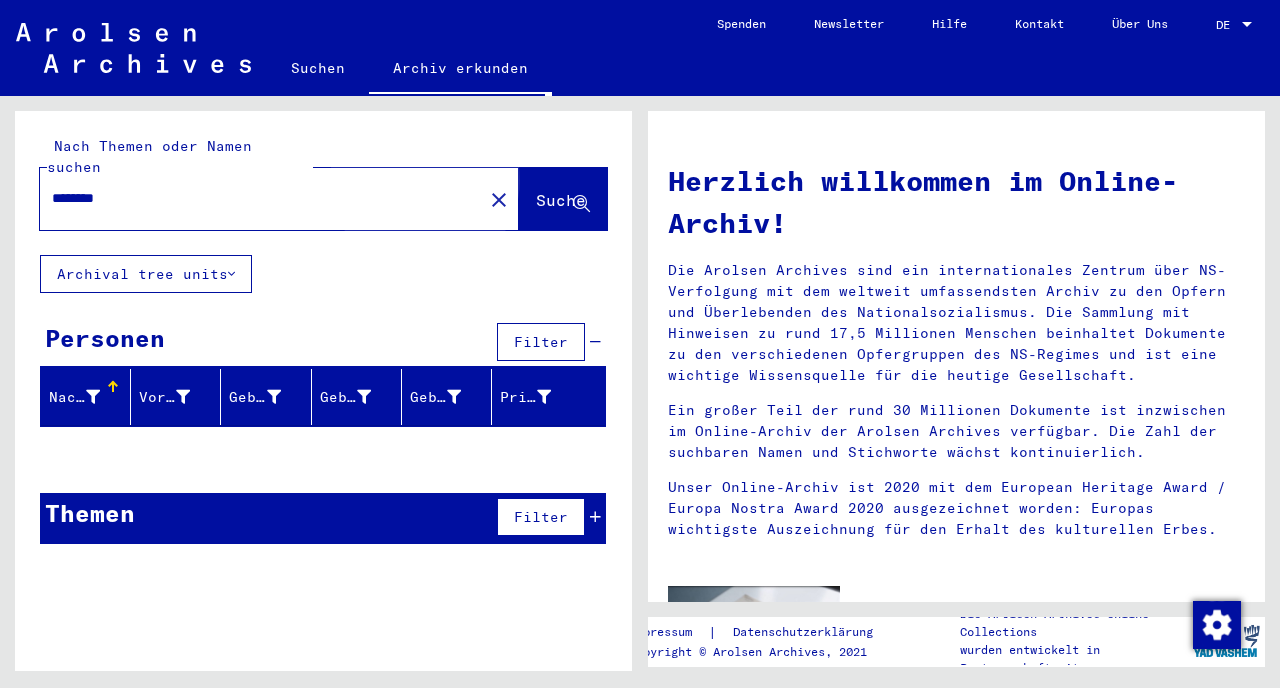 click on "Suche" 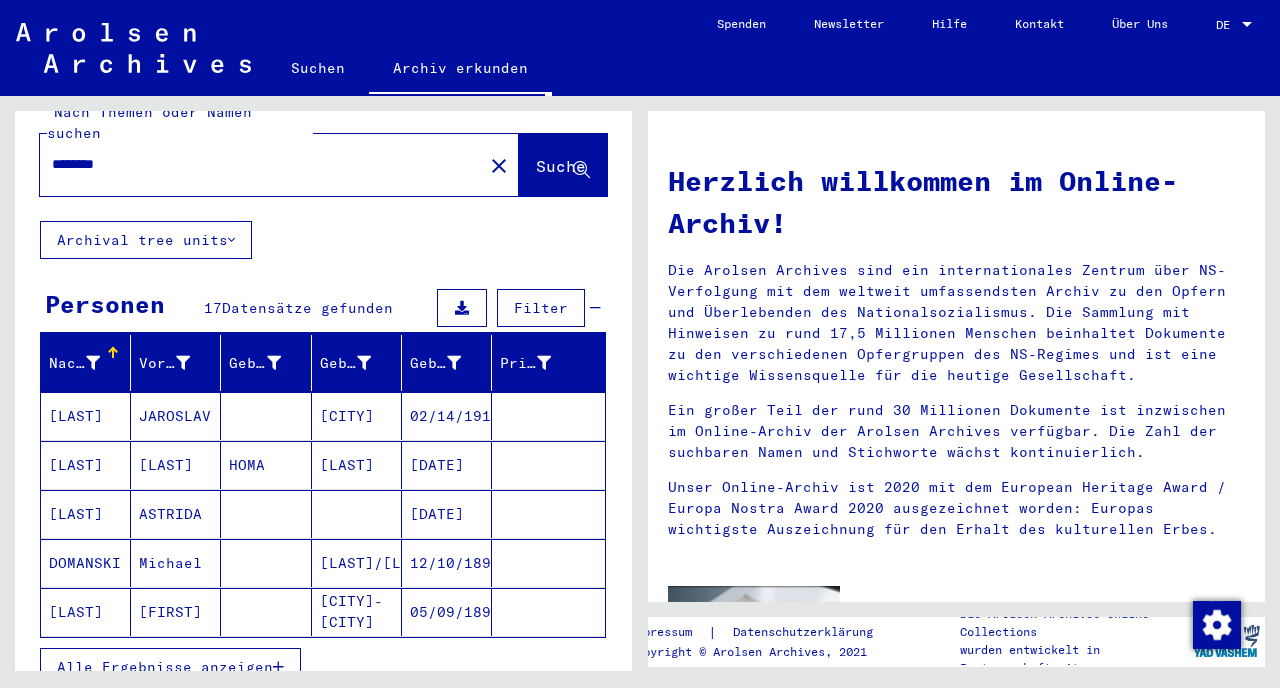 scroll, scrollTop: 55, scrollLeft: 0, axis: vertical 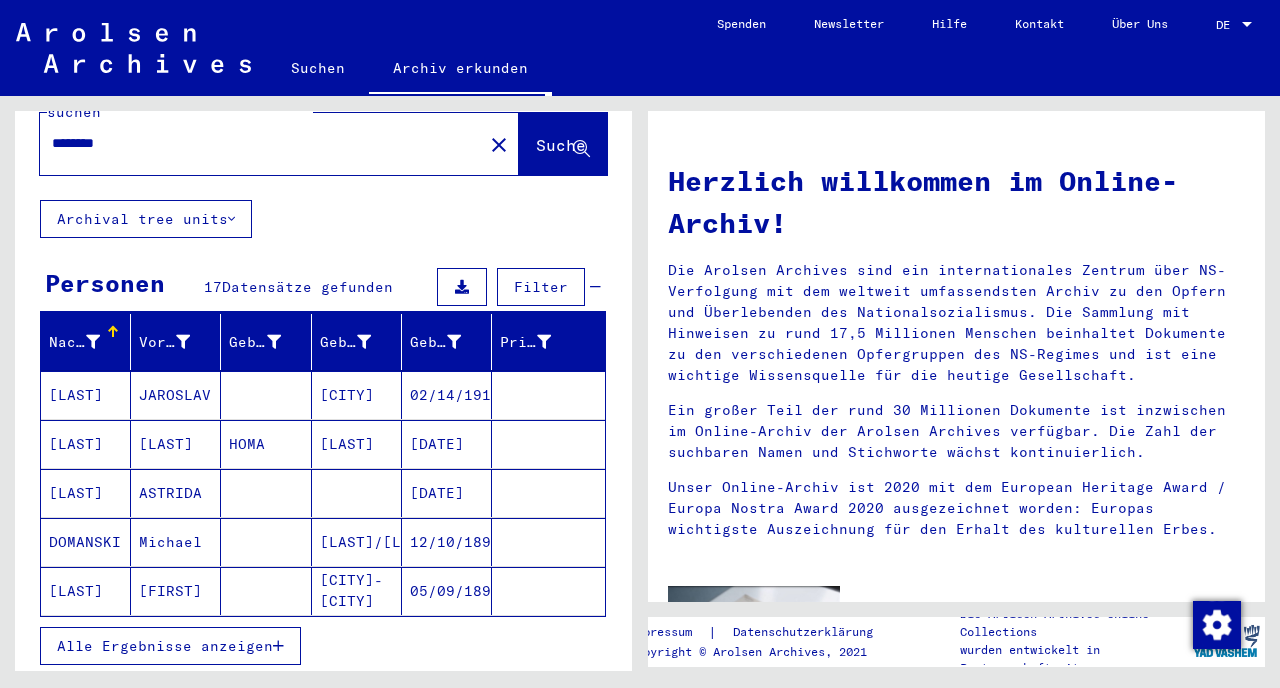 click on "[LAST]/[LAST]" at bounding box center (357, 591) 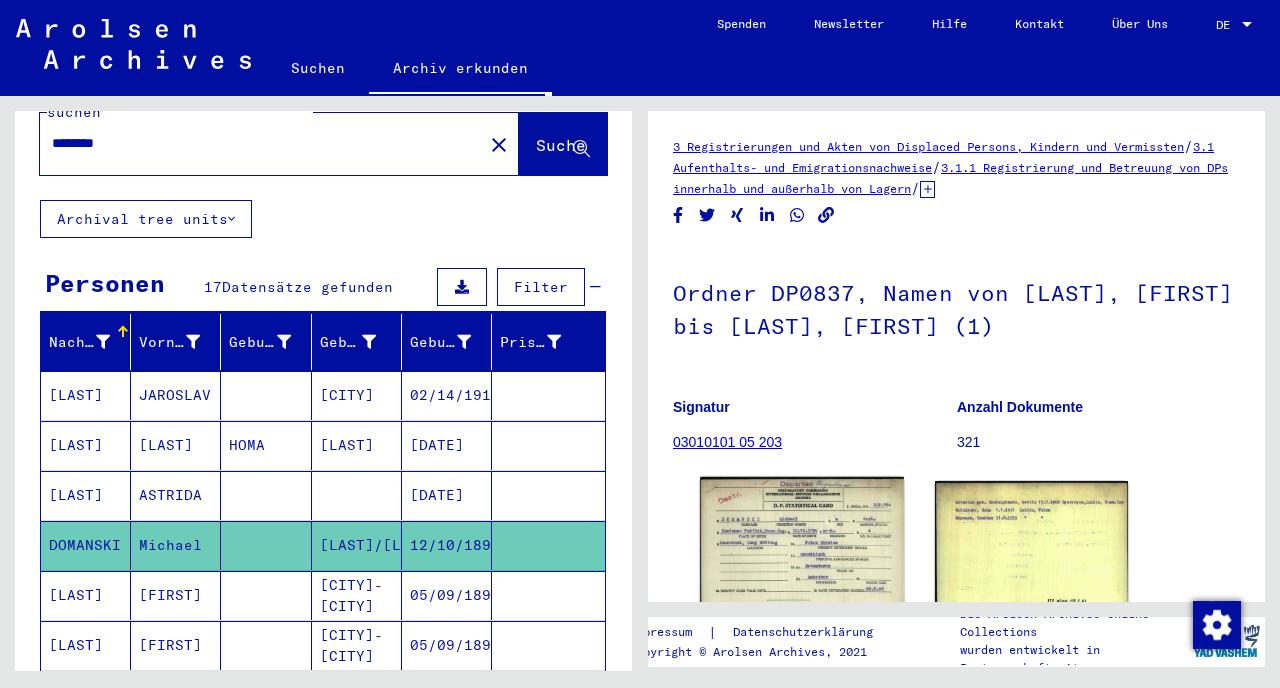 click 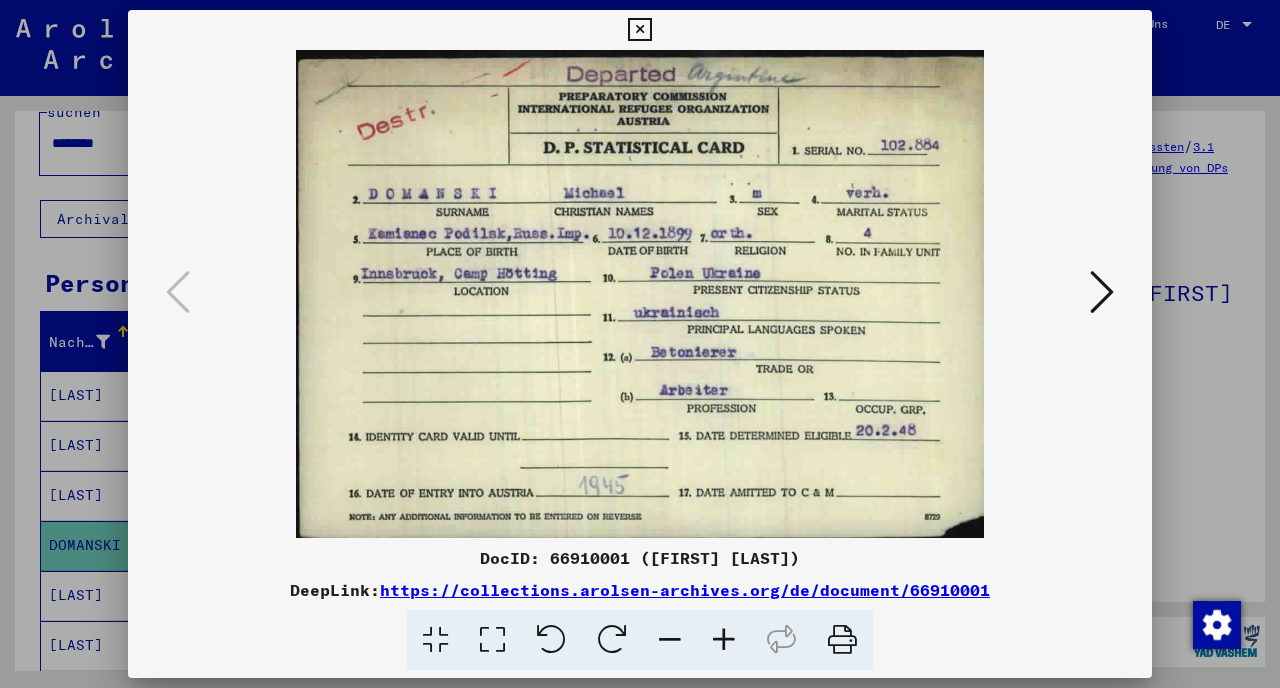 click at bounding box center (640, 344) 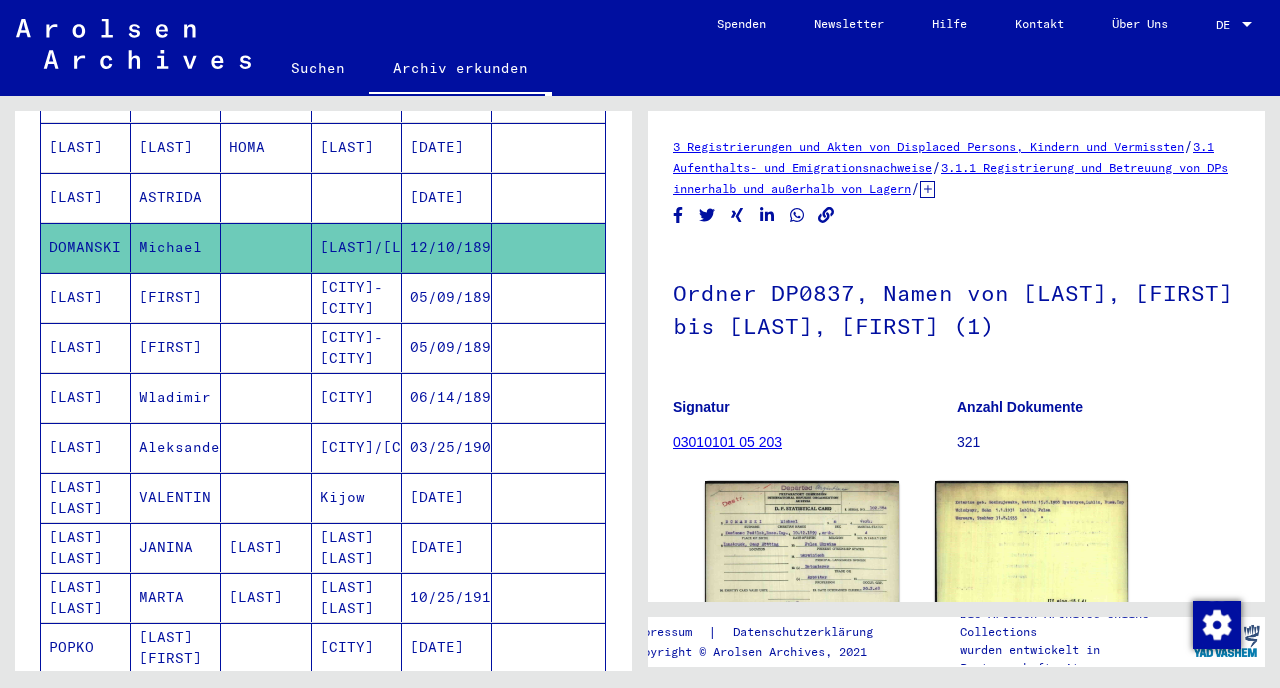 scroll, scrollTop: 0, scrollLeft: 0, axis: both 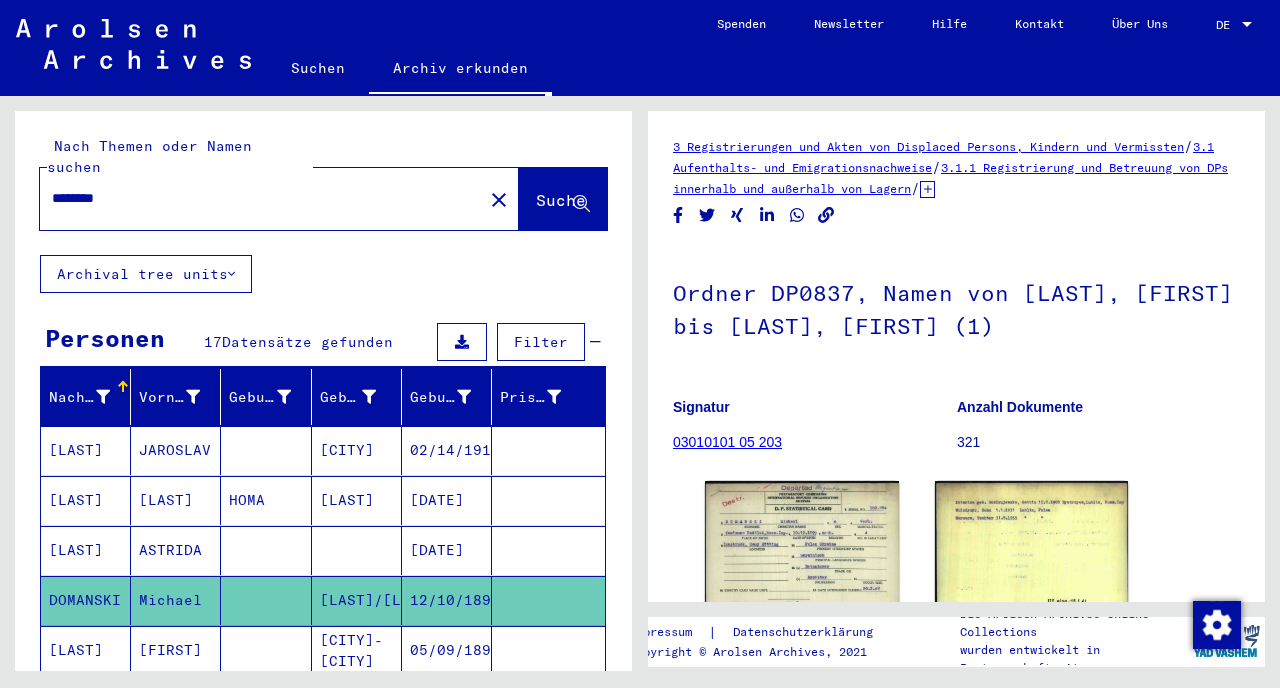 click on "********" at bounding box center [261, 198] 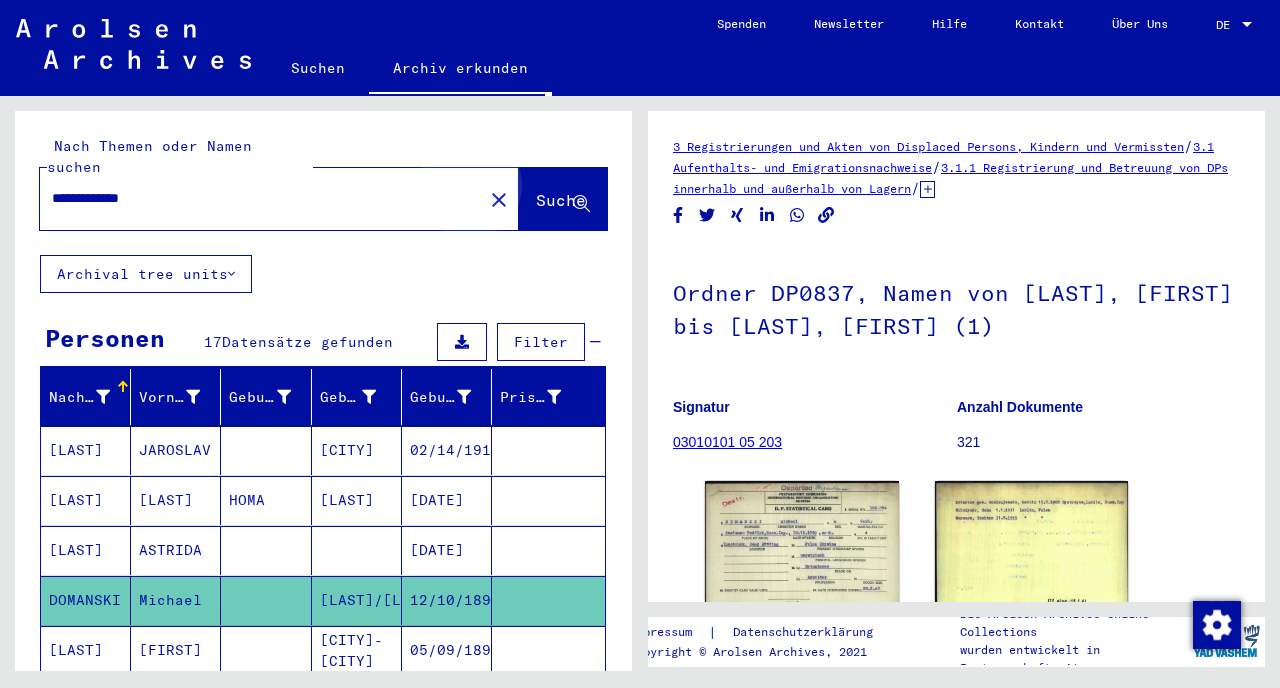 click on "Suche" 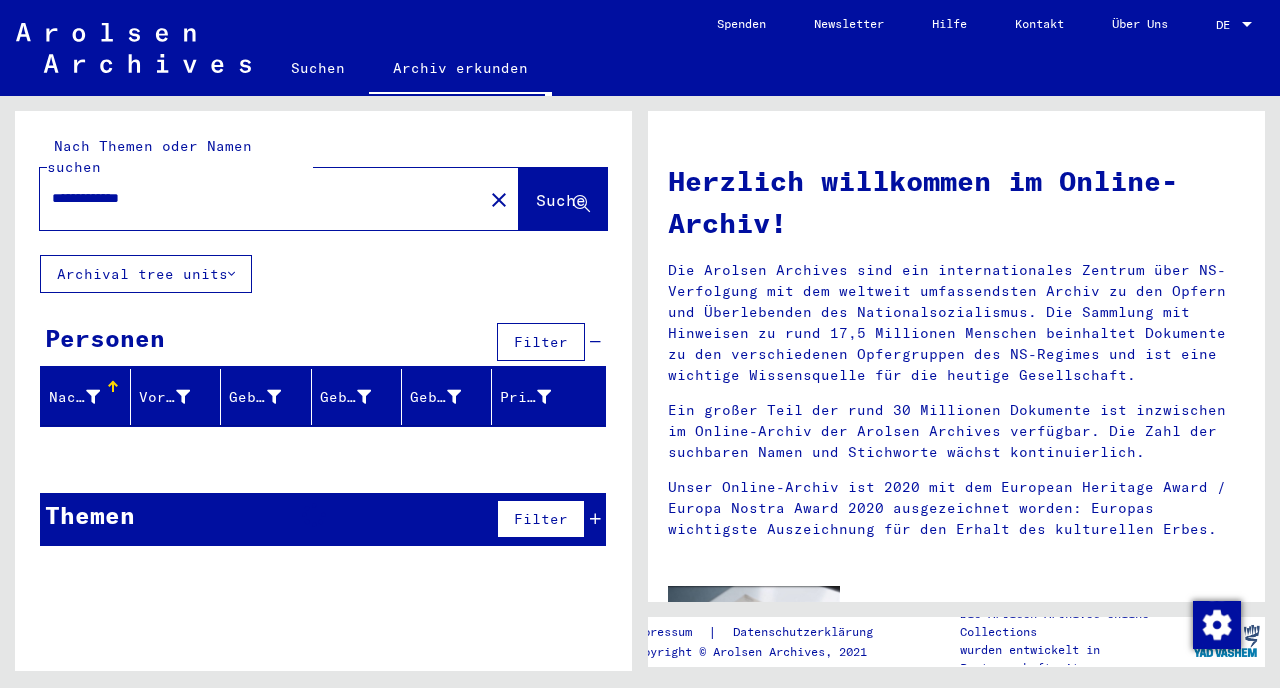 click on "**********" at bounding box center (255, 198) 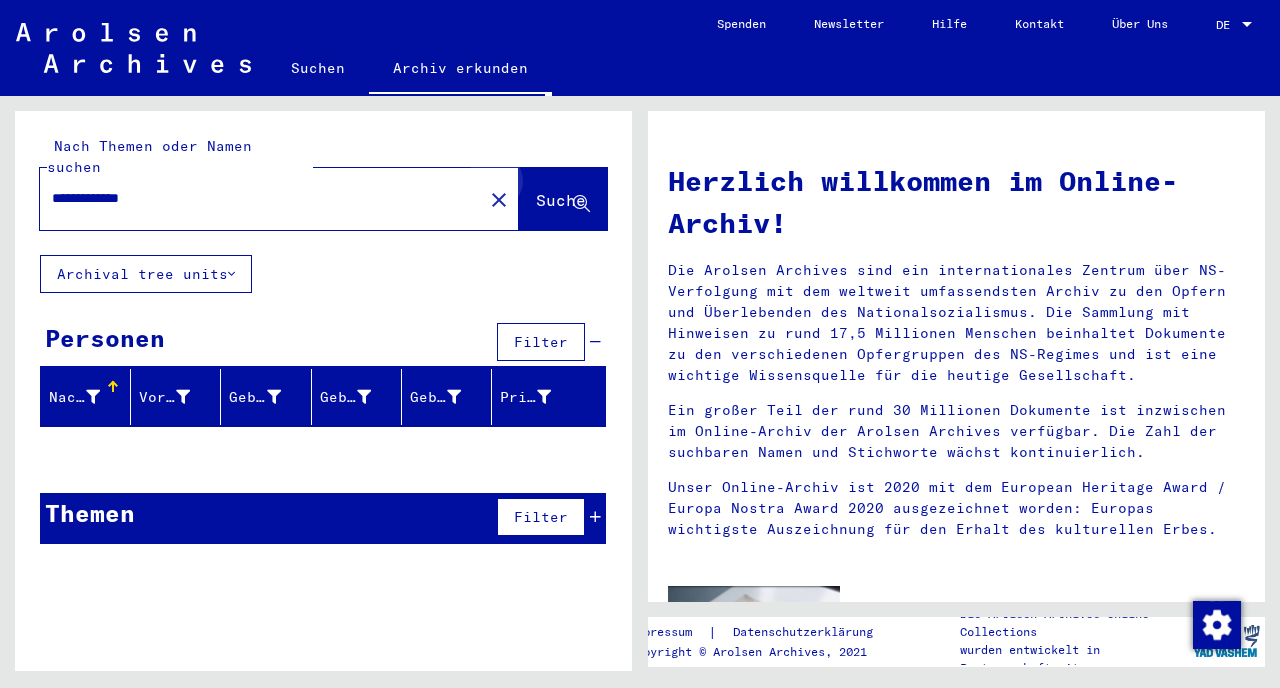 click on "Suche" 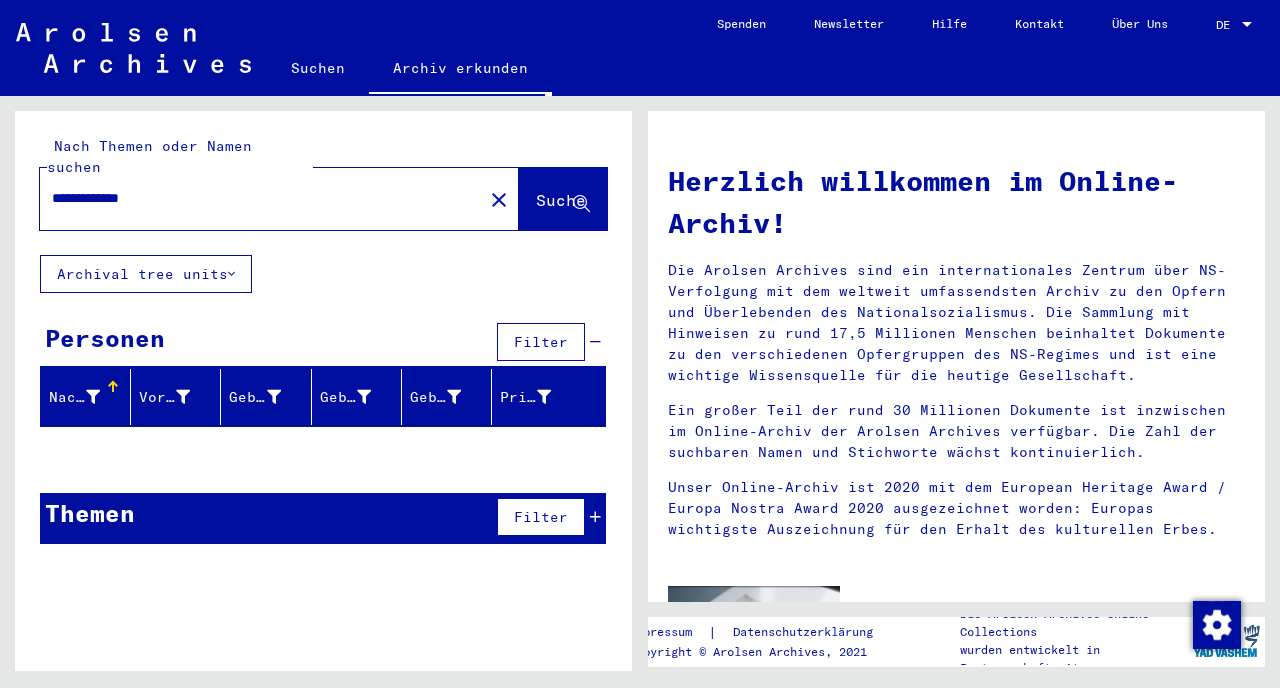 click on "**********" at bounding box center [255, 198] 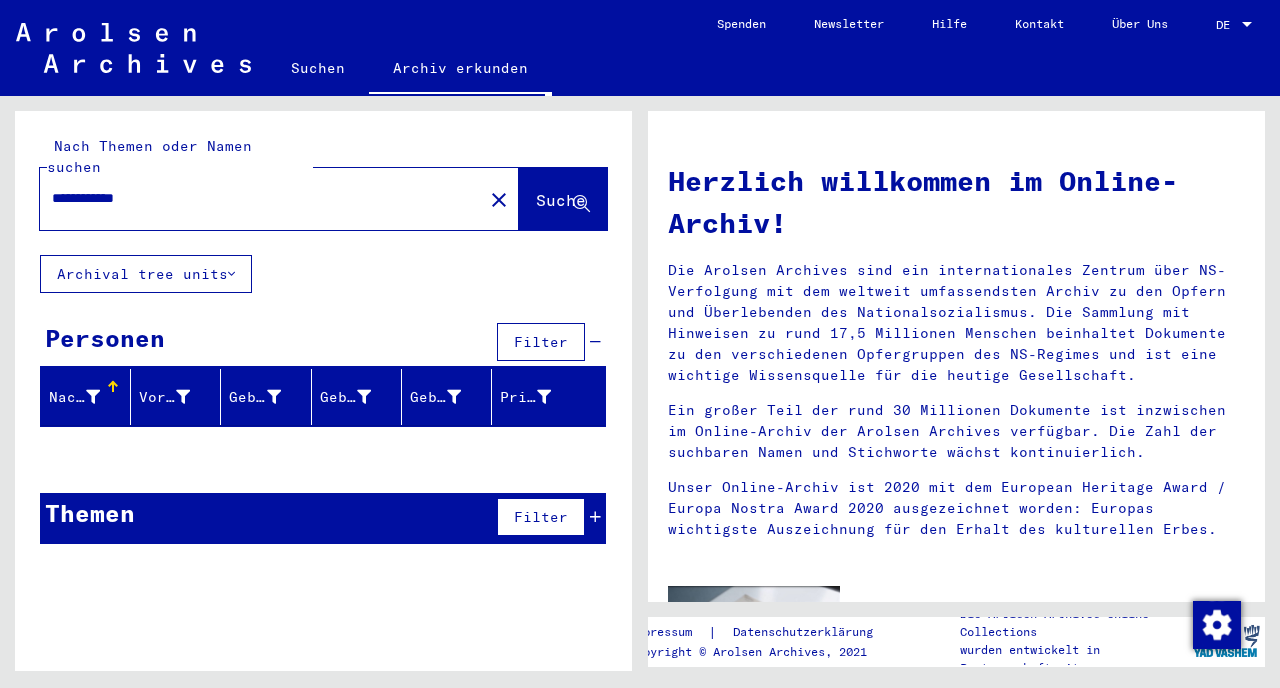 type on "**********" 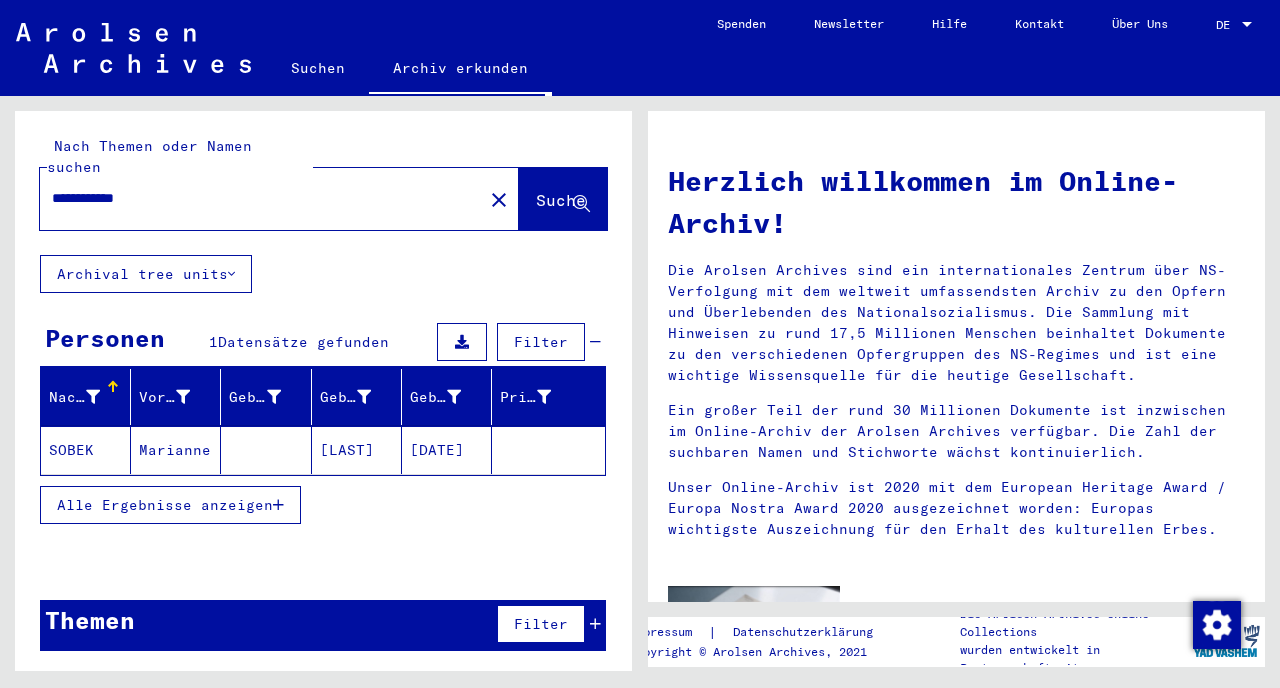 click on "SOBEK" 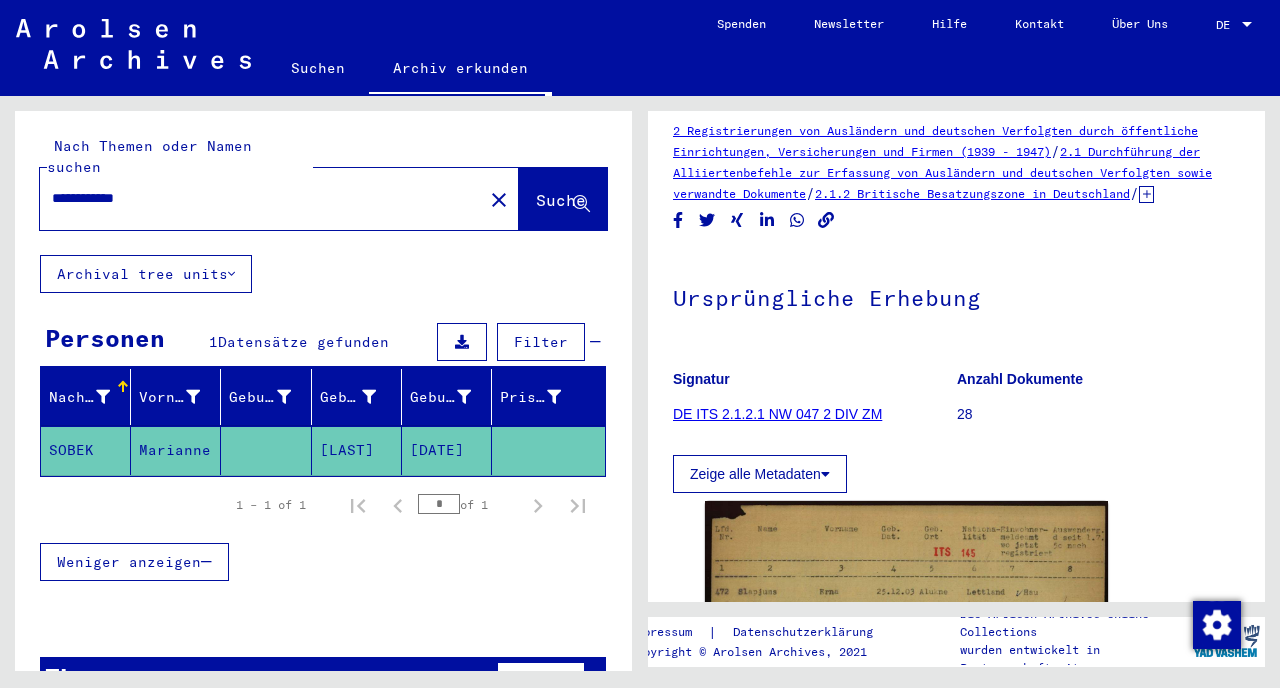 scroll, scrollTop: 421, scrollLeft: 0, axis: vertical 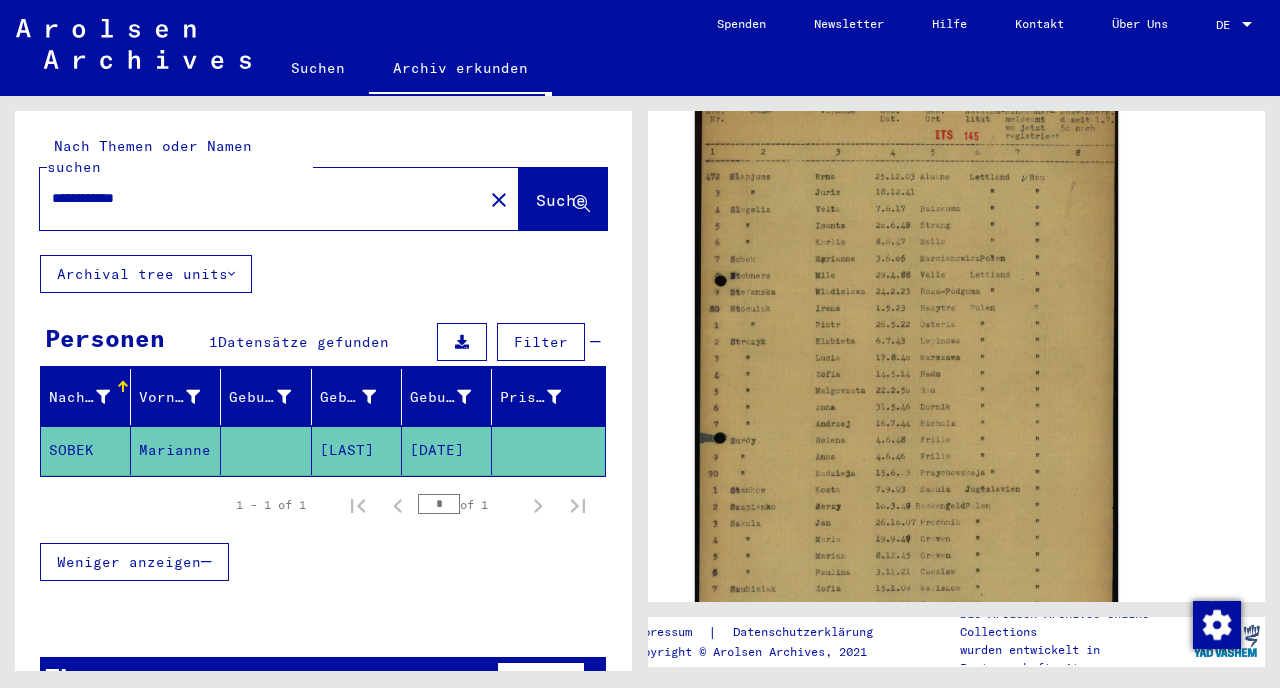 click 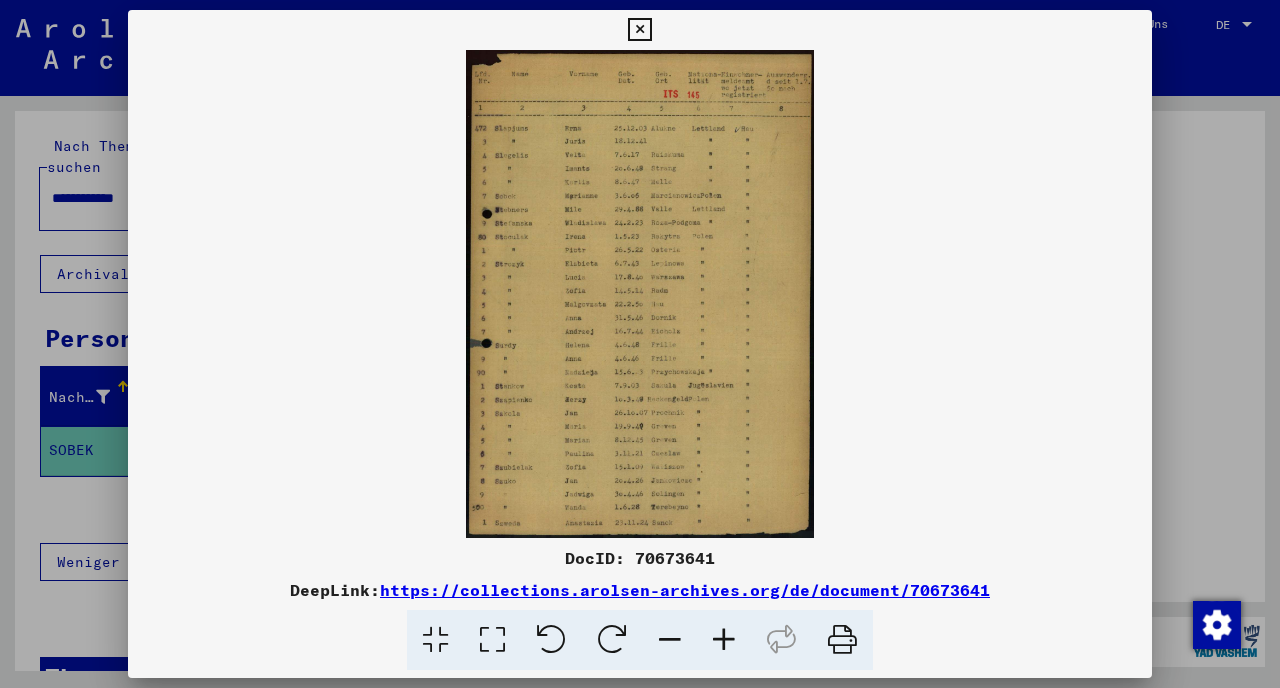 click at bounding box center [724, 640] 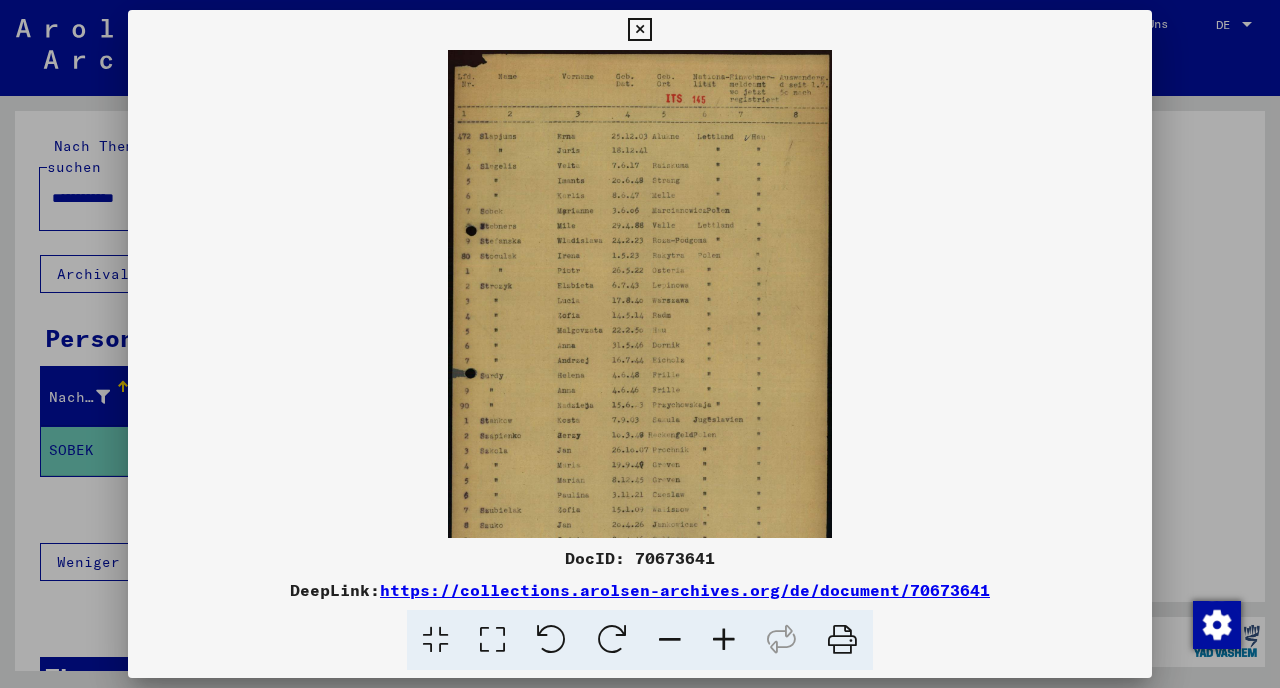 click at bounding box center (724, 640) 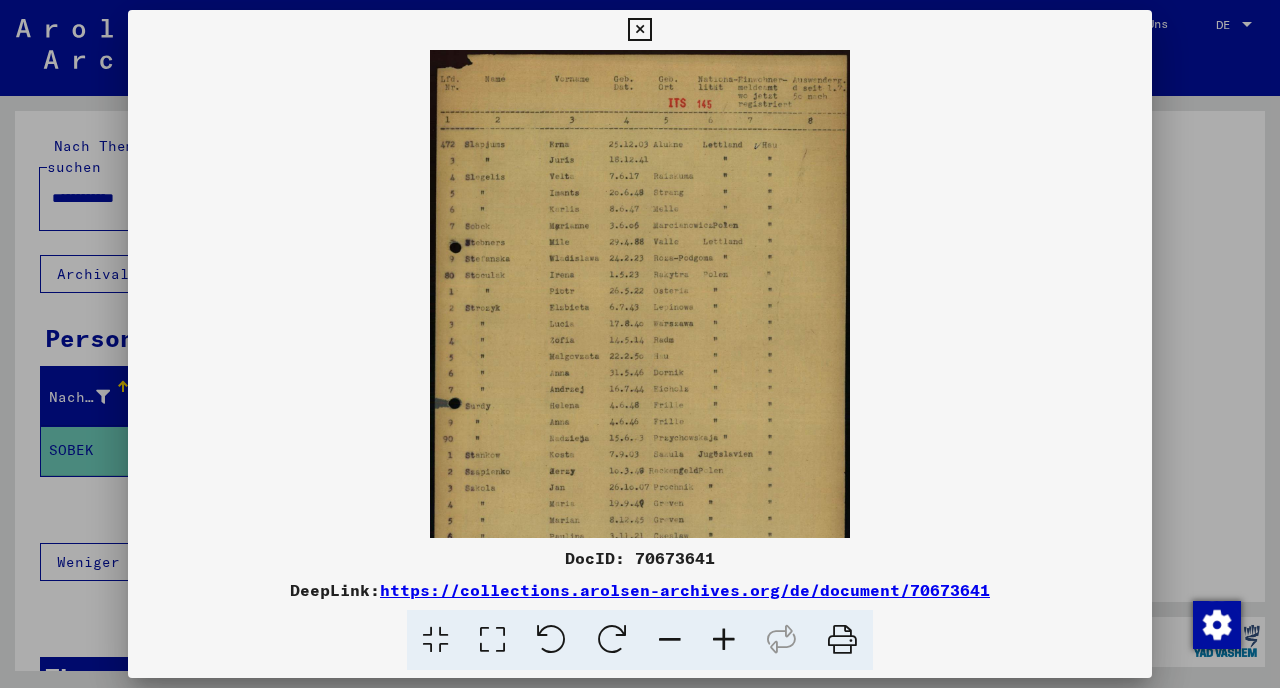 click at bounding box center [724, 640] 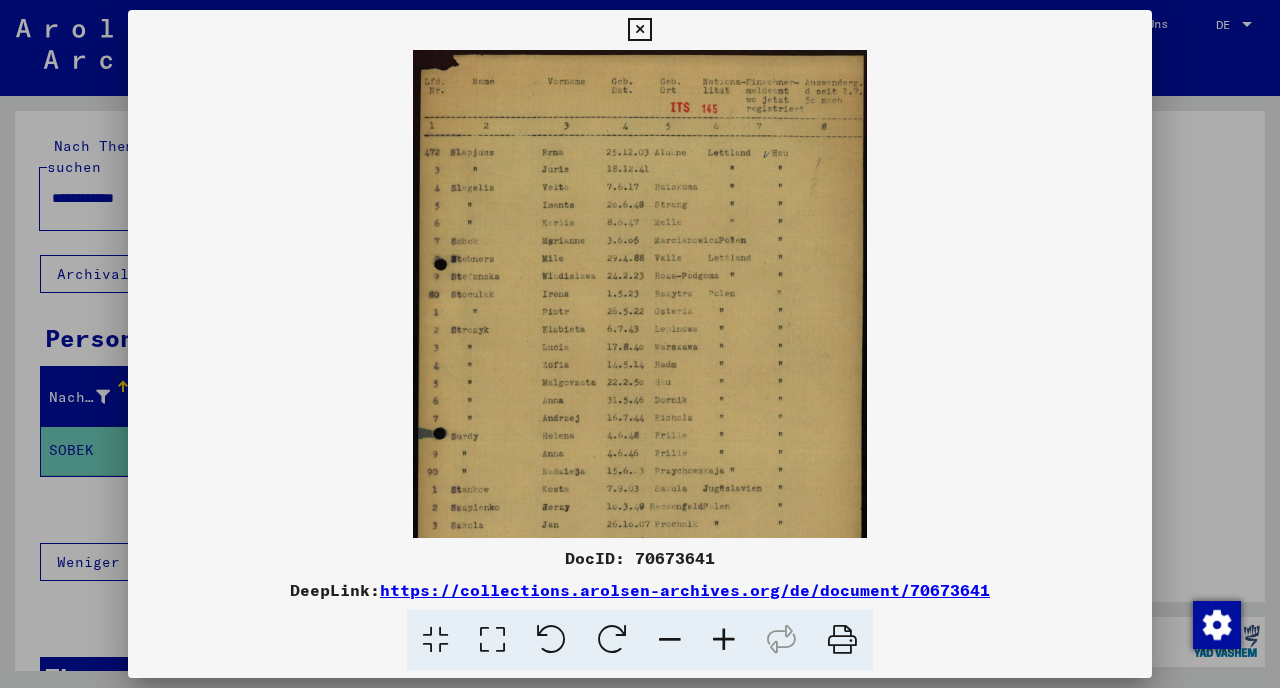 click at bounding box center [724, 640] 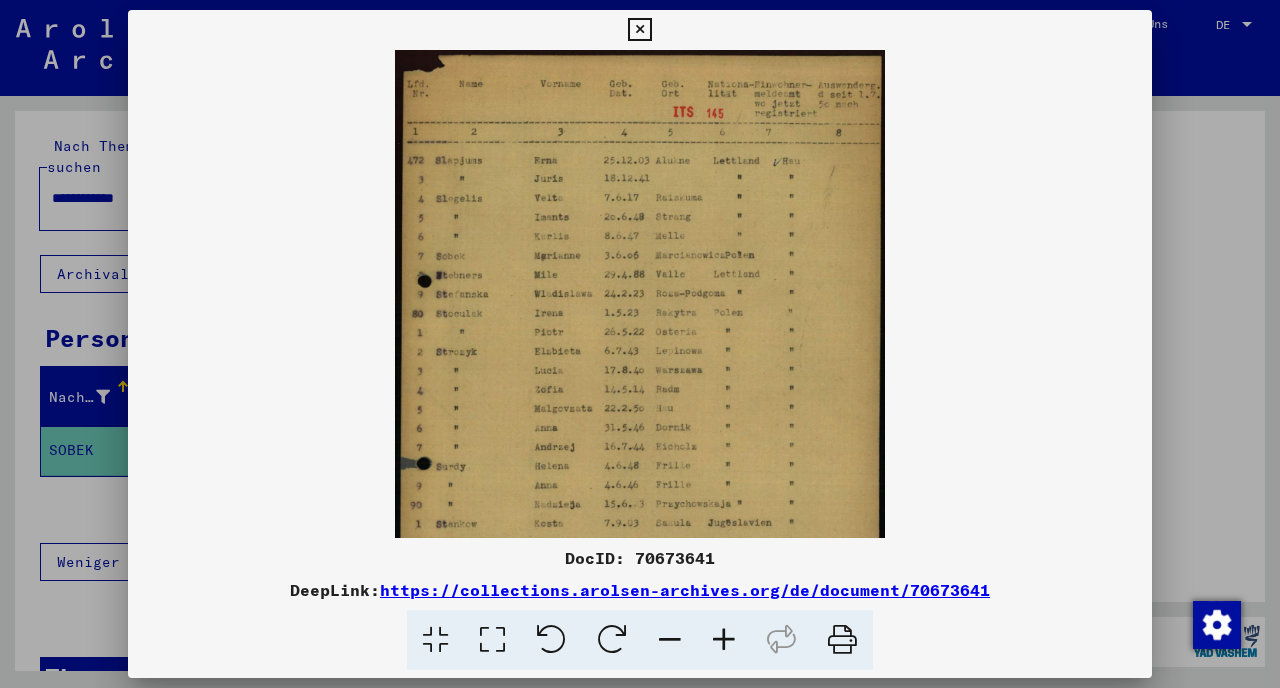 click at bounding box center [724, 640] 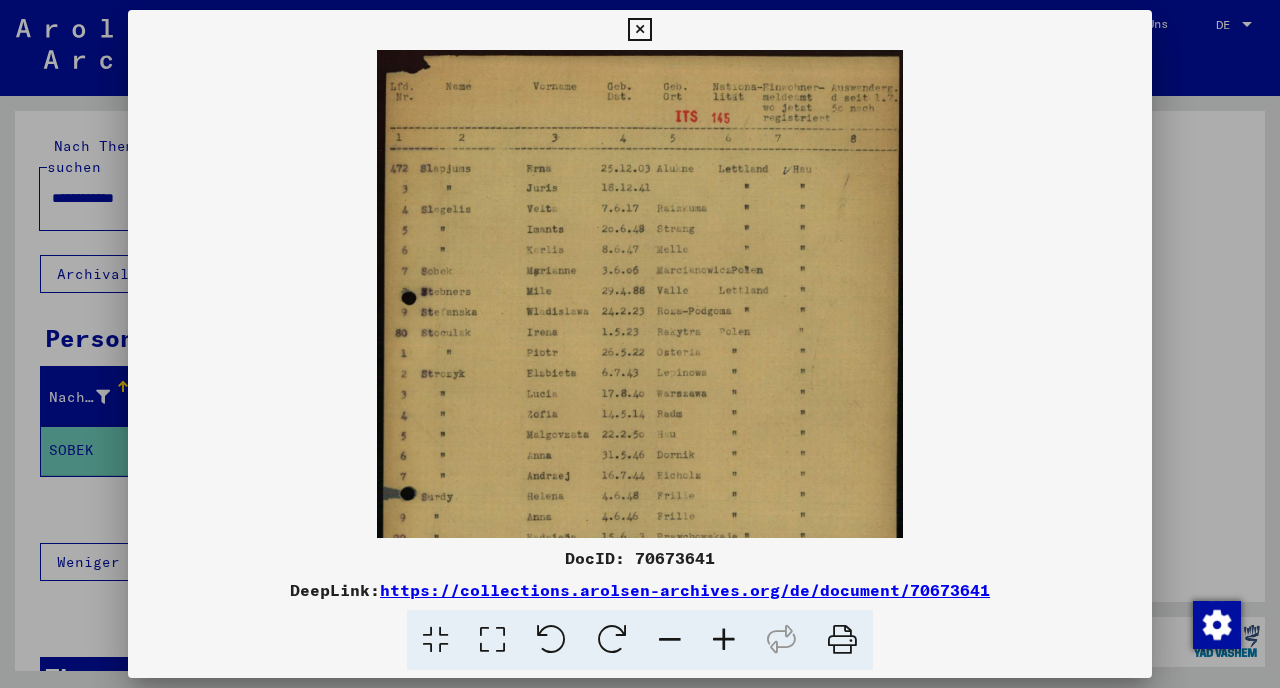 click at bounding box center (724, 640) 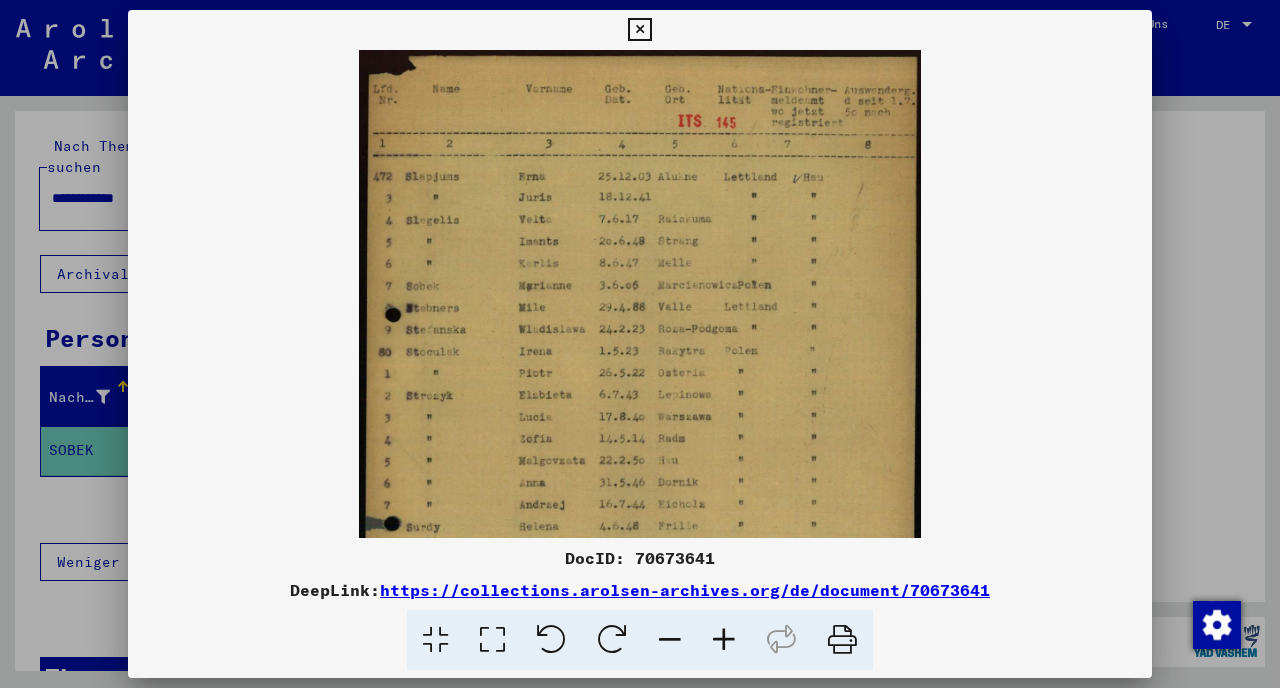 click at bounding box center (724, 640) 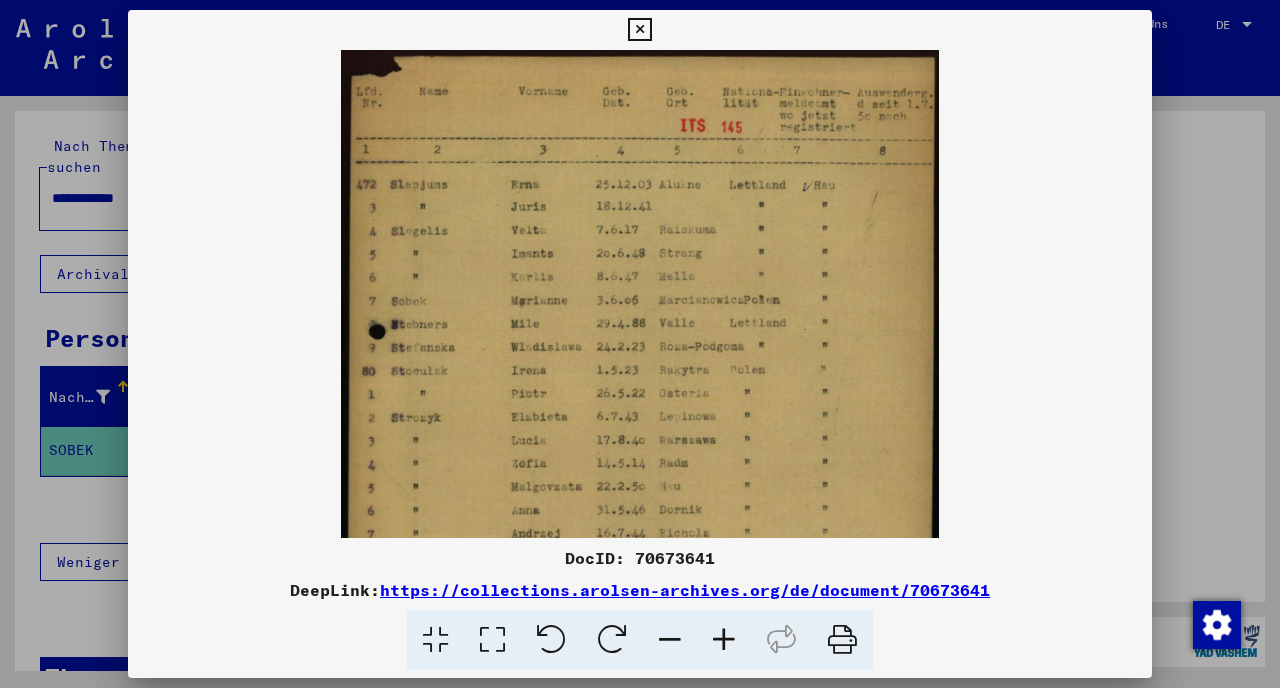 click at bounding box center (724, 640) 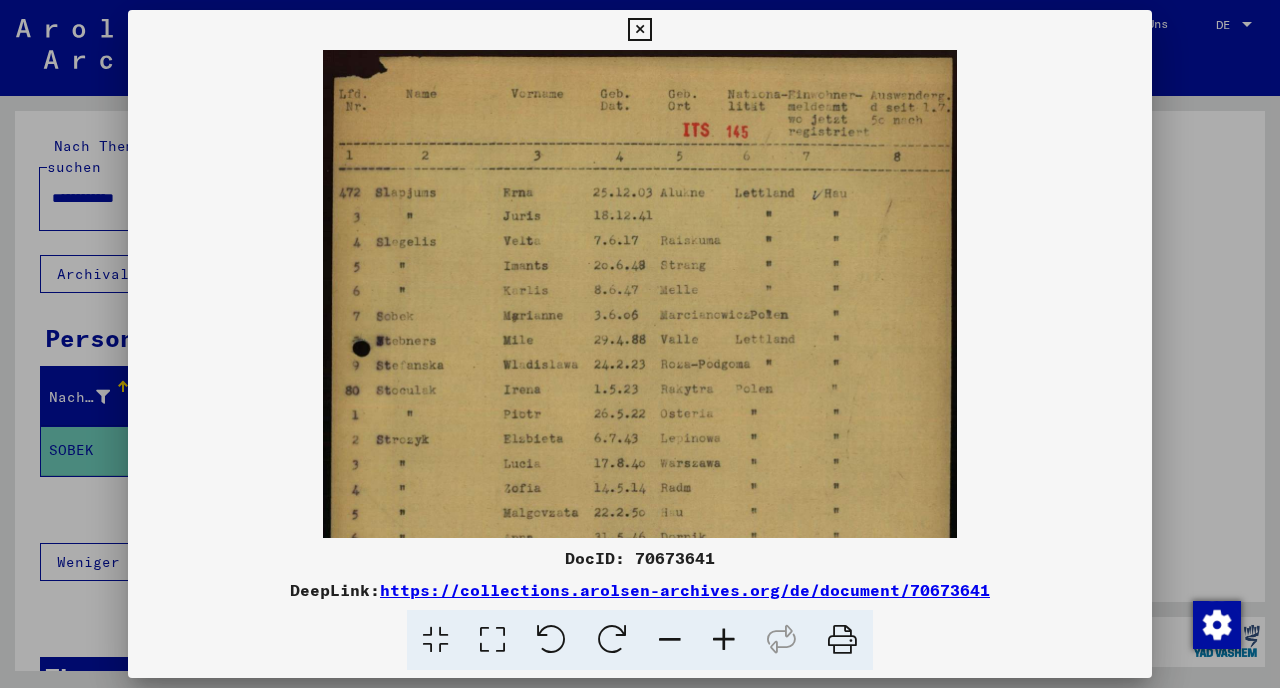 click at bounding box center (724, 640) 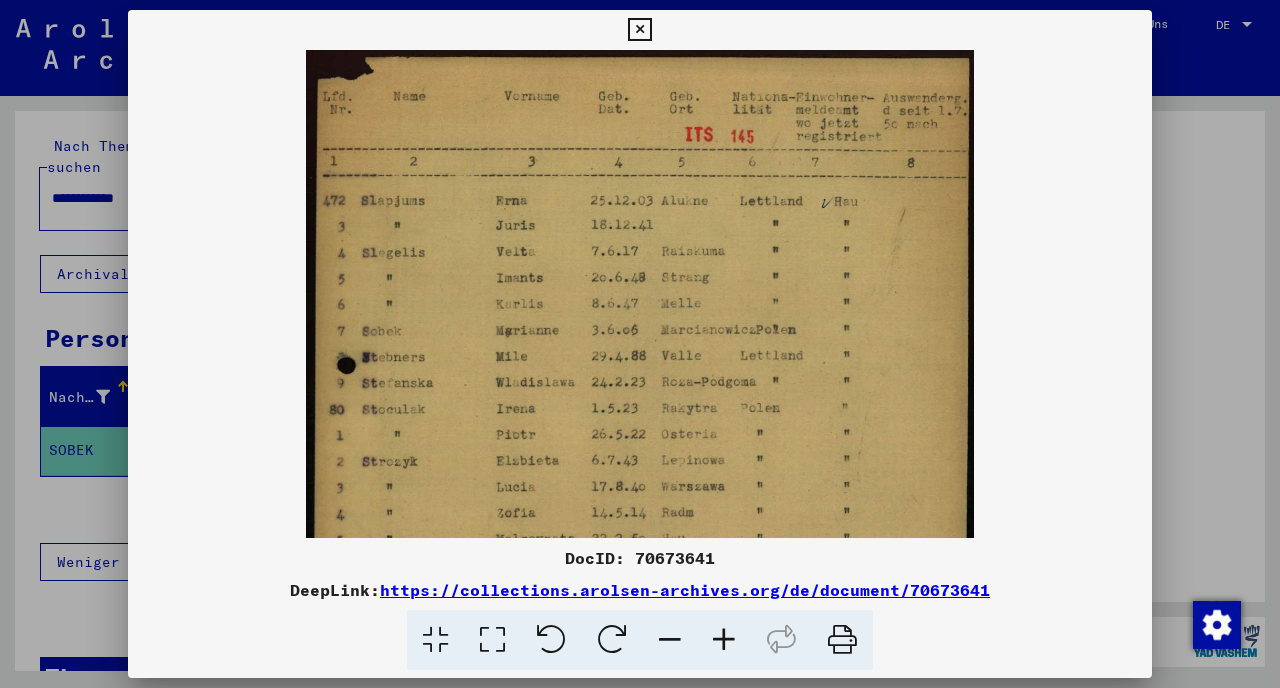 click at bounding box center (640, 344) 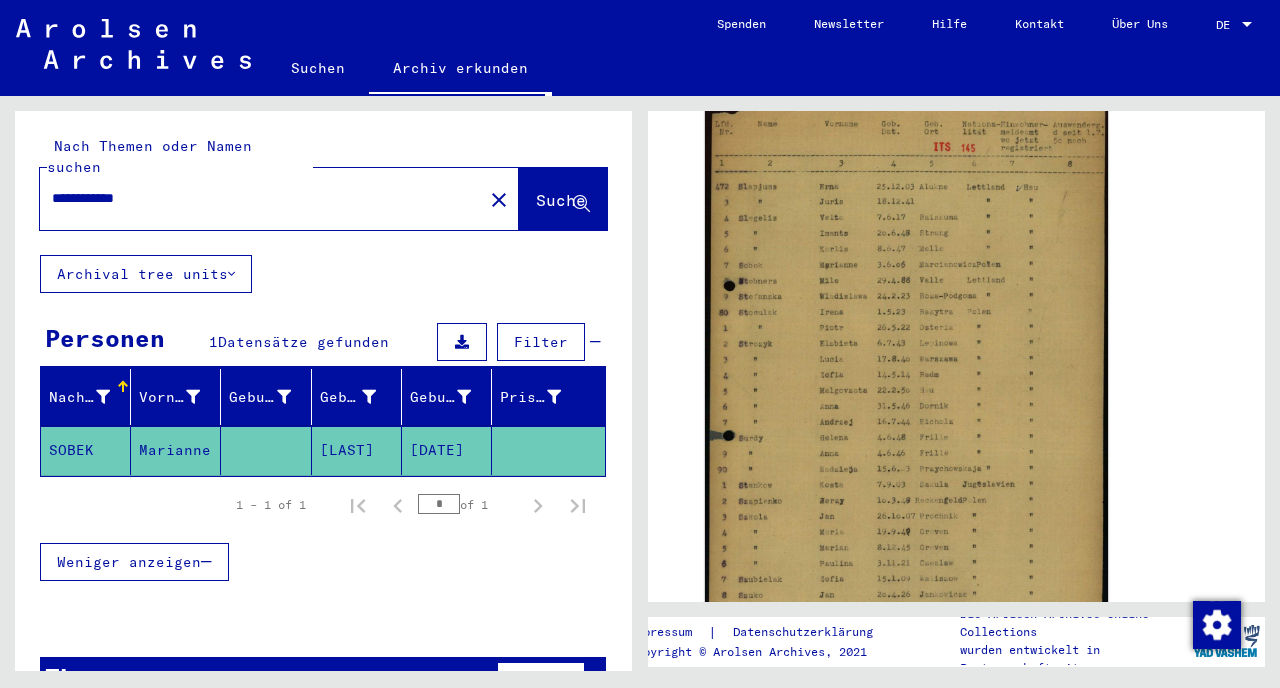 click on "**********" at bounding box center [261, 198] 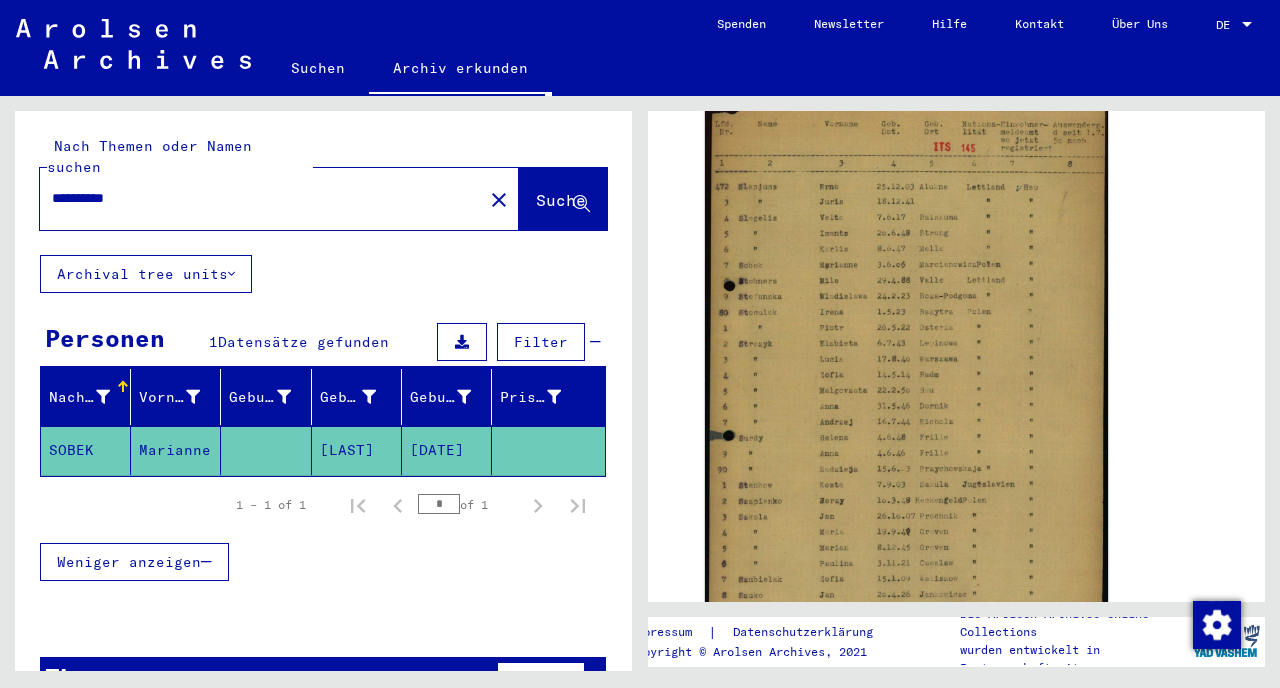 type on "**********" 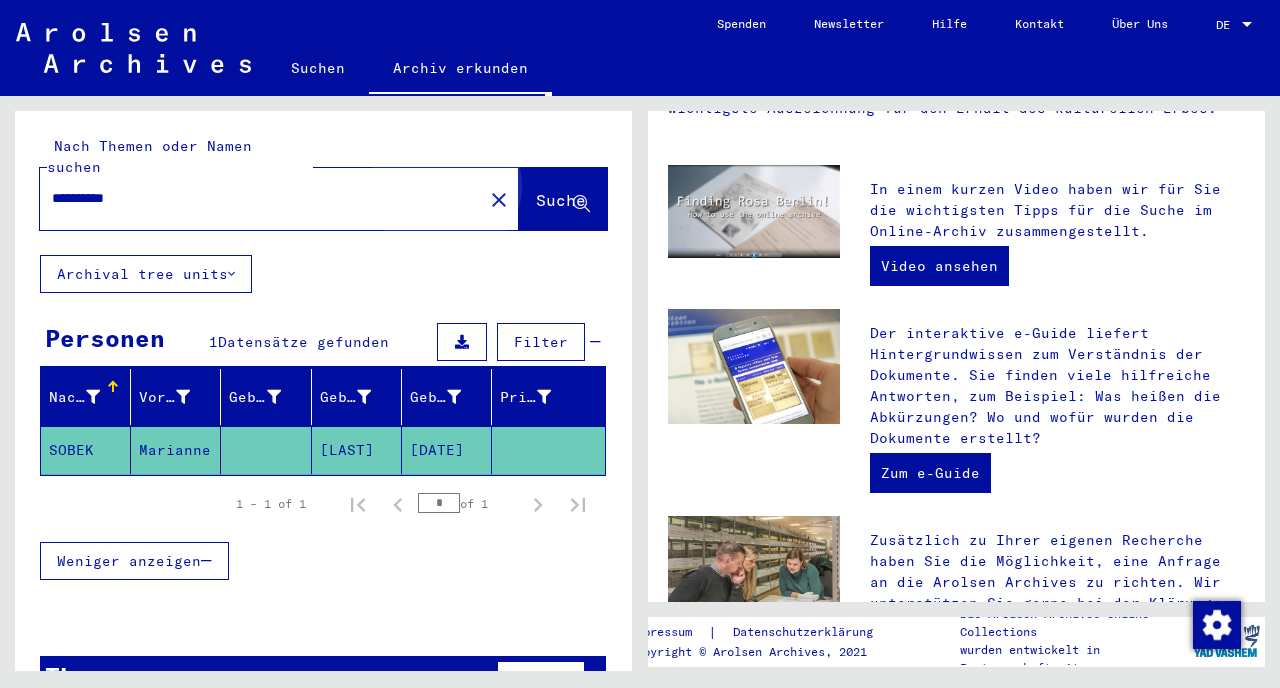 scroll, scrollTop: 0, scrollLeft: 0, axis: both 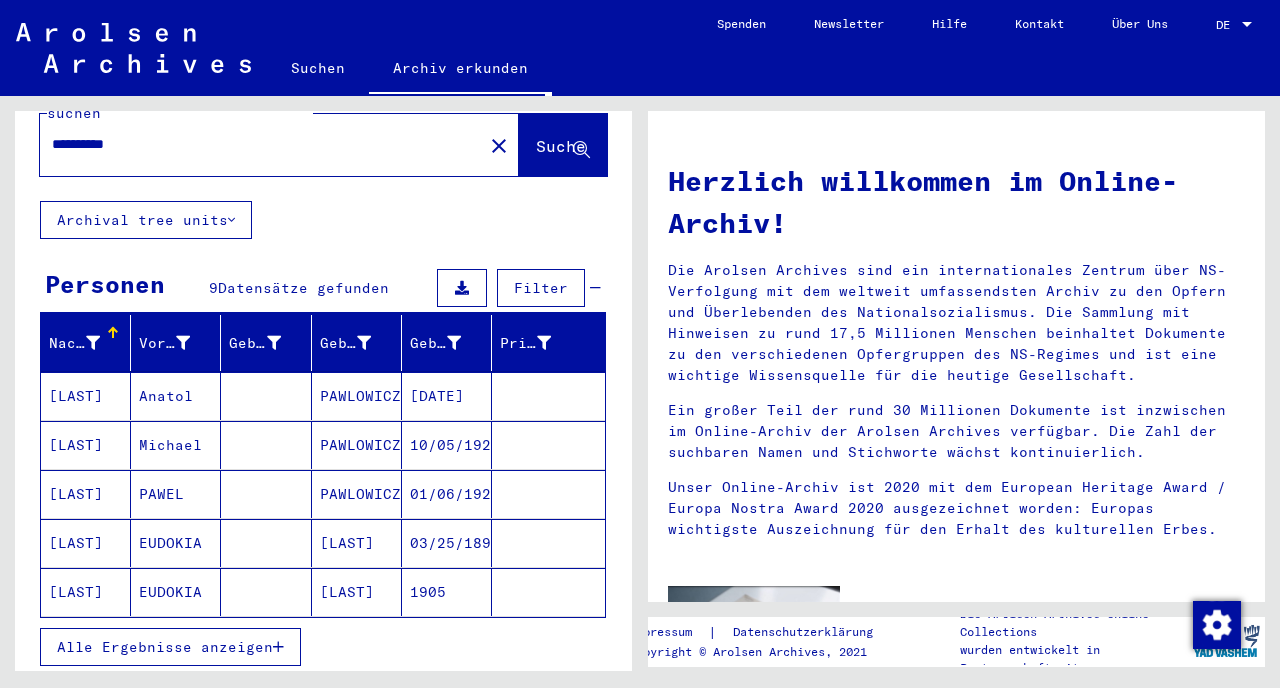click on "[LAST]" at bounding box center (86, 445) 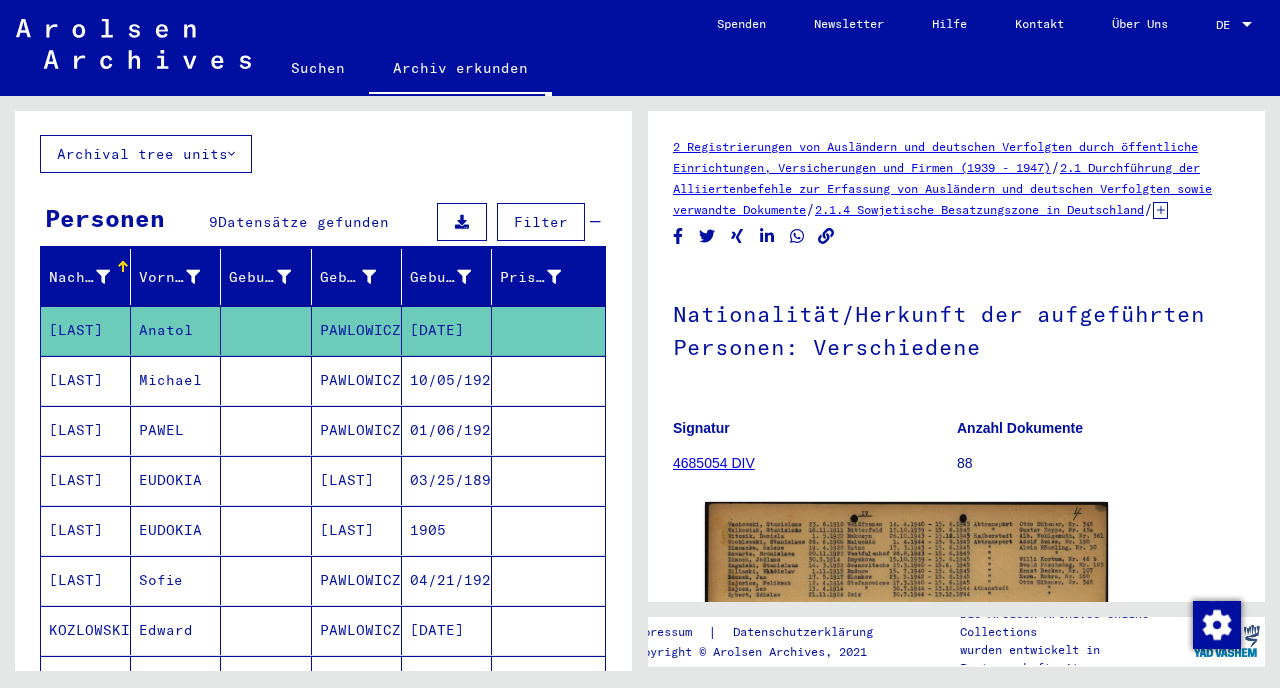 scroll, scrollTop: 151, scrollLeft: 0, axis: vertical 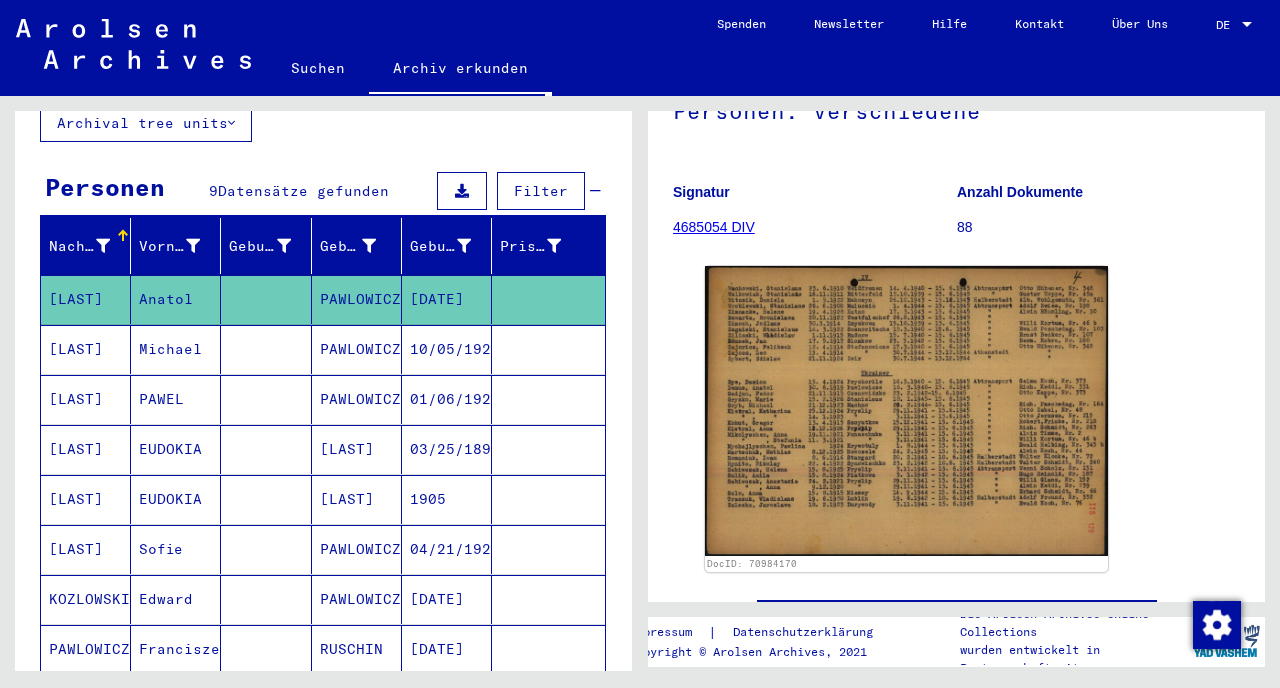 click 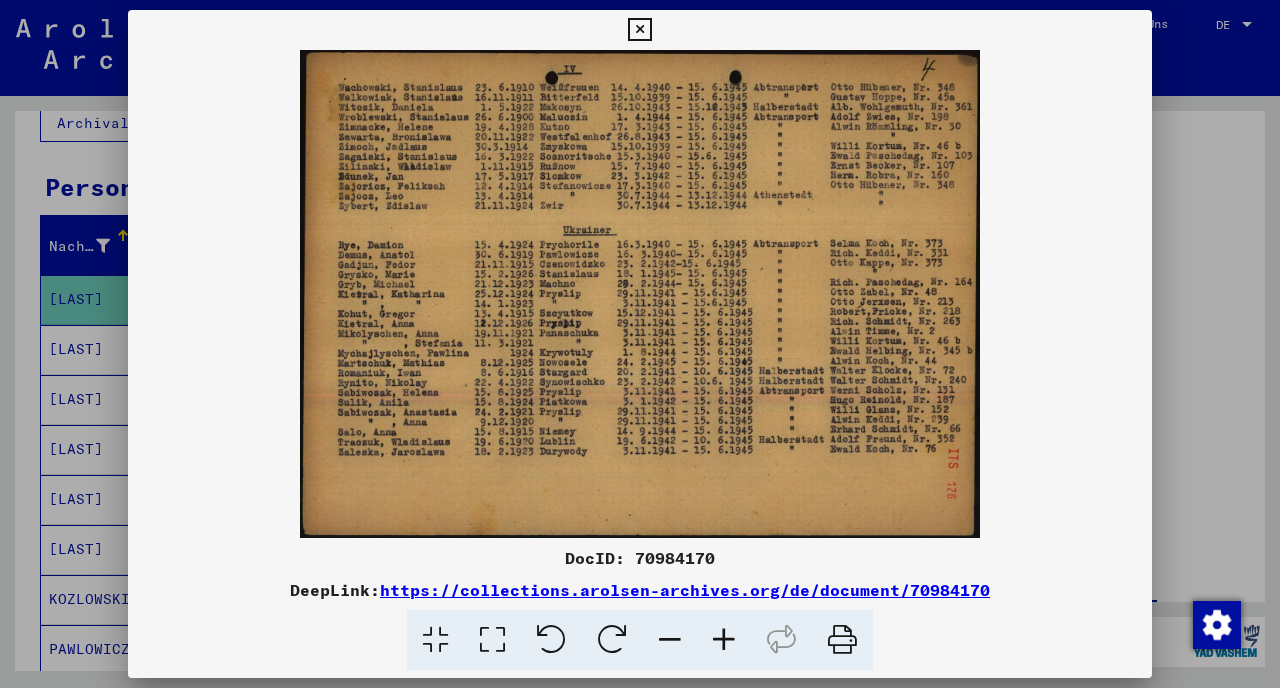 click at bounding box center [640, 344] 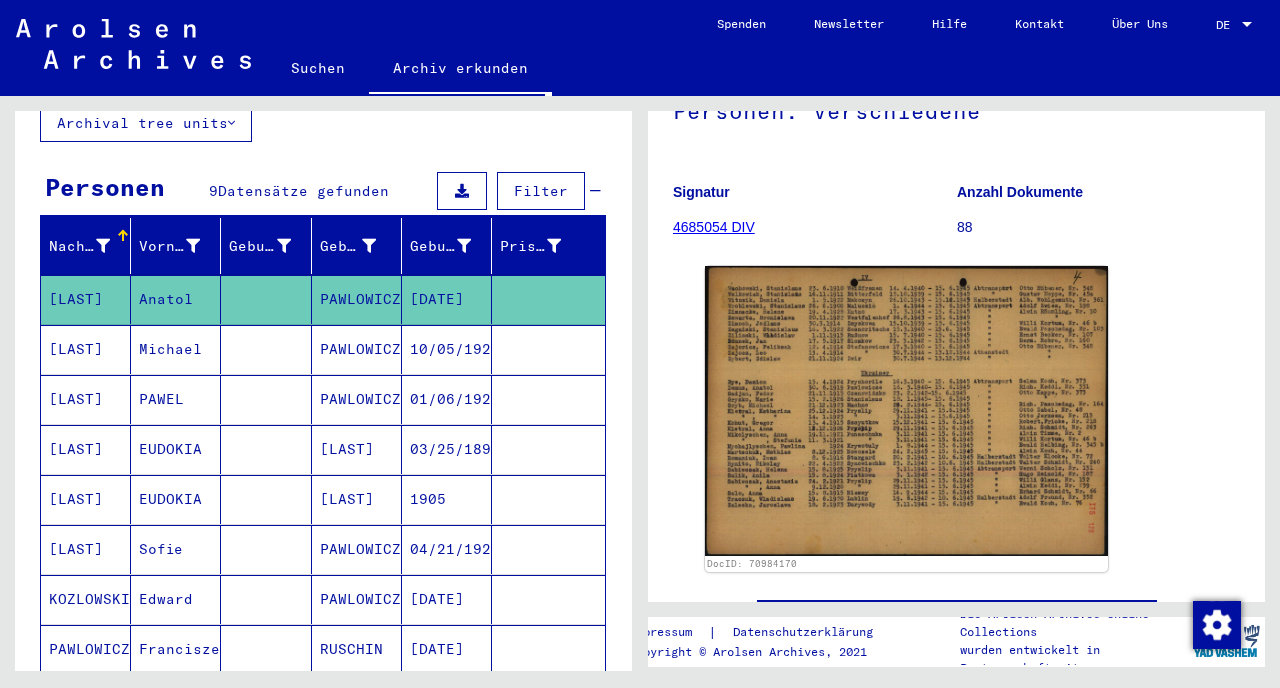 click at bounding box center (266, 399) 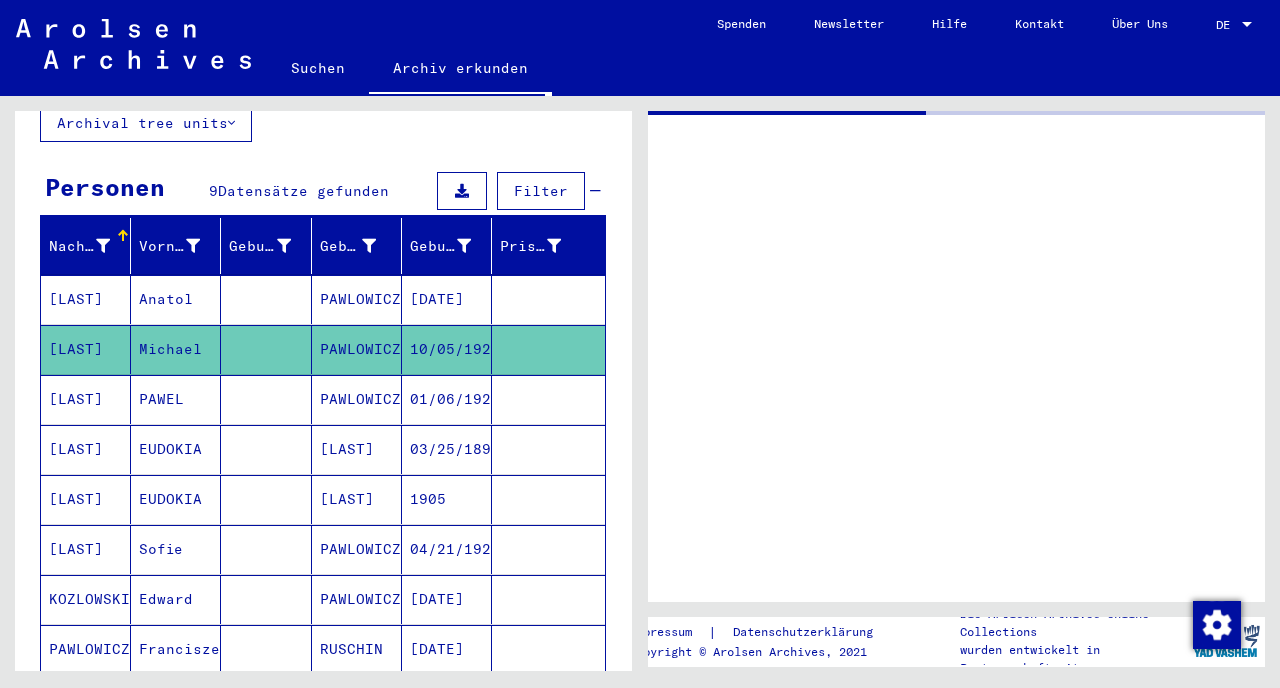 scroll, scrollTop: 0, scrollLeft: 0, axis: both 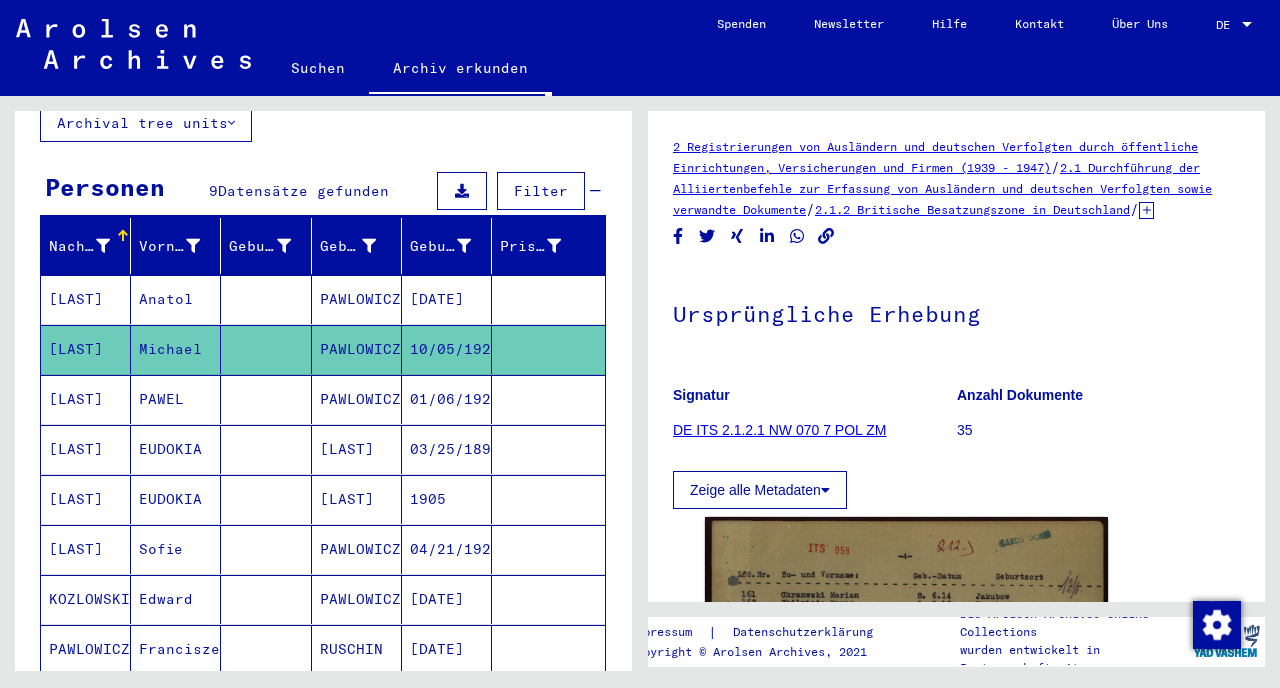 click at bounding box center [266, 449] 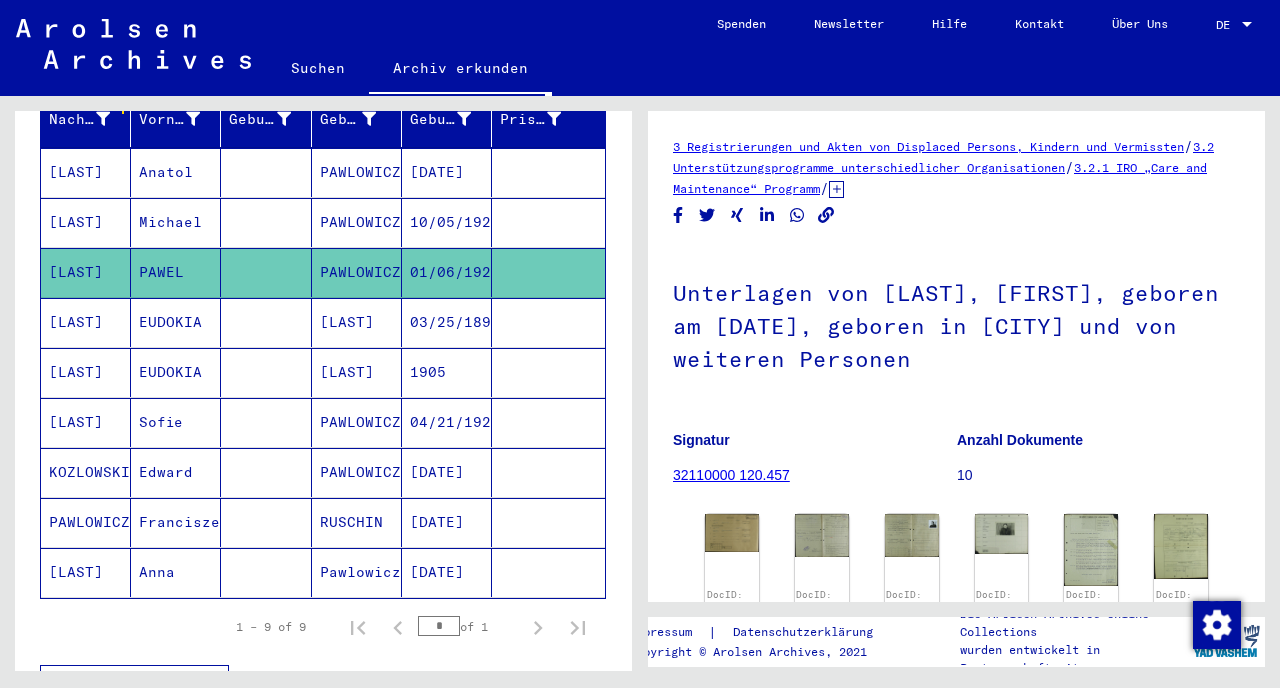 scroll, scrollTop: 276, scrollLeft: 0, axis: vertical 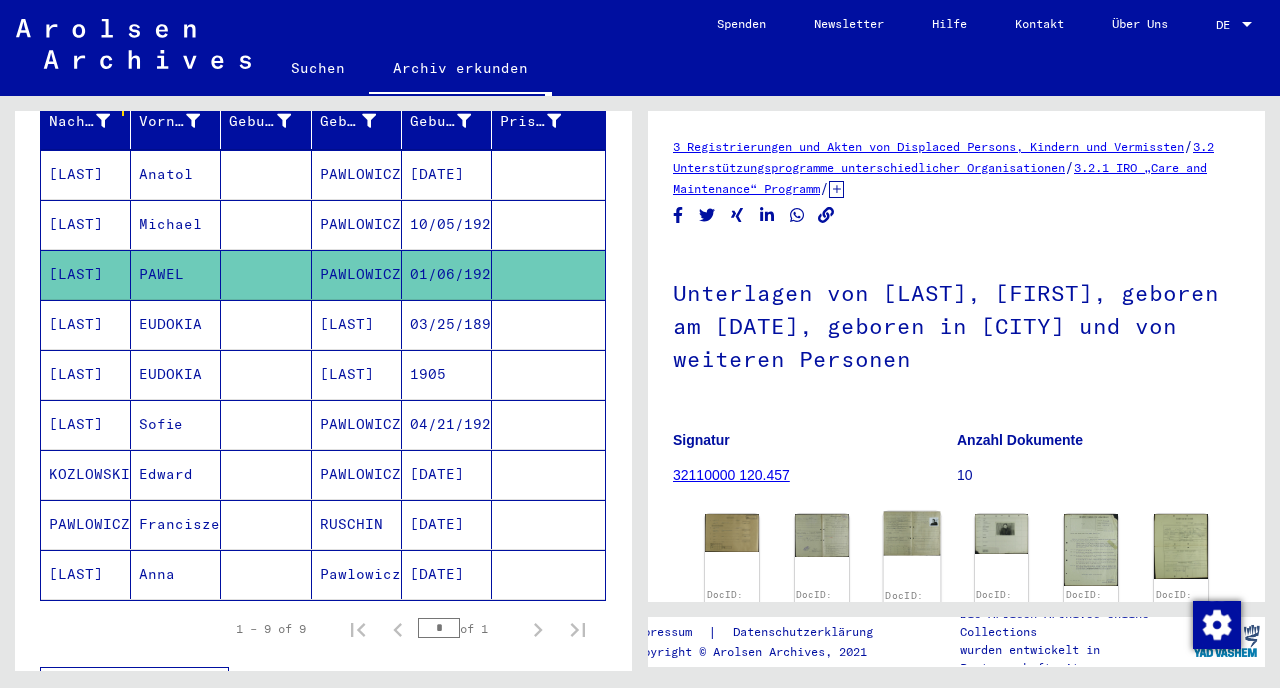 click 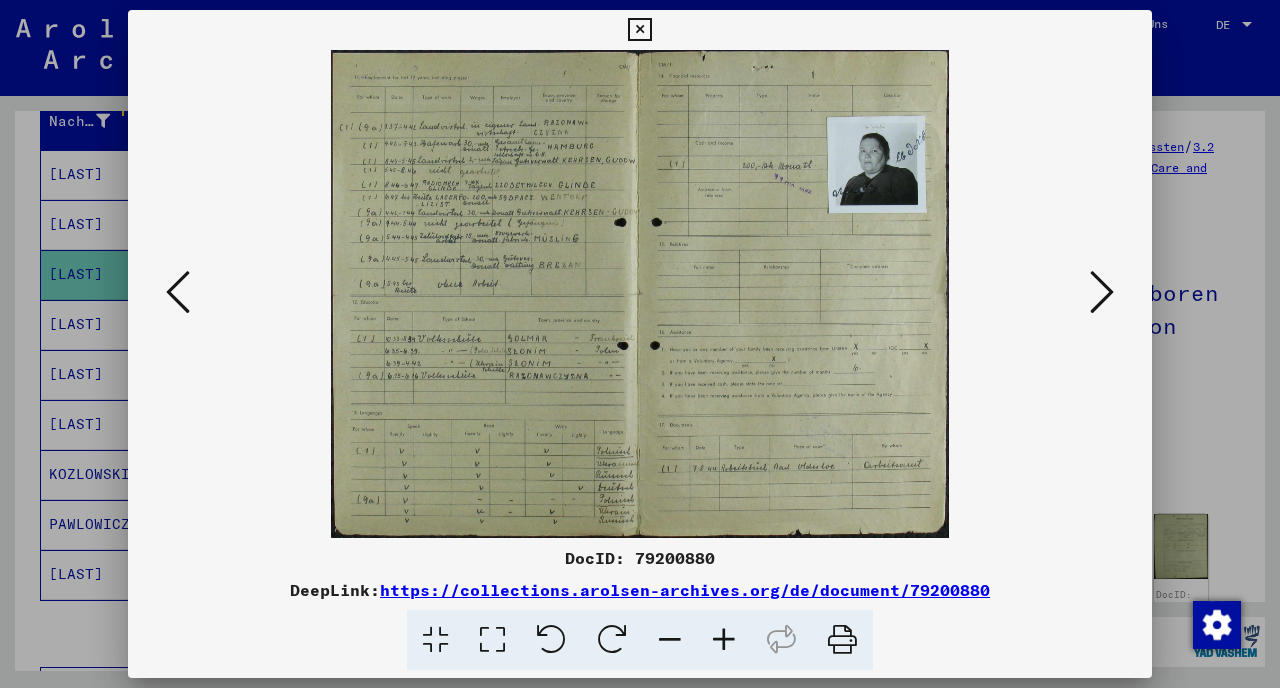 click at bounding box center [724, 640] 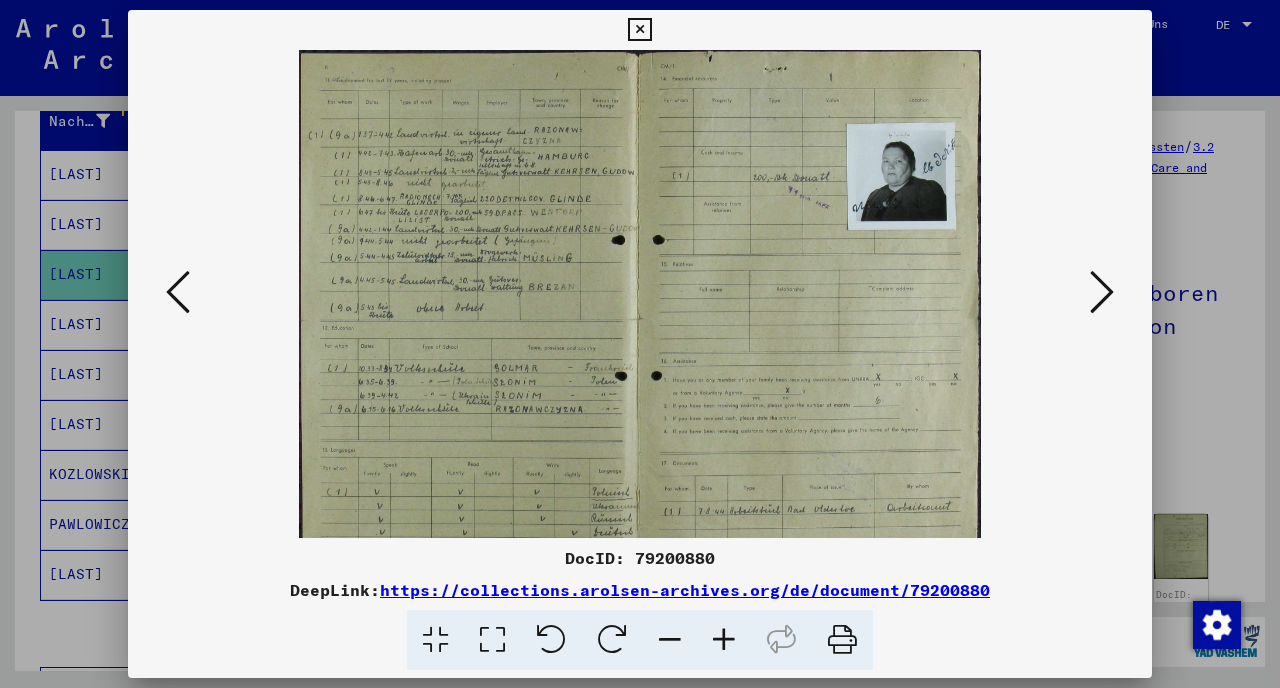 click at bounding box center [724, 640] 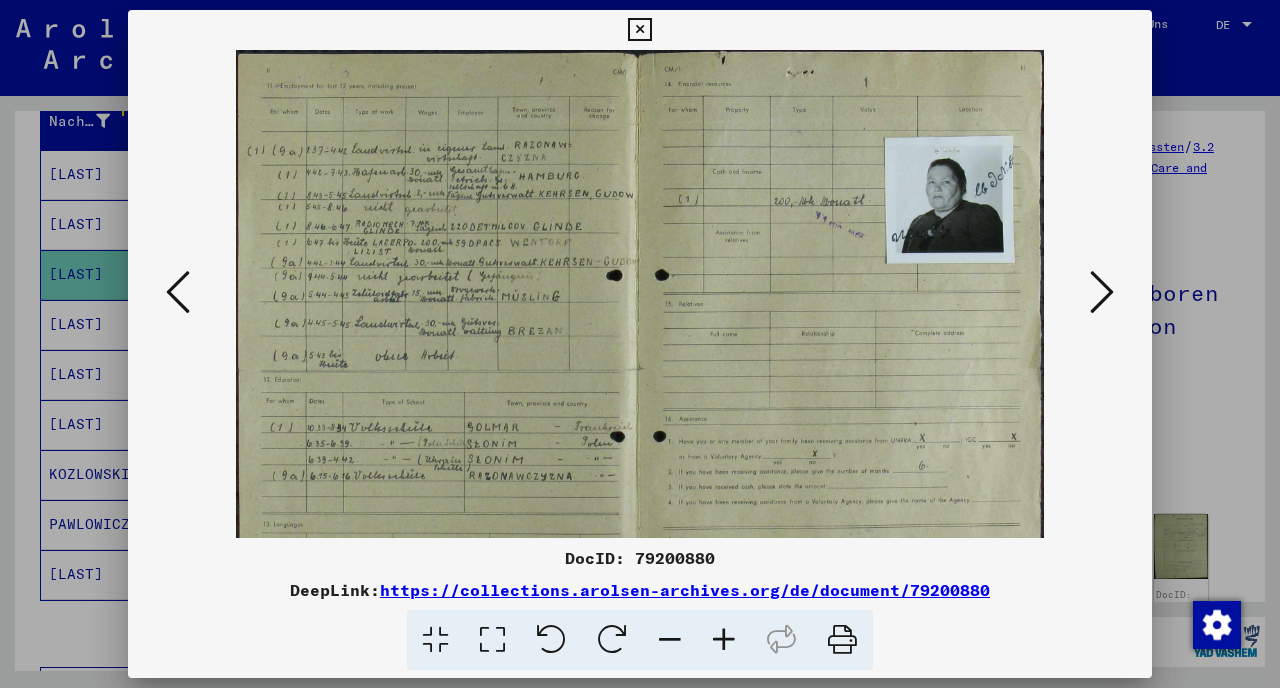 click at bounding box center (724, 640) 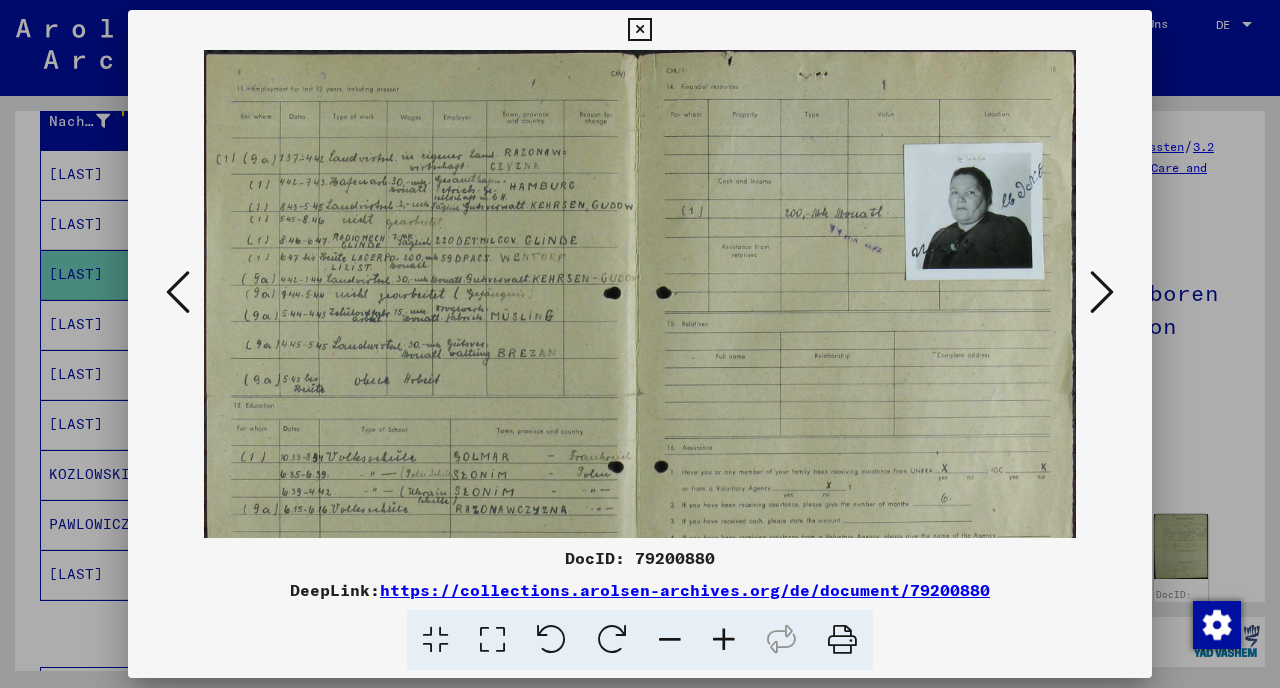 click at bounding box center [724, 640] 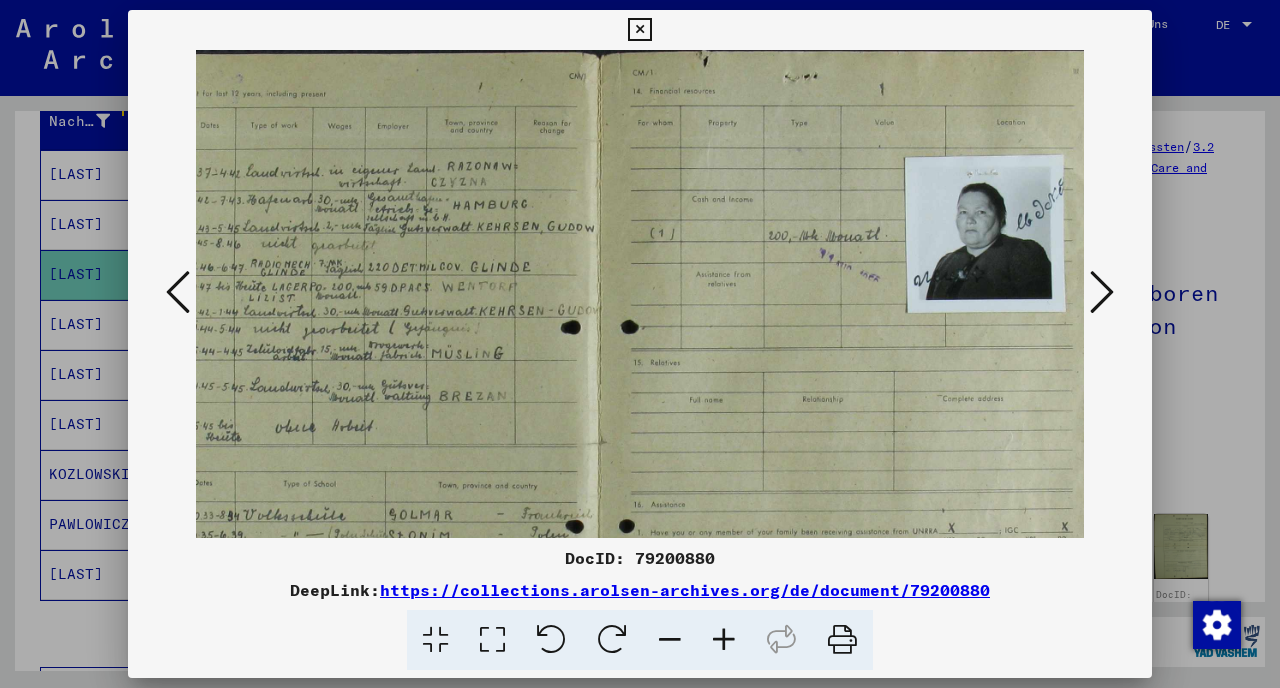 scroll, scrollTop: 0, scrollLeft: 0, axis: both 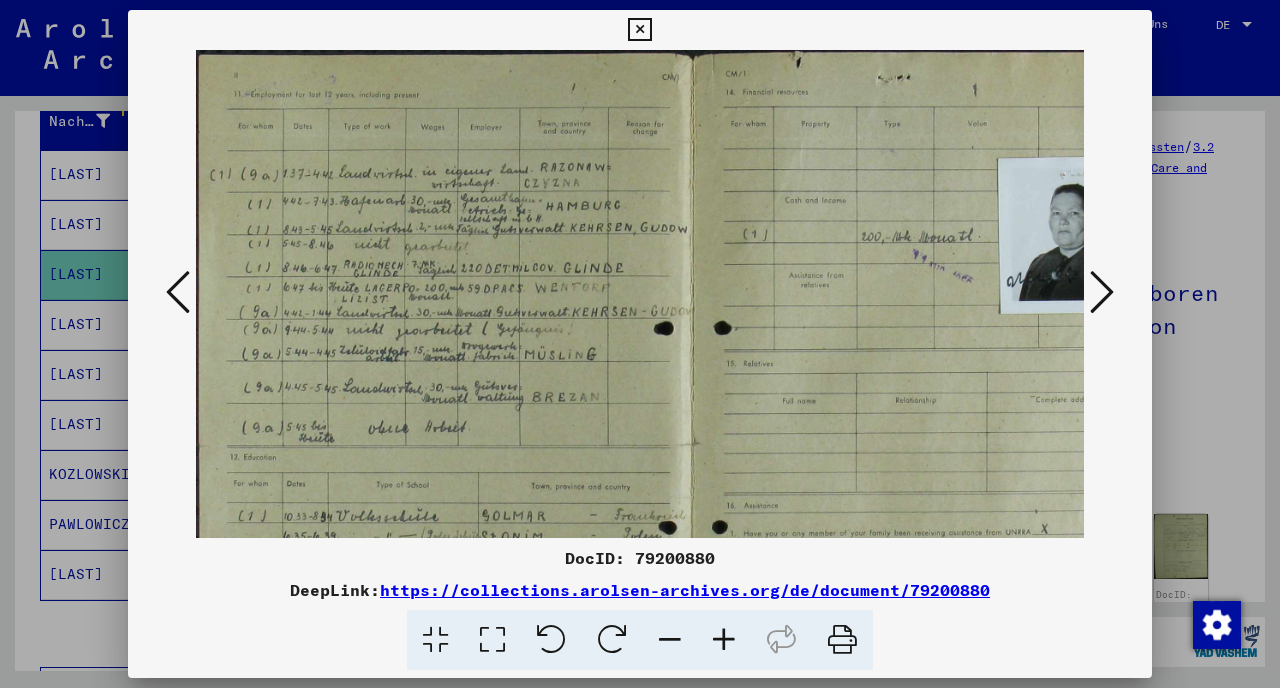 drag, startPoint x: 798, startPoint y: 435, endPoint x: 928, endPoint y: 438, distance: 130.0346 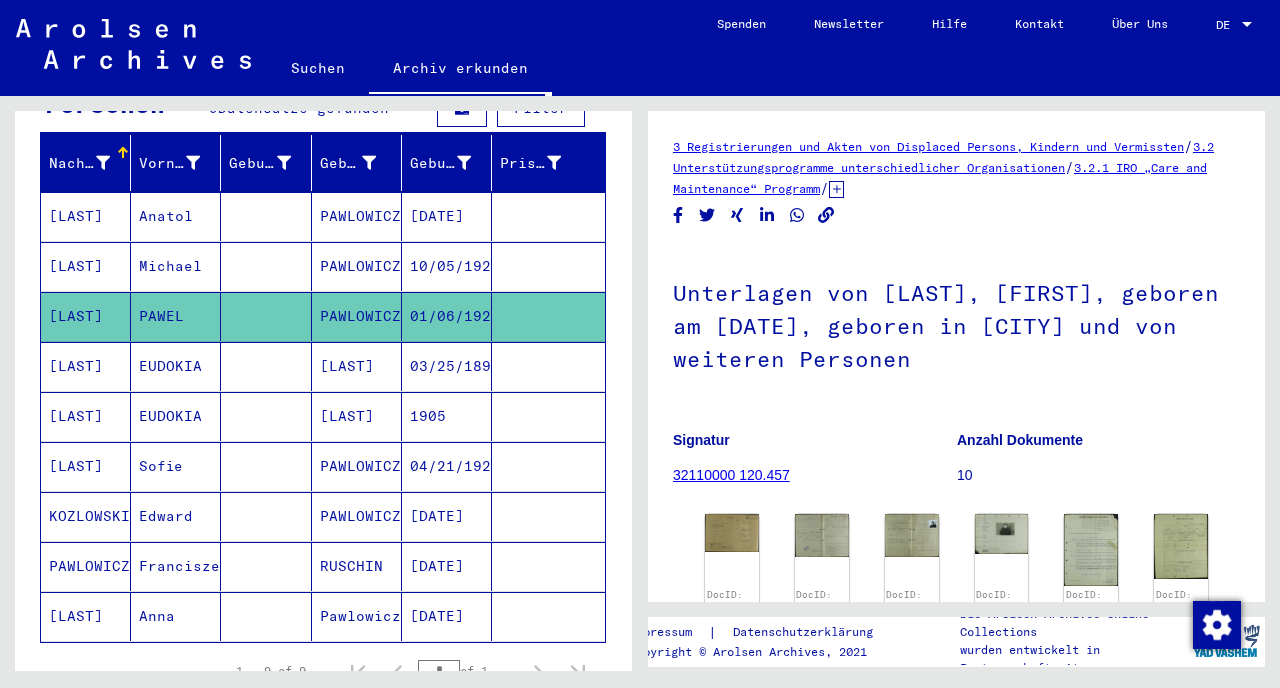 scroll, scrollTop: 0, scrollLeft: 0, axis: both 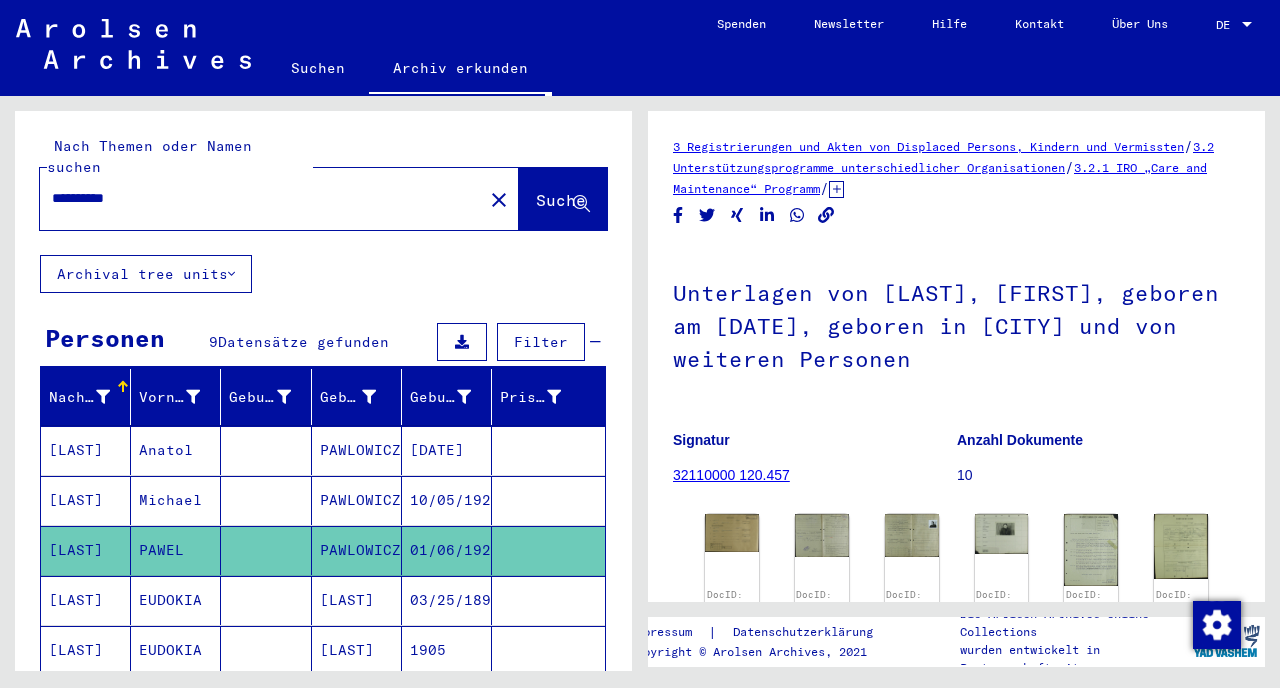 click on "**********" at bounding box center (261, 198) 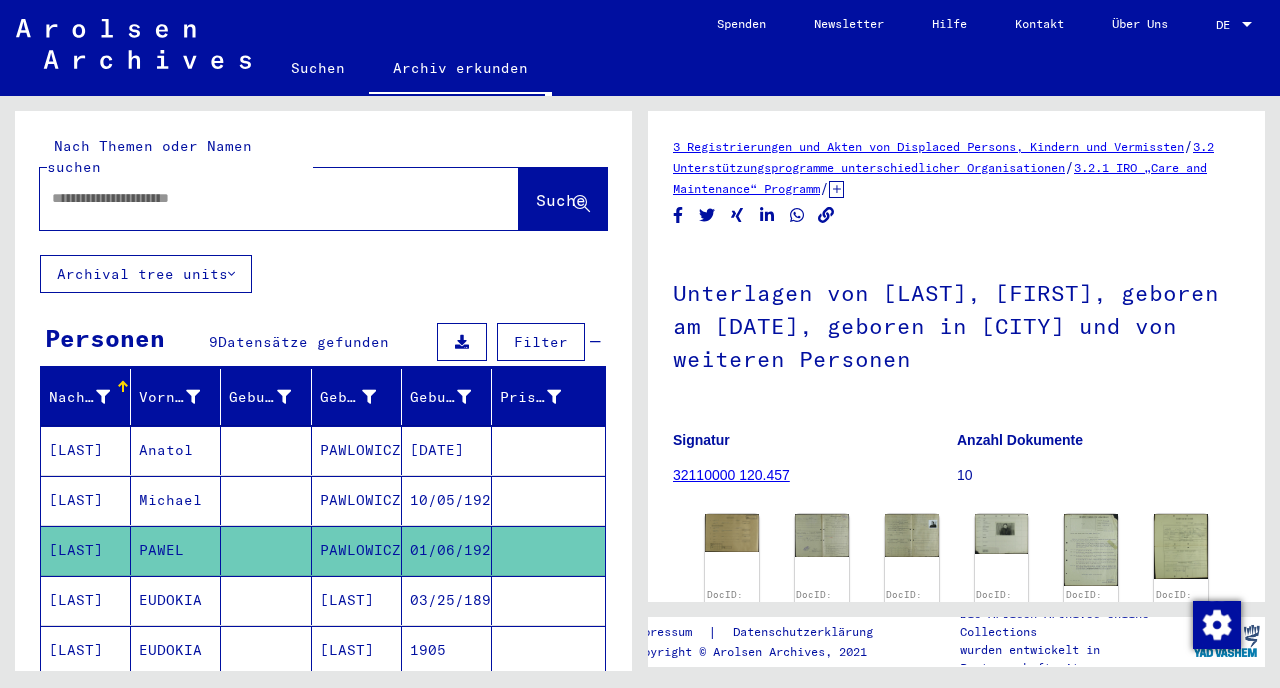 type on "*" 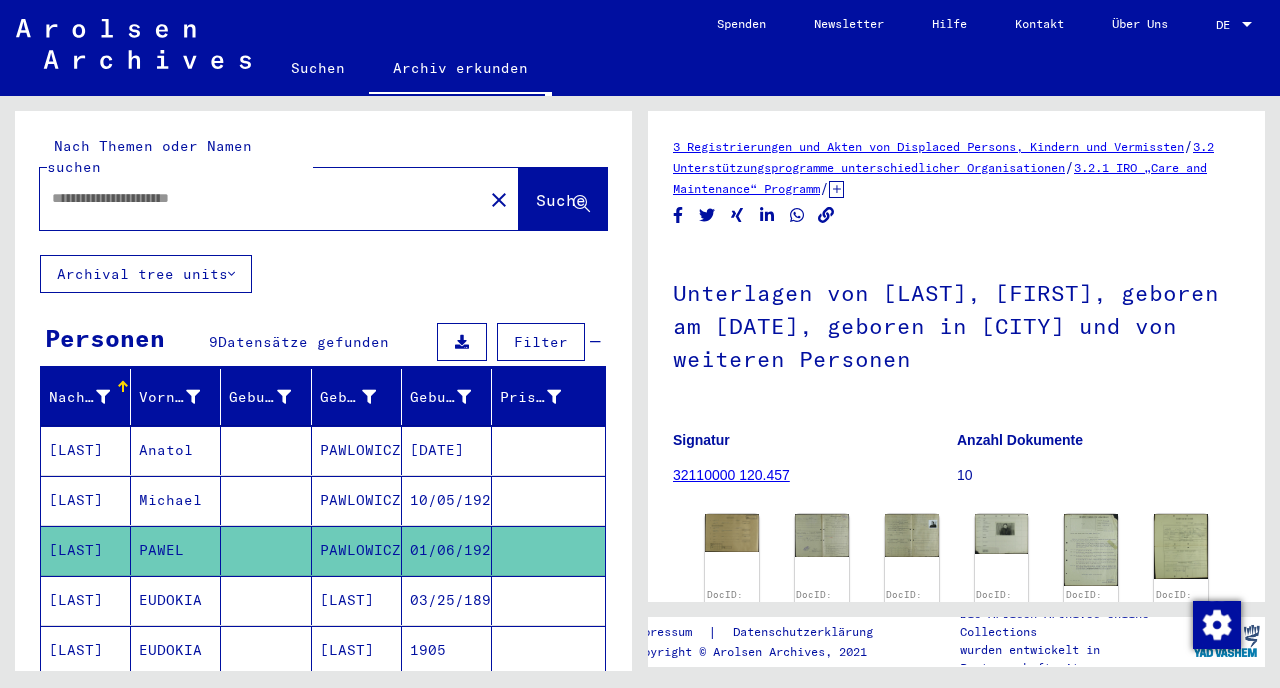 type on "*" 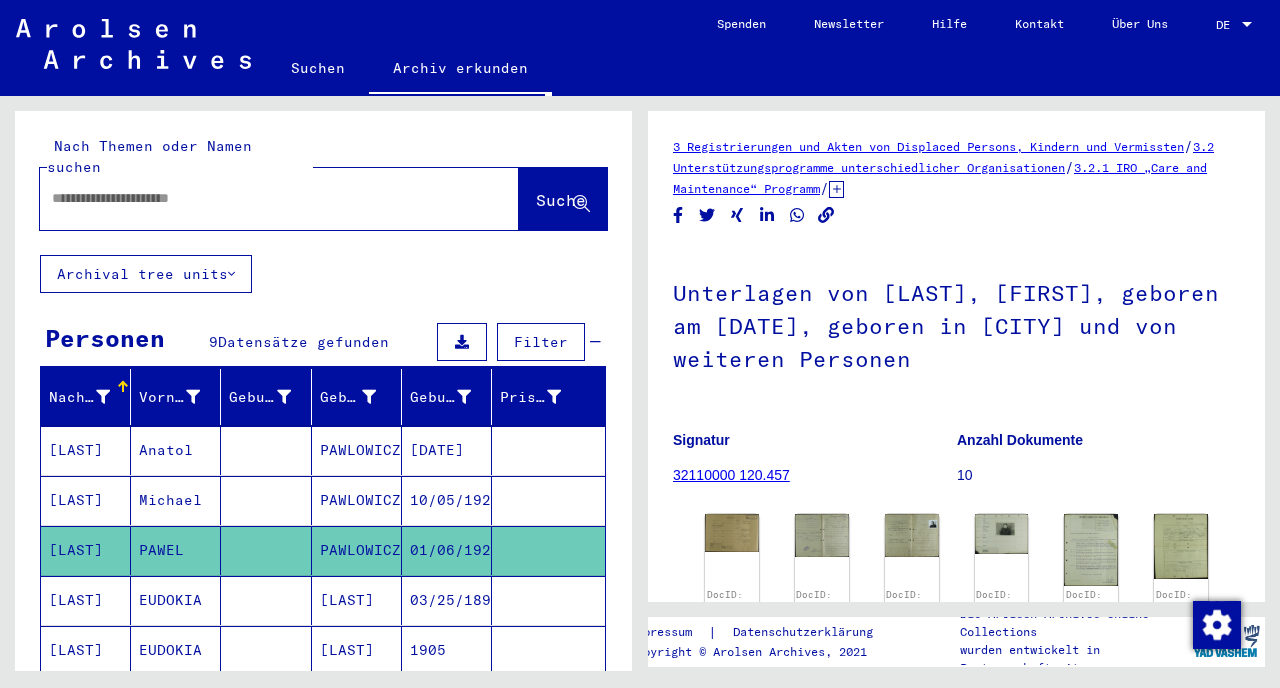 scroll, scrollTop: 314, scrollLeft: 0, axis: vertical 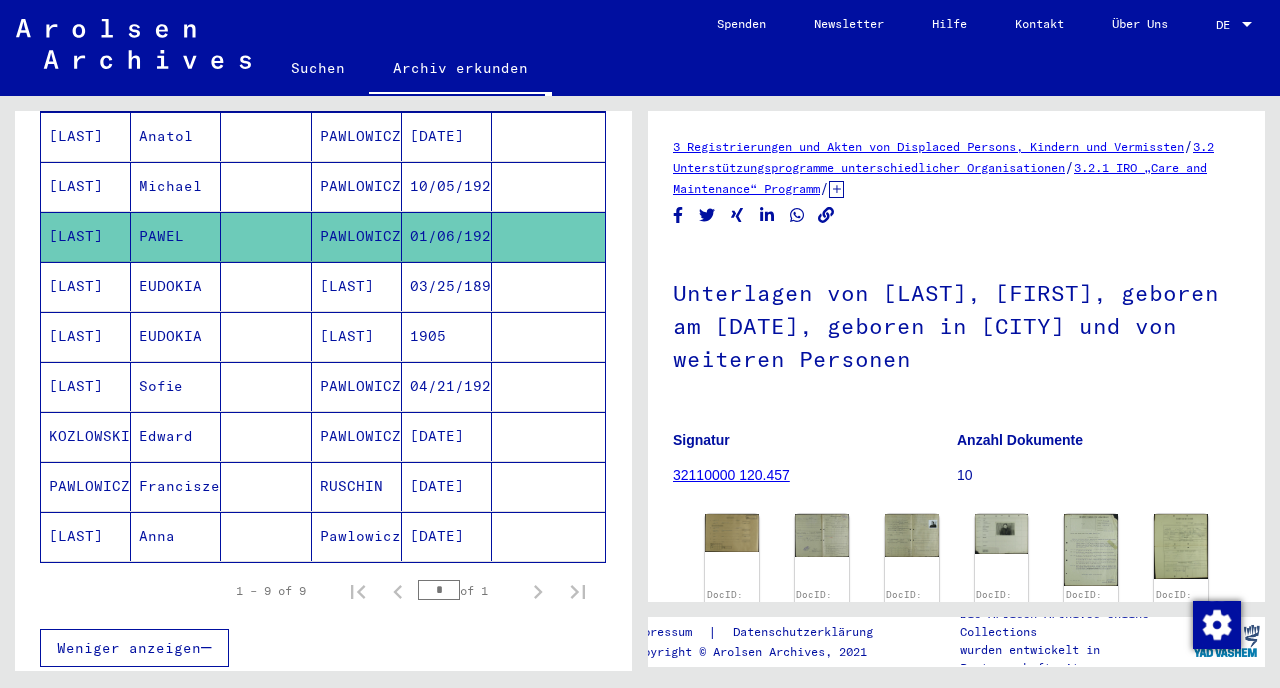click on "Sofie" at bounding box center [176, 436] 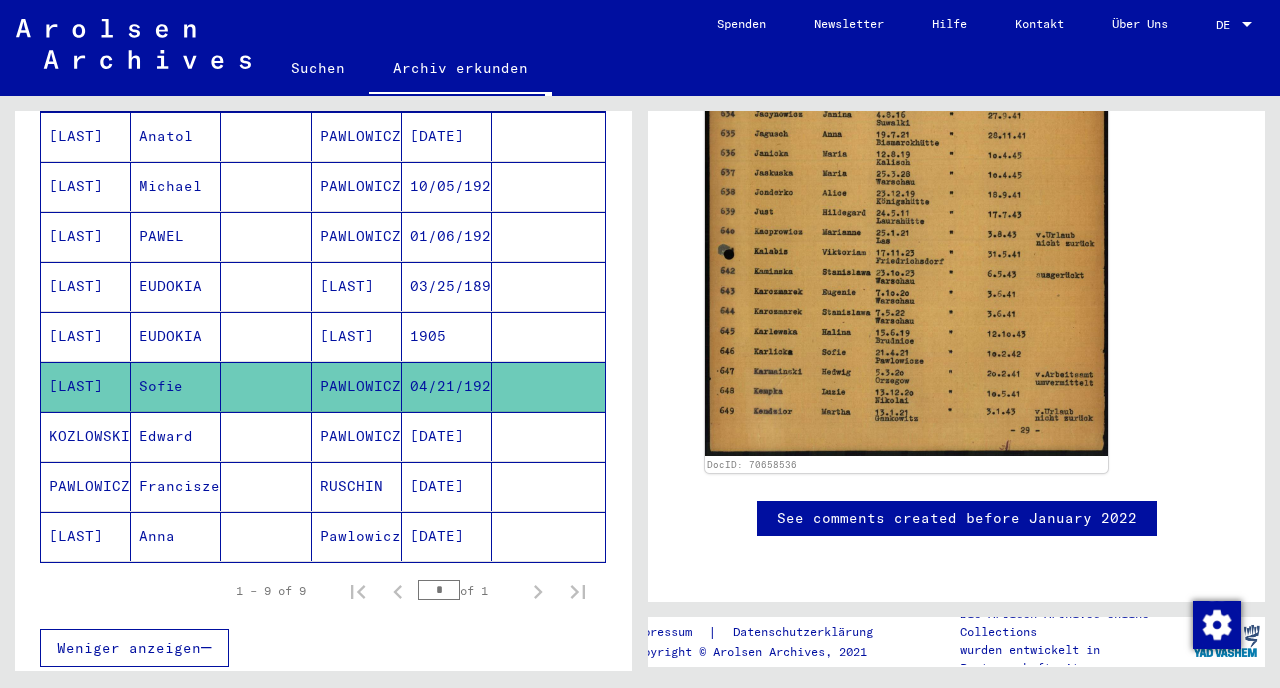 scroll, scrollTop: 674, scrollLeft: 0, axis: vertical 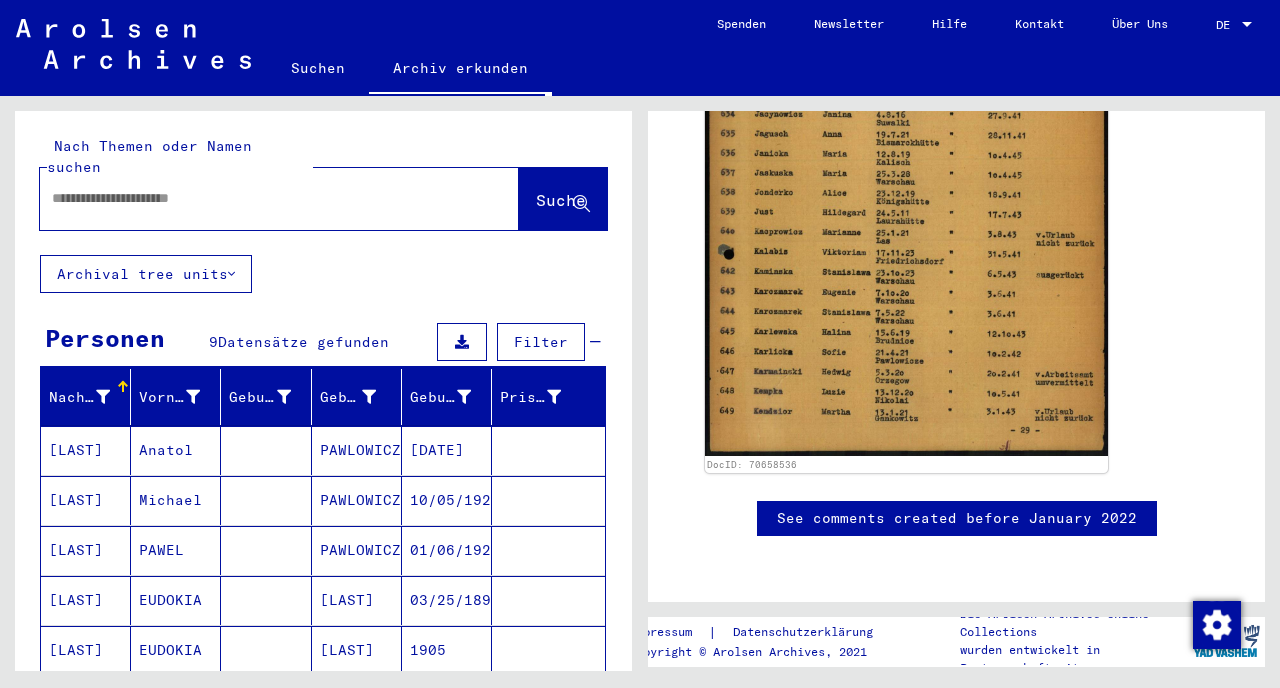 click at bounding box center (261, 198) 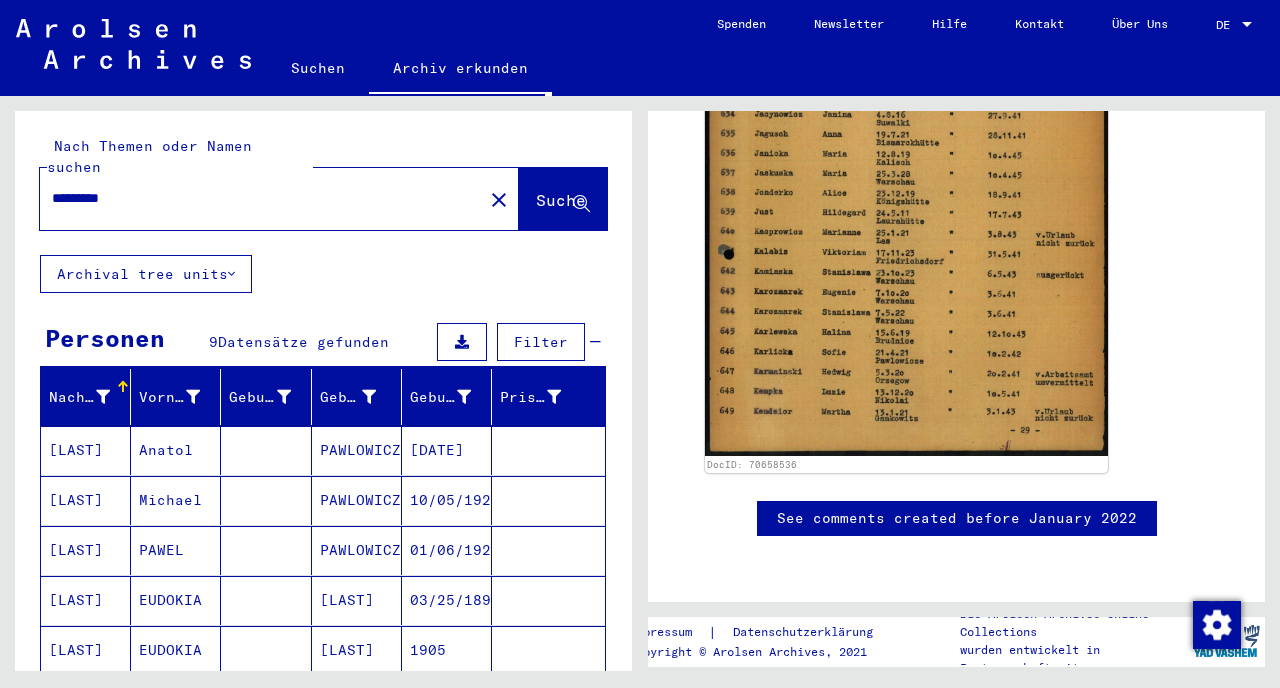 click on "Suche" 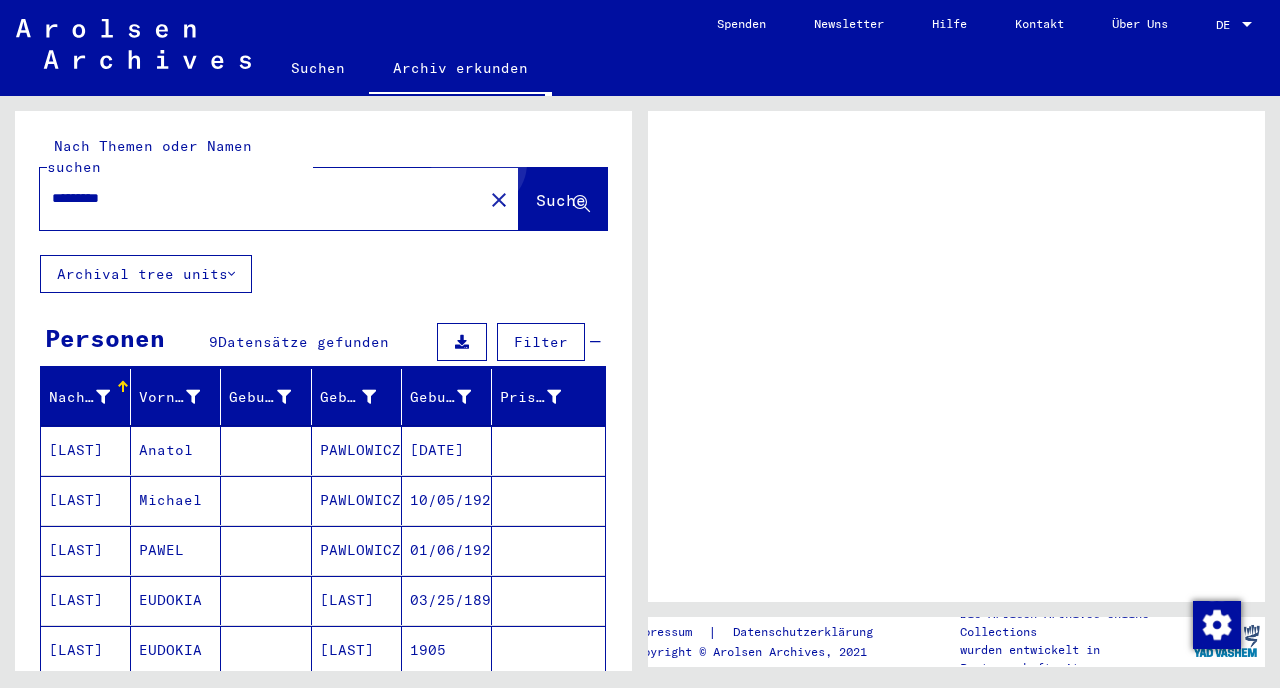 scroll, scrollTop: 0, scrollLeft: 0, axis: both 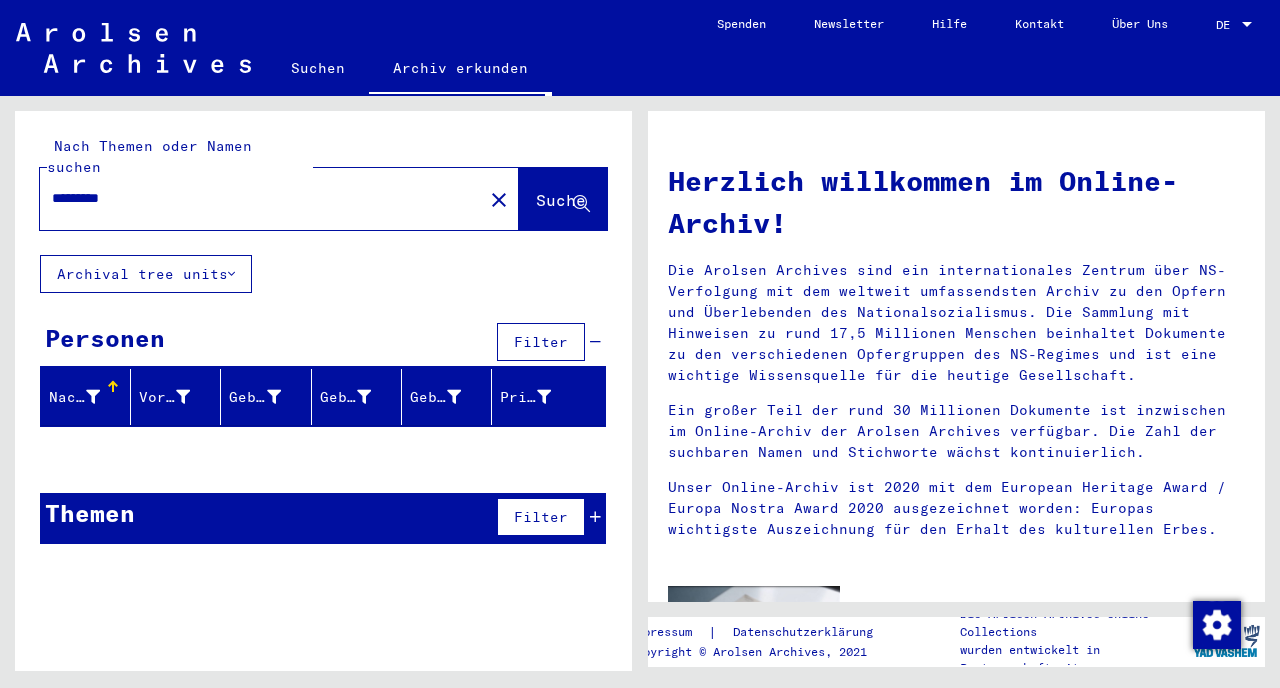 click on "*********" at bounding box center [255, 198] 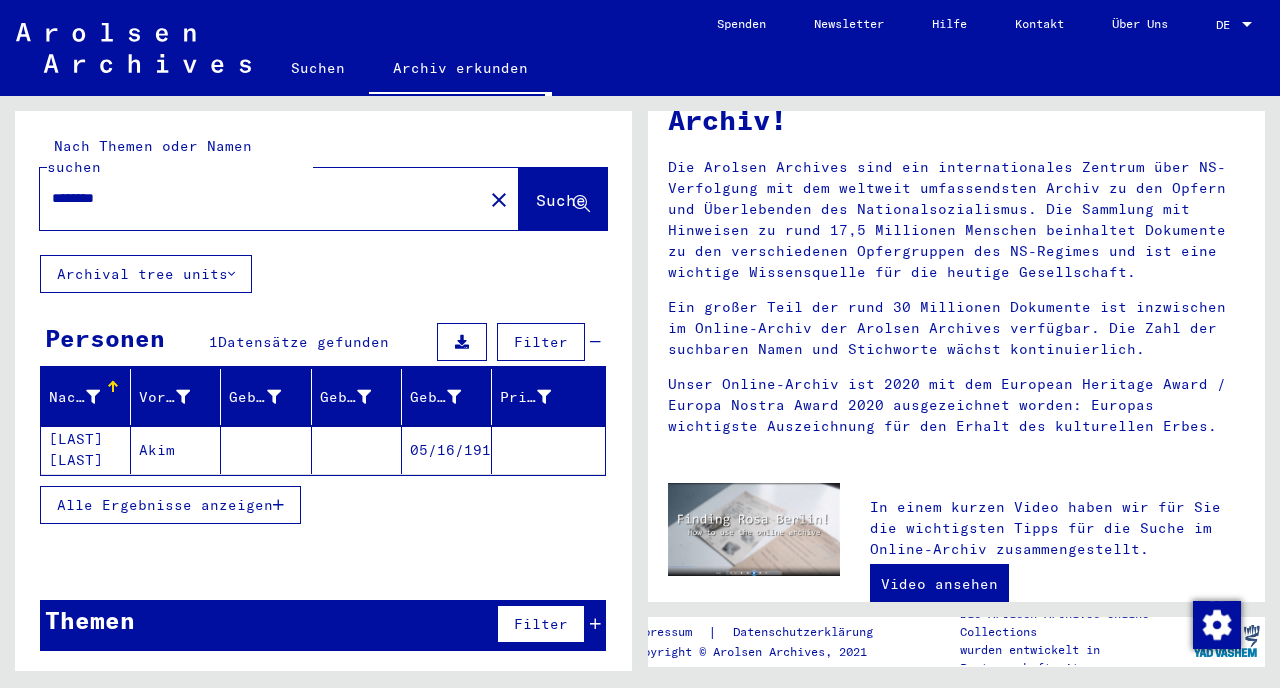 scroll, scrollTop: 0, scrollLeft: 0, axis: both 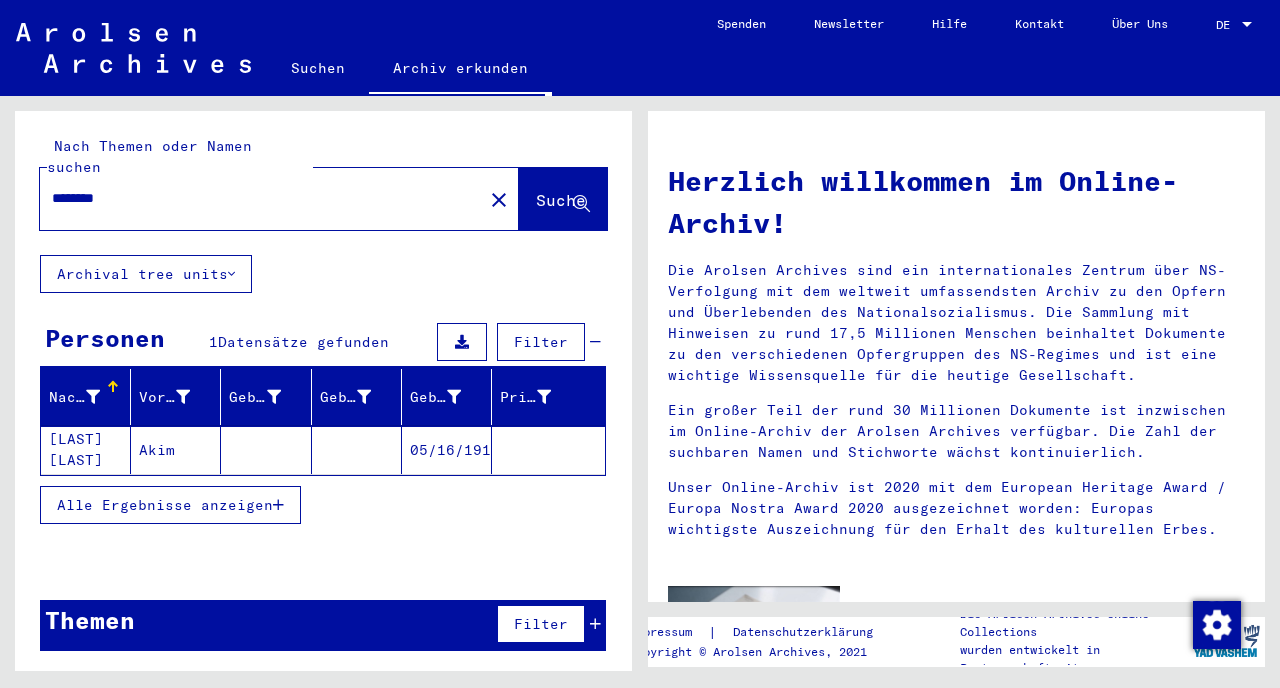 click on "********" at bounding box center (255, 198) 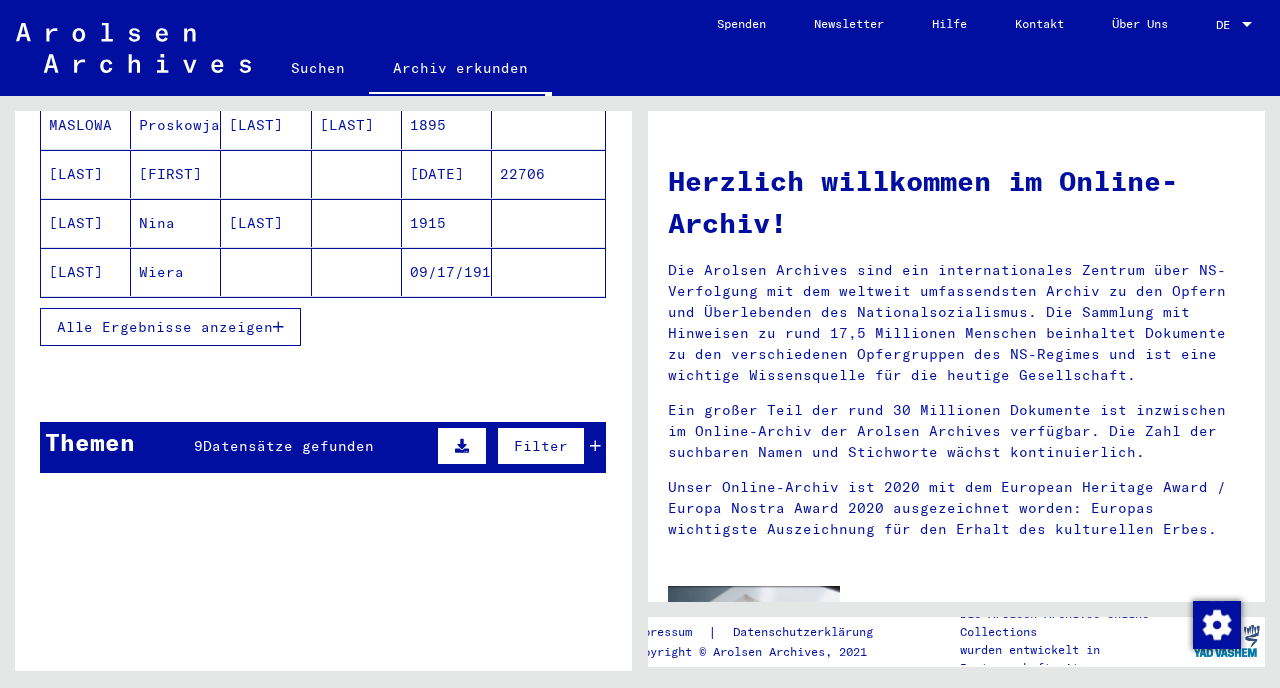 scroll, scrollTop: 445, scrollLeft: 0, axis: vertical 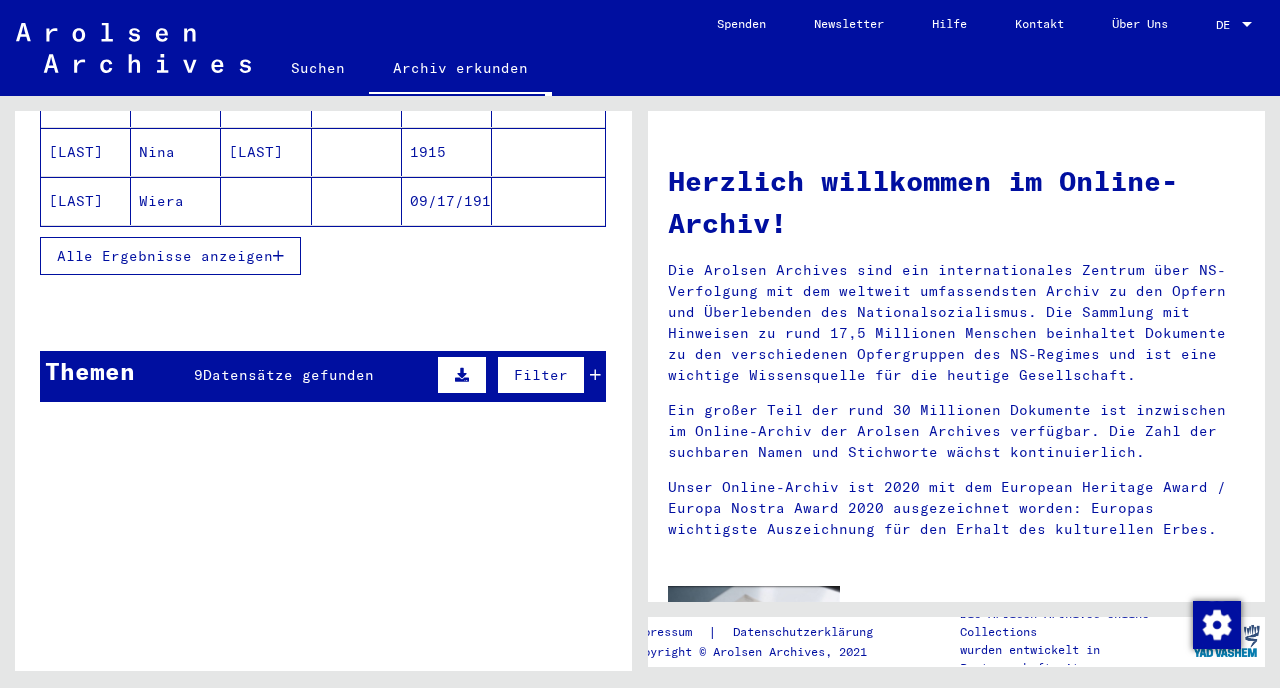 click on "Alle Ergebnisse anzeigen" at bounding box center [170, 256] 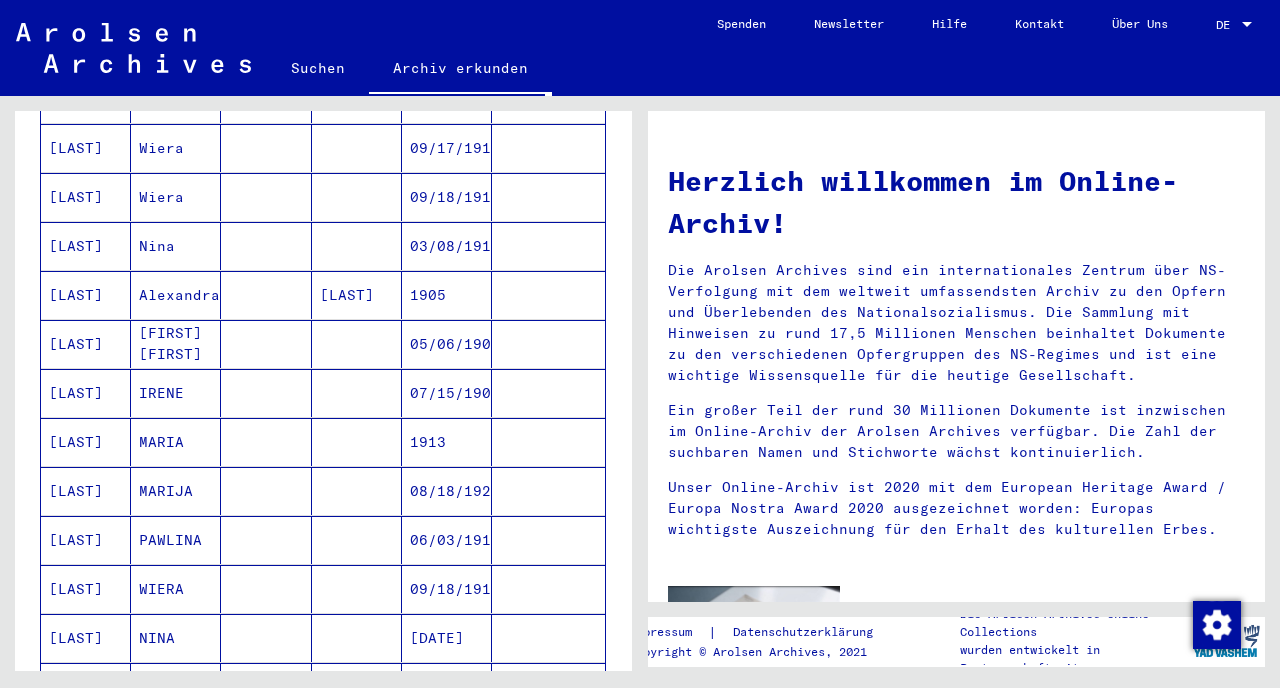 scroll, scrollTop: 472, scrollLeft: 0, axis: vertical 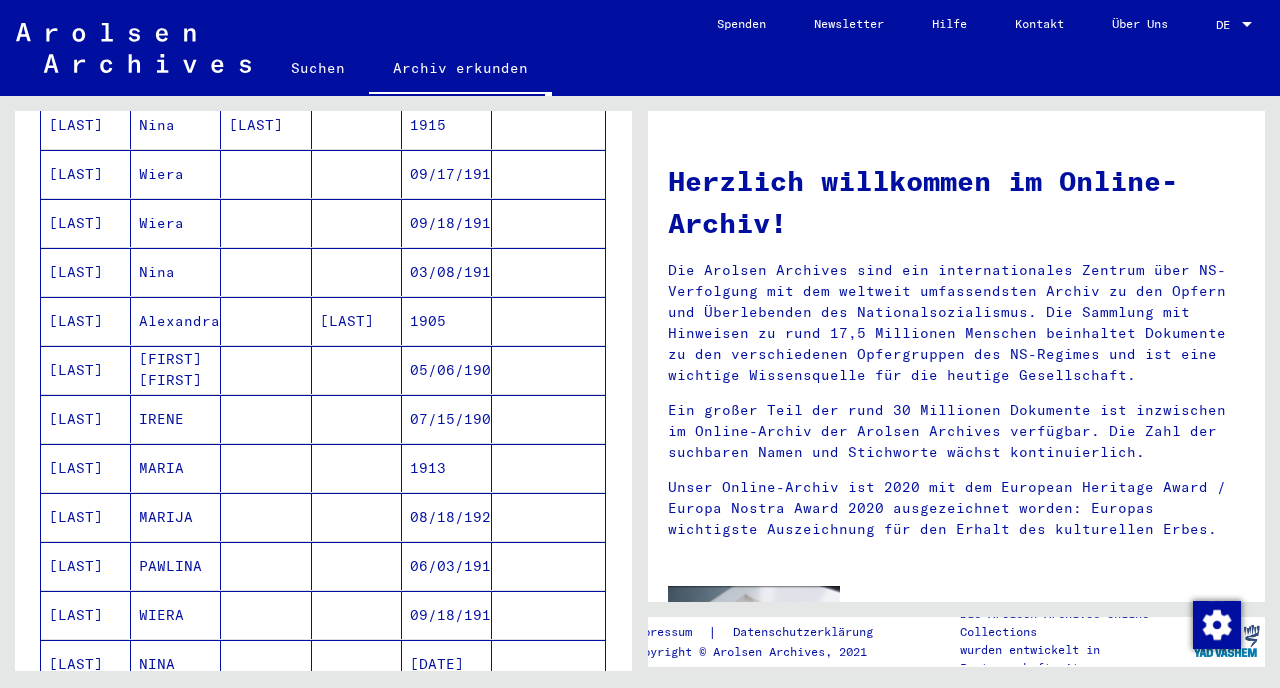 click on "Alexandra" at bounding box center (176, 370) 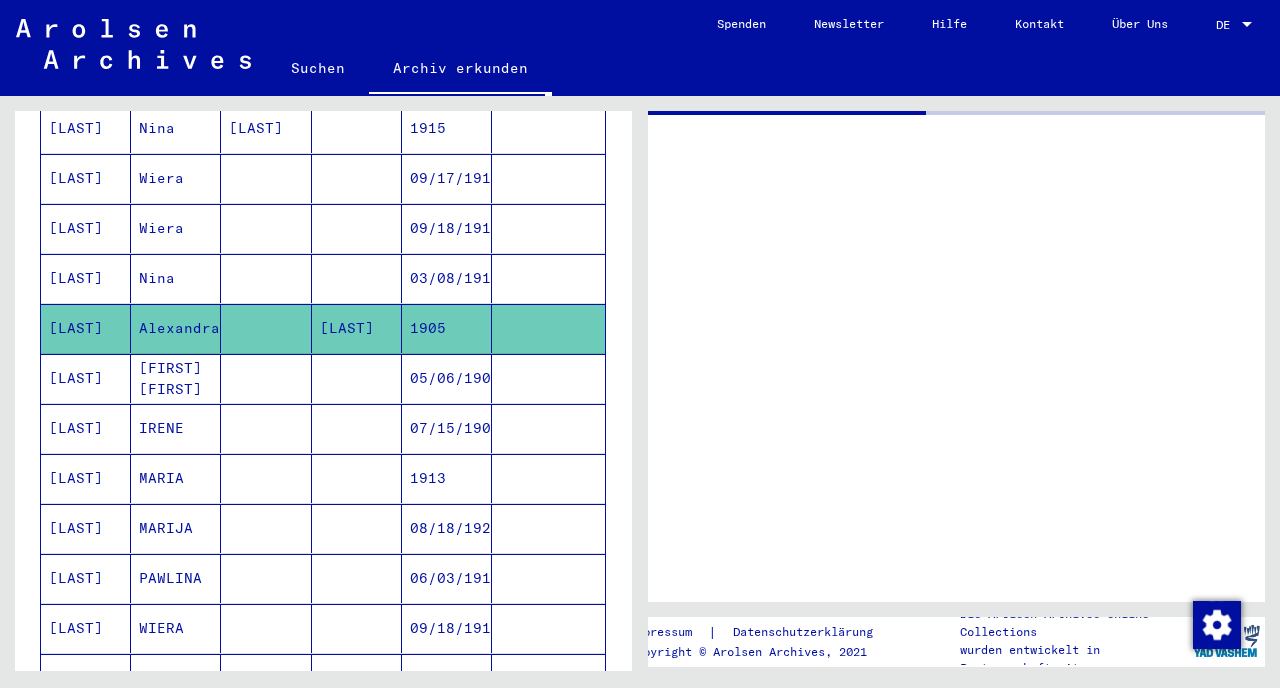 scroll, scrollTop: 475, scrollLeft: 0, axis: vertical 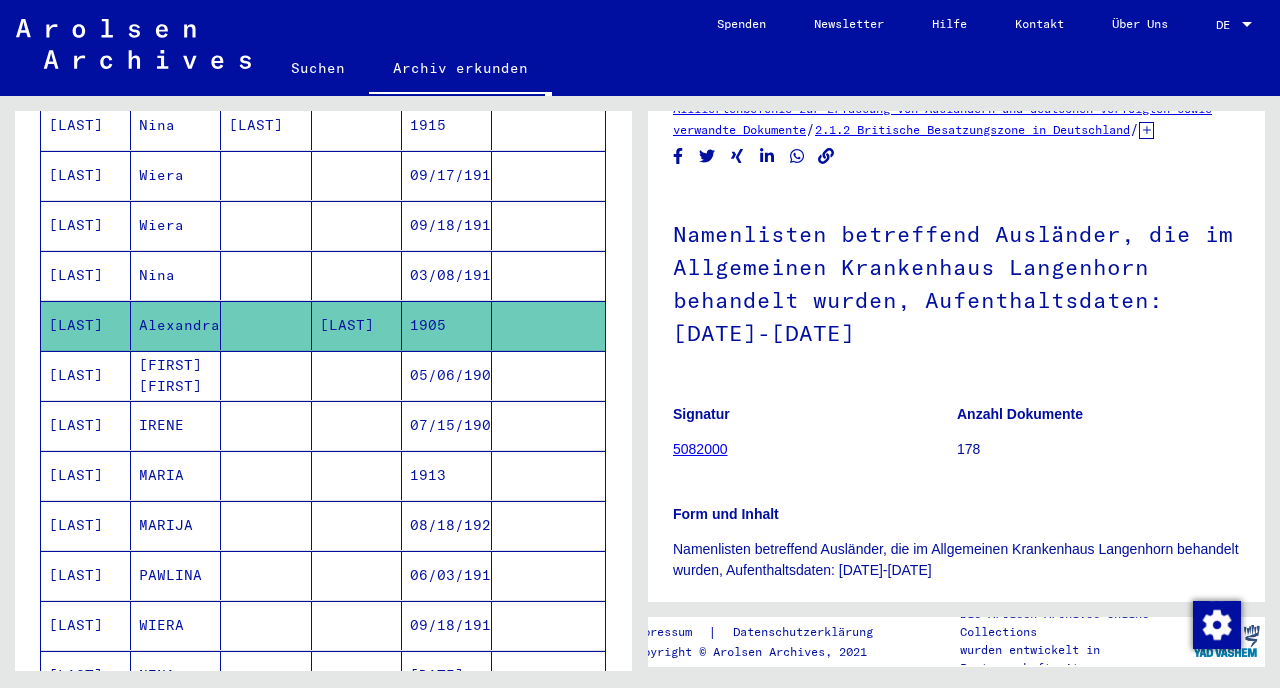 drag, startPoint x: 1003, startPoint y: 290, endPoint x: 1130, endPoint y: 286, distance: 127.06297 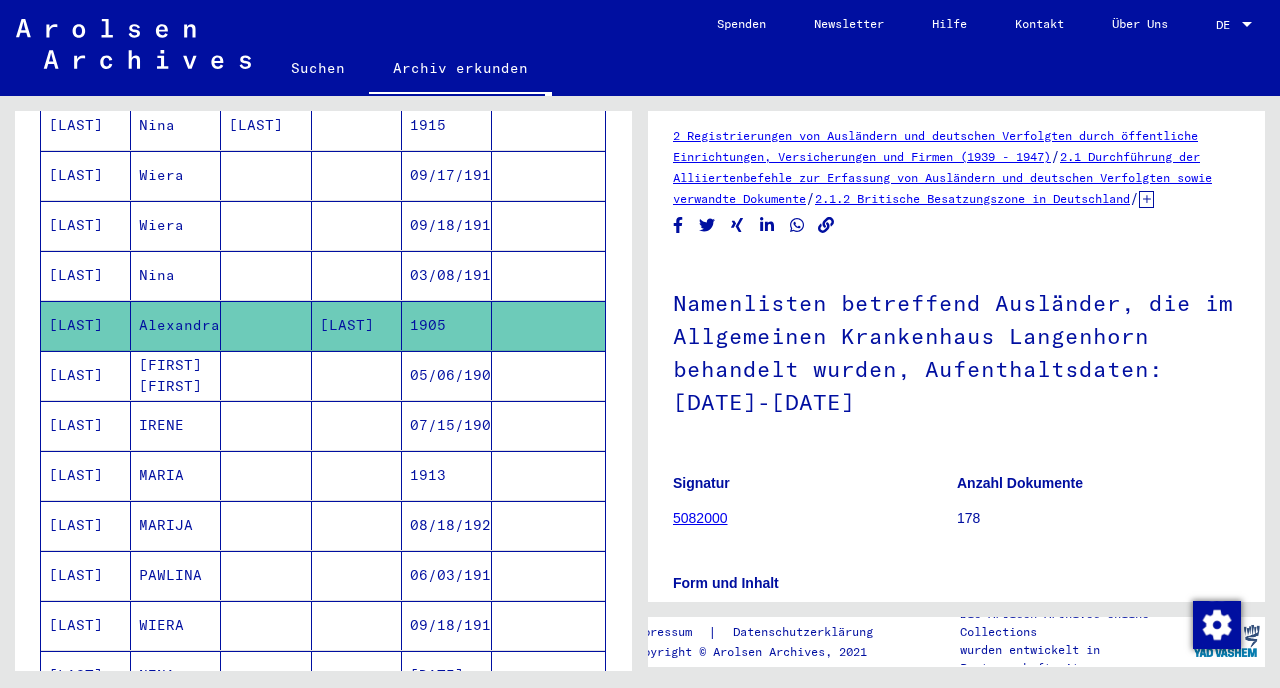 scroll, scrollTop: 9, scrollLeft: 0, axis: vertical 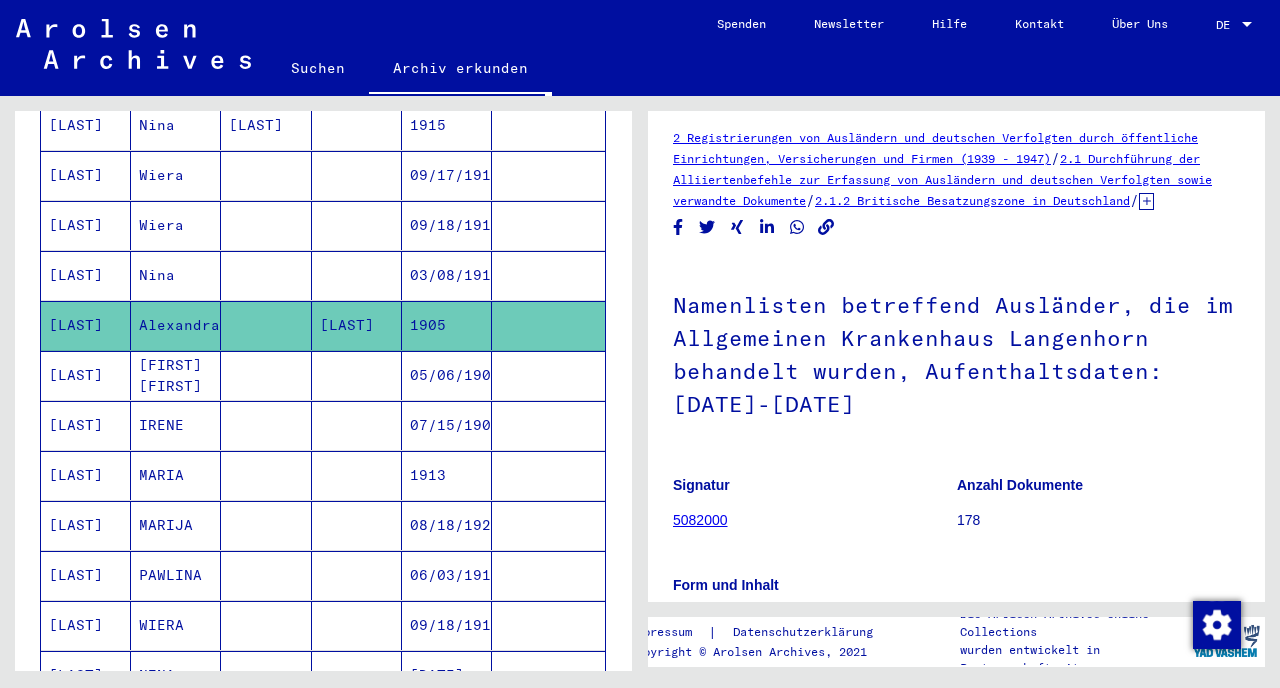 drag, startPoint x: 672, startPoint y: 360, endPoint x: 1148, endPoint y: 362, distance: 476.0042 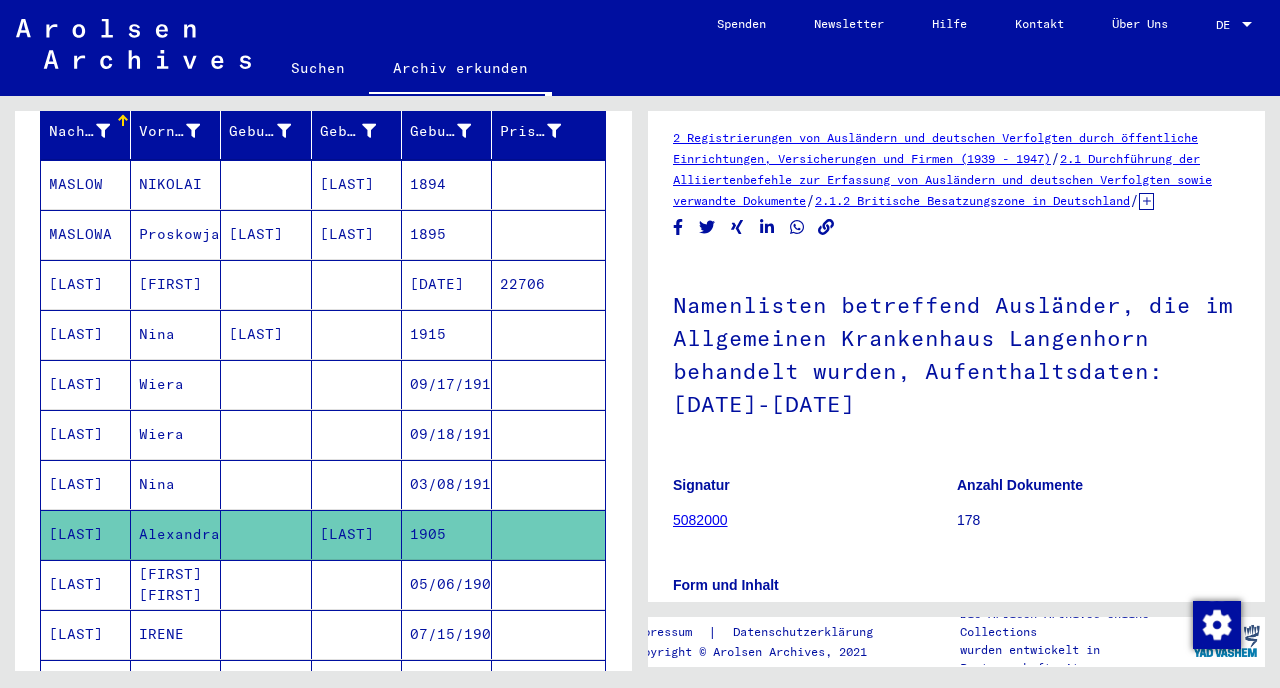 scroll, scrollTop: 0, scrollLeft: 0, axis: both 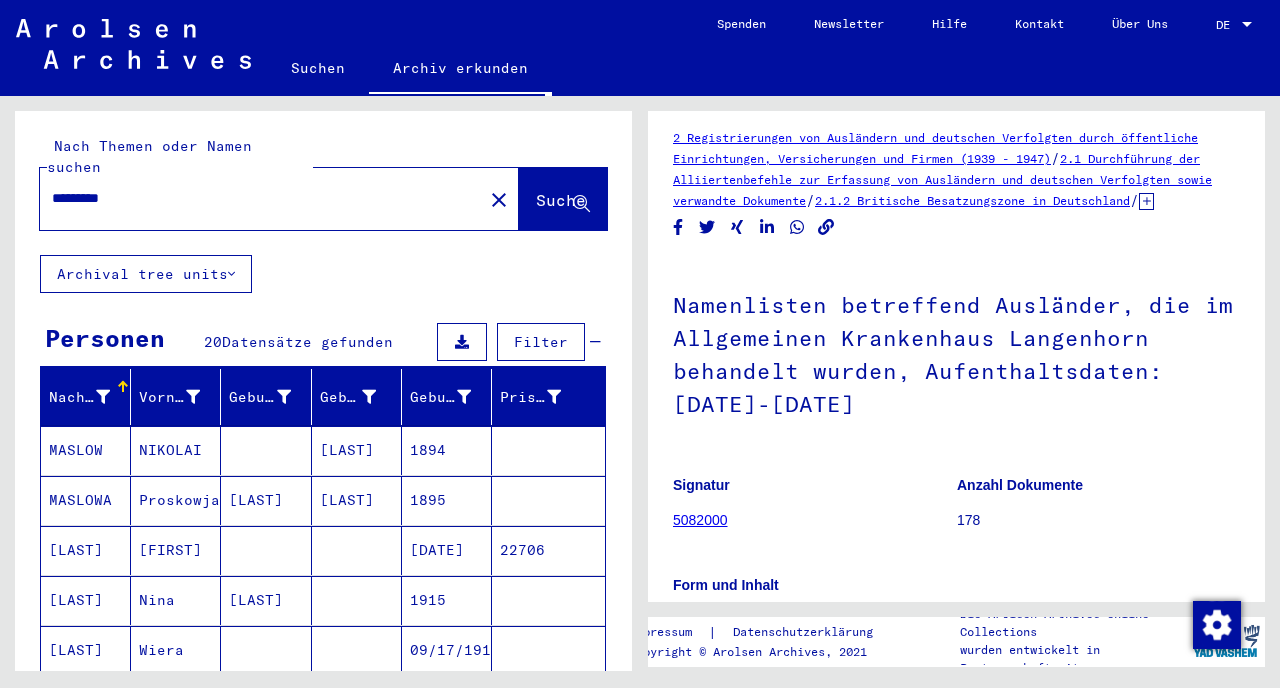 click on "*********" at bounding box center (261, 198) 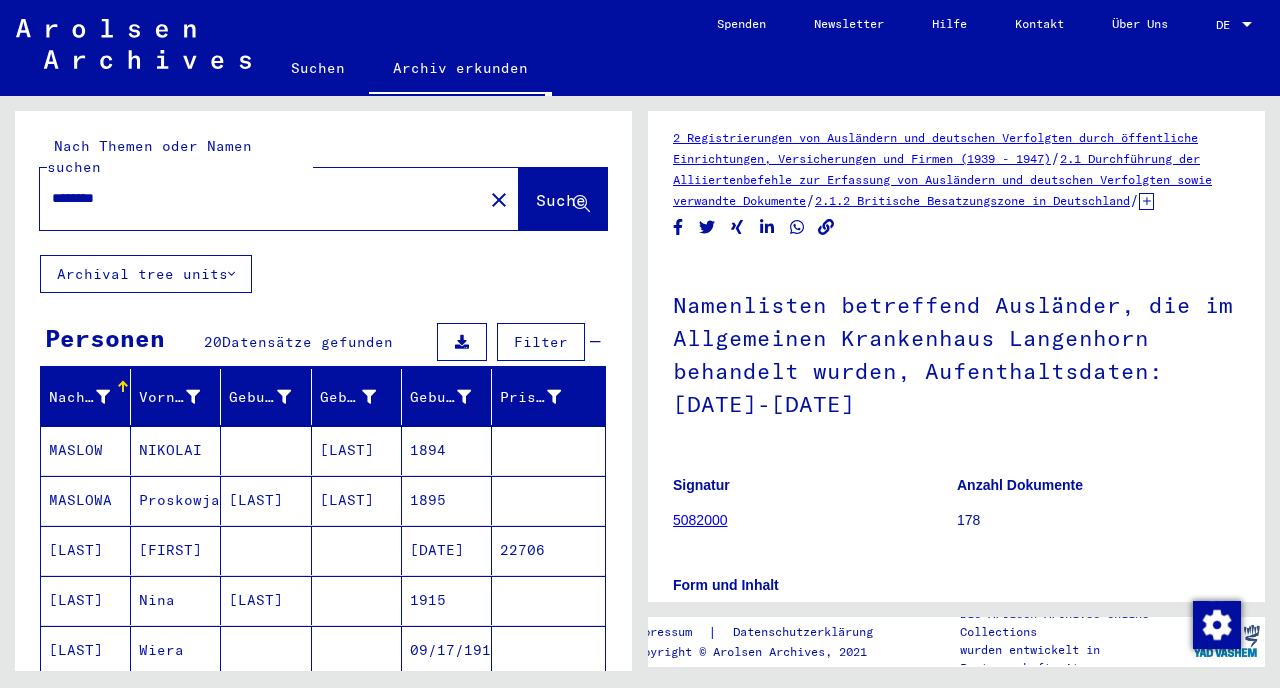 click on "Suche" 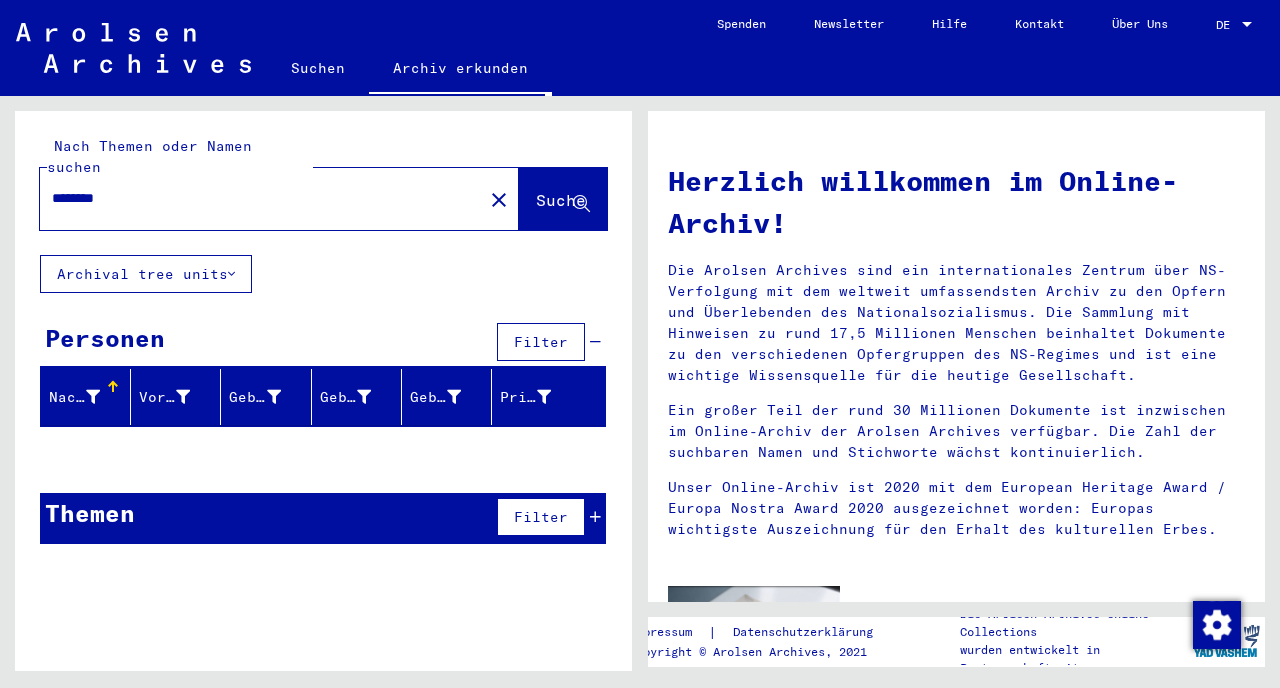 click on "********" at bounding box center [255, 198] 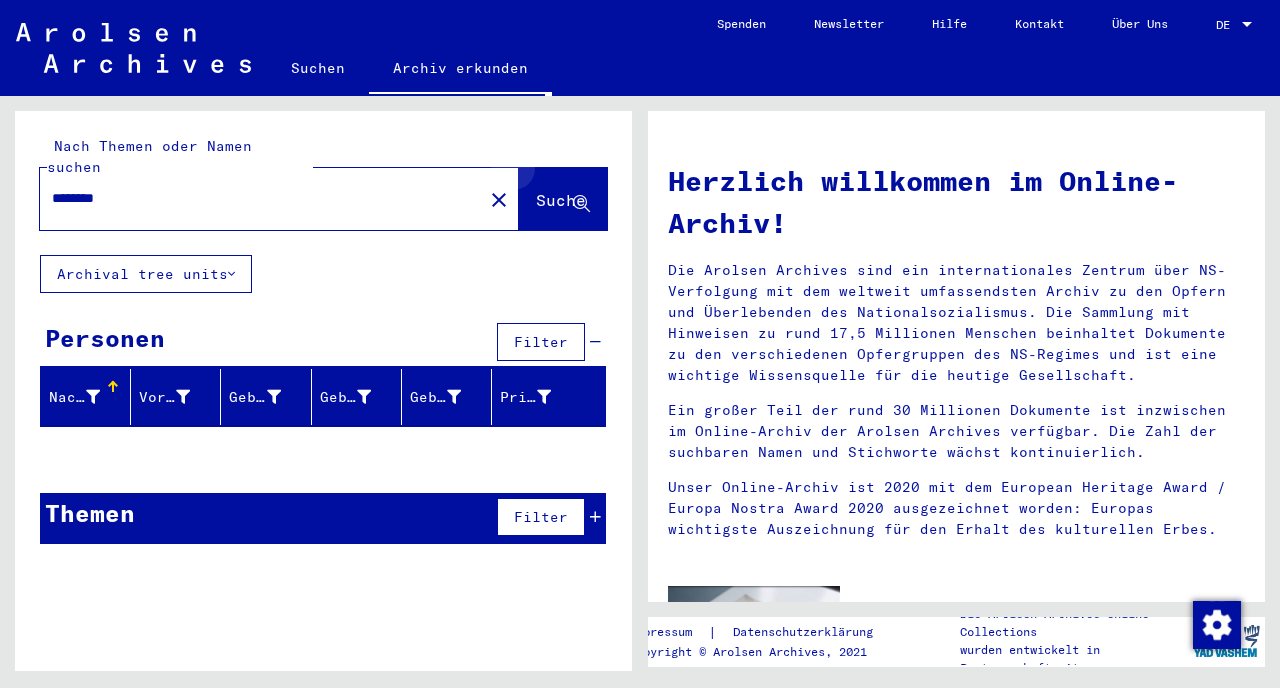 click on "Suche" 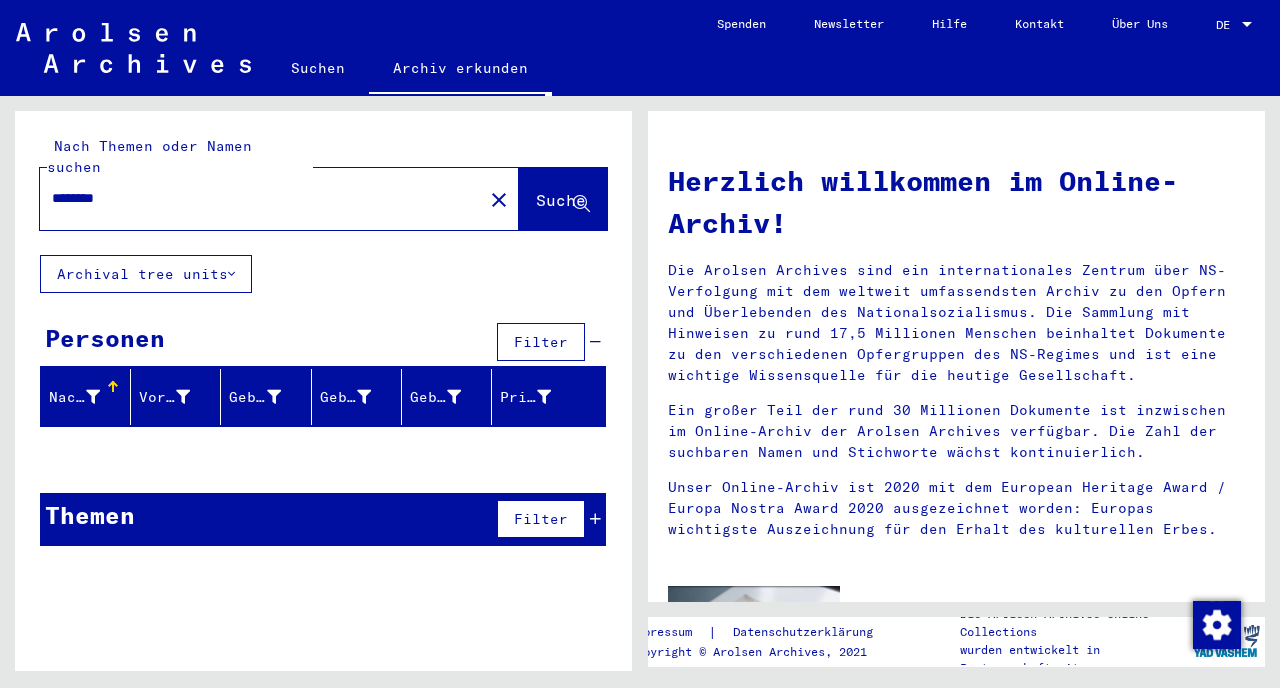 click on "********" at bounding box center (255, 198) 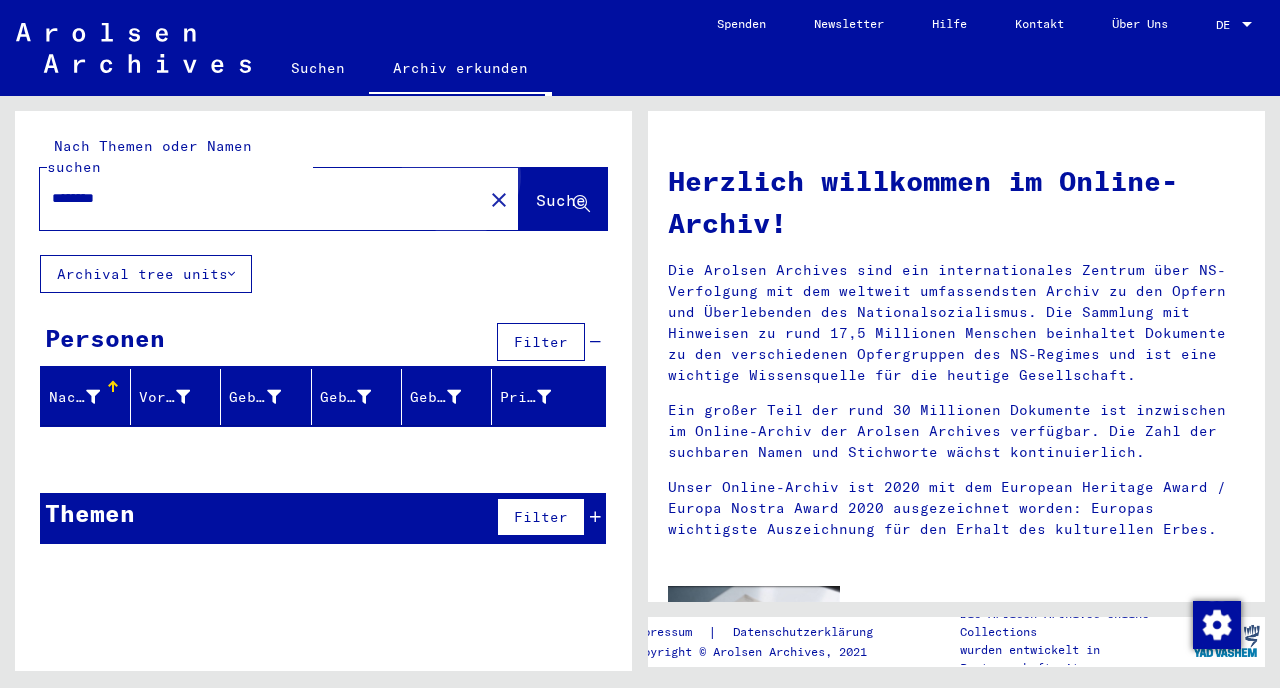 click on "Suche" 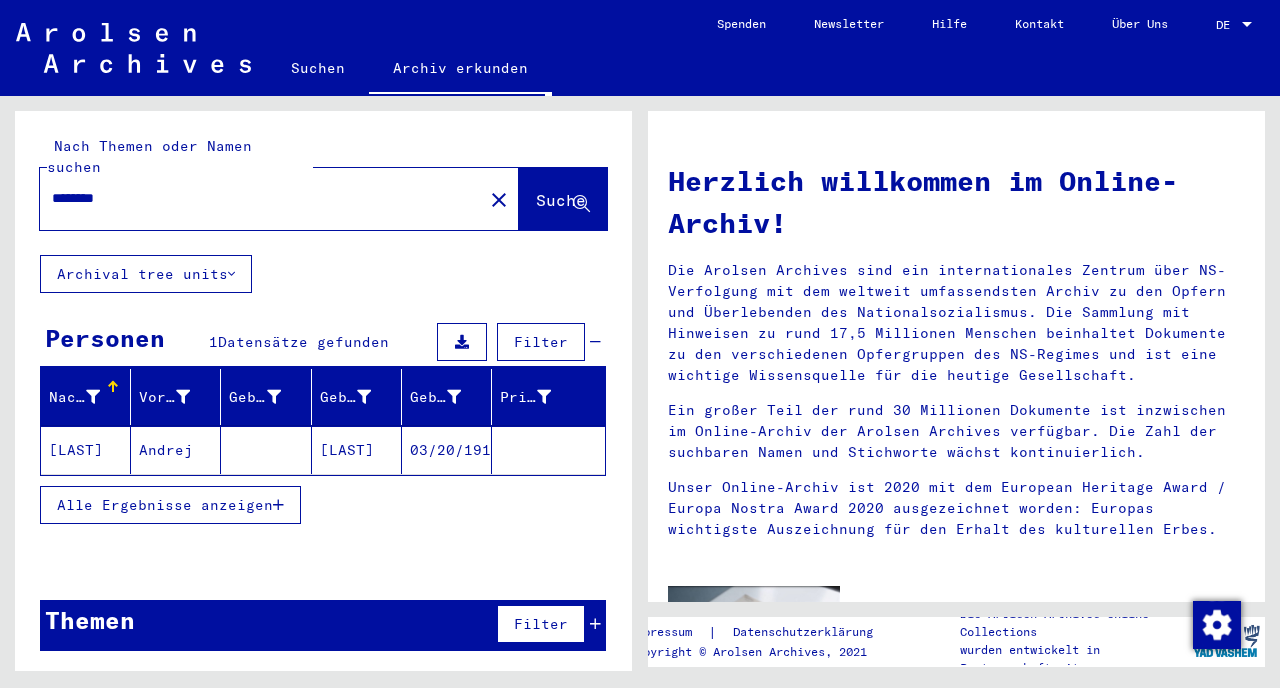 click on "********" at bounding box center (255, 198) 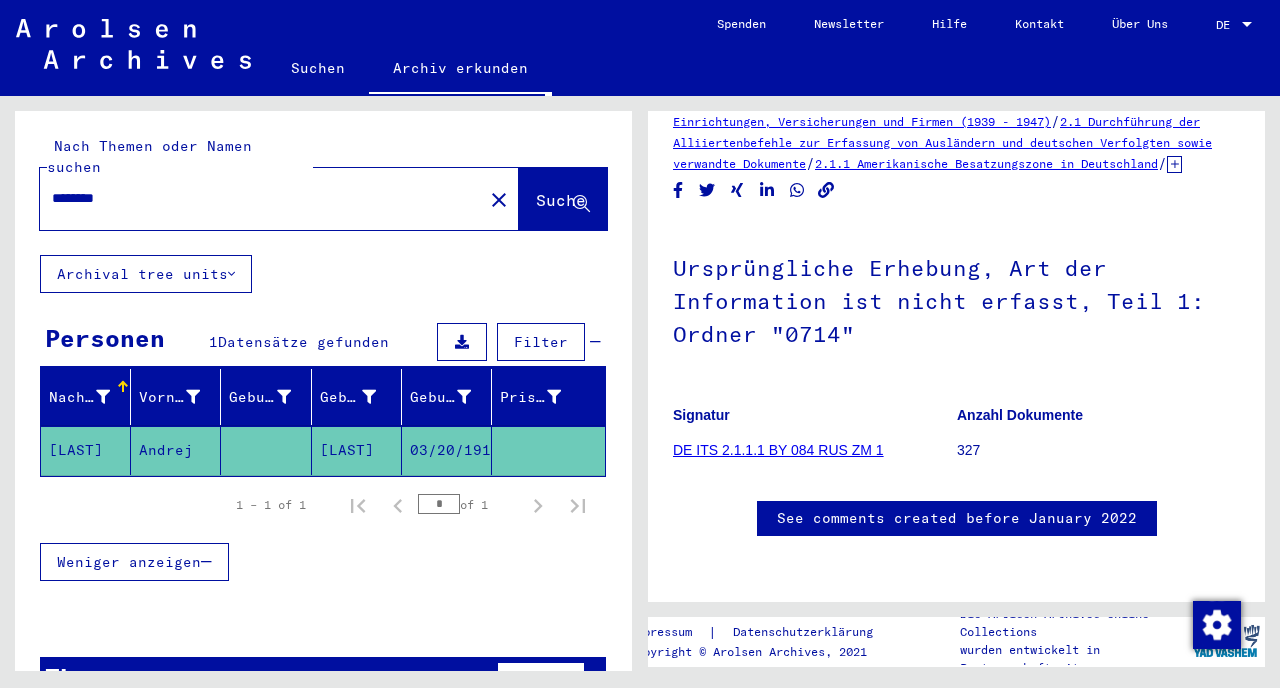 scroll, scrollTop: 0, scrollLeft: 0, axis: both 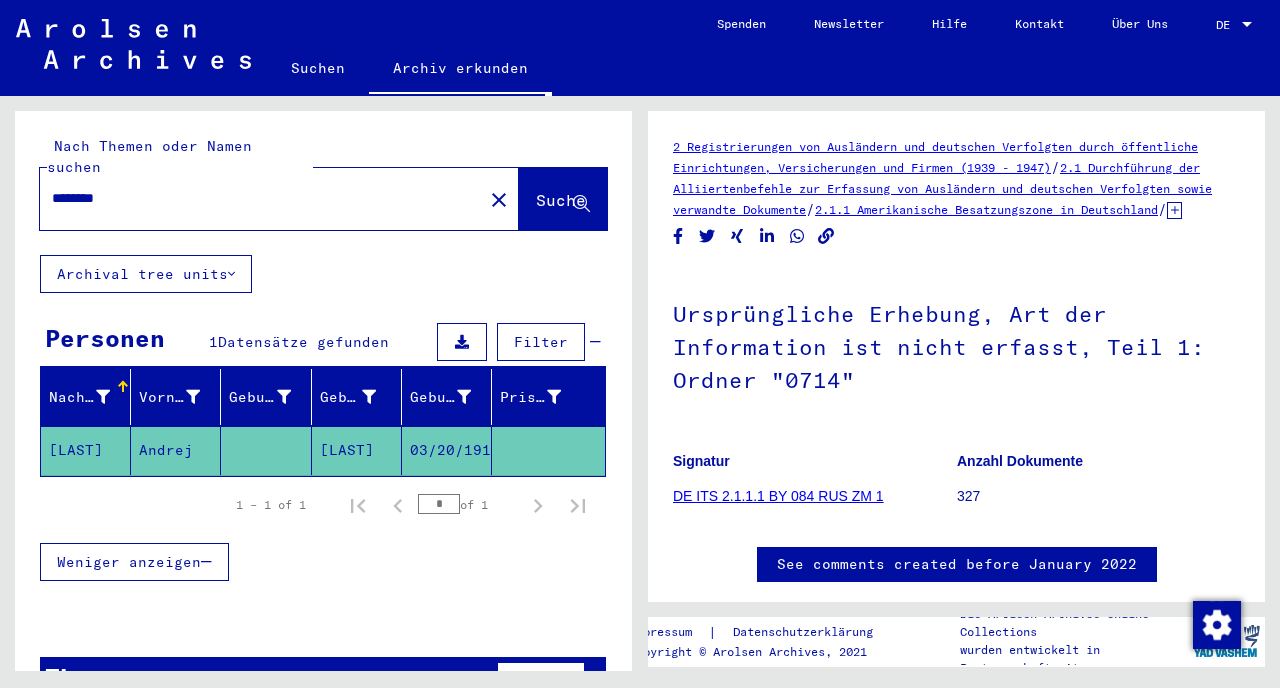 click on "********" at bounding box center [261, 198] 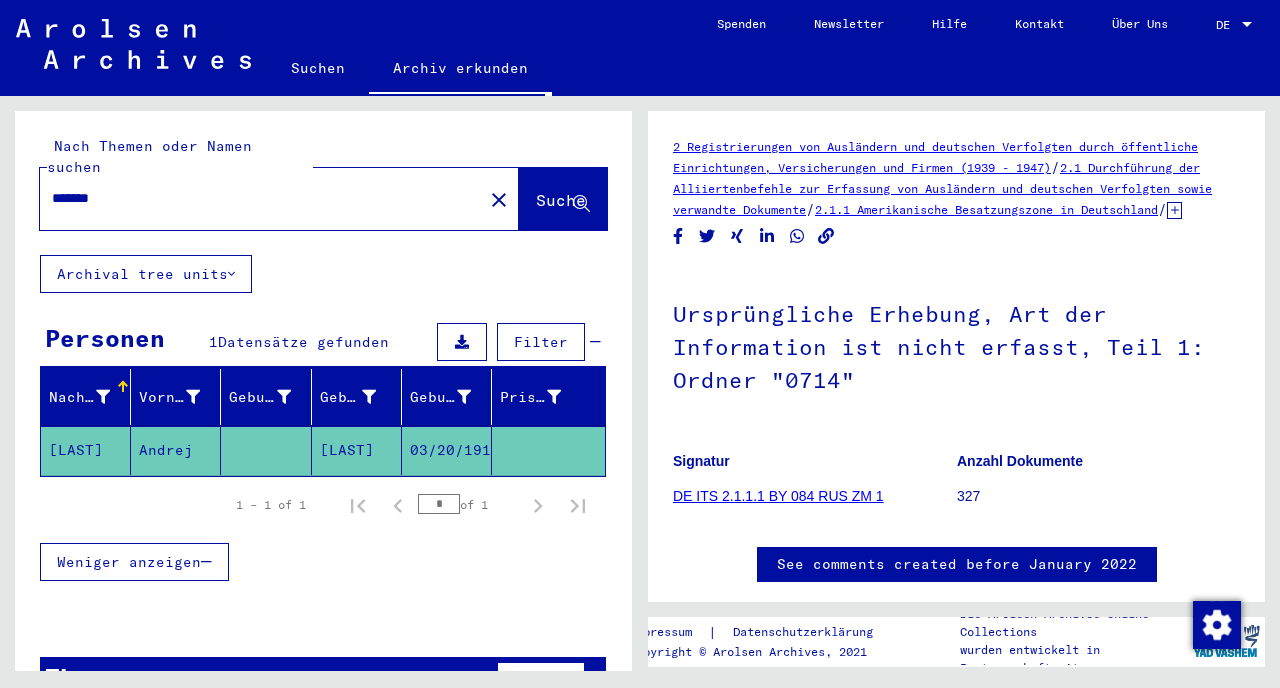 click on "Suche" 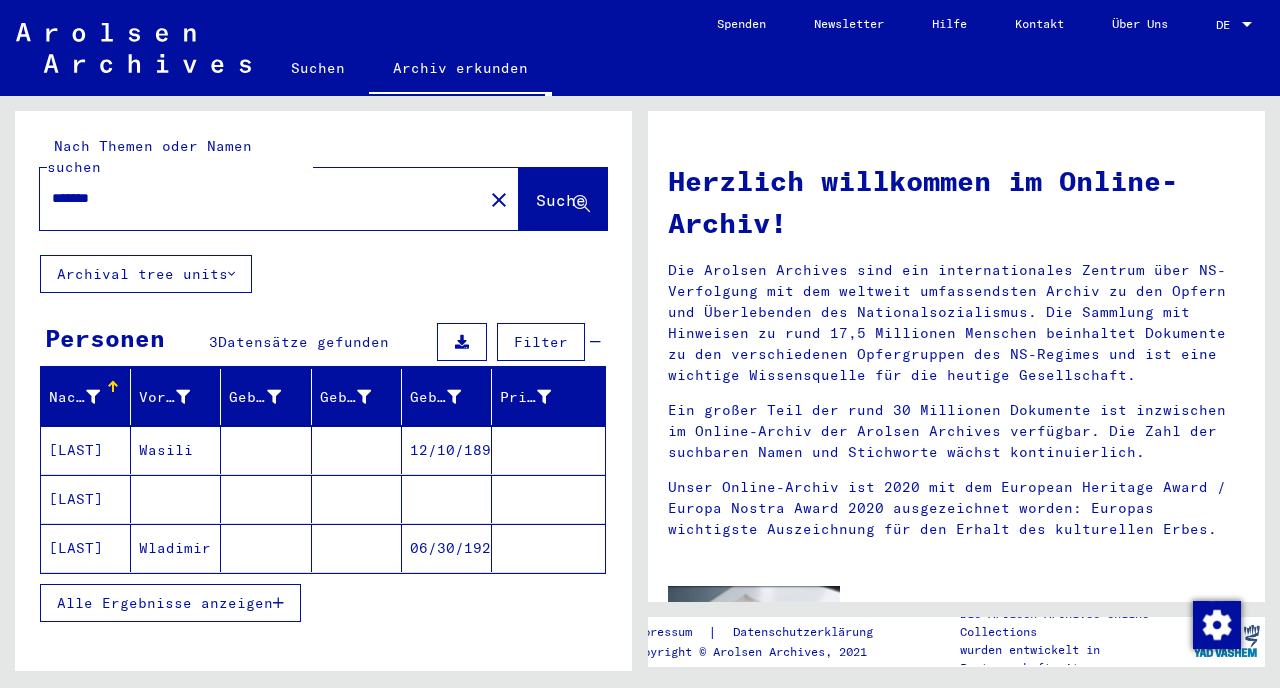 click on "*******" at bounding box center (255, 198) 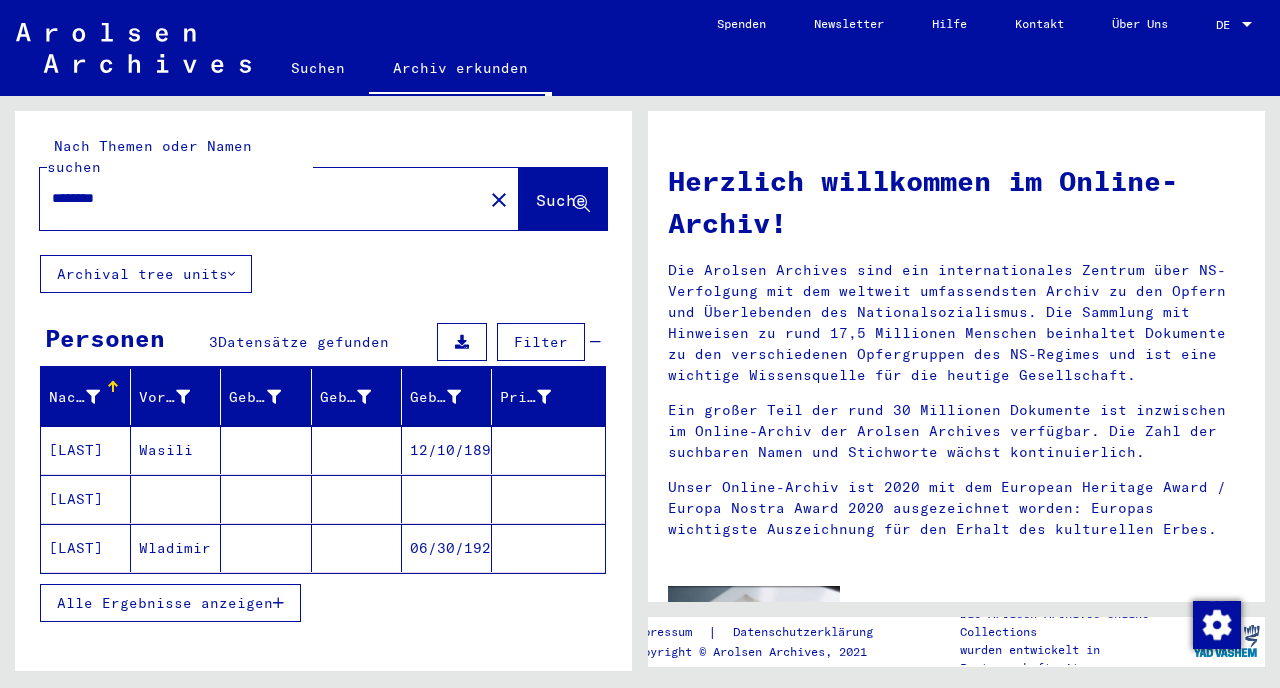 type on "********" 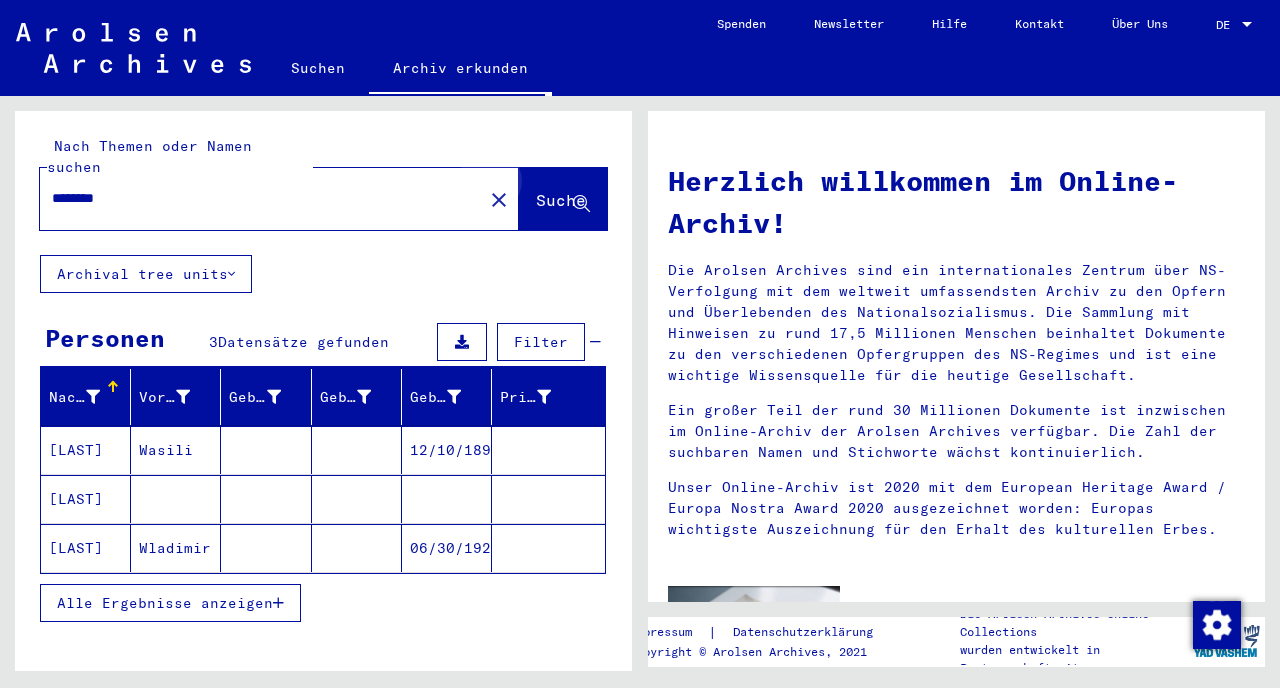 click on "Suche" 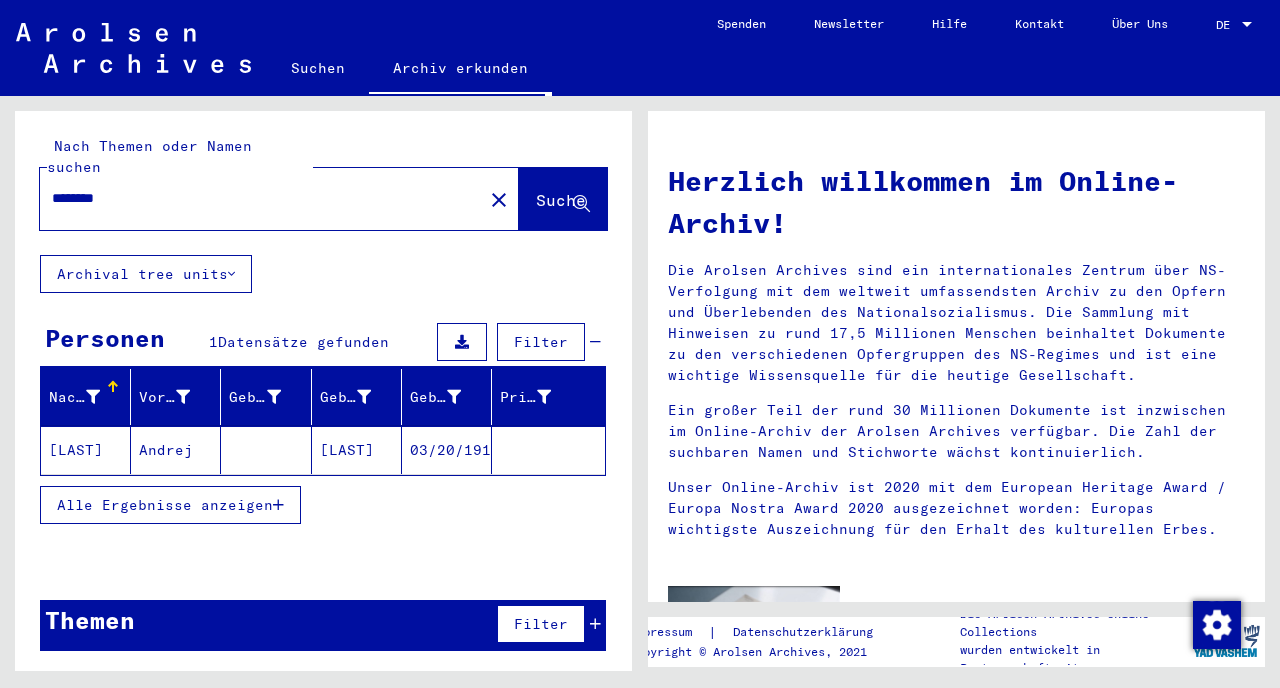 click on "Andrej" 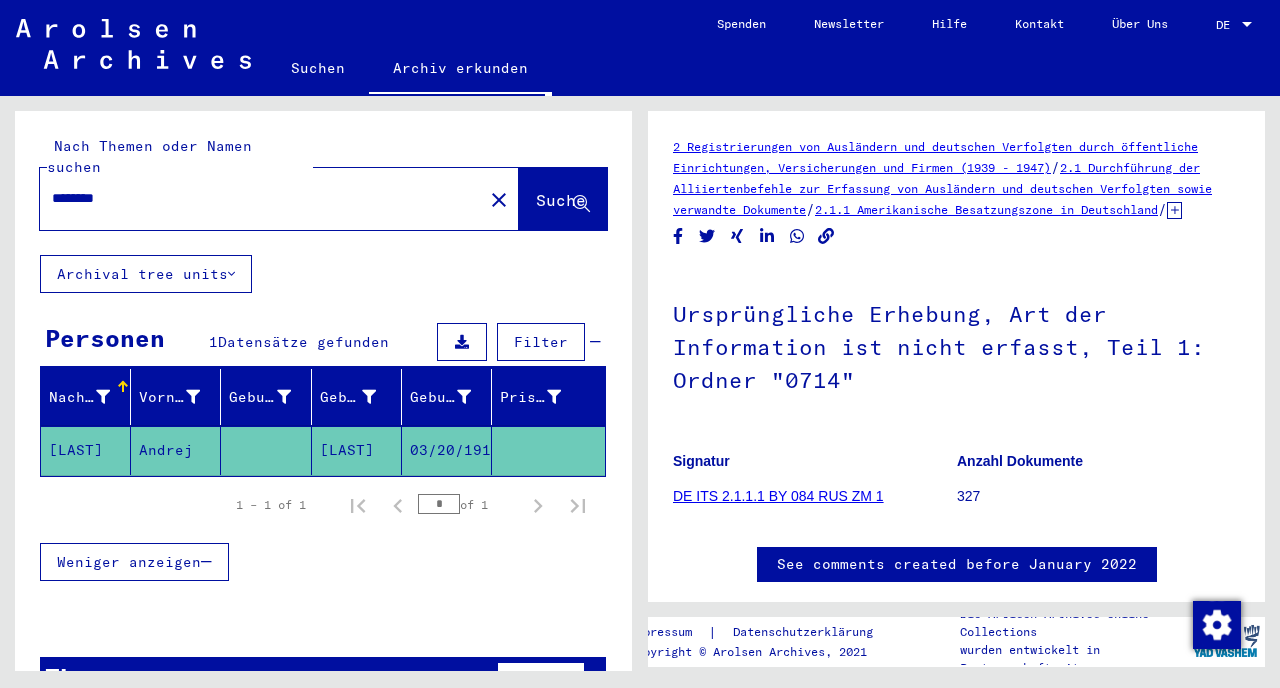 click on "DE ITS 2.1.1.1 BY 084 RUS ZM 1" 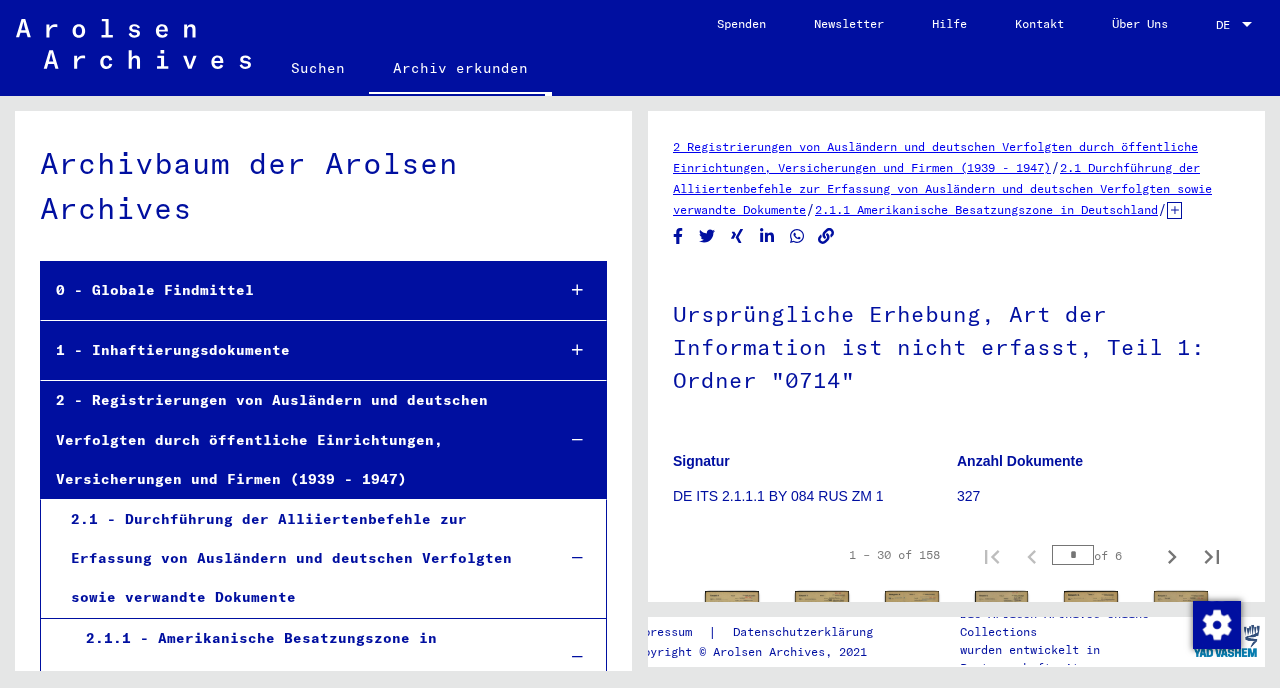 scroll, scrollTop: 10256, scrollLeft: 0, axis: vertical 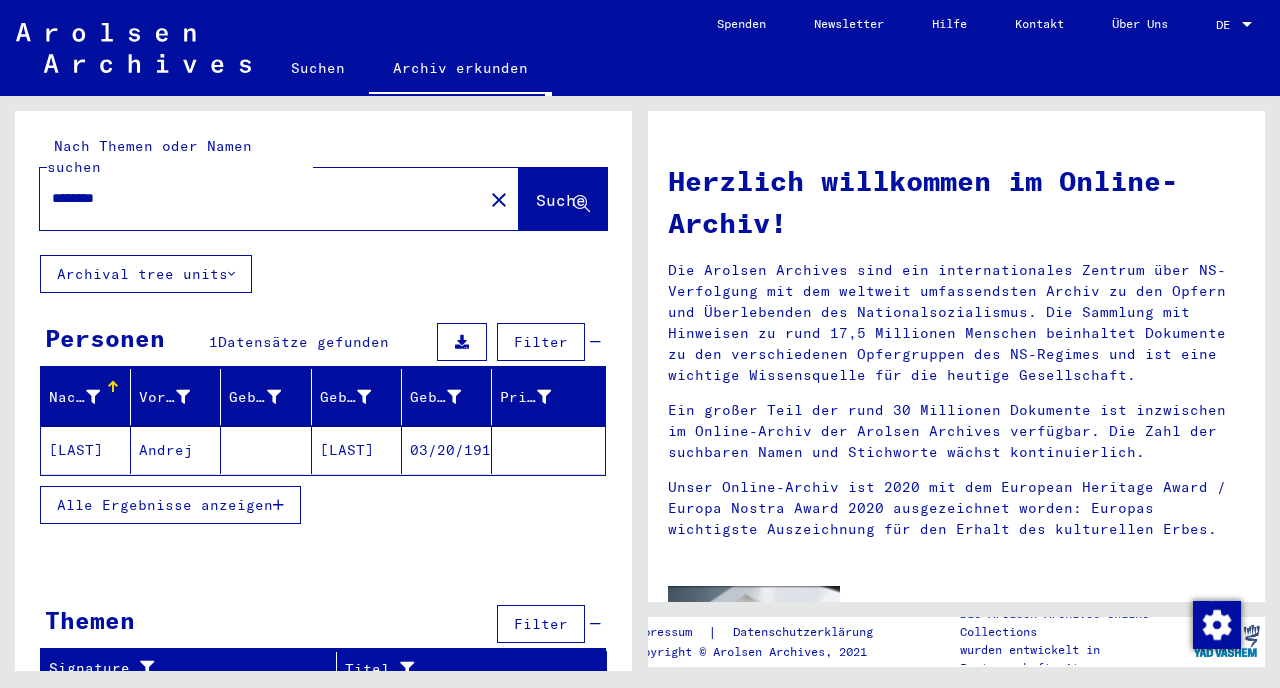 click on "********" at bounding box center [255, 198] 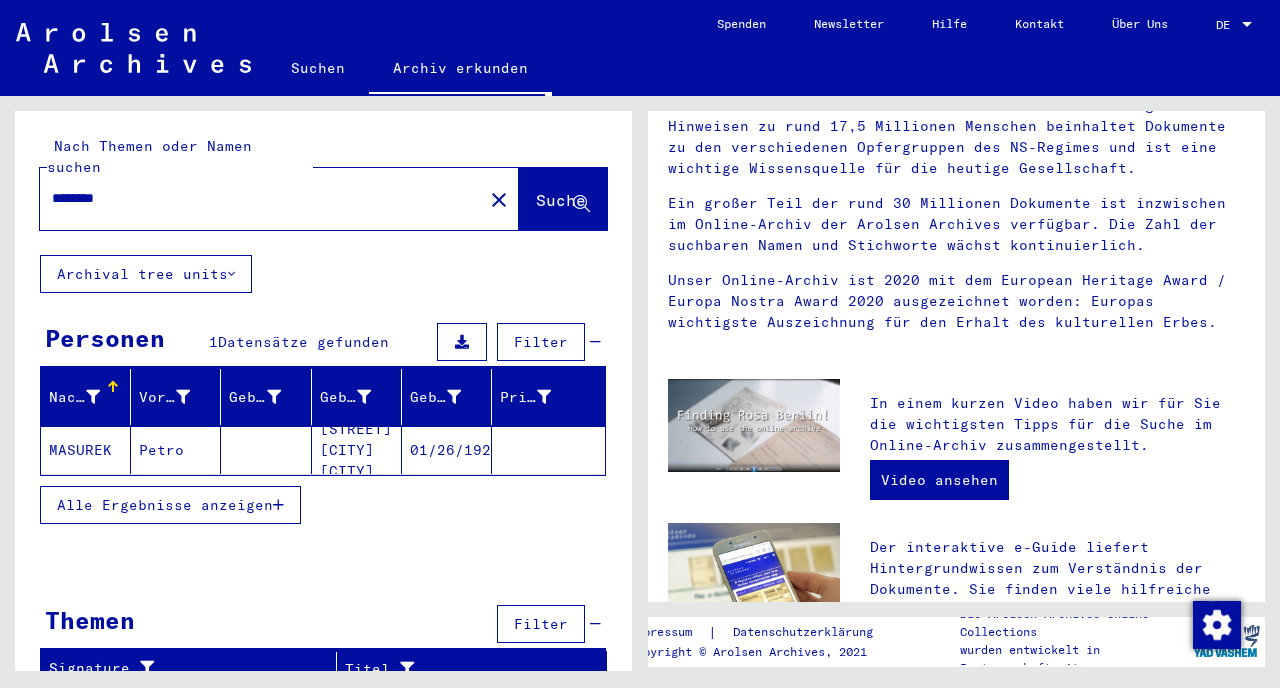 scroll, scrollTop: 0, scrollLeft: 0, axis: both 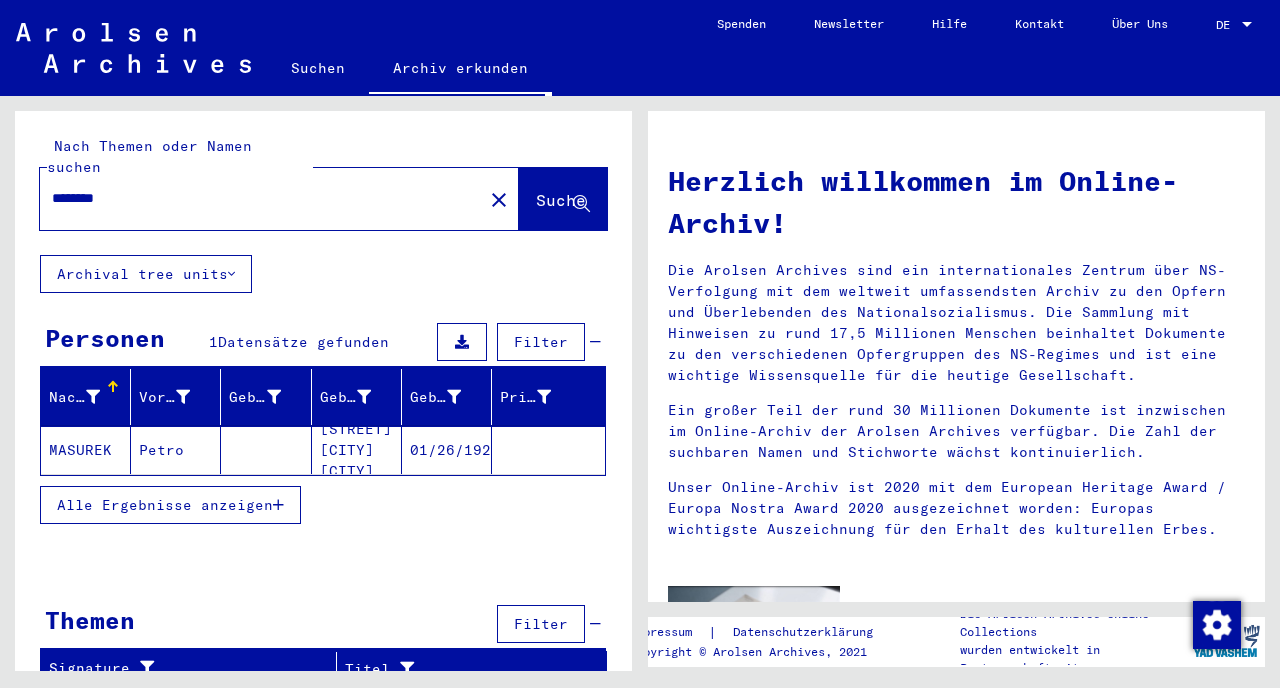 type 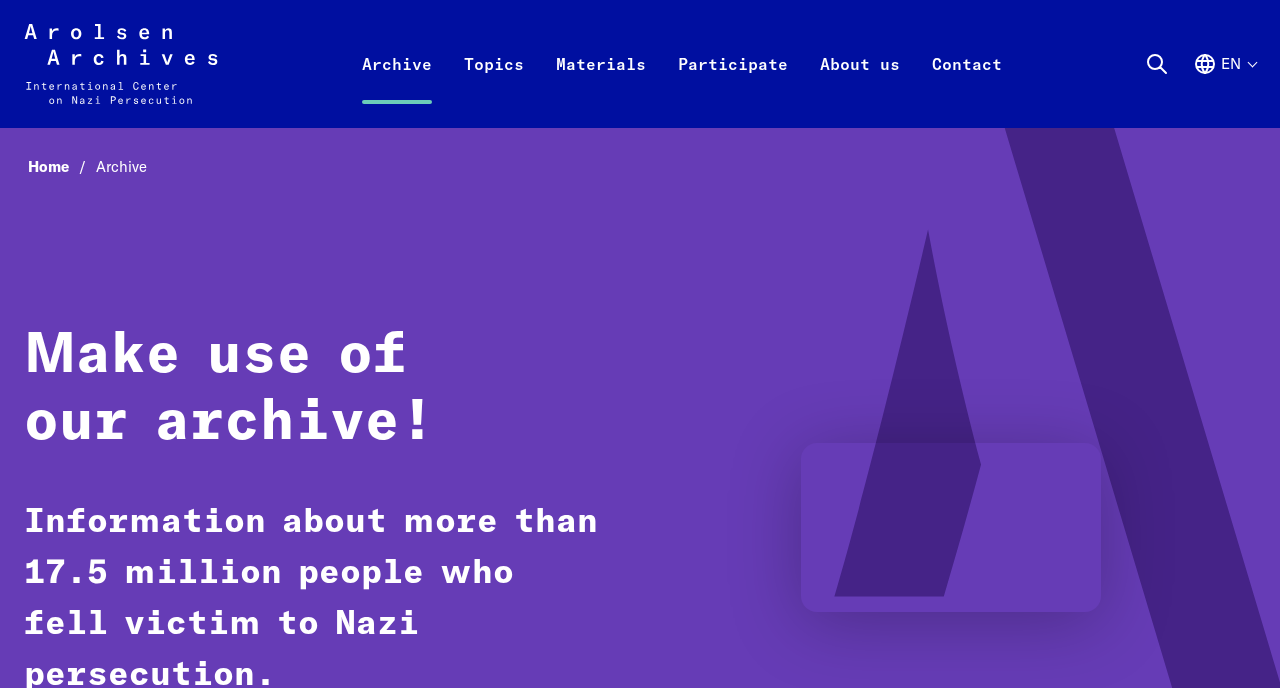 scroll, scrollTop: 0, scrollLeft: 0, axis: both 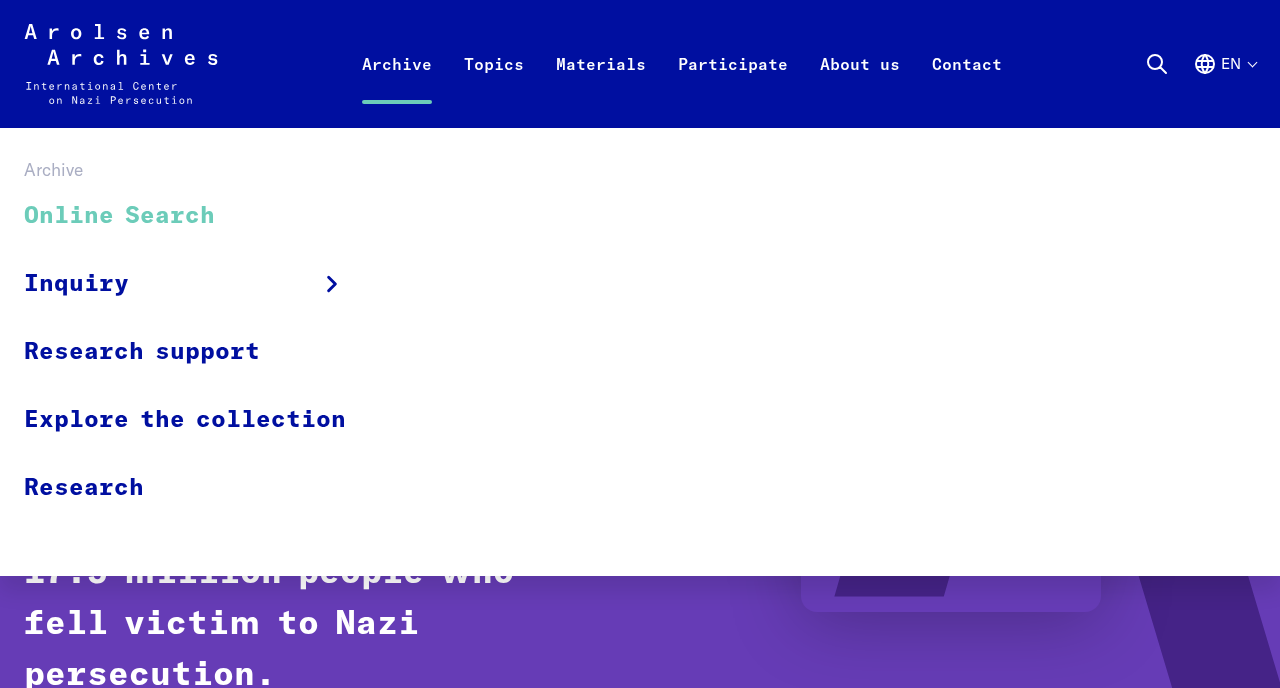 click on "Online Search" at bounding box center [198, 216] 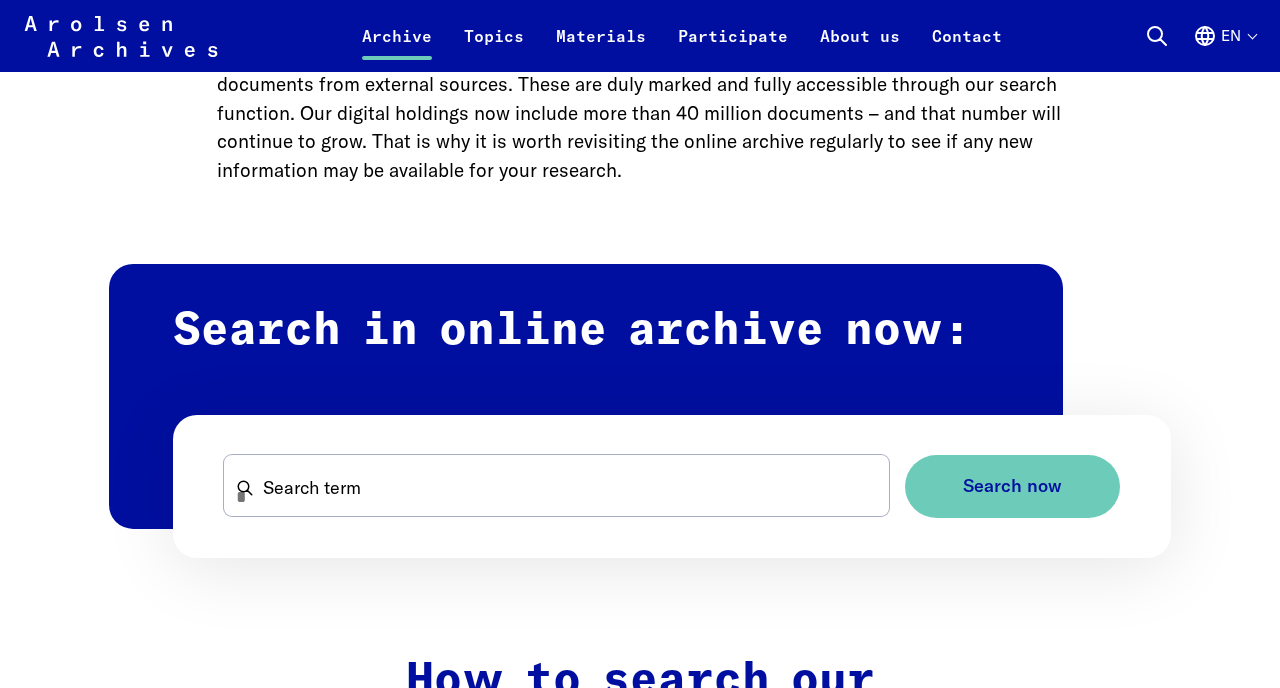 scroll, scrollTop: 1093, scrollLeft: 0, axis: vertical 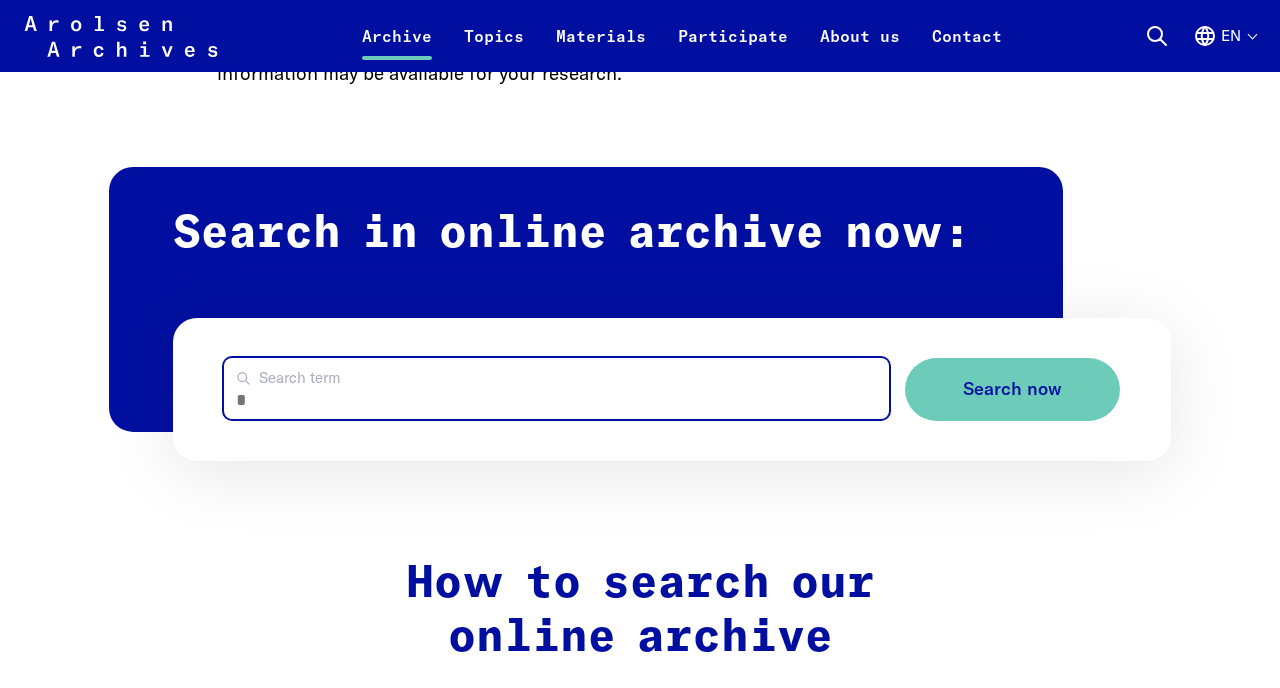 click on "Search term" at bounding box center [556, 388] 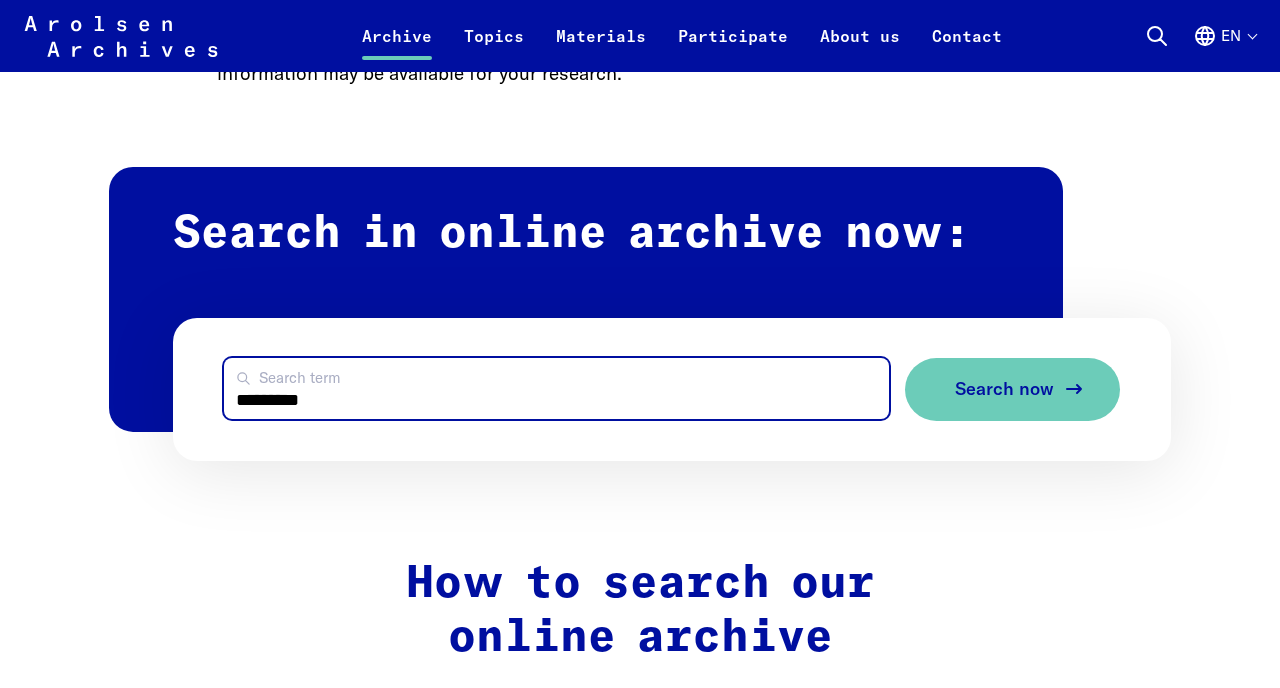 type on "*********" 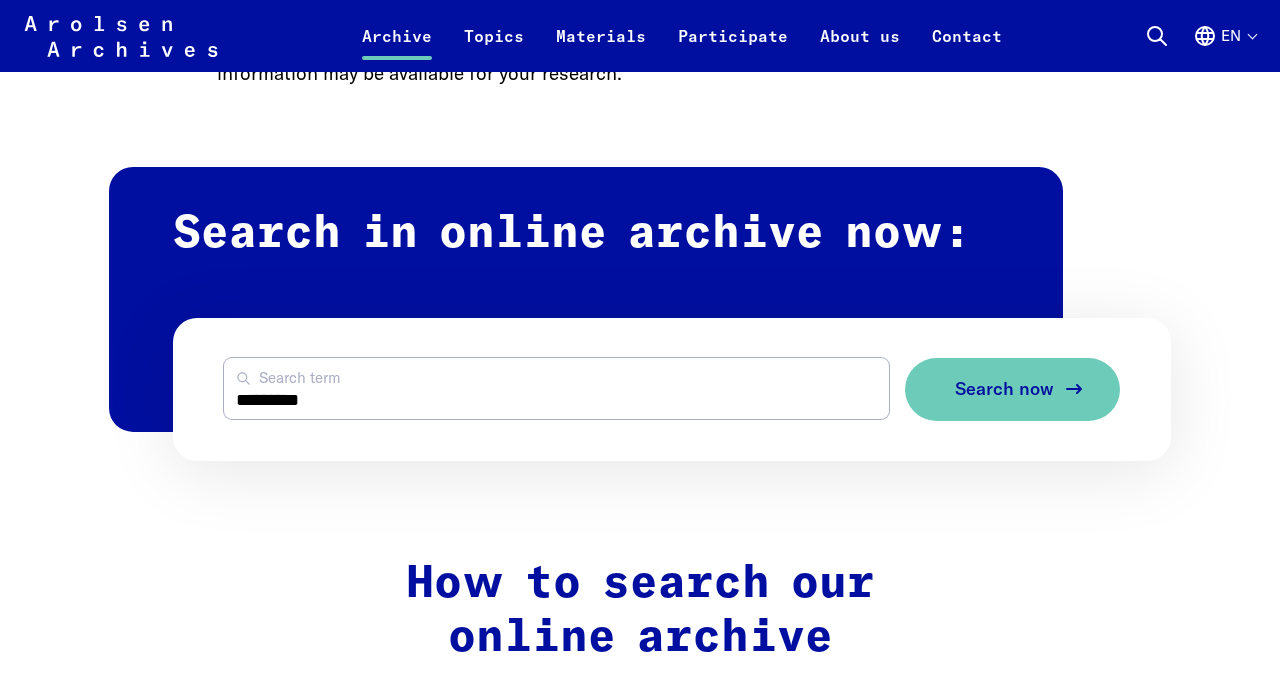 click on "Search now" at bounding box center (1004, 389) 